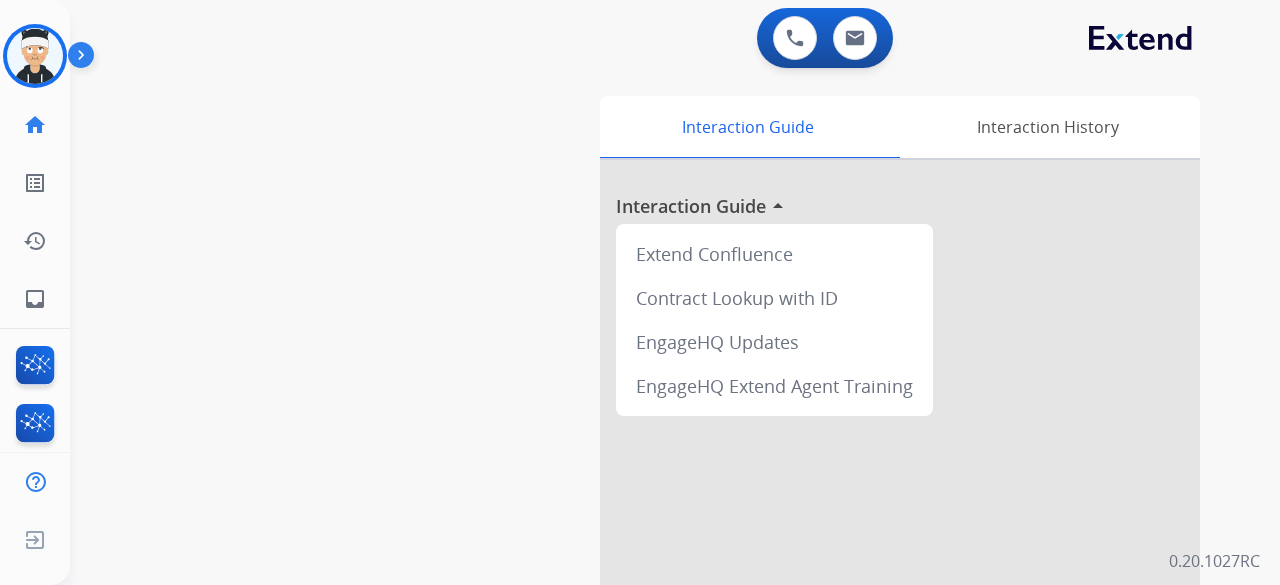 scroll, scrollTop: 0, scrollLeft: 0, axis: both 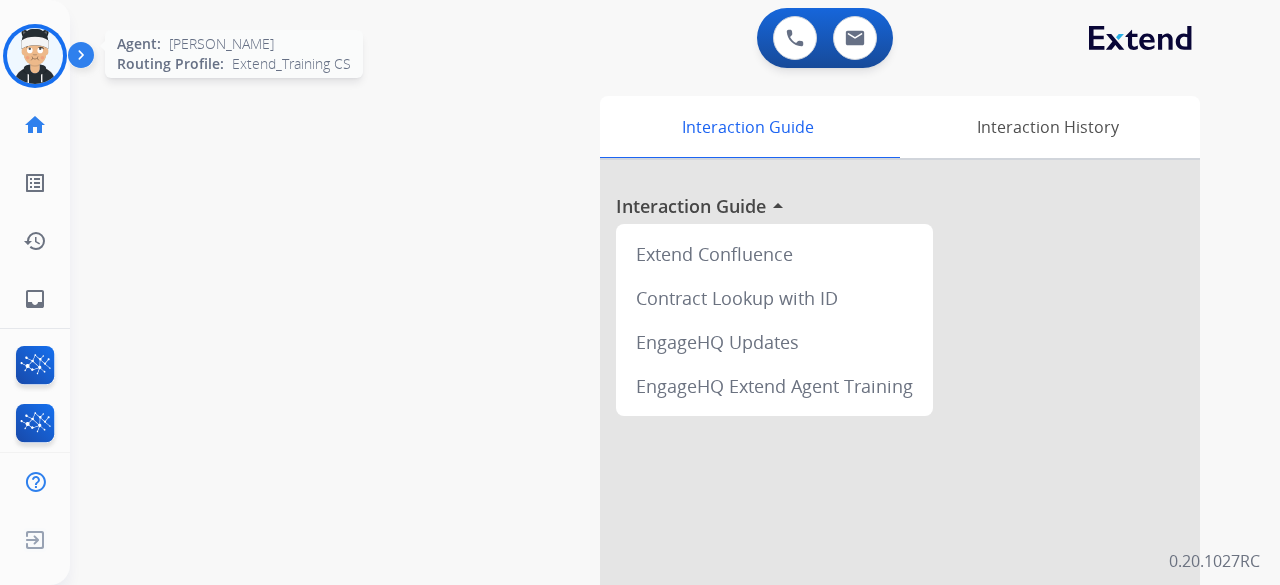 click at bounding box center [35, 56] 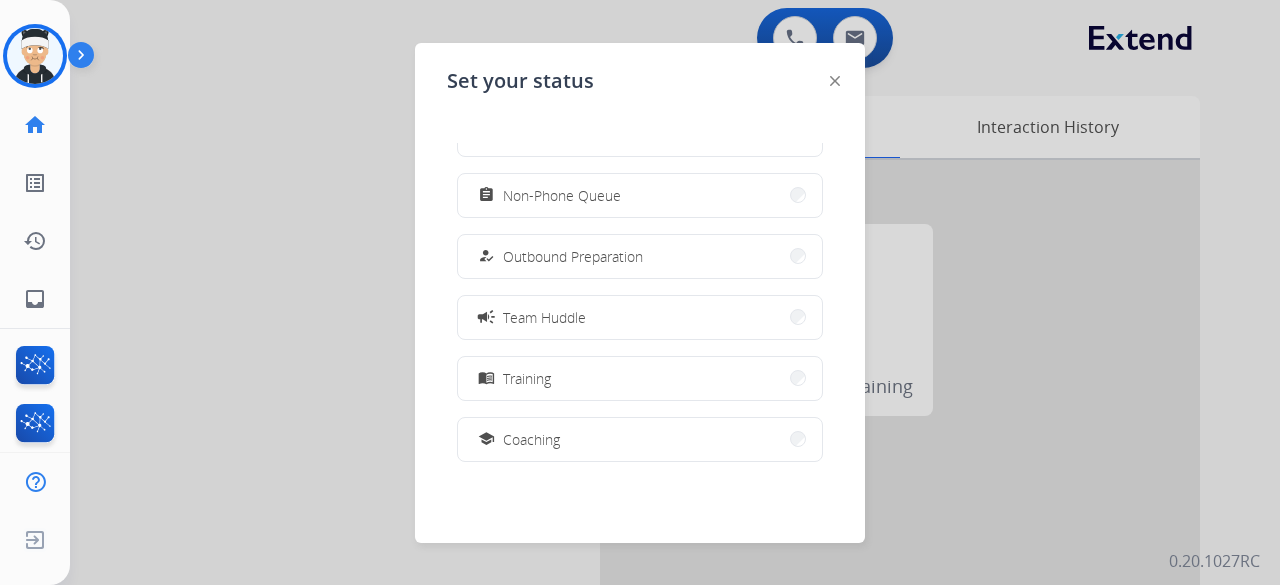 scroll, scrollTop: 377, scrollLeft: 0, axis: vertical 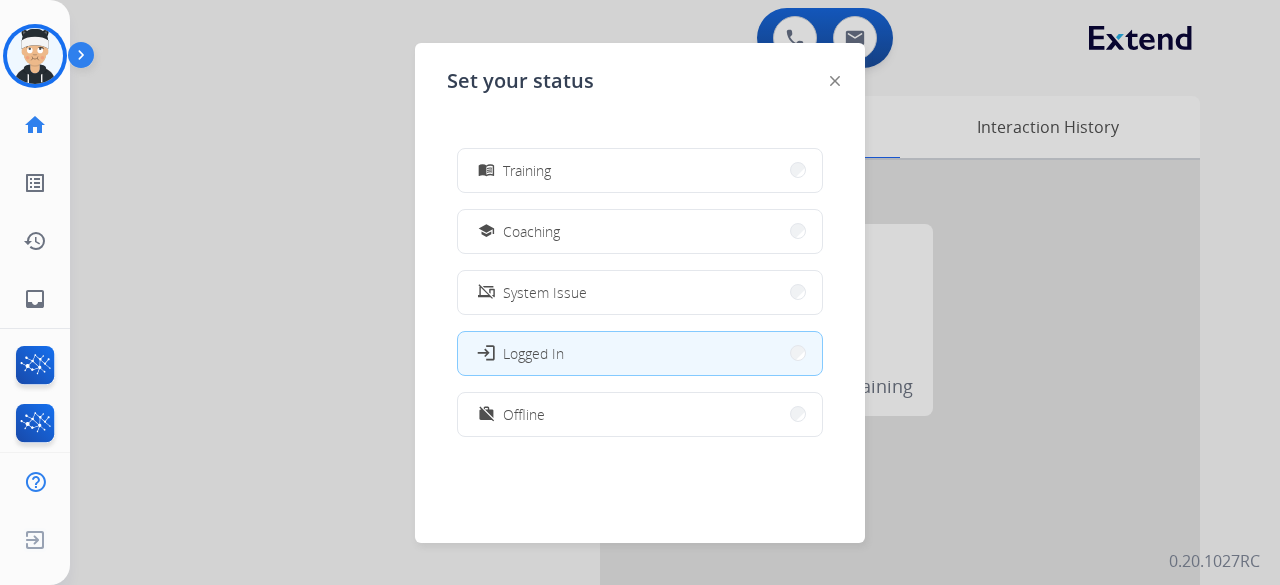 click at bounding box center (640, 292) 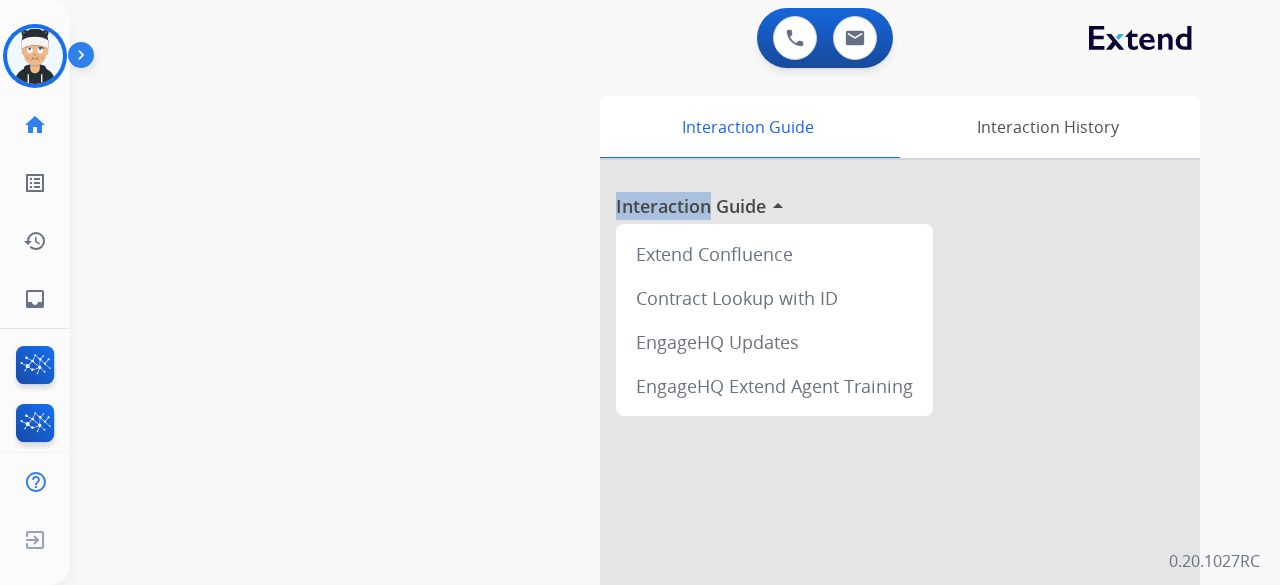 click on "swap_horiz Break voice bridge close_fullscreen Connect 3-Way Call merge_type Separate 3-Way Call  Interaction Guide   Interaction History  Interaction Guide arrow_drop_up  Extend Confluence   Contract Lookup with ID   EngageHQ Updates   EngageHQ Extend Agent Training" at bounding box center [651, 489] 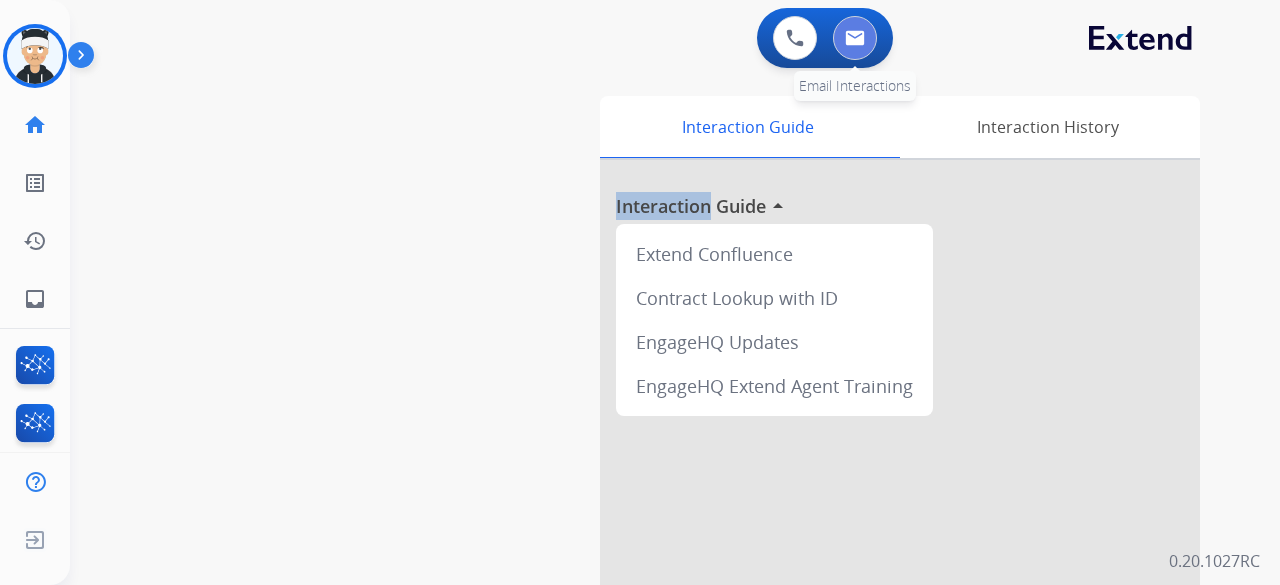 click at bounding box center [855, 38] 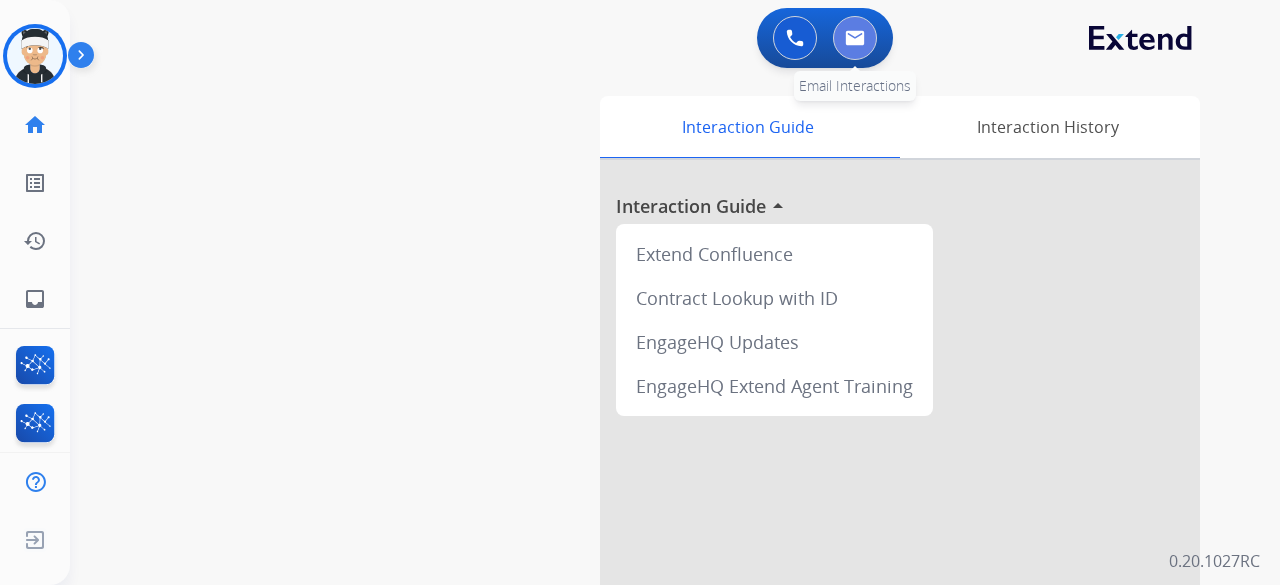 click at bounding box center [855, 38] 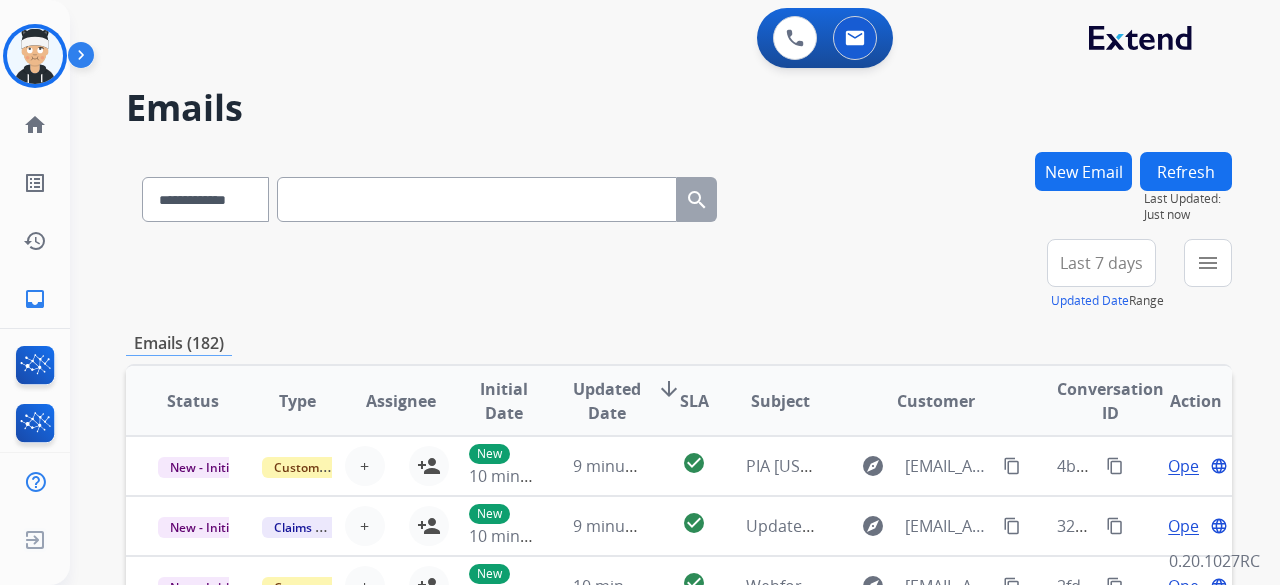 scroll, scrollTop: 2, scrollLeft: 0, axis: vertical 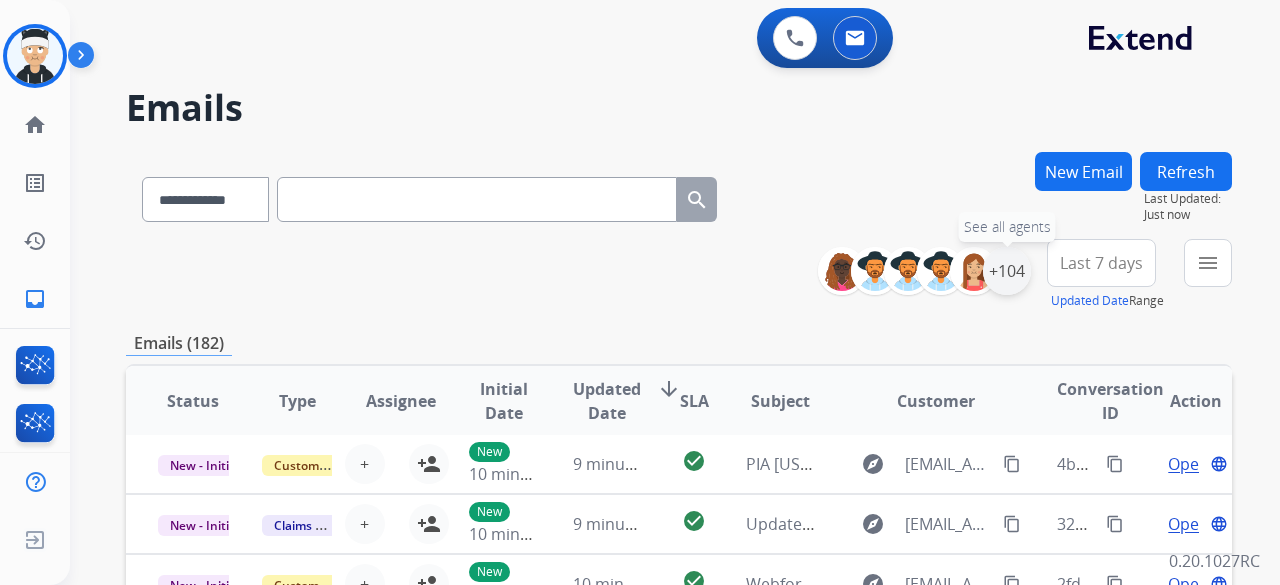 click on "+104" at bounding box center [1007, 271] 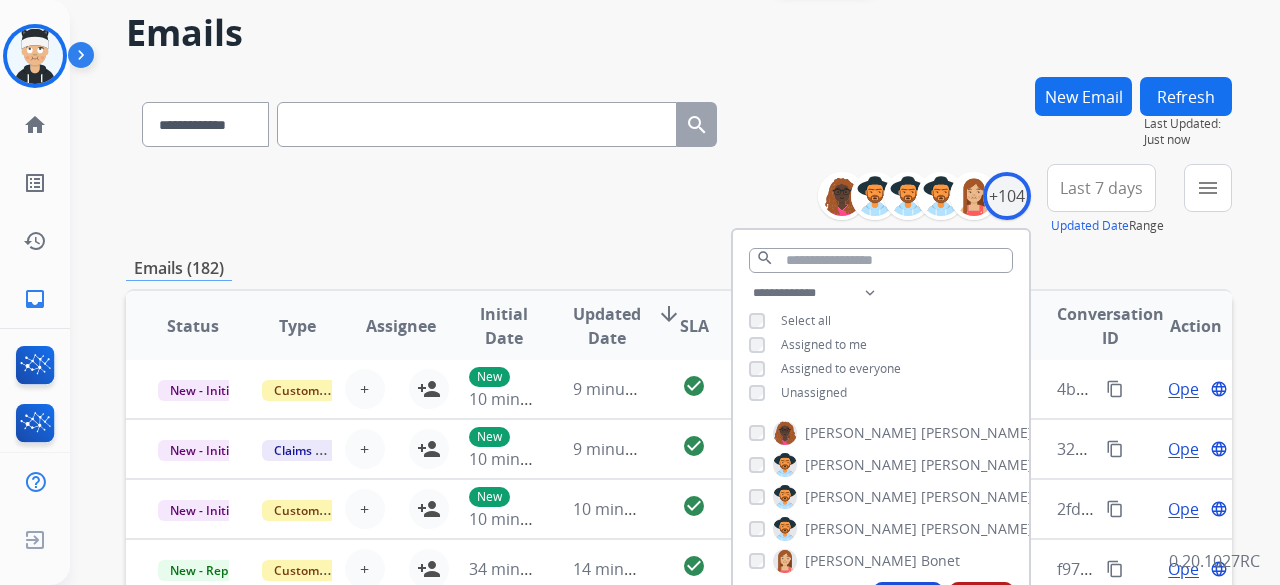 scroll, scrollTop: 200, scrollLeft: 0, axis: vertical 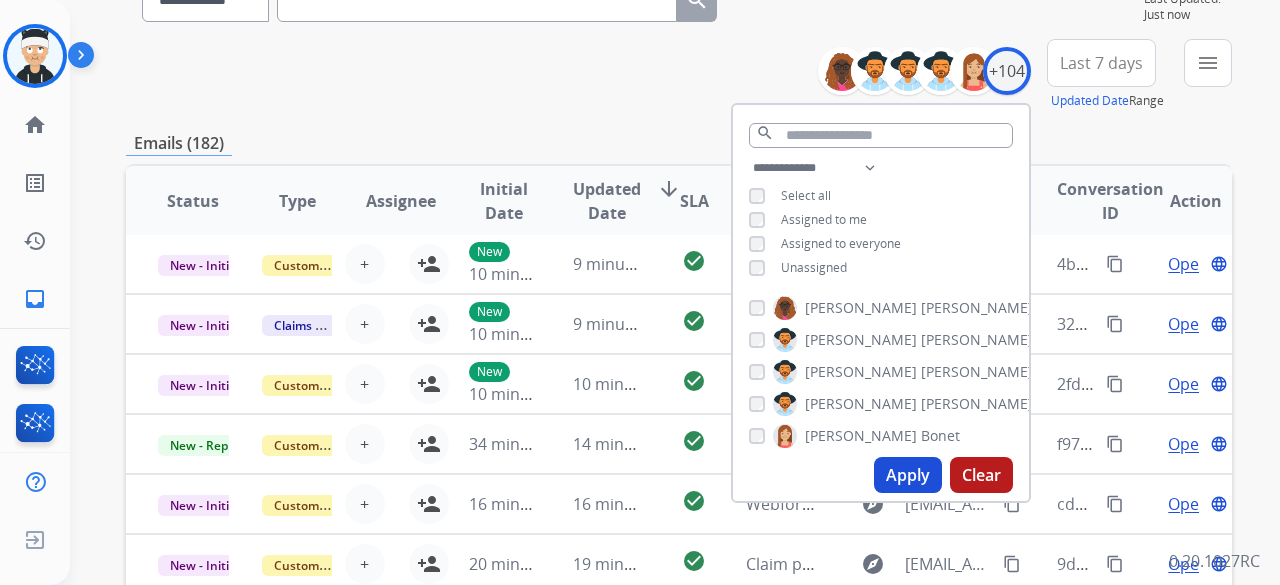 click on "Apply" at bounding box center [908, 475] 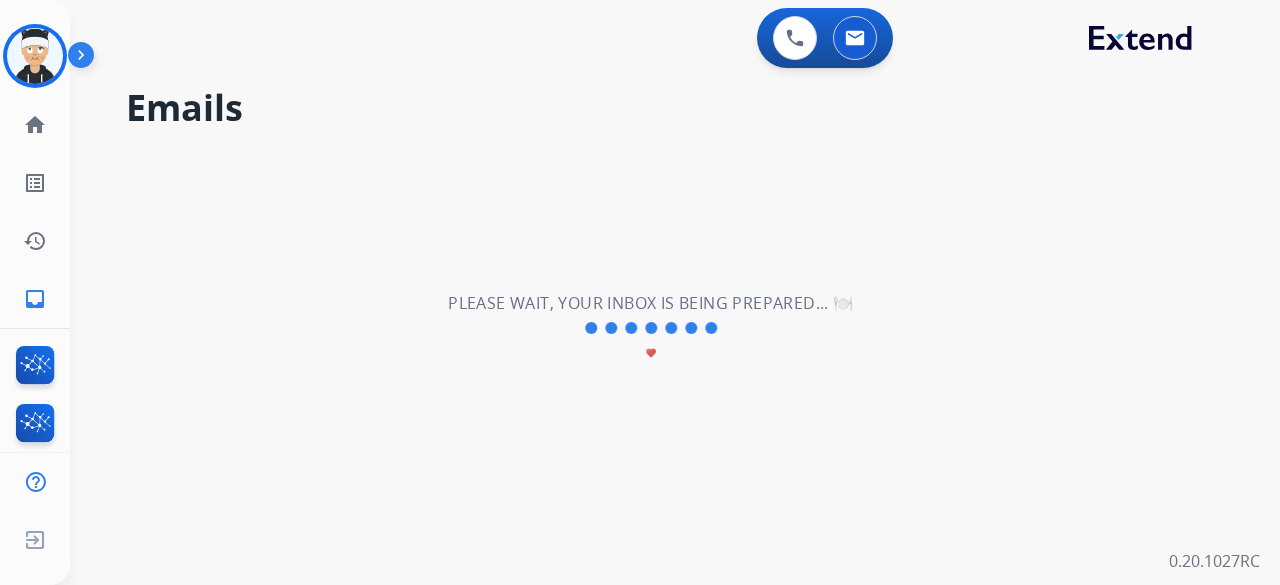 scroll, scrollTop: 0, scrollLeft: 0, axis: both 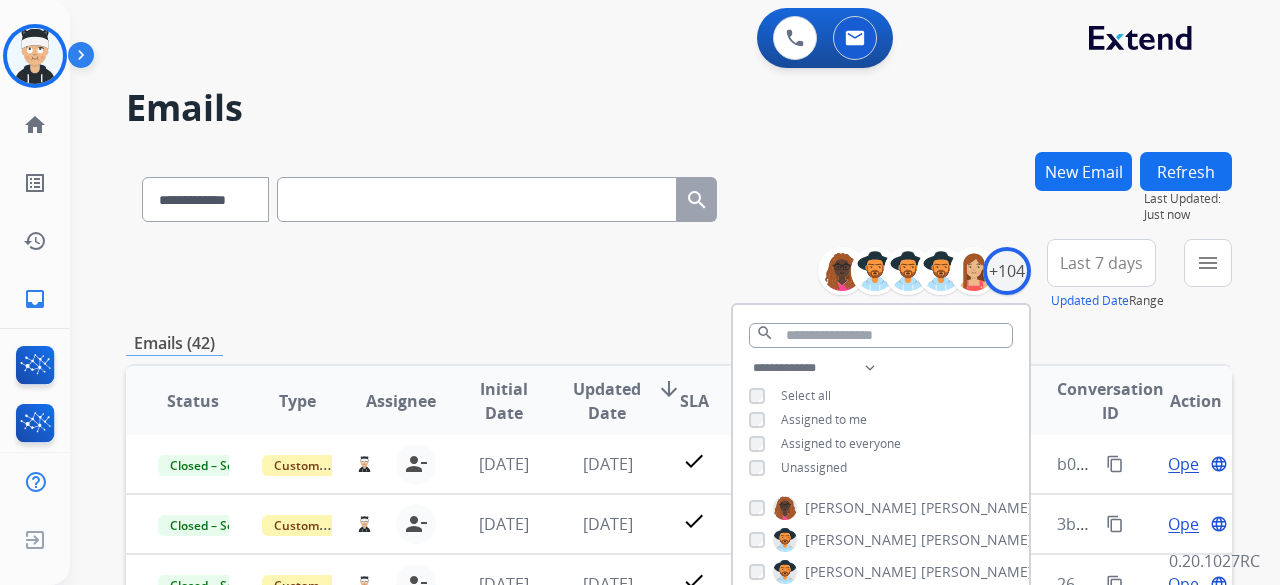 click on "**********" at bounding box center (679, 275) 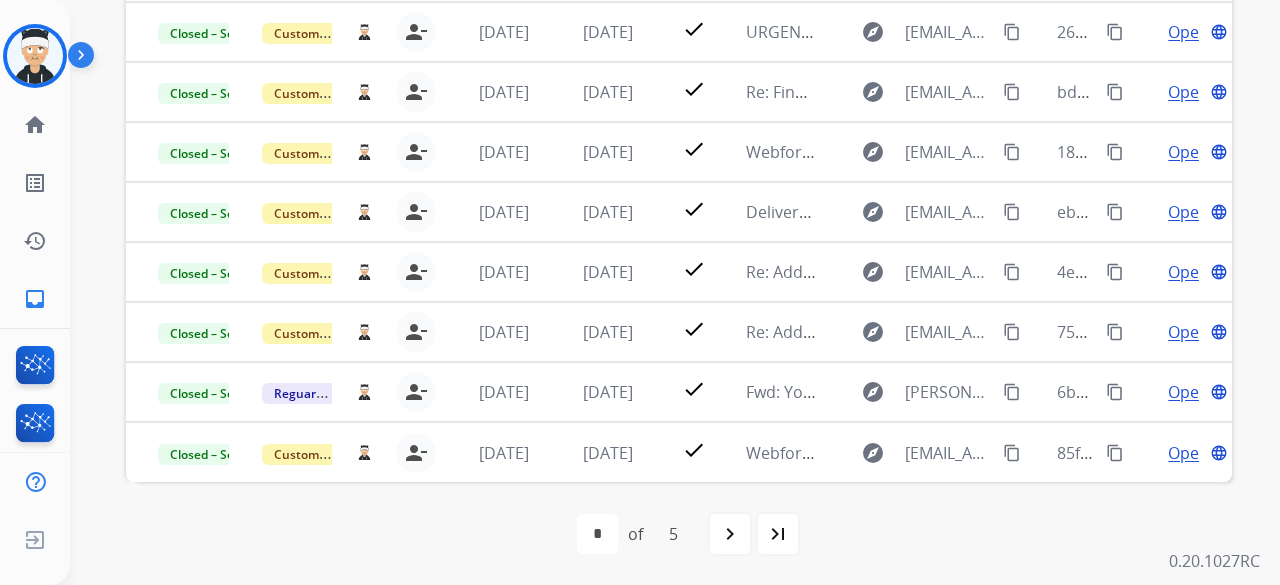scroll, scrollTop: 552, scrollLeft: 0, axis: vertical 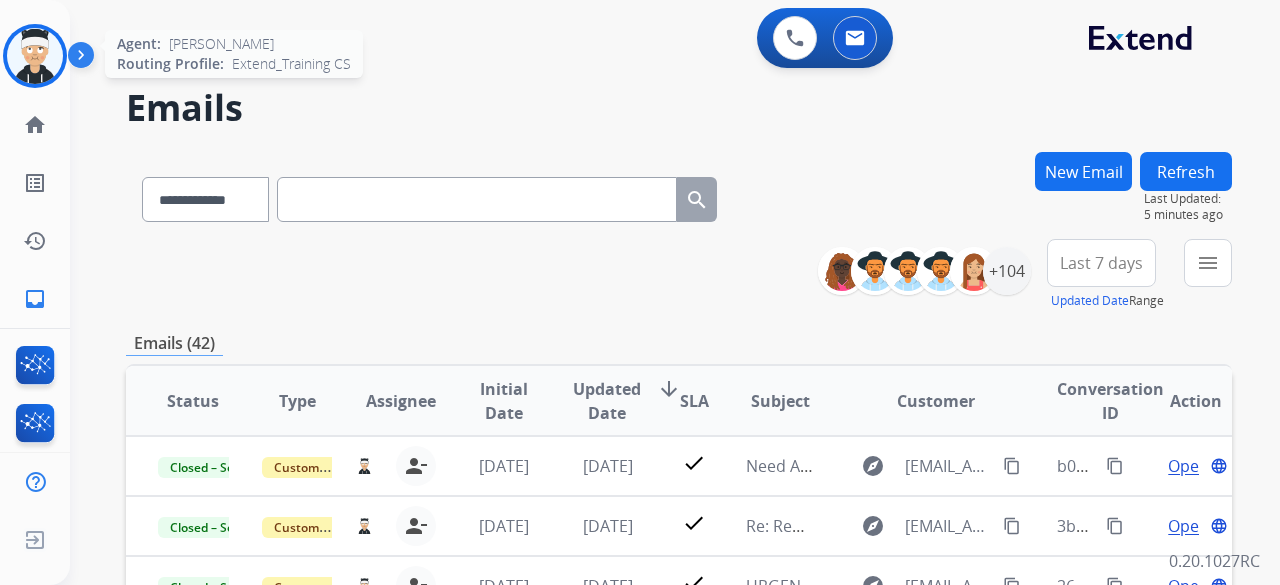 click at bounding box center (35, 56) 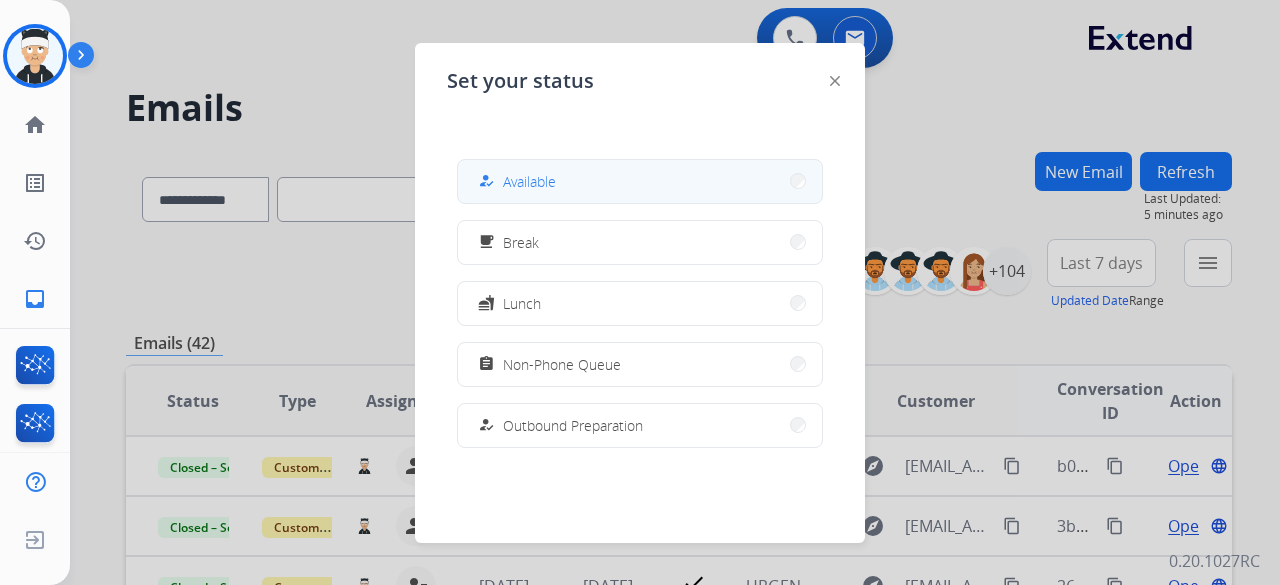 click on "how_to_reg Available" at bounding box center (640, 181) 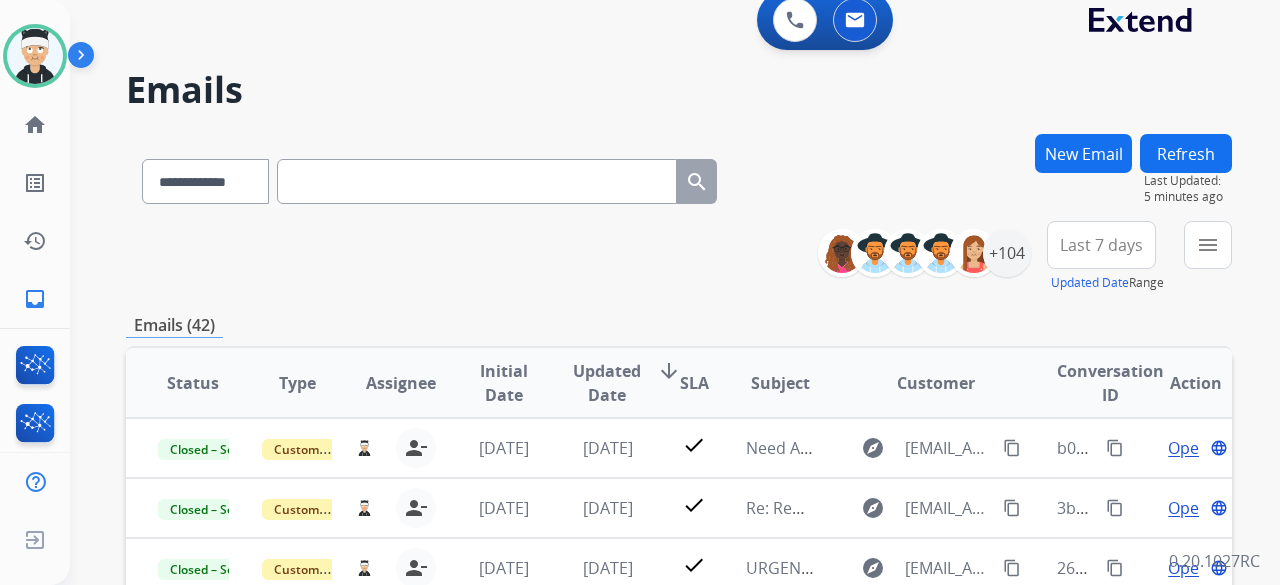 scroll, scrollTop: 0, scrollLeft: 0, axis: both 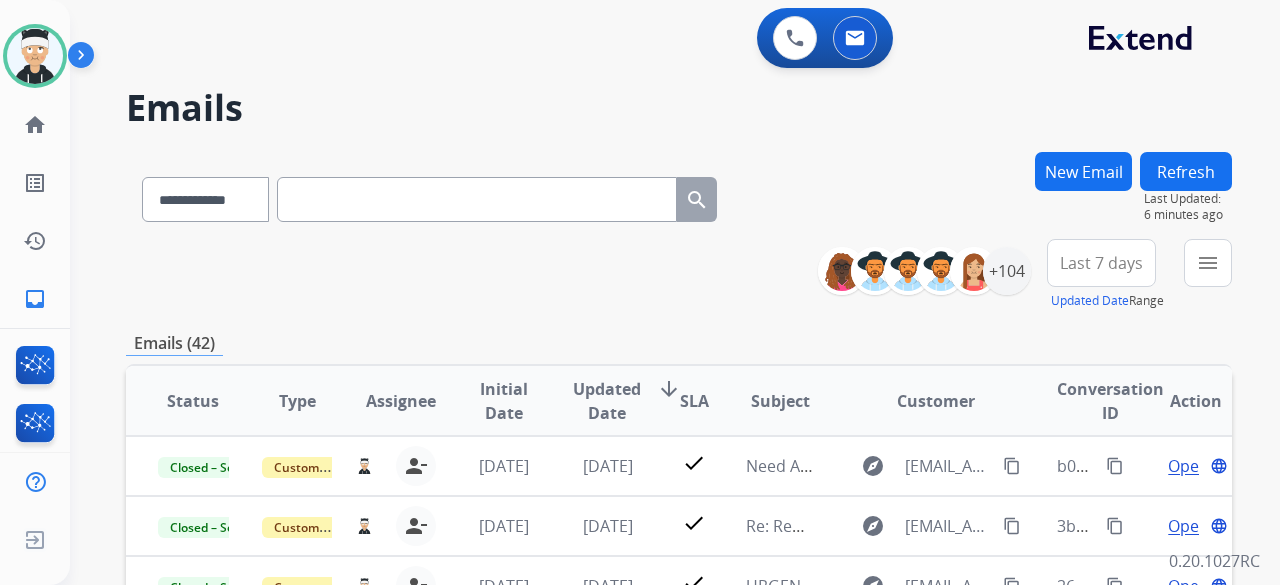 click on "New Email" at bounding box center [1083, 171] 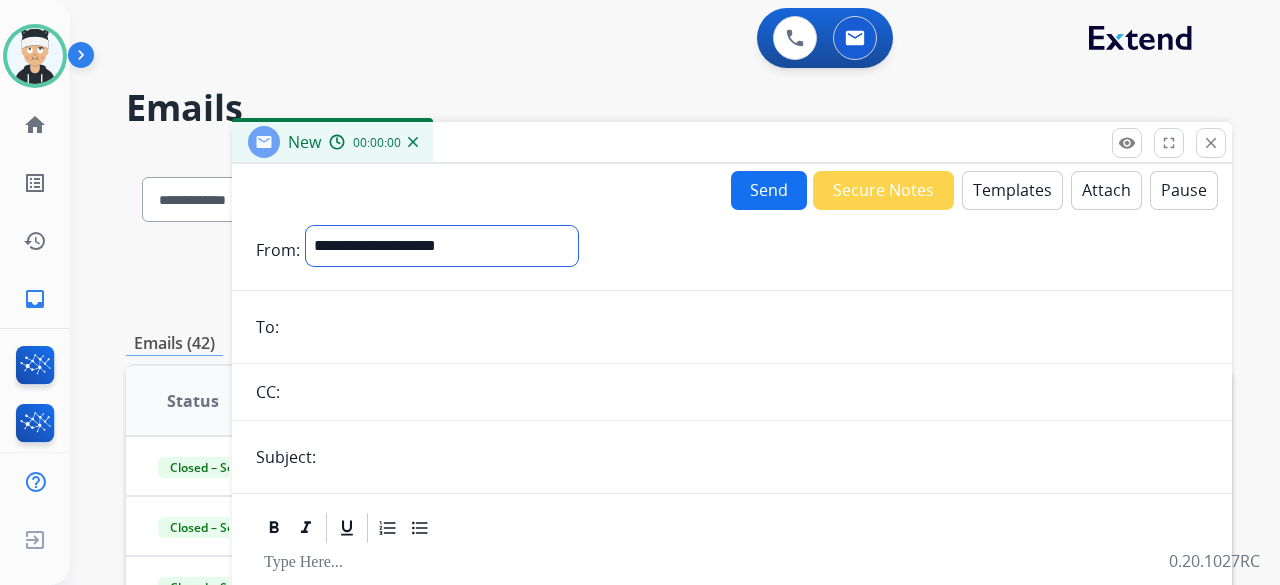 drag, startPoint x: 477, startPoint y: 265, endPoint x: 481, endPoint y: 254, distance: 11.7046995 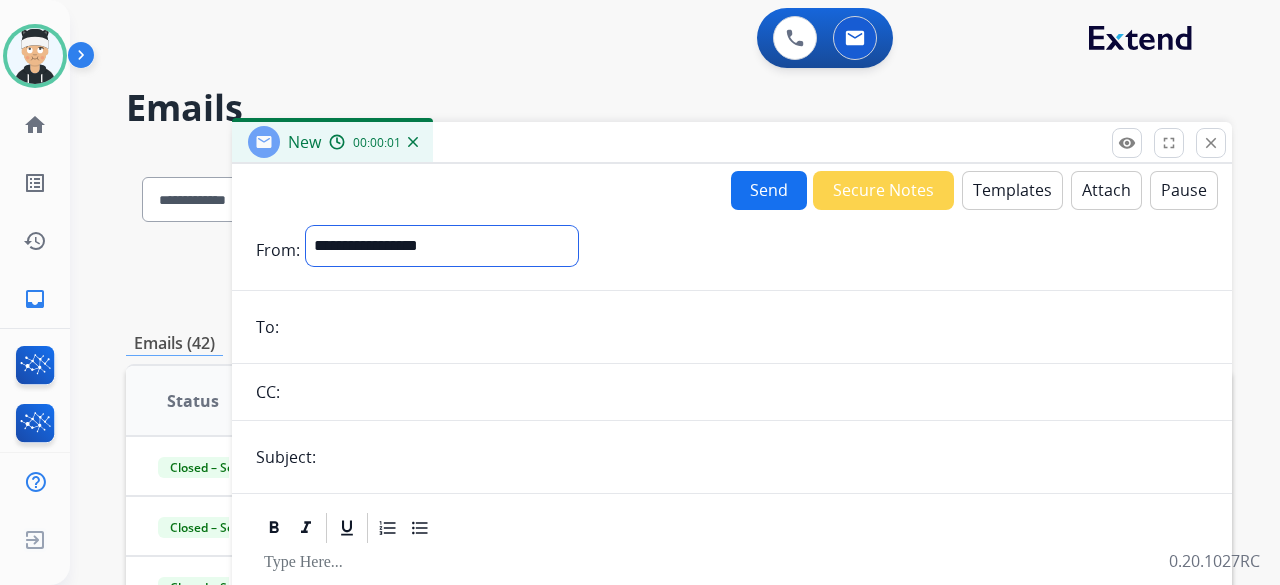 click on "**********" at bounding box center (442, 246) 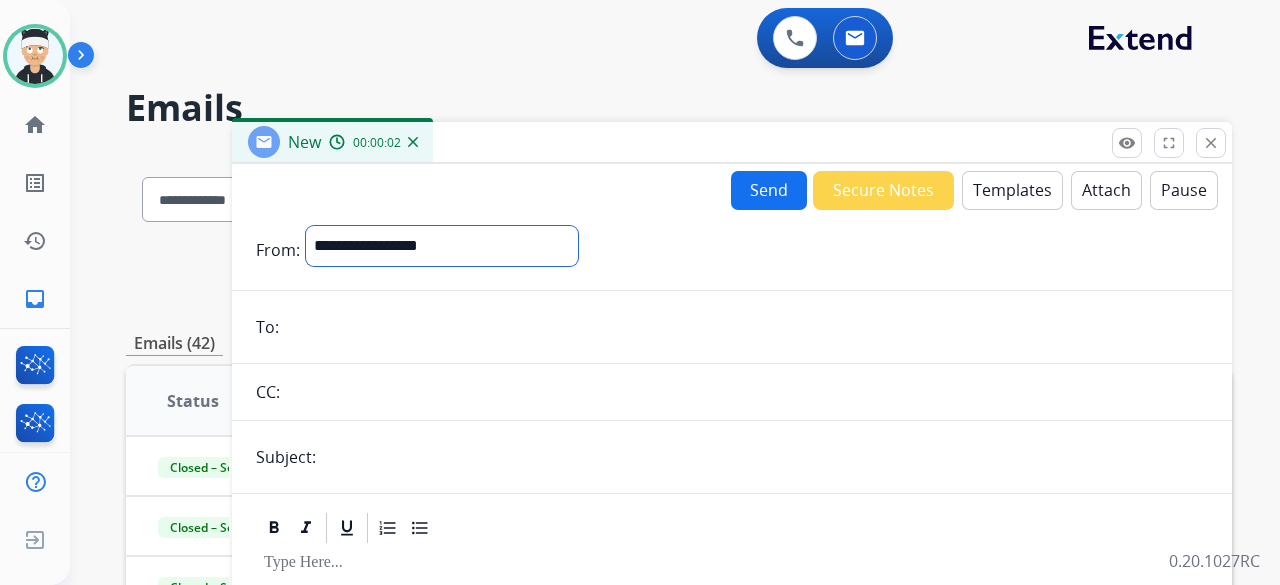click on "**********" at bounding box center [442, 246] 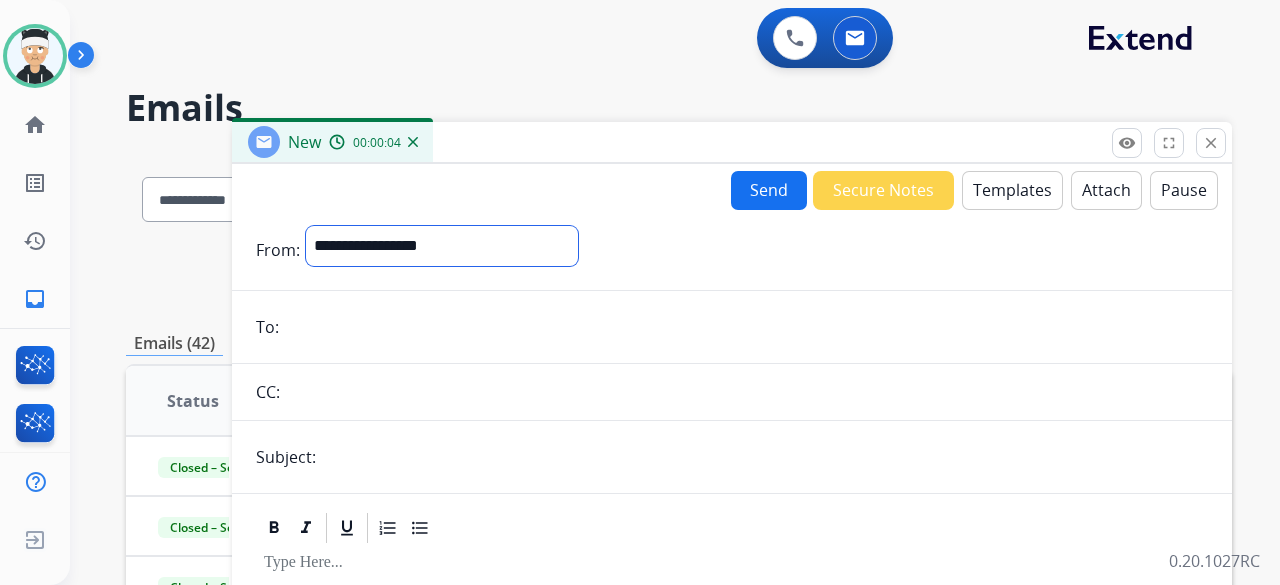select on "**********" 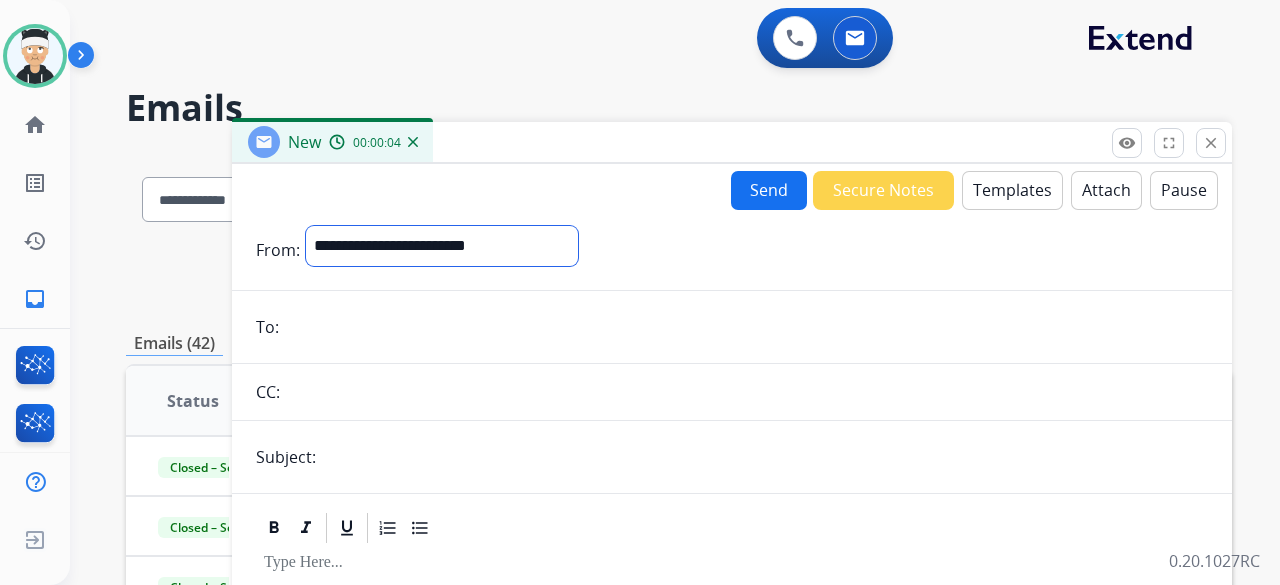 click on "**********" at bounding box center (442, 246) 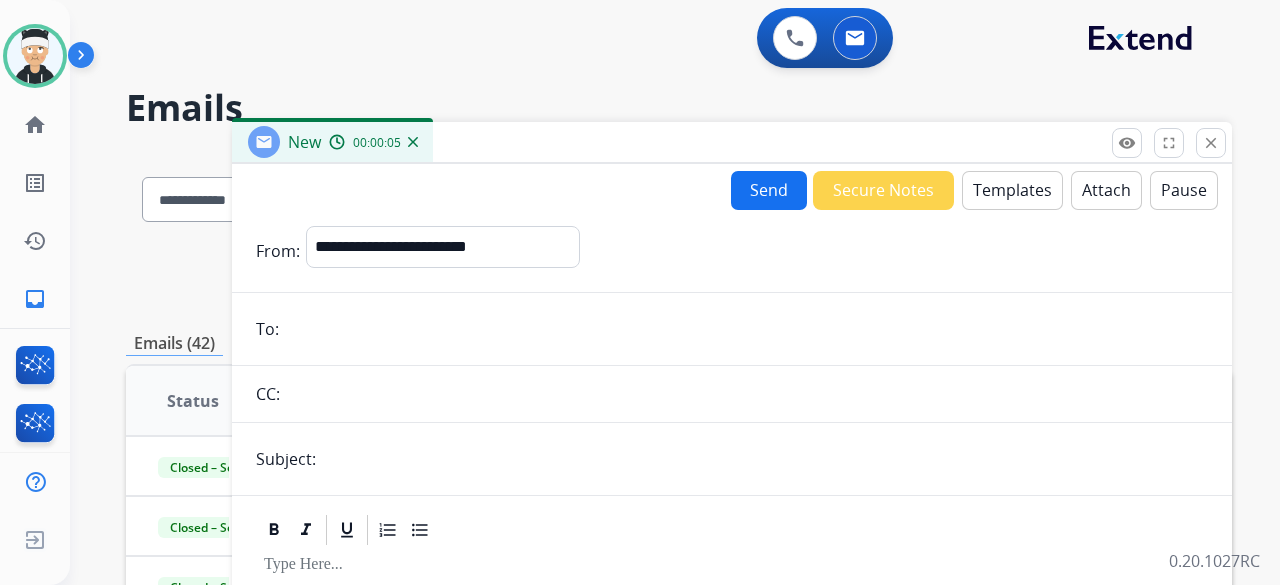 click at bounding box center [746, 329] 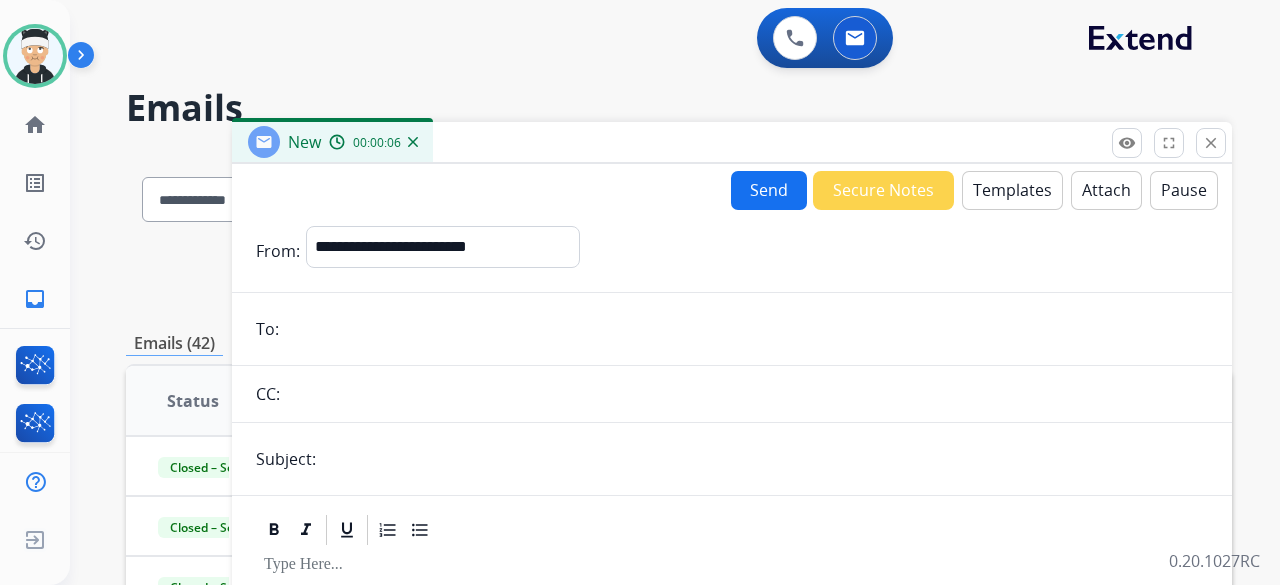 paste on "**********" 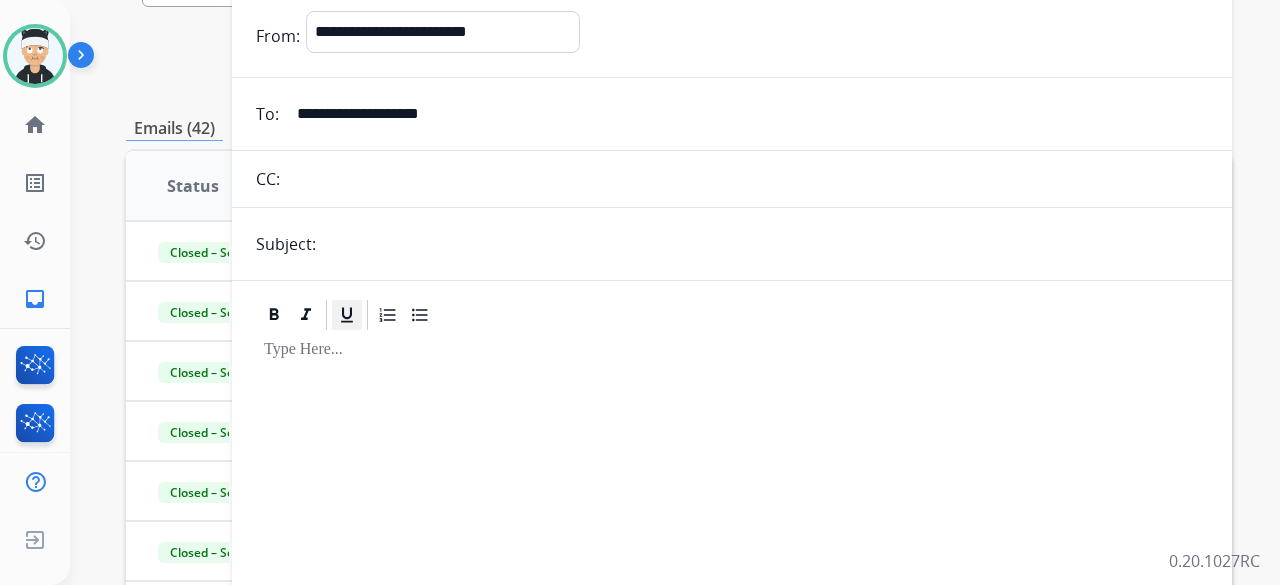 scroll, scrollTop: 300, scrollLeft: 0, axis: vertical 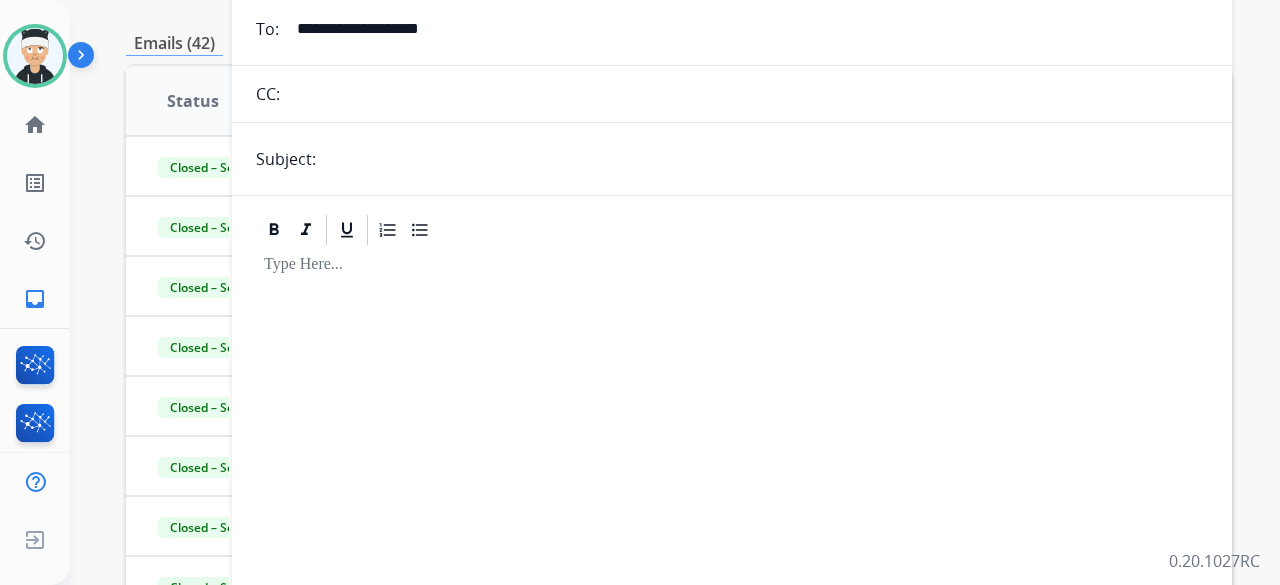 type on "**********" 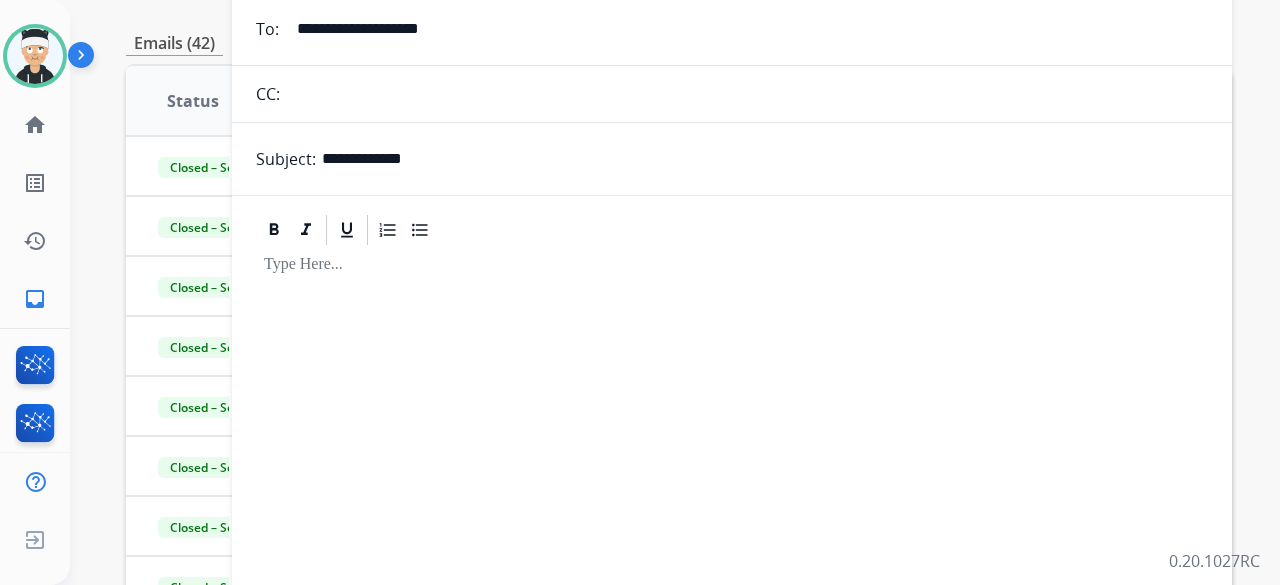 type on "**********" 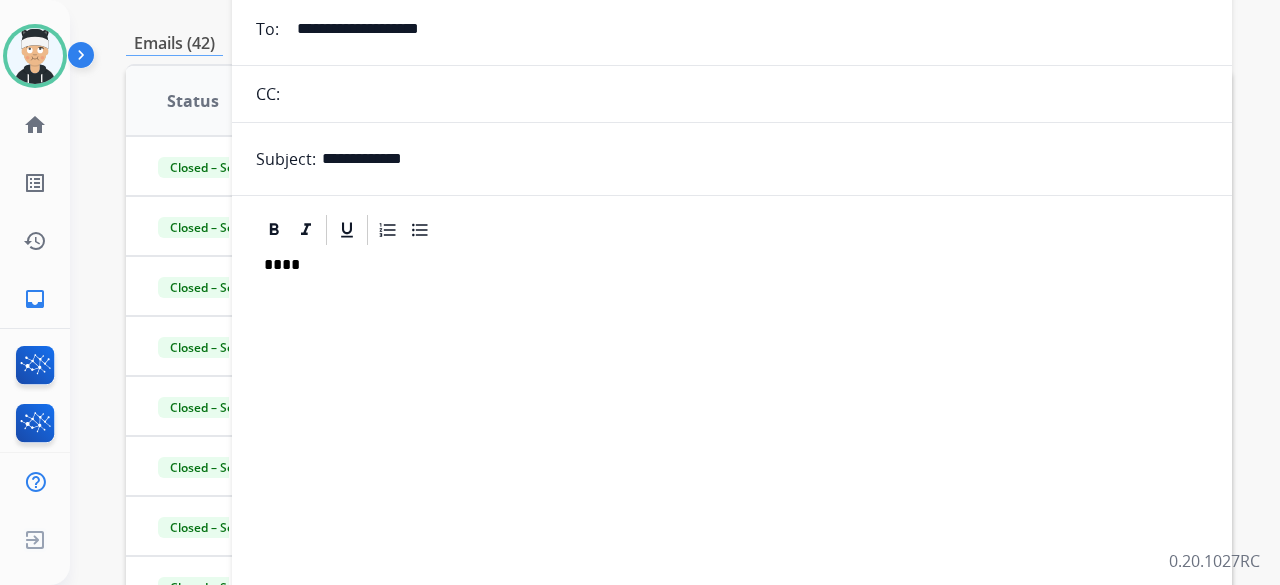 type 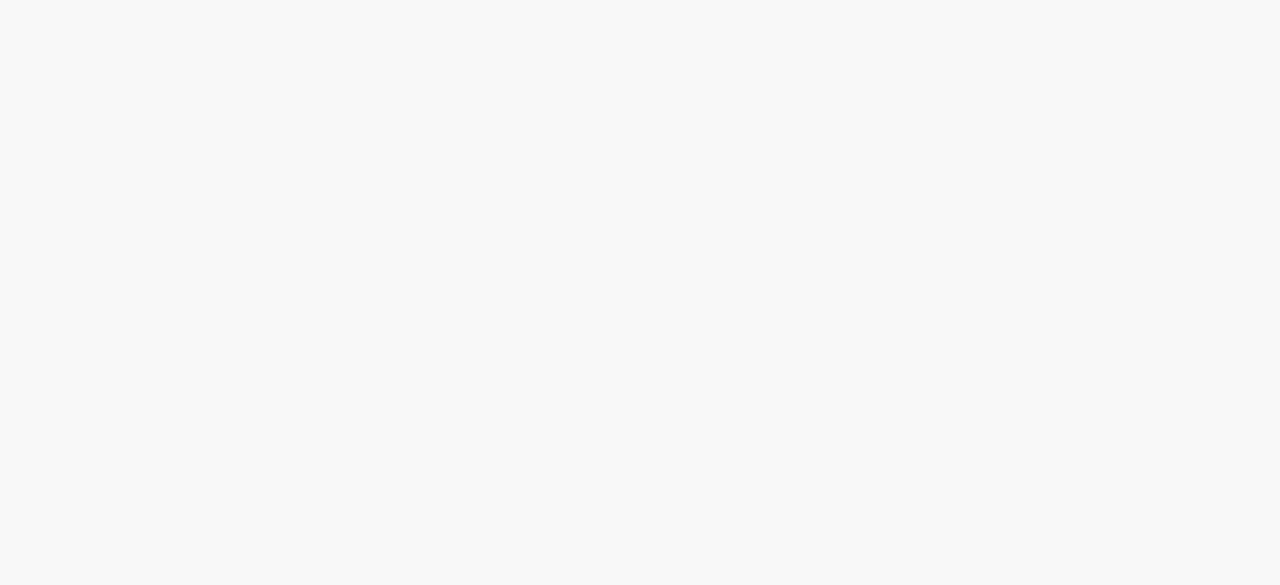 scroll, scrollTop: 0, scrollLeft: 0, axis: both 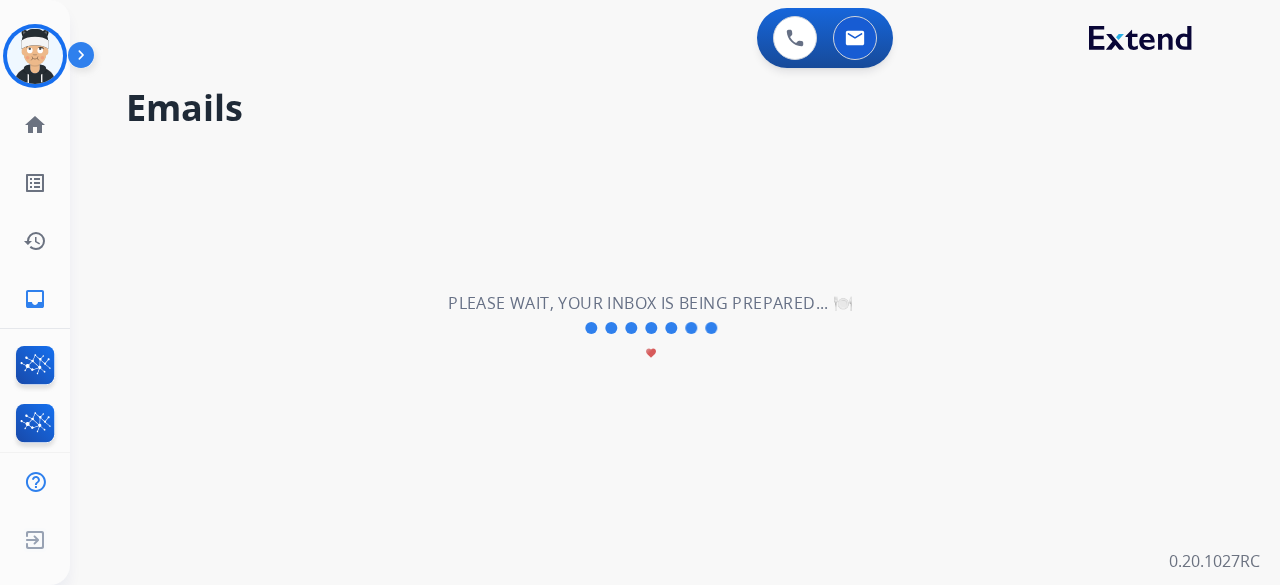 click on "**********" at bounding box center [651, 328] 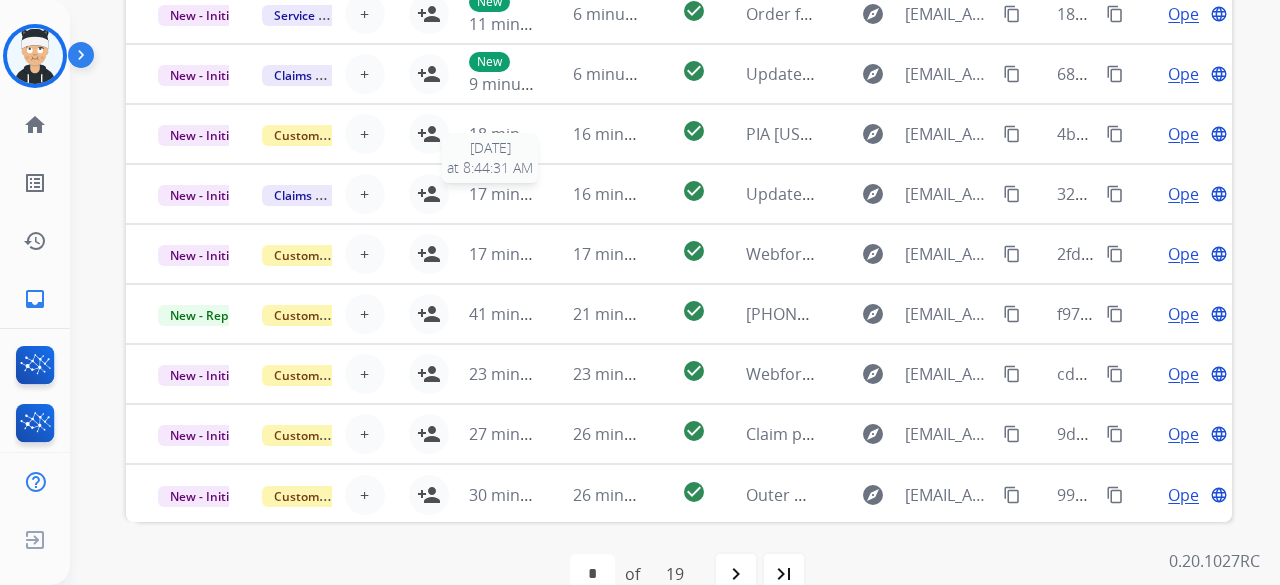scroll, scrollTop: 552, scrollLeft: 0, axis: vertical 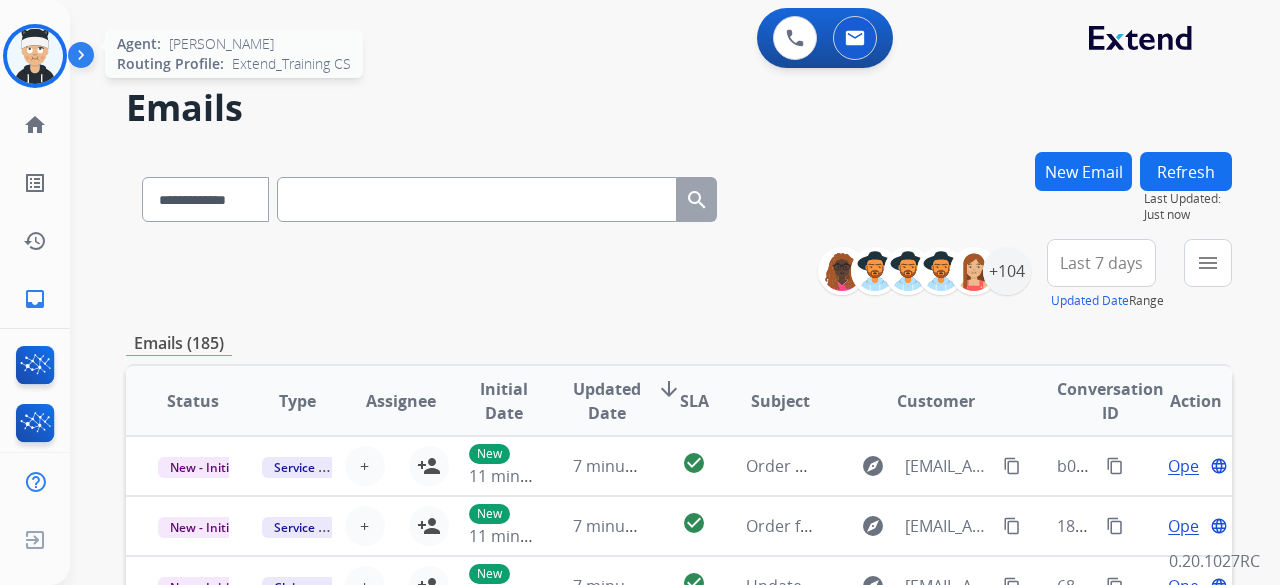 click at bounding box center [35, 56] 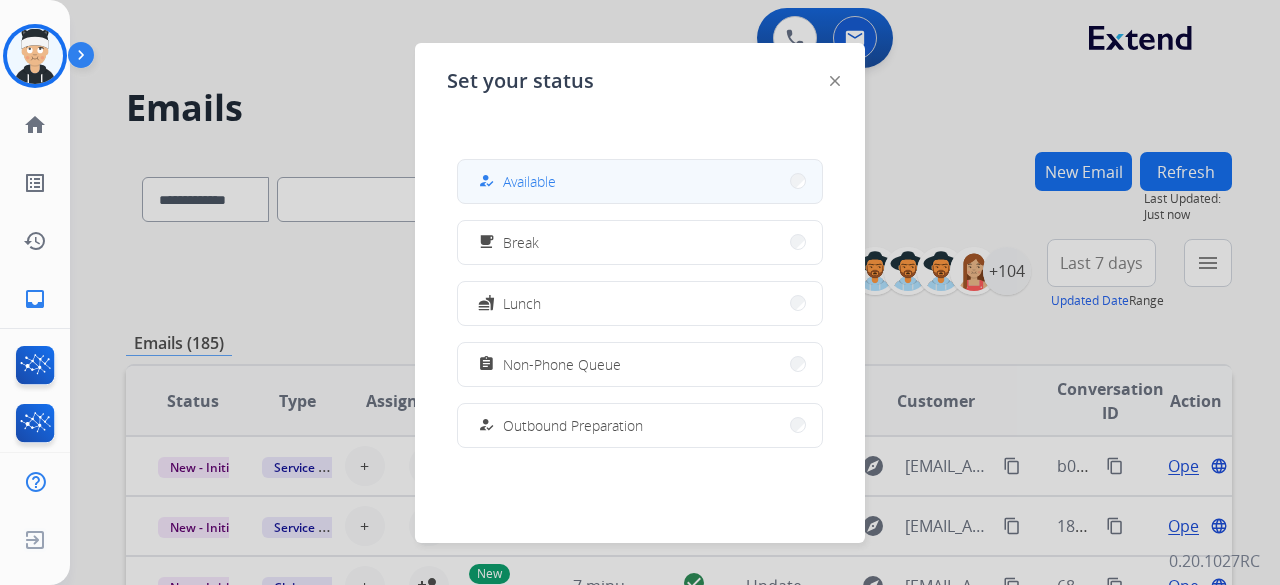 click on "how_to_reg Available" at bounding box center [640, 181] 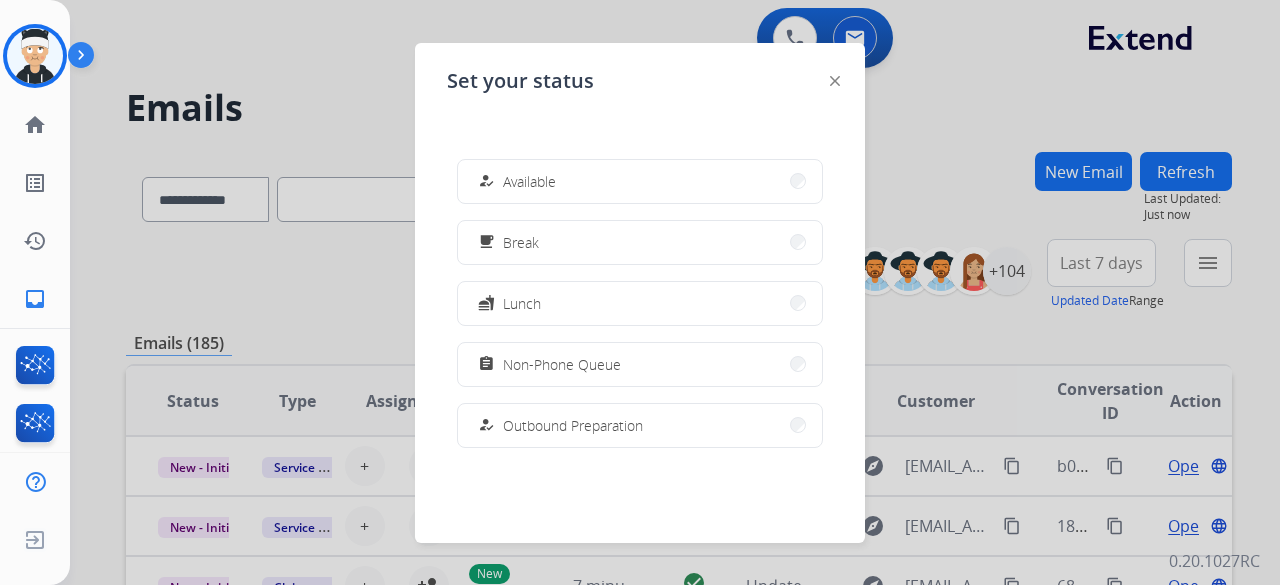 click at bounding box center [477, 199] 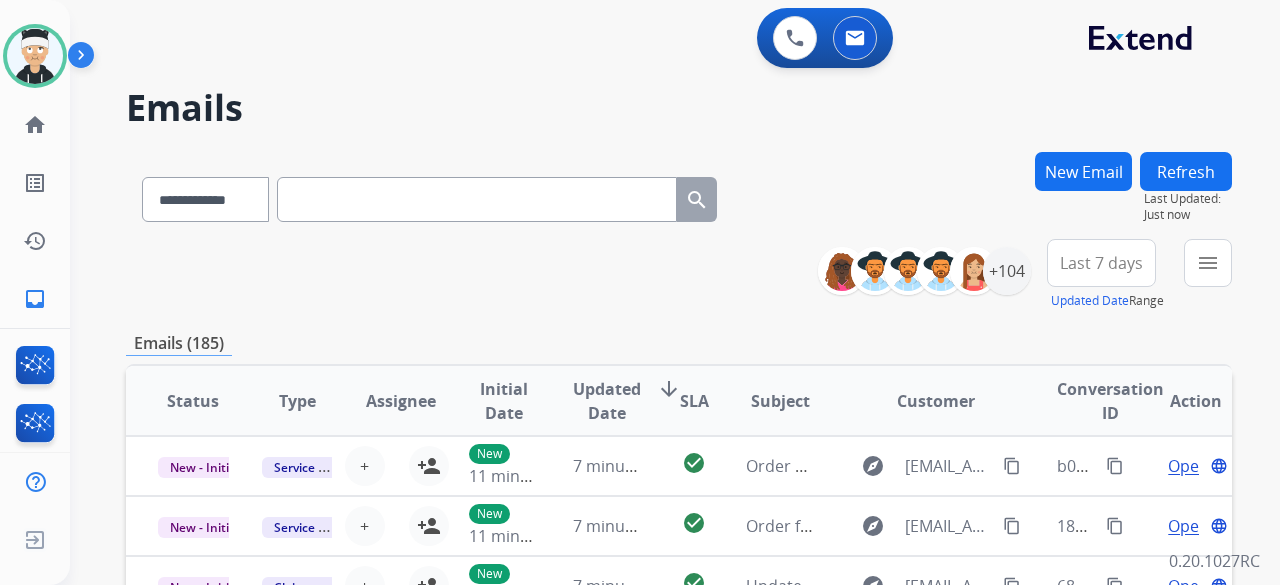 click on "New Email" at bounding box center (1083, 171) 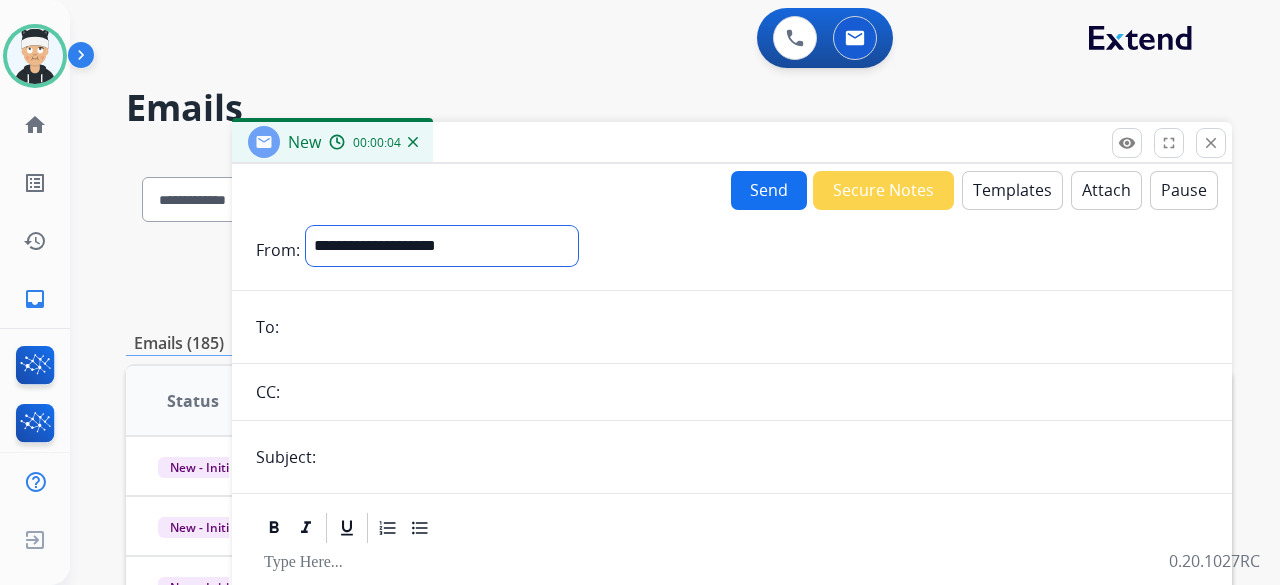 click on "**********" at bounding box center (442, 246) 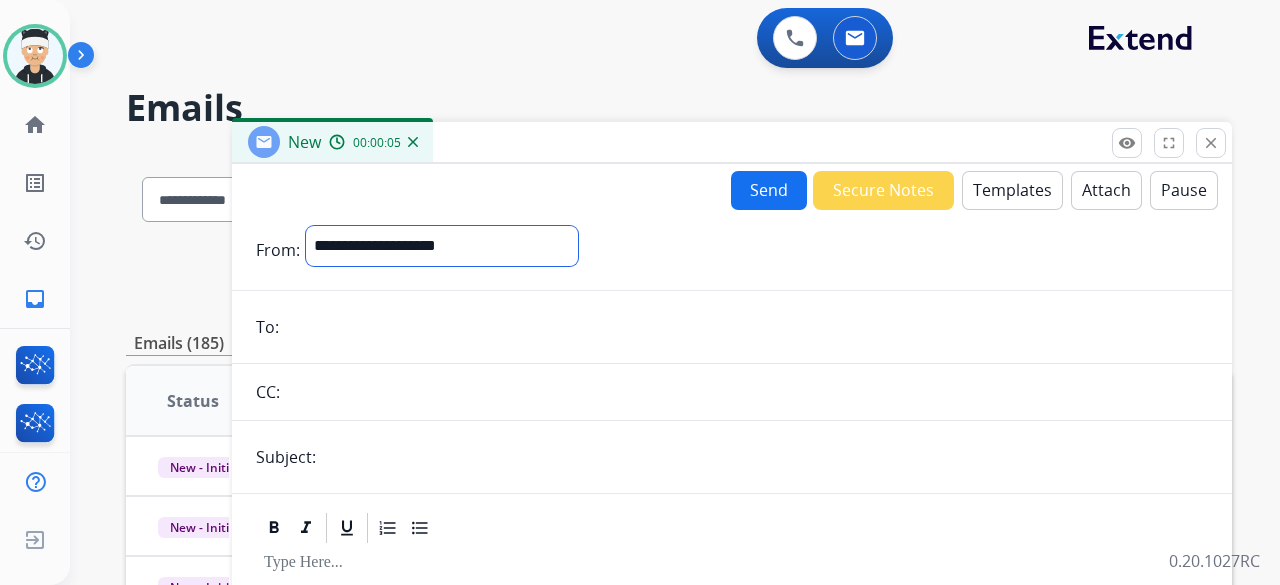 select on "**********" 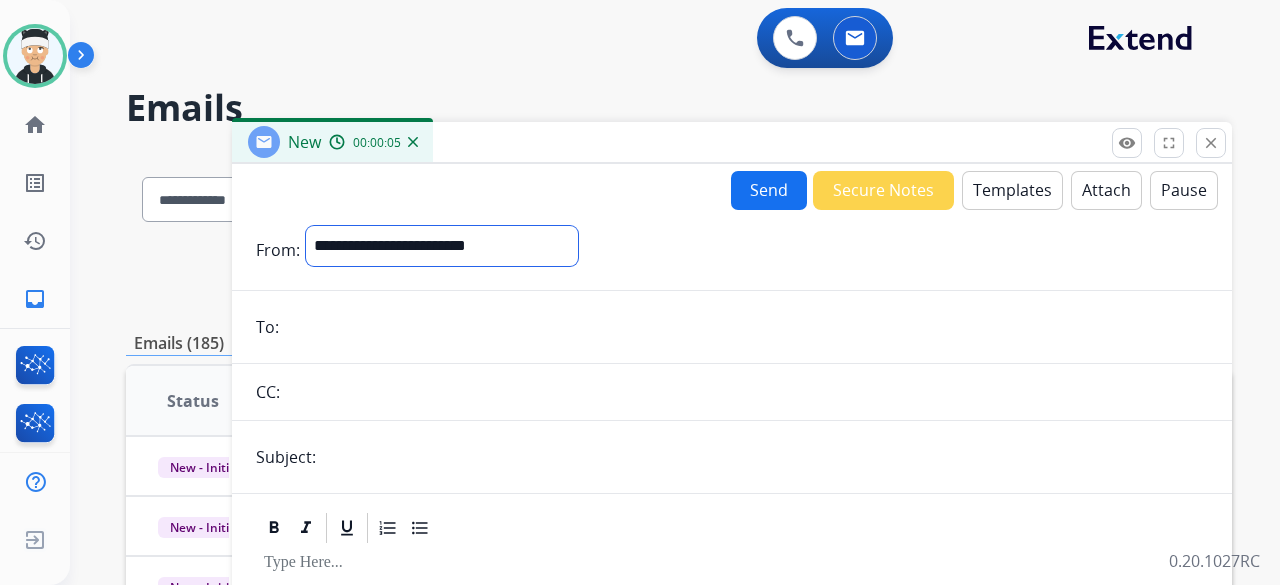 click on "**********" at bounding box center (442, 246) 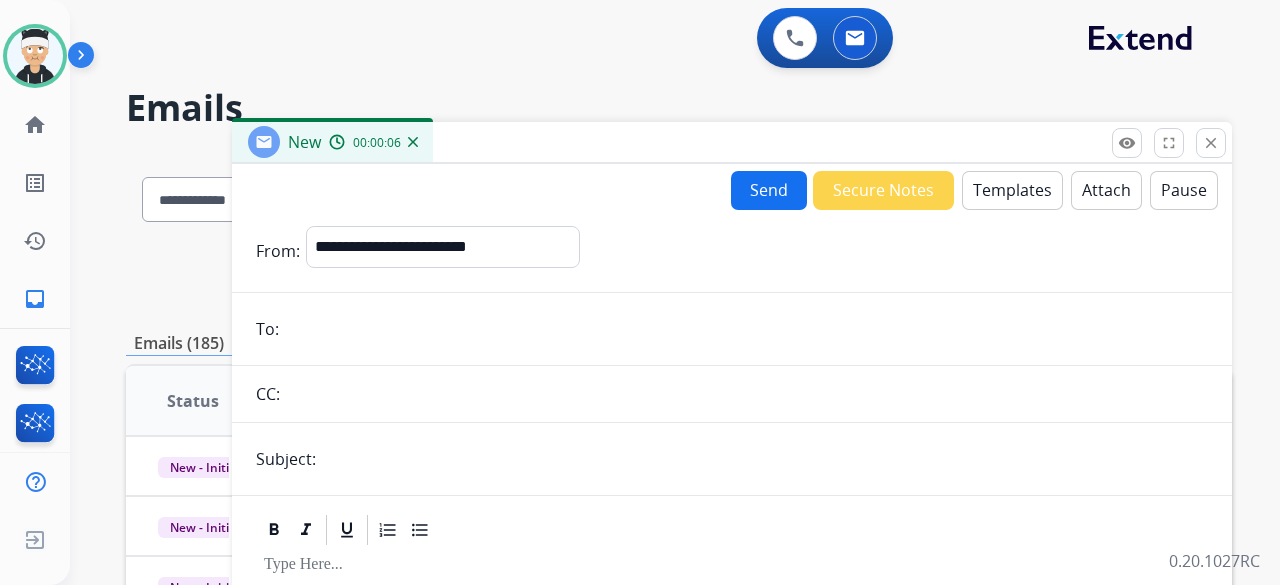 click at bounding box center (746, 329) 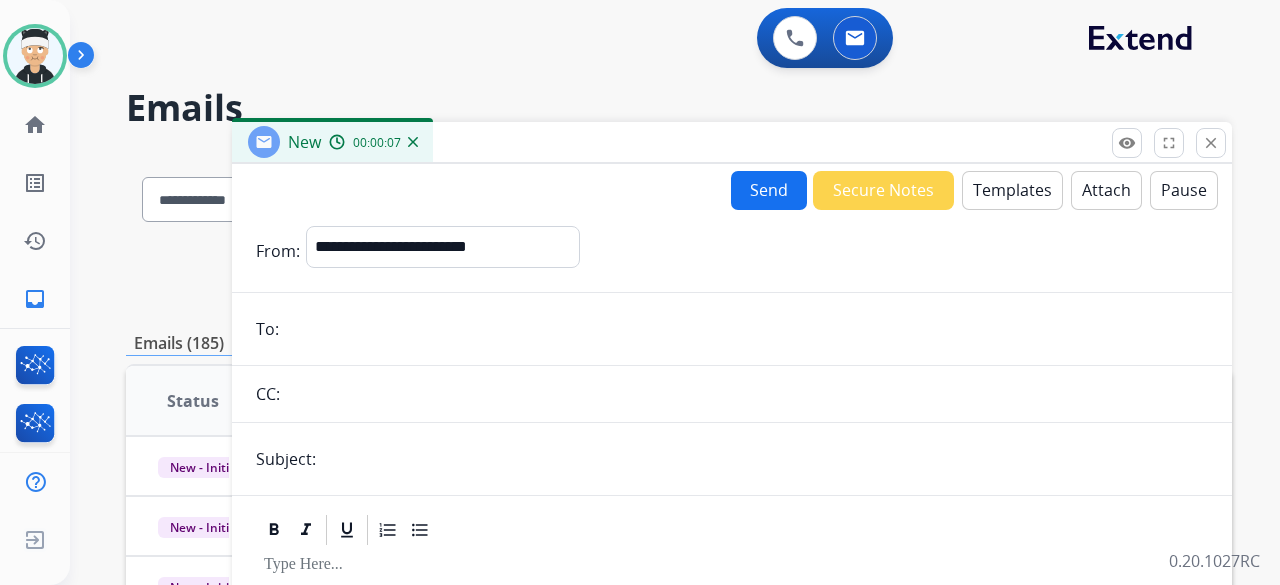 paste on "**********" 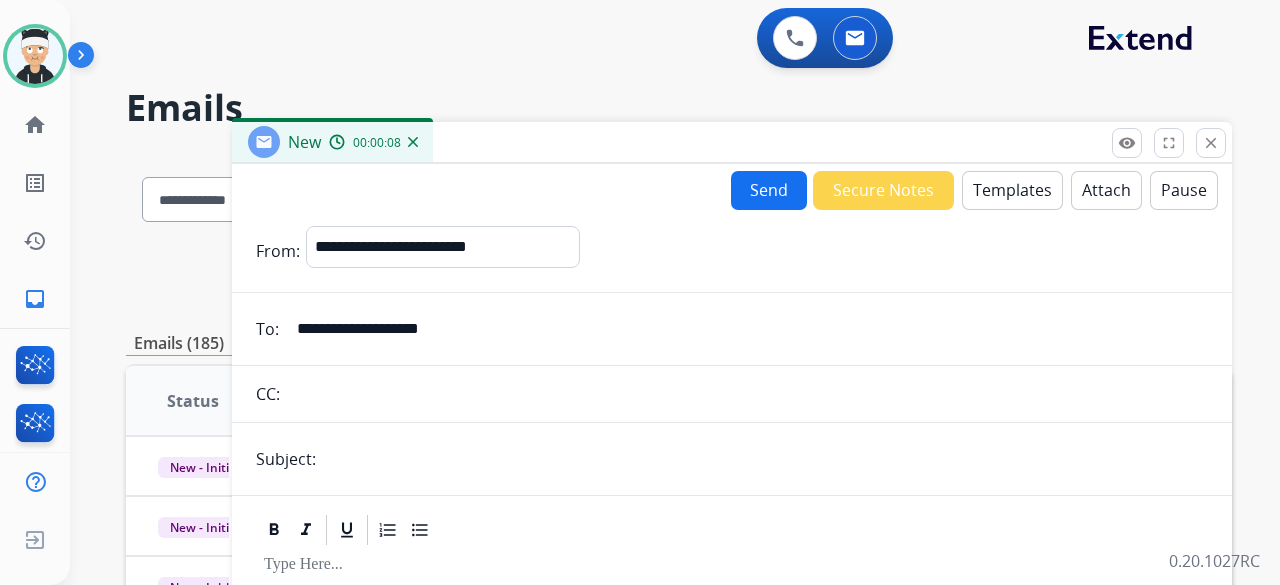 type on "**********" 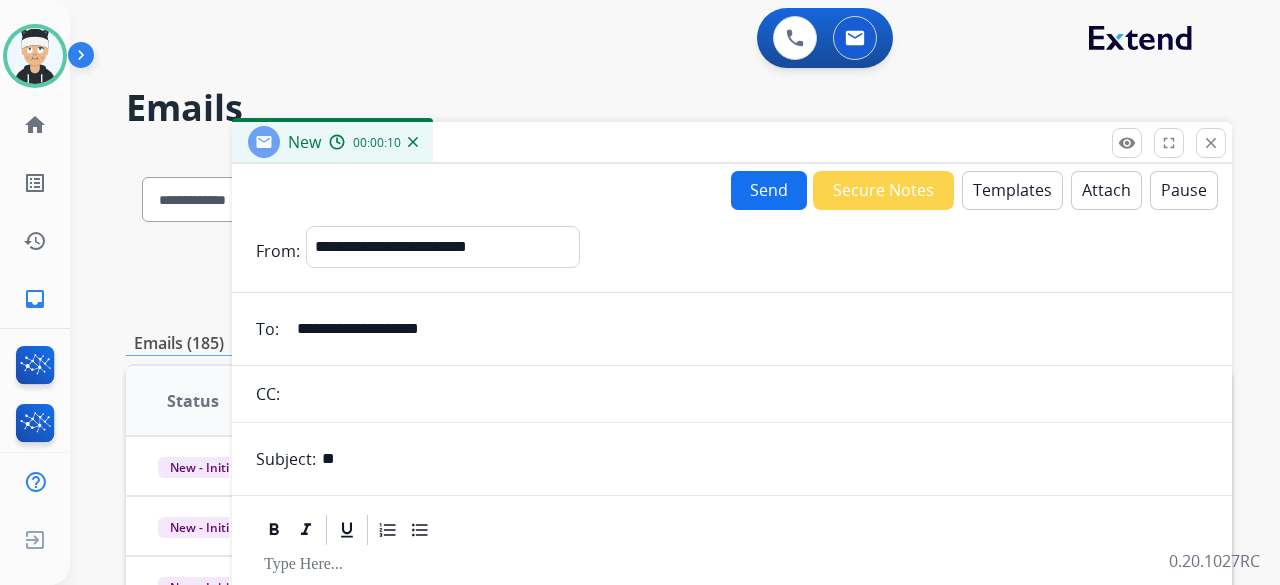 type on "*" 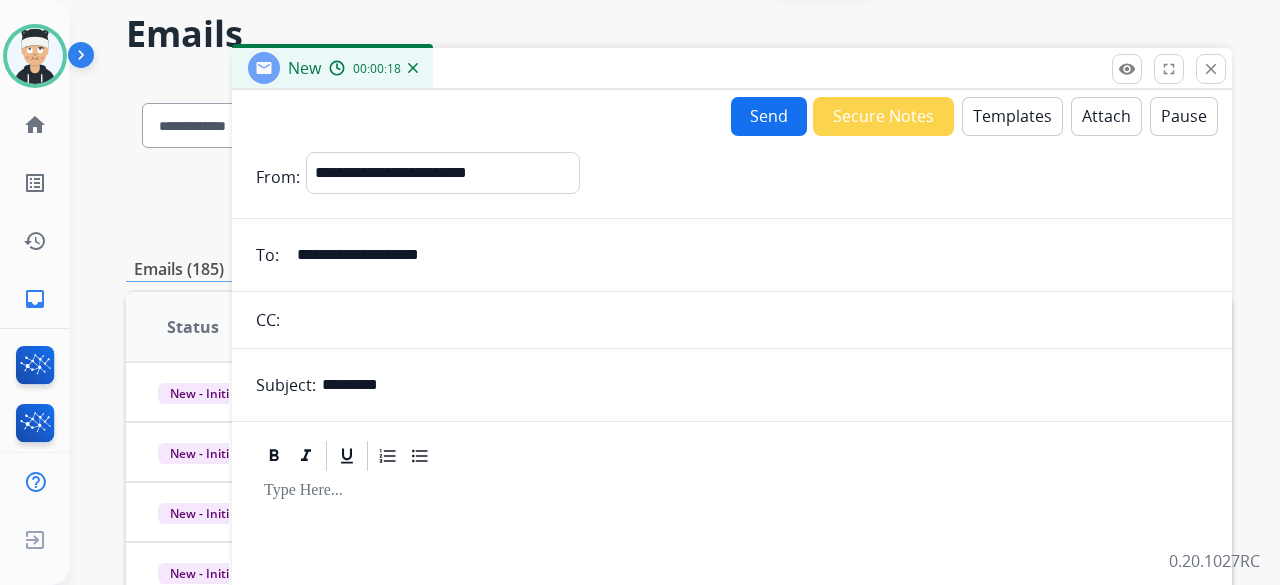 scroll, scrollTop: 100, scrollLeft: 0, axis: vertical 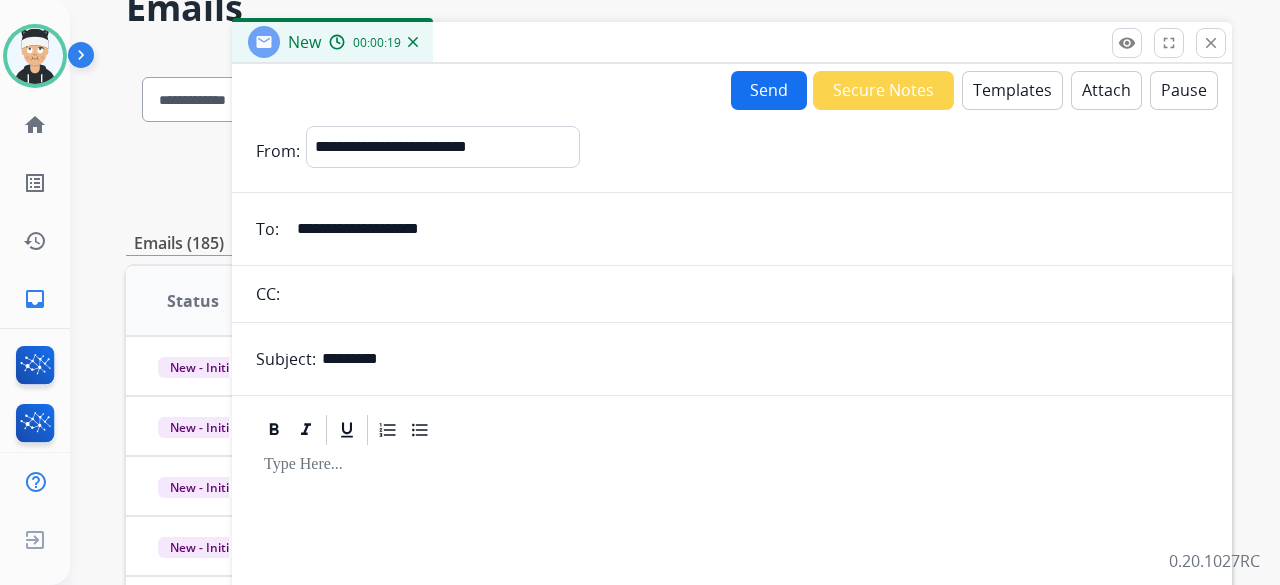 type on "*********" 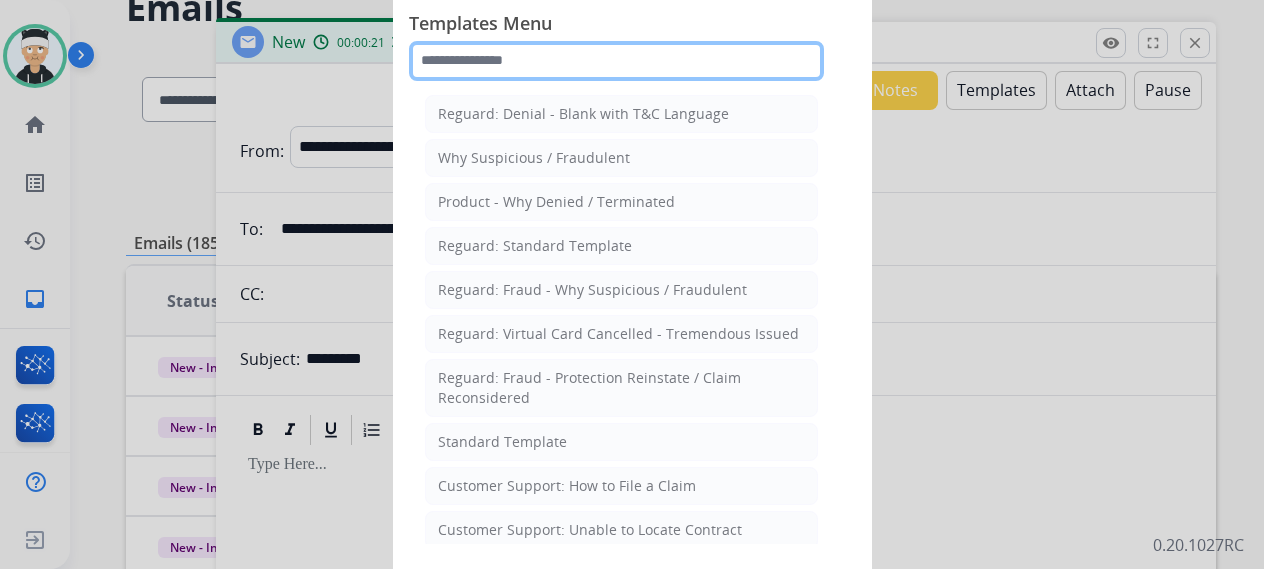 click 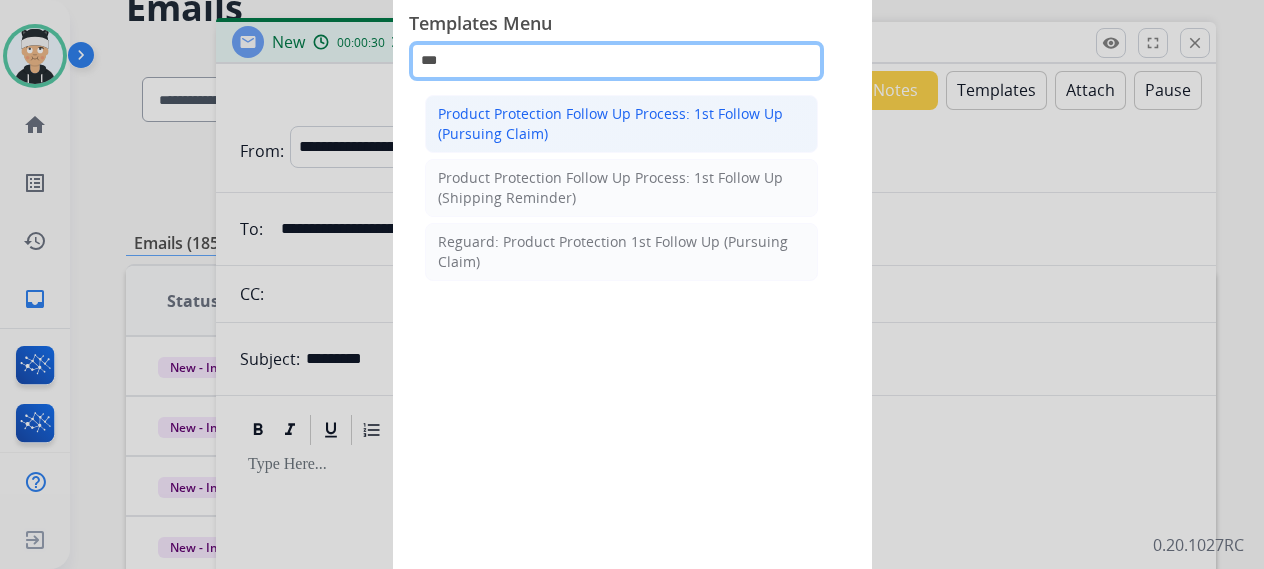 type on "***" 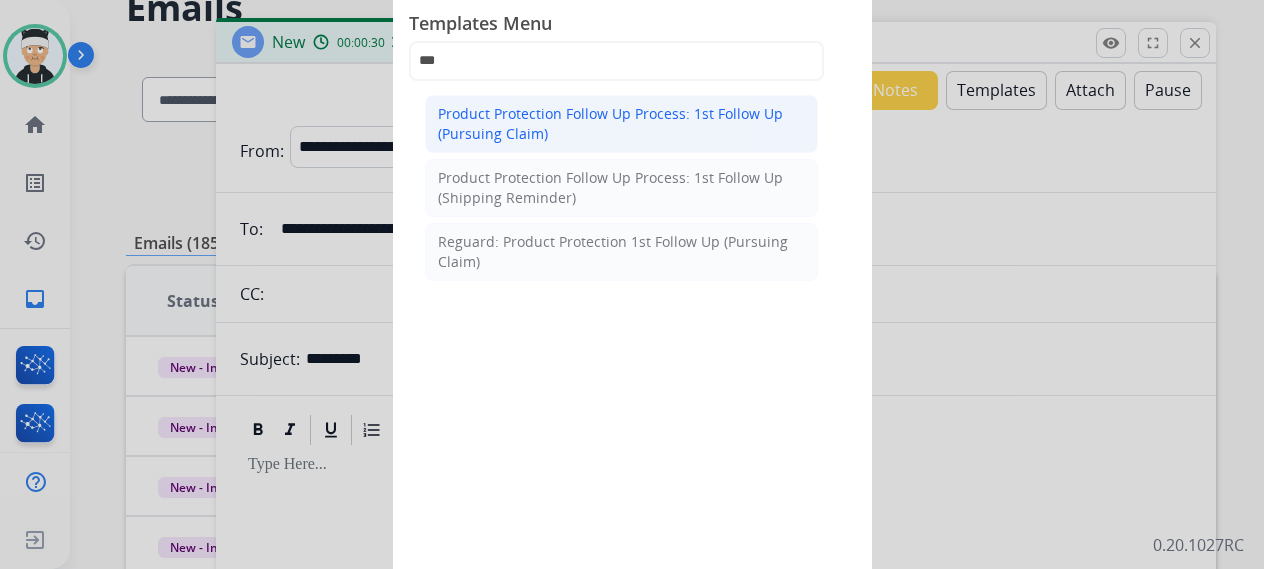 click on "Product Protection Follow Up Process: 1st Follow Up (Pursuing Claim)" 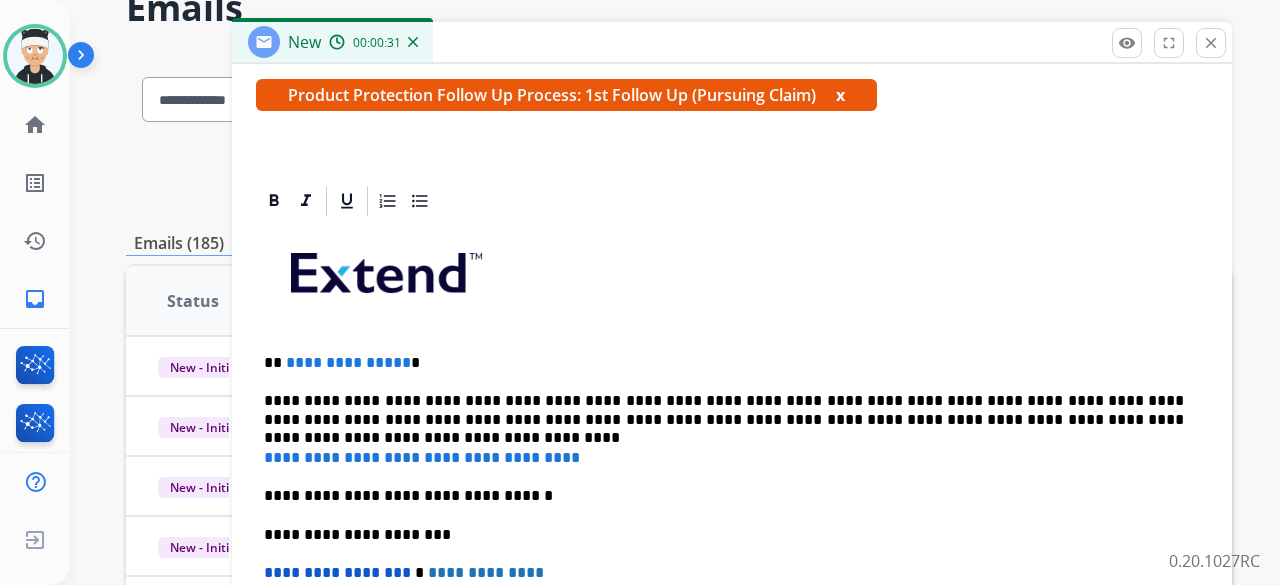 scroll, scrollTop: 383, scrollLeft: 0, axis: vertical 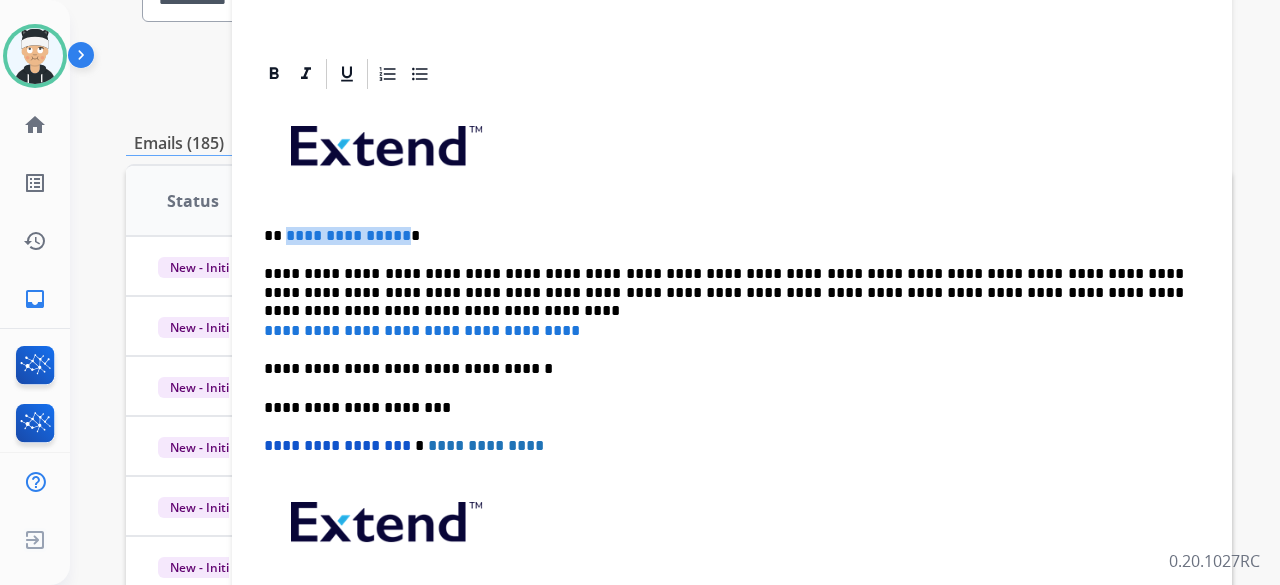 drag, startPoint x: 399, startPoint y: 231, endPoint x: 285, endPoint y: 239, distance: 114.28036 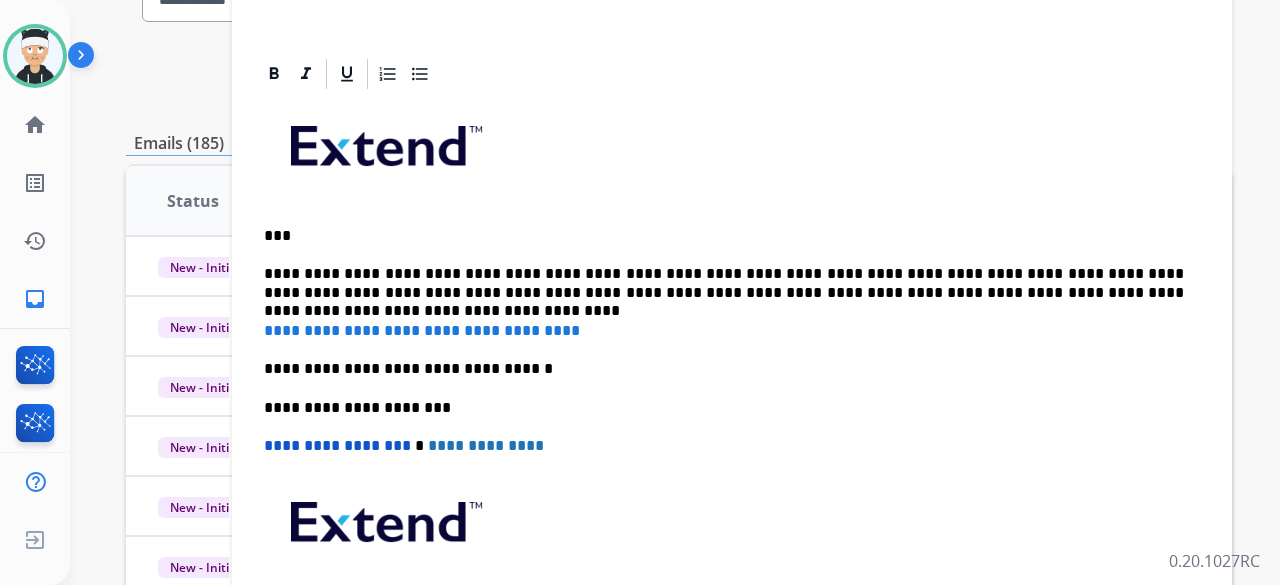 type 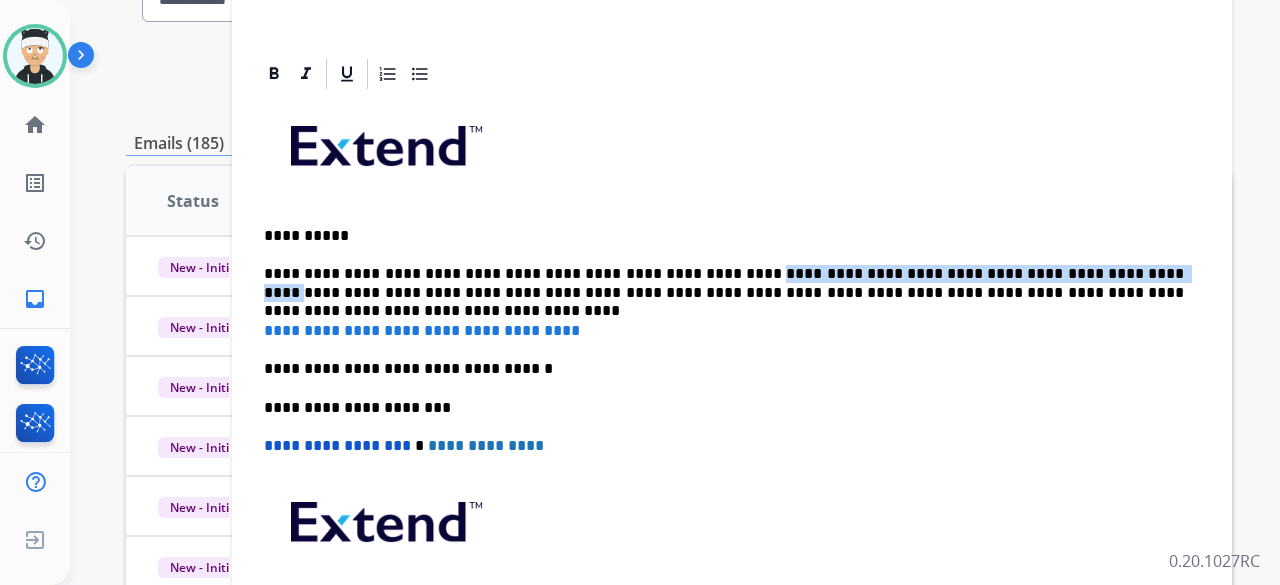 drag, startPoint x: 688, startPoint y: 270, endPoint x: 1043, endPoint y: 275, distance: 355.03522 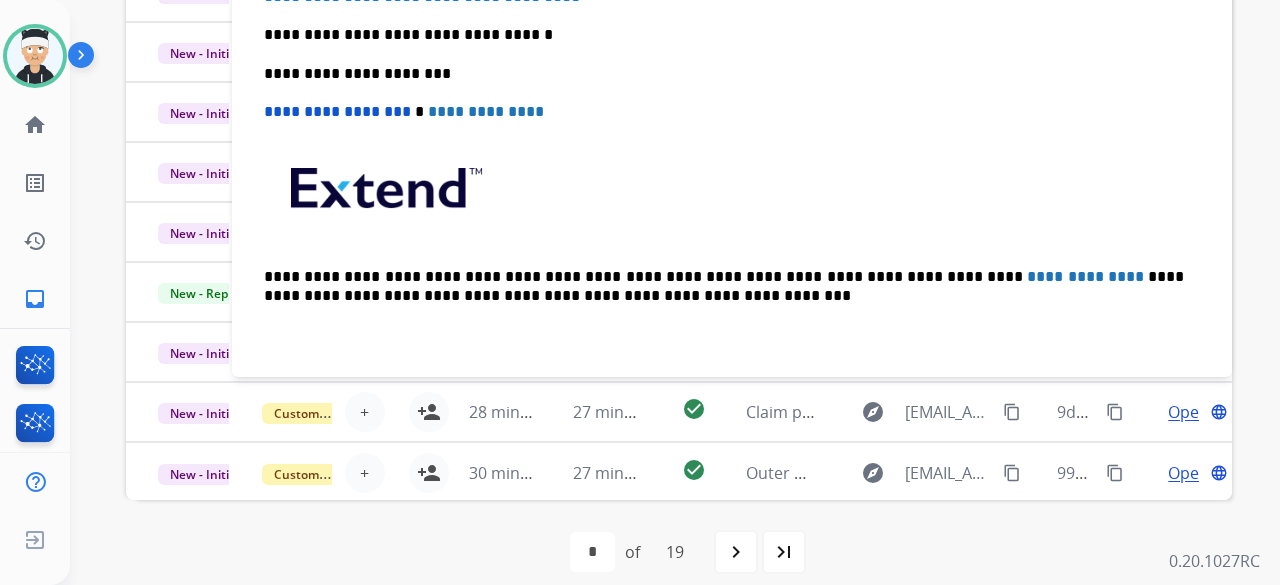 scroll, scrollTop: 552, scrollLeft: 0, axis: vertical 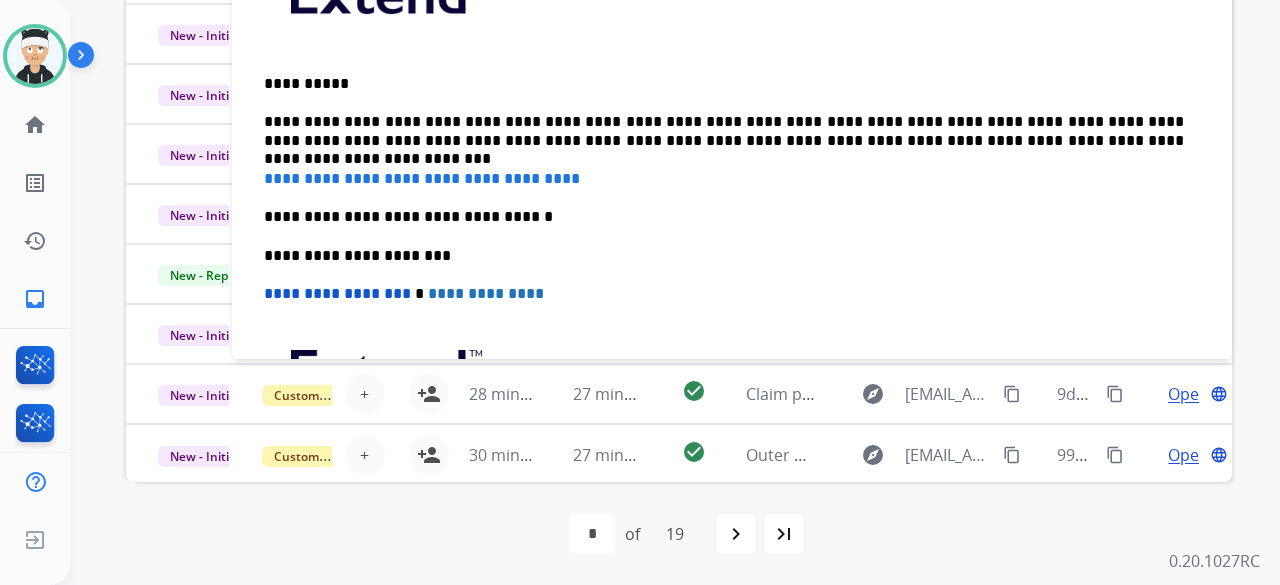 click on "**********" at bounding box center (724, 131) 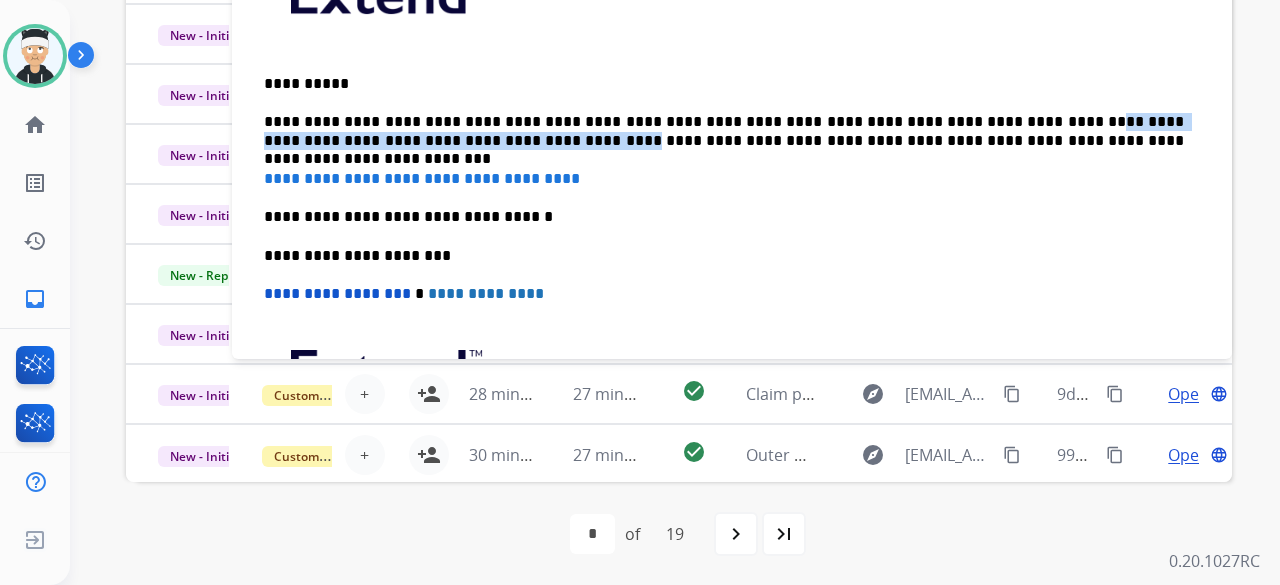drag, startPoint x: 400, startPoint y: 137, endPoint x: 962, endPoint y: 110, distance: 562.6482 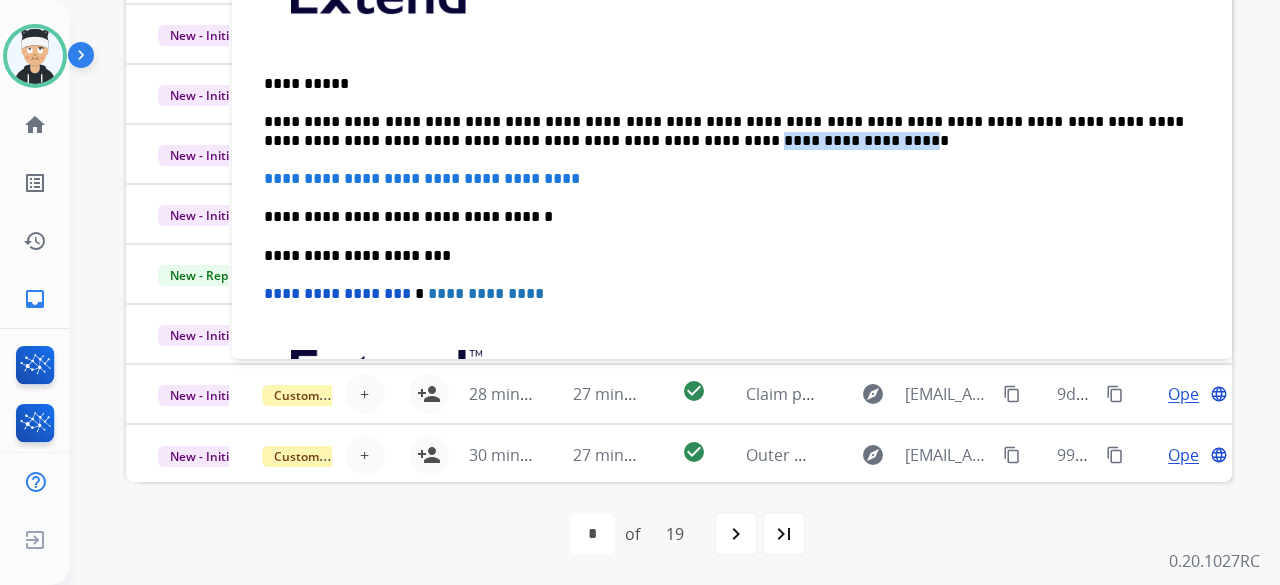 drag, startPoint x: 688, startPoint y: 138, endPoint x: 561, endPoint y: 138, distance: 127 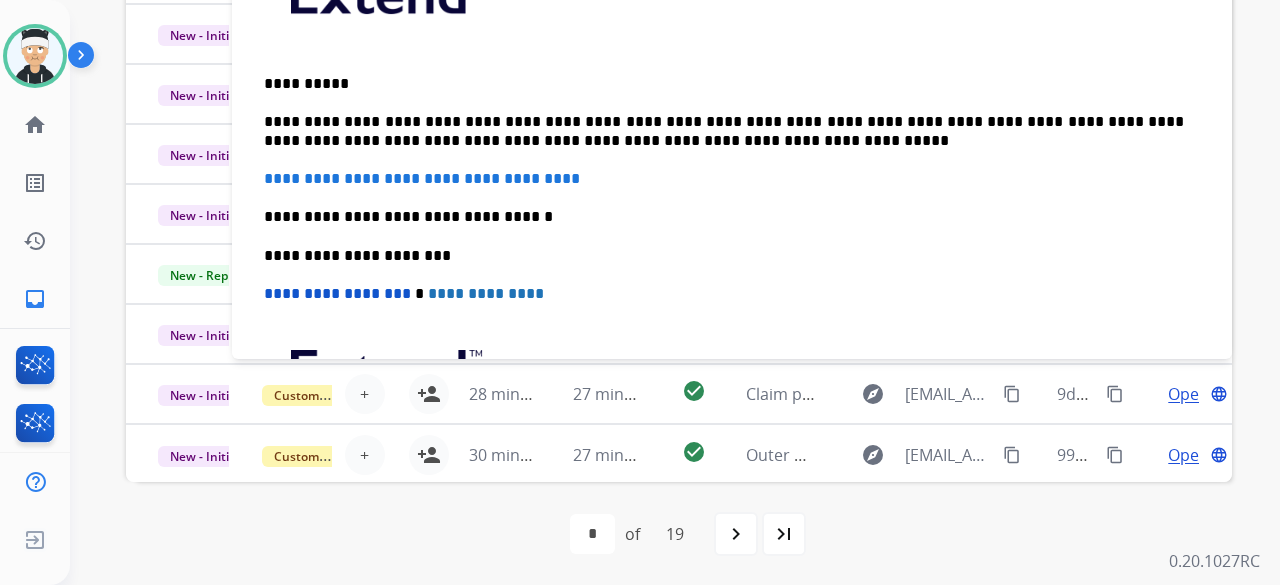 click on "**********" at bounding box center [732, 245] 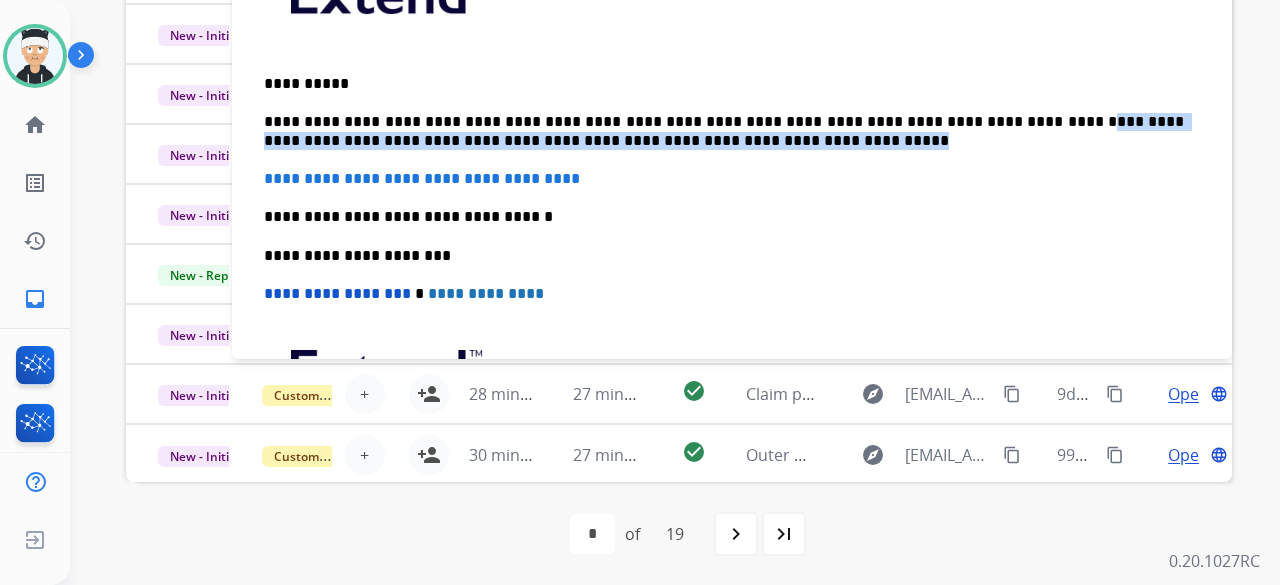 drag, startPoint x: 713, startPoint y: 137, endPoint x: 979, endPoint y: 115, distance: 266.90823 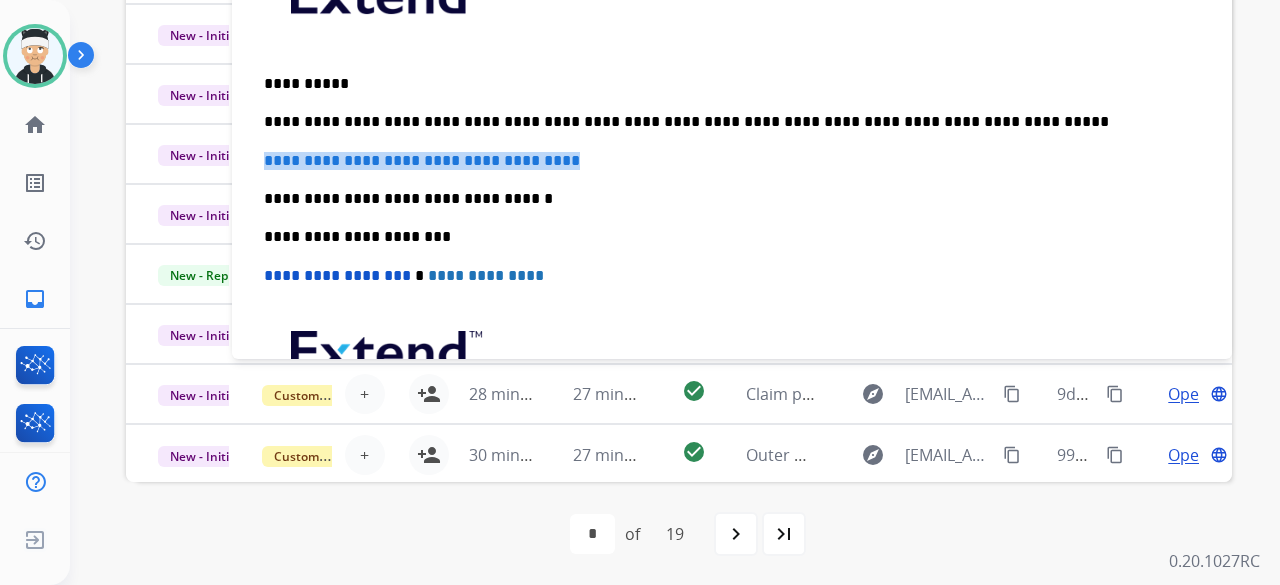 drag, startPoint x: 546, startPoint y: 156, endPoint x: 250, endPoint y: 165, distance: 296.13678 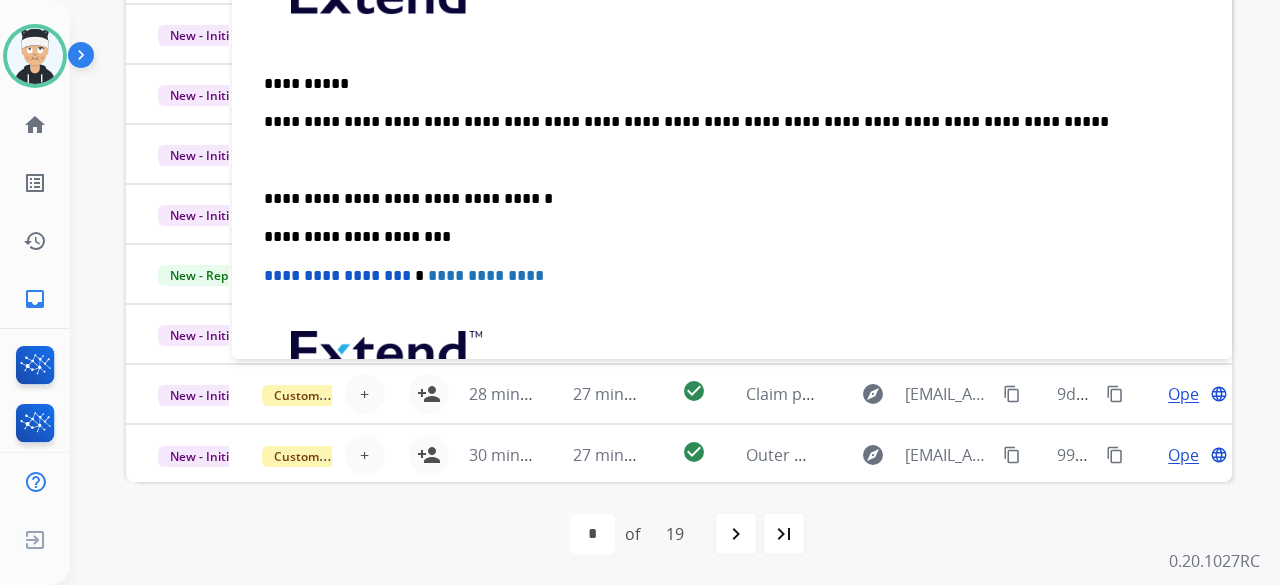 click on "**********" at bounding box center [724, 199] 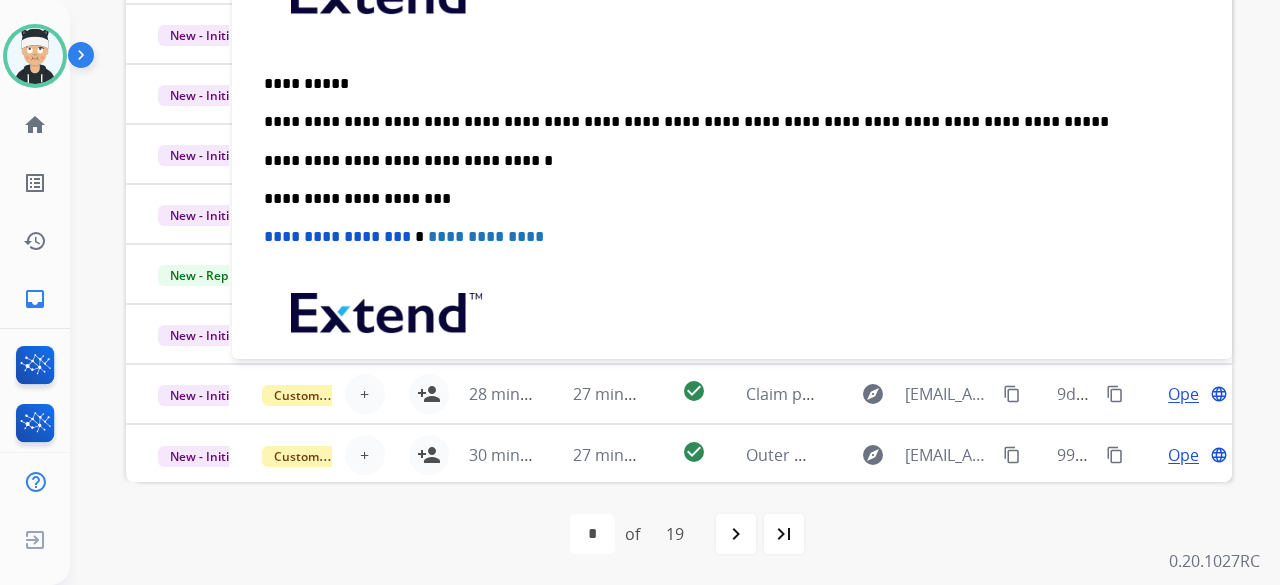 click on "**********" at bounding box center [724, 122] 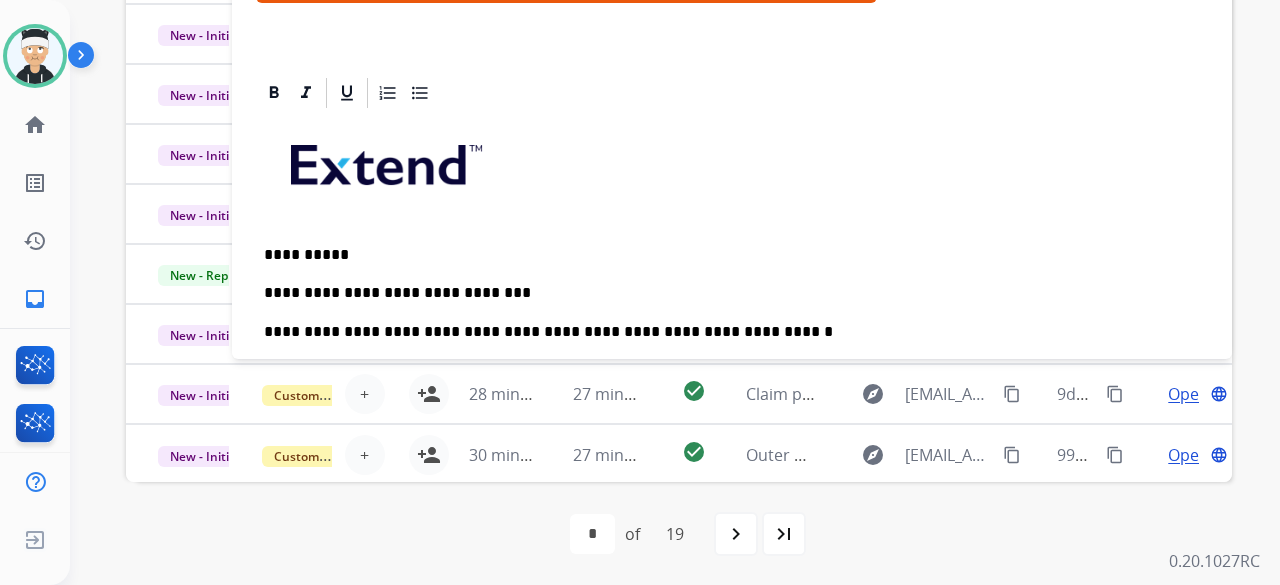 scroll, scrollTop: 0, scrollLeft: 0, axis: both 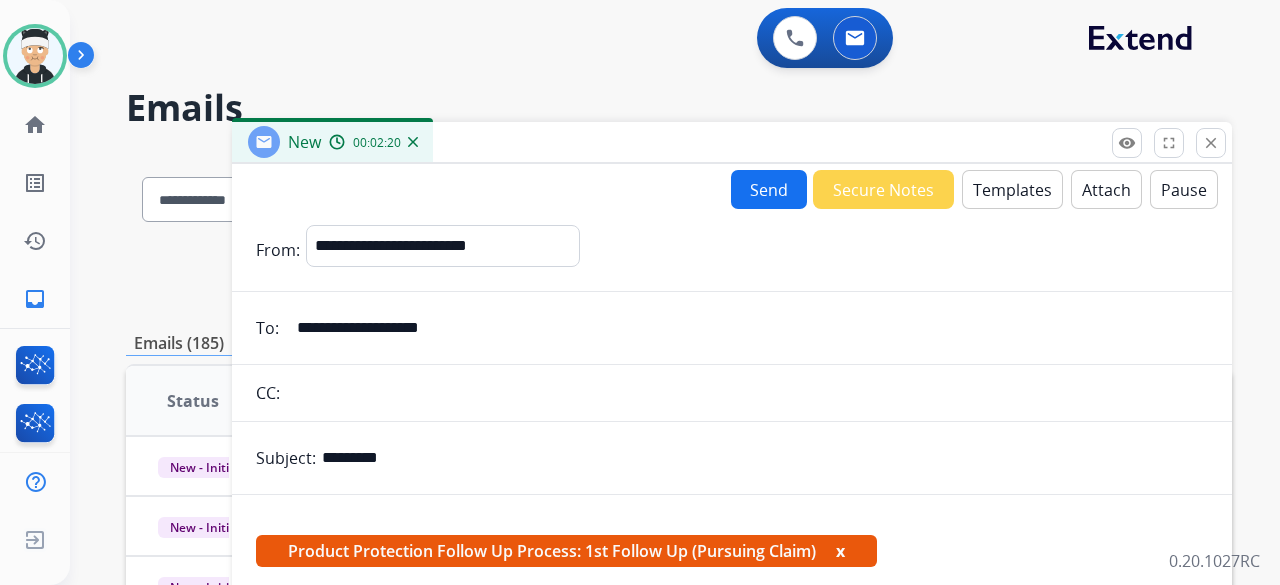 click on "Send" at bounding box center [769, 189] 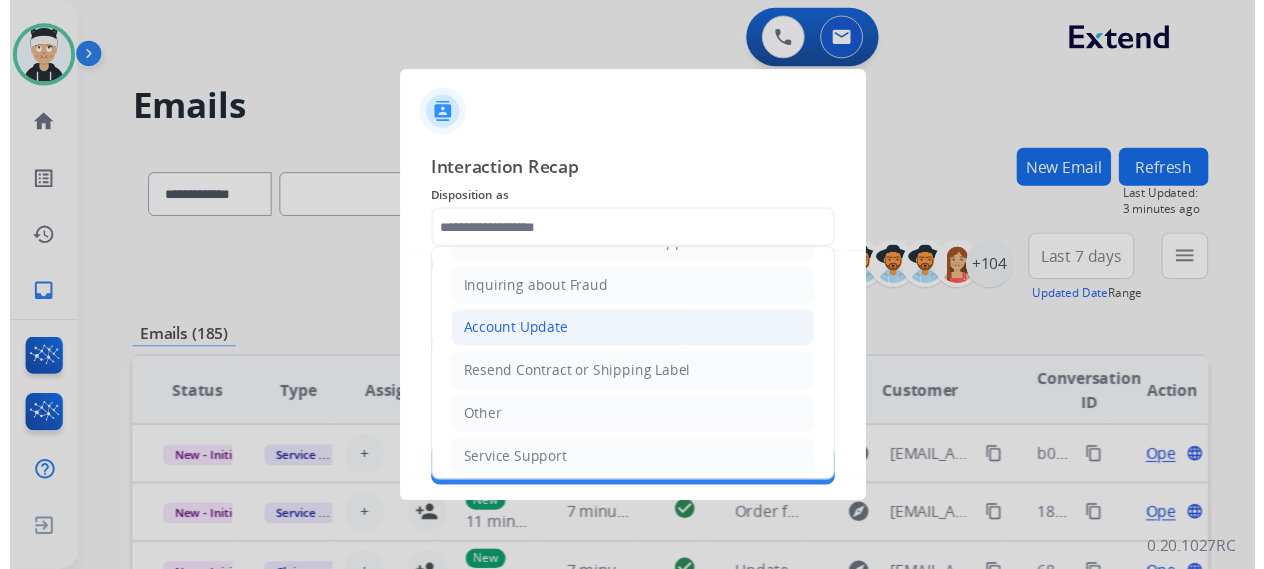 scroll, scrollTop: 303, scrollLeft: 0, axis: vertical 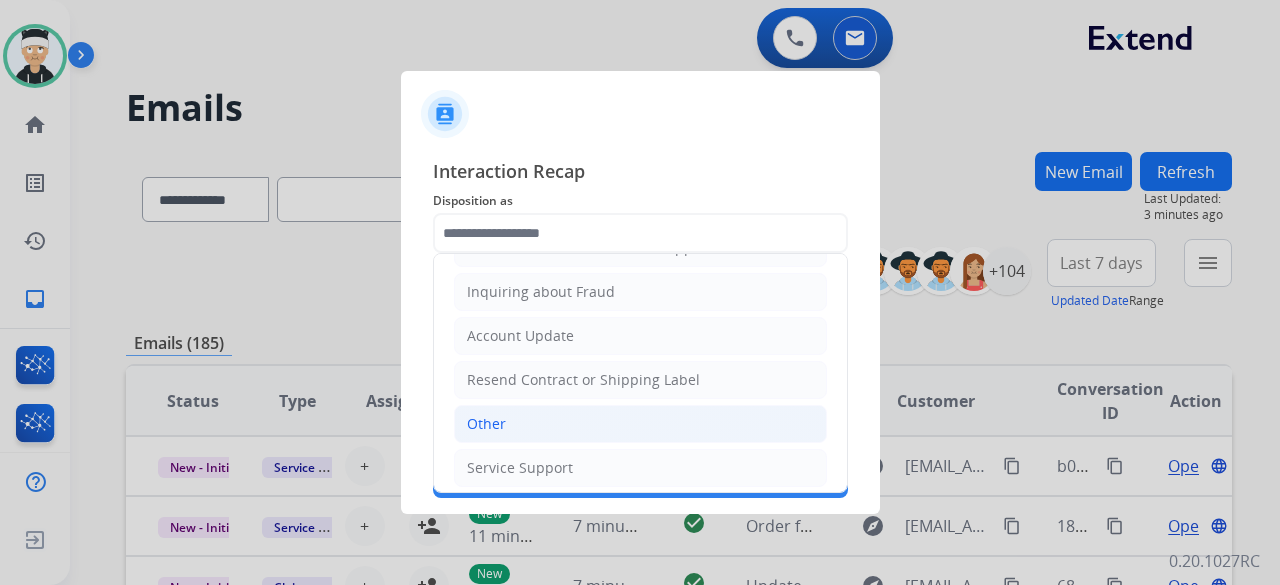 click on "Other" 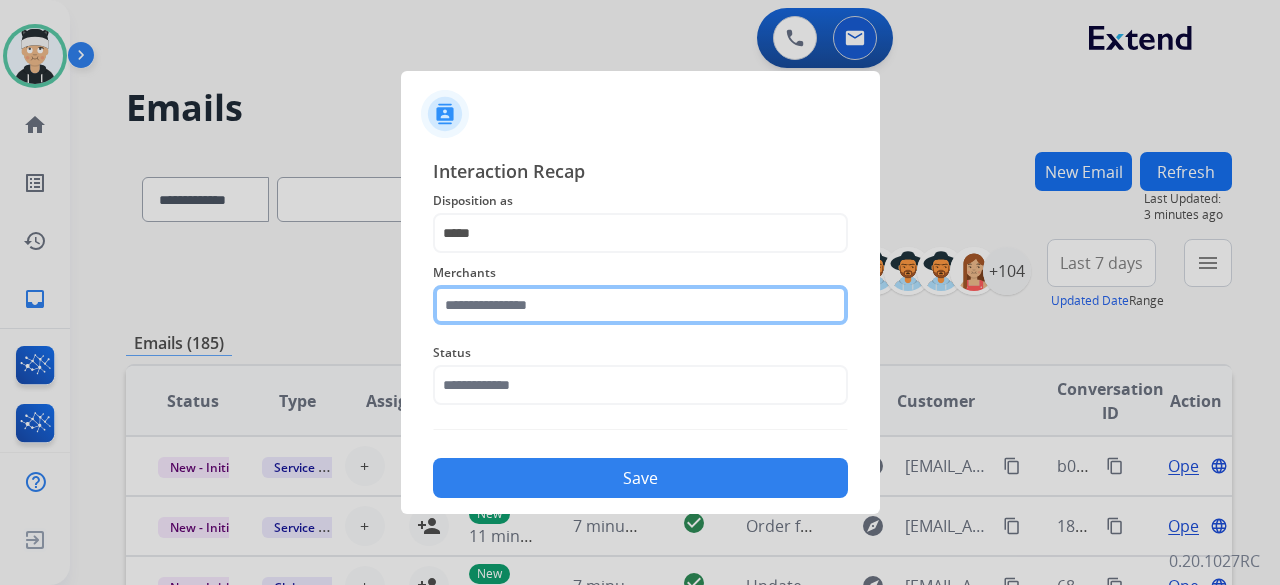 click 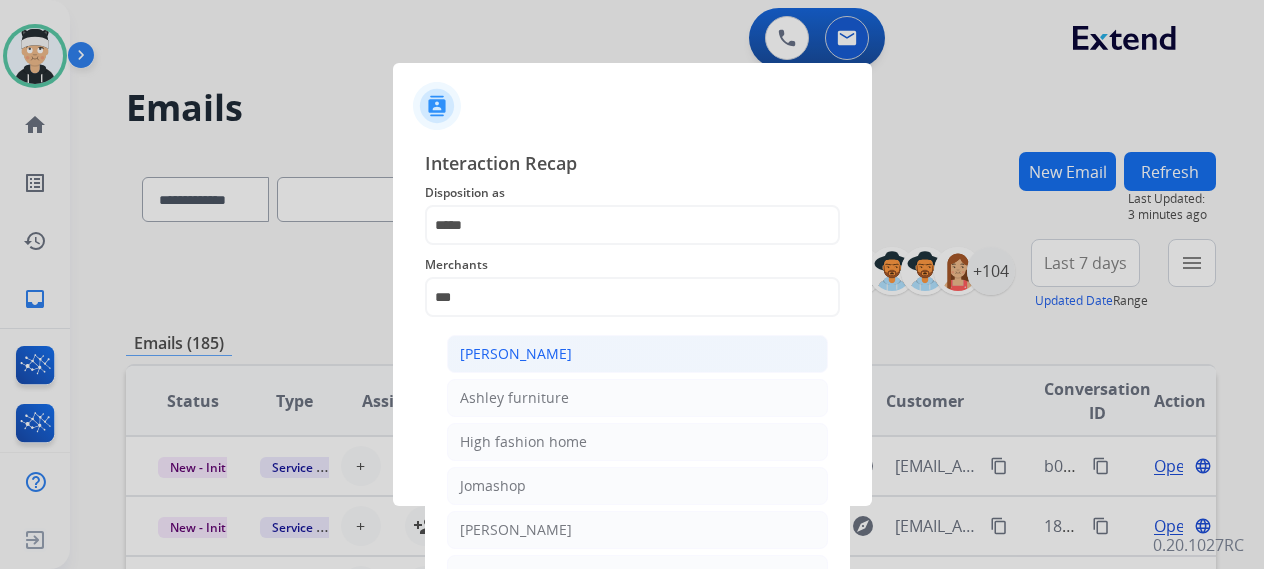 click on "Ashley - Reguard" 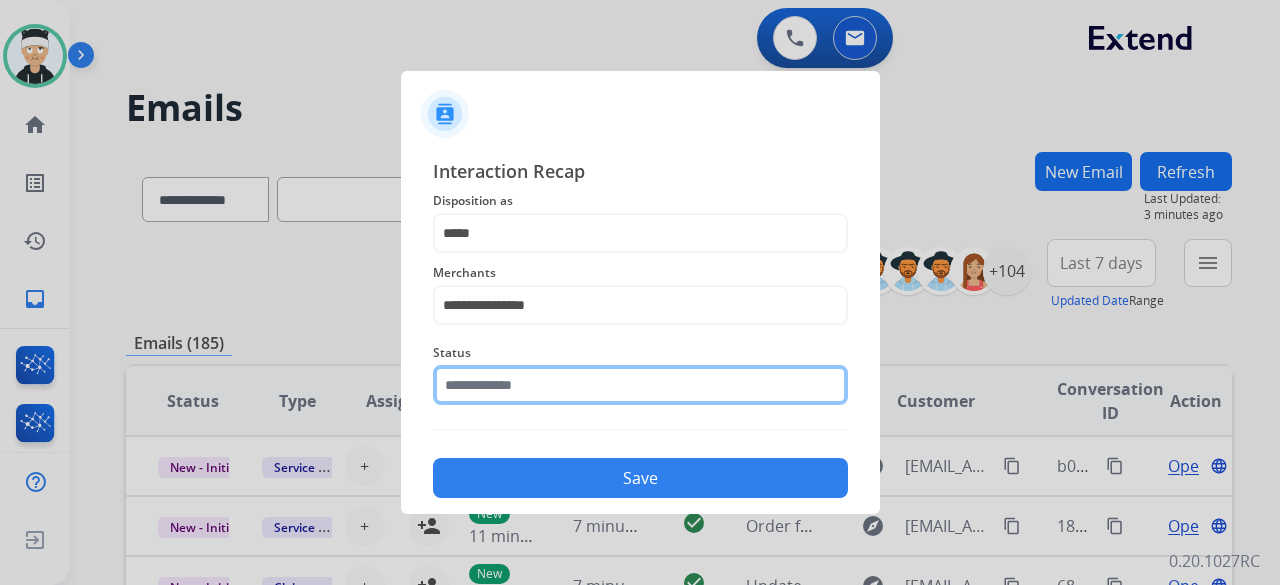 click 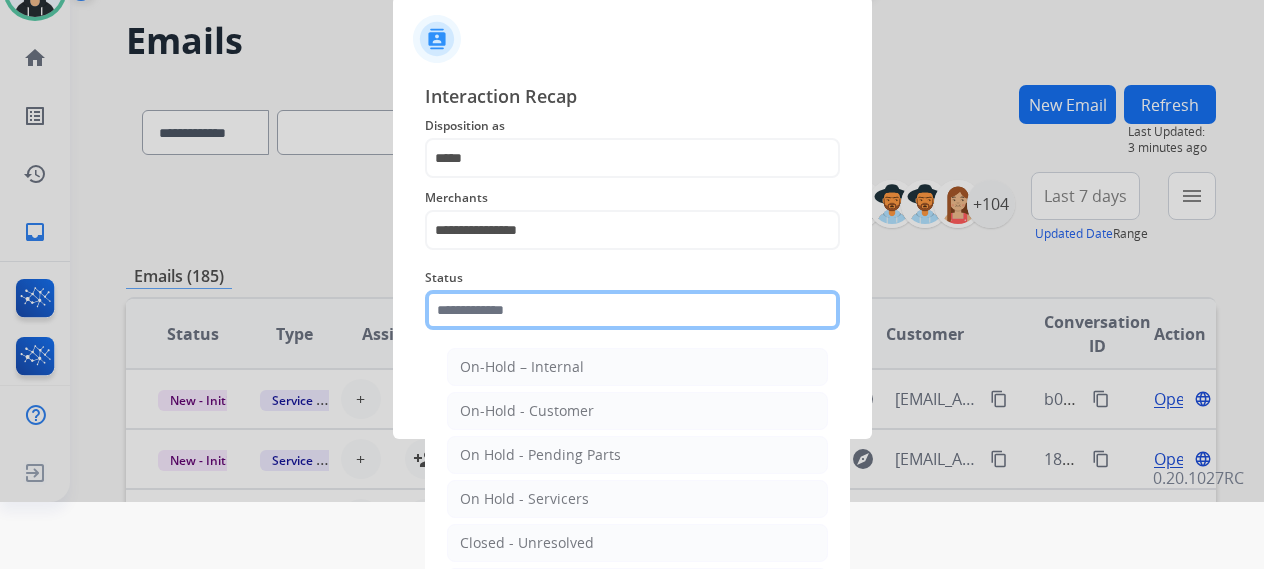 scroll, scrollTop: 136, scrollLeft: 0, axis: vertical 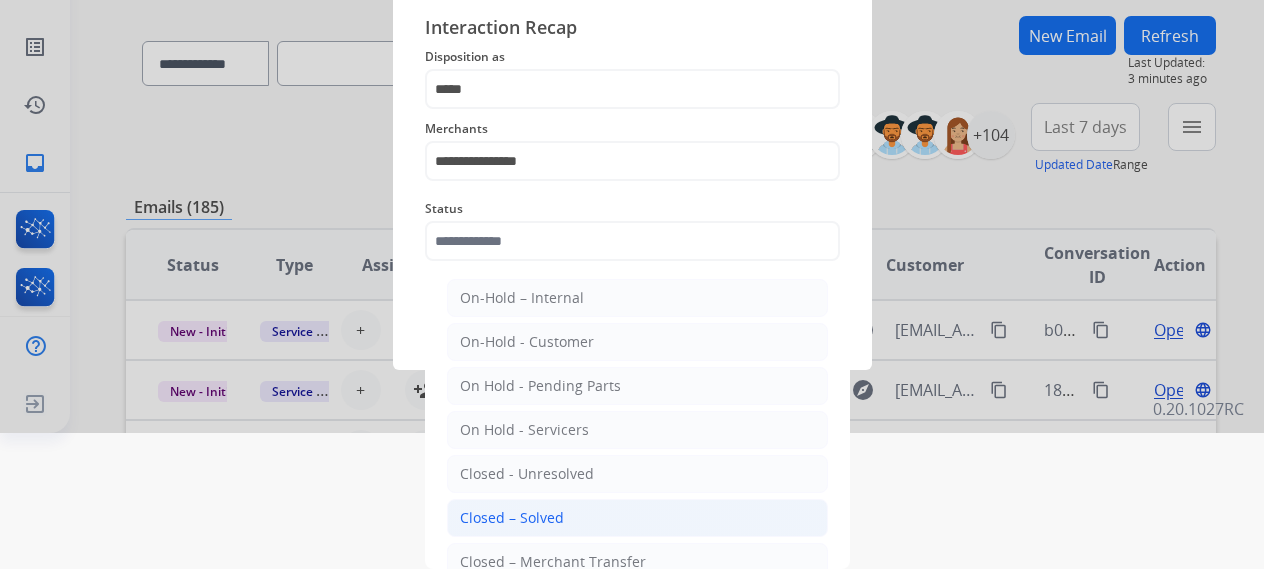click on "Closed – Solved" 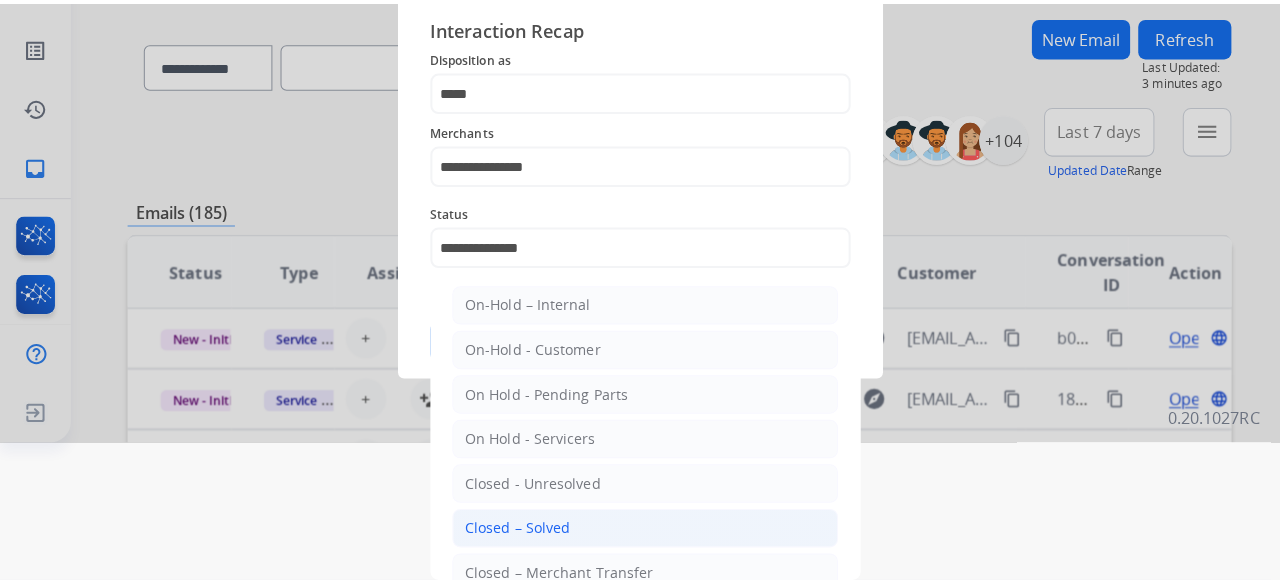 scroll, scrollTop: 0, scrollLeft: 0, axis: both 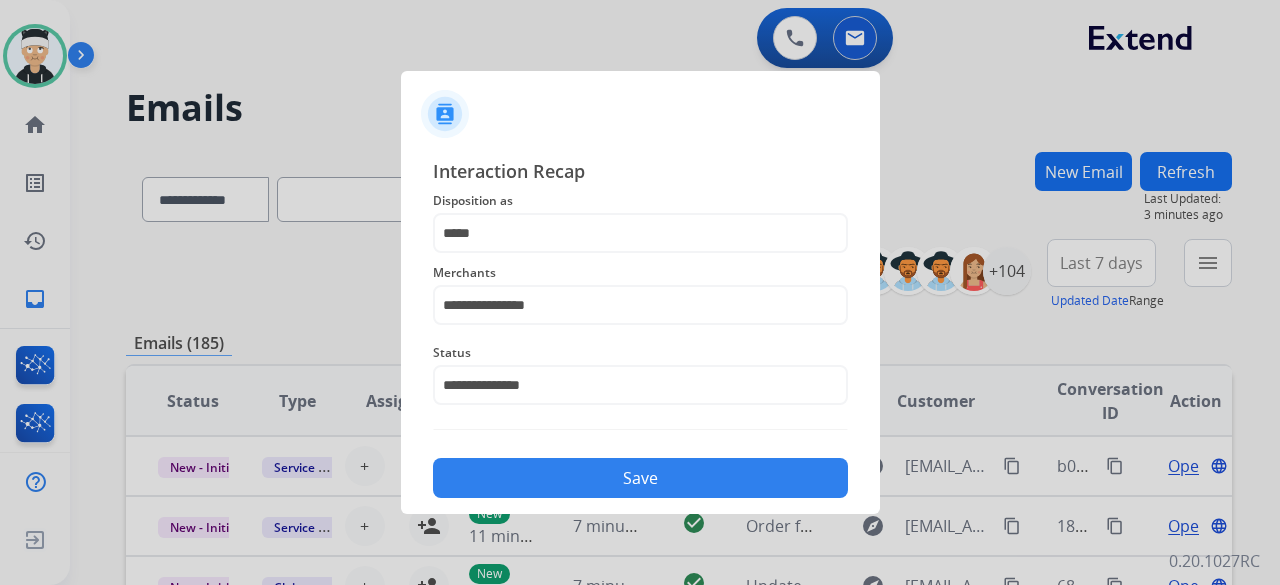 click on "Save" 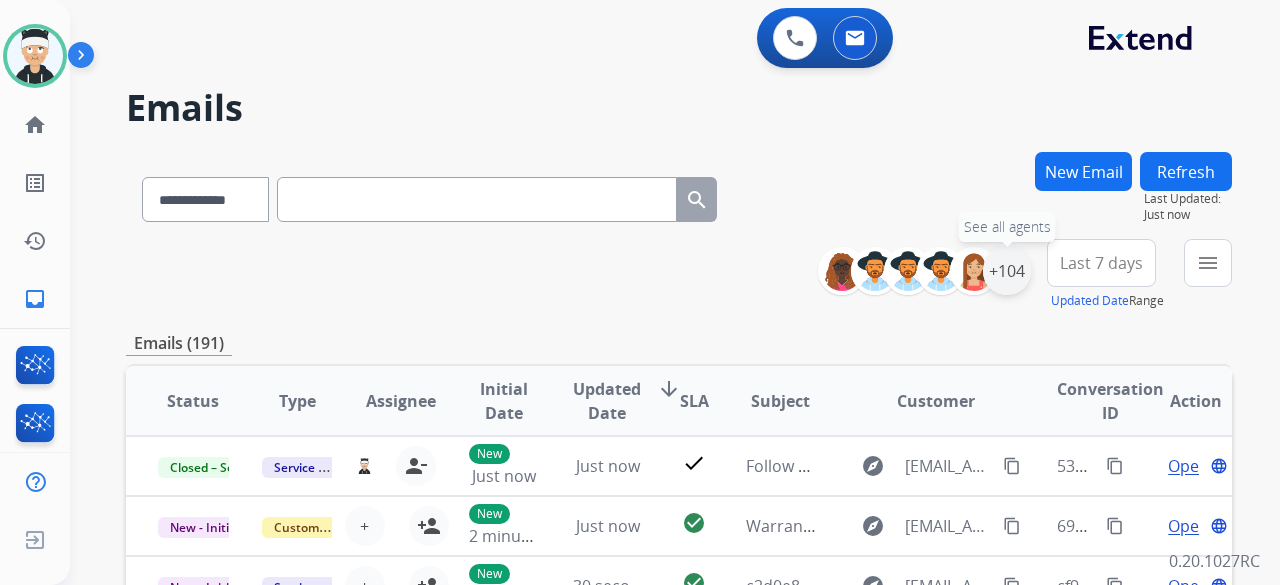 click on "+104" at bounding box center [1007, 271] 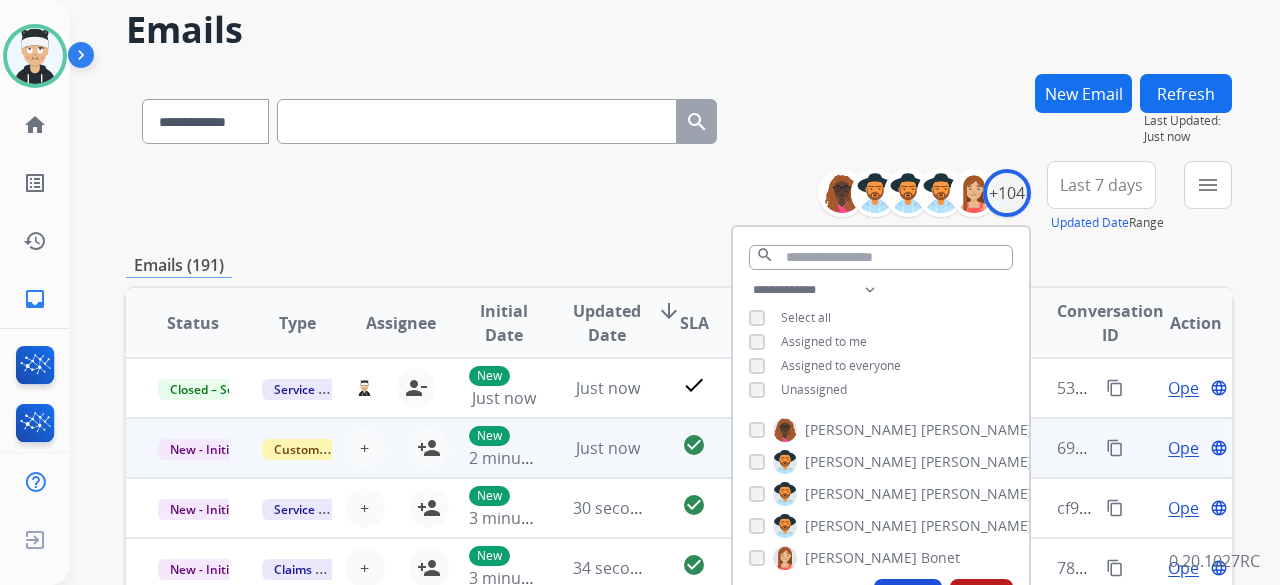 scroll, scrollTop: 200, scrollLeft: 0, axis: vertical 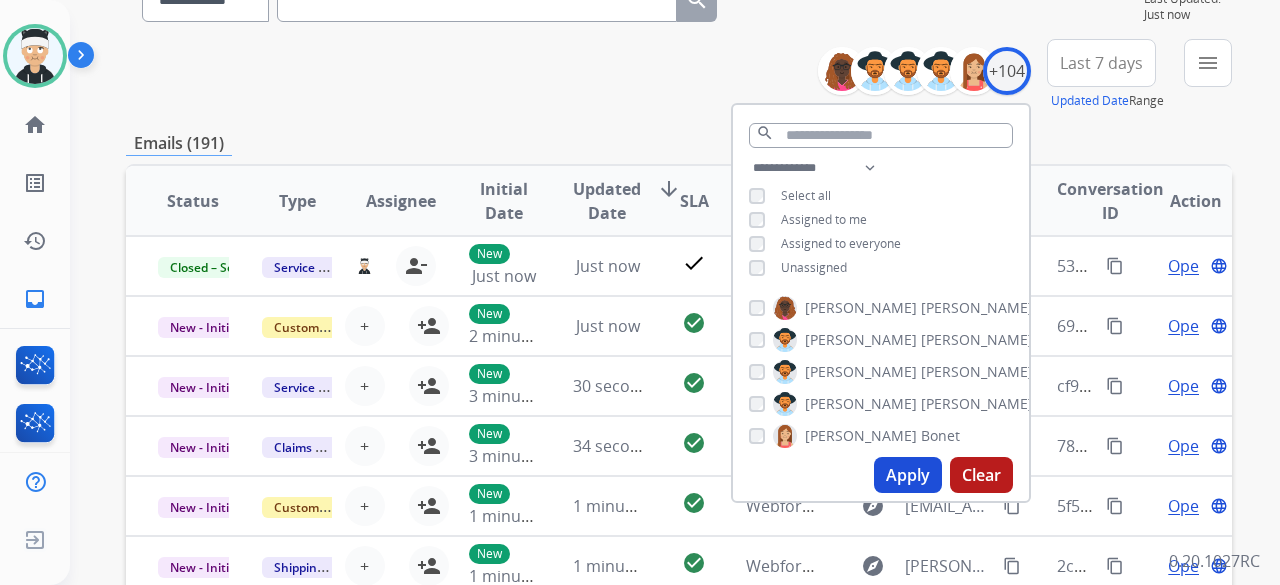 click on "Apply" at bounding box center [908, 475] 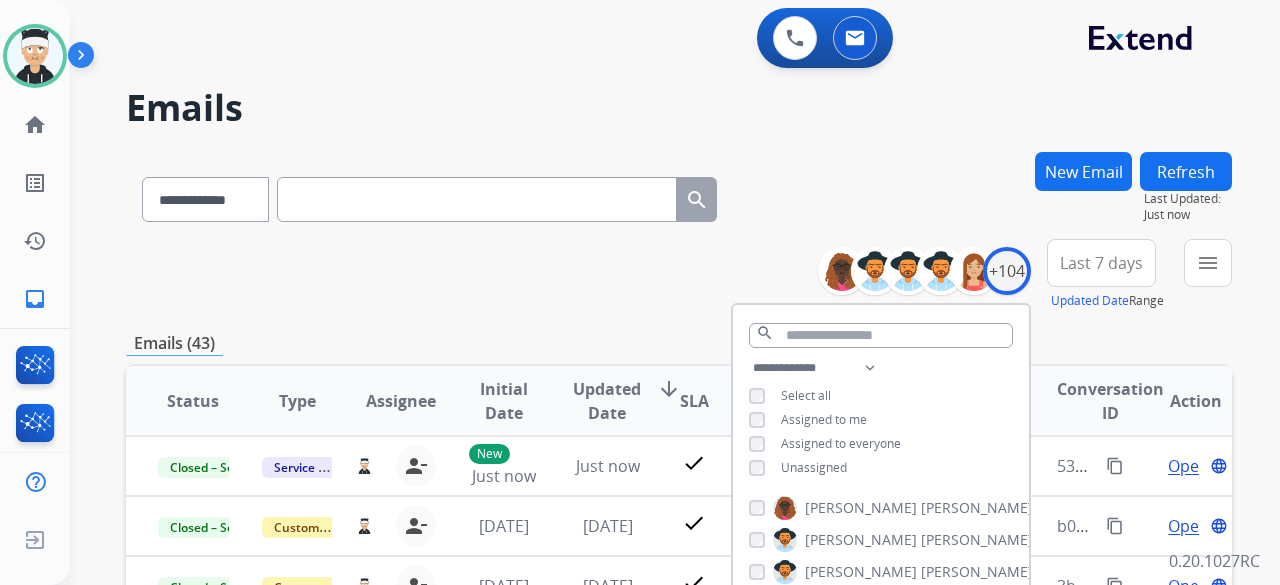click on "**********" at bounding box center (679, 275) 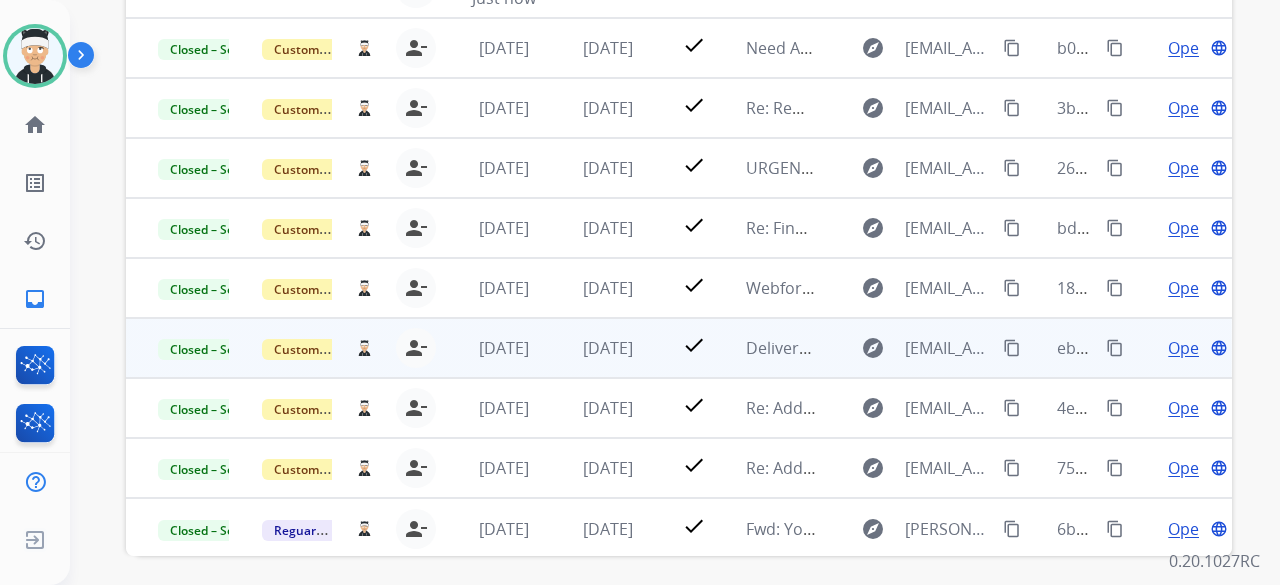 scroll, scrollTop: 500, scrollLeft: 0, axis: vertical 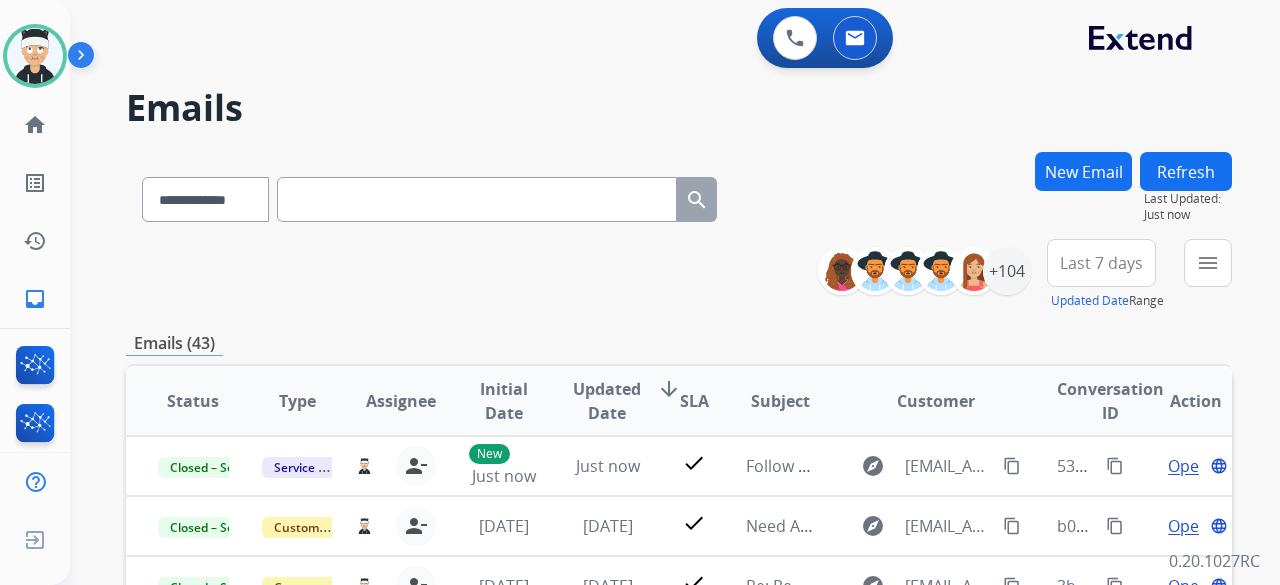 click on "New Email" at bounding box center [1083, 171] 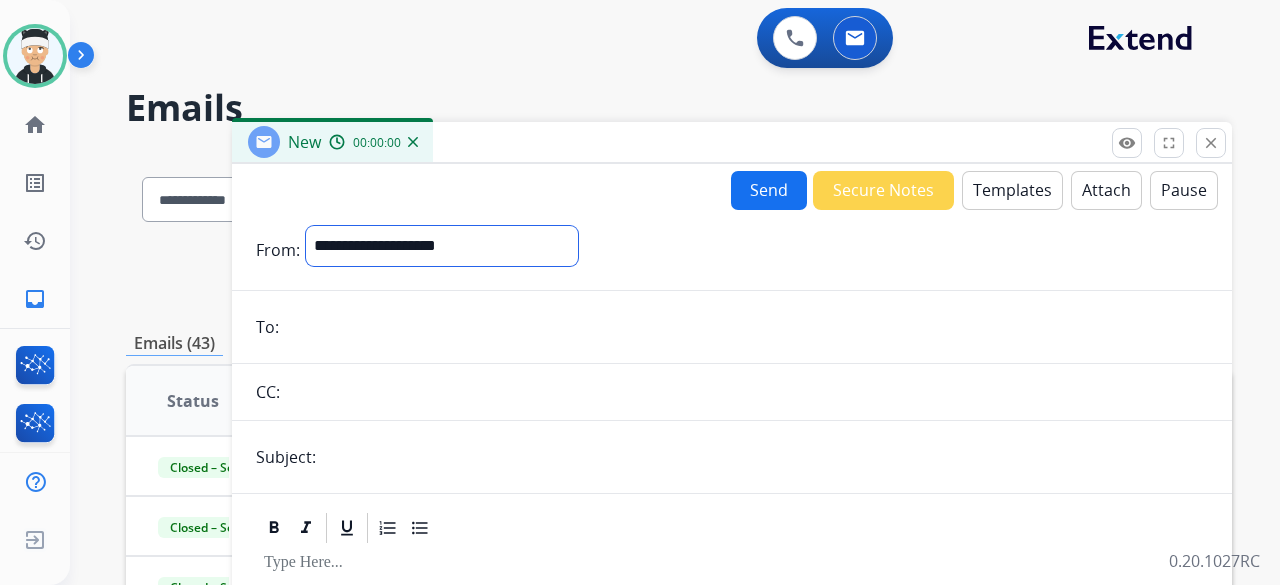 click on "**********" at bounding box center [442, 246] 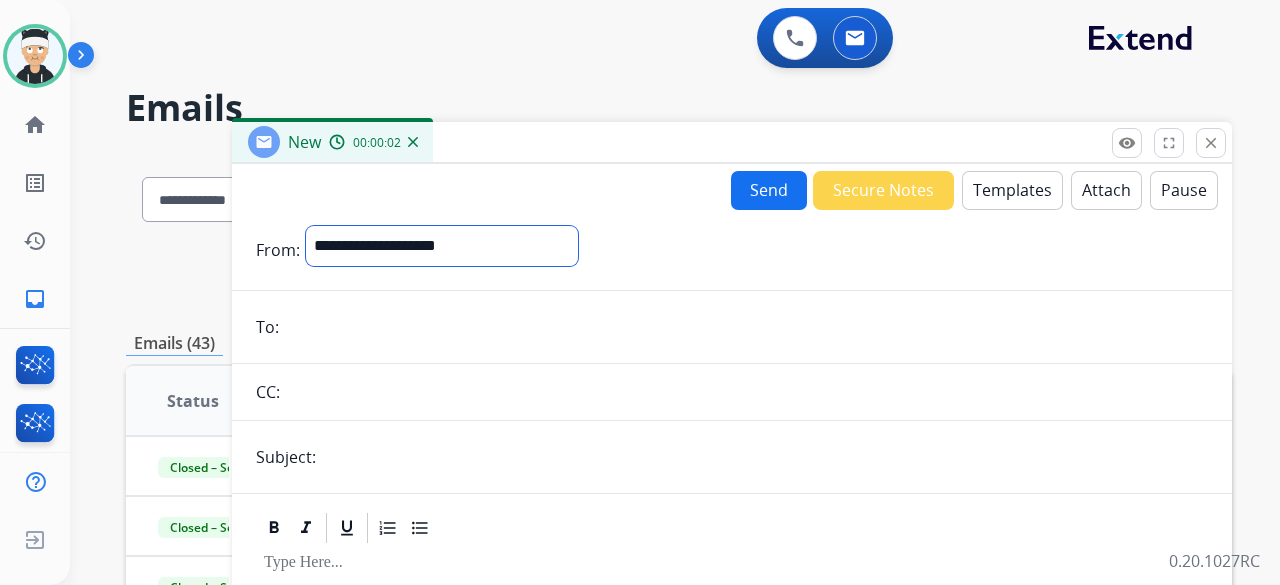 select on "**********" 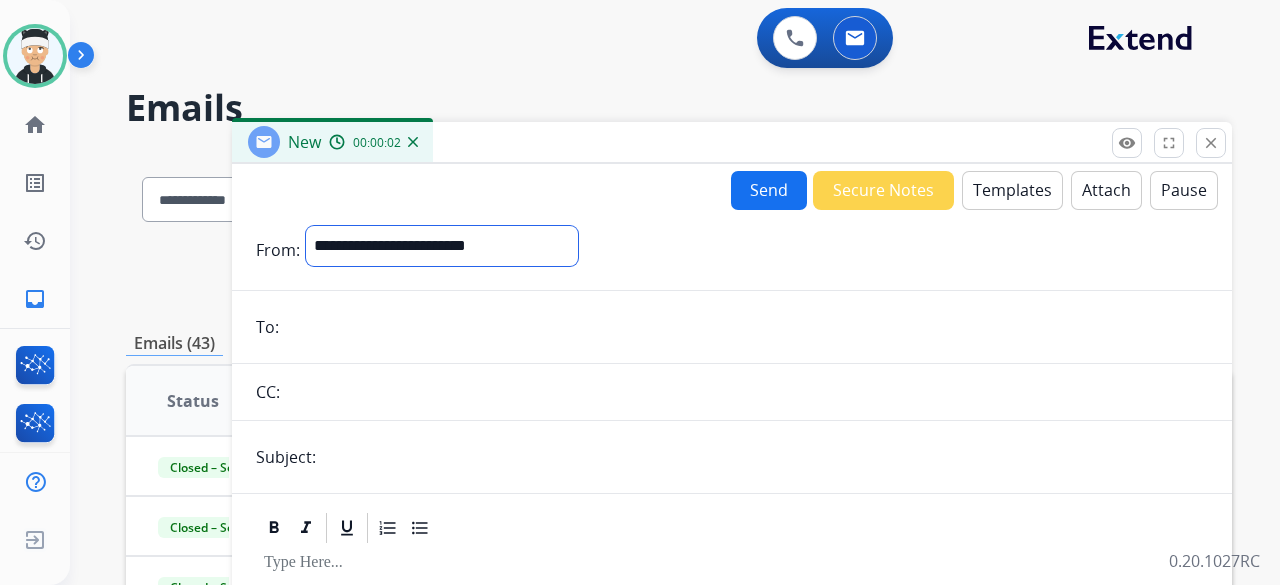 click on "**********" at bounding box center [442, 246] 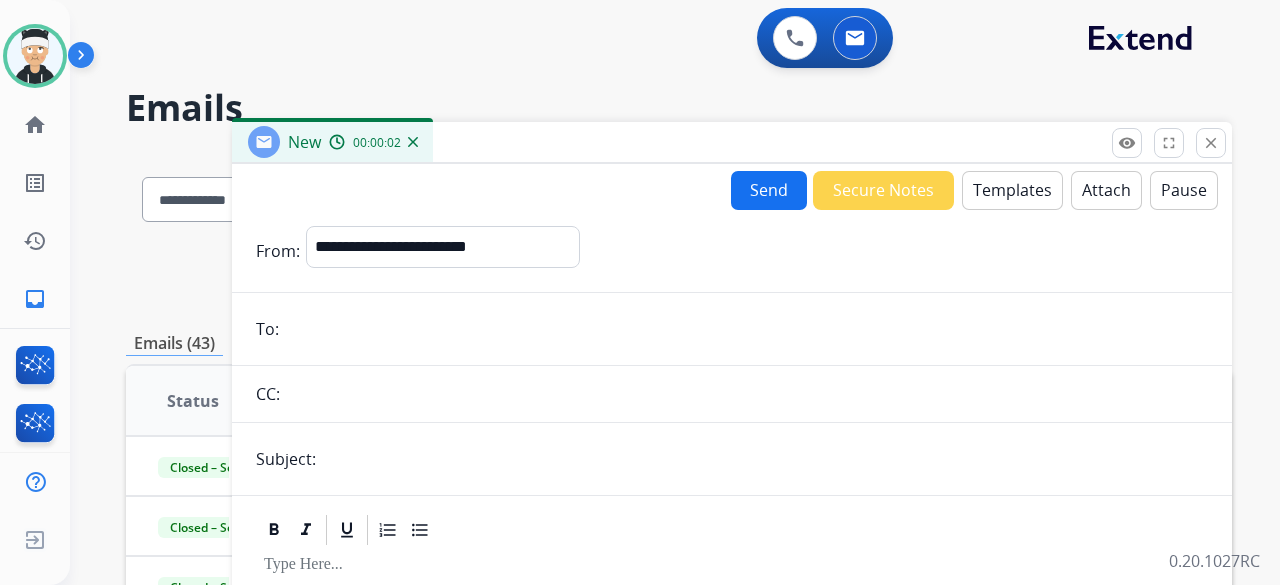 click at bounding box center (746, 329) 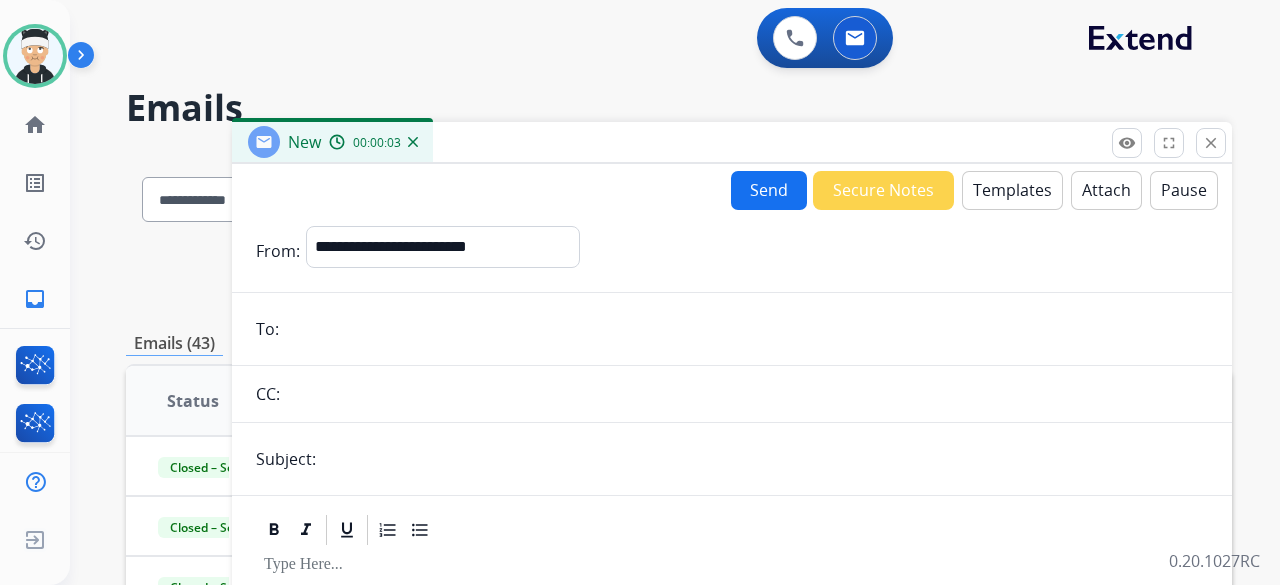 paste on "**********" 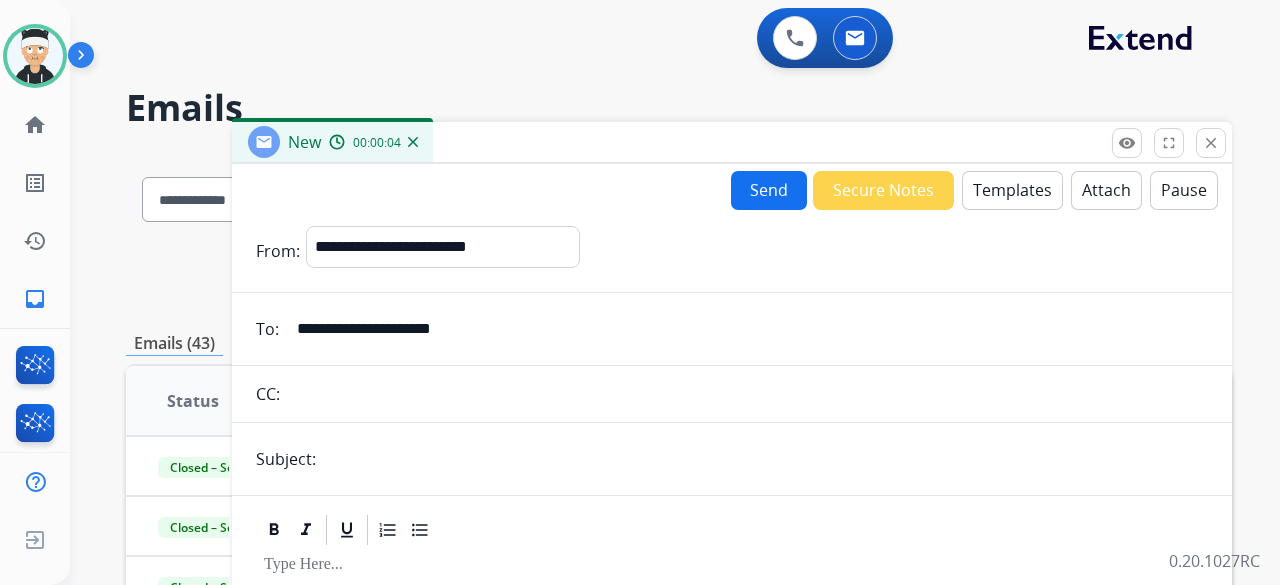 type on "**********" 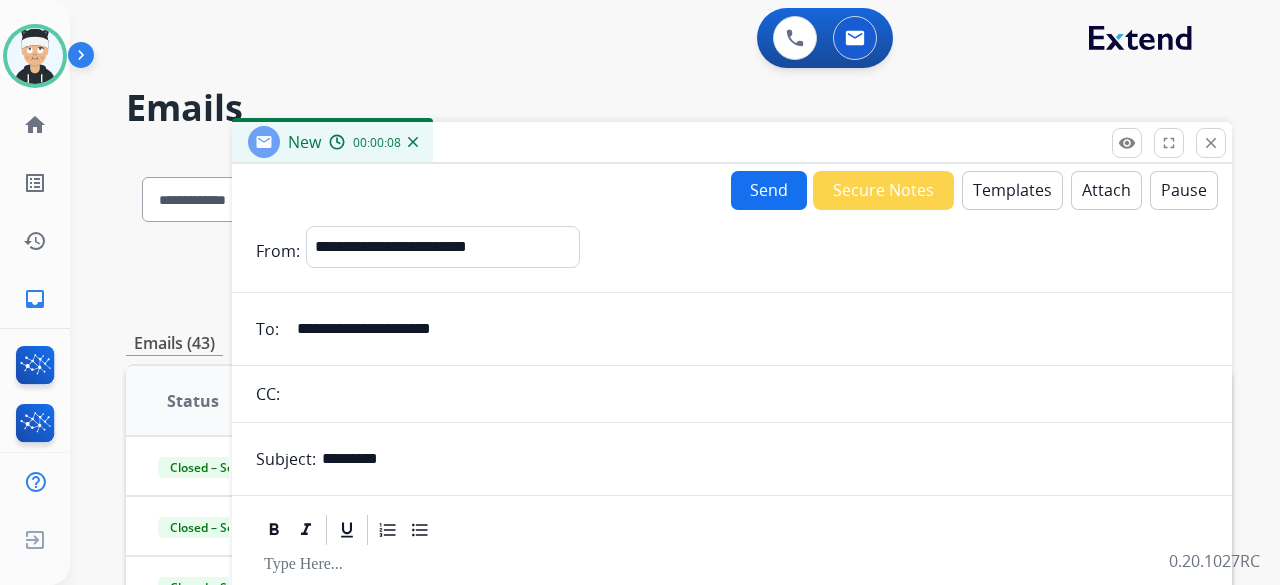 type on "*********" 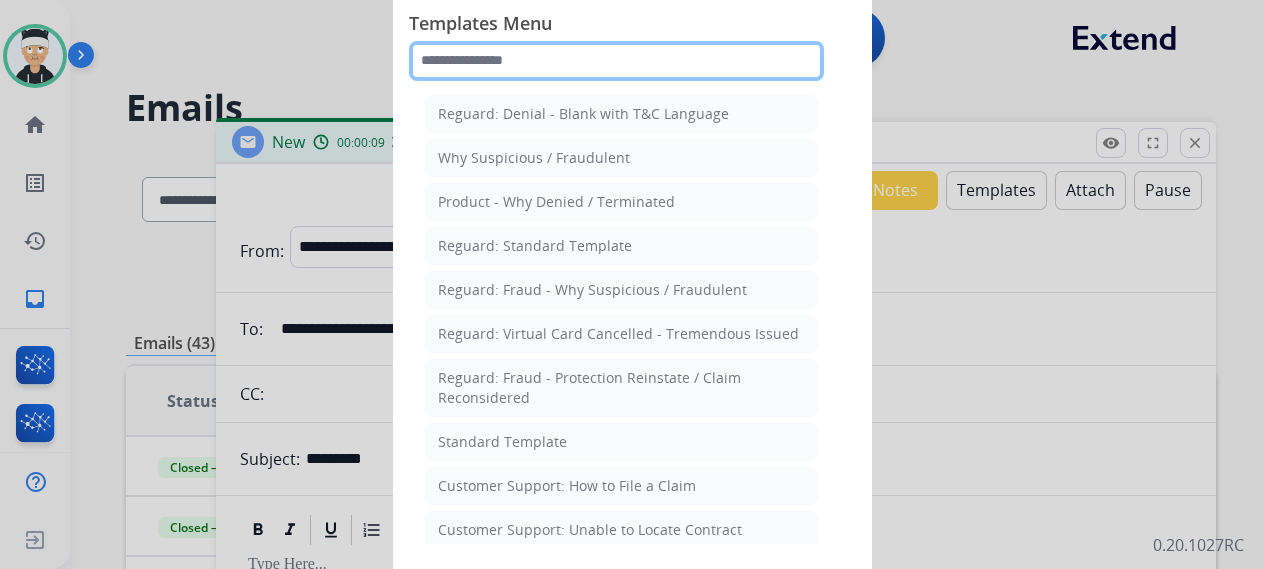 click 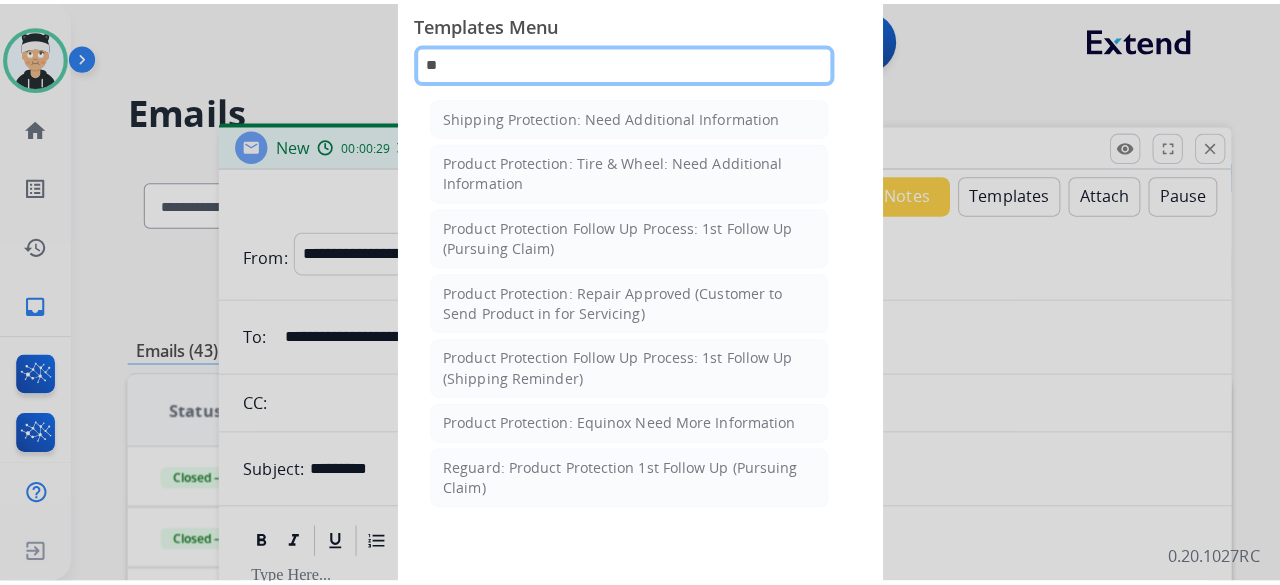 scroll, scrollTop: 0, scrollLeft: 0, axis: both 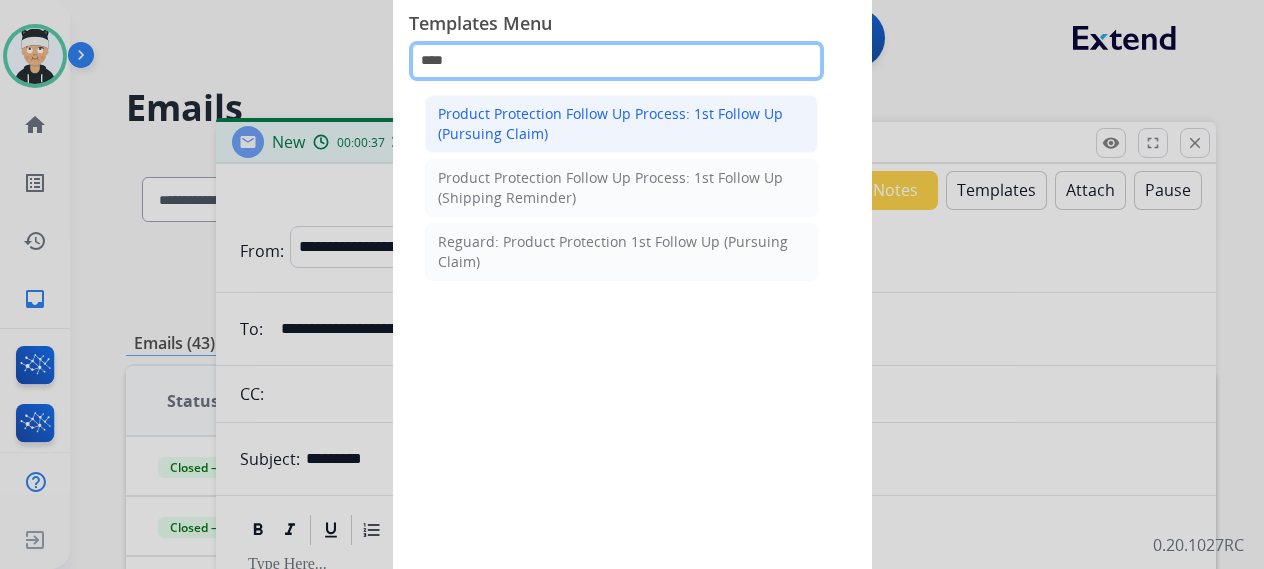 type on "****" 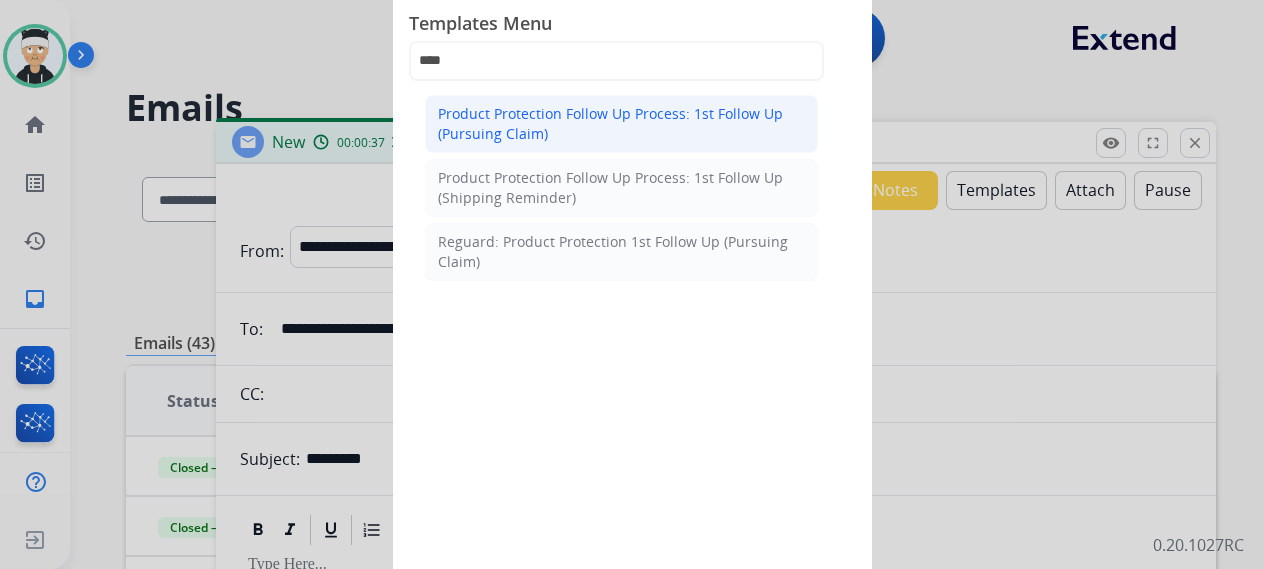 click on "Product Protection Follow Up Process: 1st Follow Up (Pursuing Claim)" 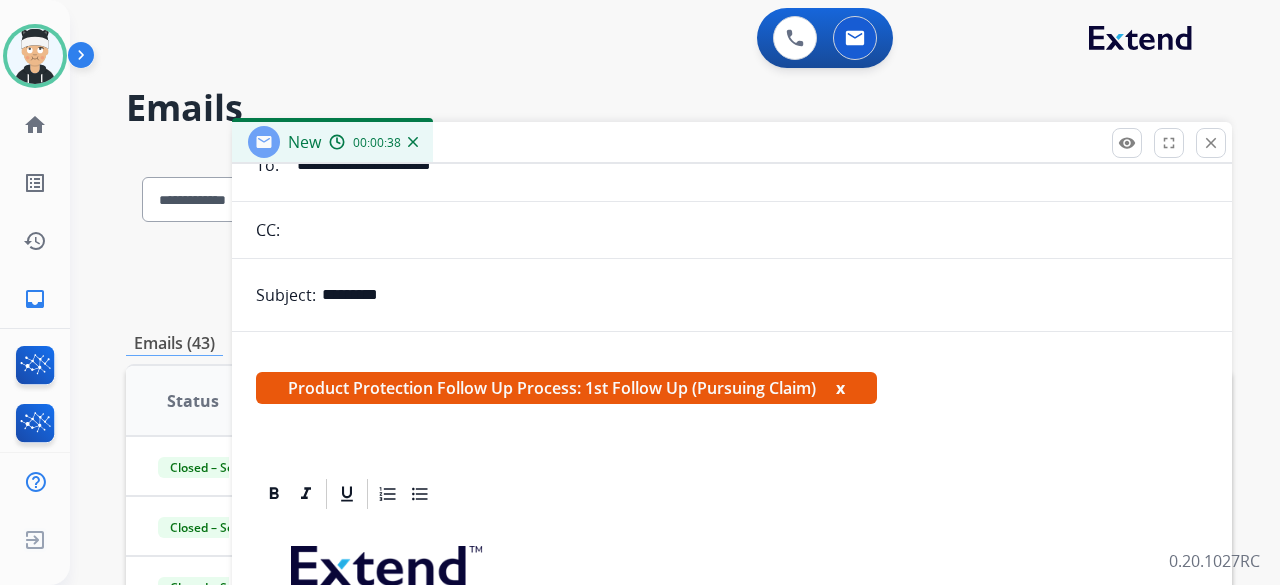 scroll, scrollTop: 383, scrollLeft: 0, axis: vertical 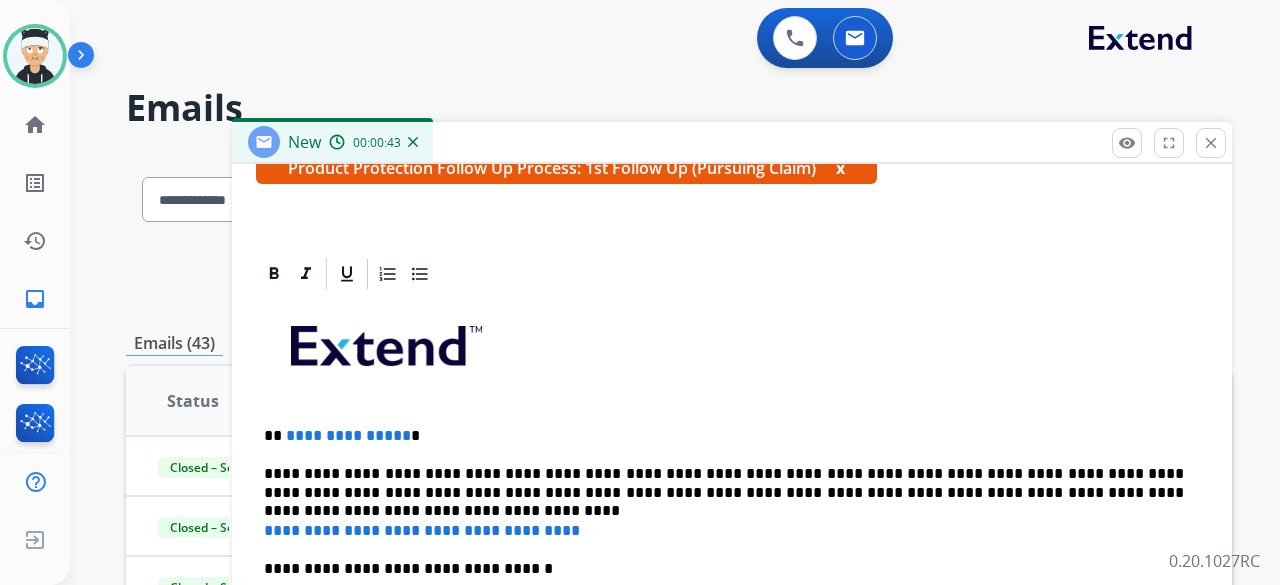 click on "**********" at bounding box center [724, 483] 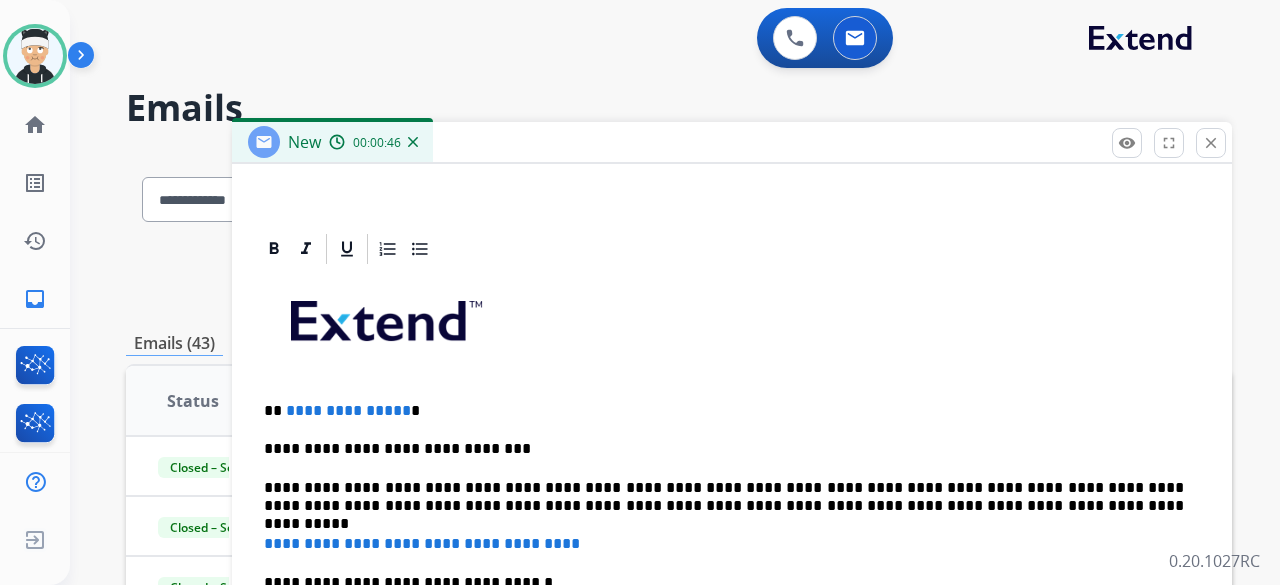 scroll, scrollTop: 422, scrollLeft: 0, axis: vertical 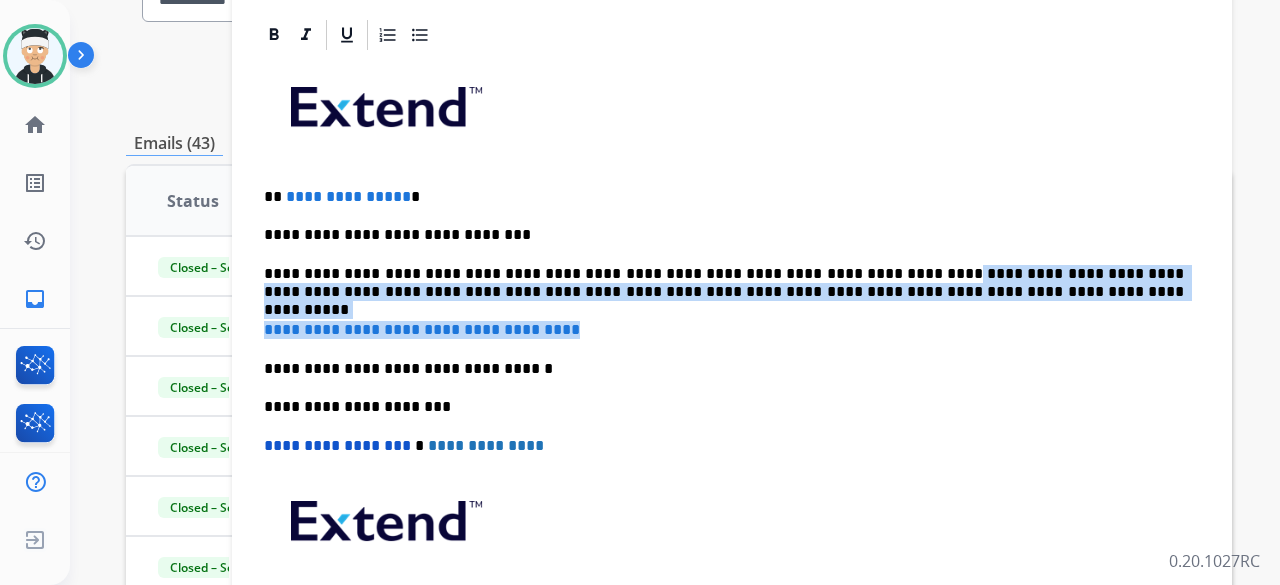 drag, startPoint x: 563, startPoint y: 333, endPoint x: 830, endPoint y: 266, distance: 275.27805 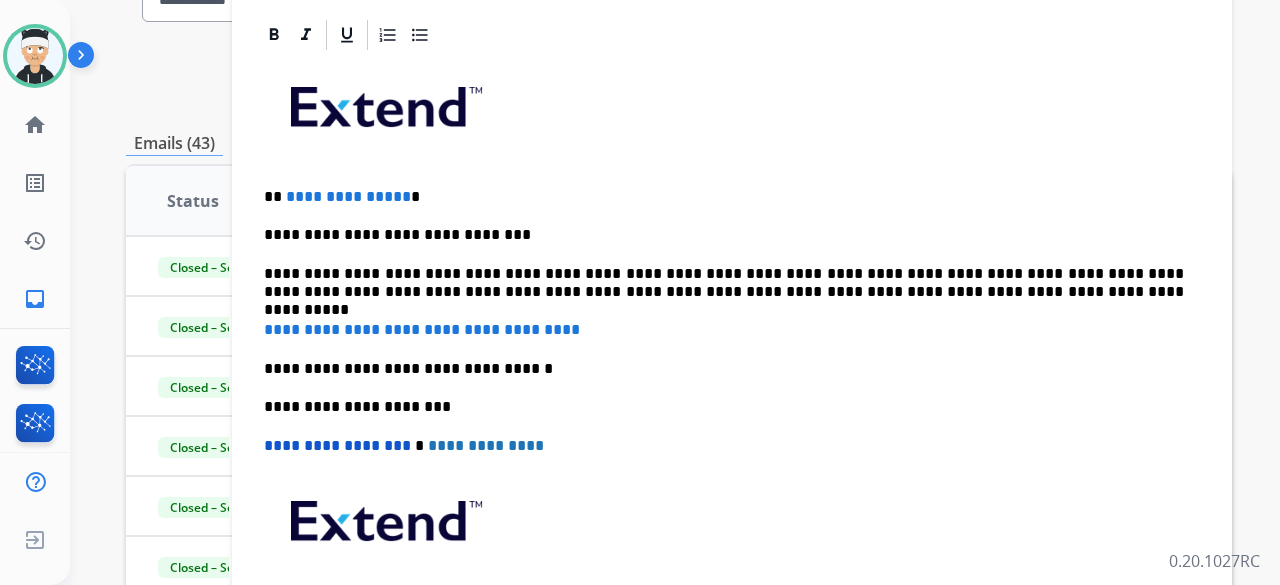 scroll, scrollTop: 365, scrollLeft: 0, axis: vertical 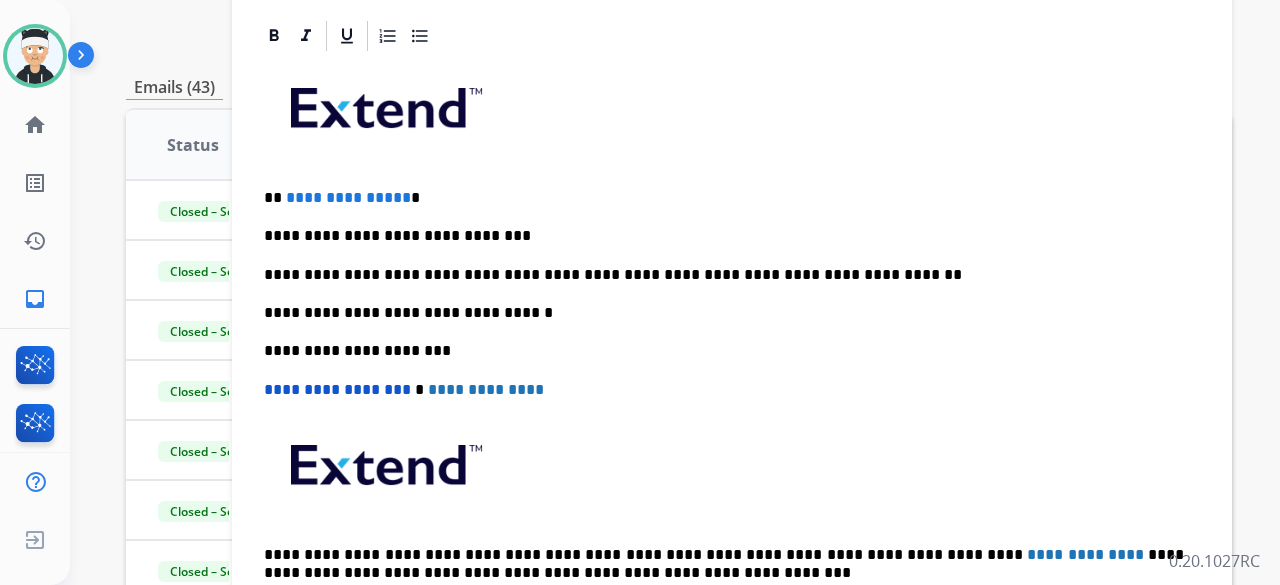 type 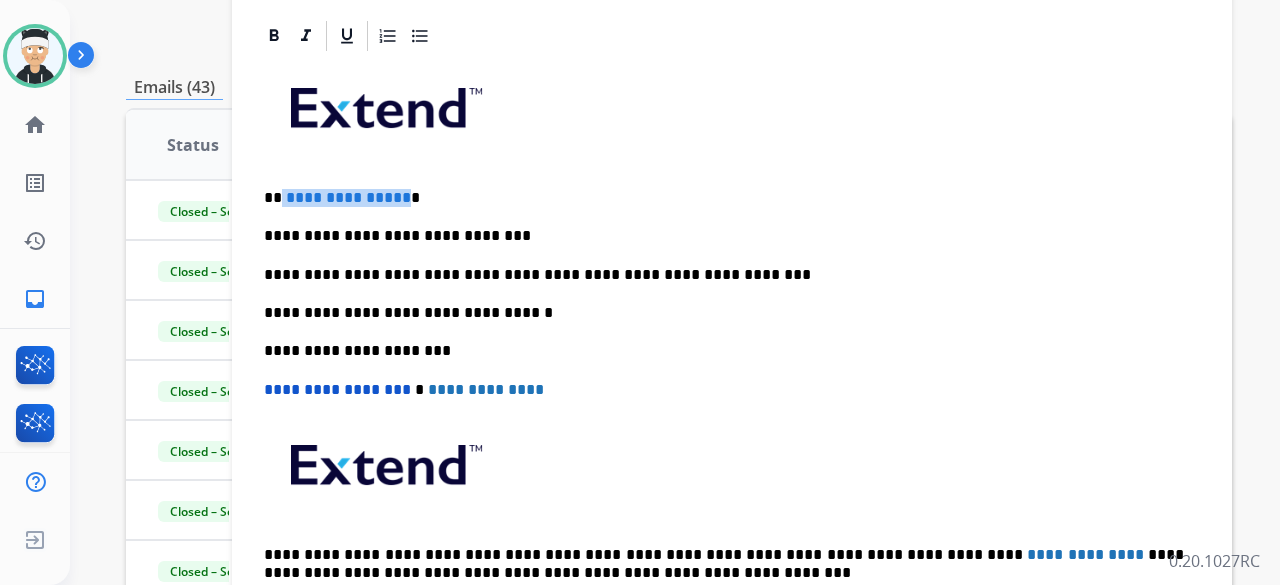 drag, startPoint x: 398, startPoint y: 197, endPoint x: 282, endPoint y: 189, distance: 116.275536 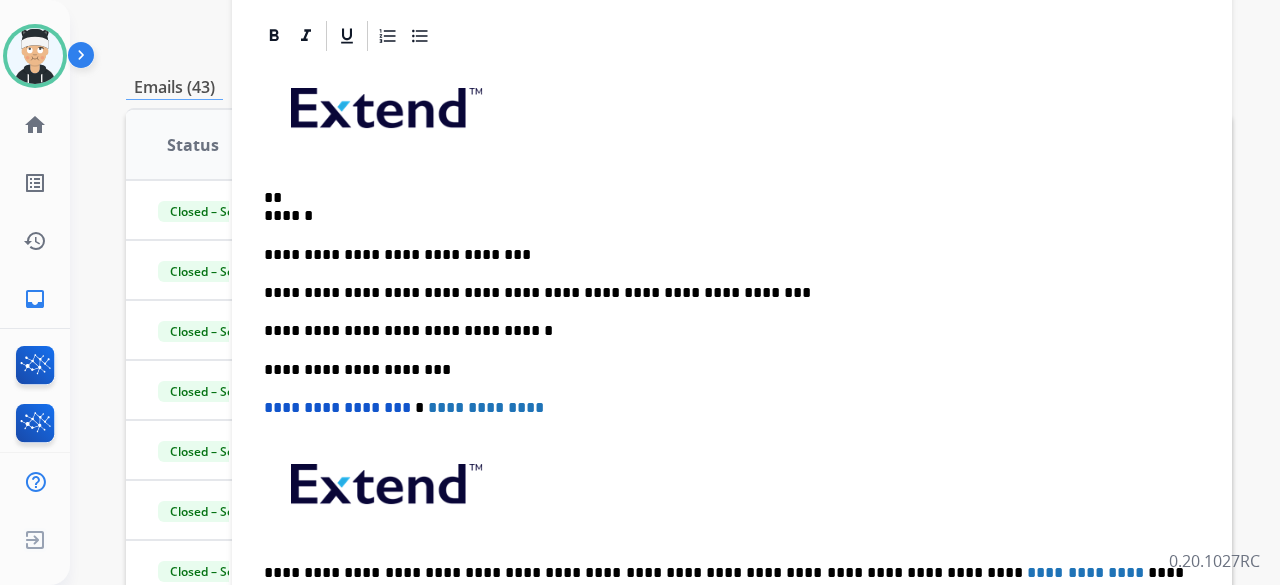 scroll, scrollTop: 383, scrollLeft: 0, axis: vertical 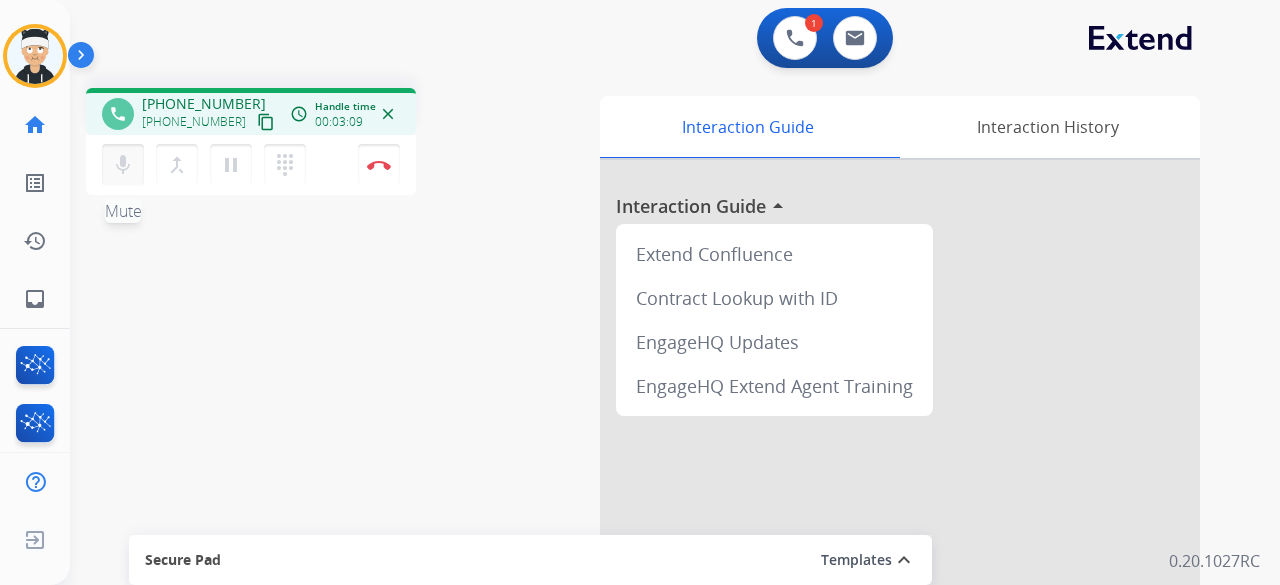 click on "mic" at bounding box center [123, 165] 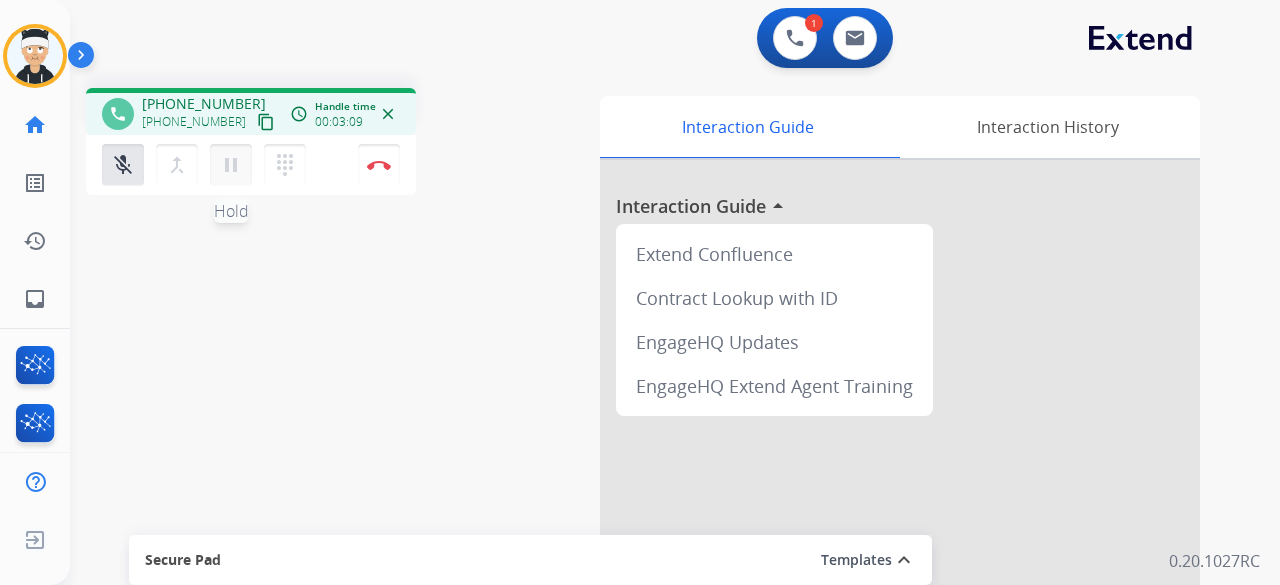click on "pause Hold" at bounding box center (231, 165) 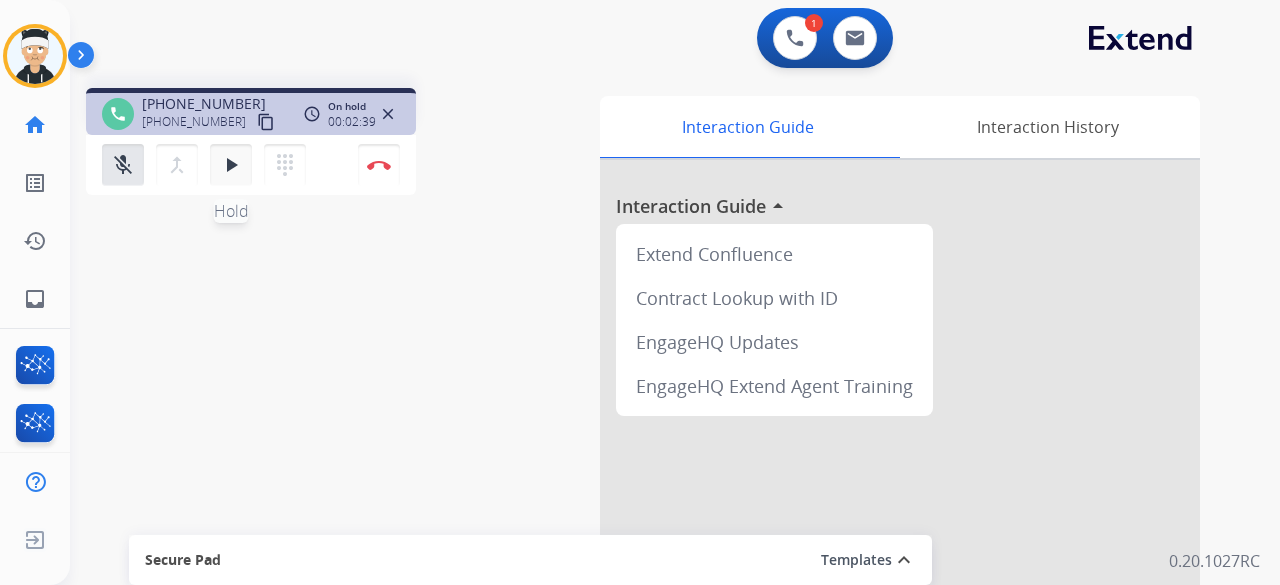 click on "play_arrow" at bounding box center [231, 165] 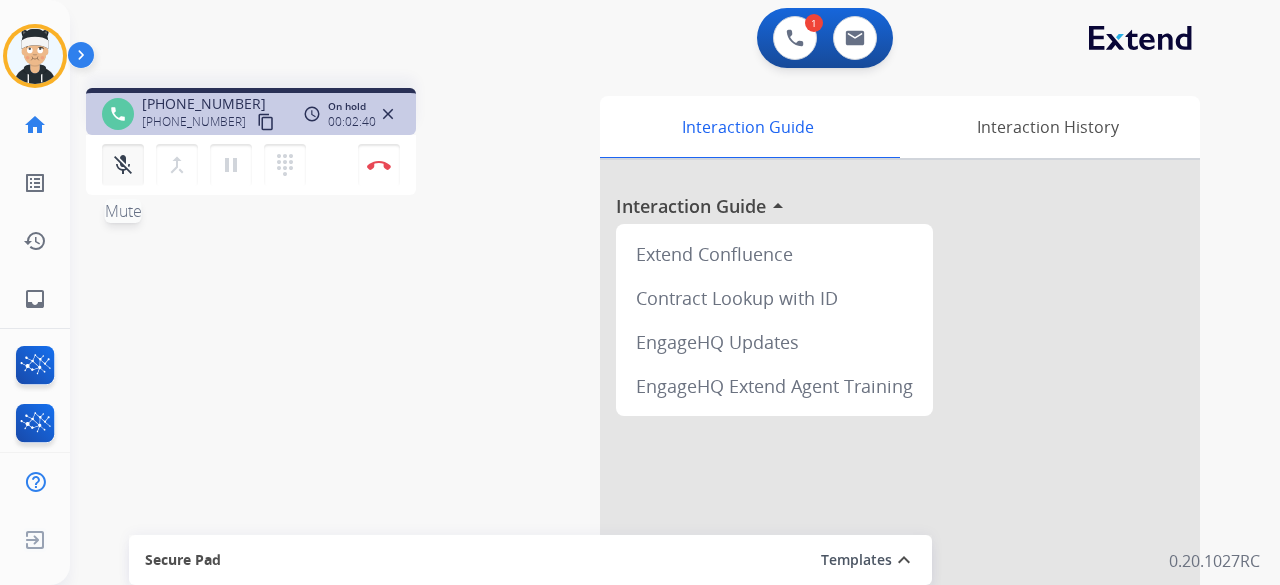 click on "mic_off" at bounding box center [123, 165] 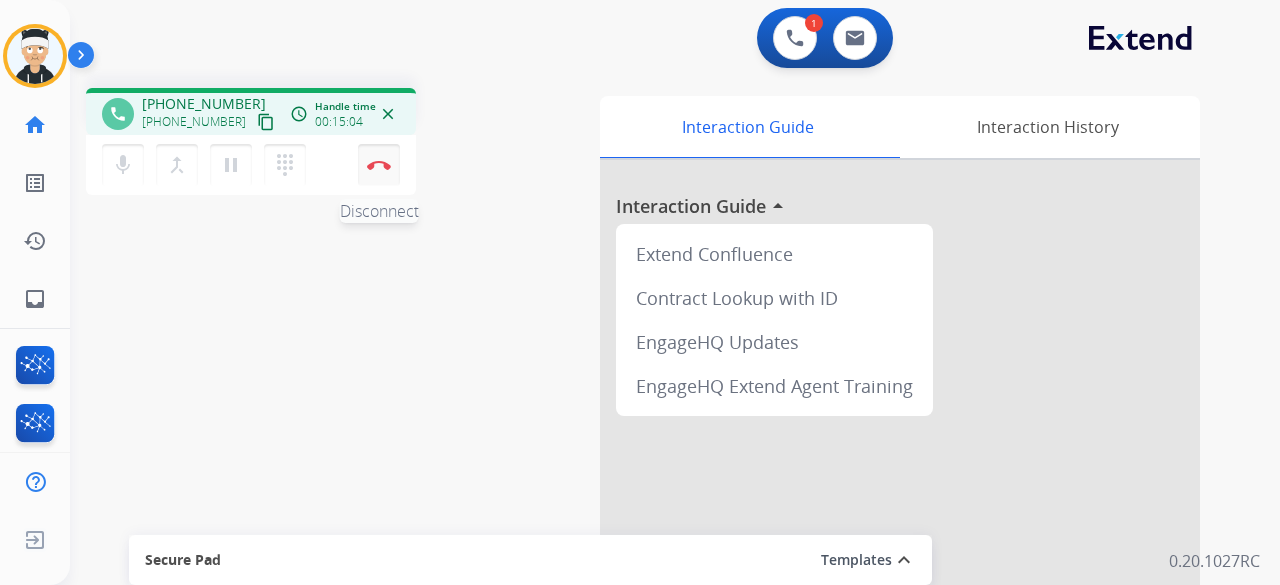 click on "Disconnect" at bounding box center (379, 165) 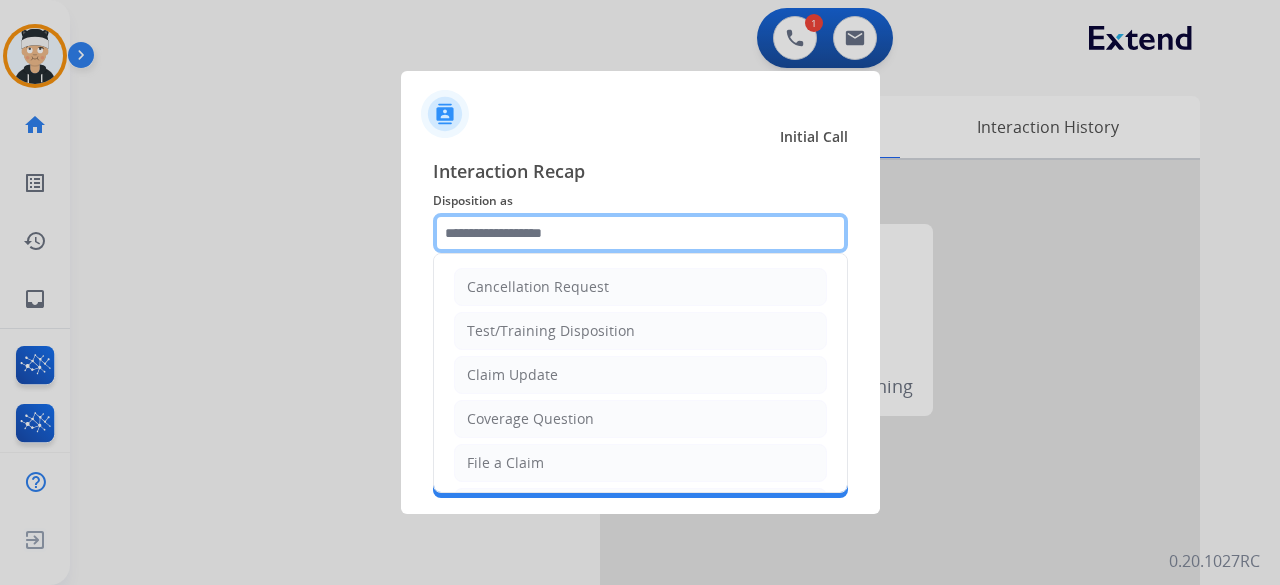 click 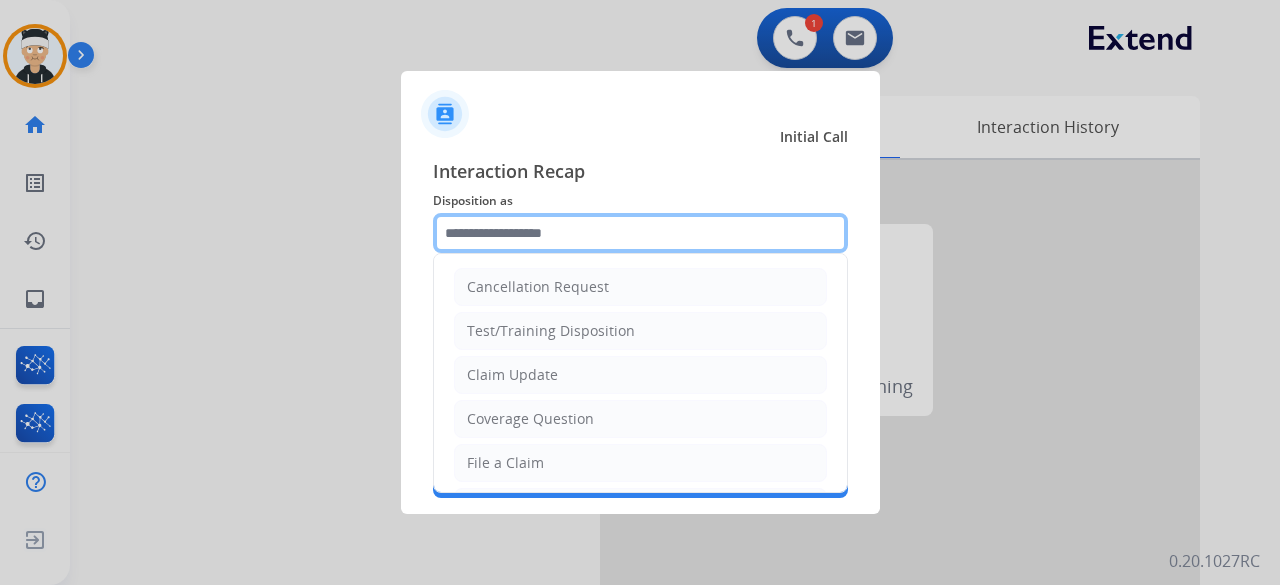 scroll, scrollTop: 100, scrollLeft: 0, axis: vertical 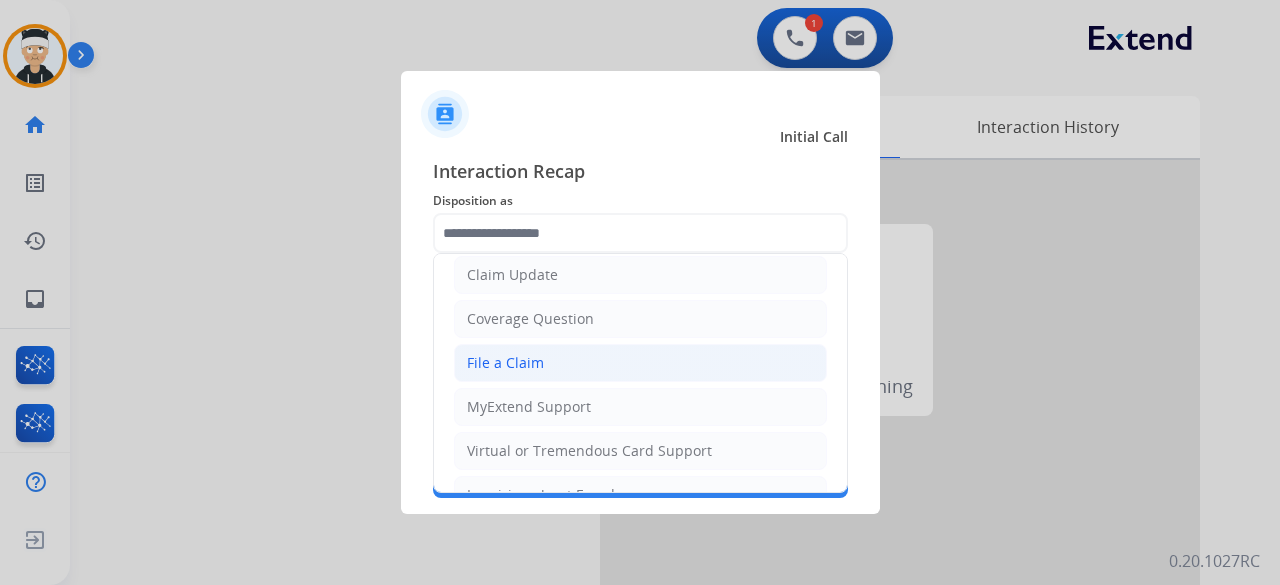 click on "File a Claim" 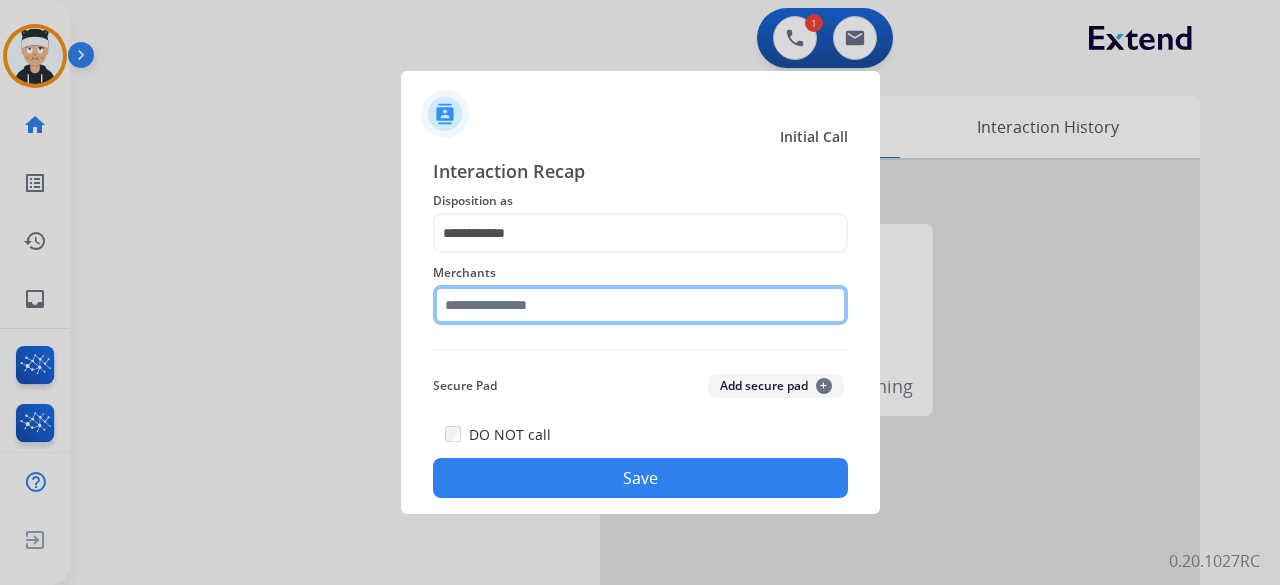 click 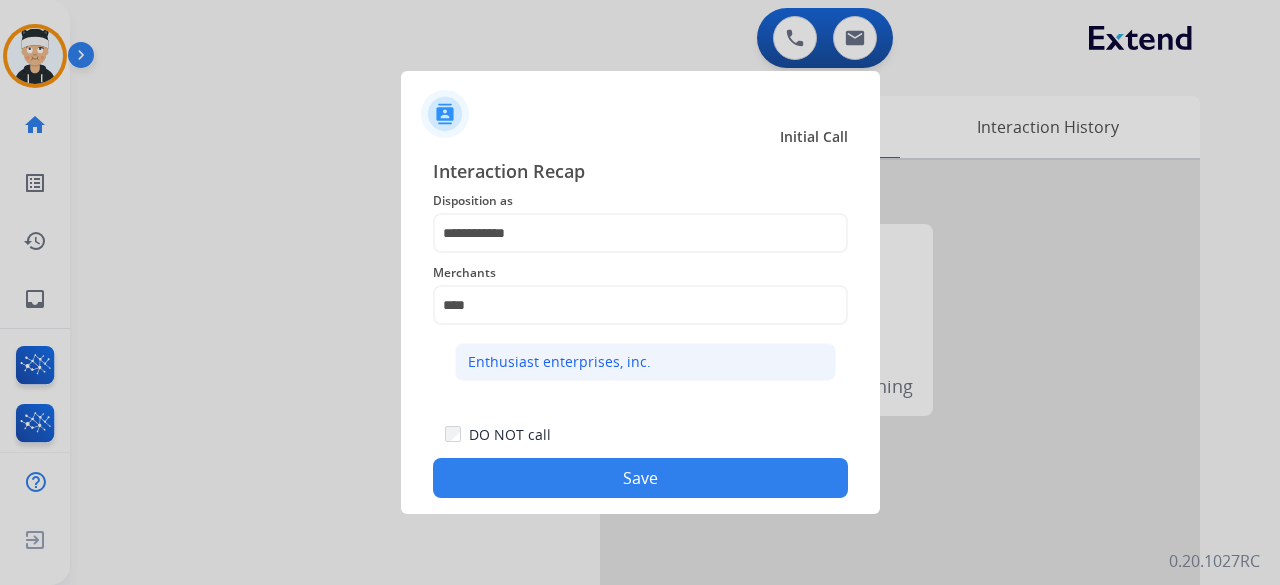 click on "Enthusiast enterprises, inc." 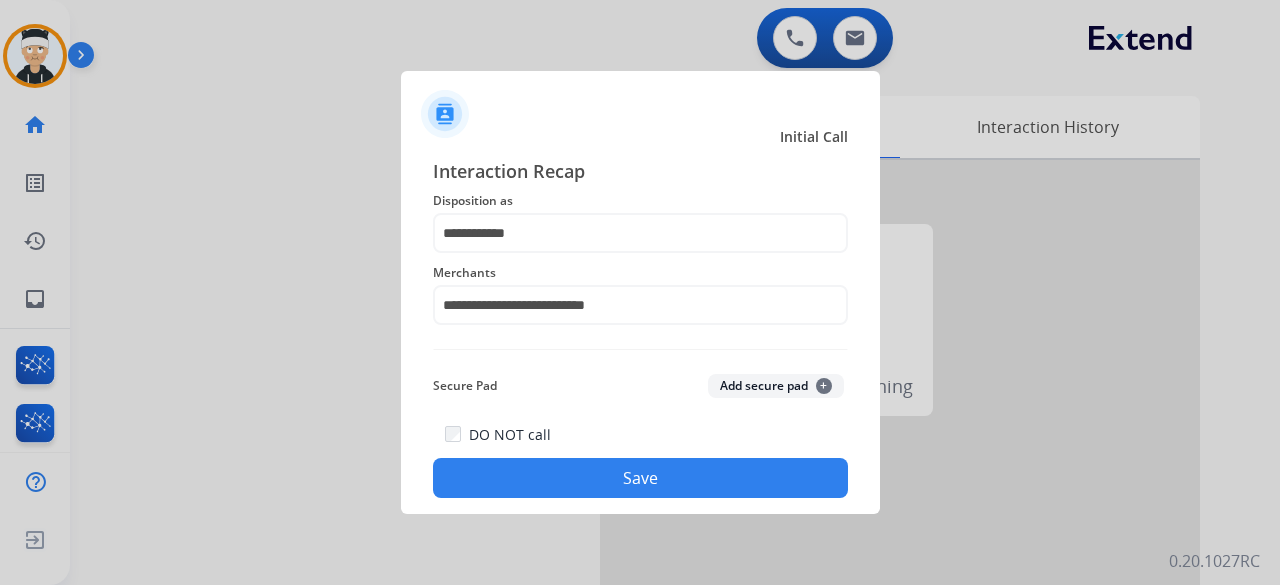 click on "Save" 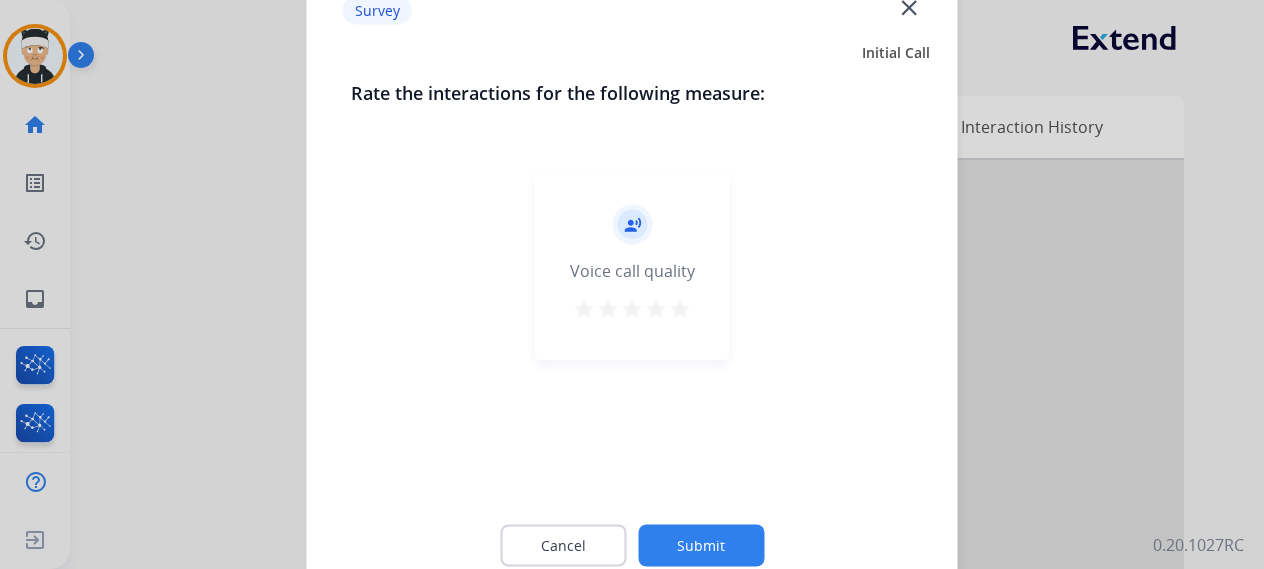 click on "star" at bounding box center [680, 311] 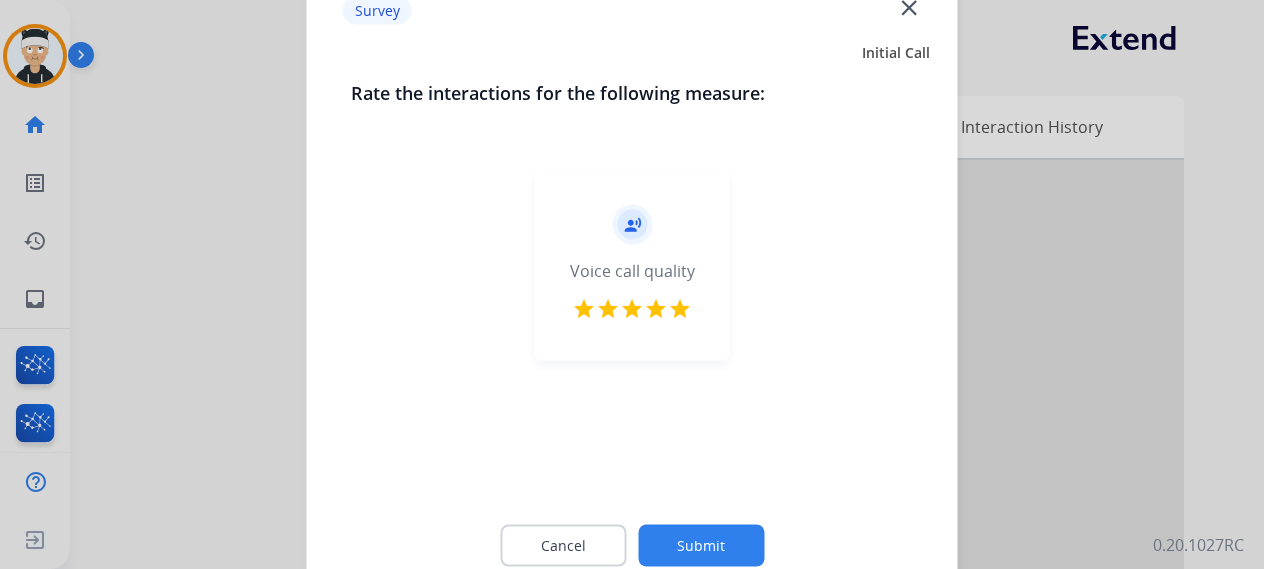 click on "Submit" 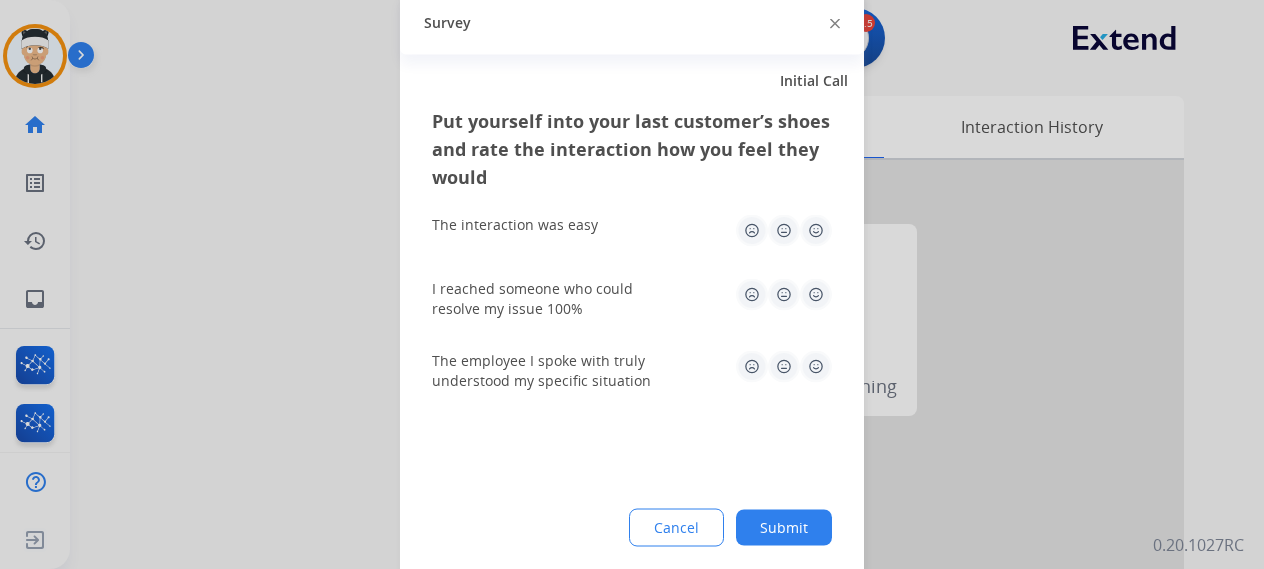 click 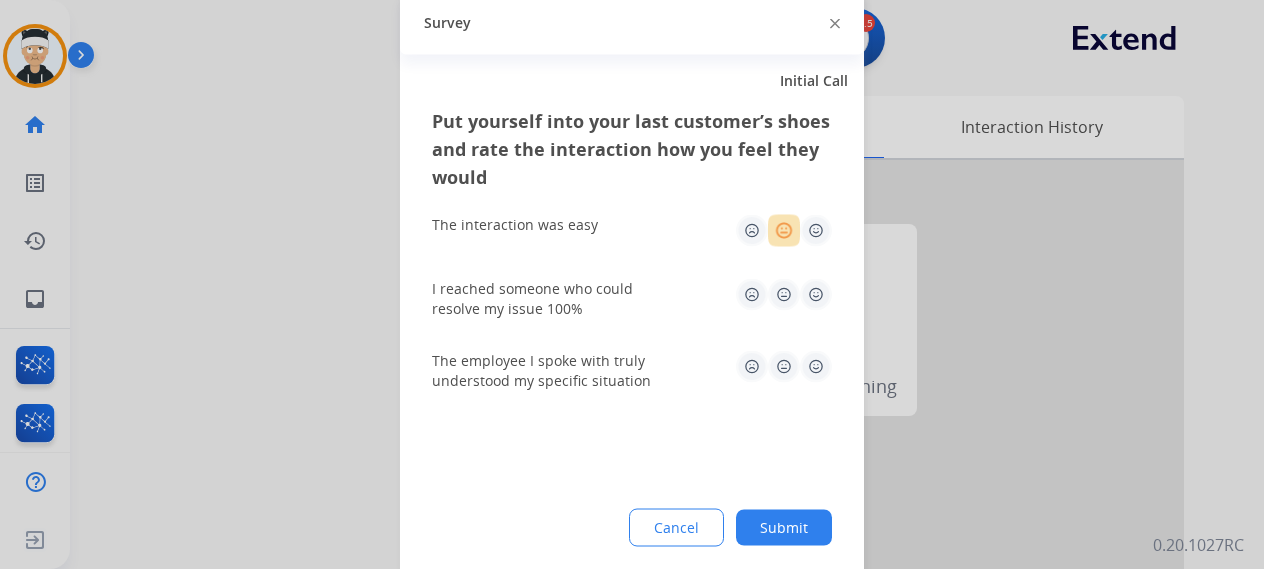 click 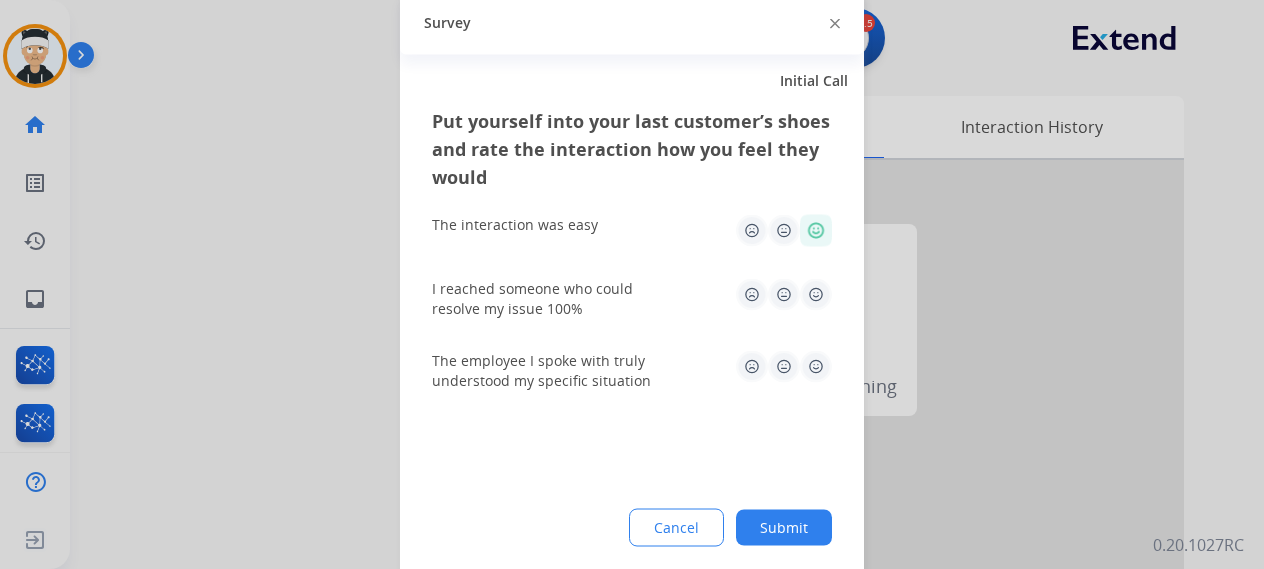 click 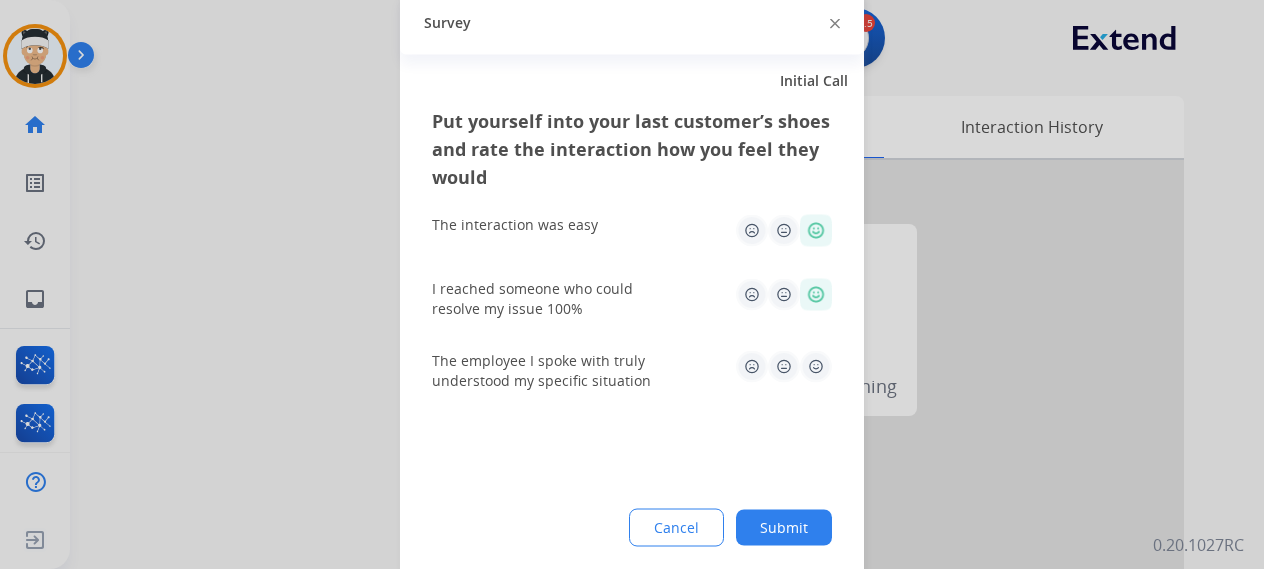 click 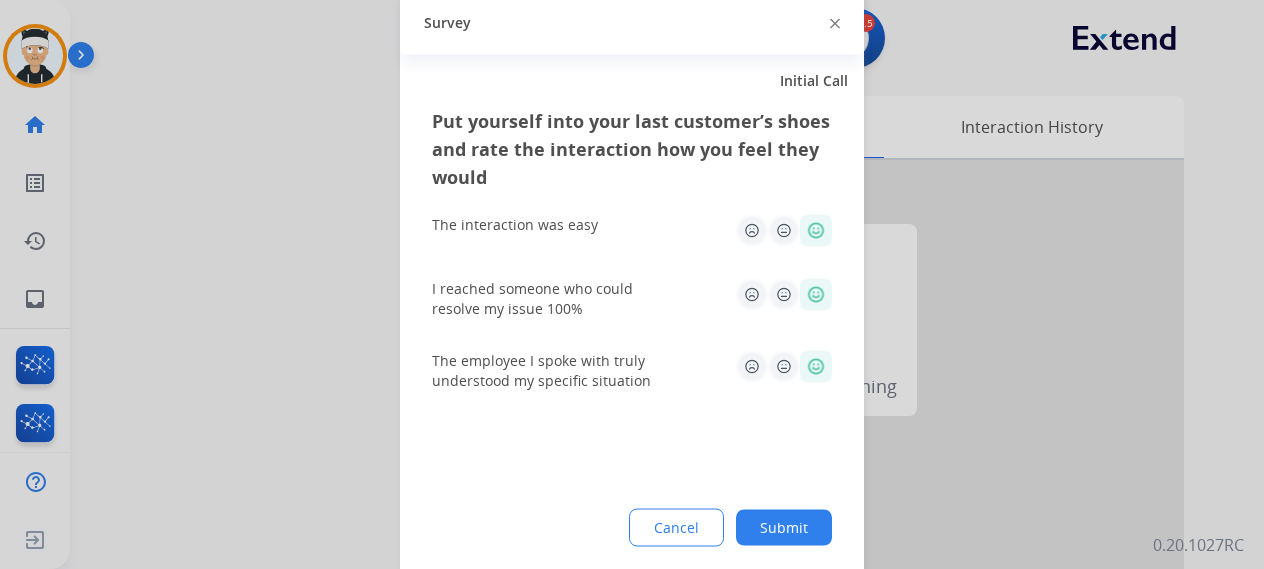 click on "Submit" 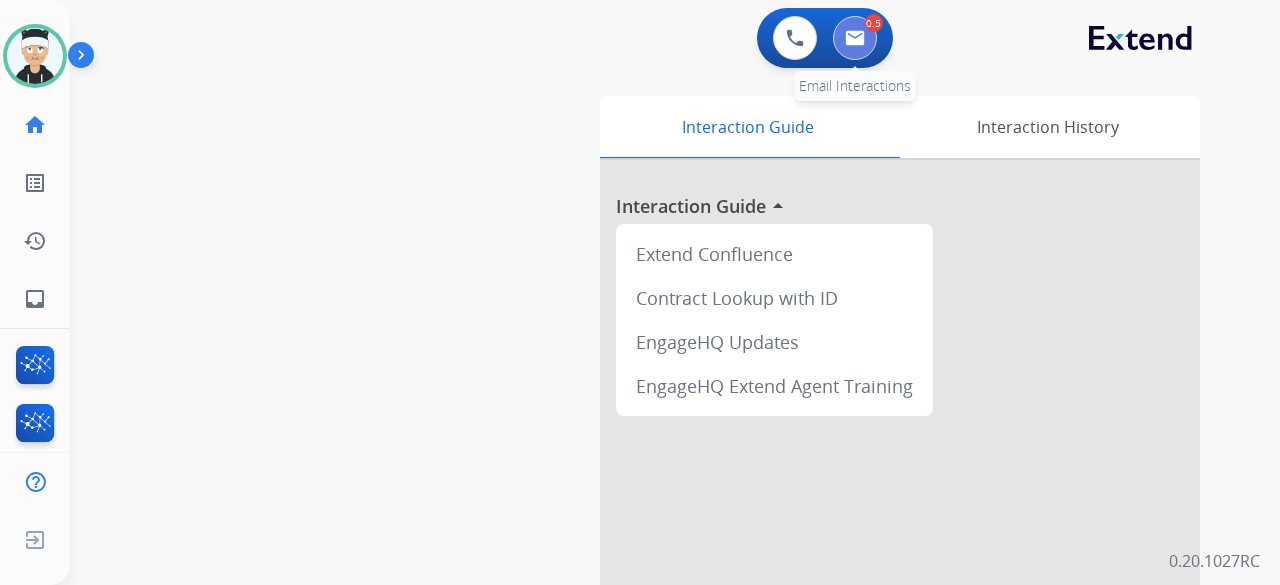 click at bounding box center [855, 38] 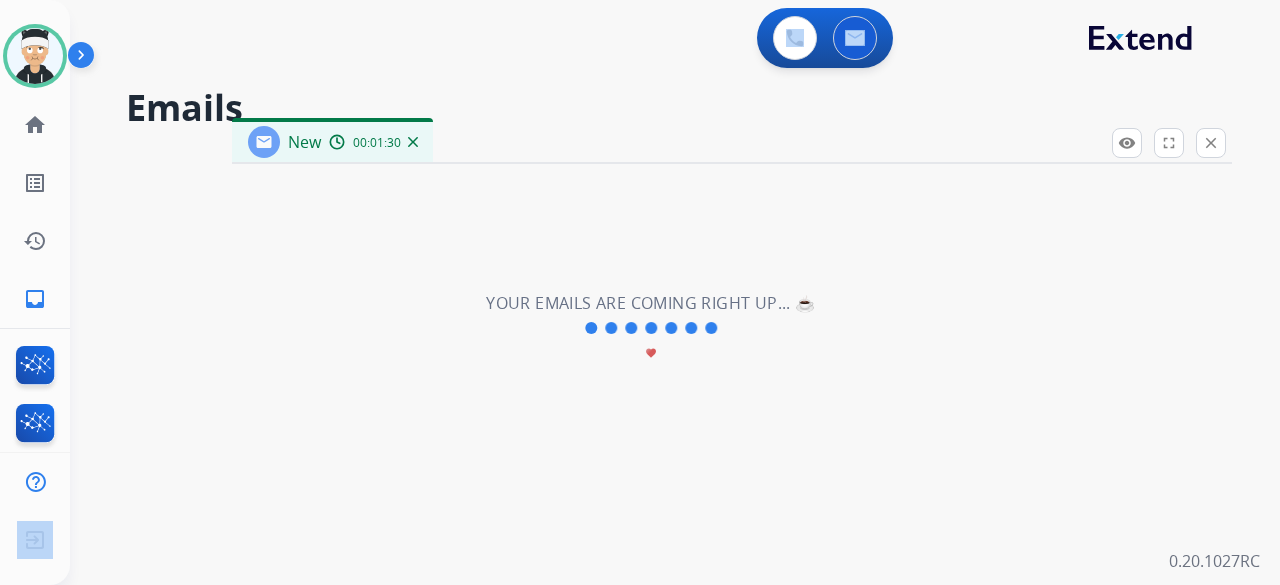 select on "**********" 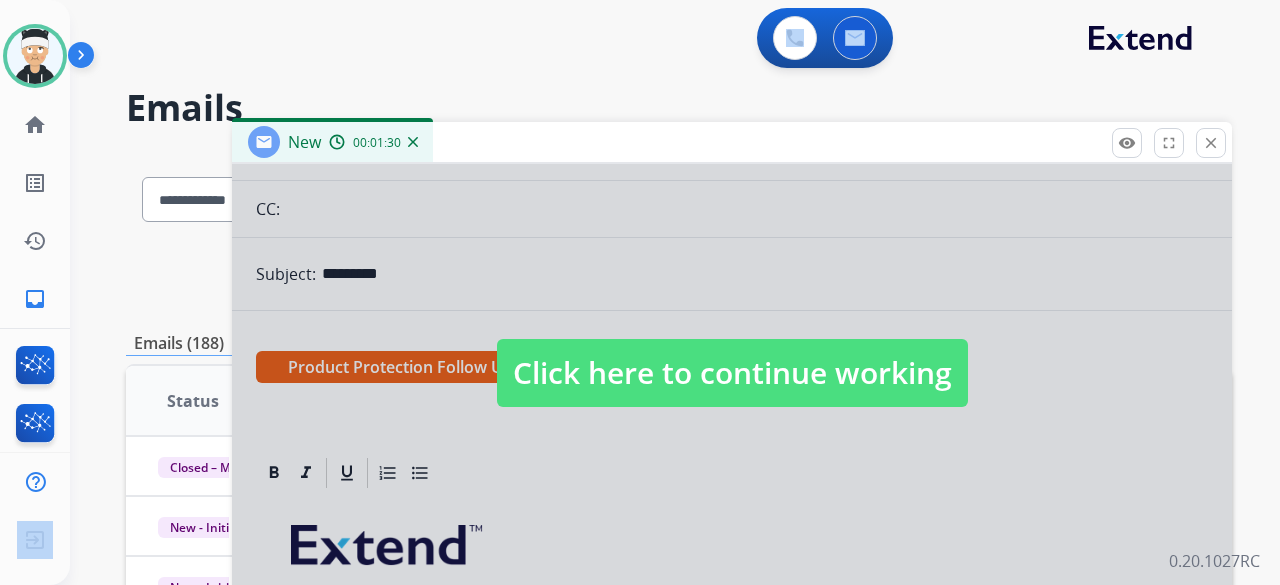 scroll, scrollTop: 183, scrollLeft: 0, axis: vertical 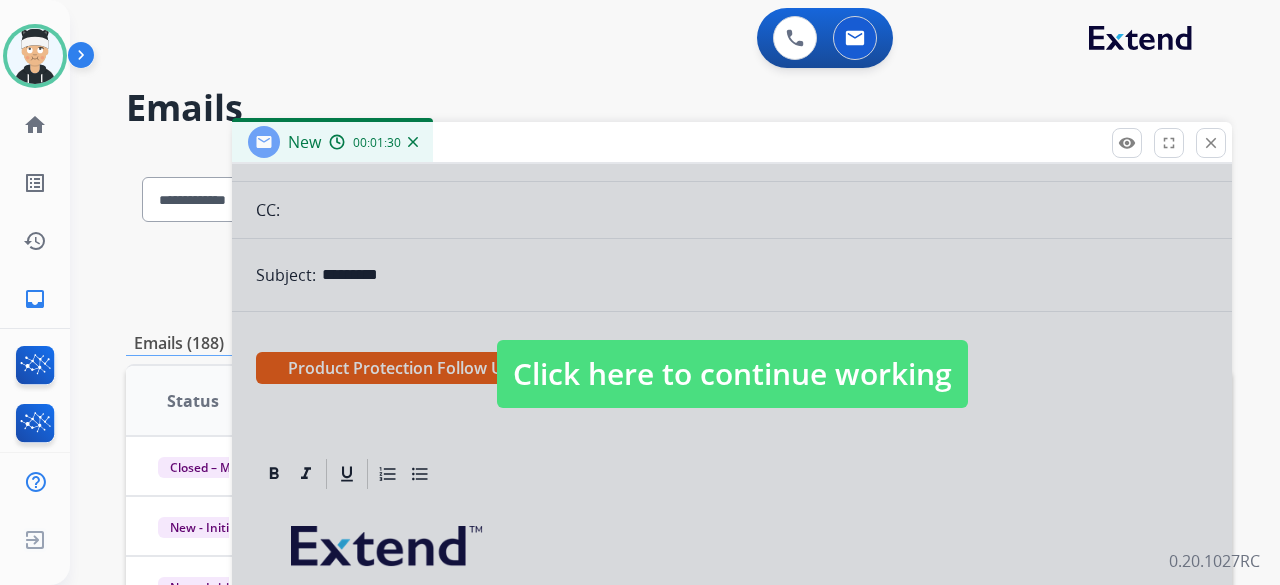 click on "Click here to continue working" at bounding box center [732, 374] 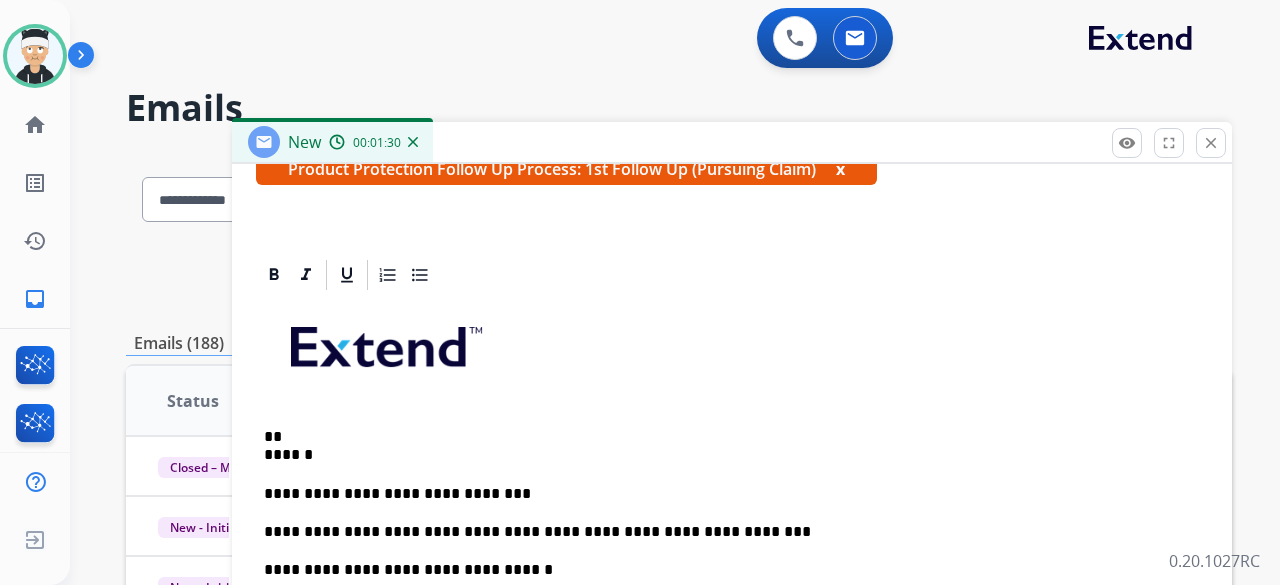 scroll, scrollTop: 383, scrollLeft: 0, axis: vertical 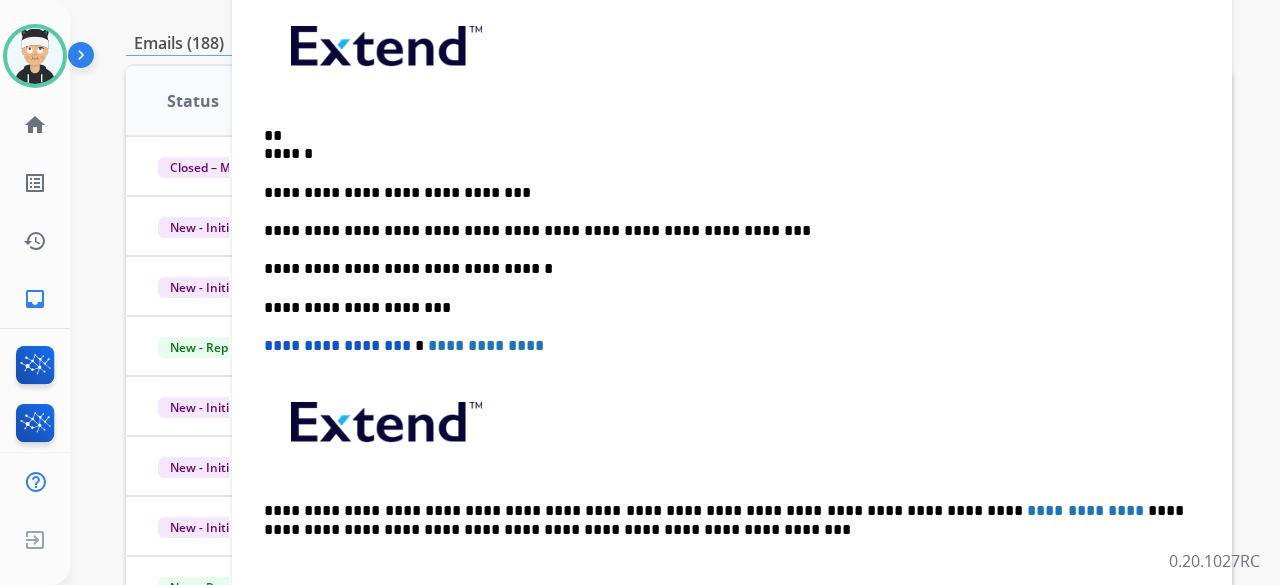click on "**********" at bounding box center (732, 297) 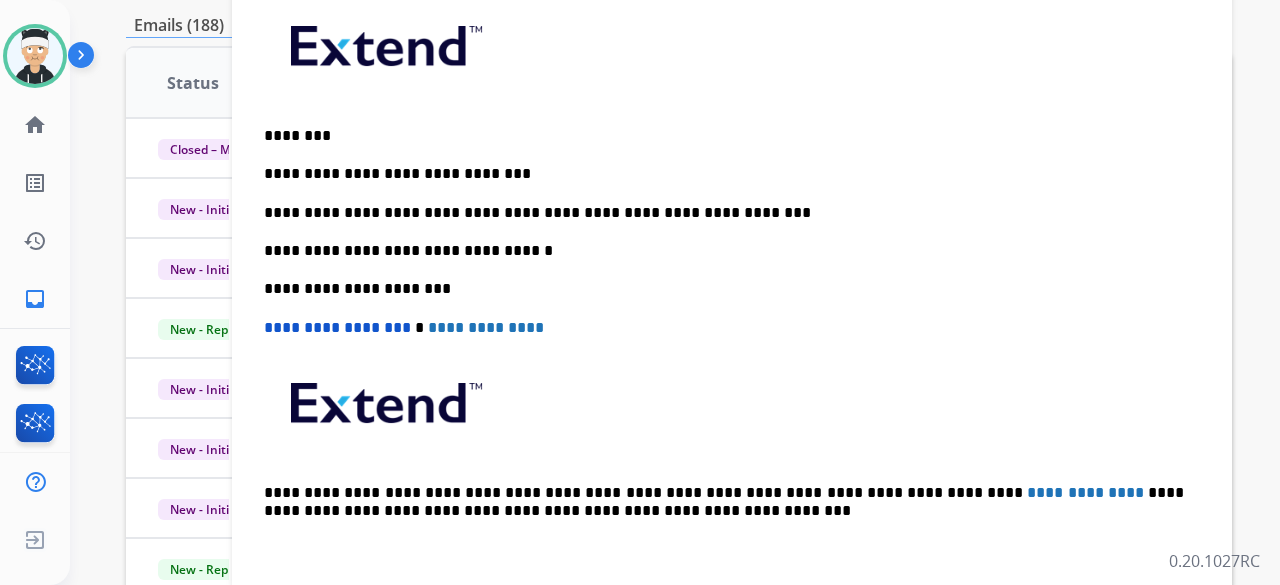 type 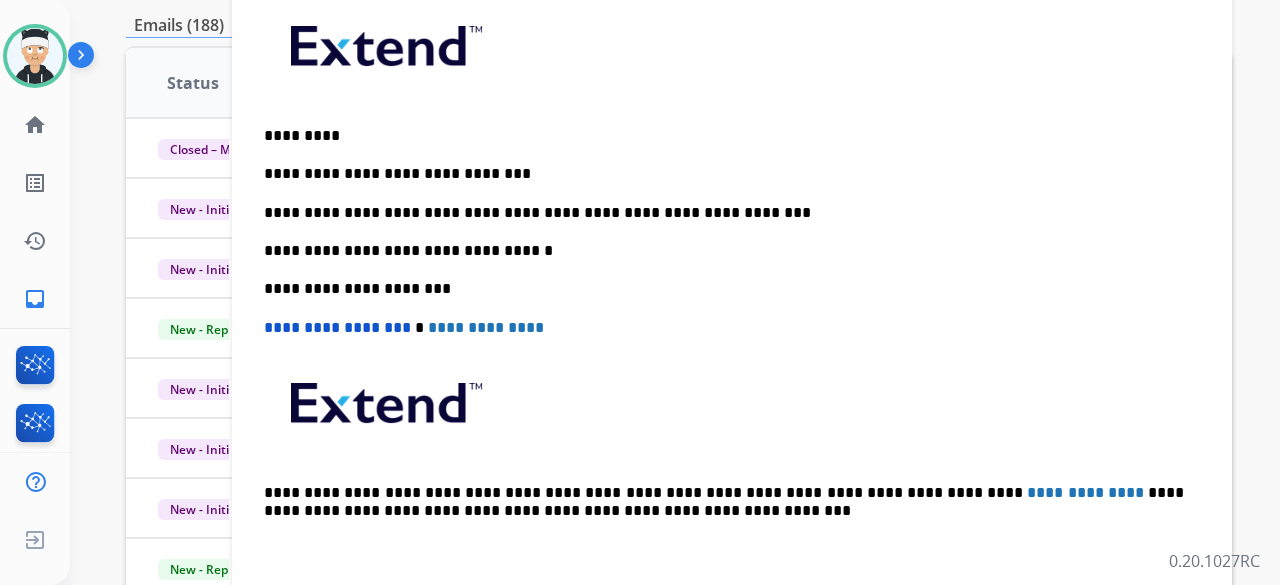 click on "**********" at bounding box center (732, 288) 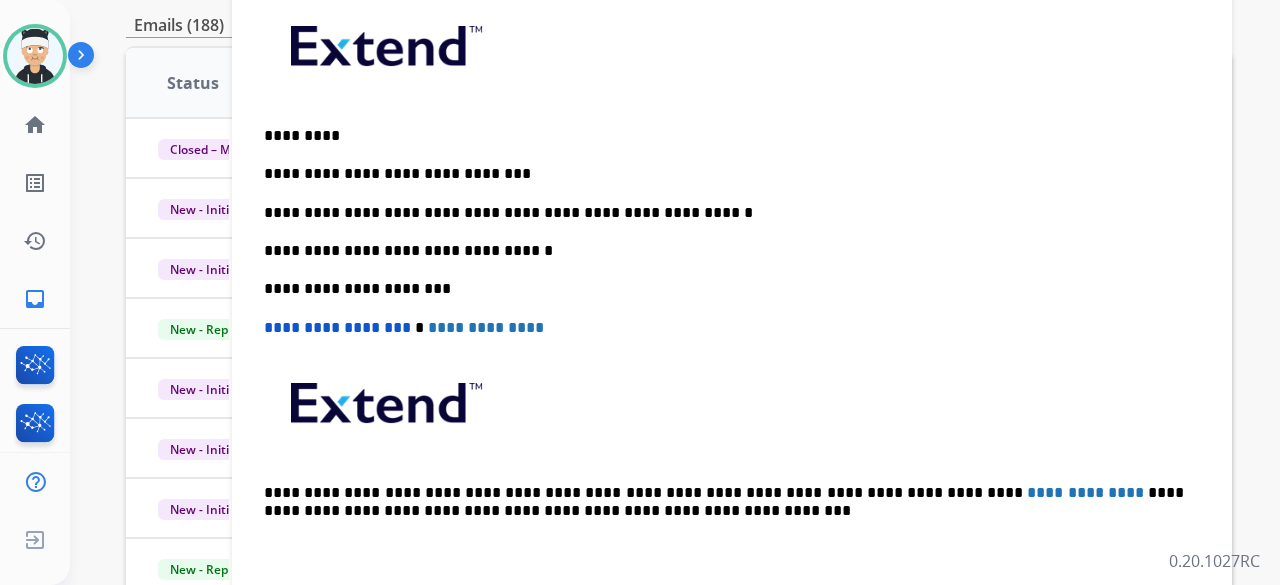 click on "**********" at bounding box center (732, 288) 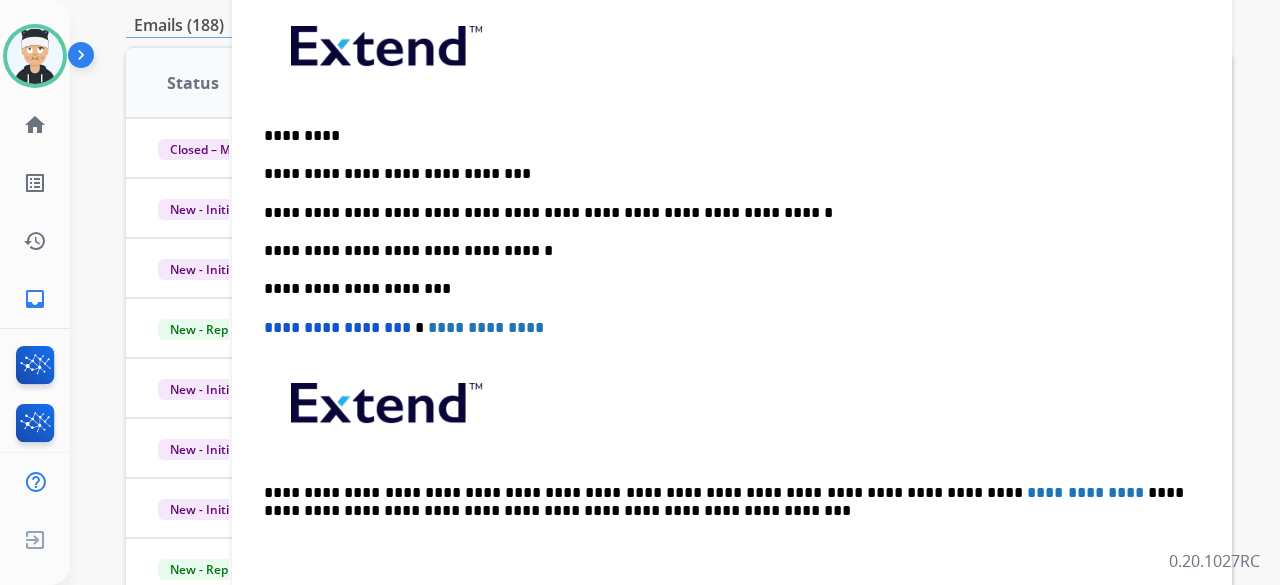 scroll, scrollTop: 383, scrollLeft: 0, axis: vertical 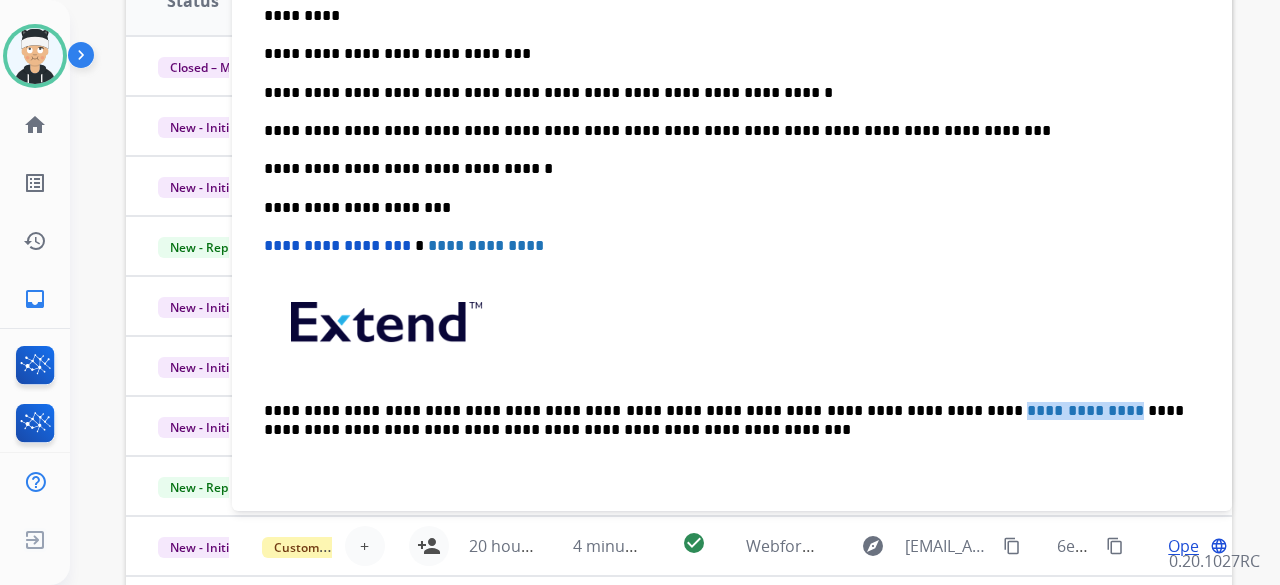 drag, startPoint x: 953, startPoint y: 404, endPoint x: 852, endPoint y: 387, distance: 102.4207 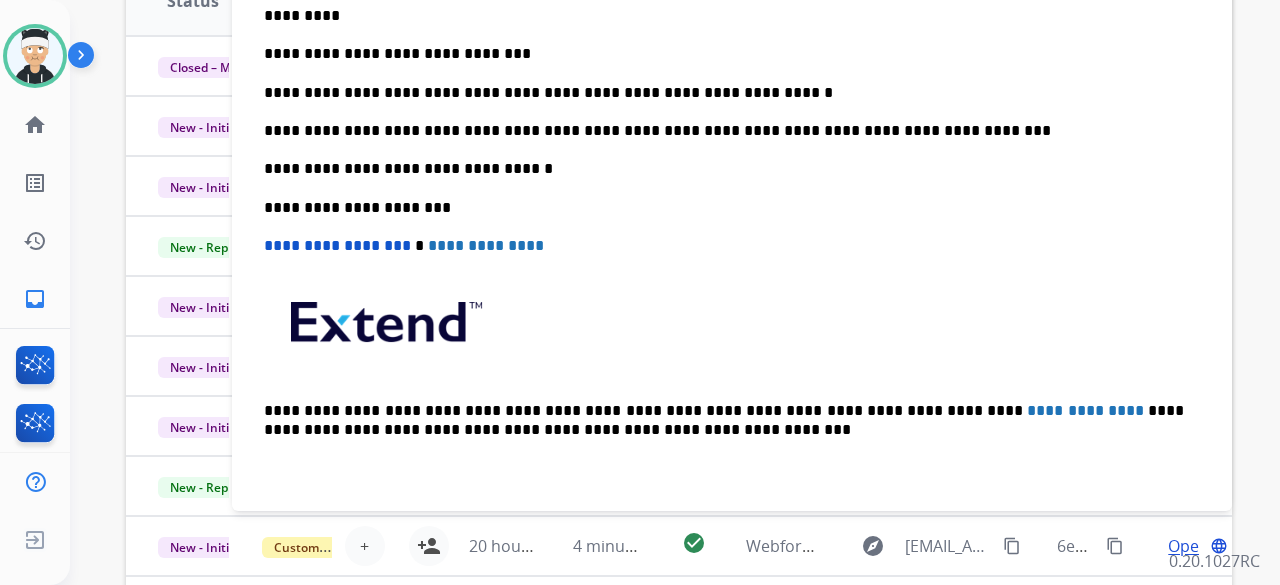 click on "**********" at bounding box center (732, 187) 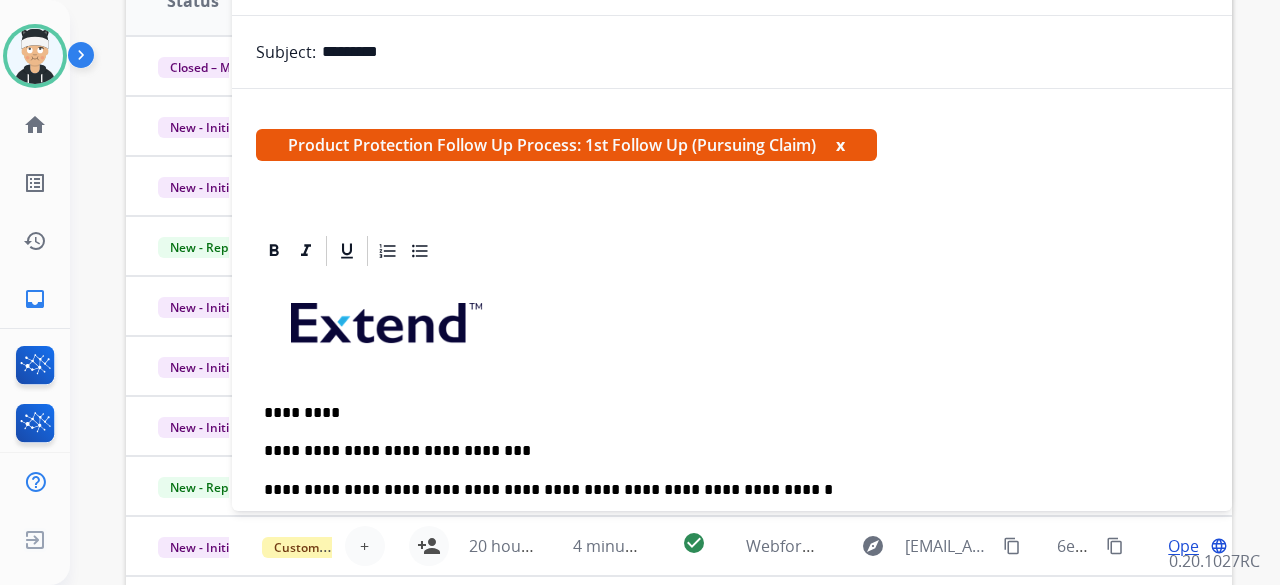 scroll, scrollTop: 0, scrollLeft: 0, axis: both 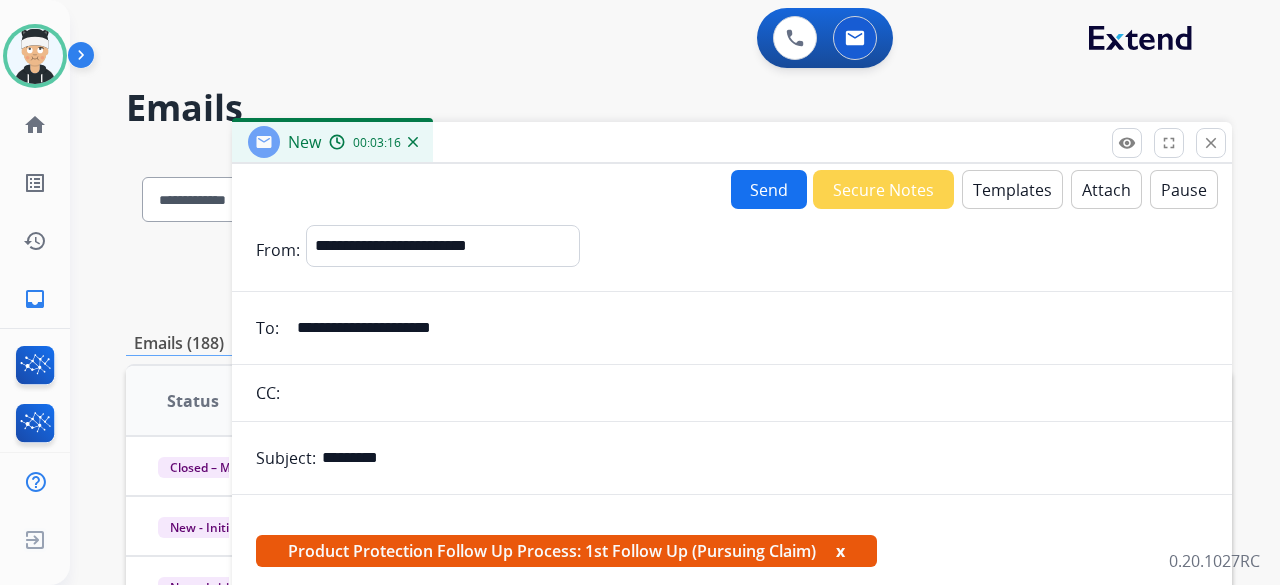 click on "Send" at bounding box center (769, 189) 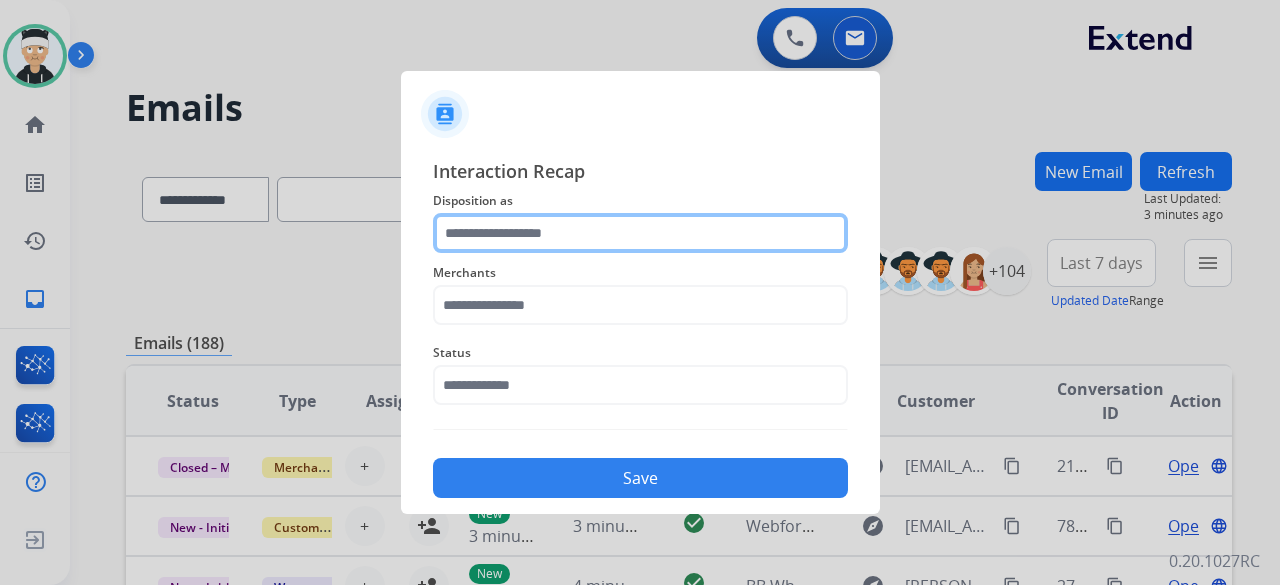 click 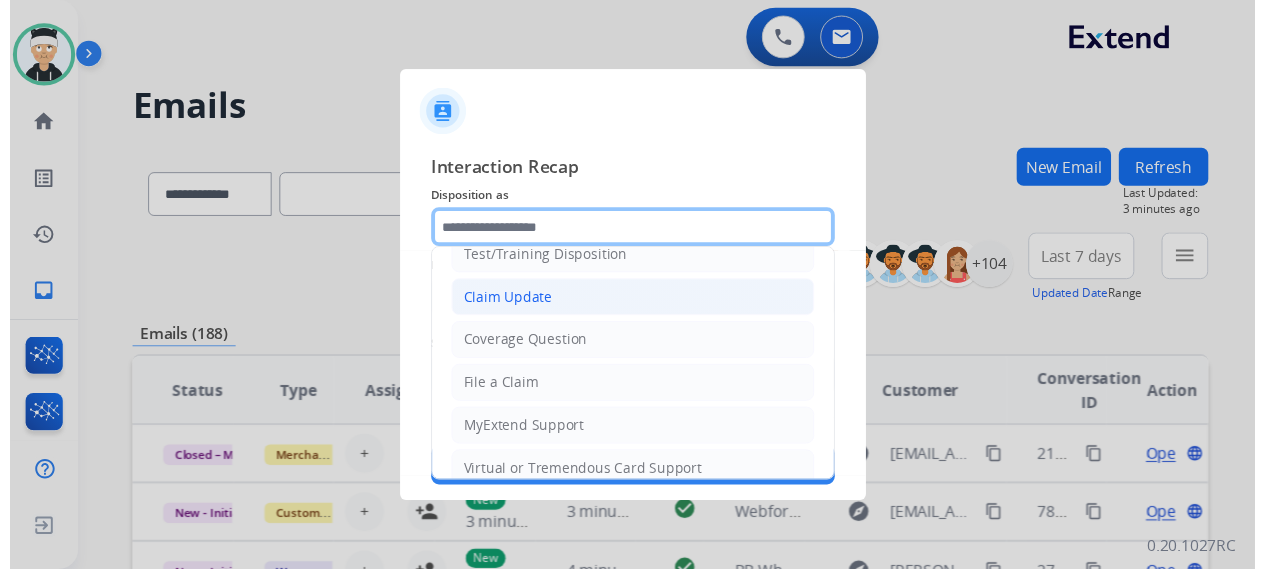 scroll, scrollTop: 100, scrollLeft: 0, axis: vertical 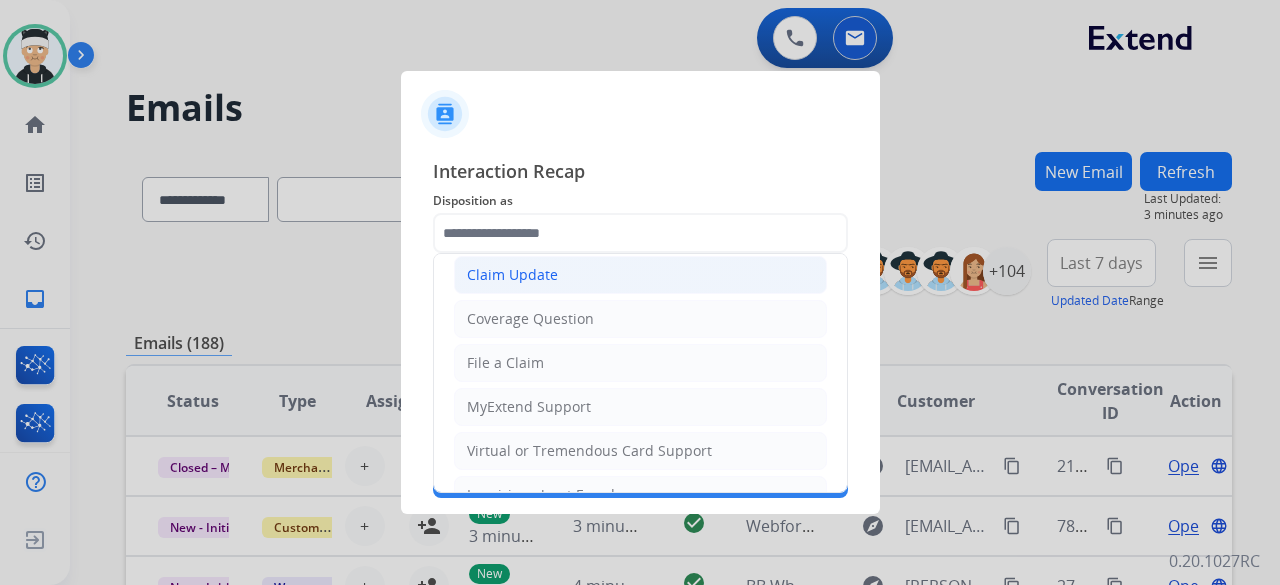 click on "Claim Update" 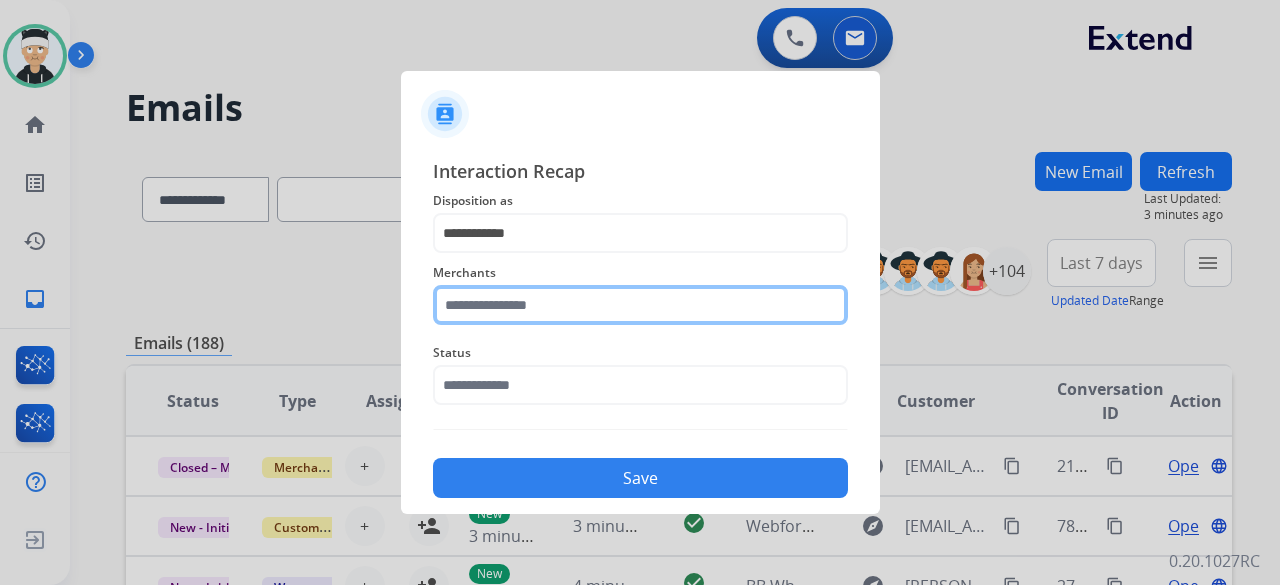 click 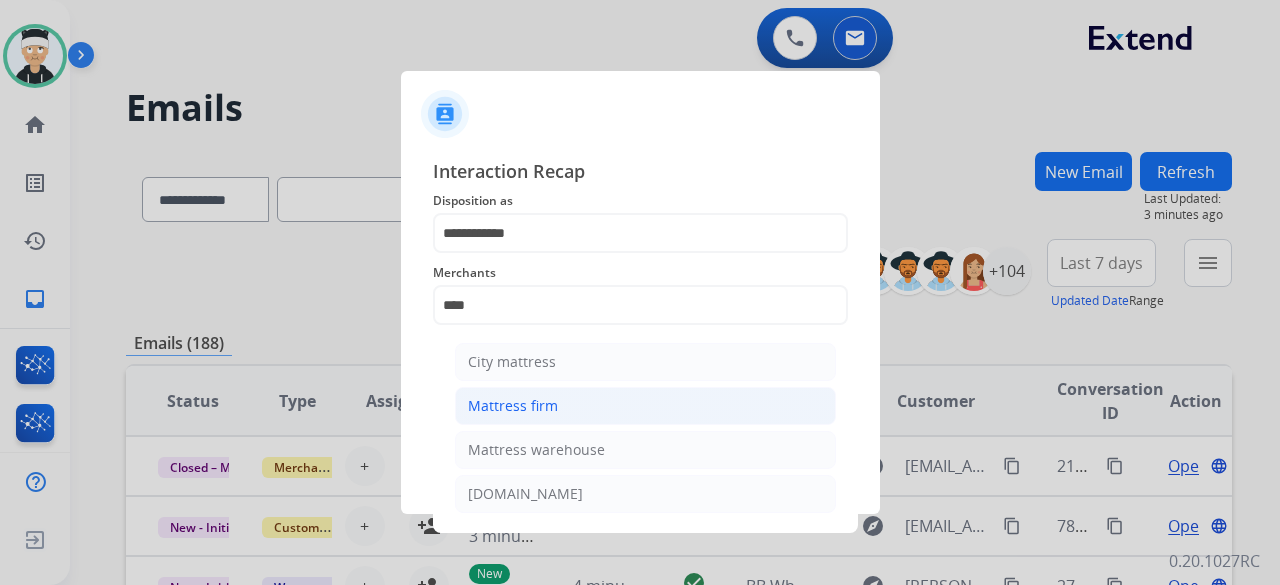 click on "Mattress firm" 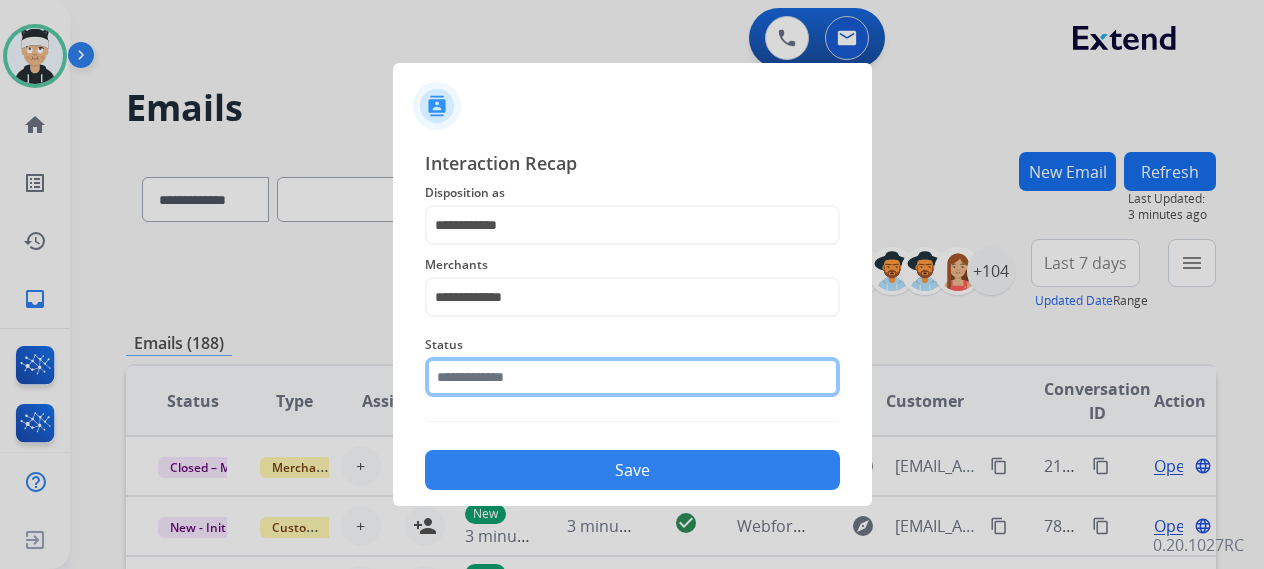 click 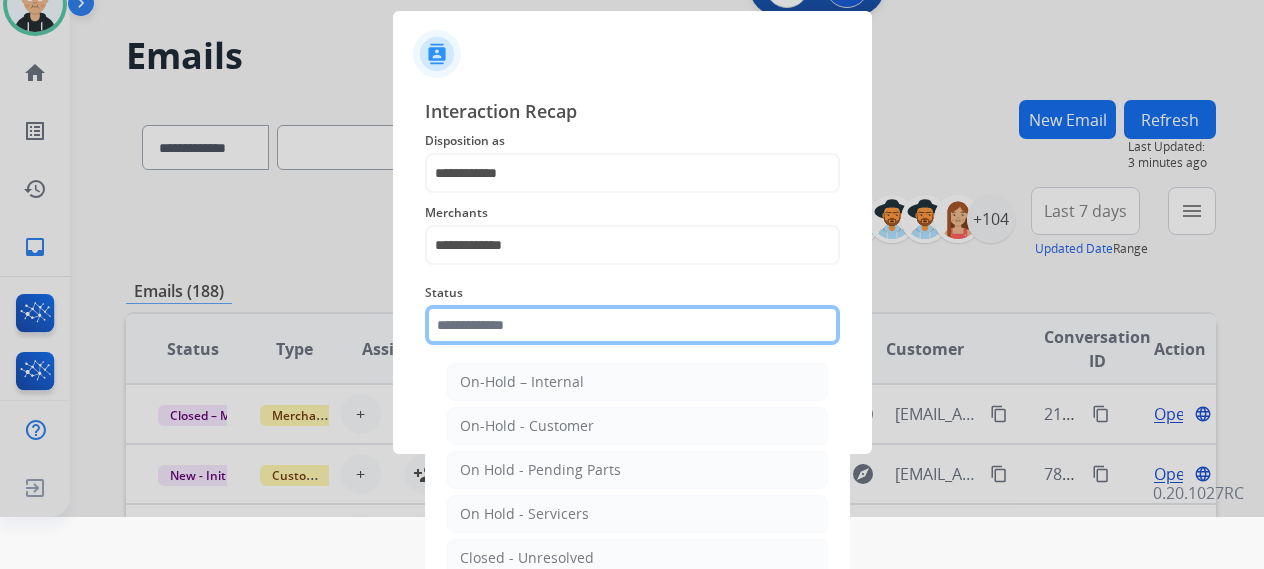 scroll, scrollTop: 136, scrollLeft: 0, axis: vertical 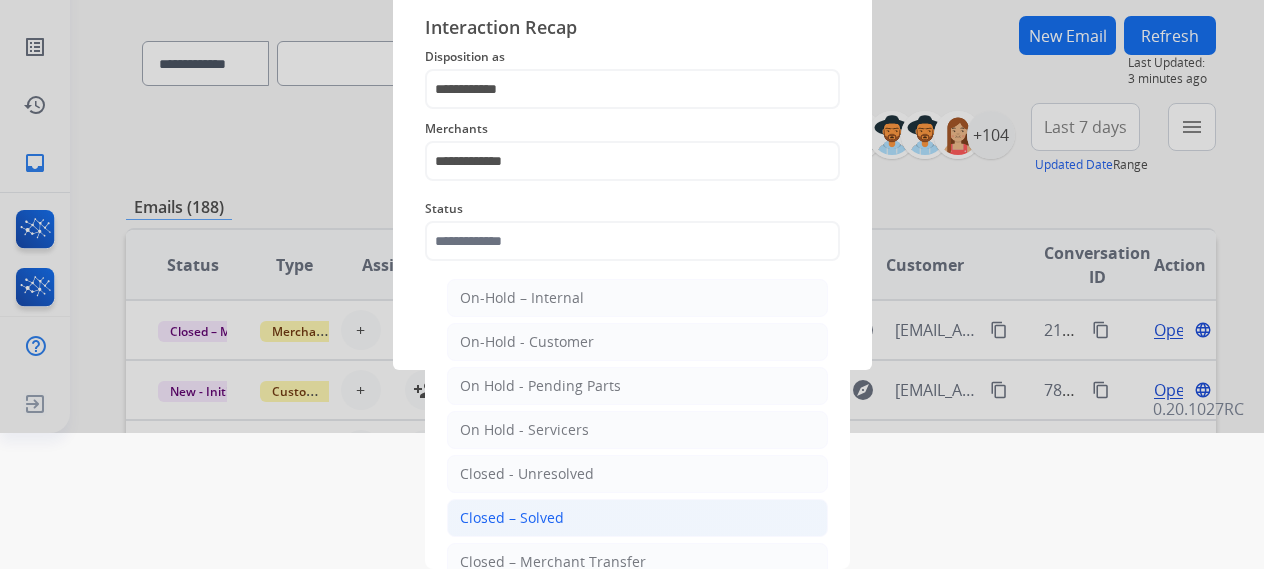 click on "Closed – Solved" 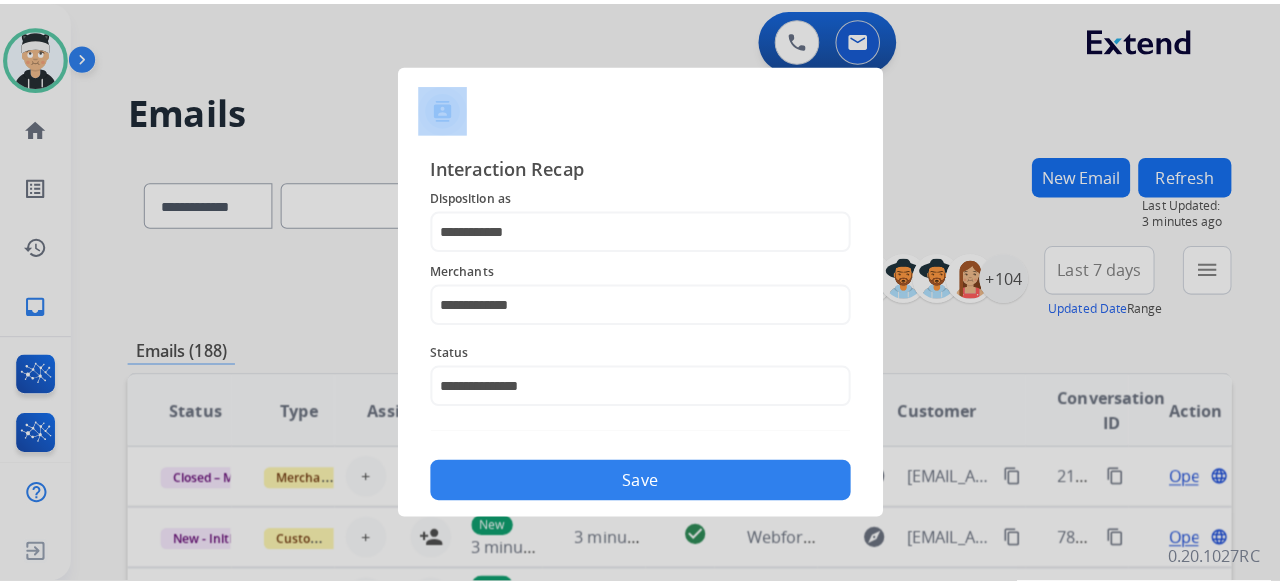 scroll, scrollTop: 0, scrollLeft: 0, axis: both 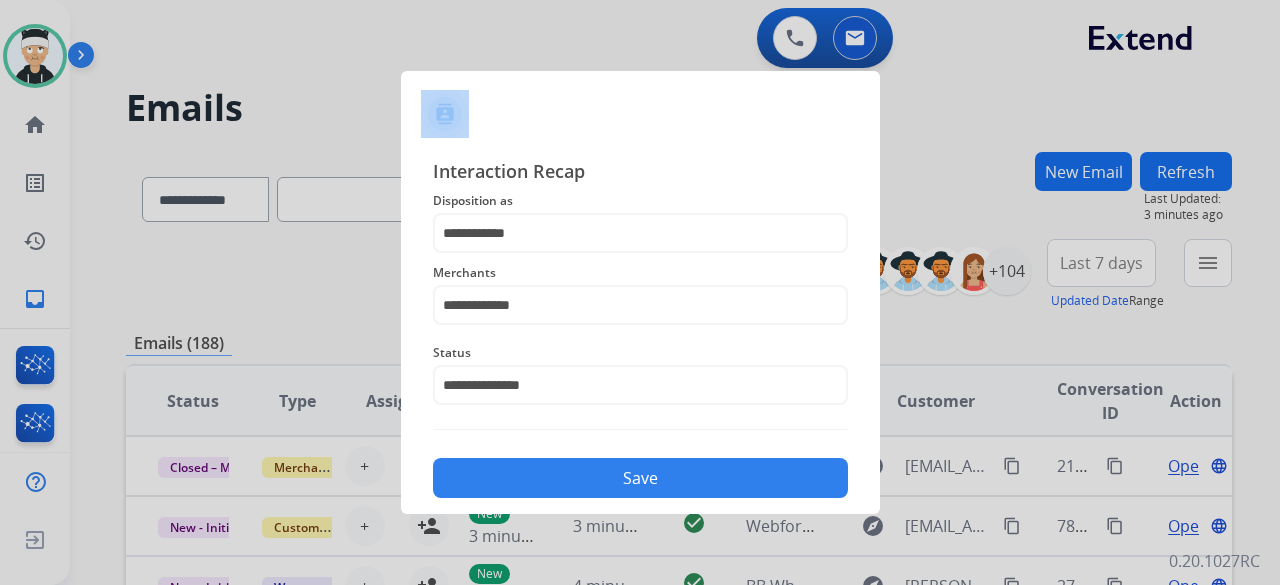 click on "Save" 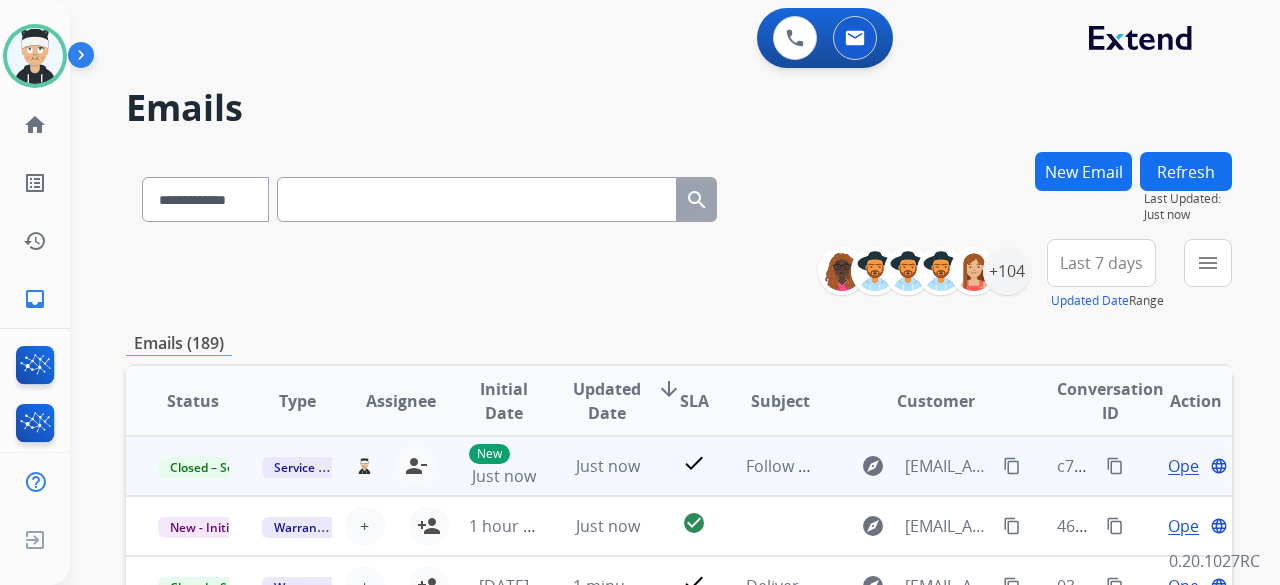 scroll, scrollTop: 2, scrollLeft: 0, axis: vertical 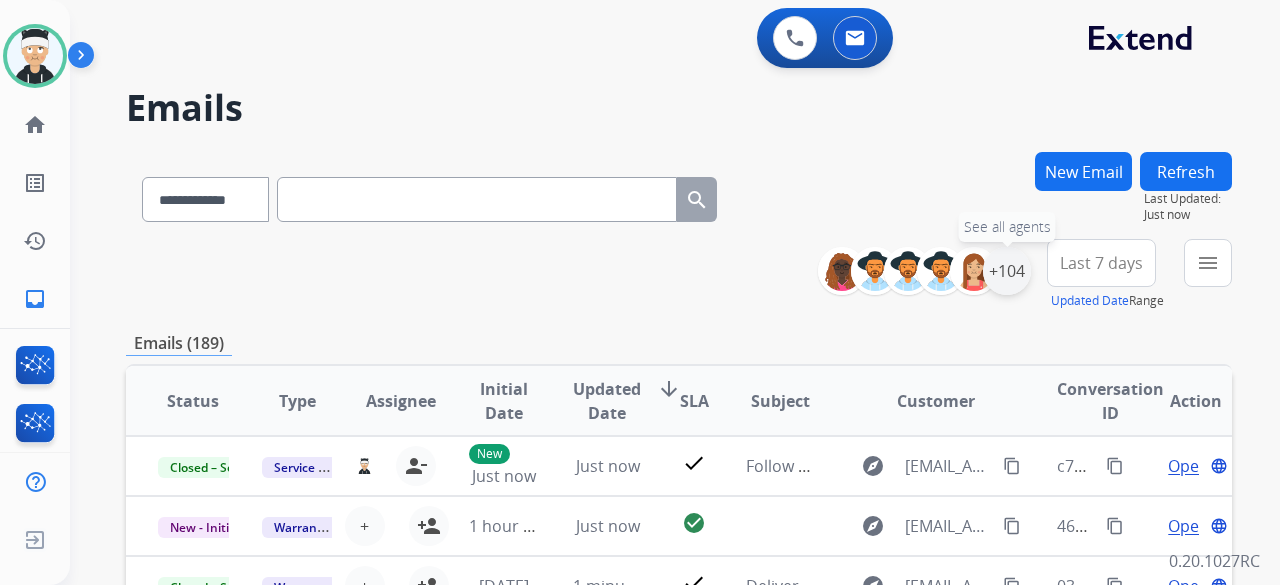 click on "+104" at bounding box center (1007, 271) 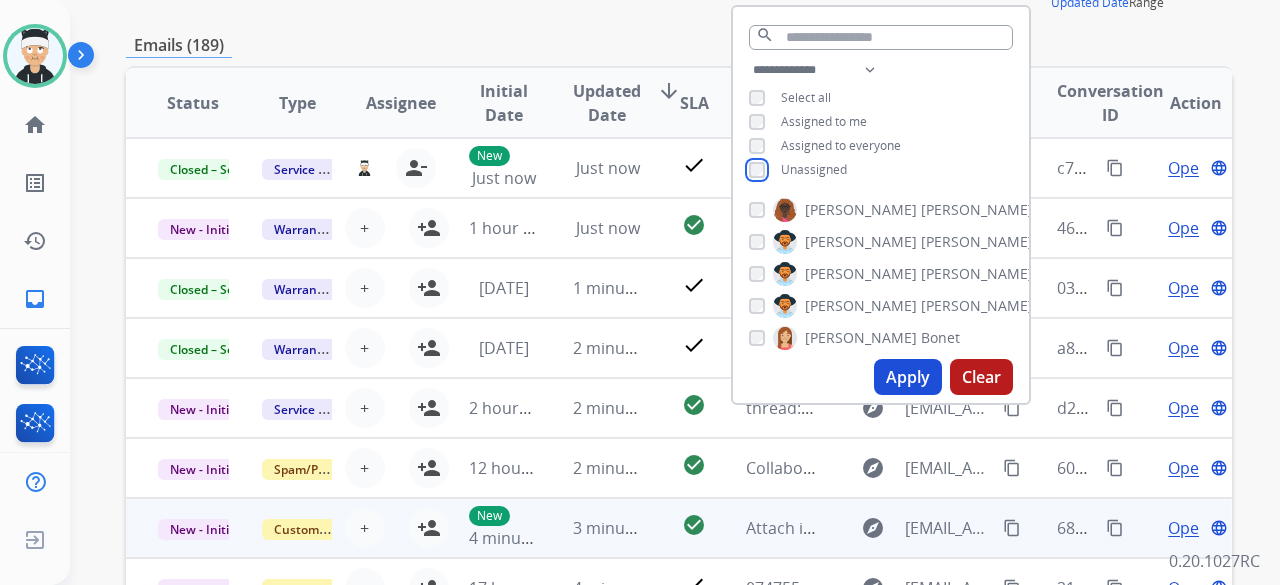 scroll, scrollTop: 300, scrollLeft: 0, axis: vertical 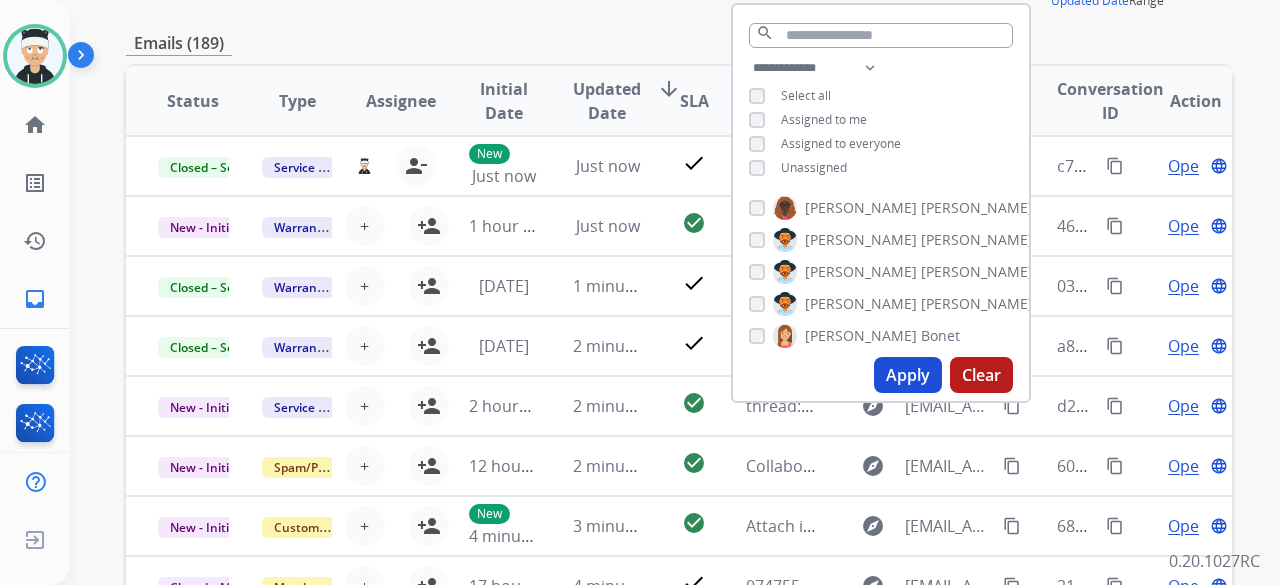click on "Apply" at bounding box center (908, 375) 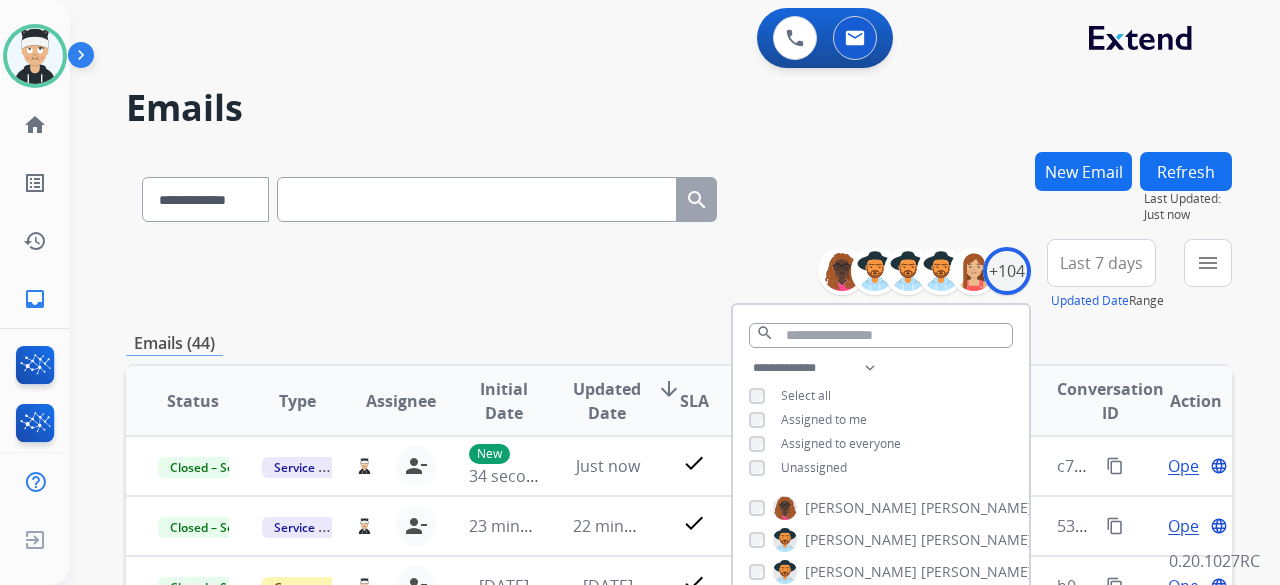 click on "**********" at bounding box center (679, 275) 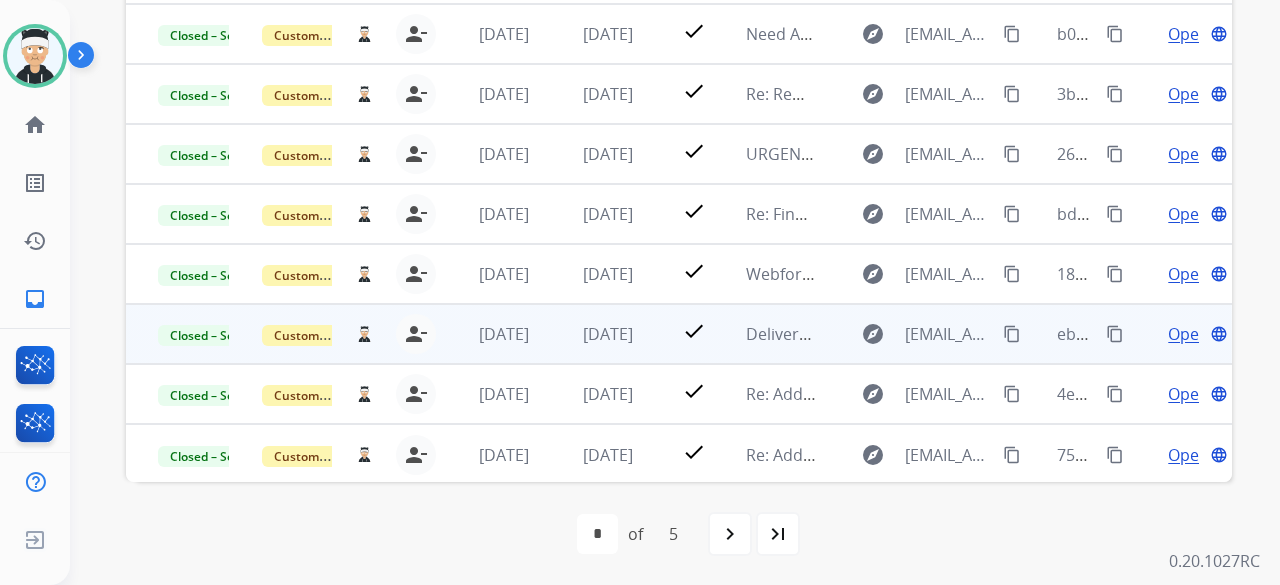 scroll, scrollTop: 0, scrollLeft: 0, axis: both 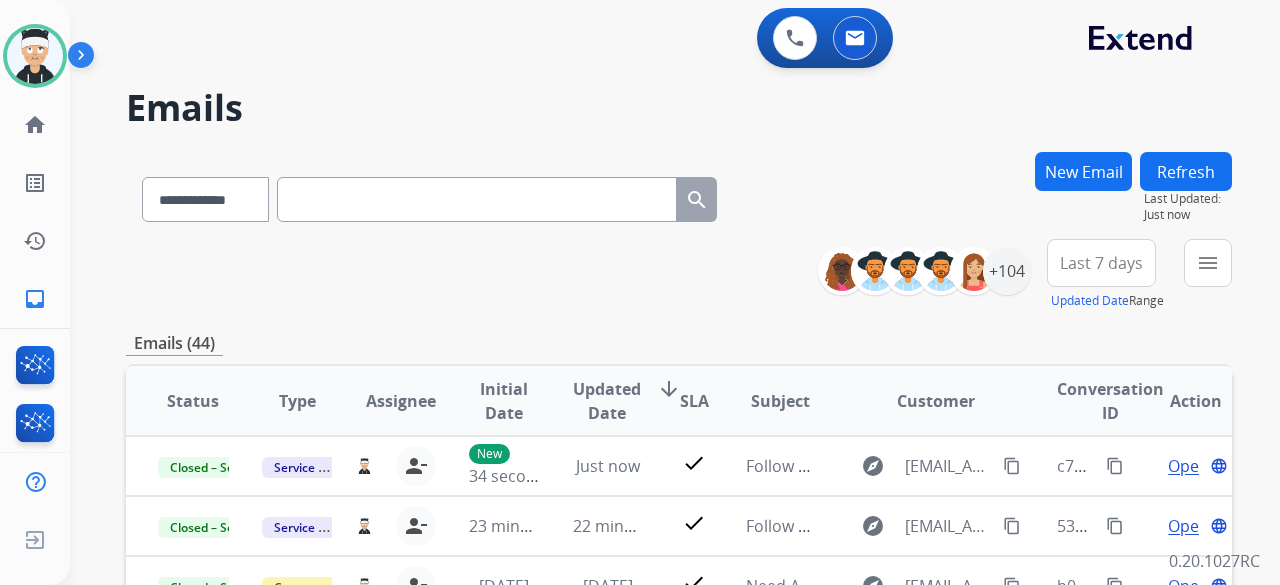 click at bounding box center [477, 199] 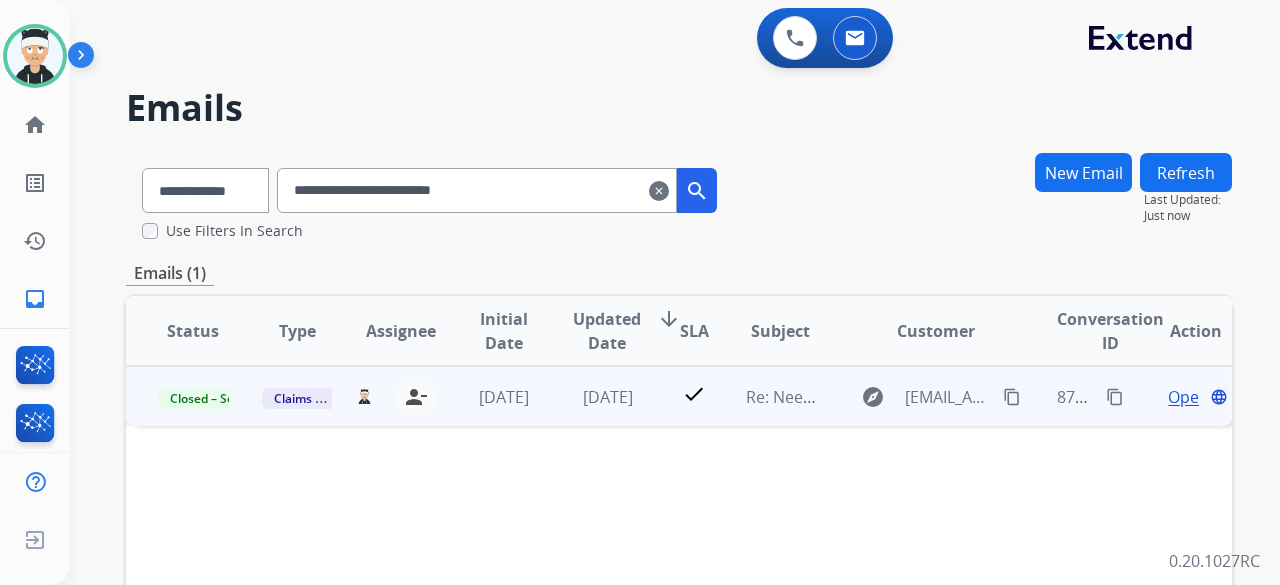 click on "Open" at bounding box center (1188, 397) 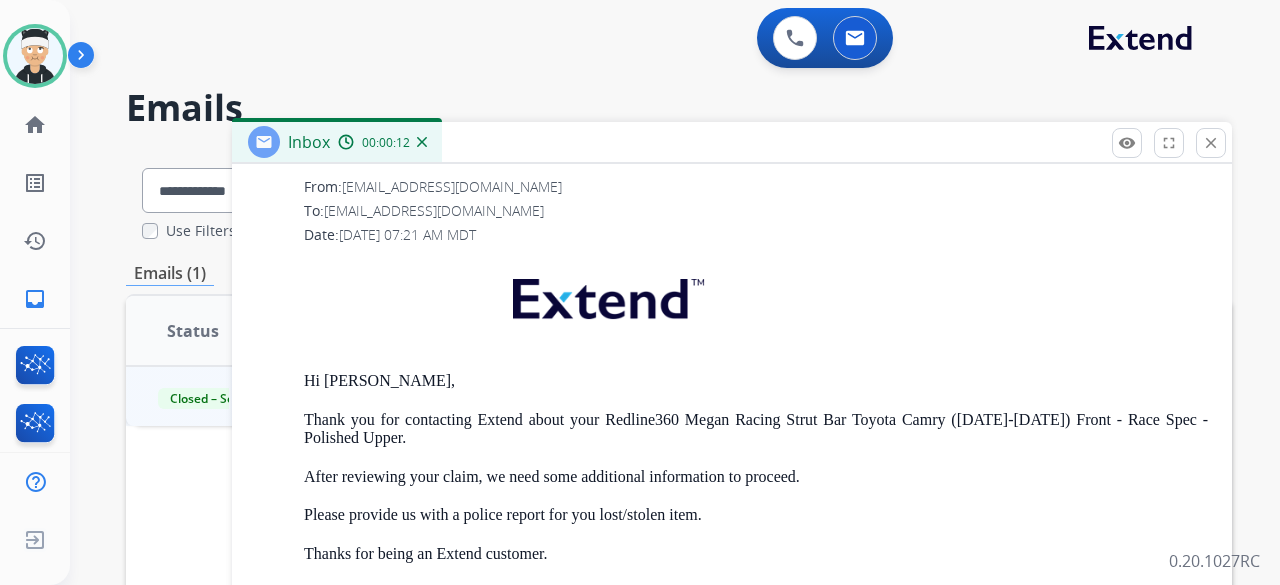 scroll, scrollTop: 1222, scrollLeft: 0, axis: vertical 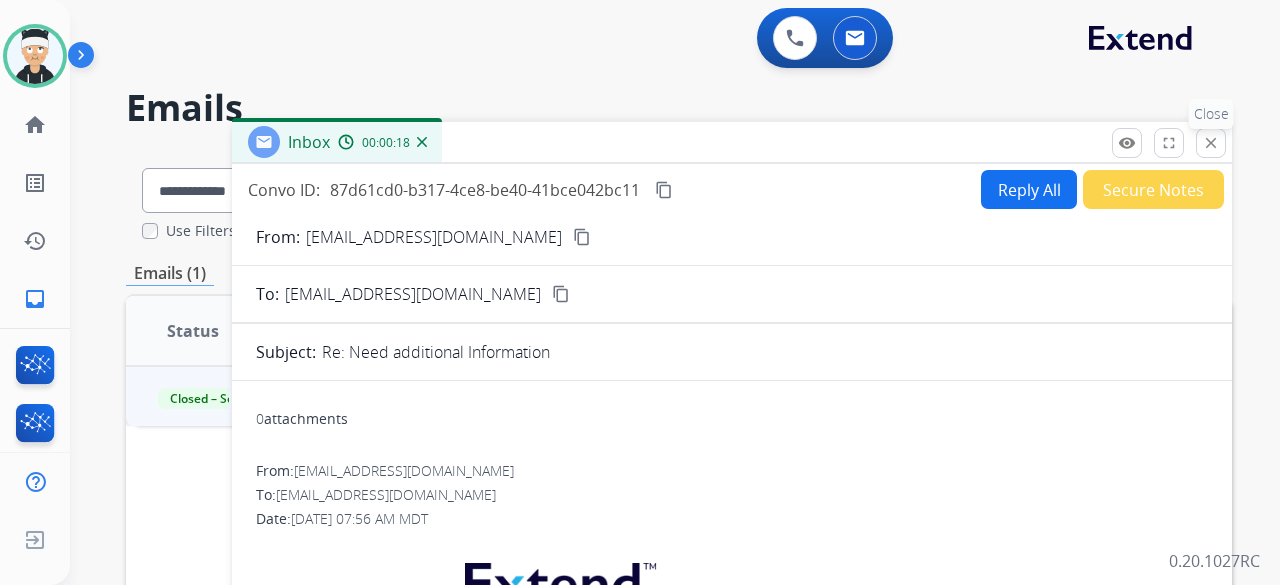 click on "close" at bounding box center [1211, 143] 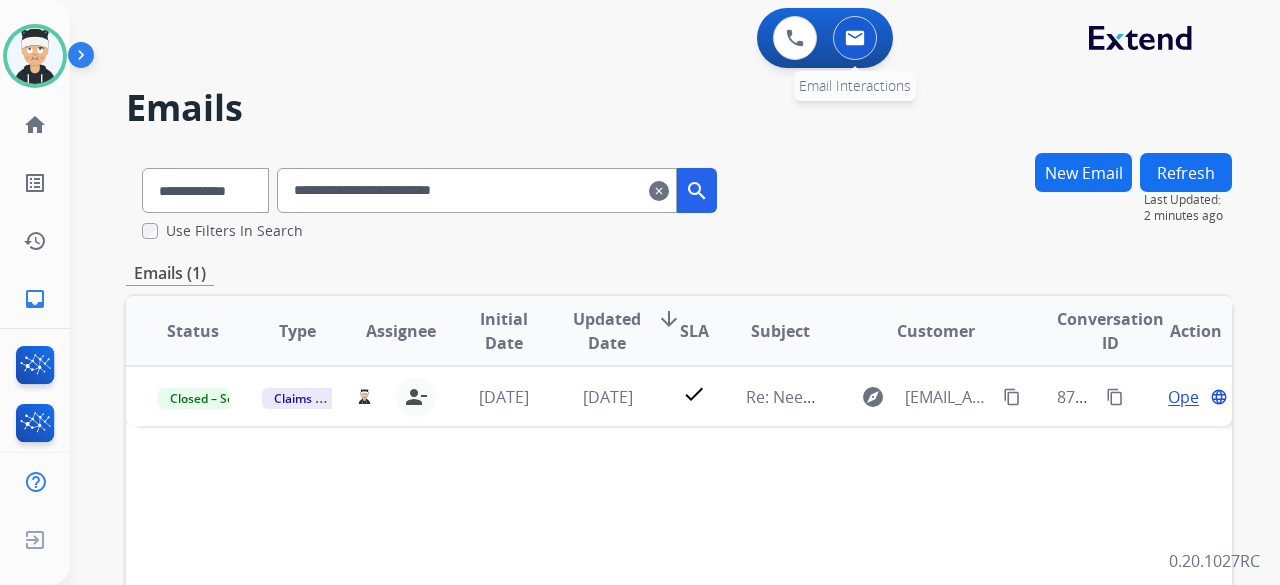 click at bounding box center [855, 38] 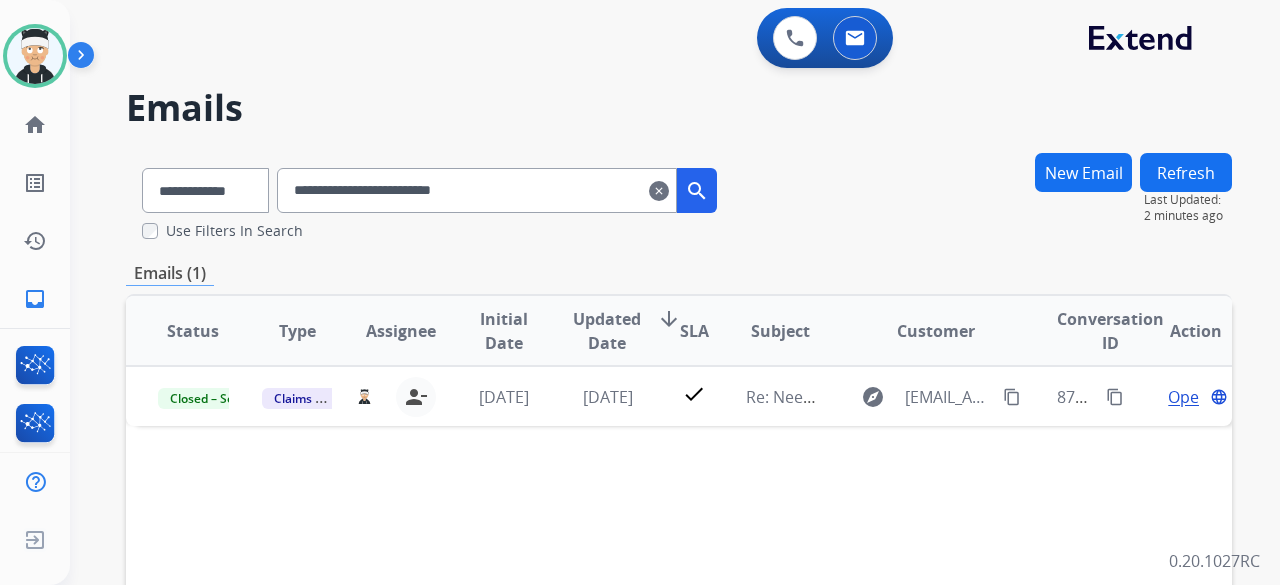 click on "New Email" at bounding box center (1083, 172) 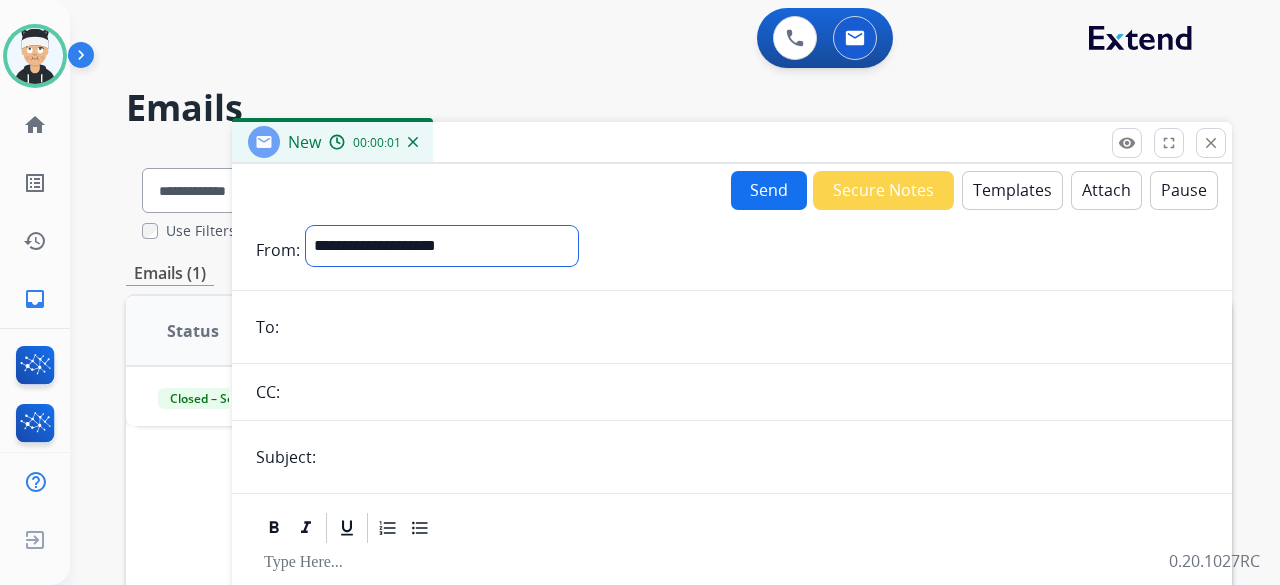 click on "**********" at bounding box center (442, 246) 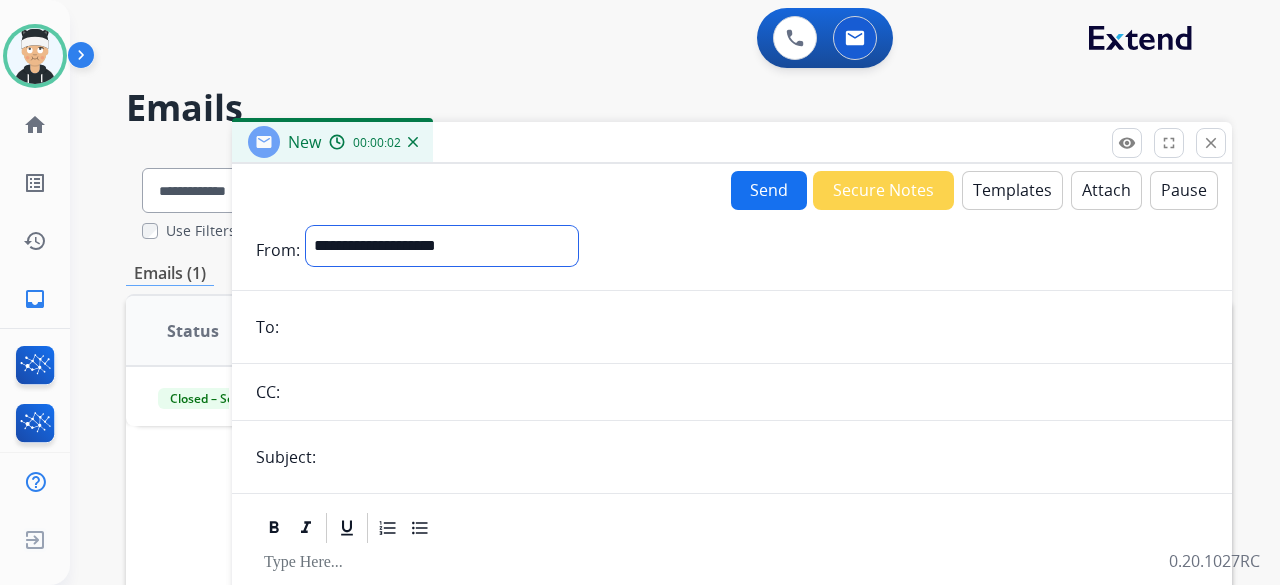 select on "**********" 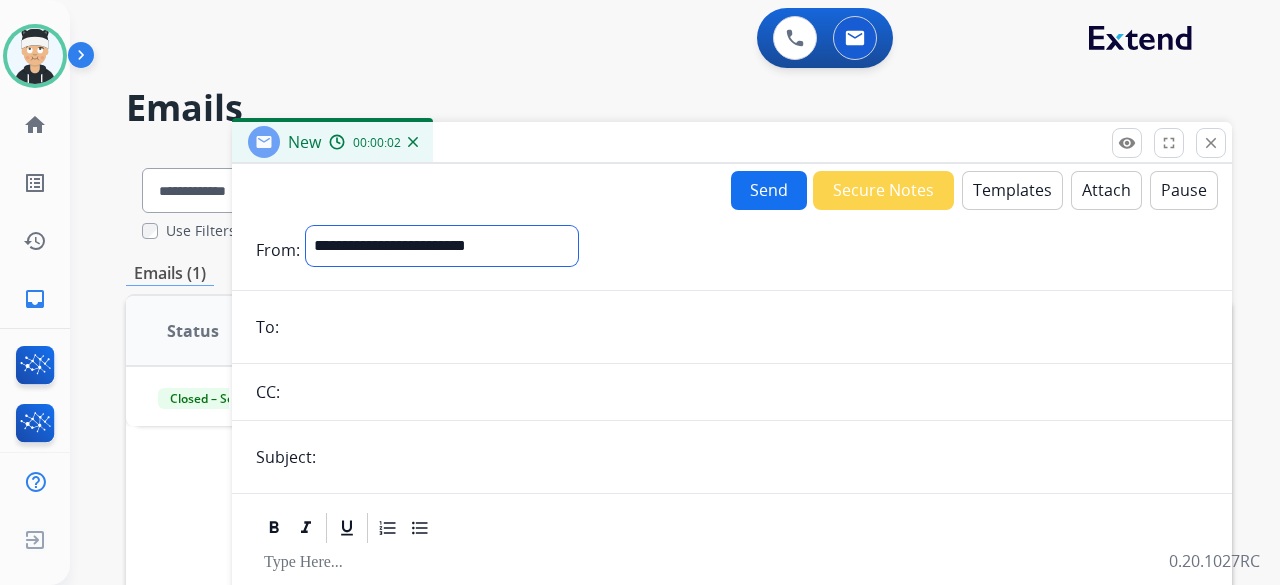 click on "**********" at bounding box center [442, 246] 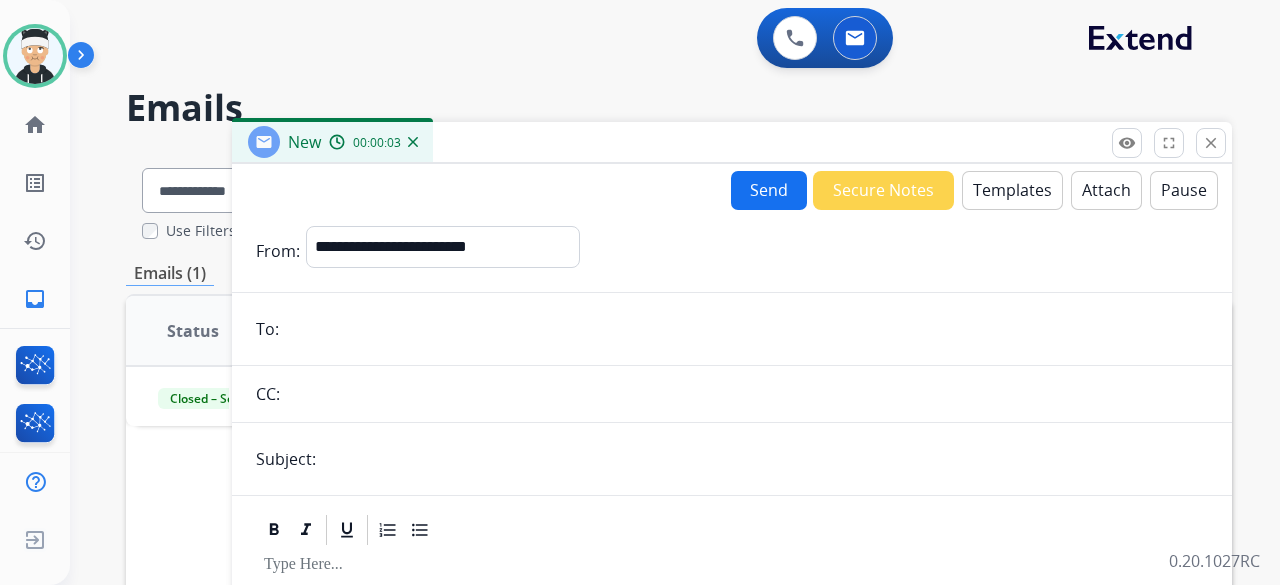 click at bounding box center (746, 329) 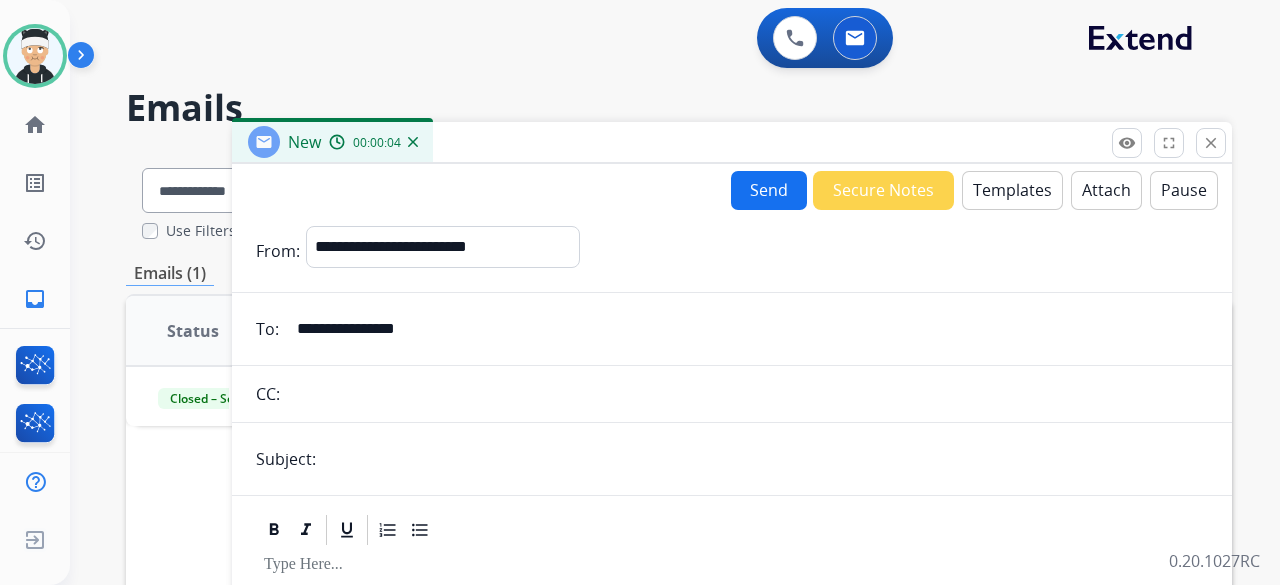 type on "**********" 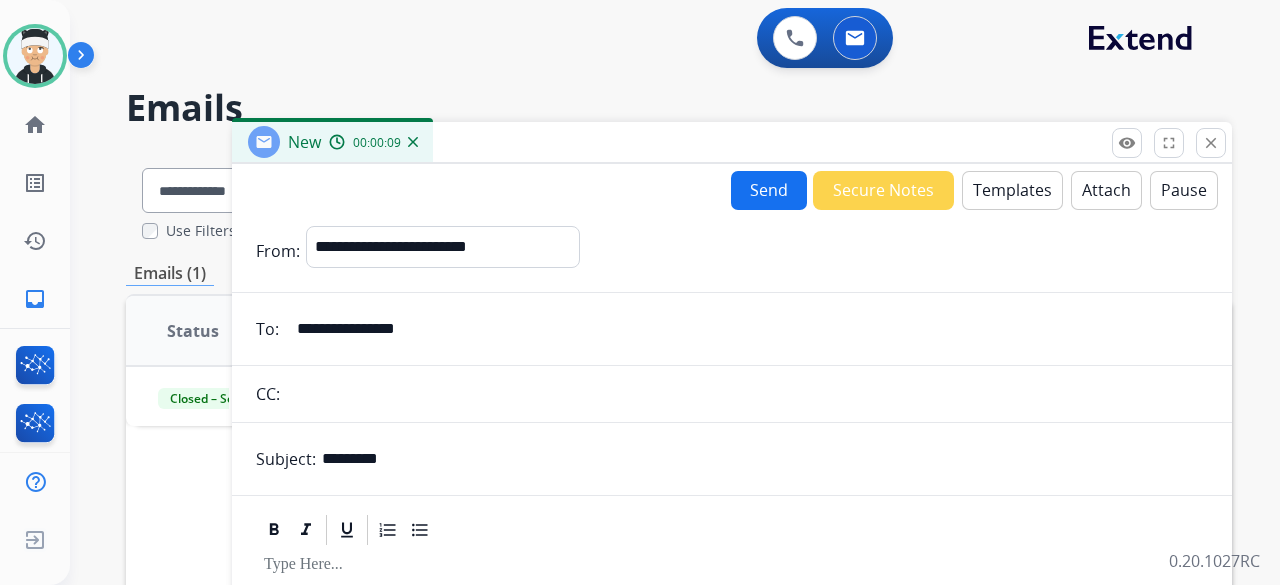 type on "*********" 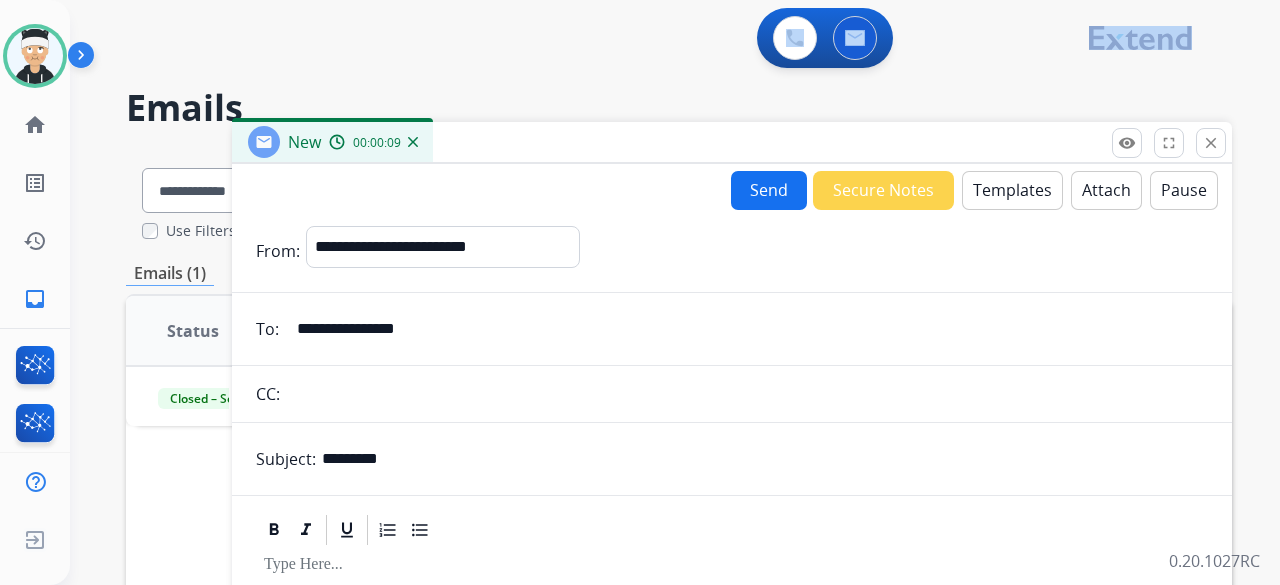 click on "Templates" at bounding box center (1012, 190) 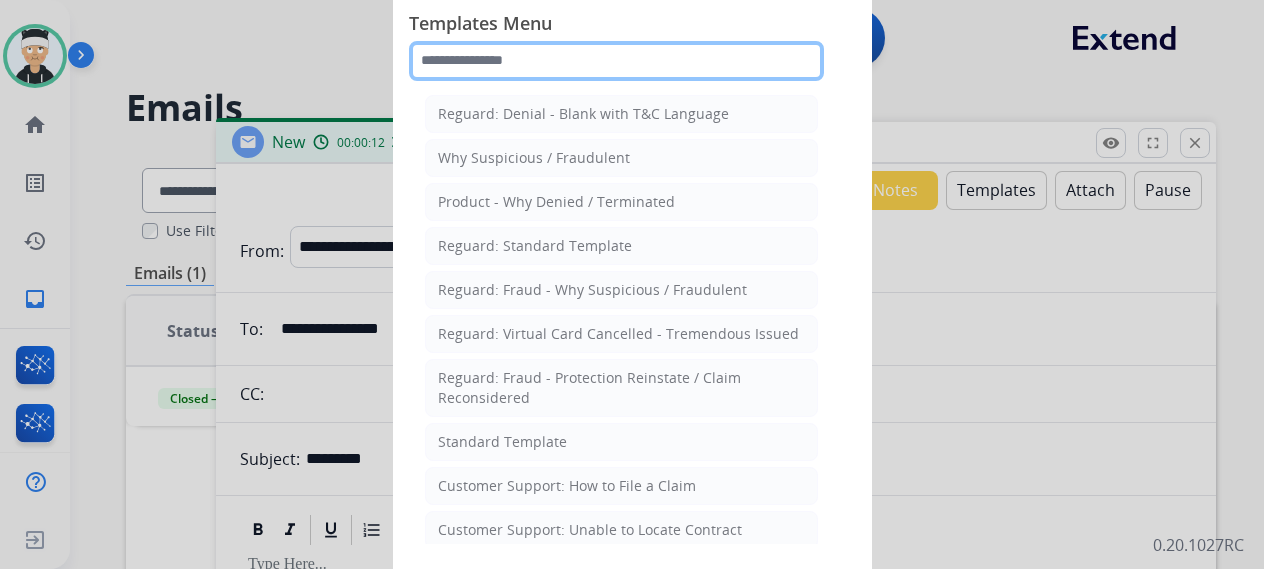click 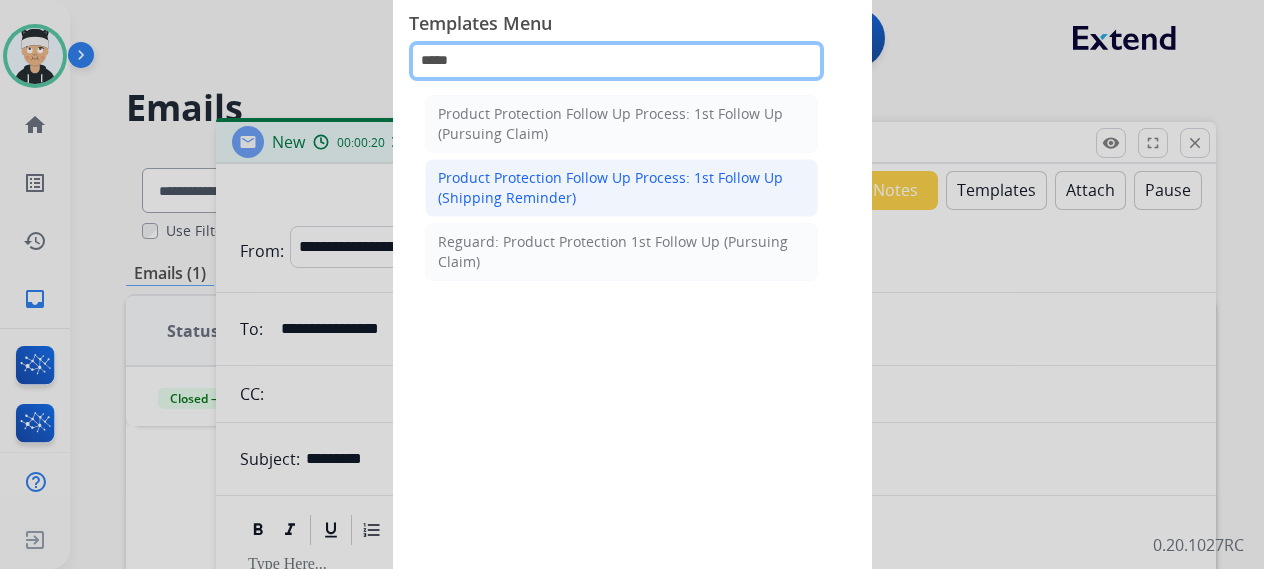 type on "*****" 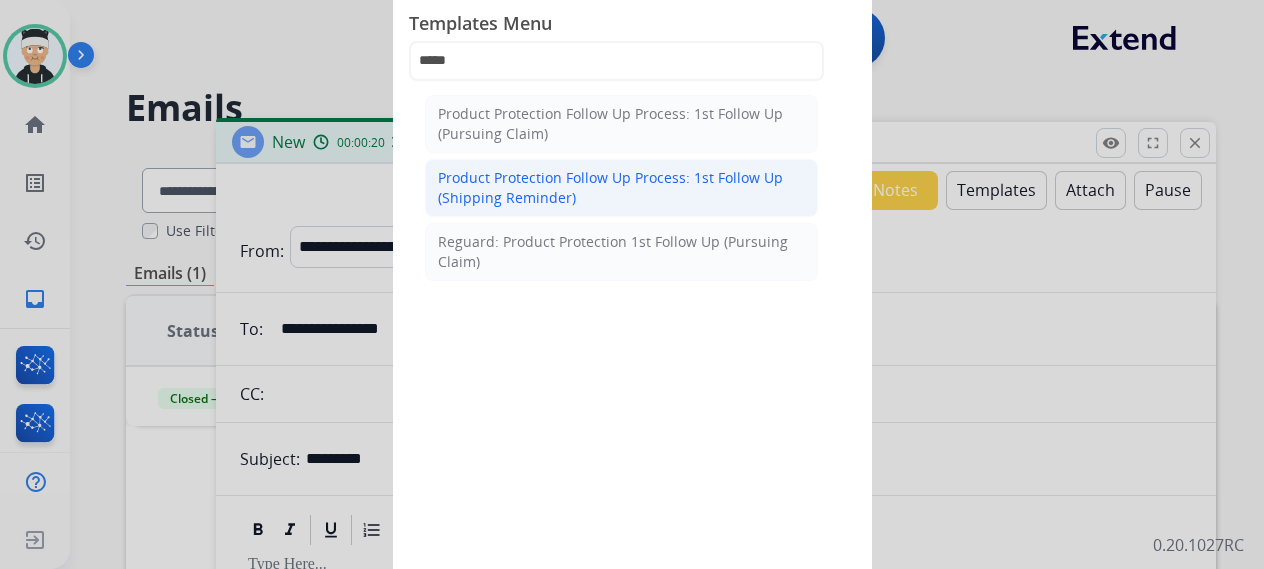 click on "Product Protection Follow Up Process: 1st Follow Up (Shipping Reminder)" 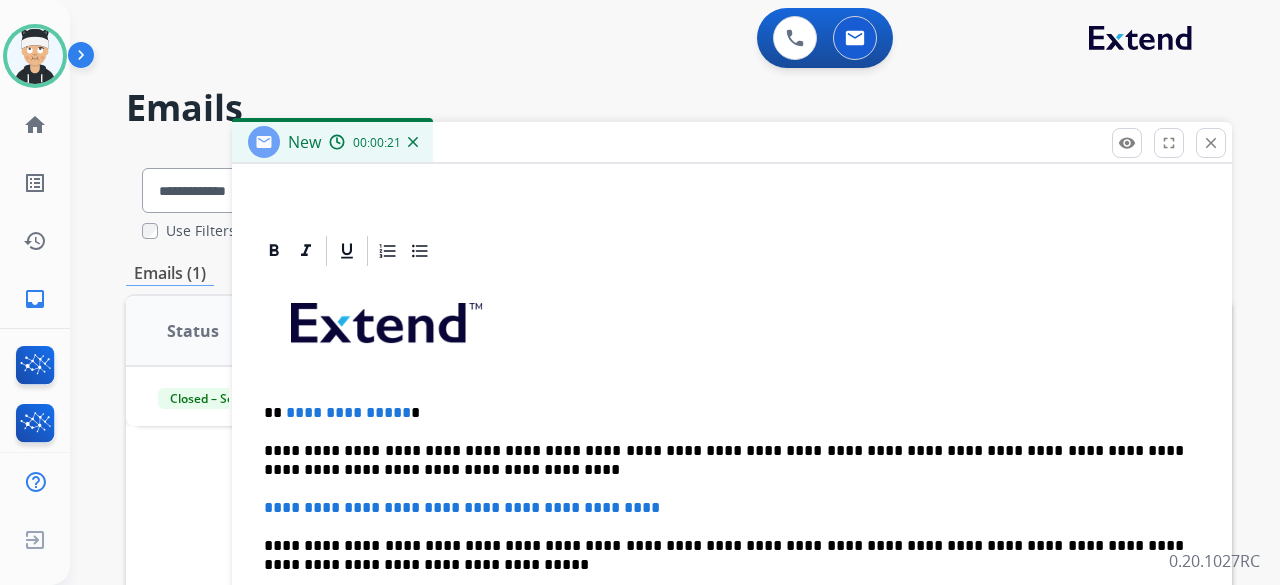 scroll, scrollTop: 534, scrollLeft: 0, axis: vertical 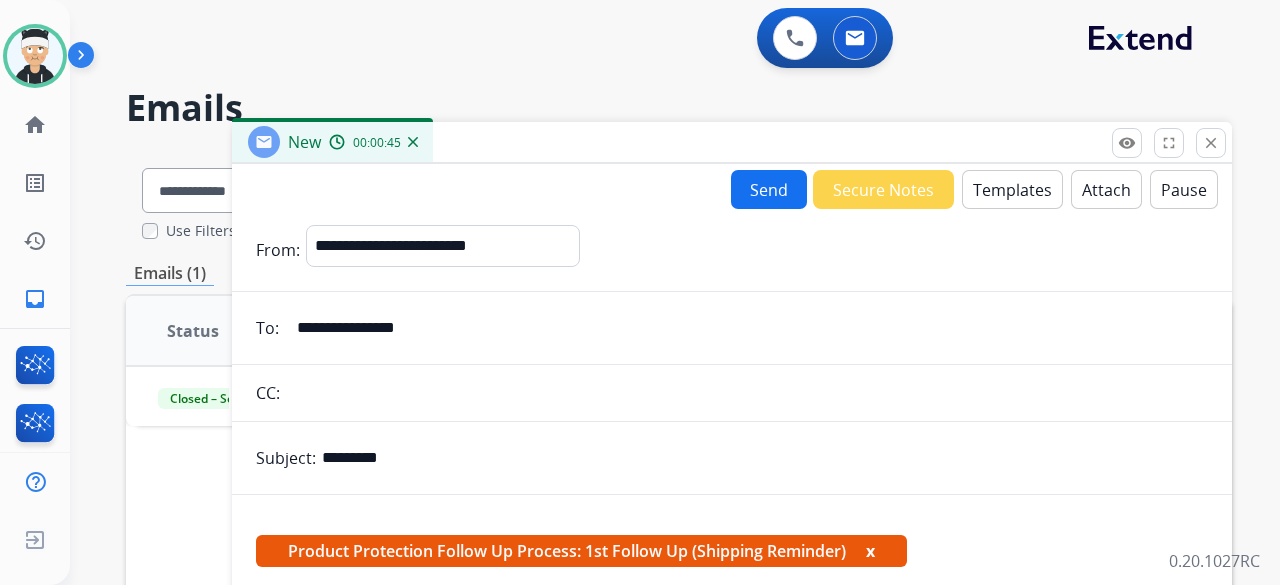 click on "Templates" at bounding box center (1012, 189) 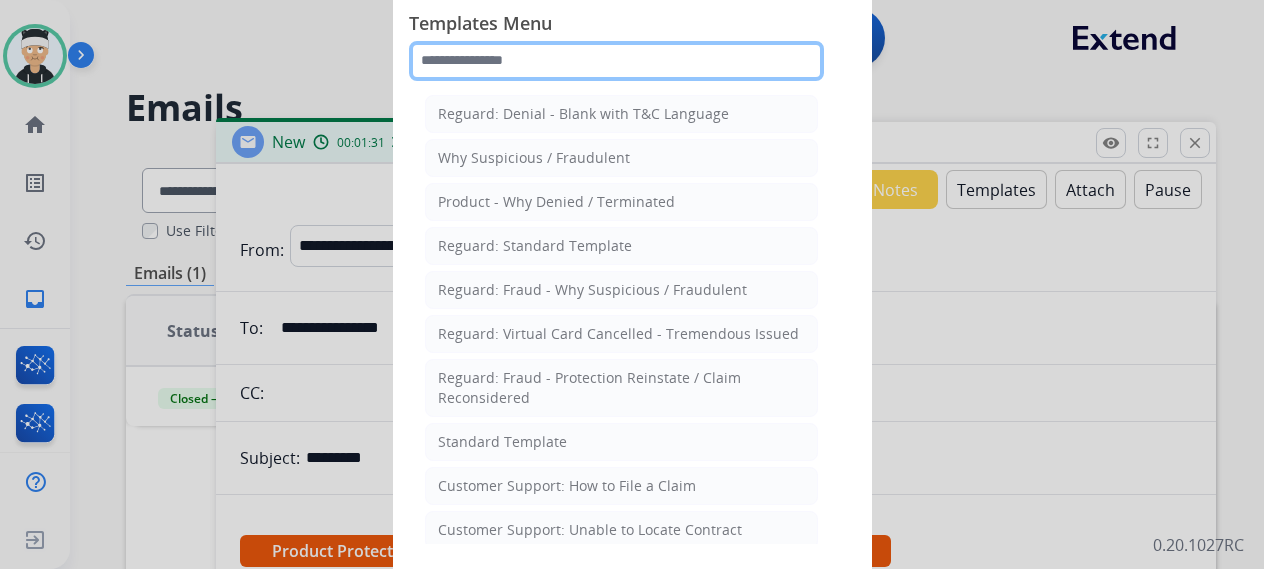 click 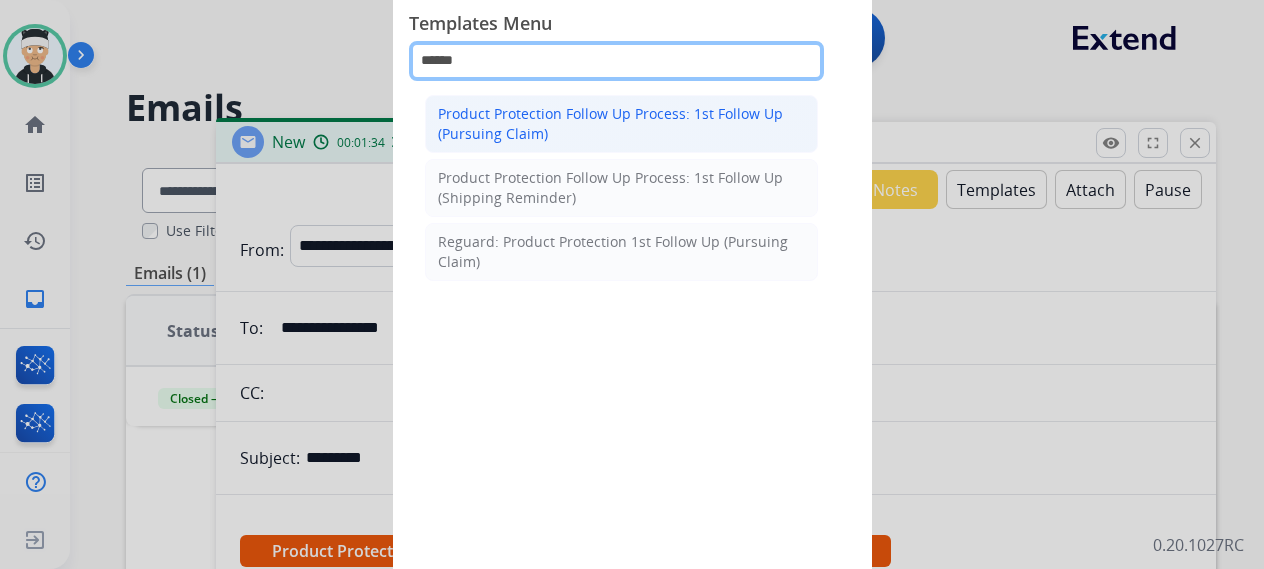 type on "******" 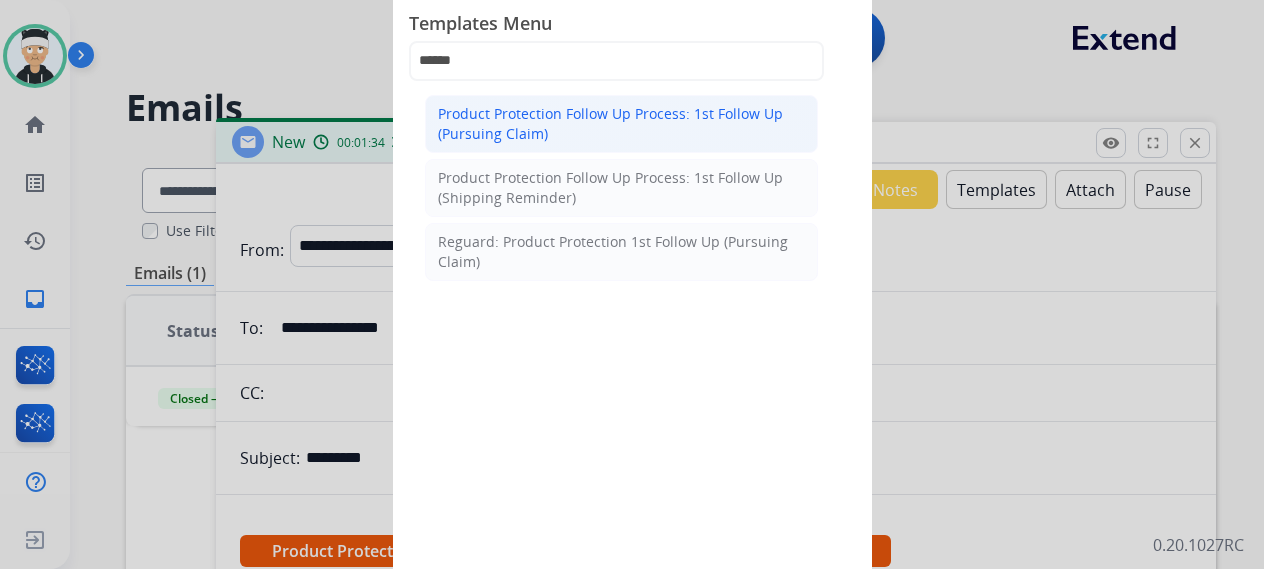 click on "Product Protection Follow Up Process: 1st Follow Up (Pursuing Claim)" 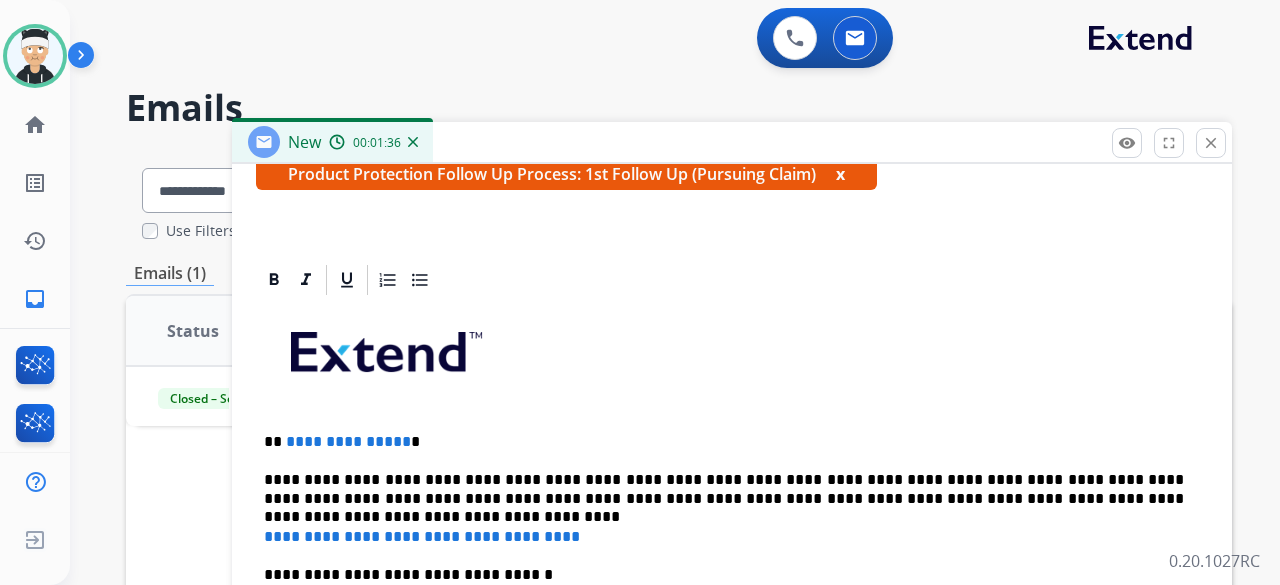 scroll, scrollTop: 439, scrollLeft: 0, axis: vertical 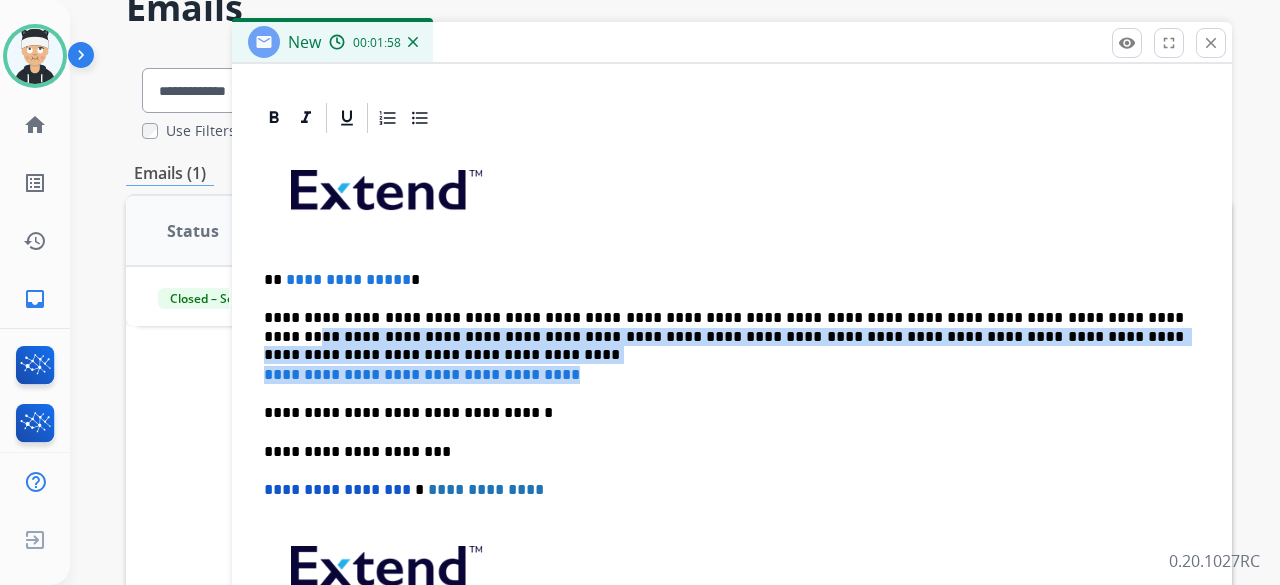 drag, startPoint x: 532, startPoint y: 369, endPoint x: 1054, endPoint y: 311, distance: 525.21234 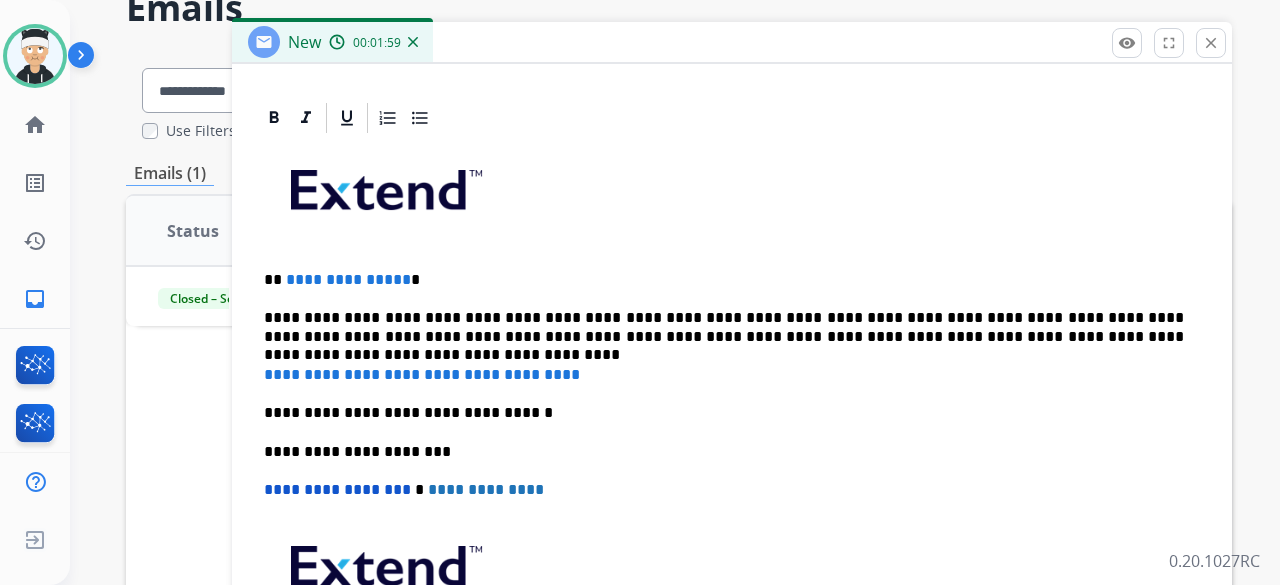 scroll, scrollTop: 382, scrollLeft: 0, axis: vertical 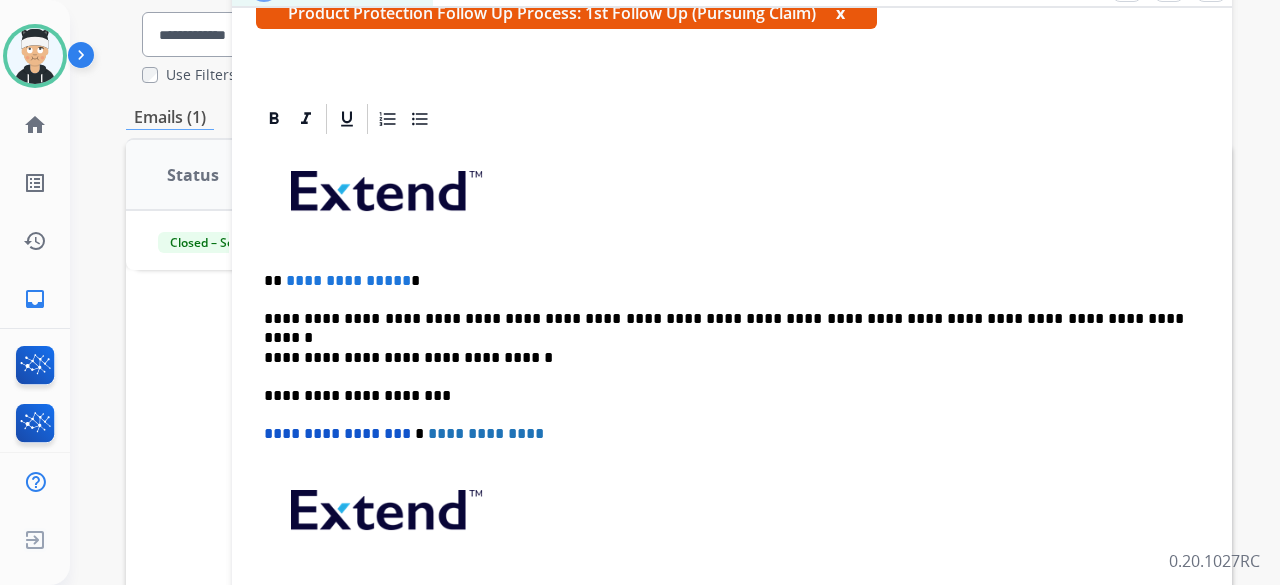 click on "**********" at bounding box center [724, 319] 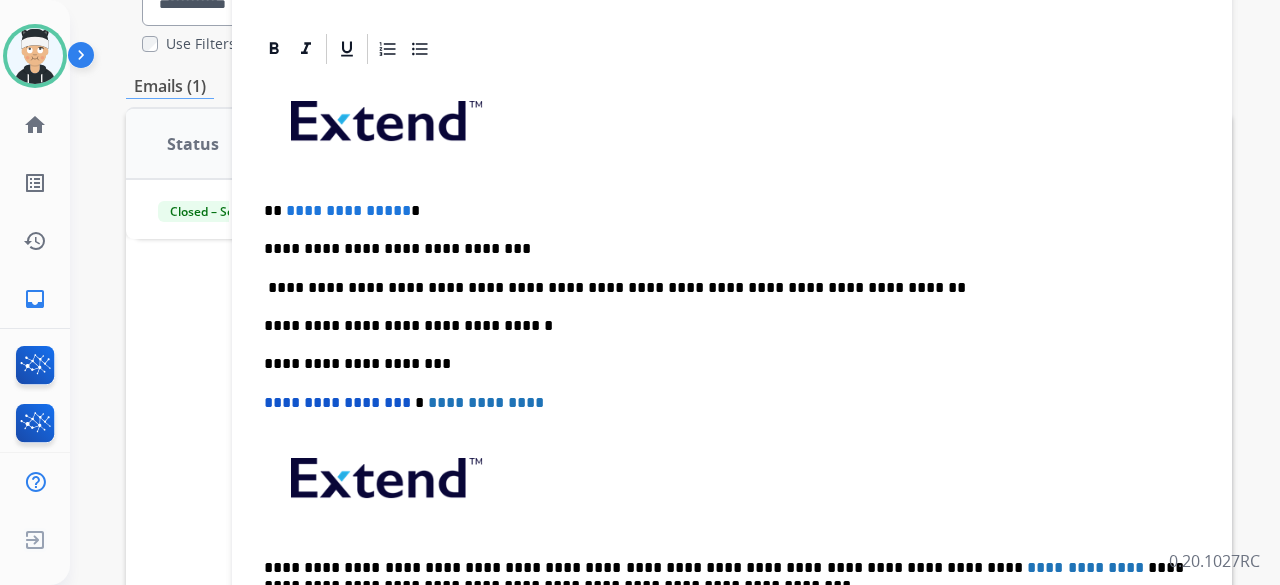 scroll, scrollTop: 118, scrollLeft: 0, axis: vertical 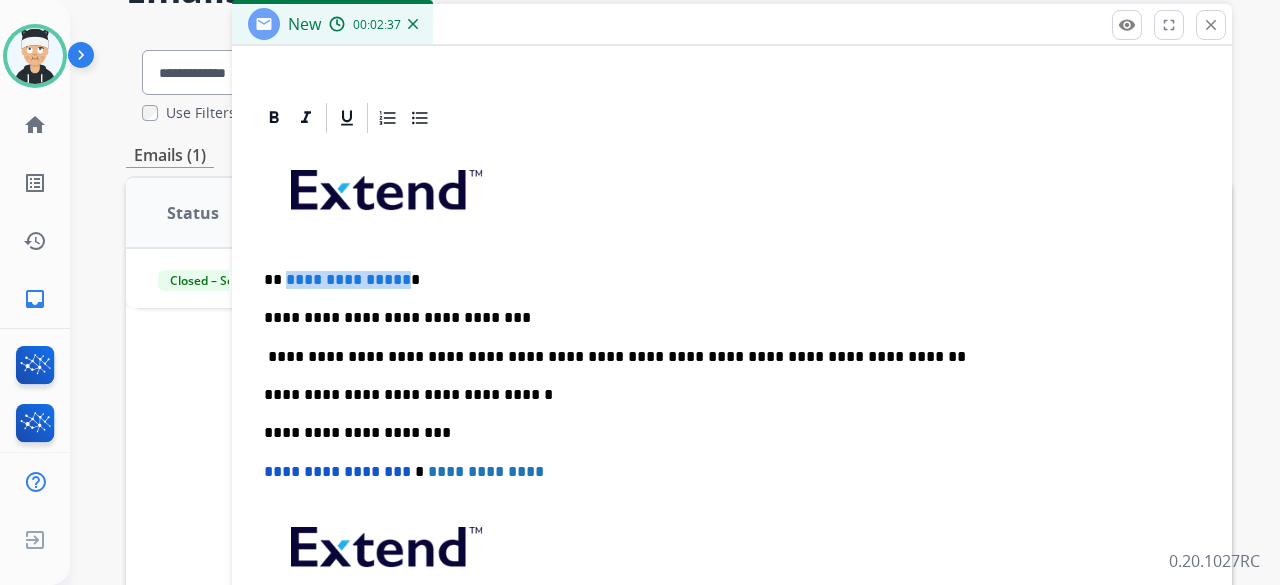 drag, startPoint x: 398, startPoint y: 281, endPoint x: 284, endPoint y: 277, distance: 114.07015 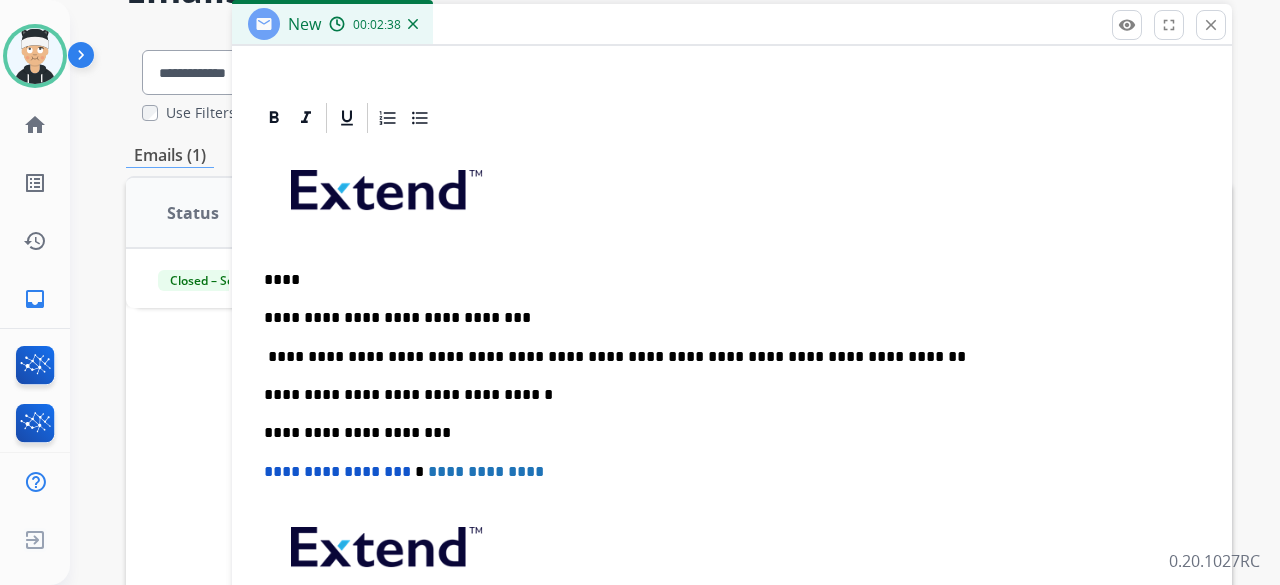 type 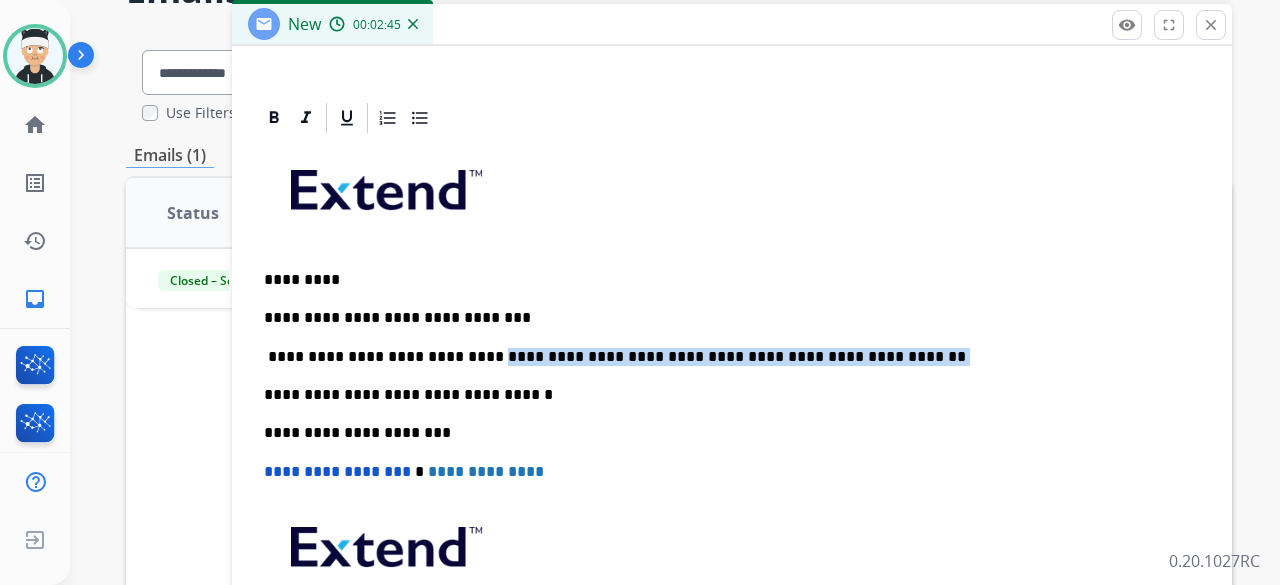 drag, startPoint x: 842, startPoint y: 354, endPoint x: 460, endPoint y: 347, distance: 382.06412 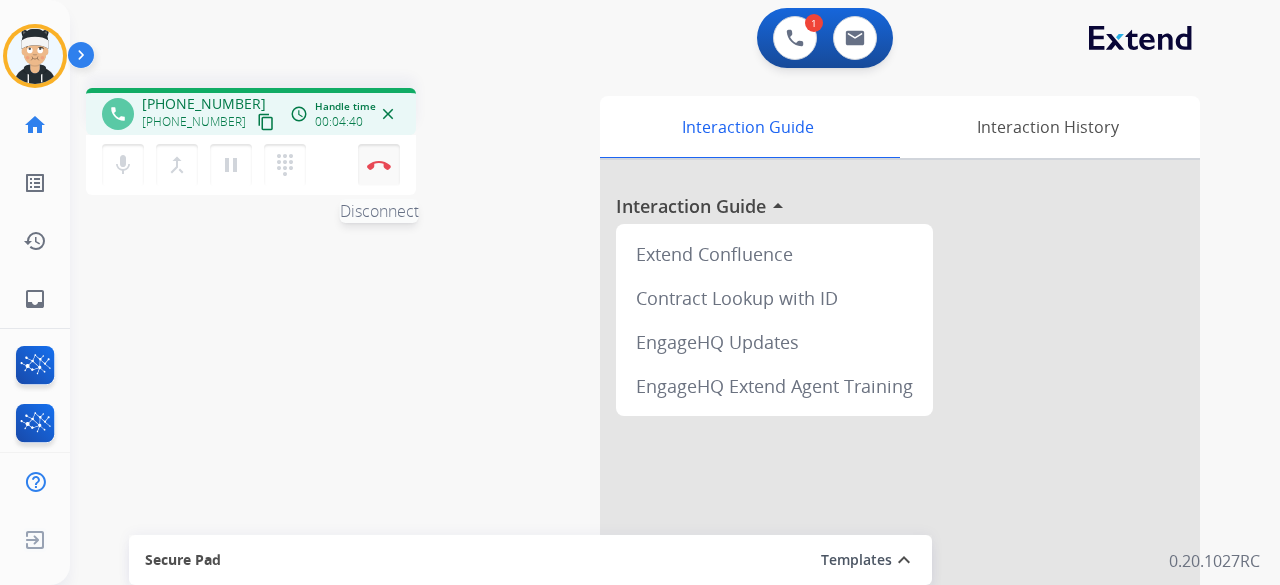 click on "Disconnect" at bounding box center [379, 165] 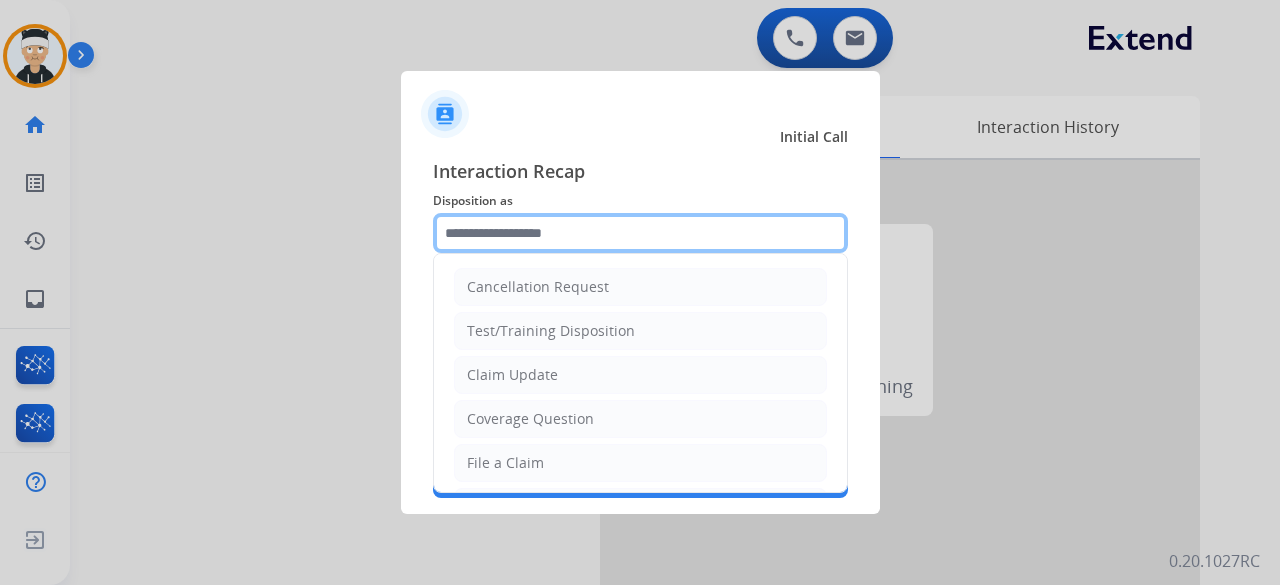 drag, startPoint x: 734, startPoint y: 218, endPoint x: 733, endPoint y: 247, distance: 29.017237 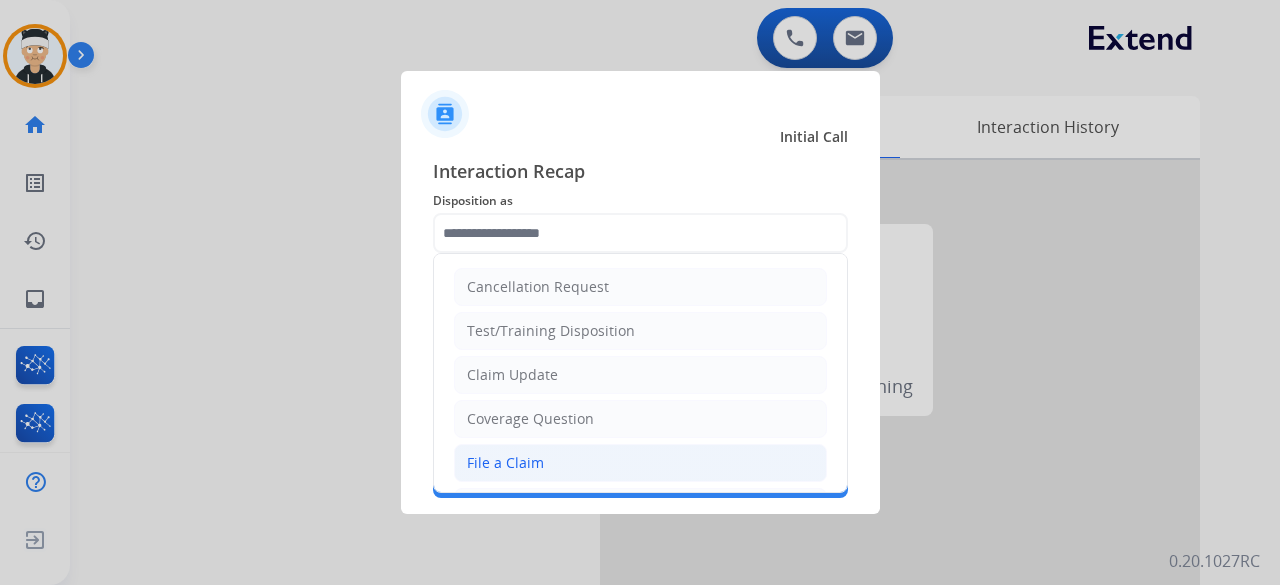 click on "File a Claim" 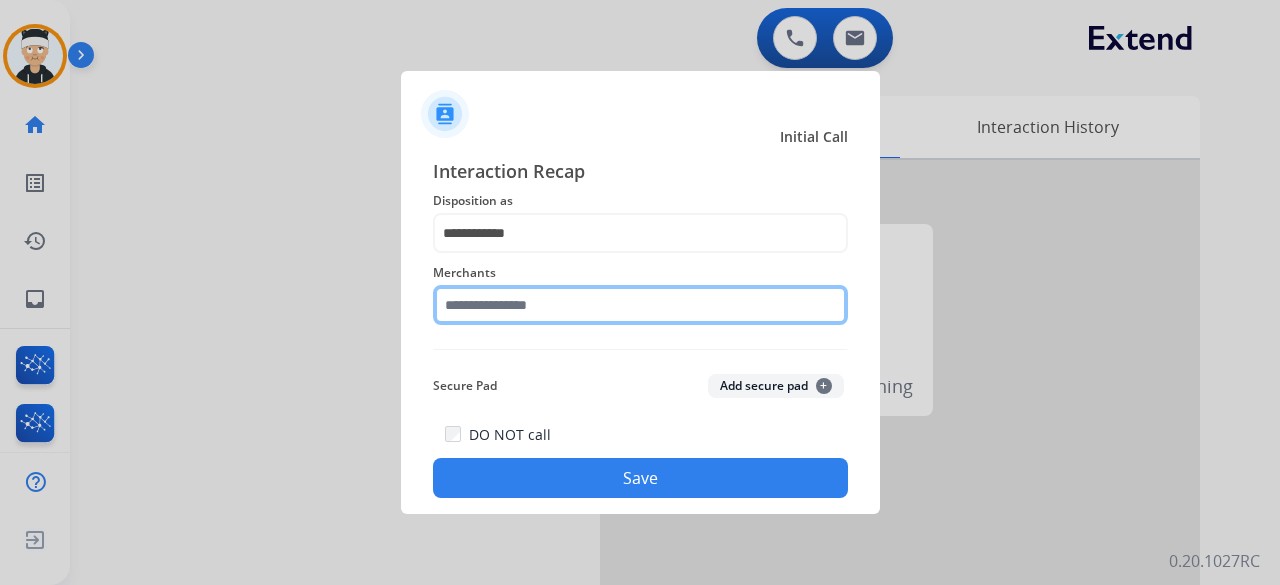 click 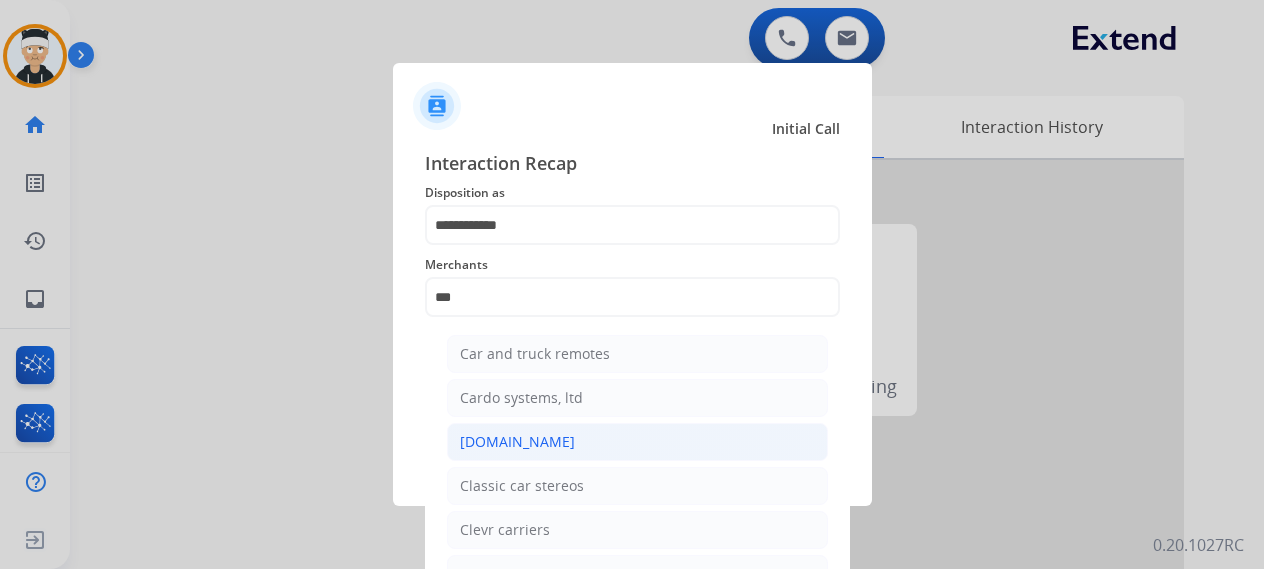 click on "Carparts.com" 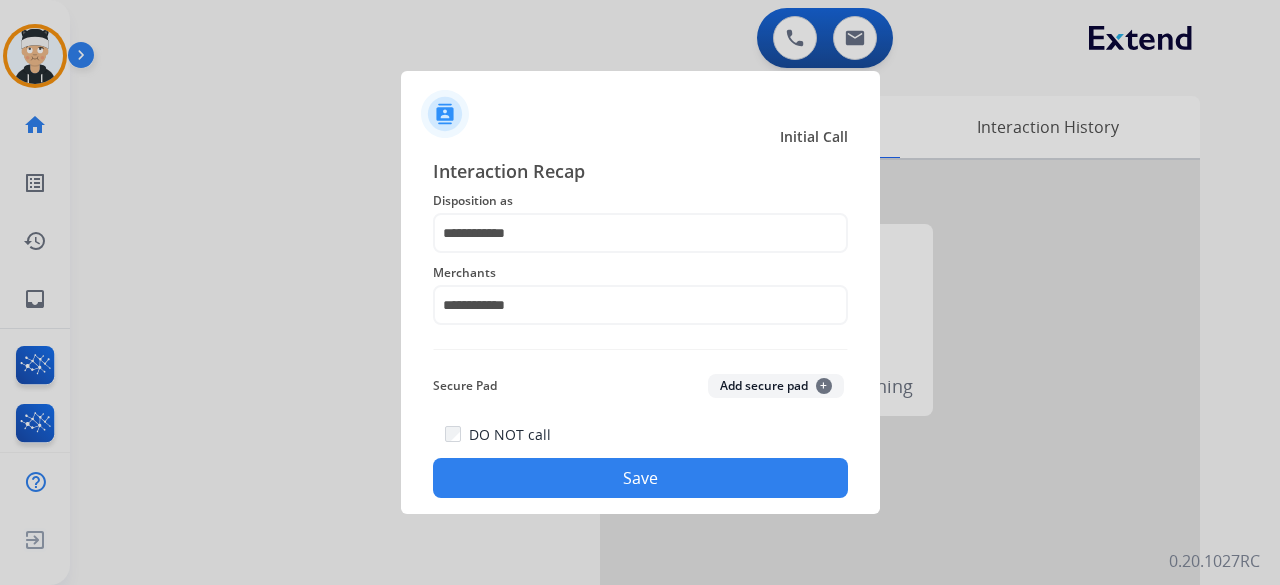 click on "Save" 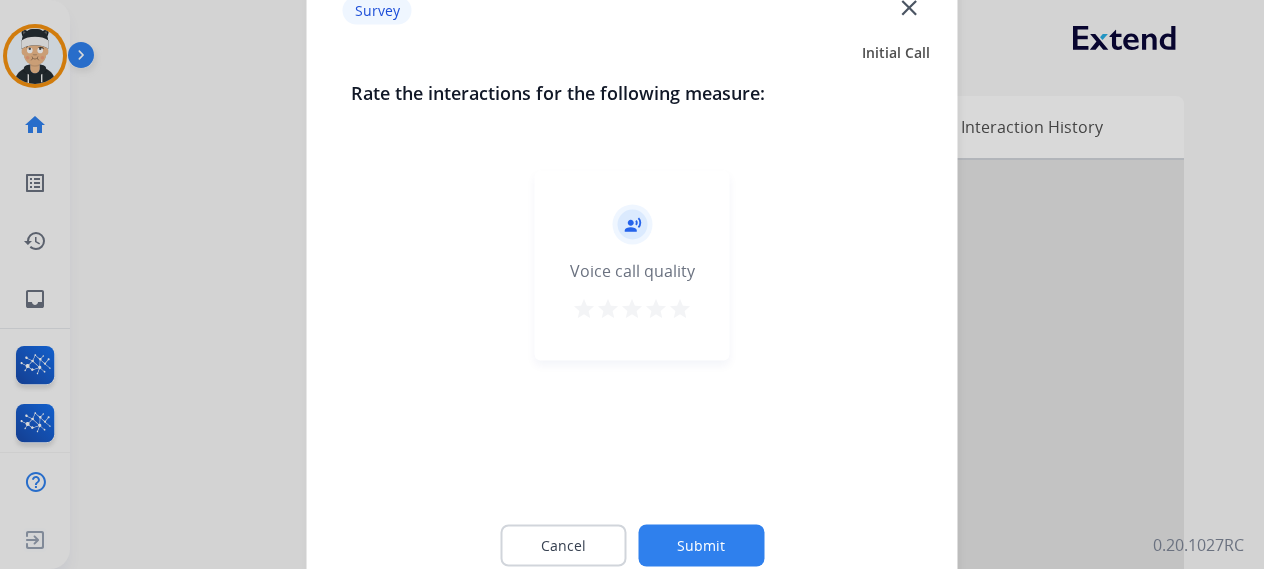 click on "star" at bounding box center (680, 308) 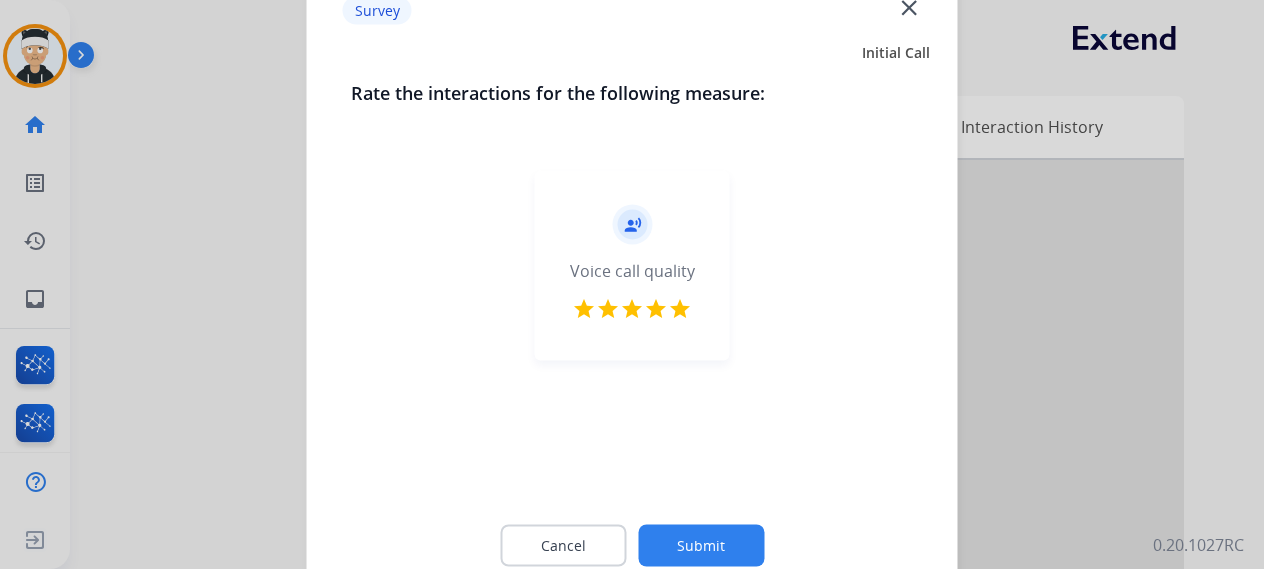 click on "Submit" 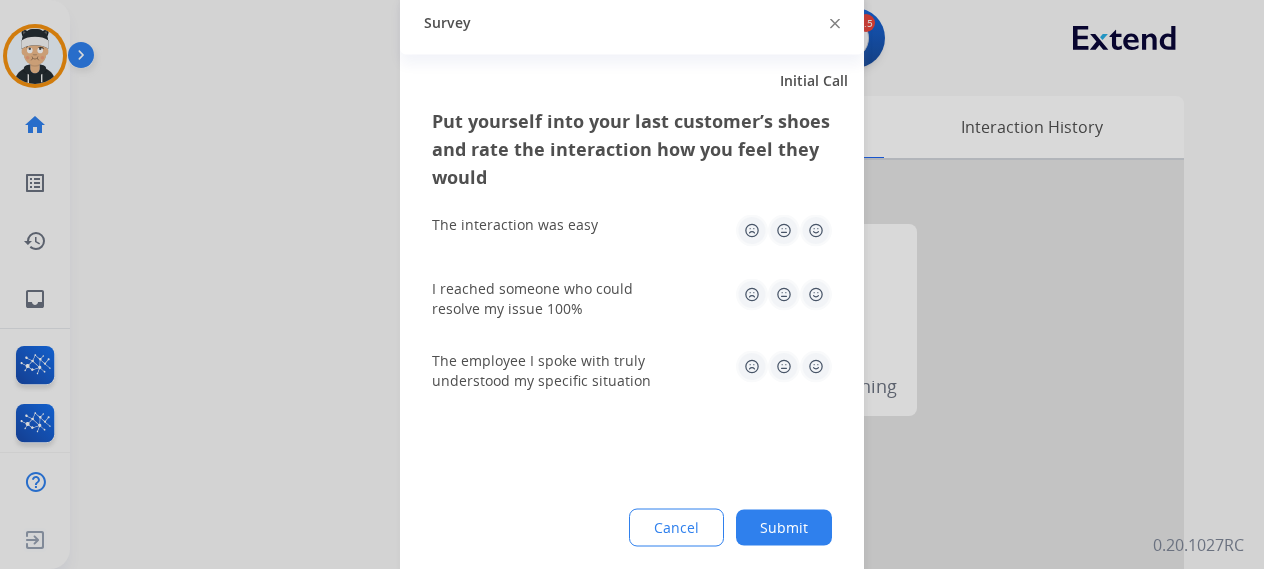 click 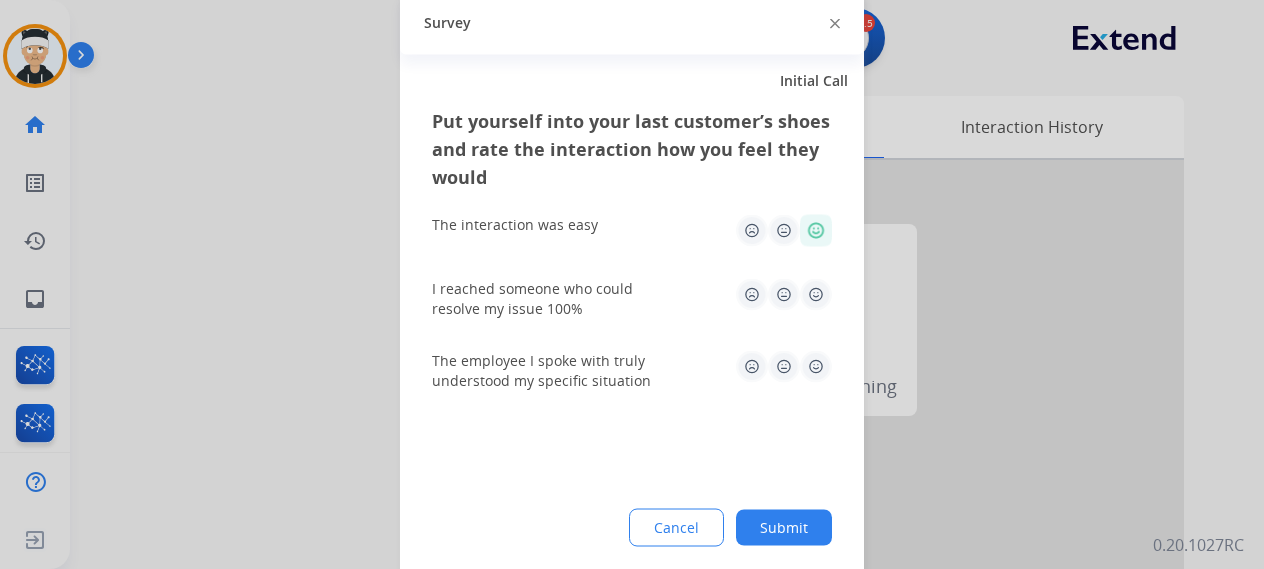 drag, startPoint x: 816, startPoint y: 291, endPoint x: 787, endPoint y: 381, distance: 94.55686 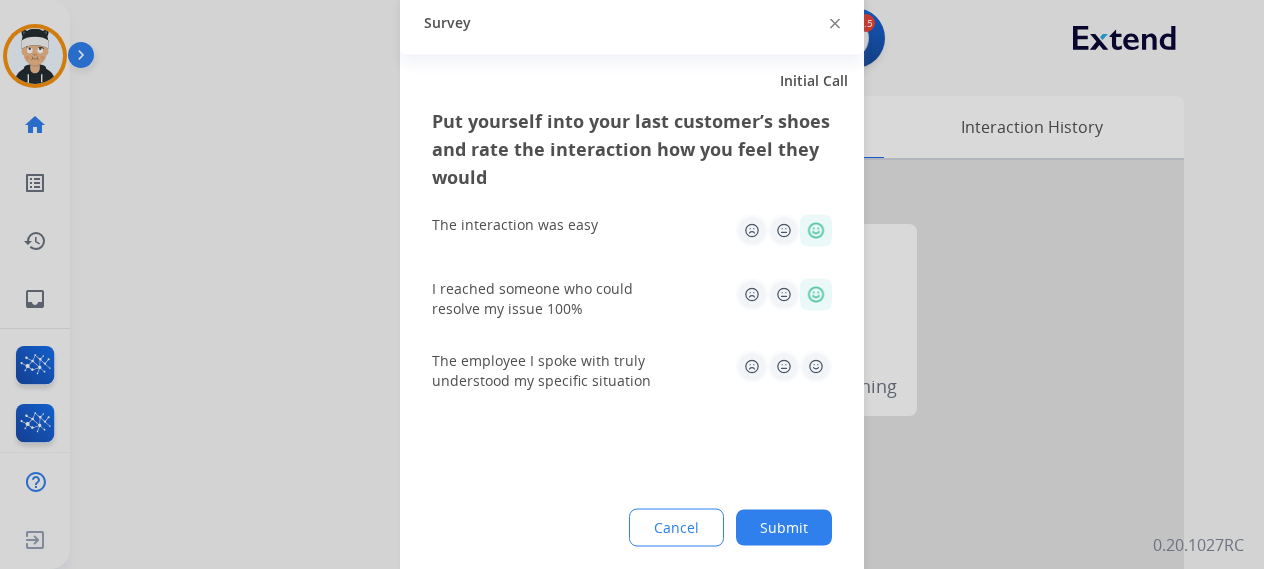click 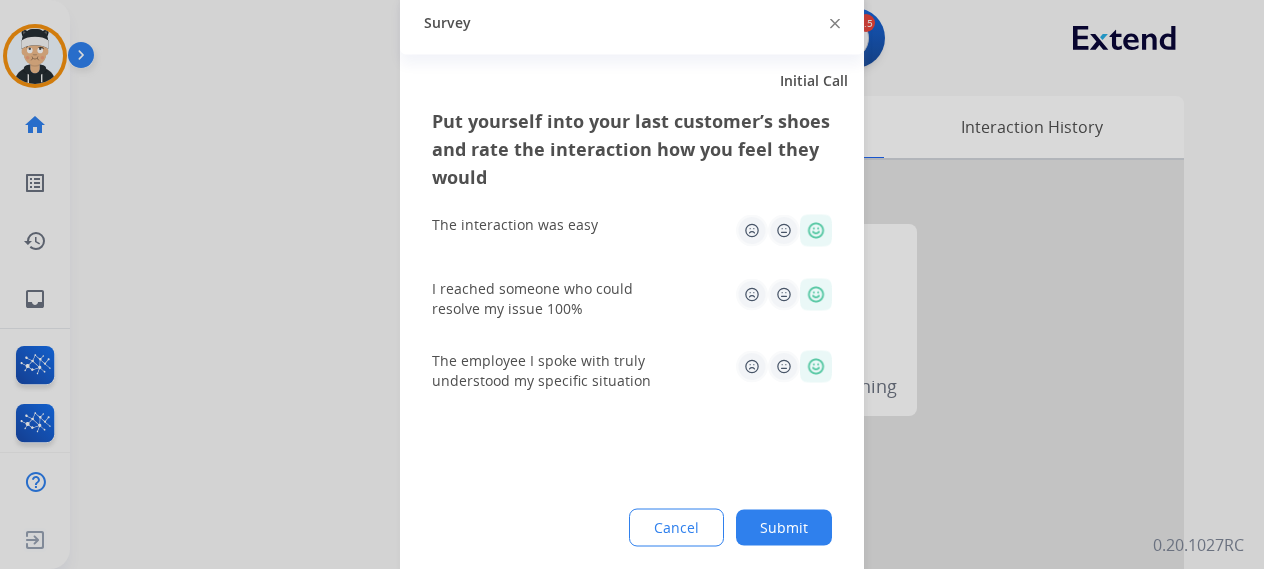 click on "Submit" 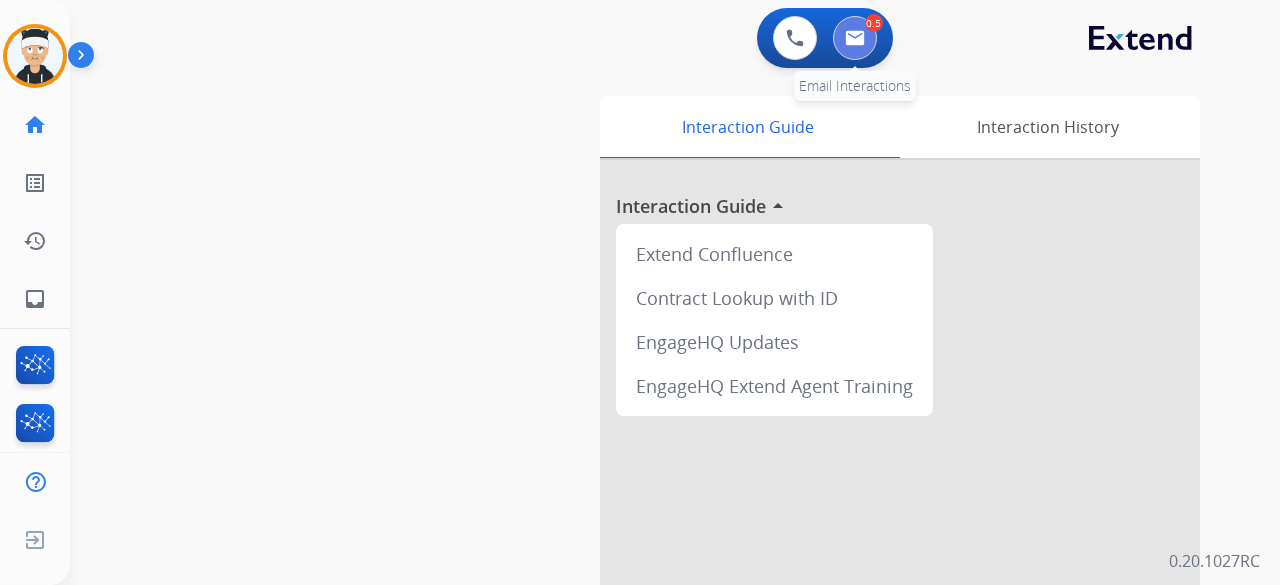 click at bounding box center [855, 38] 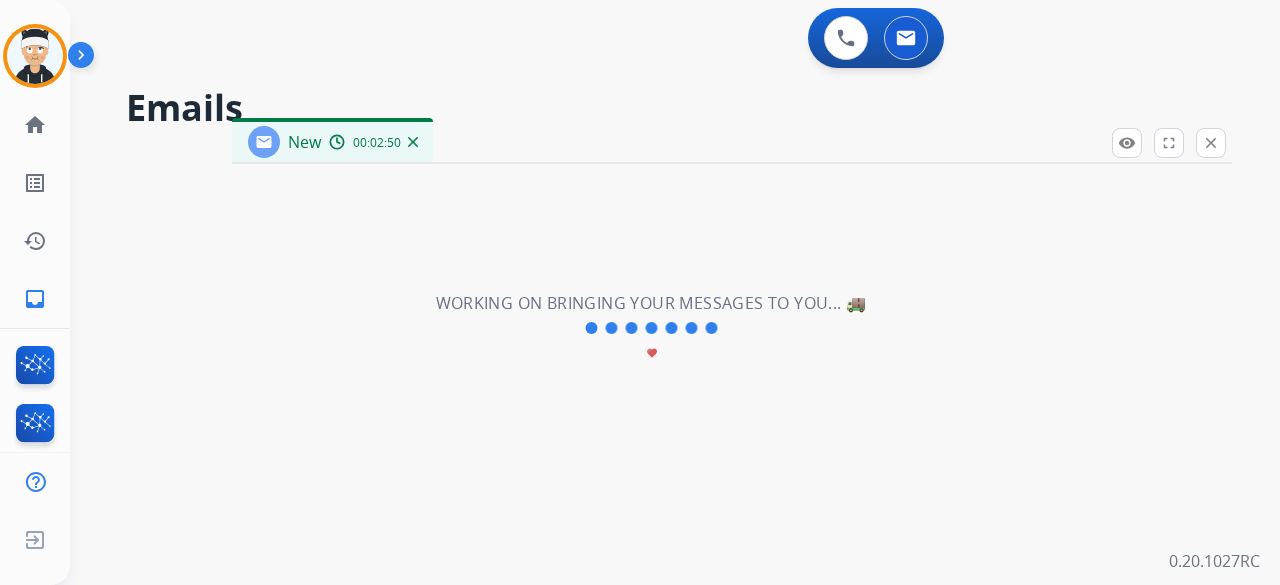 select on "**********" 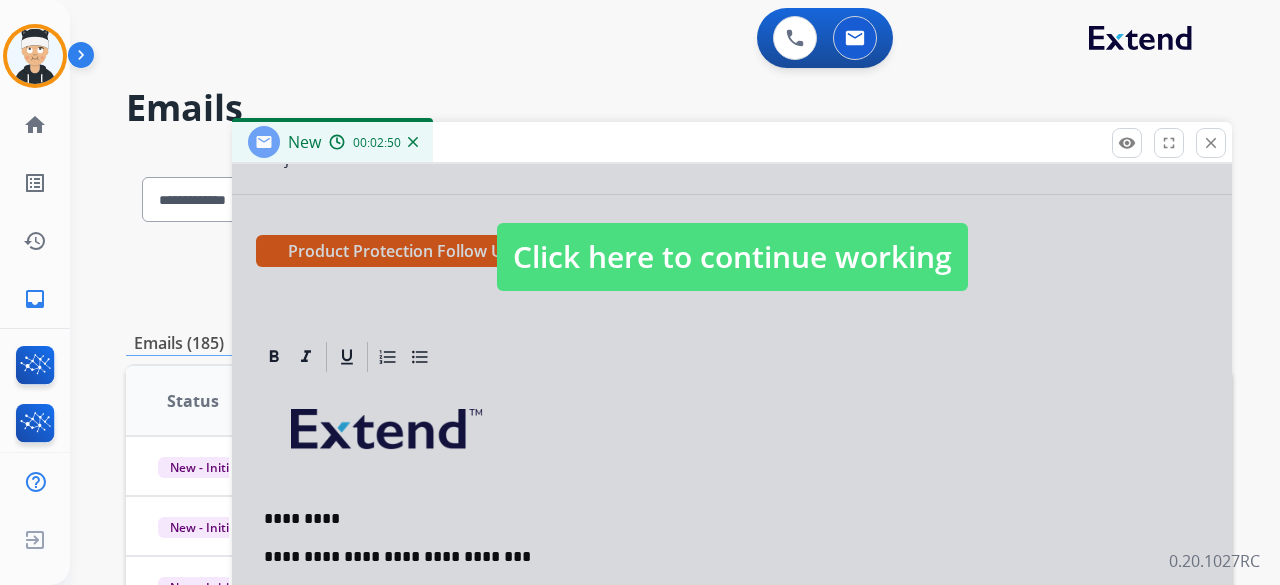 click at bounding box center [732, 237] 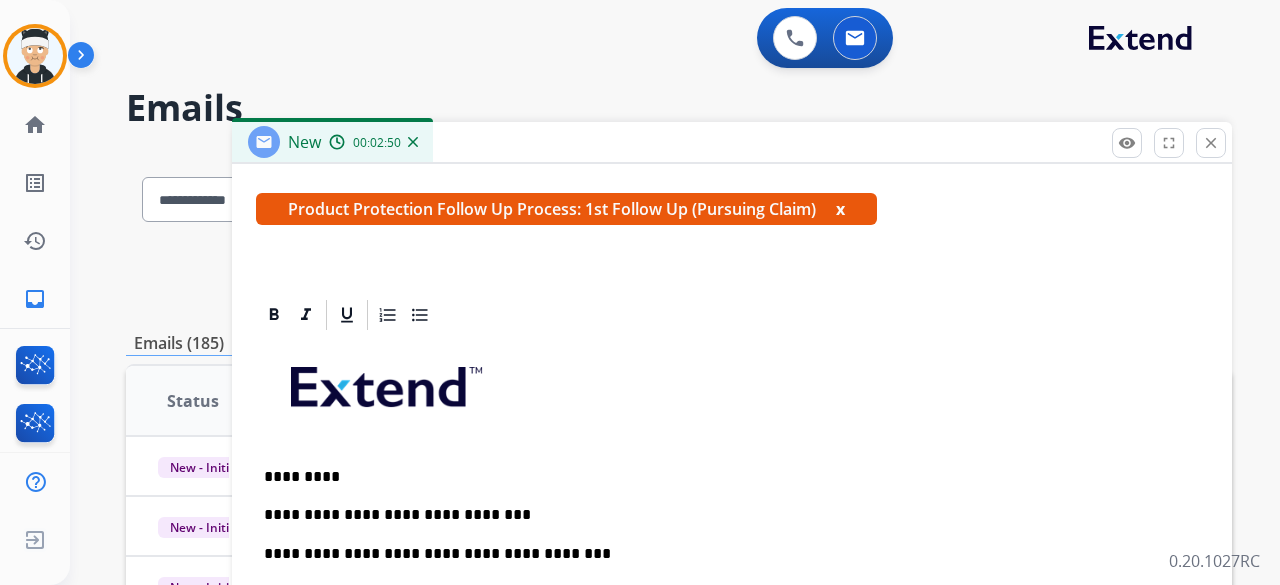 scroll, scrollTop: 365, scrollLeft: 0, axis: vertical 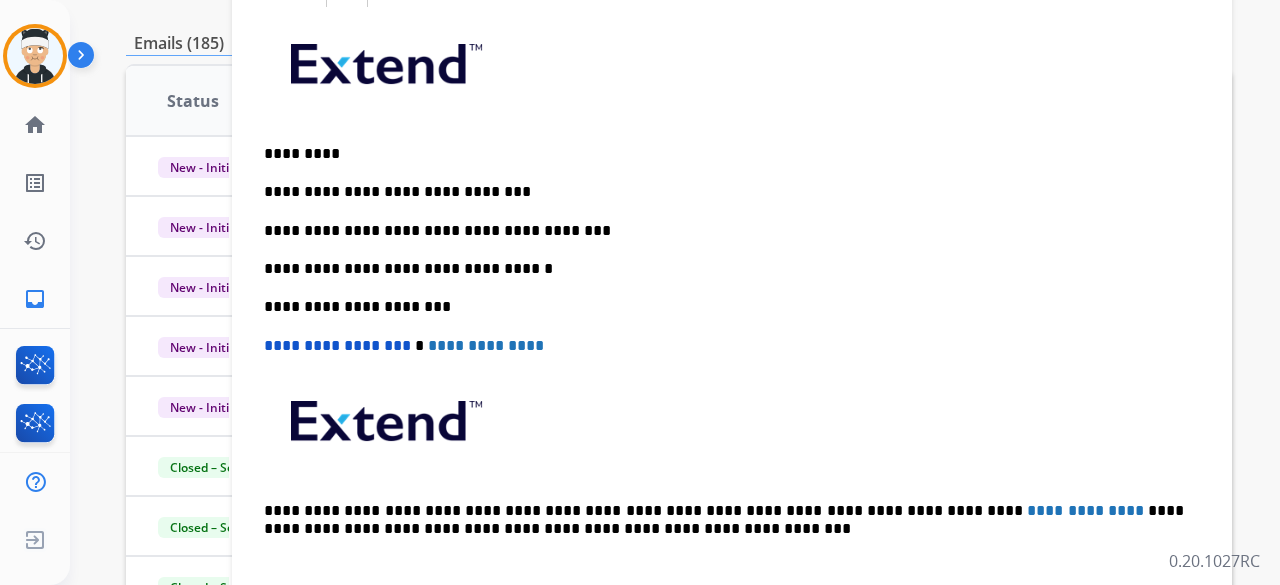 click on "**********" at bounding box center [724, 231] 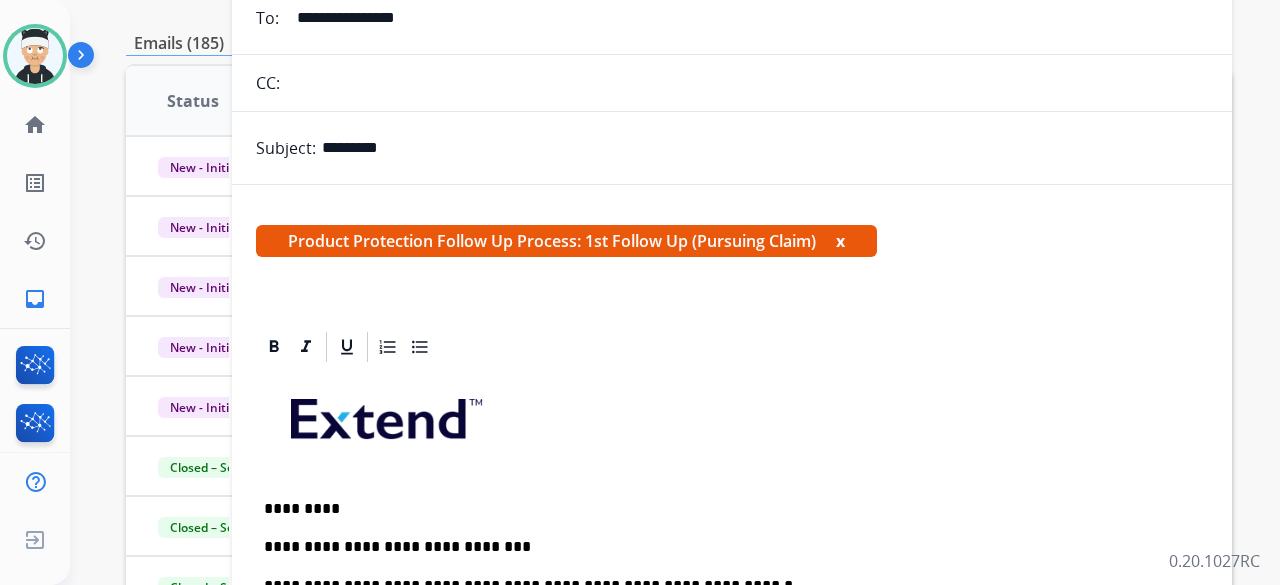 scroll, scrollTop: 0, scrollLeft: 0, axis: both 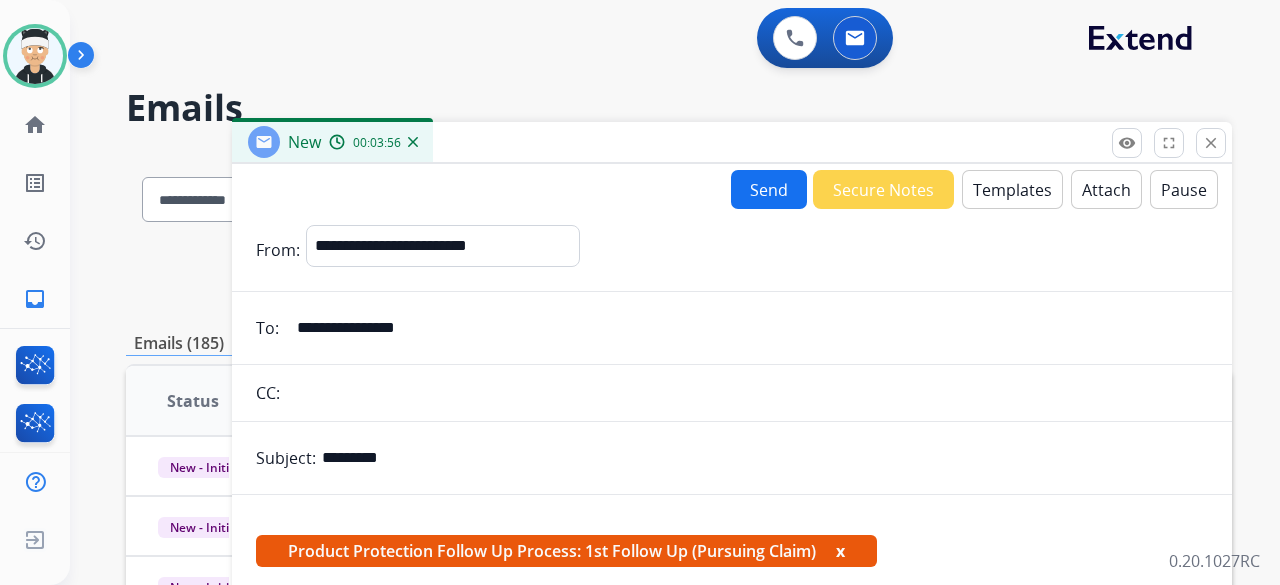click on "Send" at bounding box center [769, 189] 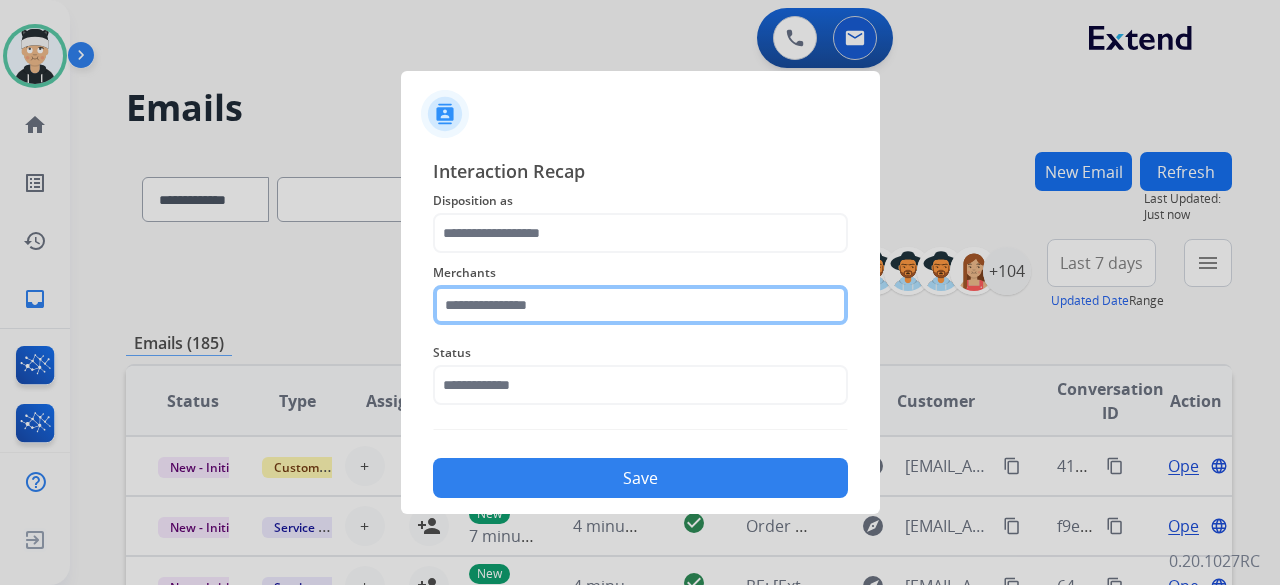 click 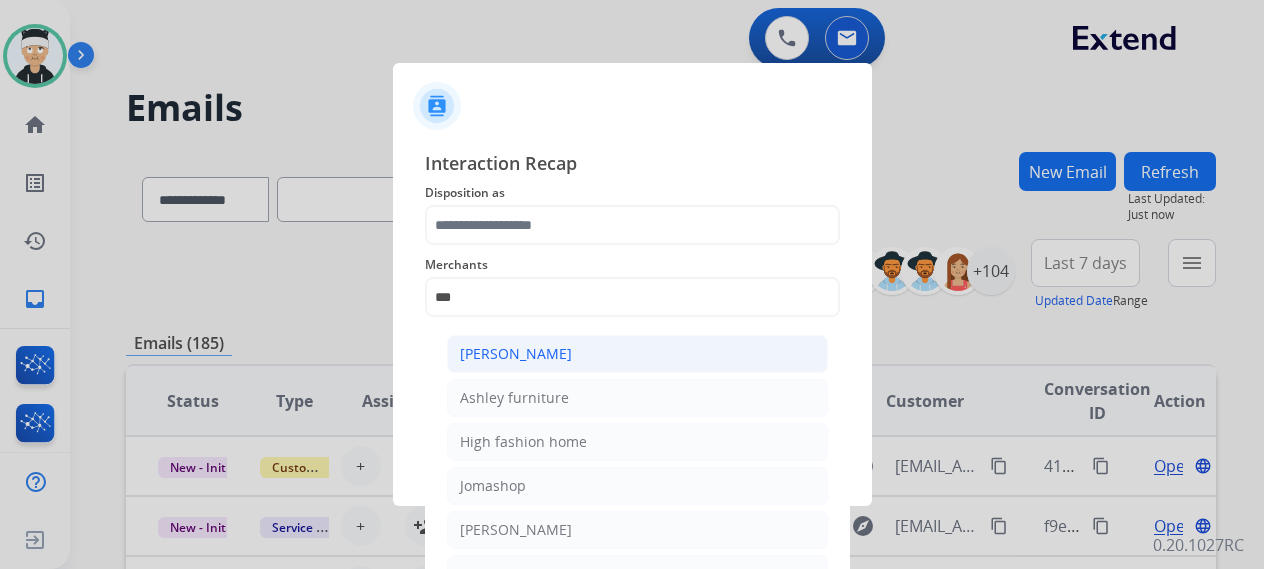 click on "Ashley - Reguard" 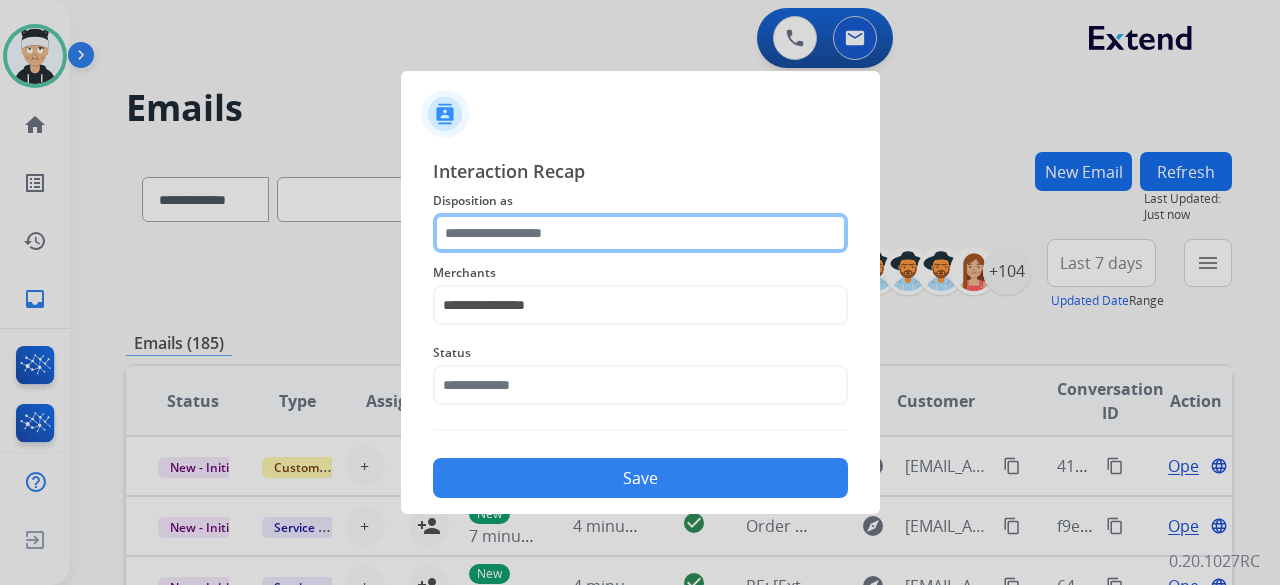 click 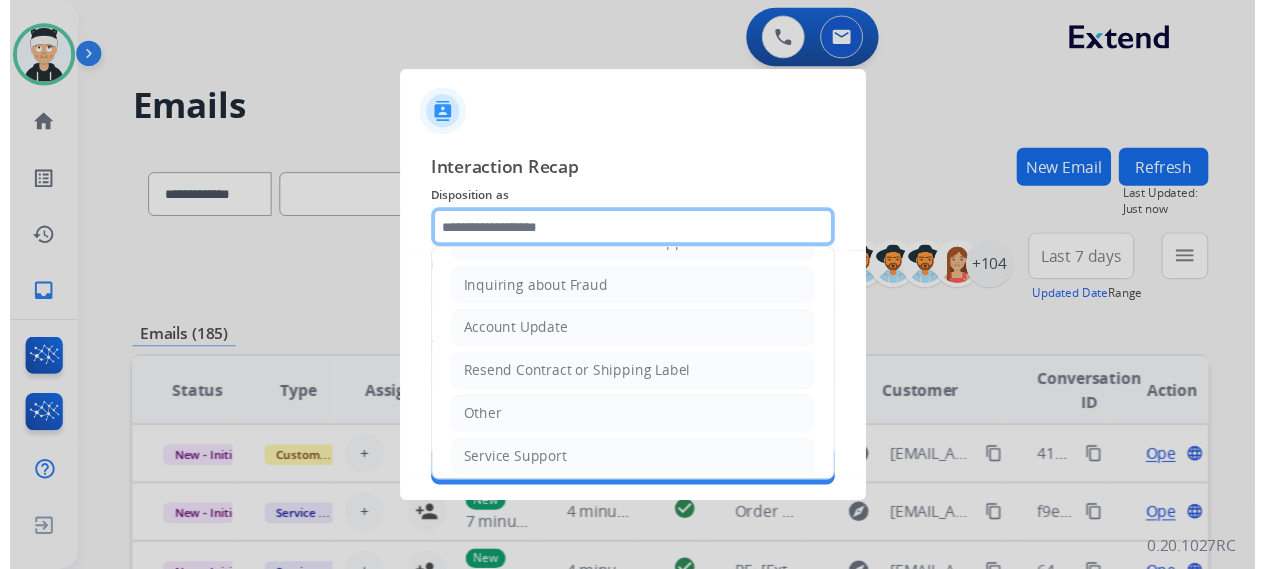 scroll, scrollTop: 303, scrollLeft: 0, axis: vertical 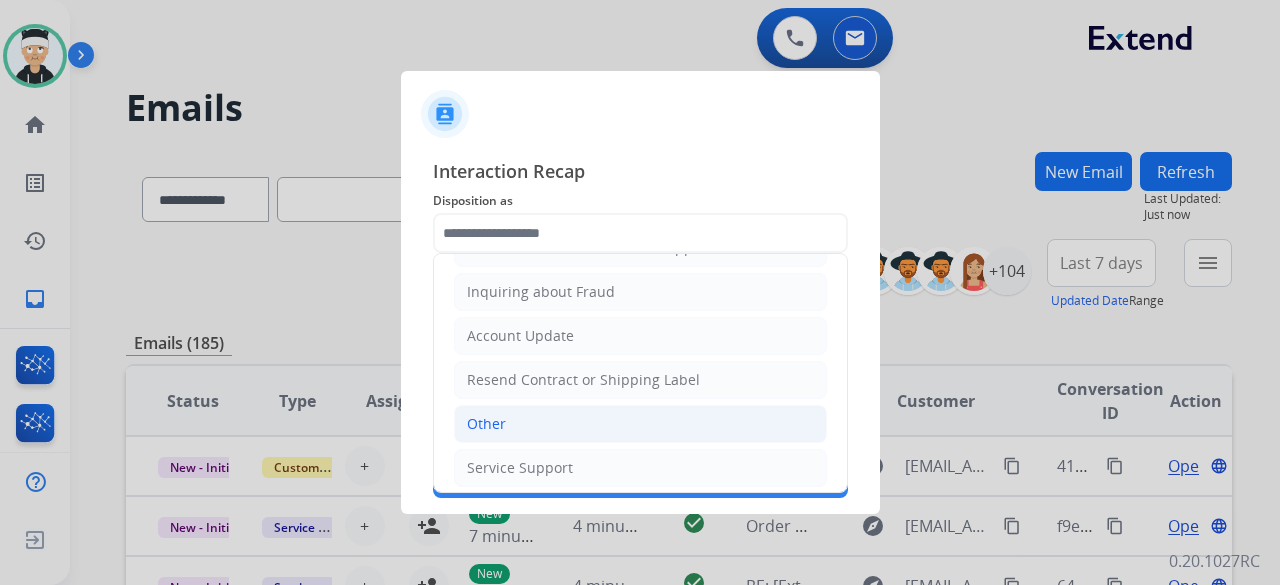click on "Other" 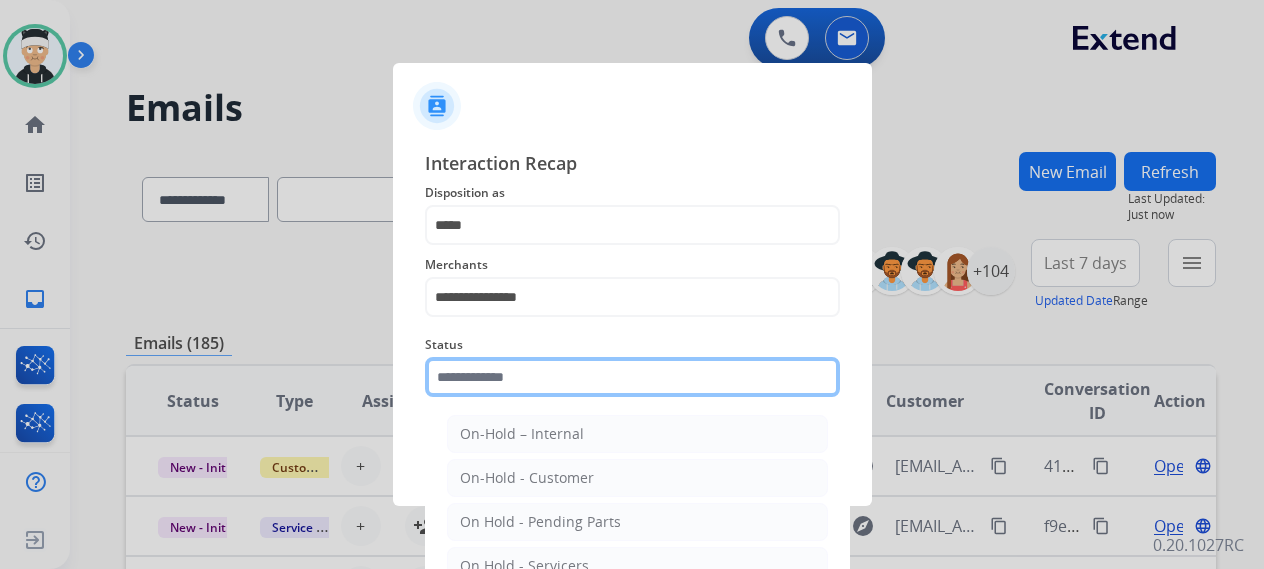 click 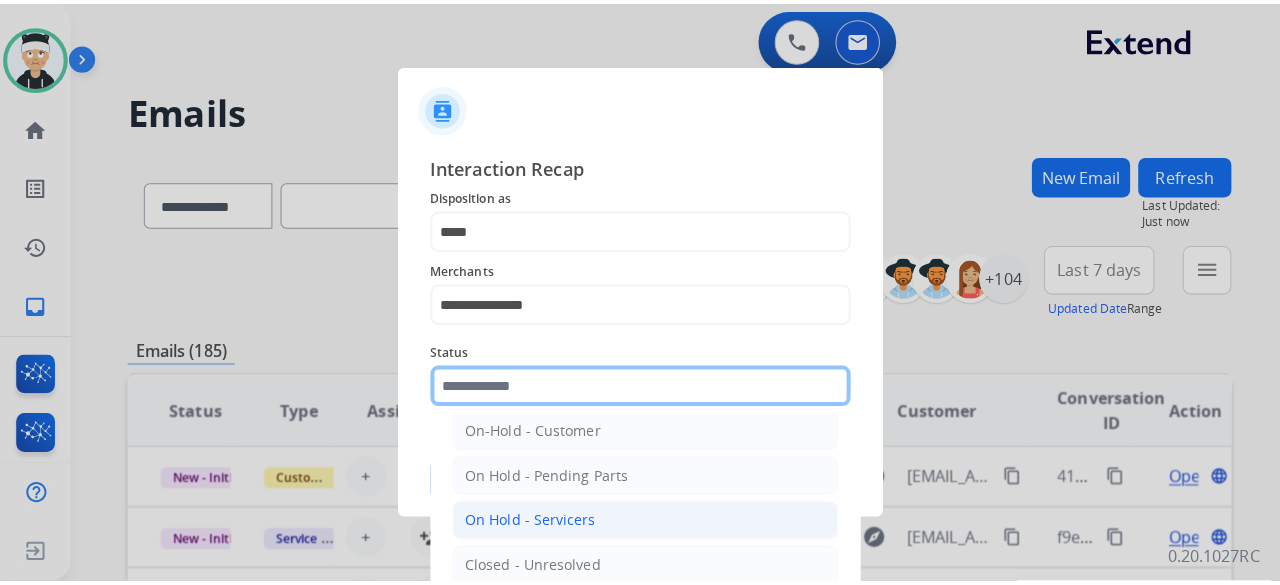 scroll, scrollTop: 114, scrollLeft: 0, axis: vertical 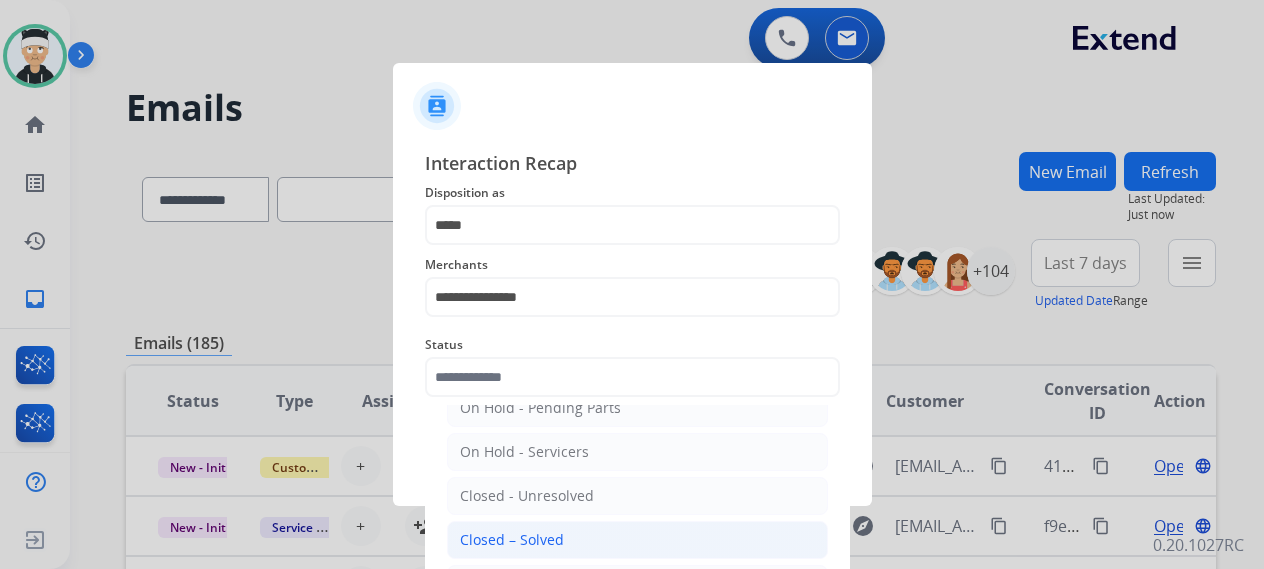 click on "Closed – Solved" 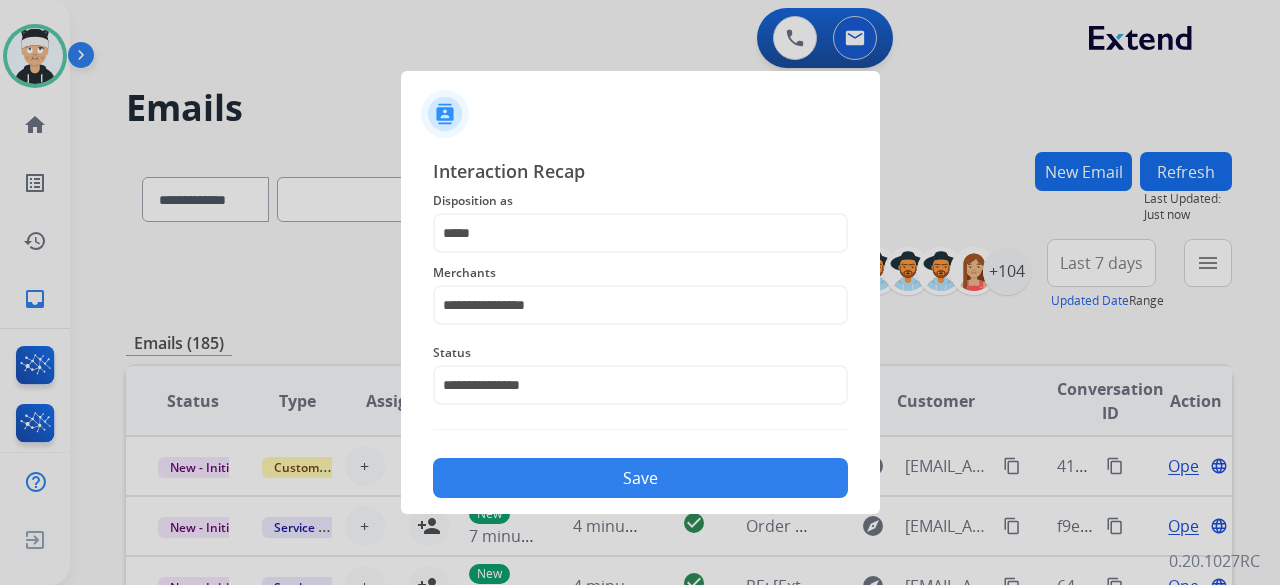 click on "Save" 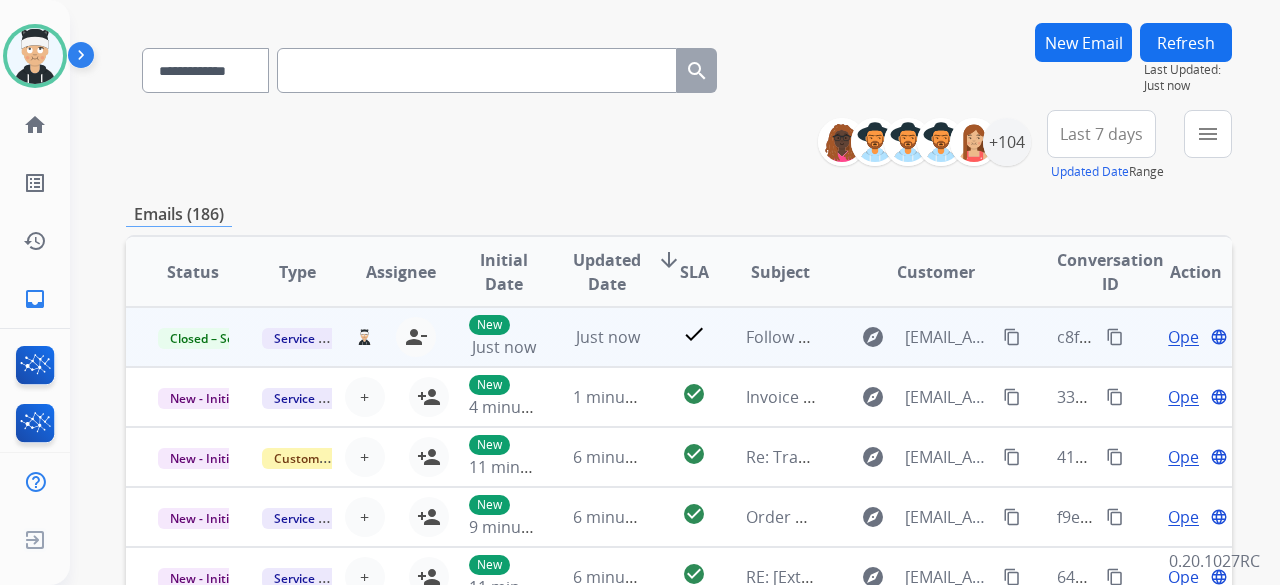 scroll, scrollTop: 200, scrollLeft: 0, axis: vertical 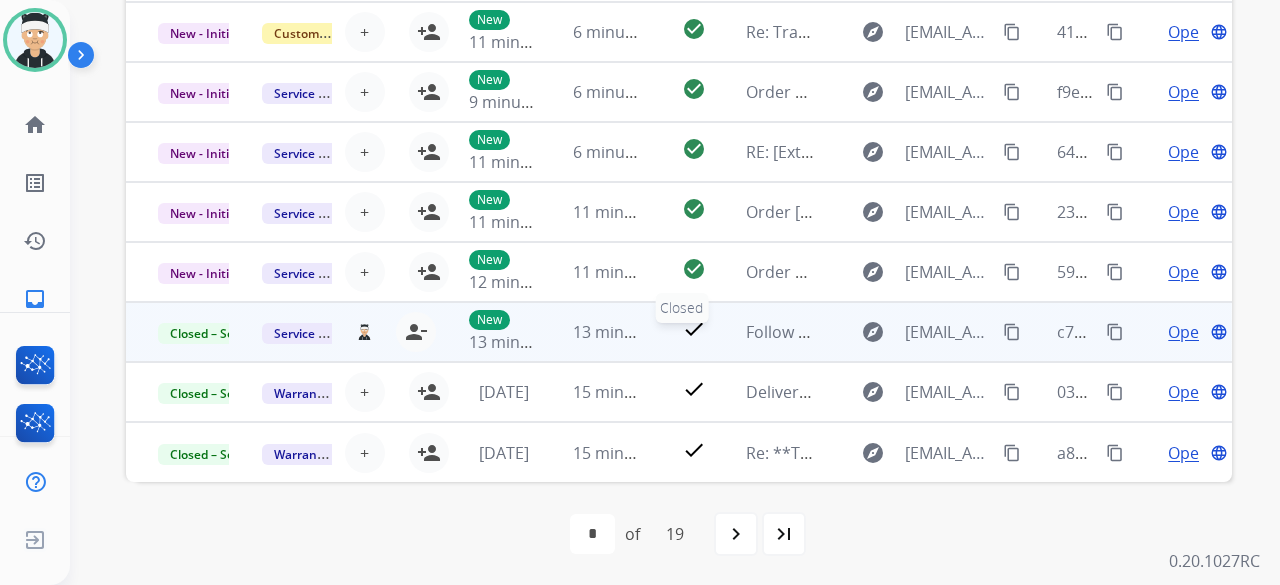 click on "check" at bounding box center [694, 329] 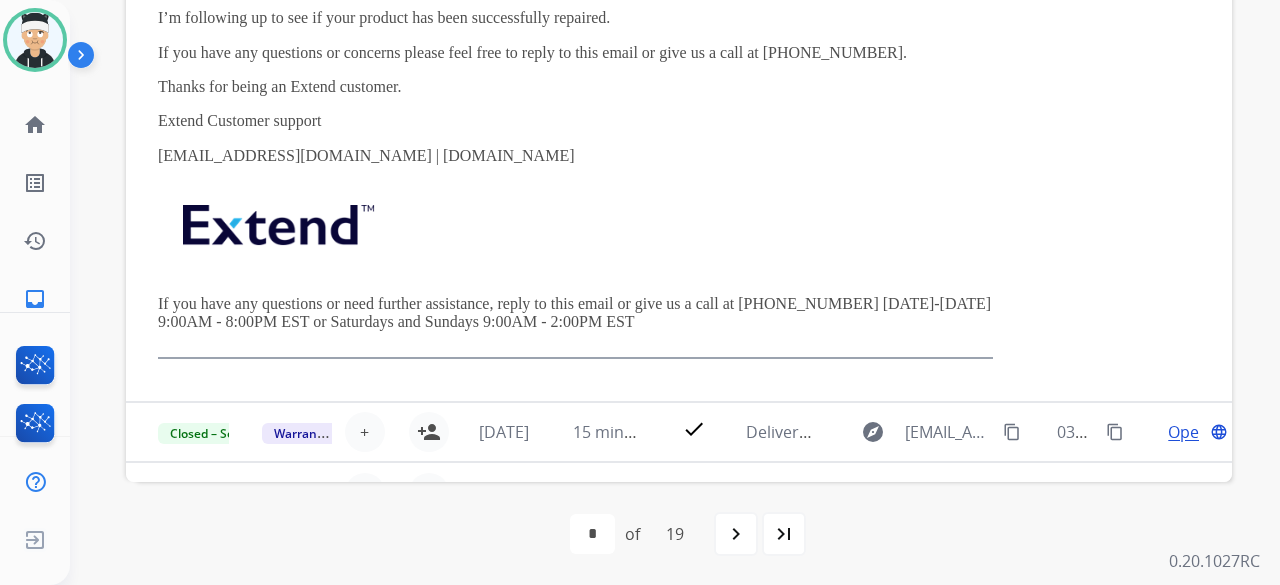 scroll, scrollTop: 0, scrollLeft: 0, axis: both 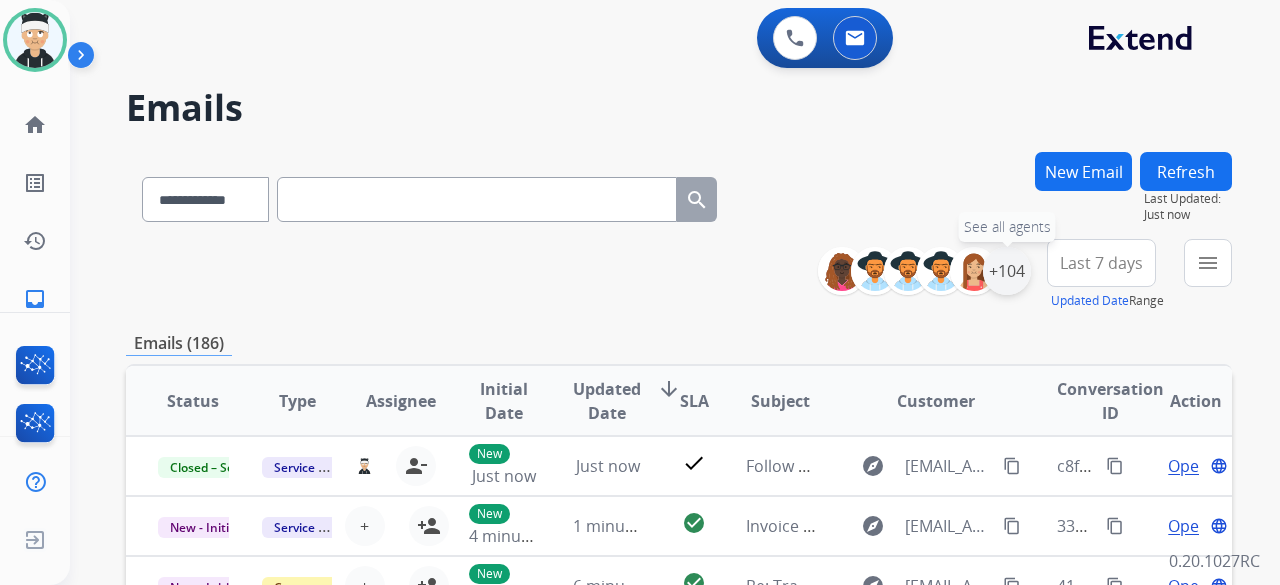 click on "+104" at bounding box center [1007, 271] 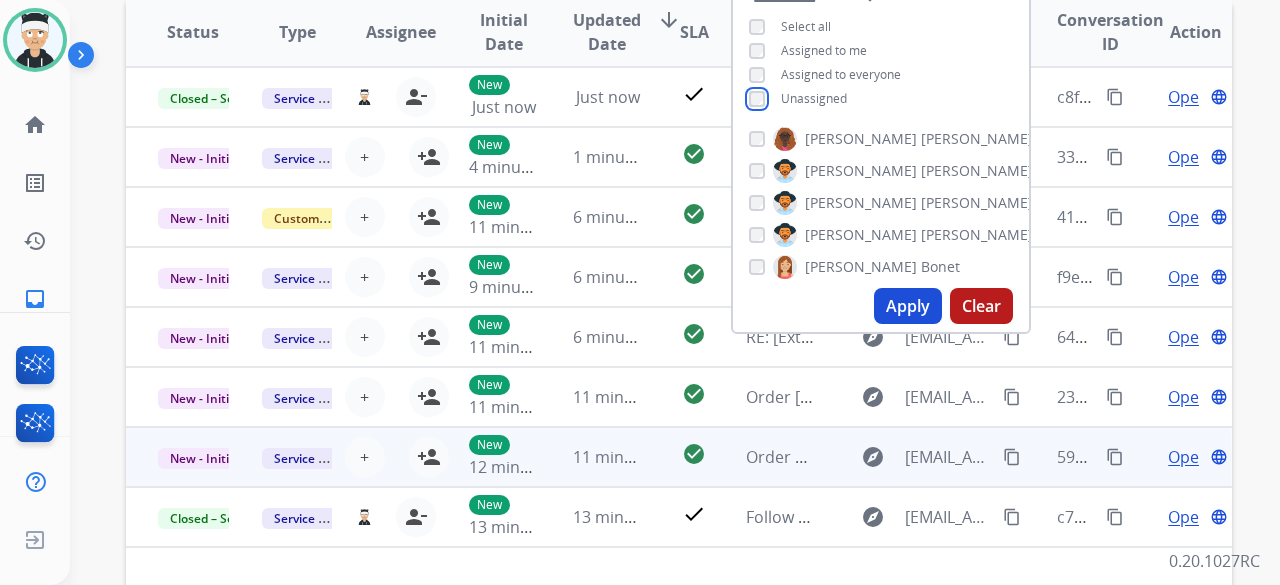 scroll, scrollTop: 400, scrollLeft: 0, axis: vertical 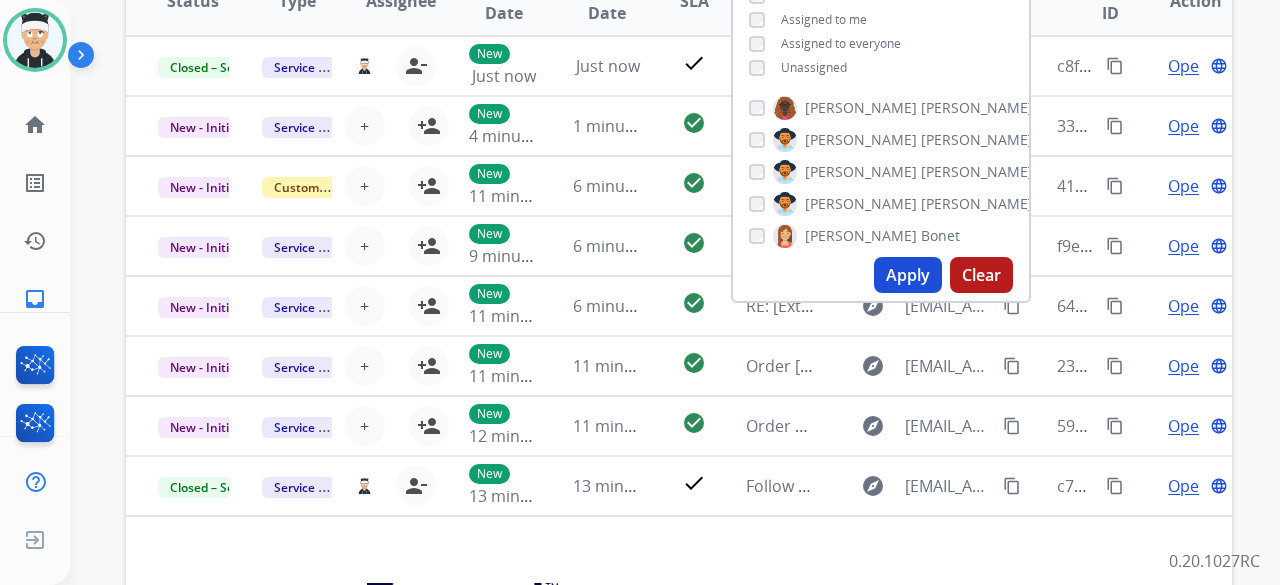 click on "Apply" at bounding box center (908, 275) 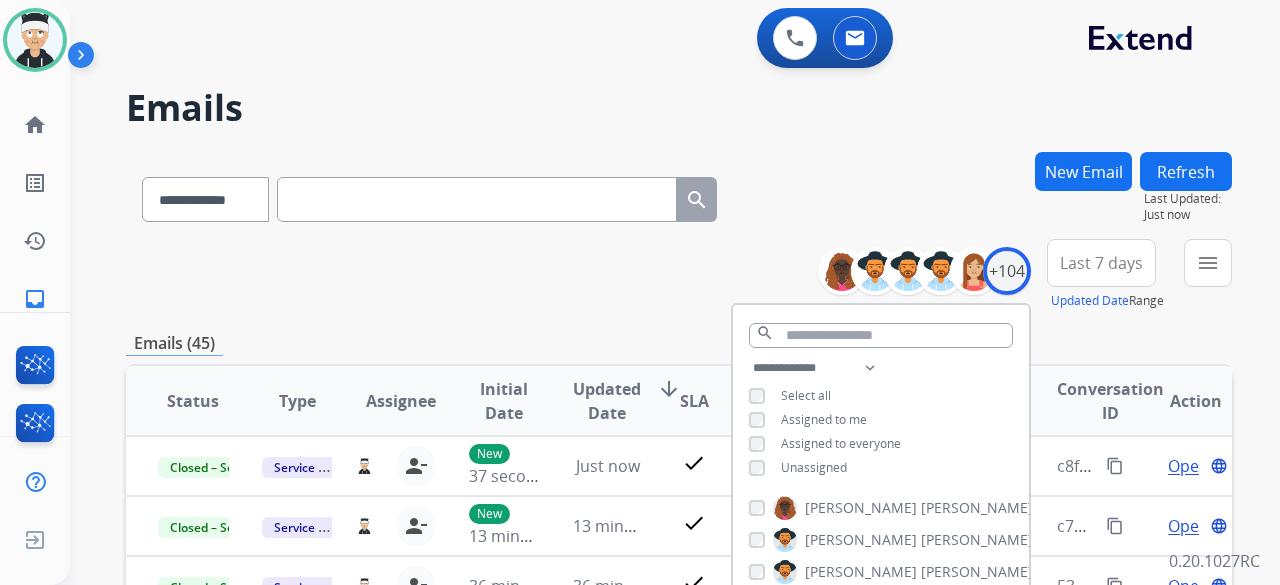 click on "**********" at bounding box center (679, 275) 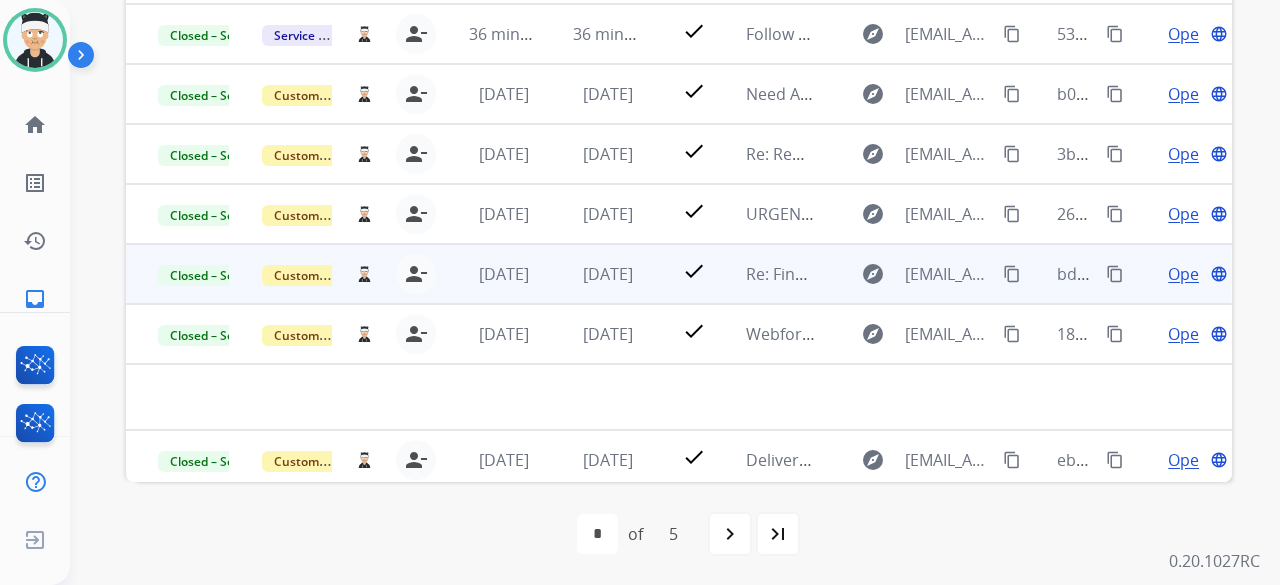 scroll, scrollTop: 0, scrollLeft: 0, axis: both 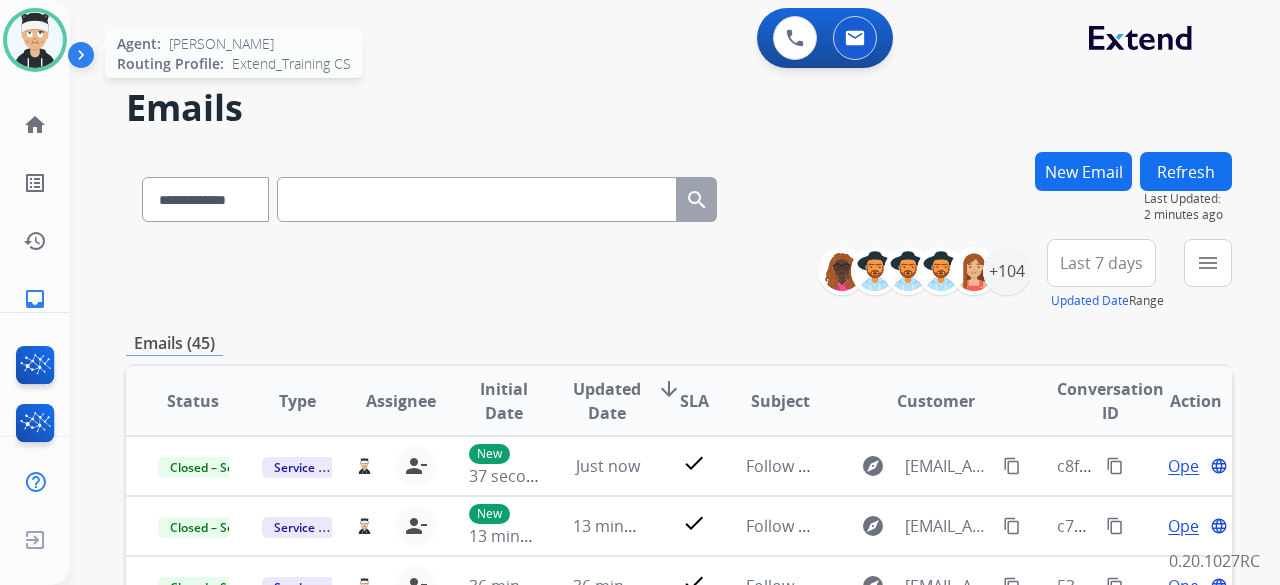 click at bounding box center (35, 40) 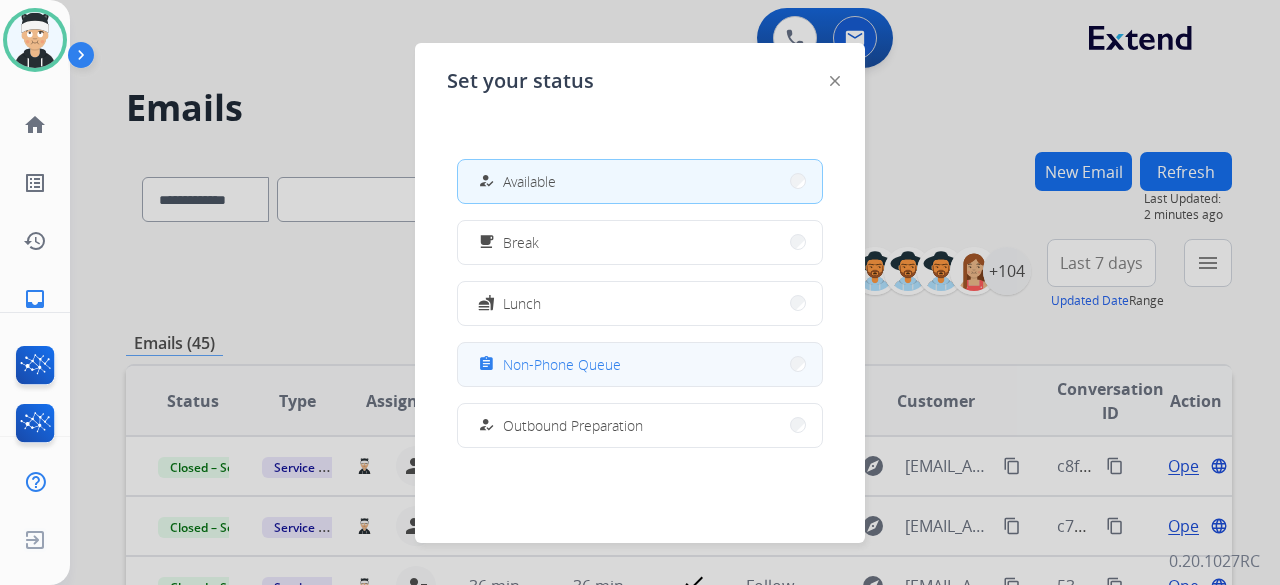 click on "assignment Non-Phone Queue" at bounding box center [640, 364] 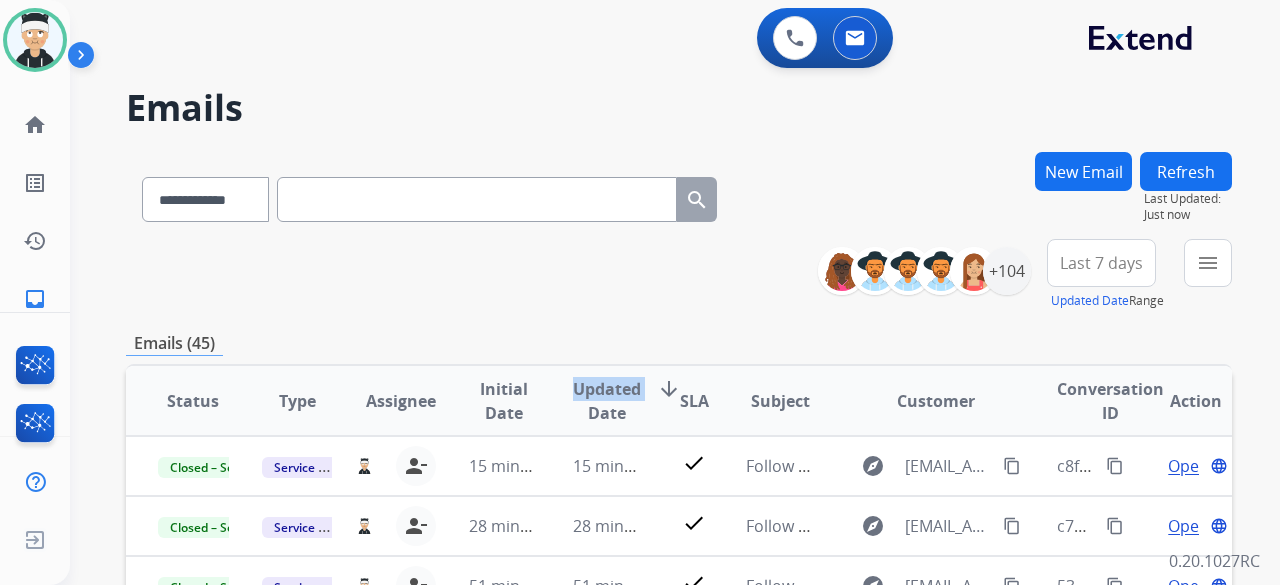 click on "New Email" at bounding box center [1083, 171] 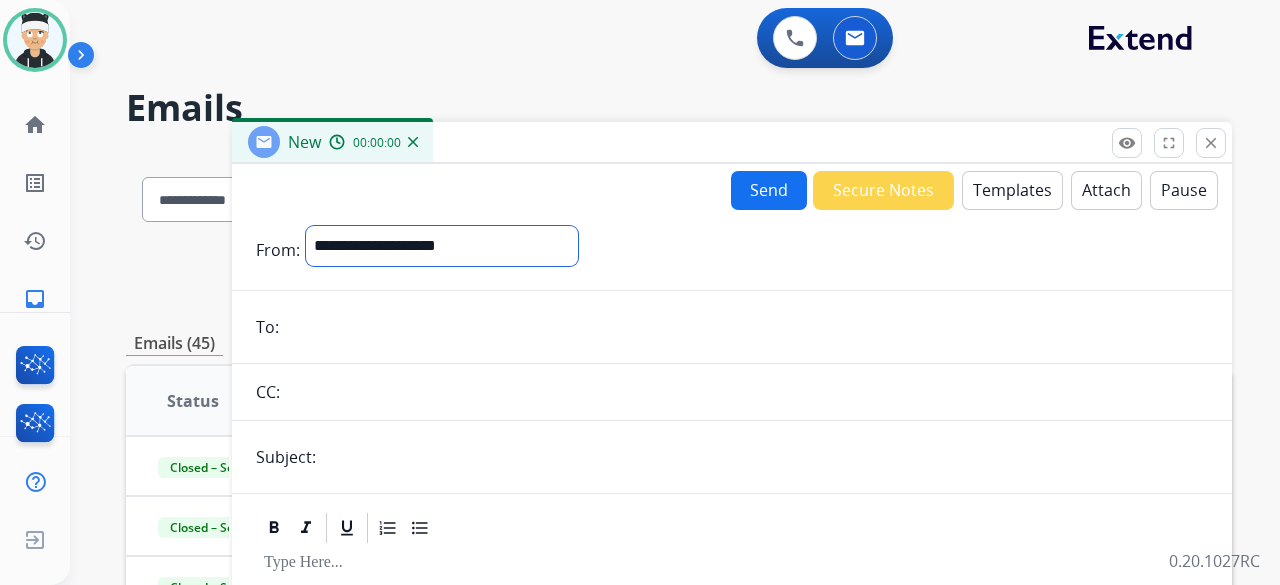 click on "**********" at bounding box center (442, 246) 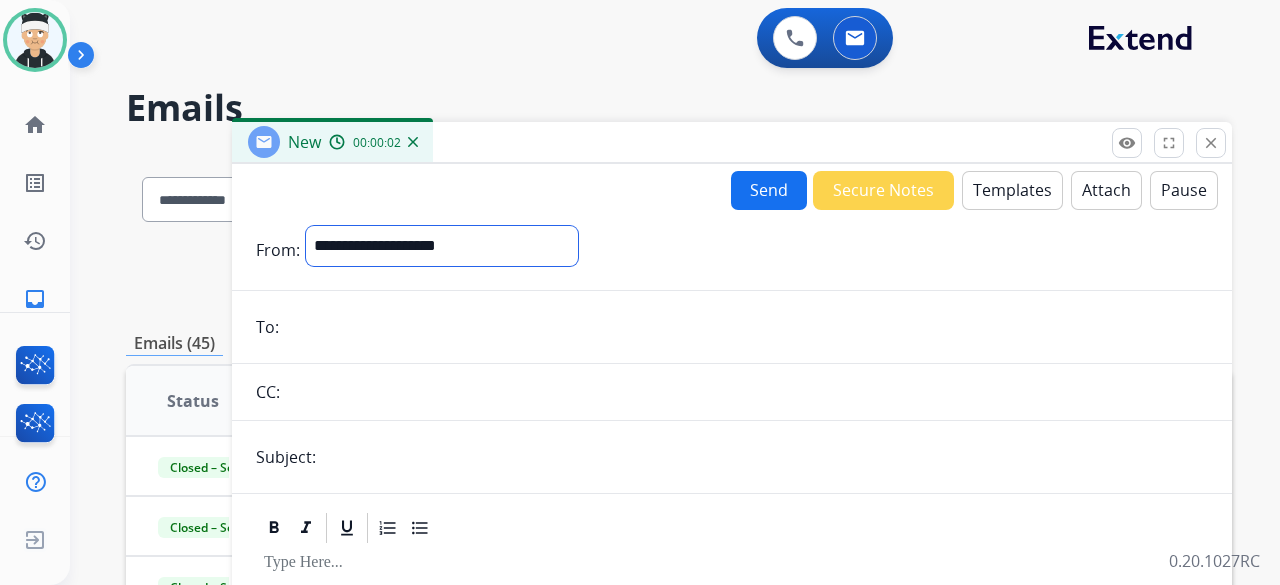 select on "**********" 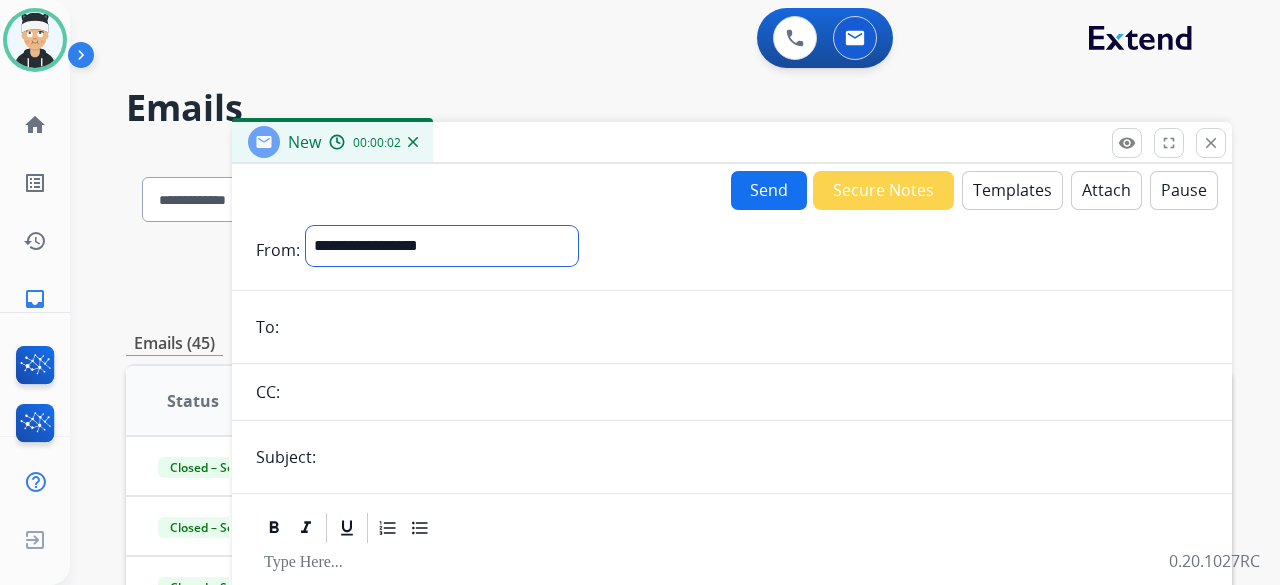 click on "**********" at bounding box center (442, 246) 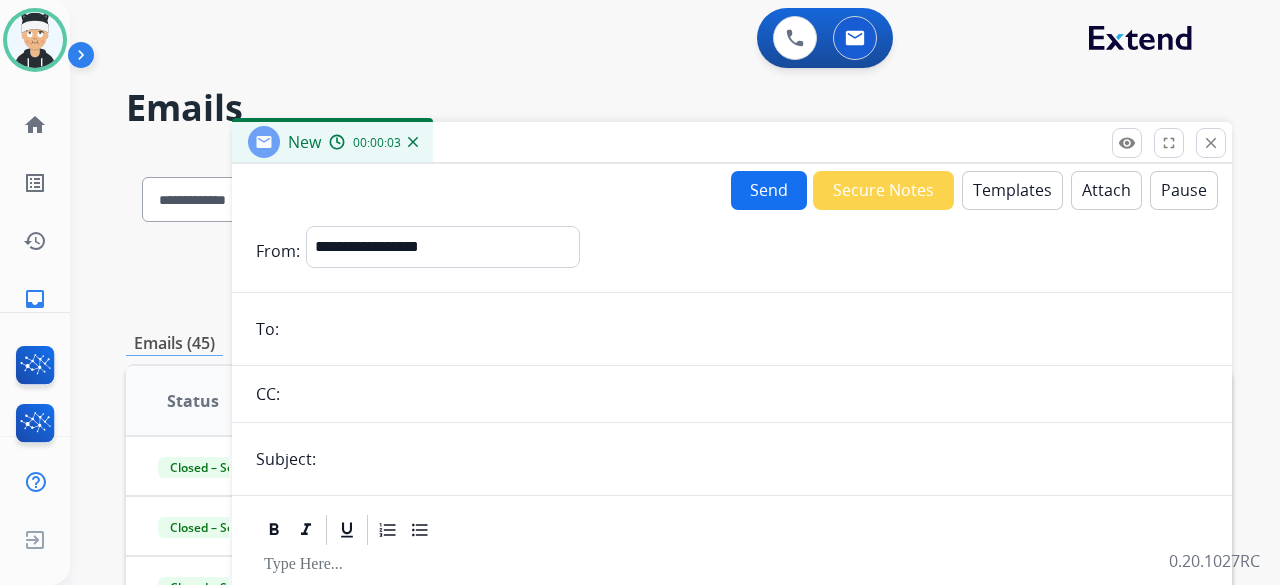 click at bounding box center (746, 329) 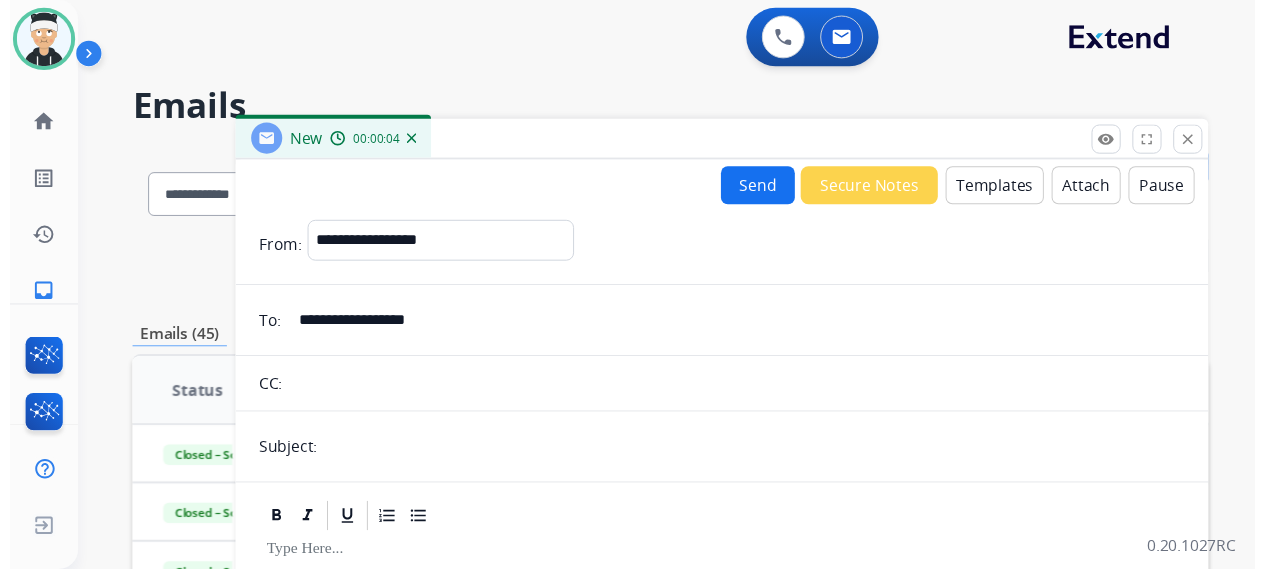 scroll, scrollTop: 100, scrollLeft: 0, axis: vertical 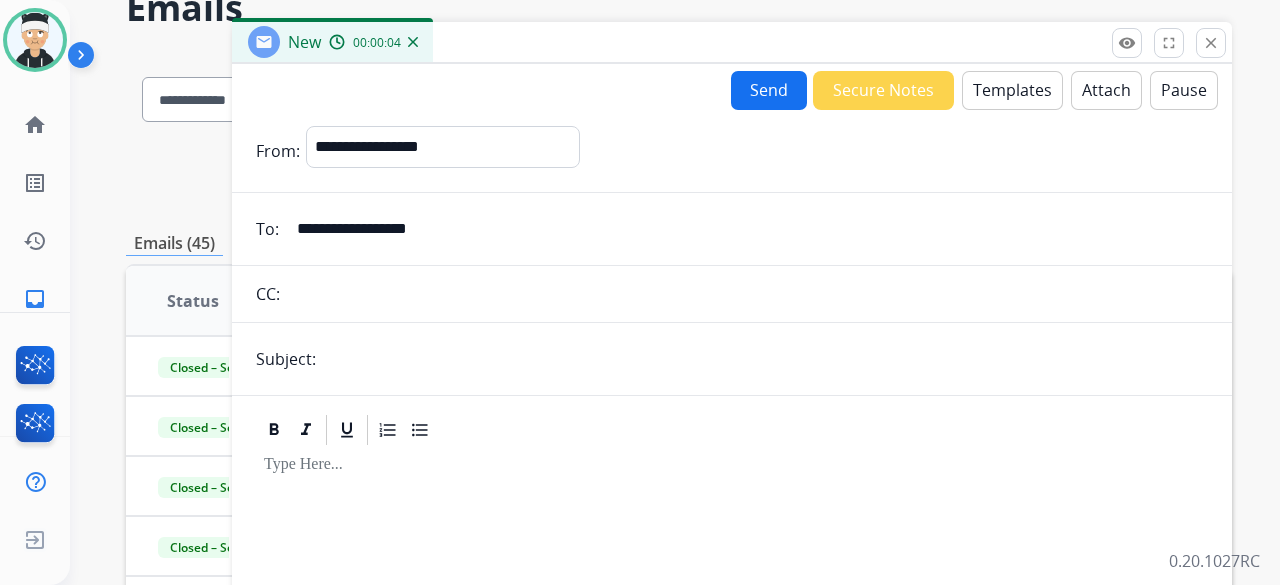 type on "**********" 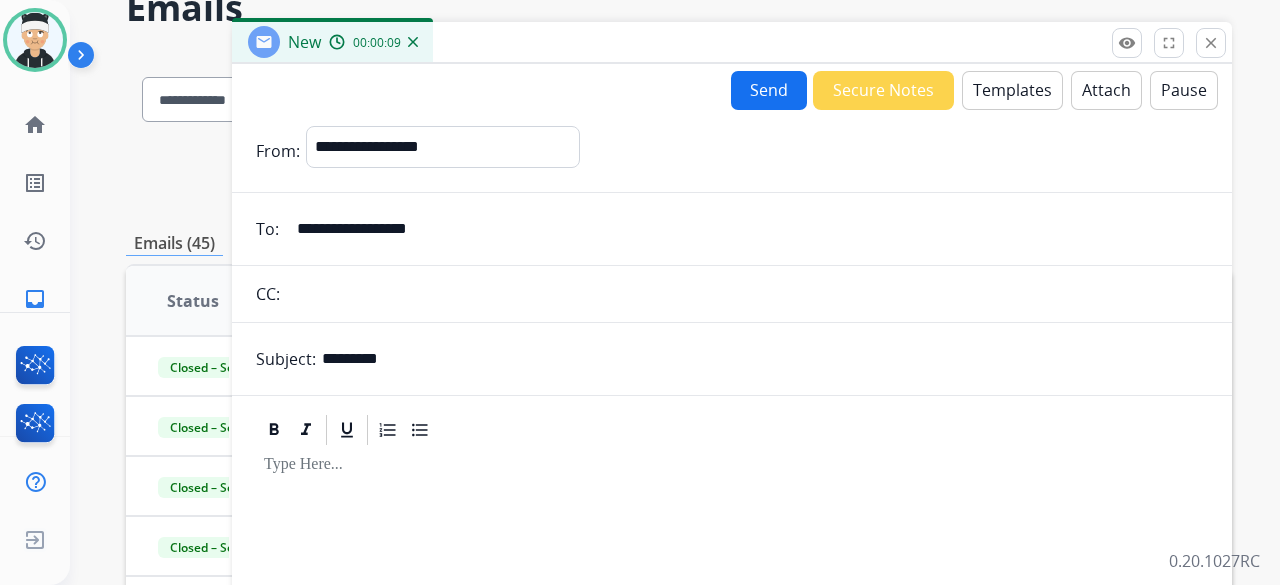 type on "**********" 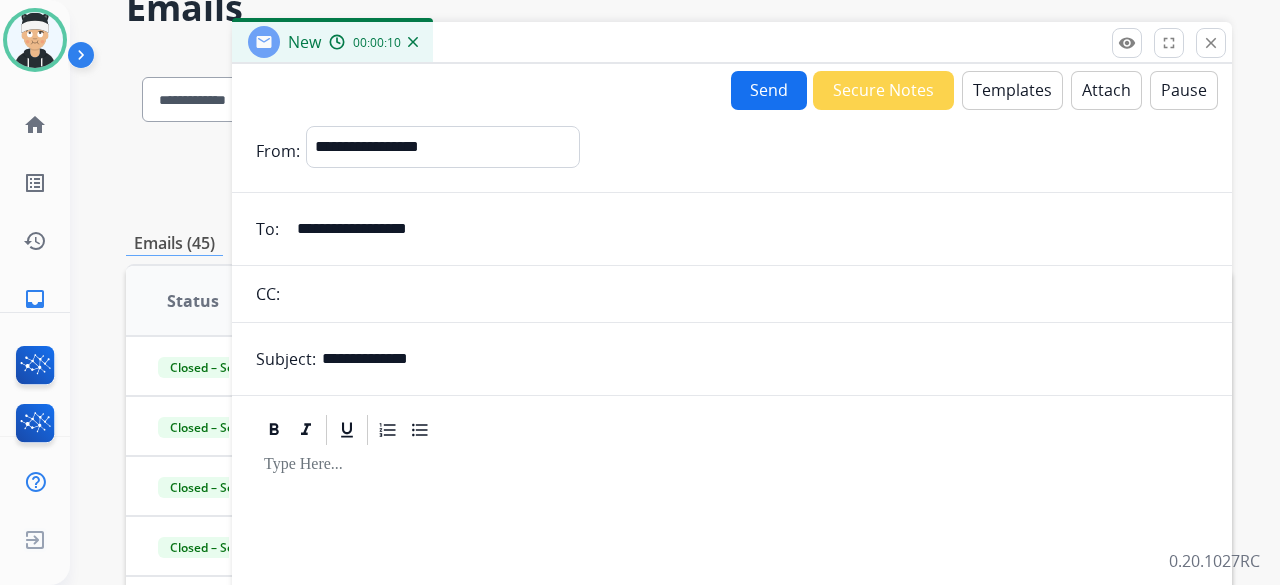 click on "Templates" at bounding box center (1012, 90) 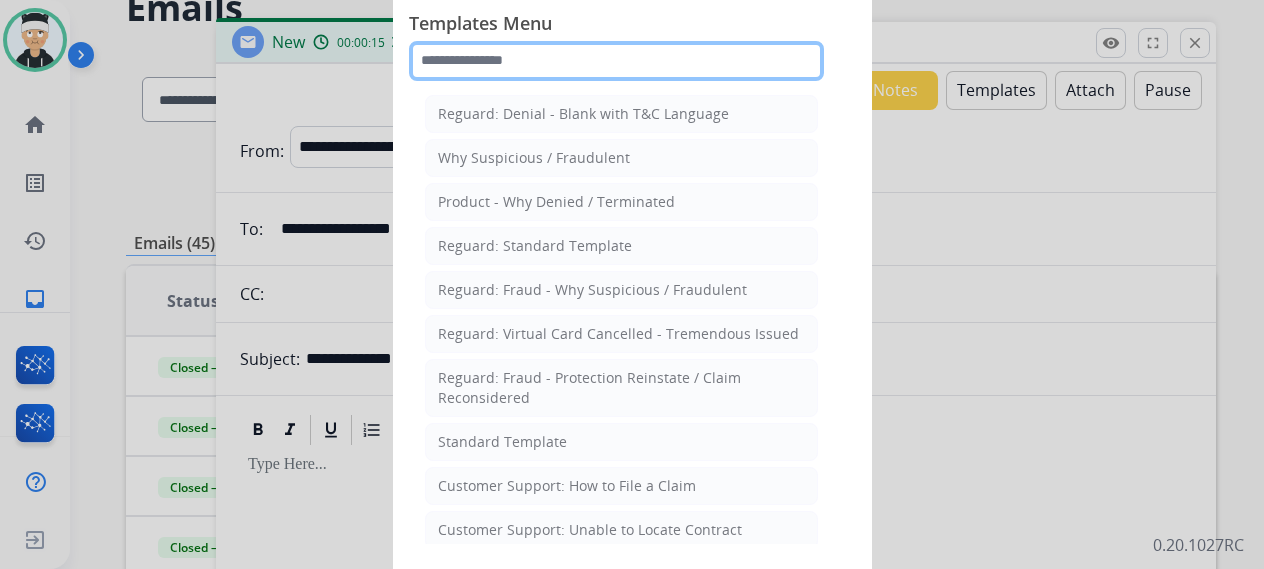 click 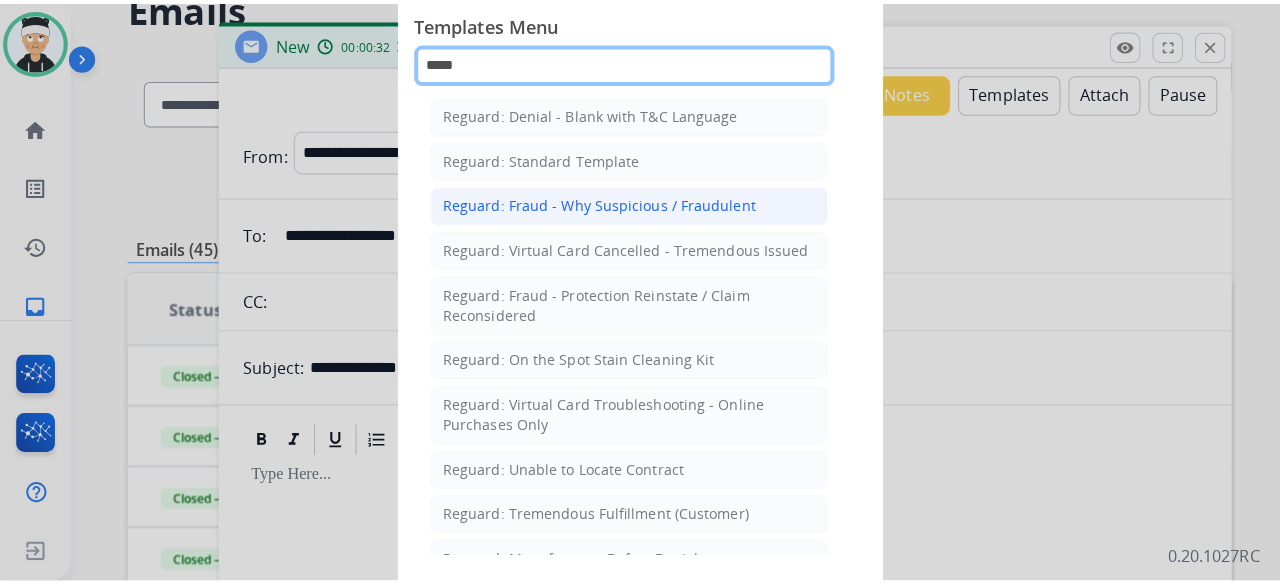 scroll, scrollTop: 0, scrollLeft: 0, axis: both 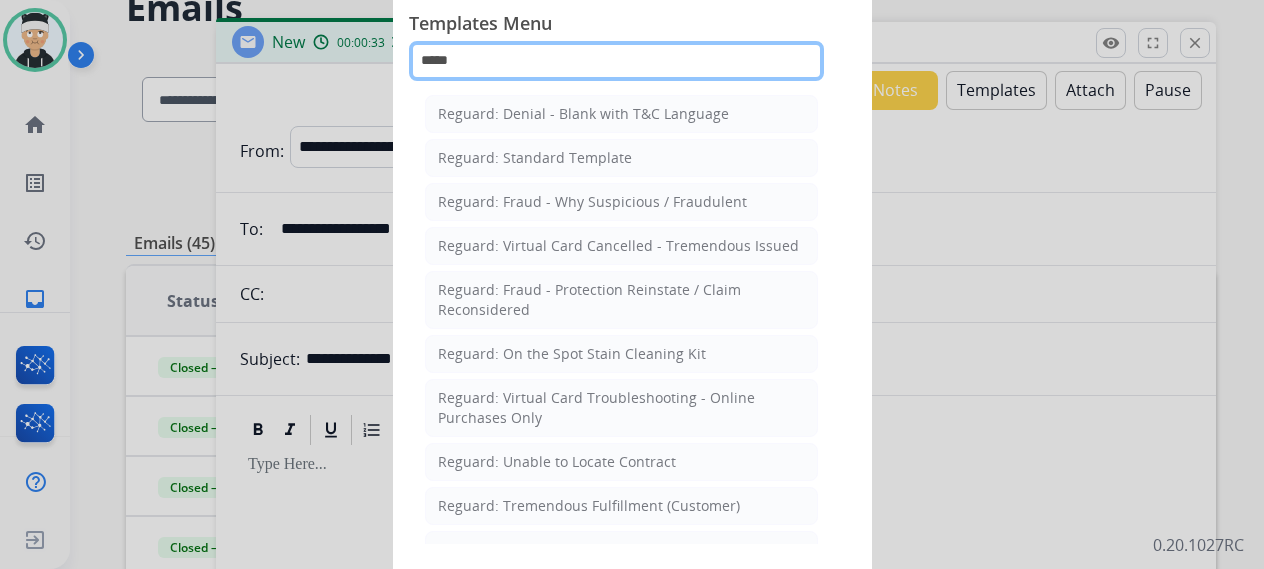 type on "*****" 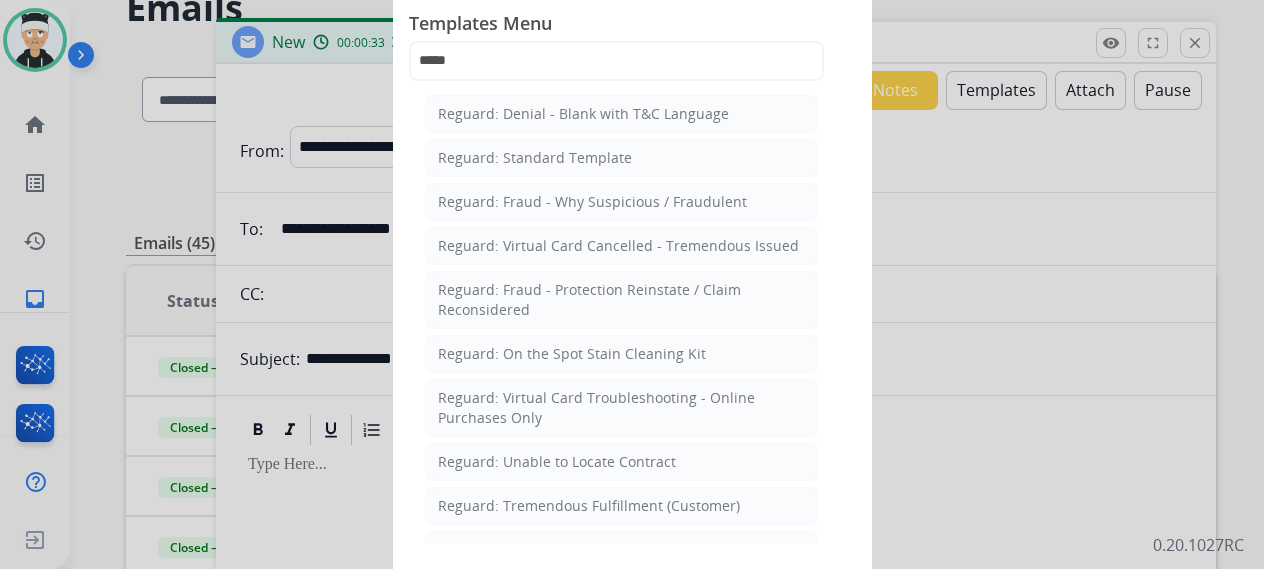 click on "Reguard: Standard Template" 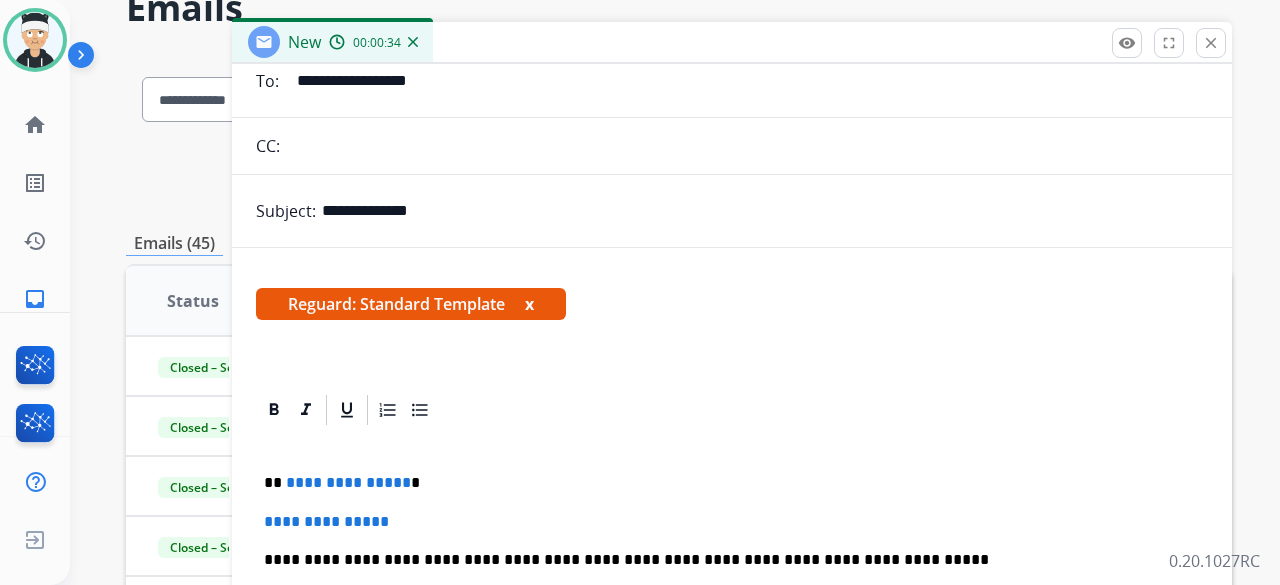 scroll, scrollTop: 168, scrollLeft: 0, axis: vertical 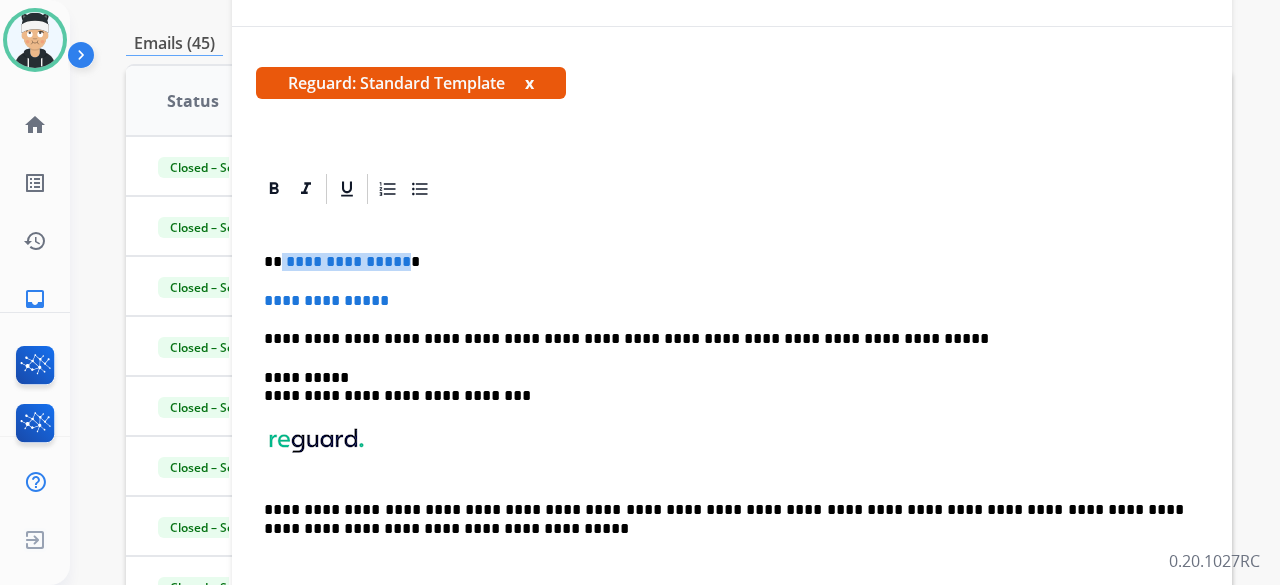 drag, startPoint x: 397, startPoint y: 258, endPoint x: 281, endPoint y: 264, distance: 116.15507 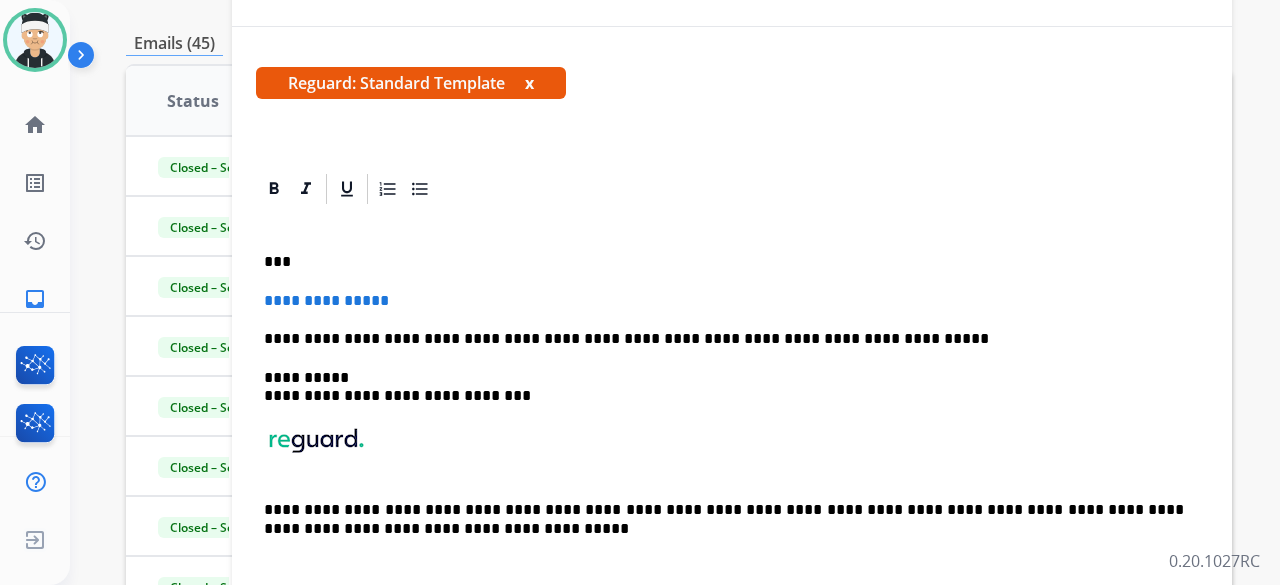 type 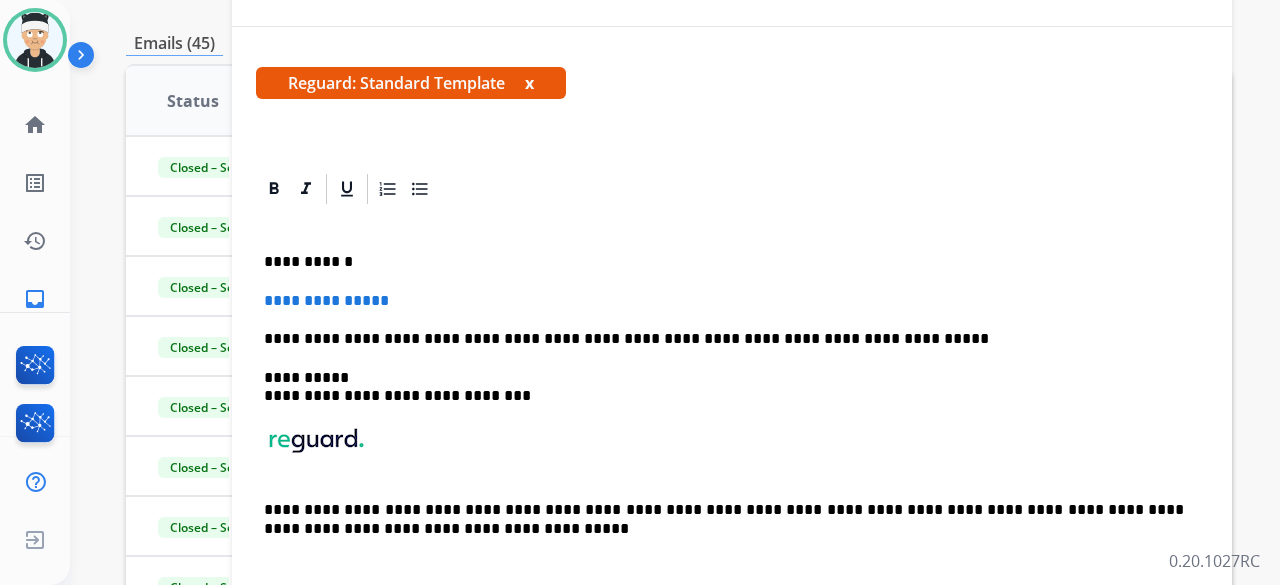 drag, startPoint x: 432, startPoint y: 303, endPoint x: 249, endPoint y: 308, distance: 183.0683 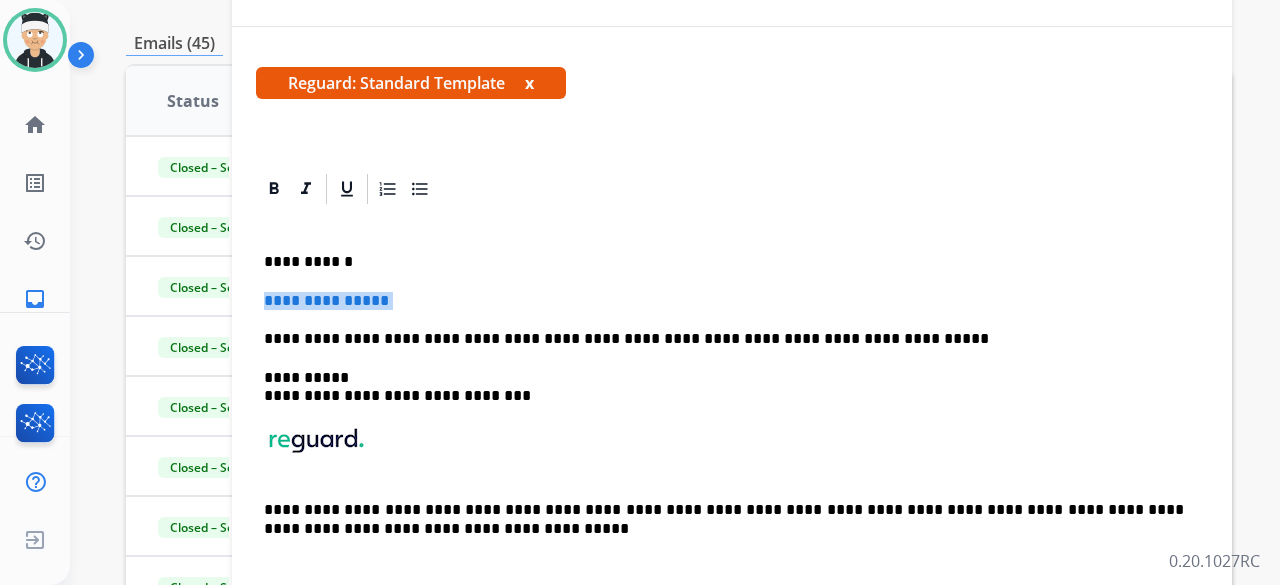 drag, startPoint x: 417, startPoint y: 303, endPoint x: 265, endPoint y: 302, distance: 152.0033 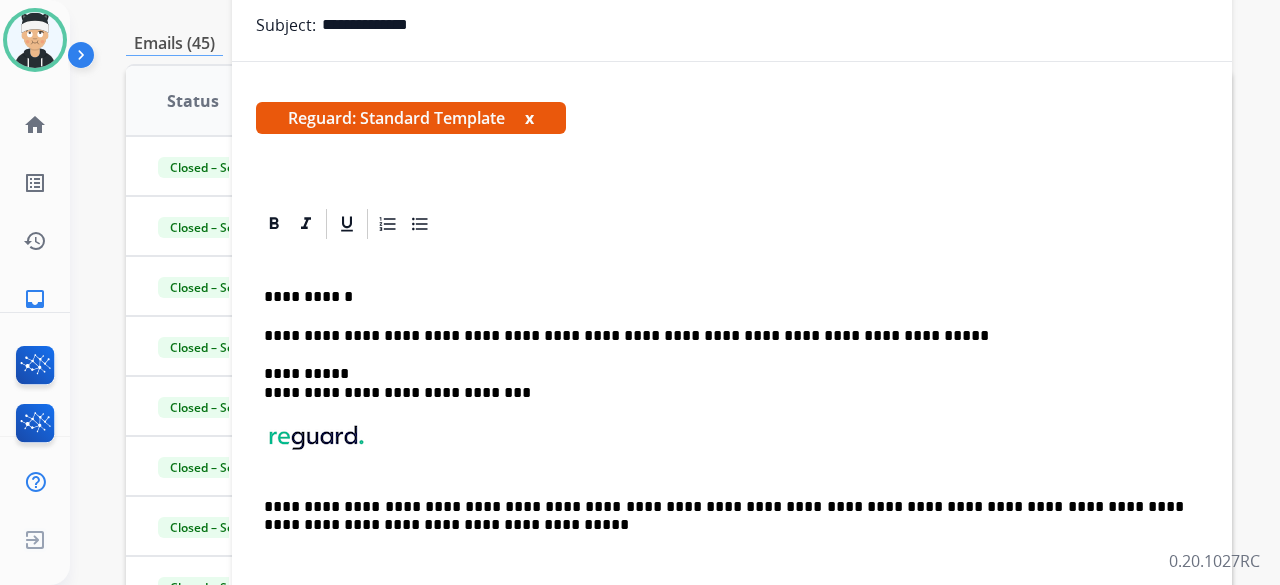 scroll, scrollTop: 130, scrollLeft: 0, axis: vertical 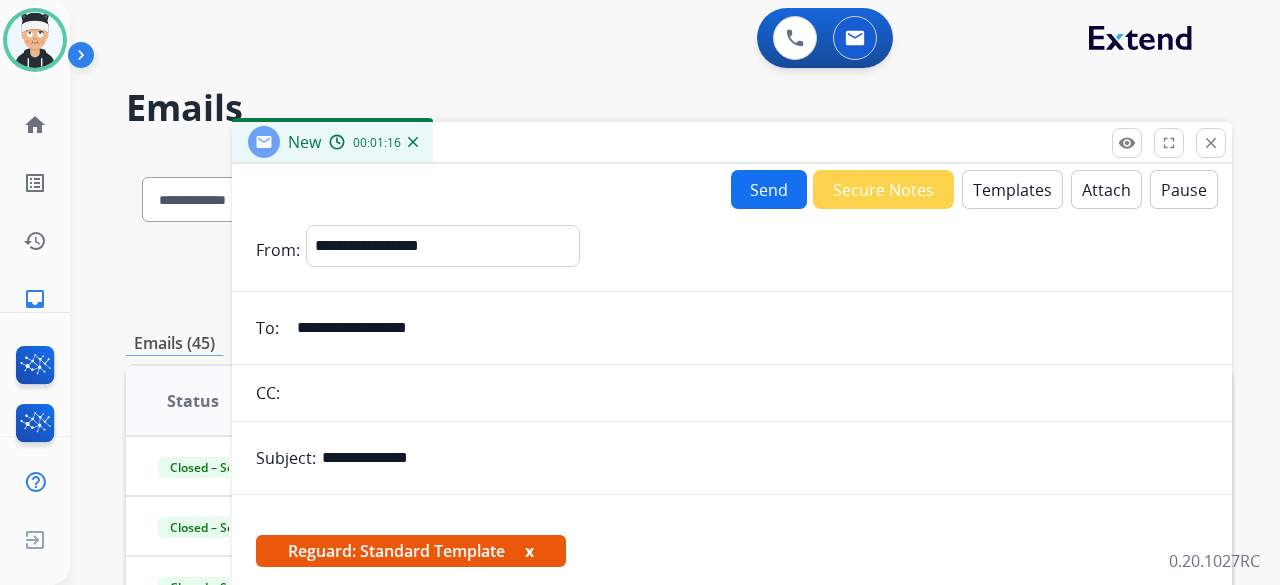 click on "Templates" at bounding box center [1012, 189] 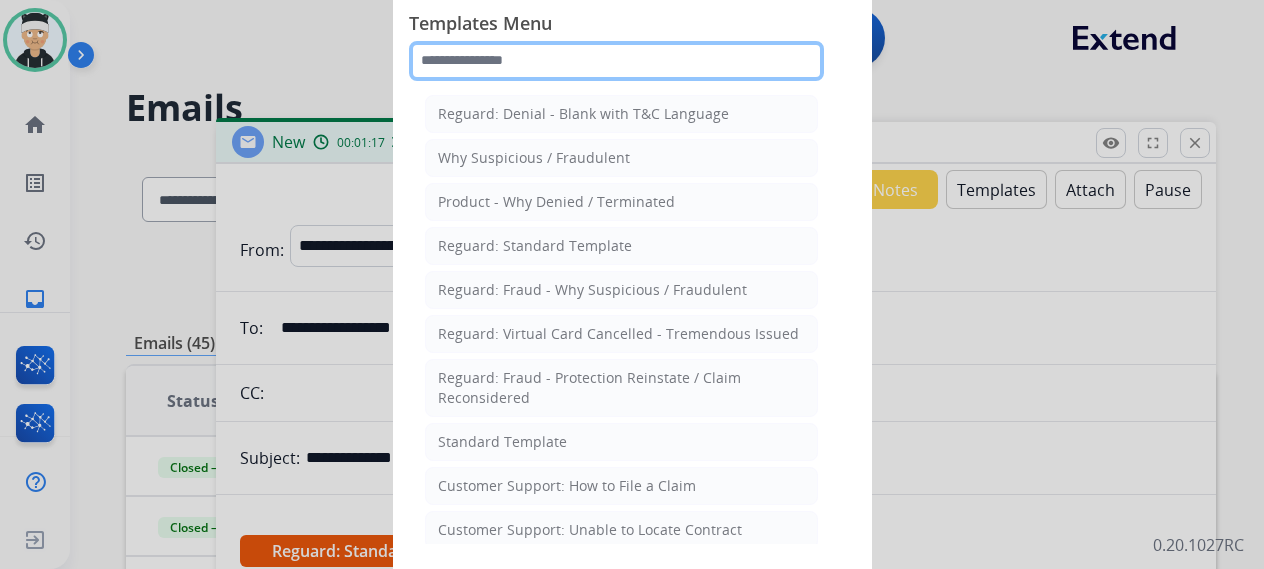 click 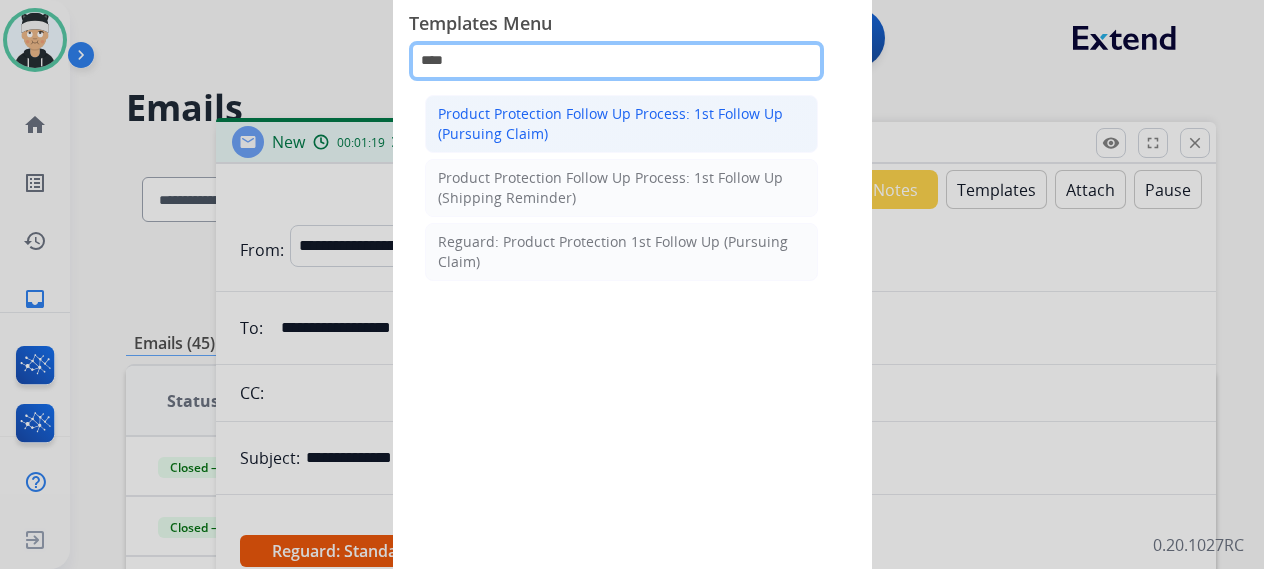 type on "****" 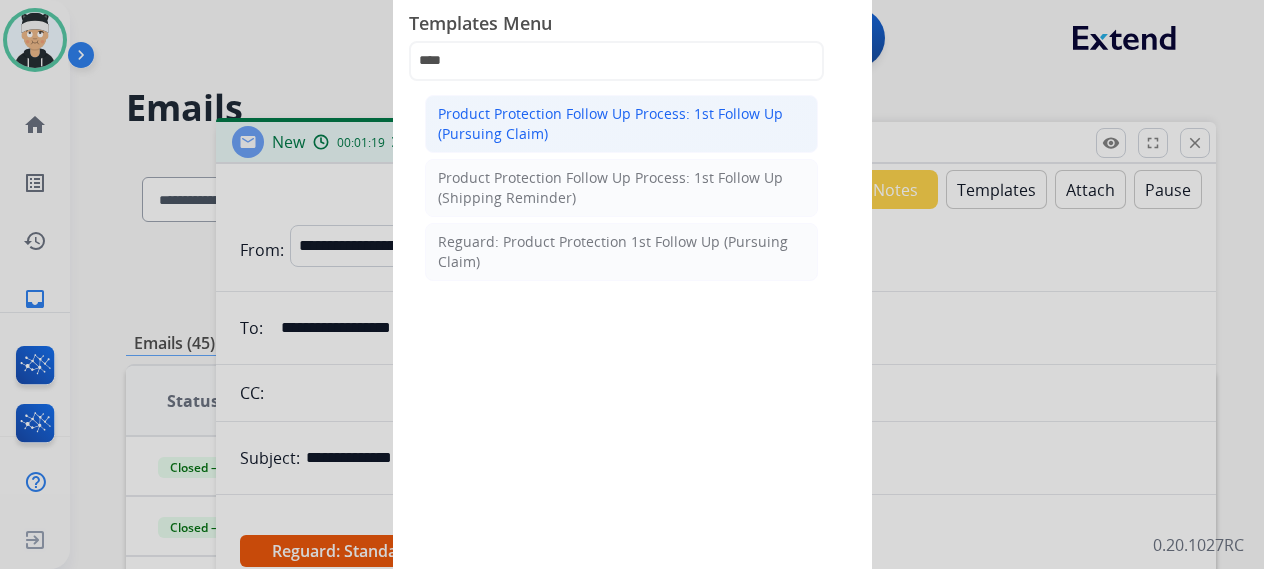 click on "Product Protection Follow Up Process: 1st Follow Up (Pursuing Claim)" 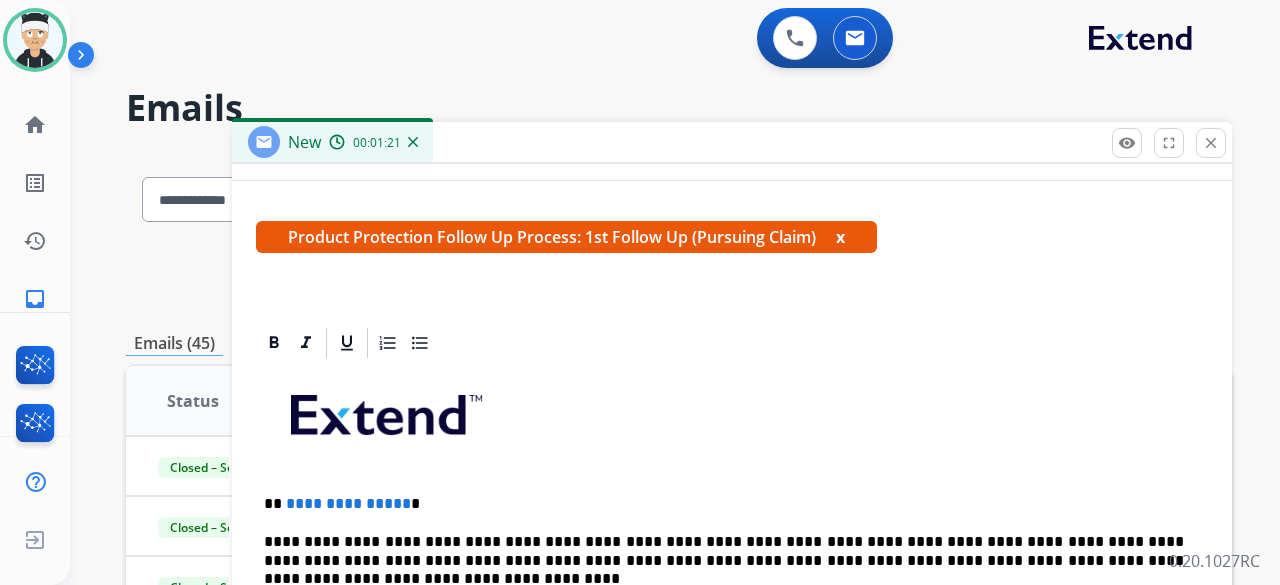 scroll, scrollTop: 383, scrollLeft: 0, axis: vertical 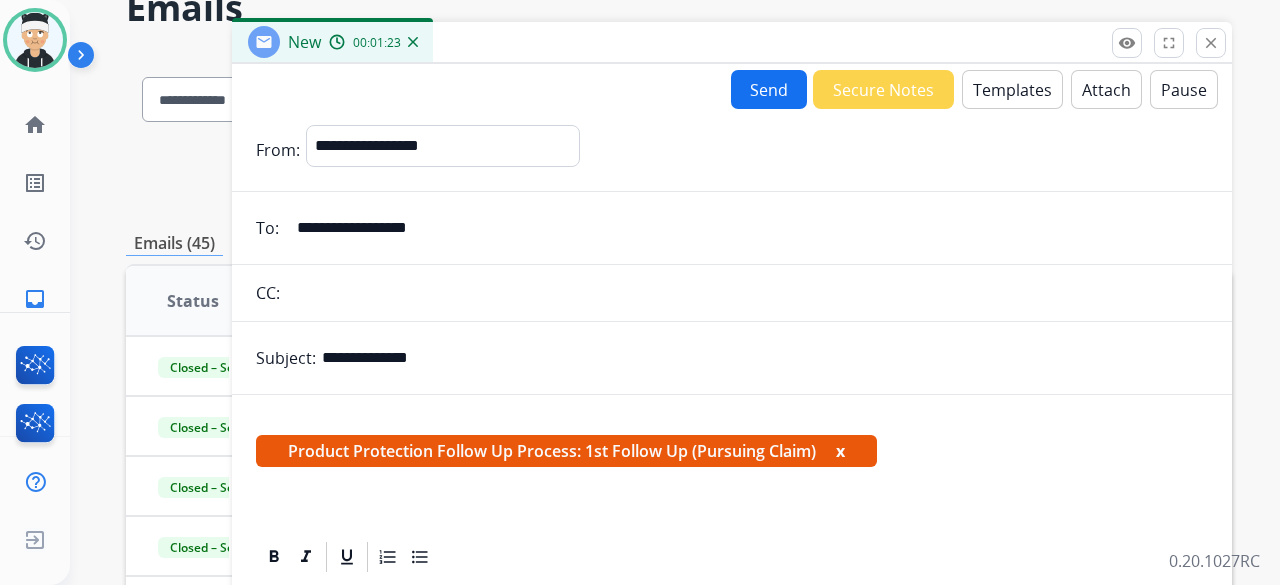 click on "Templates" at bounding box center (1012, 89) 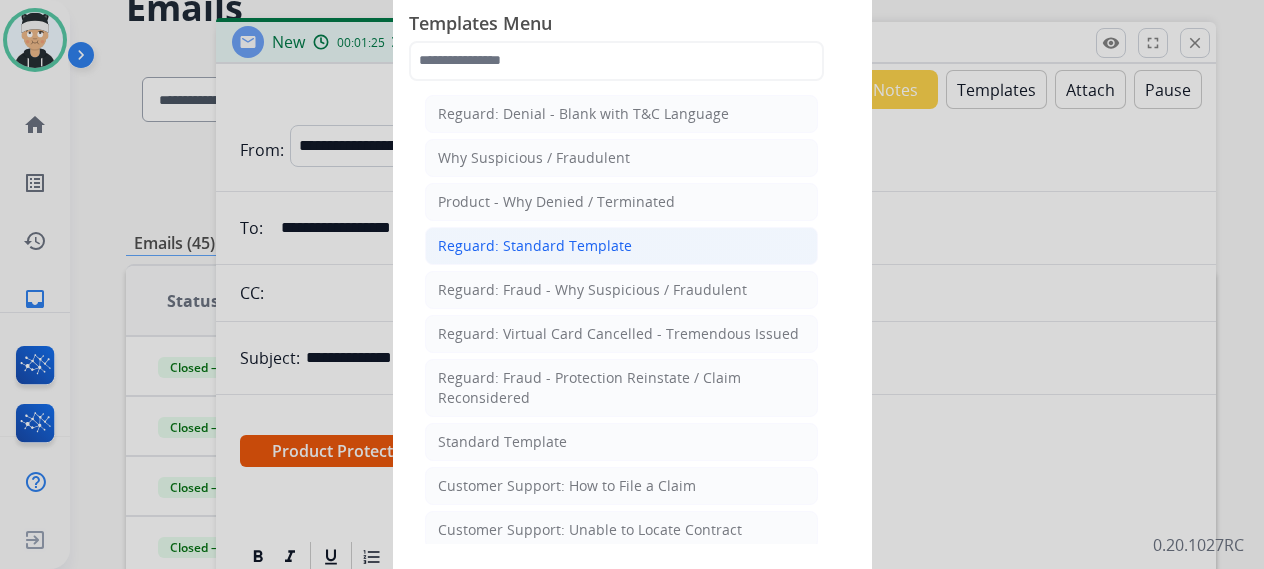 click on "Reguard: Standard Template" 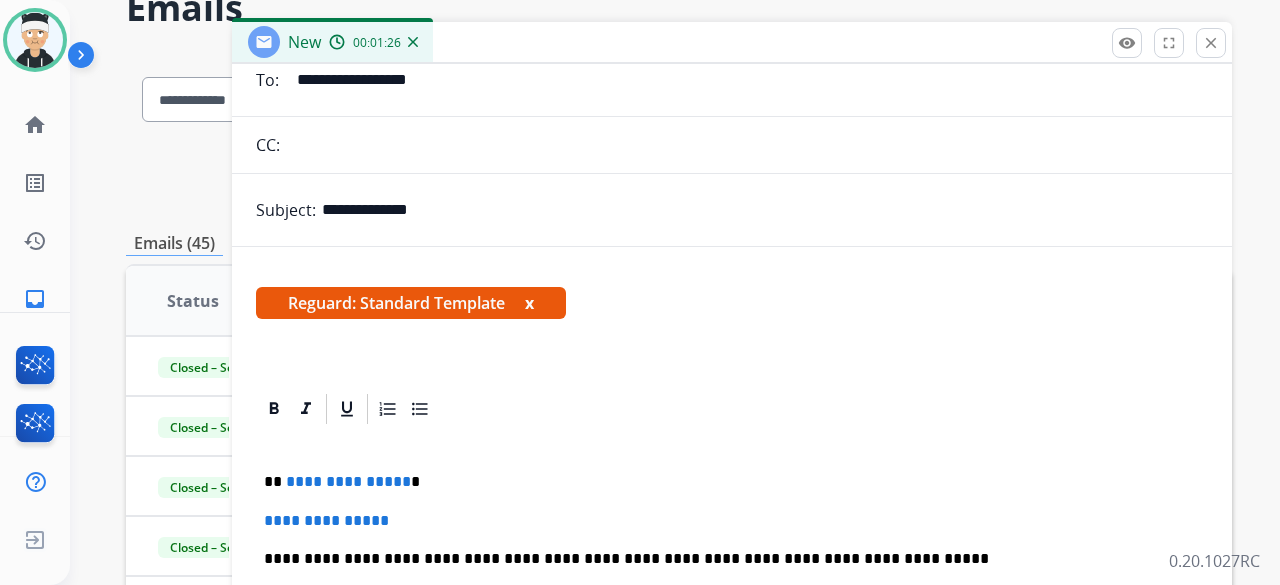 scroll, scrollTop: 168, scrollLeft: 0, axis: vertical 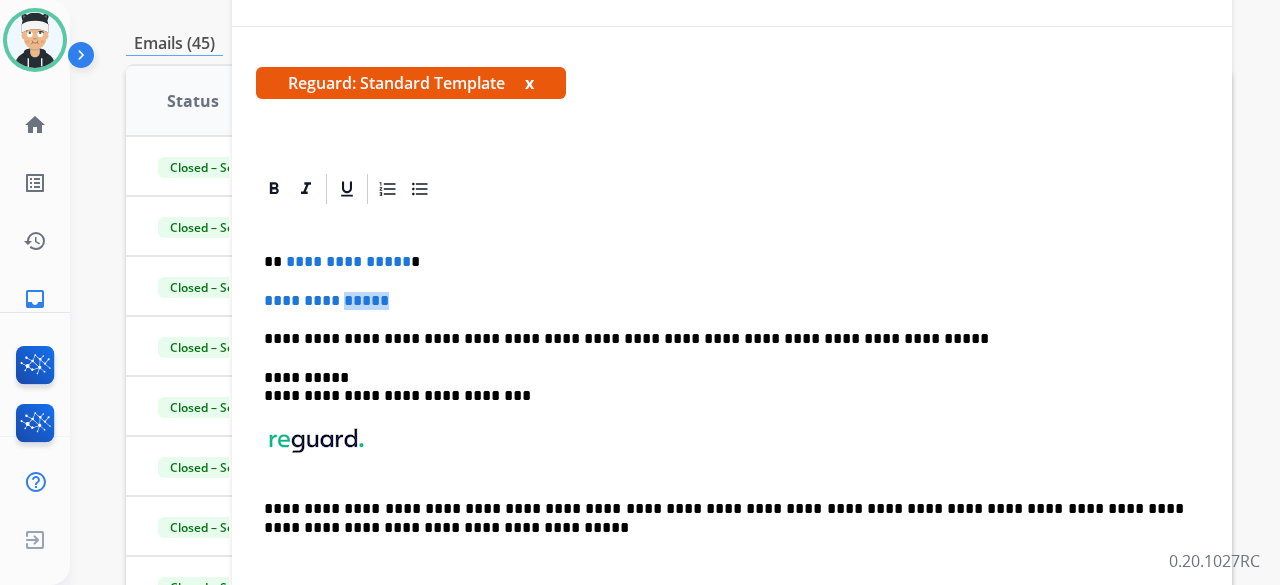 drag, startPoint x: 415, startPoint y: 301, endPoint x: 330, endPoint y: 303, distance: 85.02353 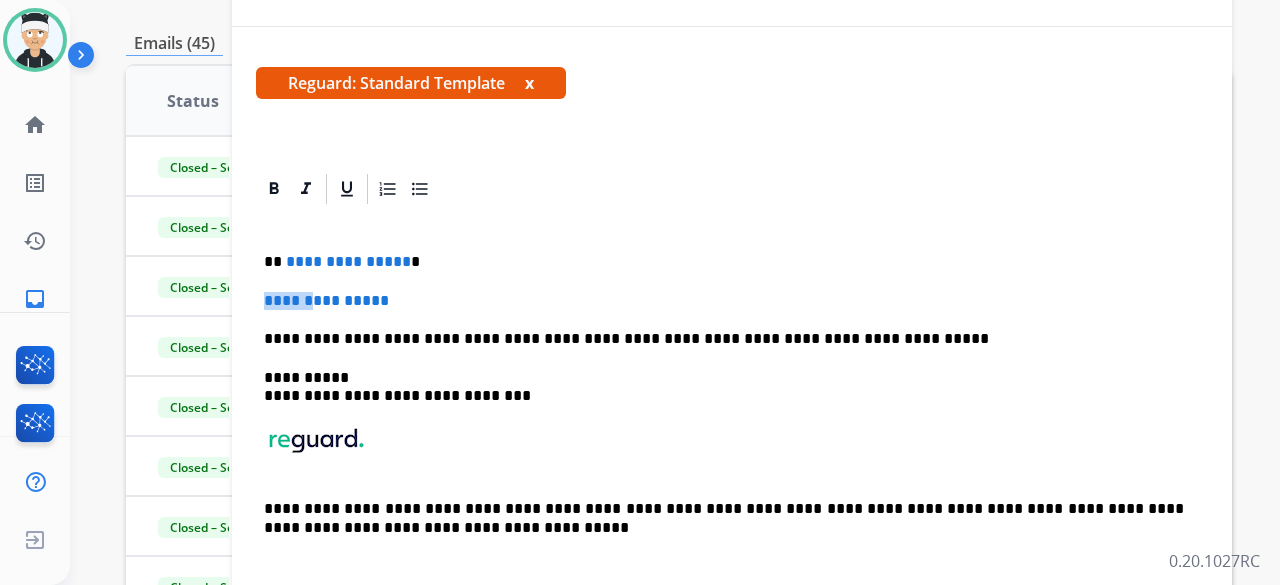 drag, startPoint x: 279, startPoint y: 306, endPoint x: 257, endPoint y: 304, distance: 22.090721 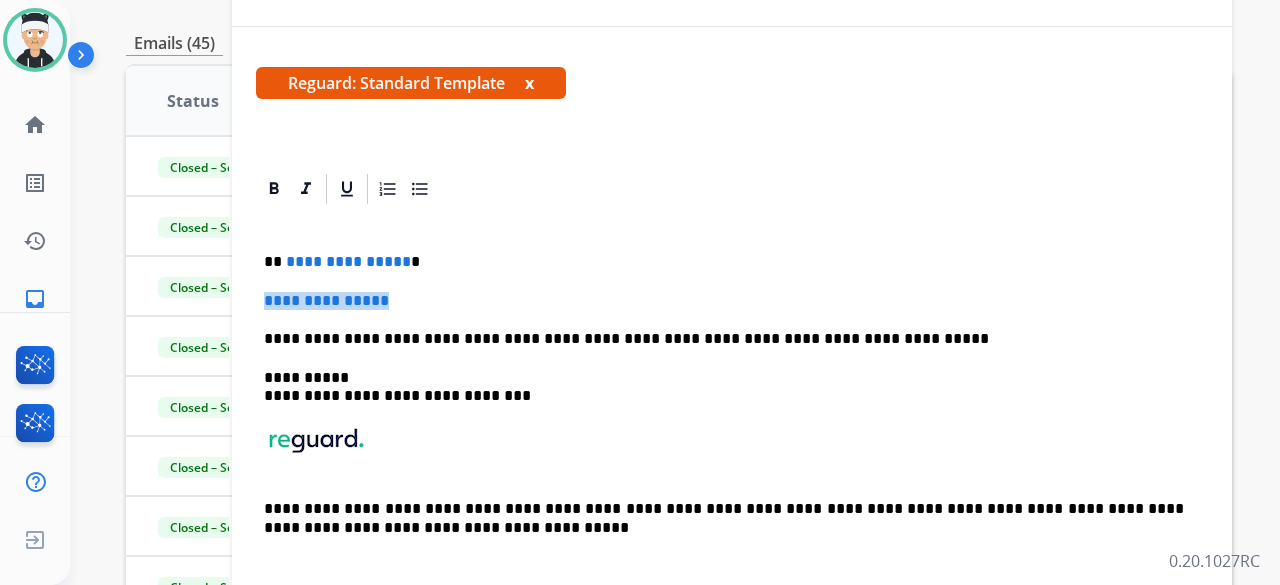 drag, startPoint x: 448, startPoint y: 298, endPoint x: 260, endPoint y: 294, distance: 188.04254 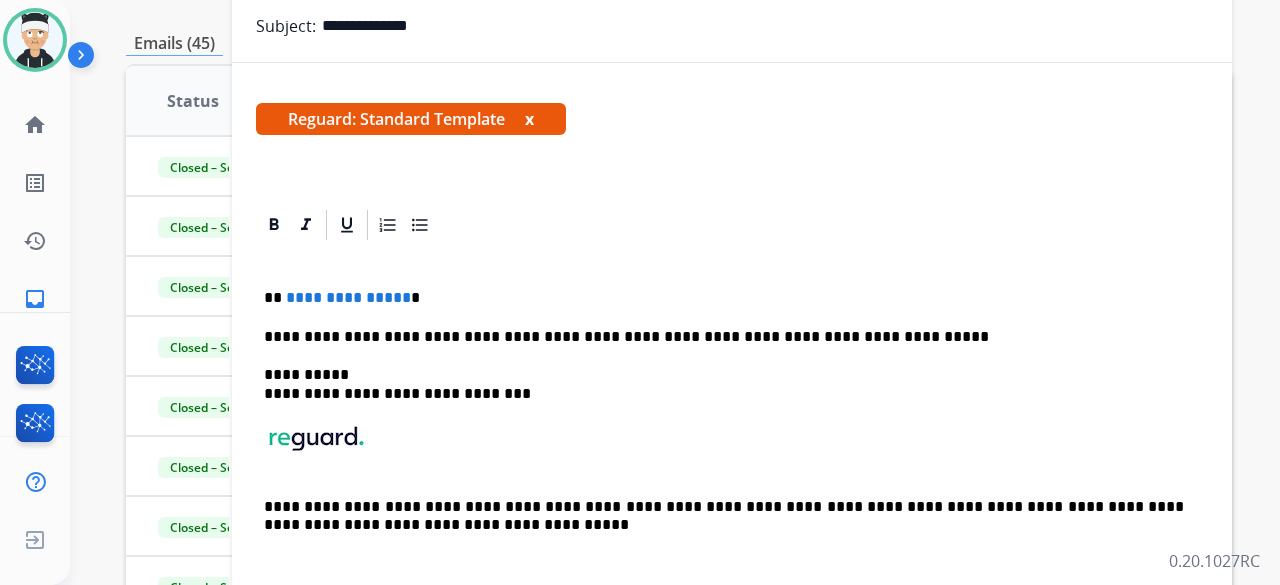 scroll, scrollTop: 130, scrollLeft: 0, axis: vertical 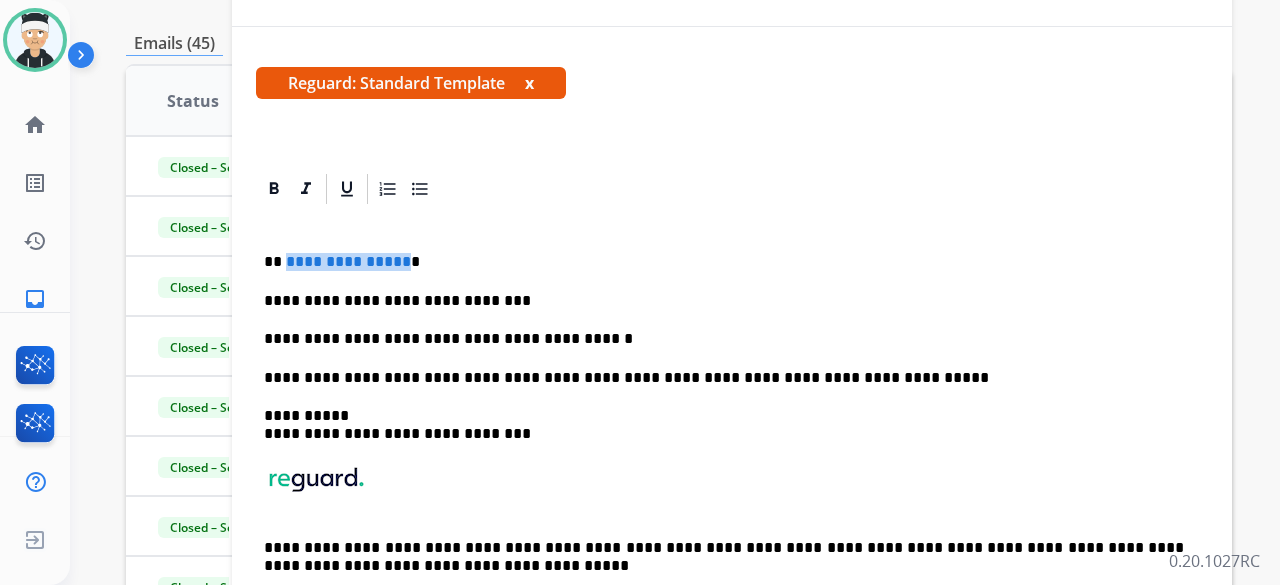 drag, startPoint x: 398, startPoint y: 254, endPoint x: 284, endPoint y: 240, distance: 114.85643 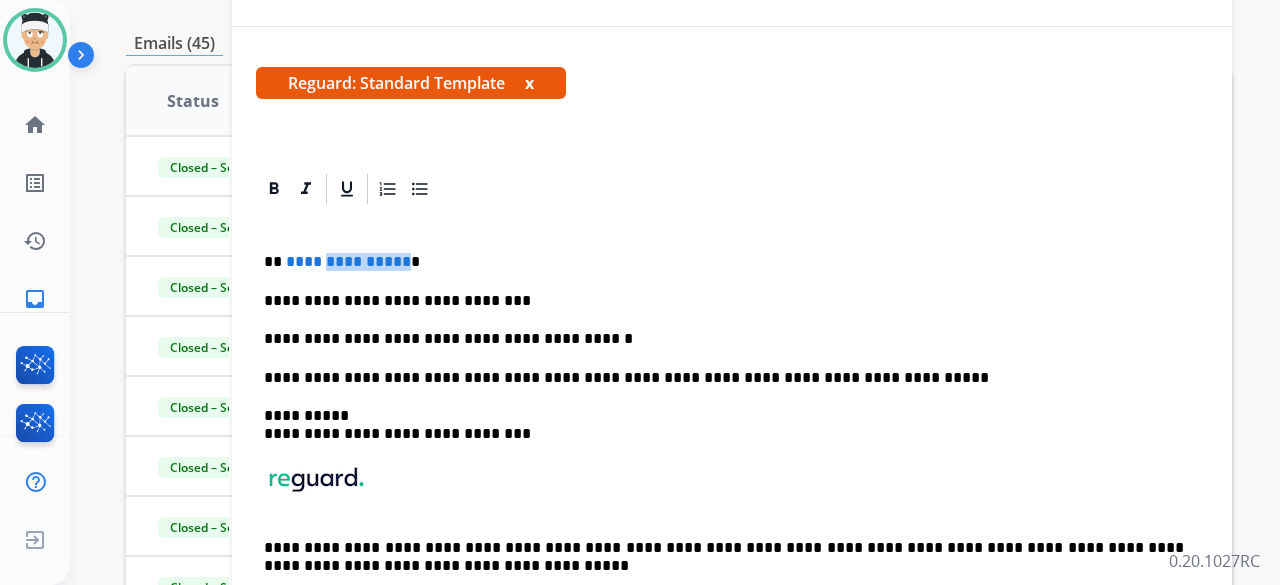 drag, startPoint x: 396, startPoint y: 258, endPoint x: 310, endPoint y: 253, distance: 86.145226 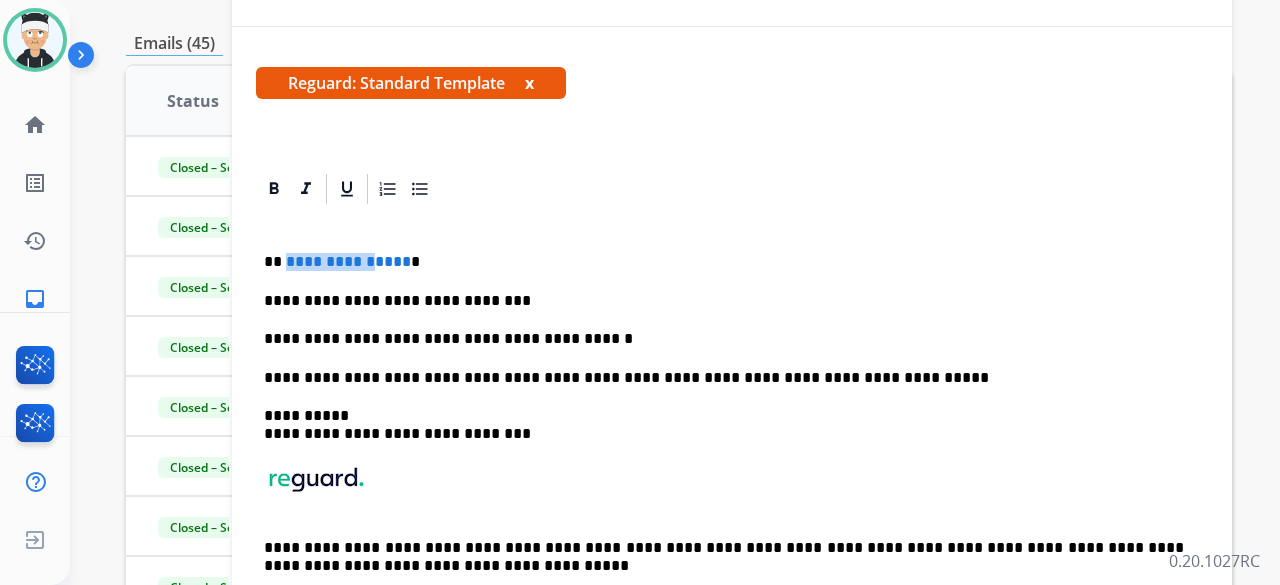 click on "**********" at bounding box center (348, 261) 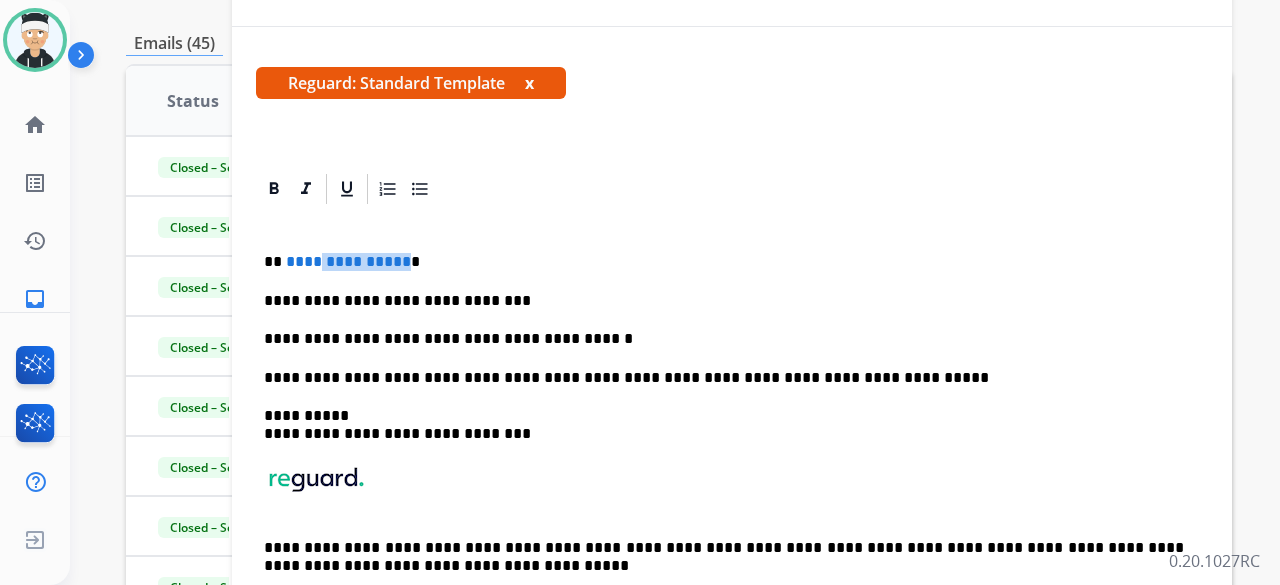 drag, startPoint x: 396, startPoint y: 258, endPoint x: 312, endPoint y: 253, distance: 84.14868 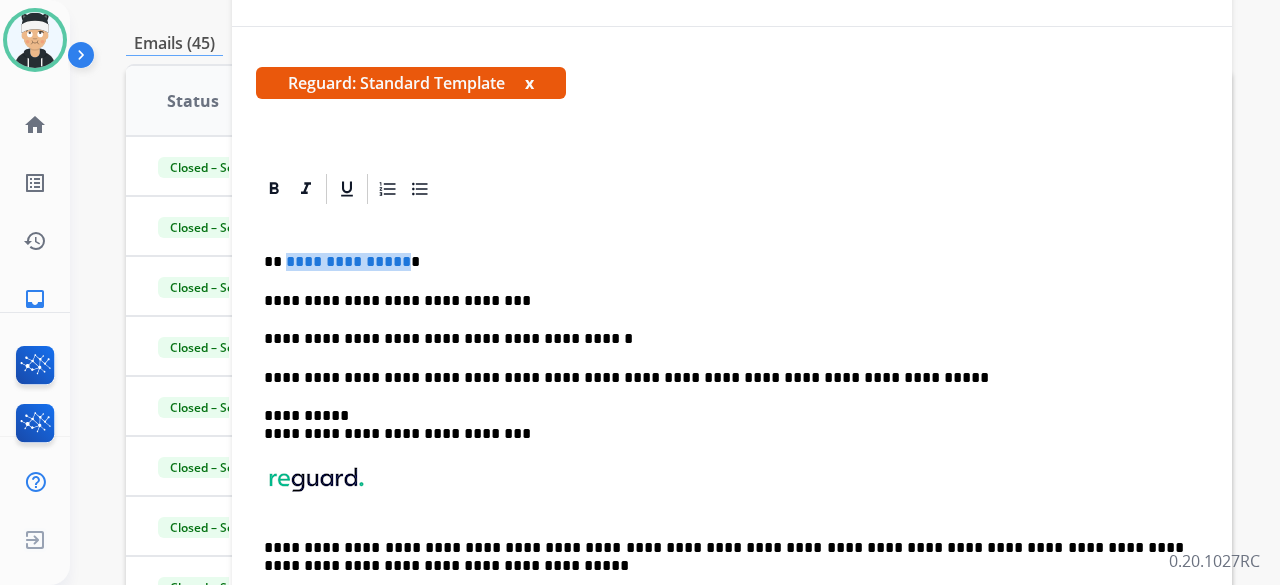 drag, startPoint x: 398, startPoint y: 263, endPoint x: 284, endPoint y: 256, distance: 114.21471 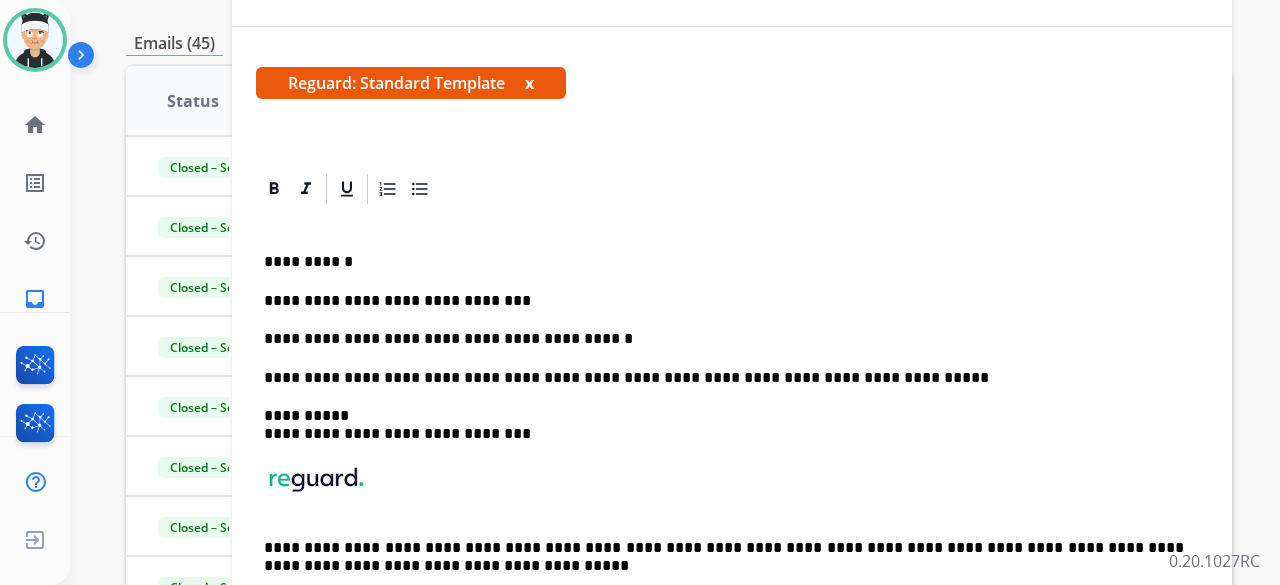 click on "**********" at bounding box center [724, 339] 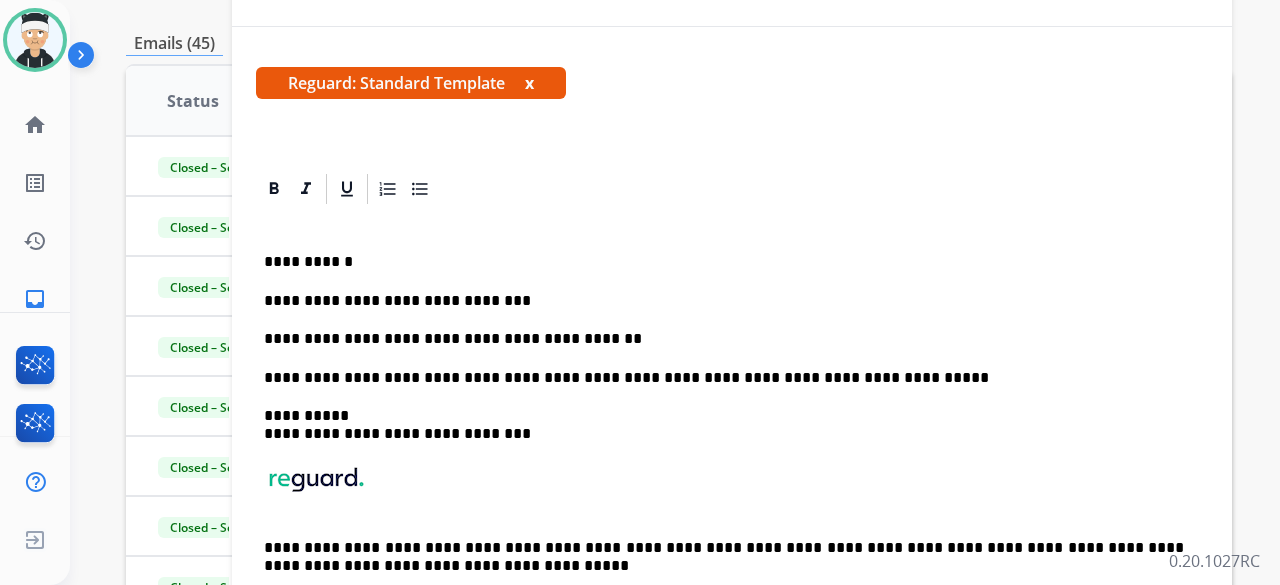 click on "**********" at bounding box center [732, 423] 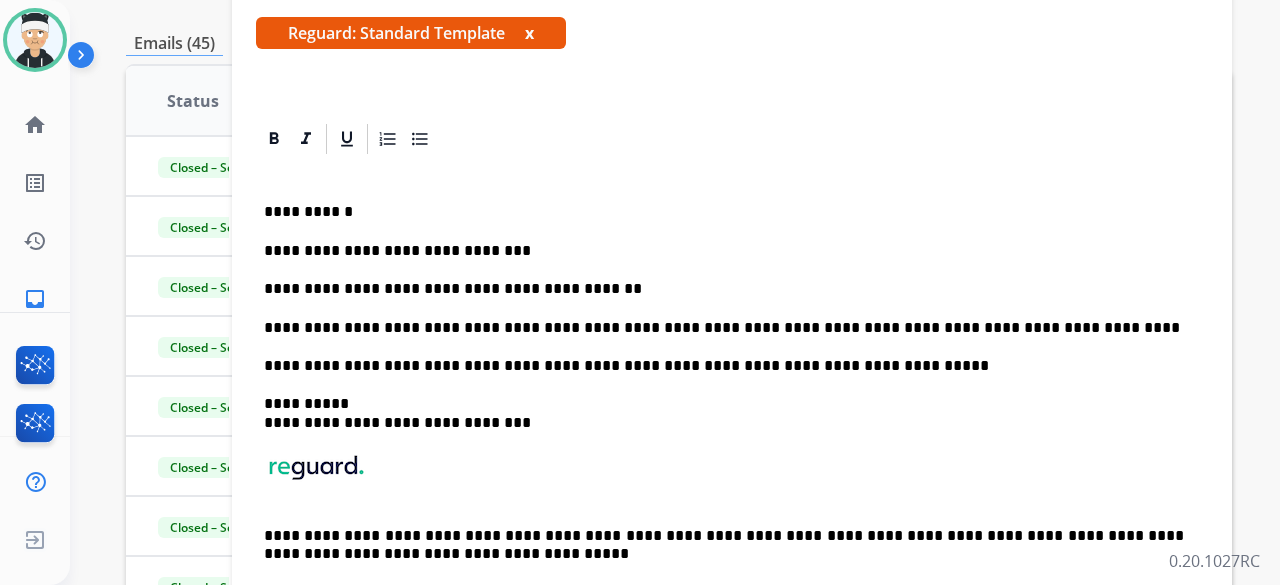 scroll, scrollTop: 245, scrollLeft: 0, axis: vertical 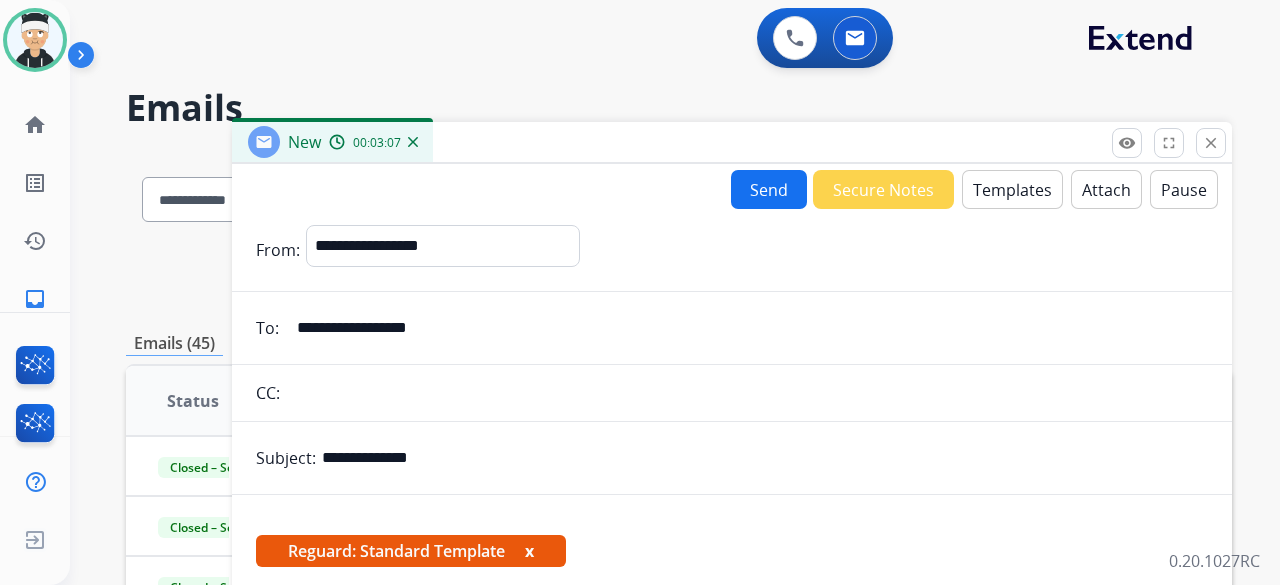 click on "Send" at bounding box center (769, 189) 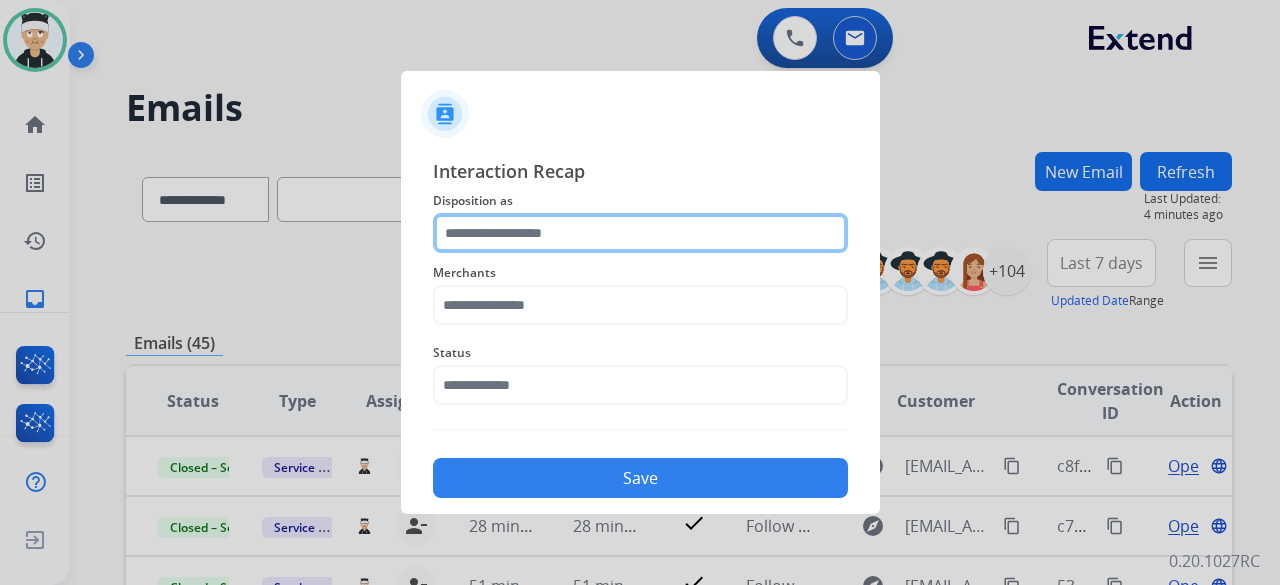 click 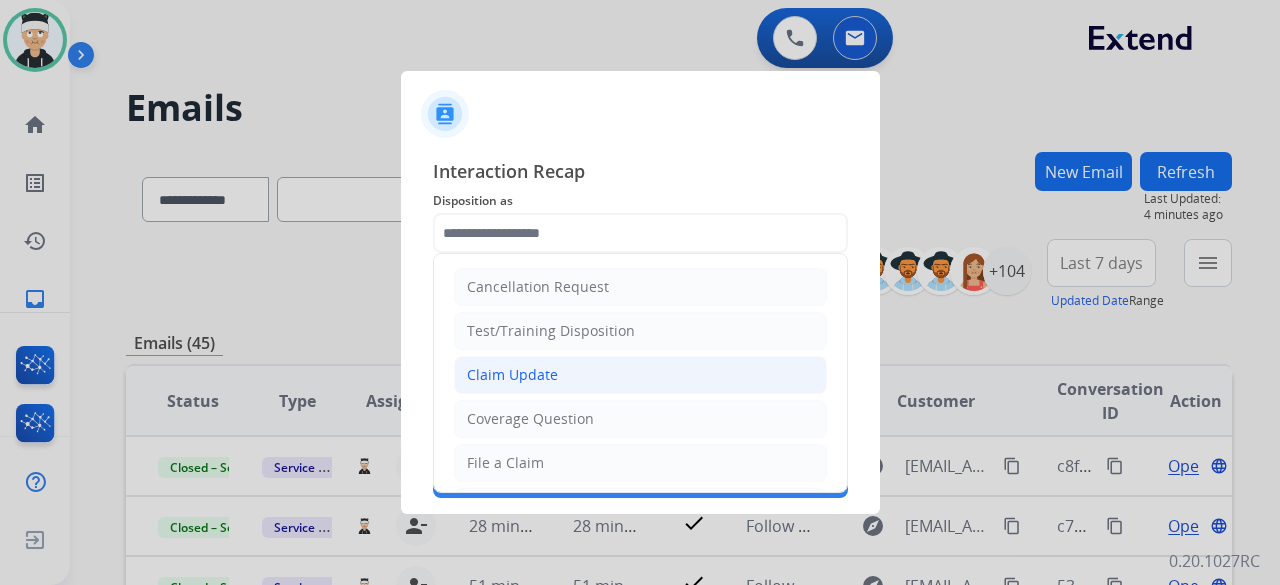 click on "Claim Update" 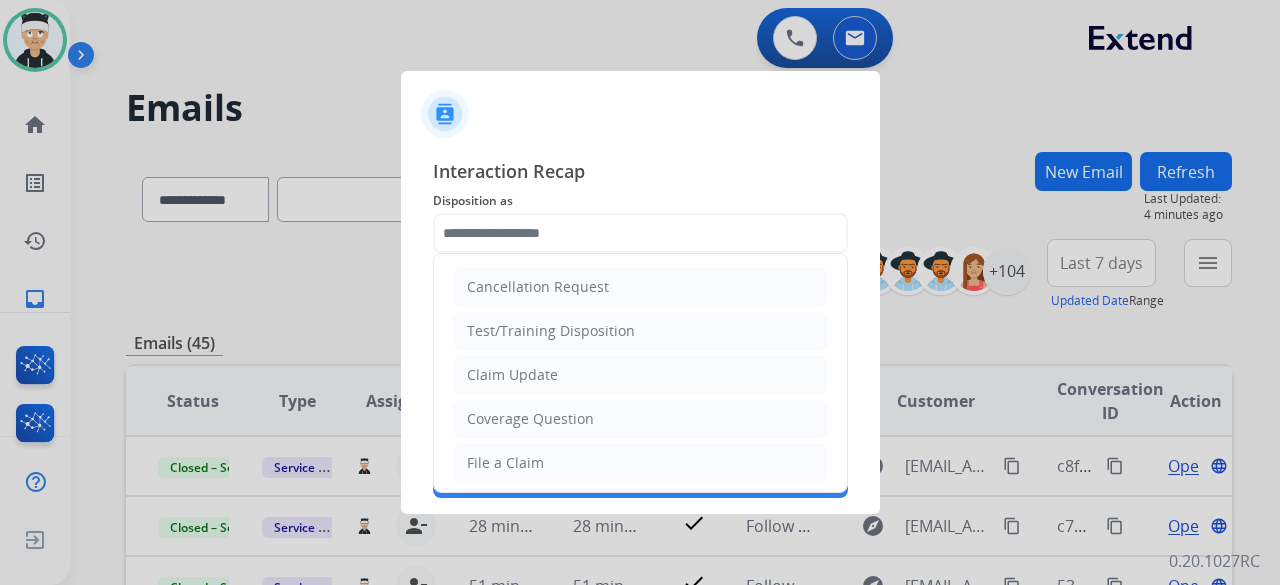 click on "Status" 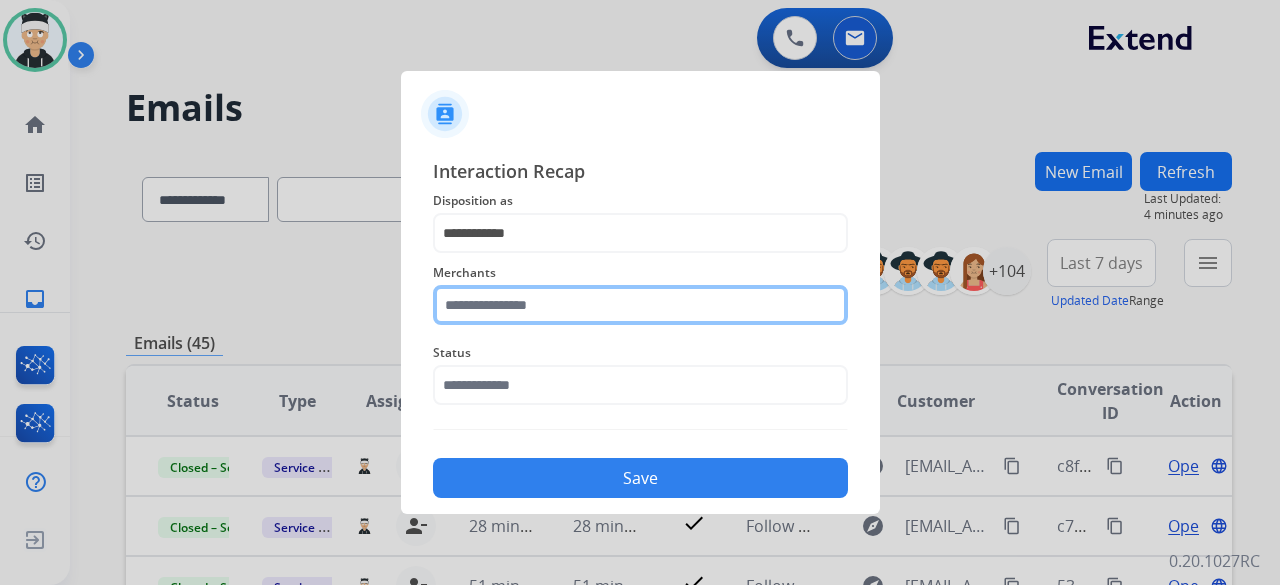 click 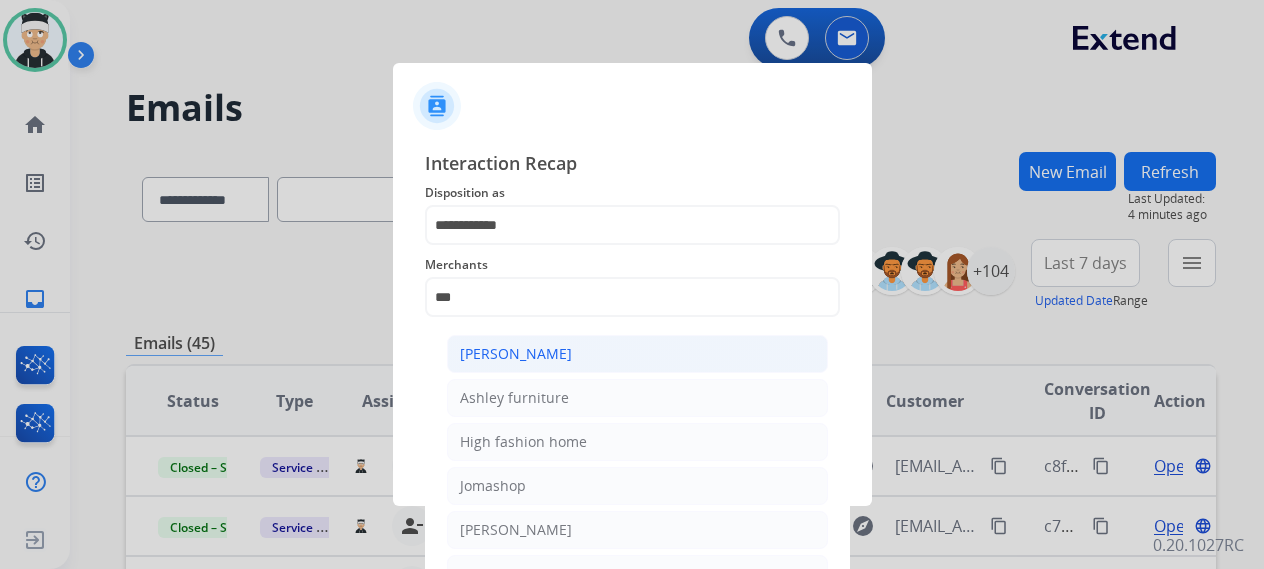 click on "Ashley - Reguard" 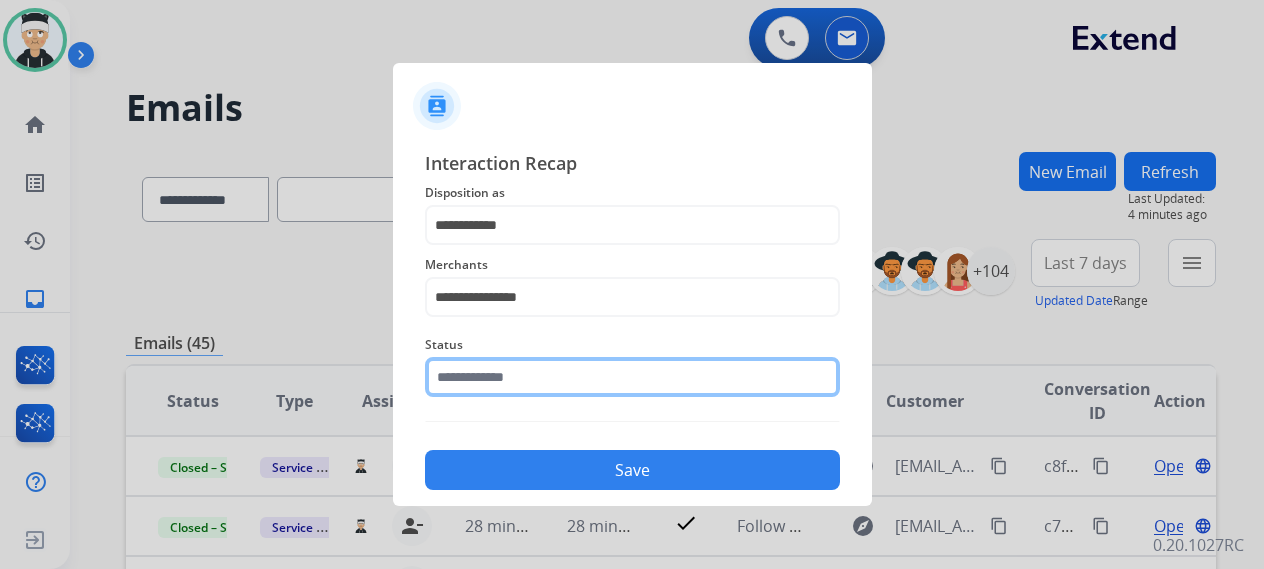 click 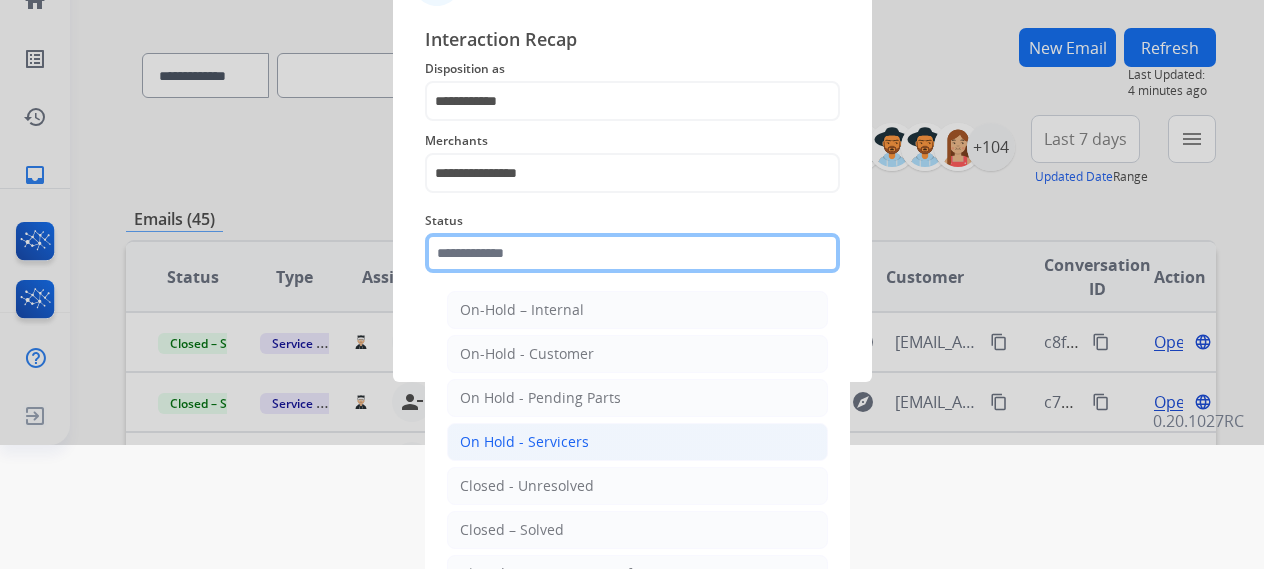 scroll, scrollTop: 136, scrollLeft: 0, axis: vertical 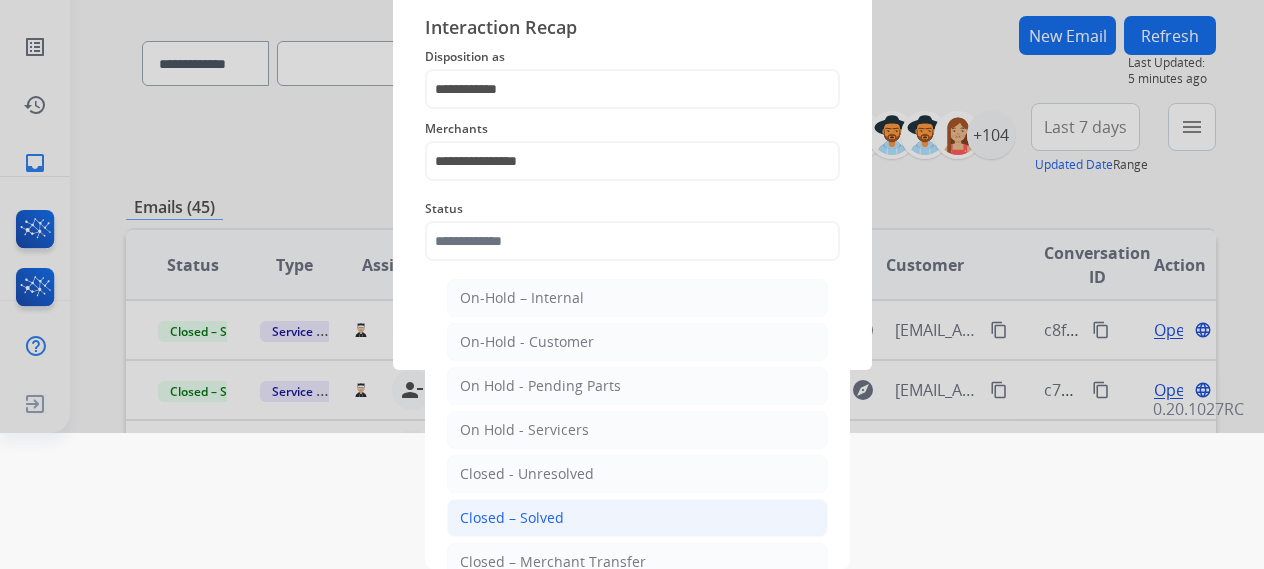 click on "Closed – Solved" 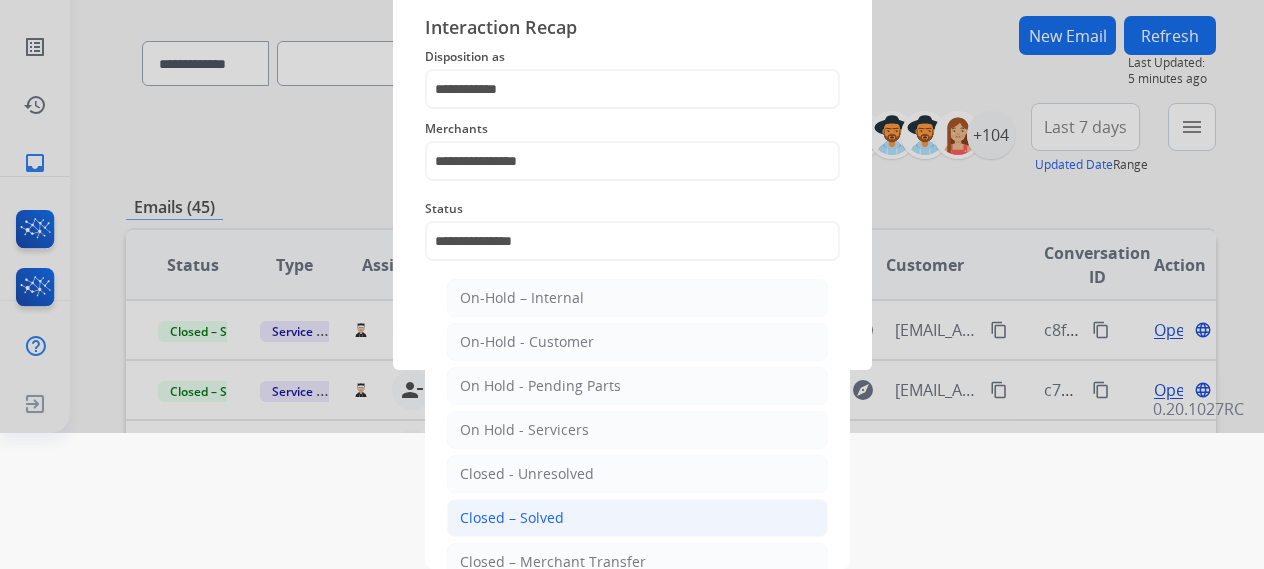 click at bounding box center (632, 148) 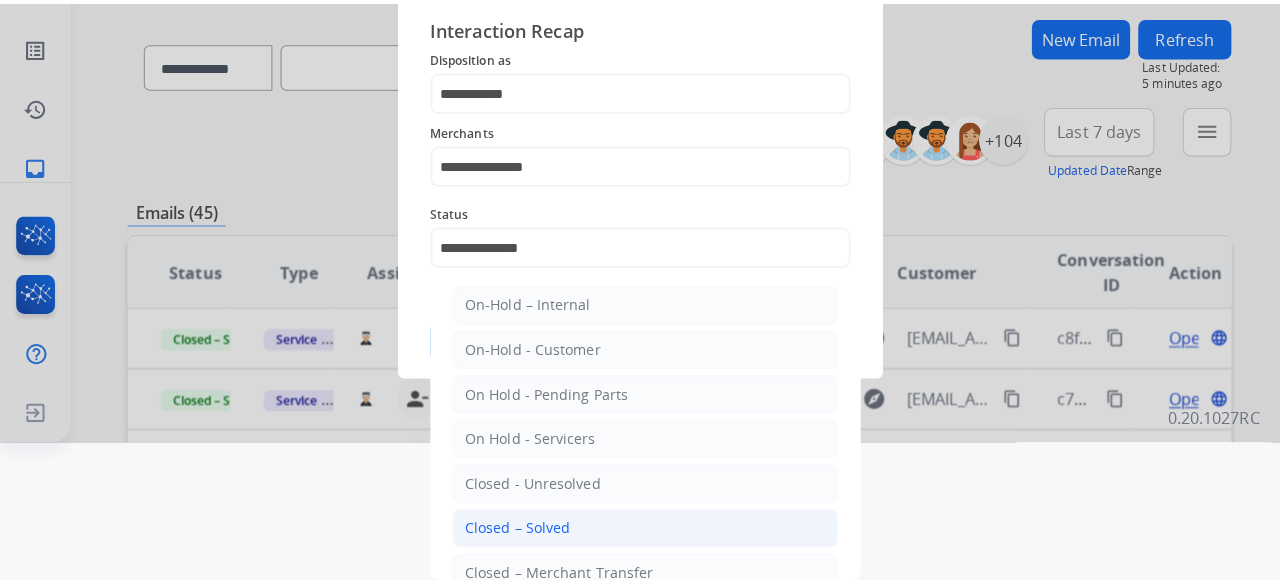 scroll, scrollTop: 0, scrollLeft: 0, axis: both 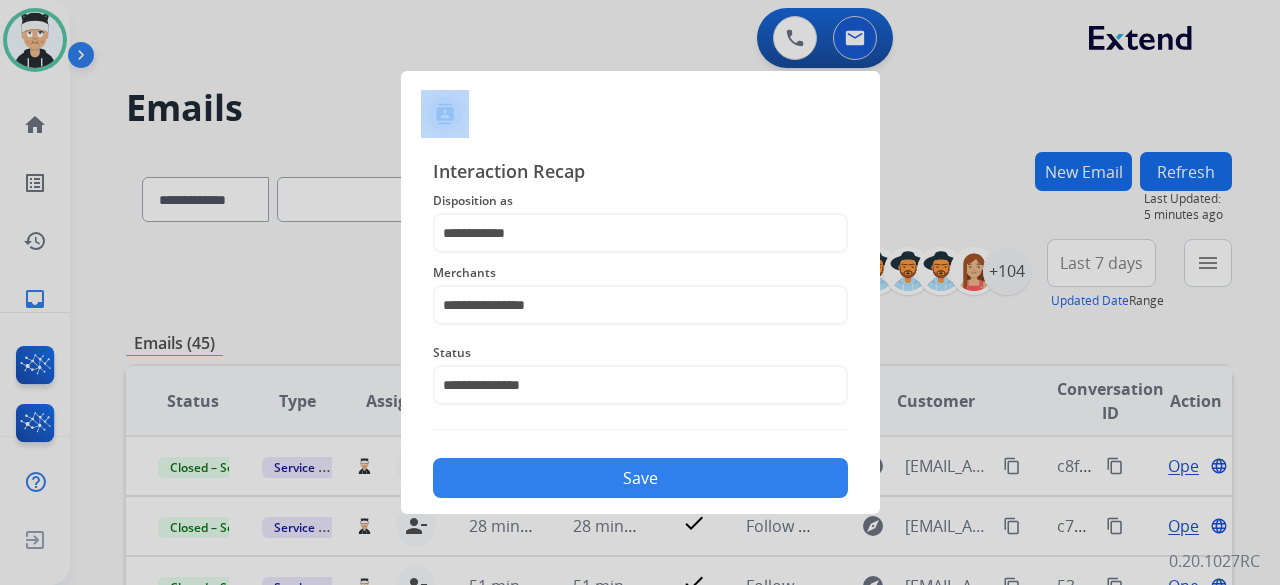 click on "Save" 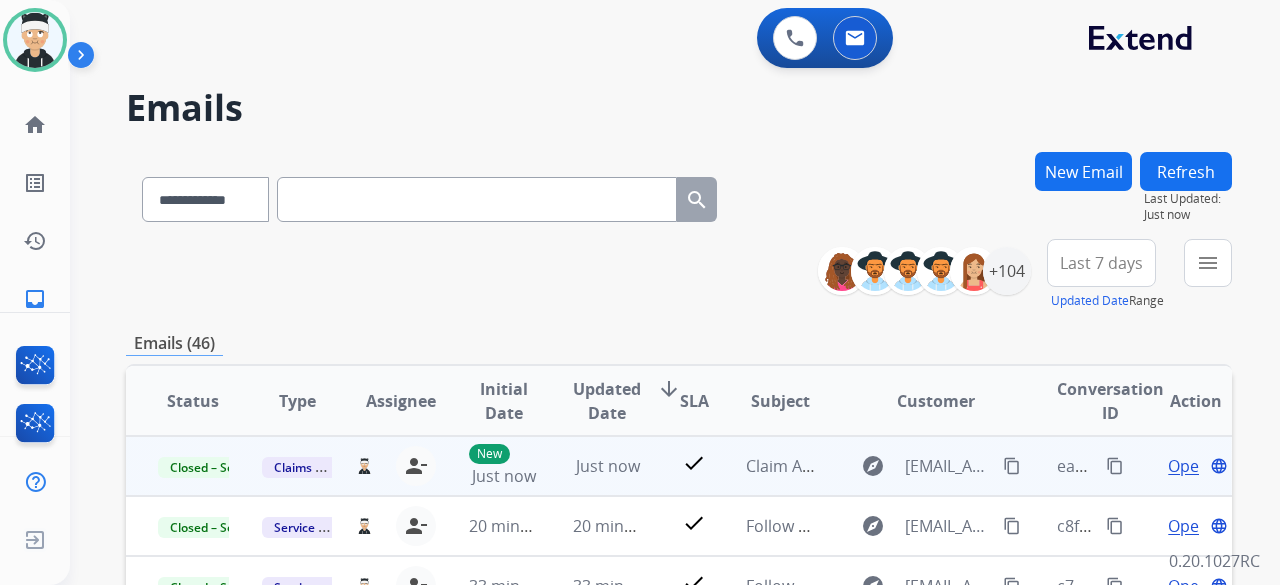 click on "content_copy" at bounding box center [1115, 466] 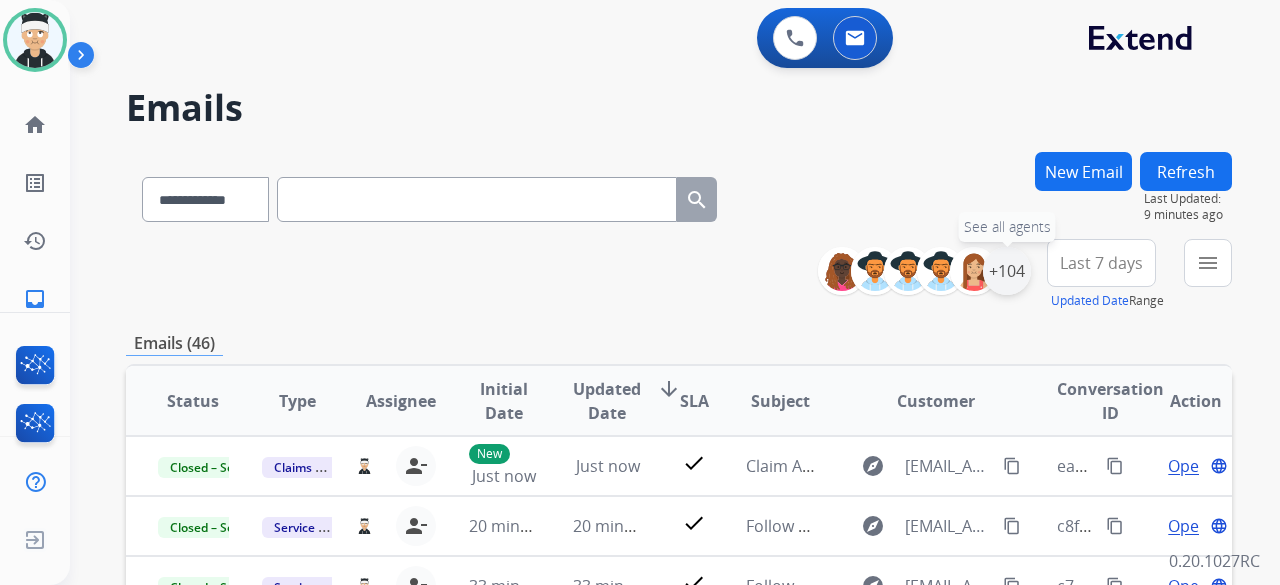 click on "+104" at bounding box center [1007, 271] 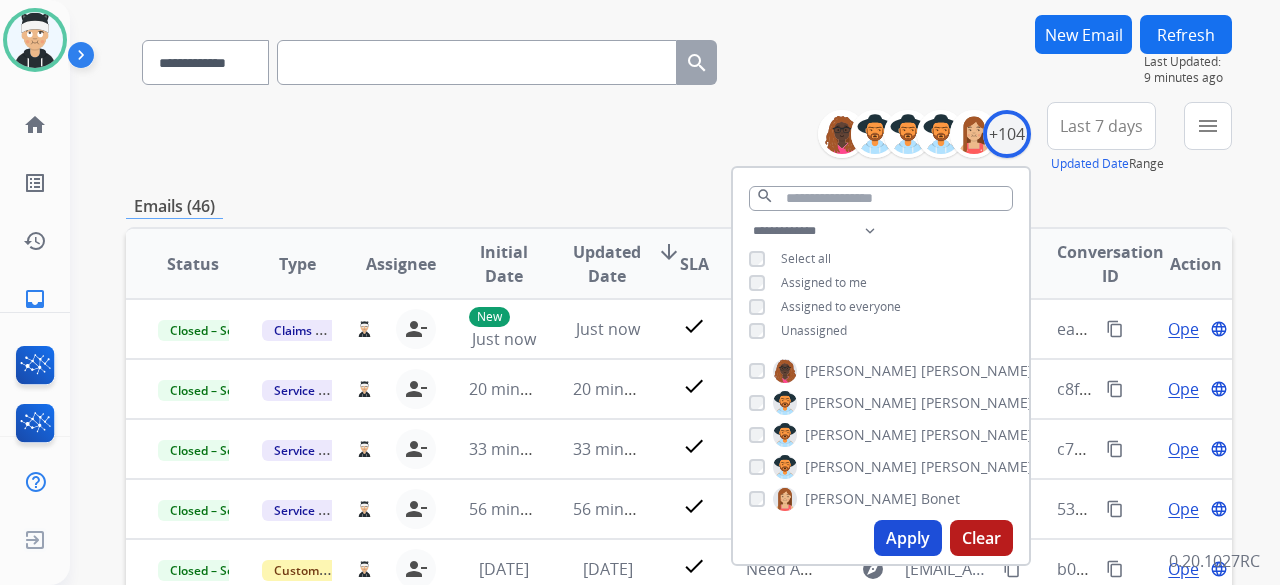 scroll, scrollTop: 200, scrollLeft: 0, axis: vertical 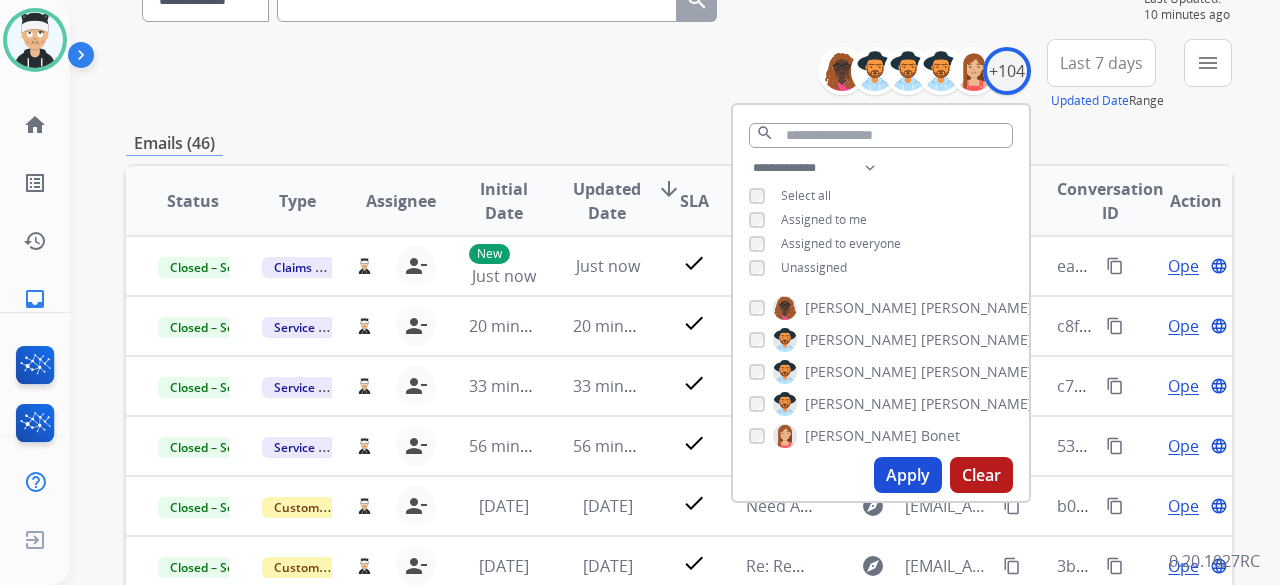 click on "Apply" at bounding box center (908, 475) 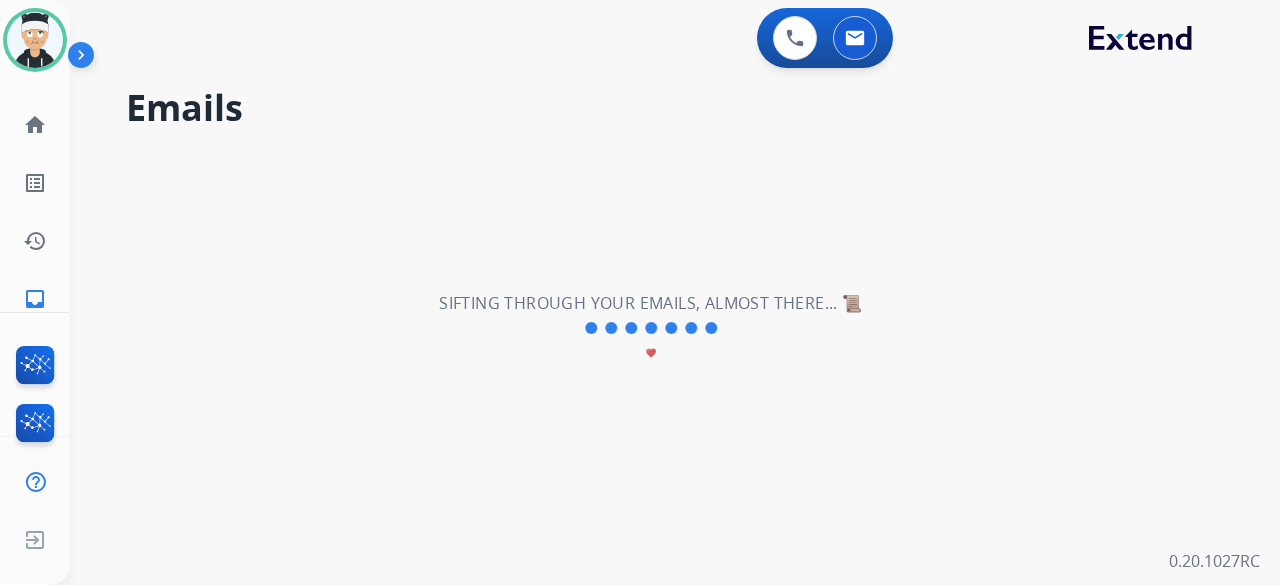 scroll, scrollTop: 0, scrollLeft: 0, axis: both 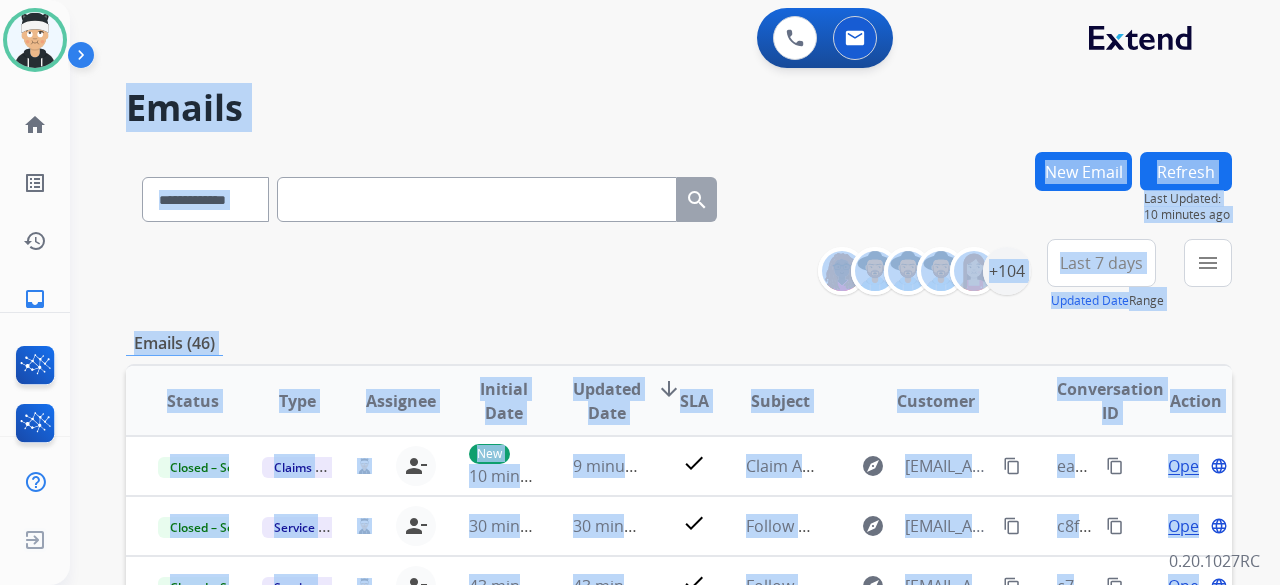 click on "**********" at bounding box center [679, 275] 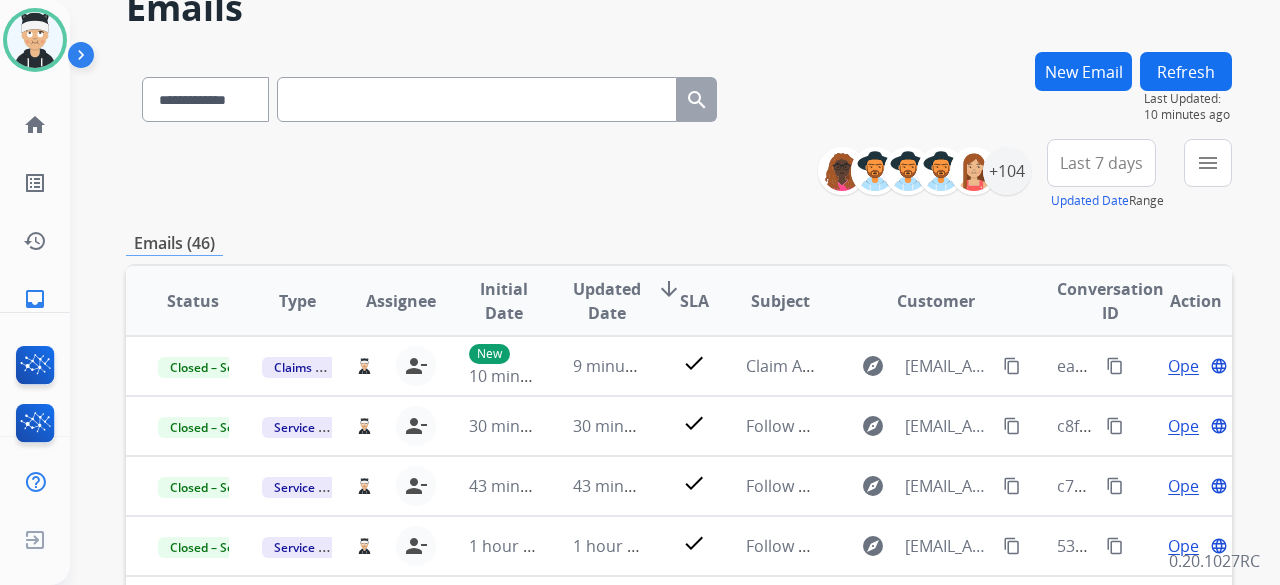 scroll, scrollTop: 200, scrollLeft: 0, axis: vertical 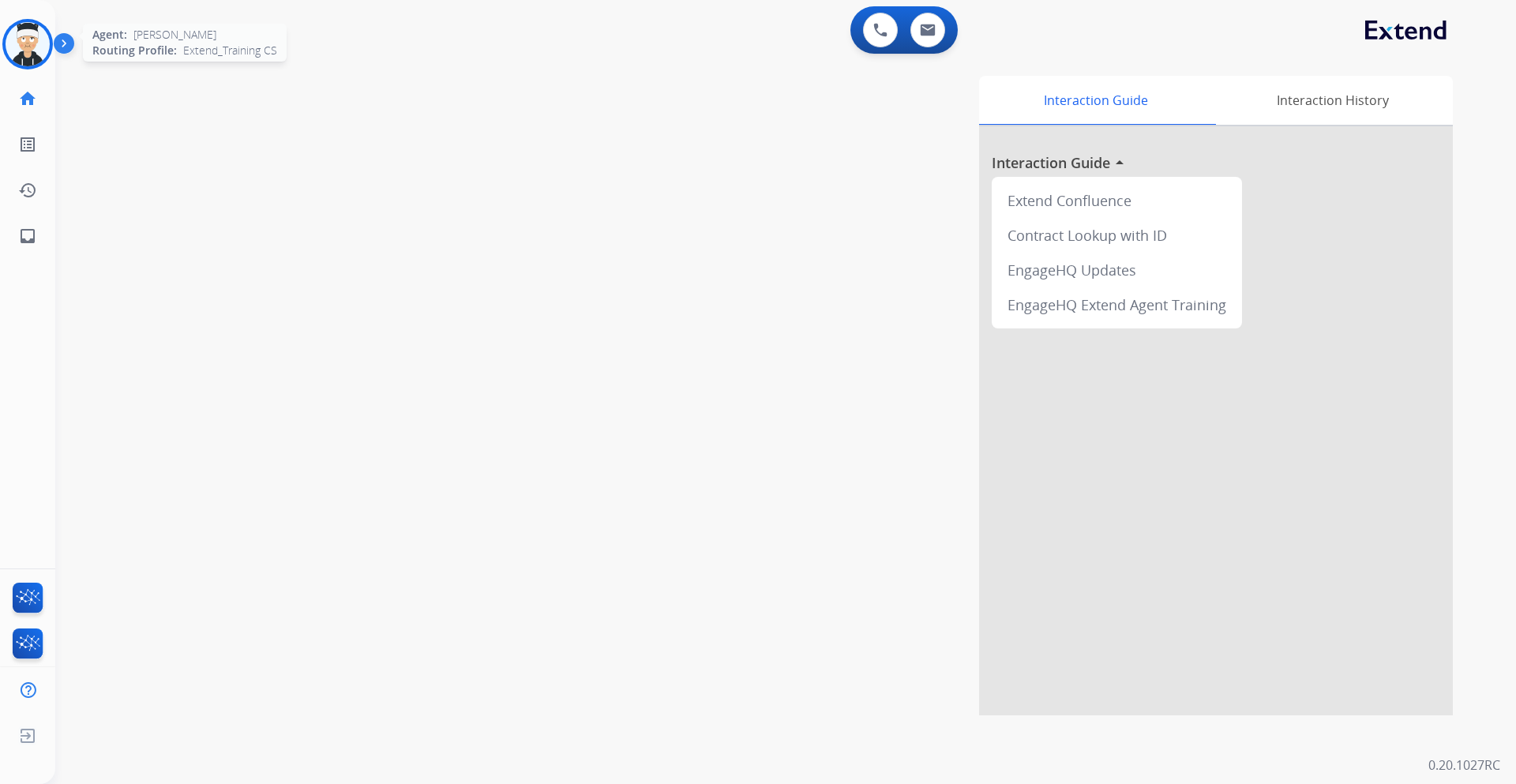 click at bounding box center (28, 44) 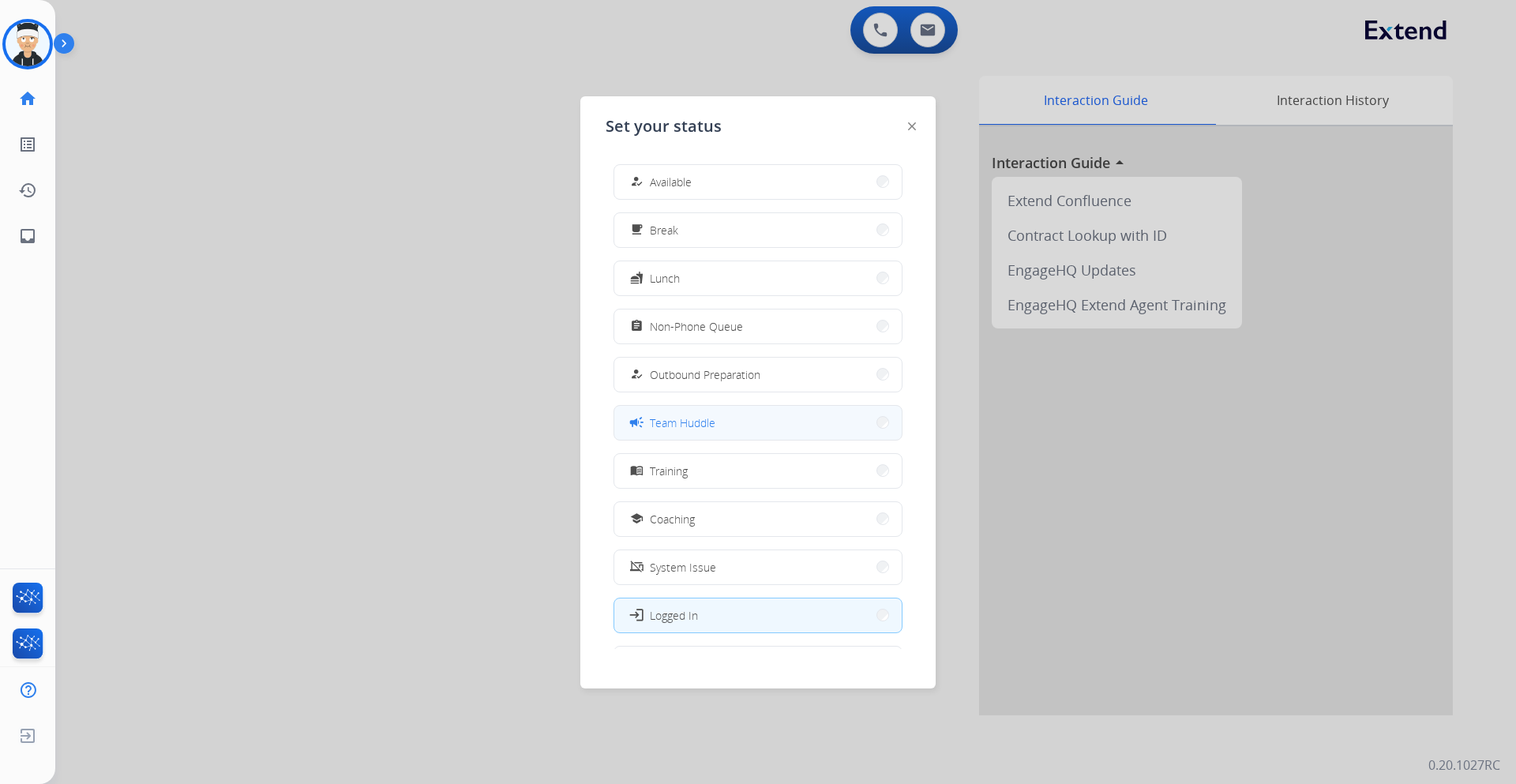 click on "Team Huddle" at bounding box center (682, 422) 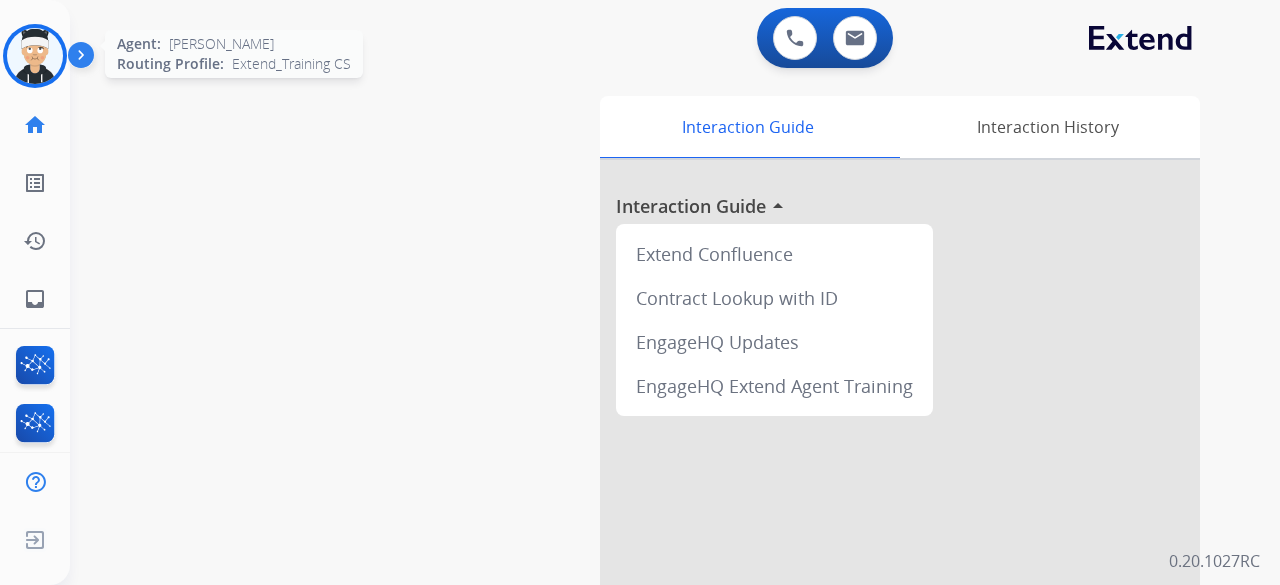 click at bounding box center (35, 56) 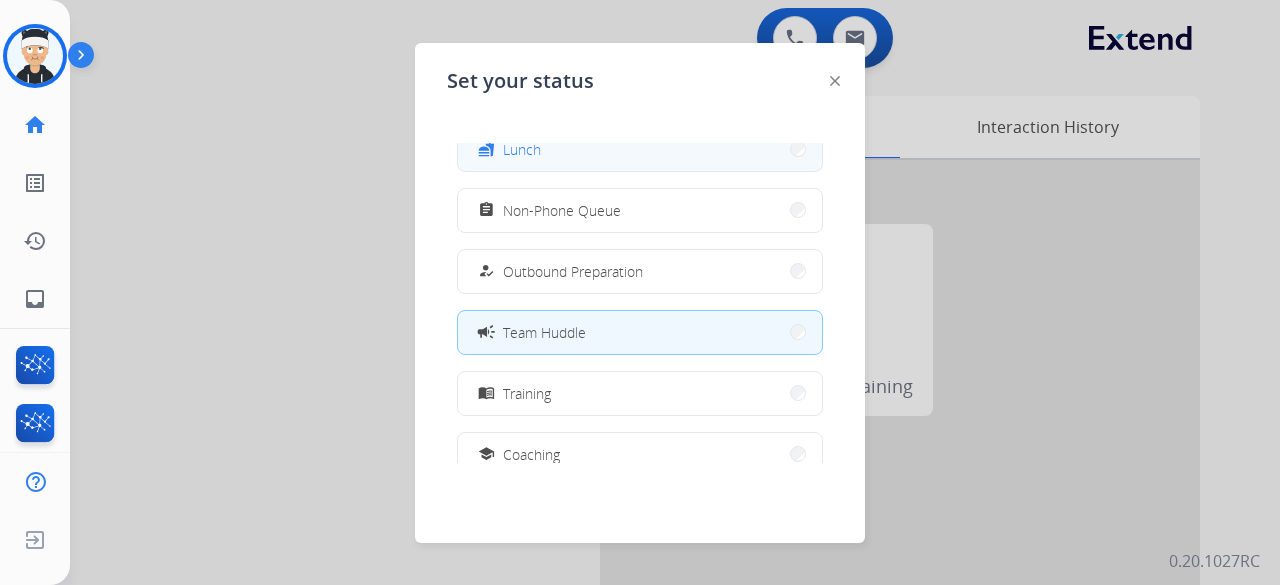 scroll, scrollTop: 200, scrollLeft: 0, axis: vertical 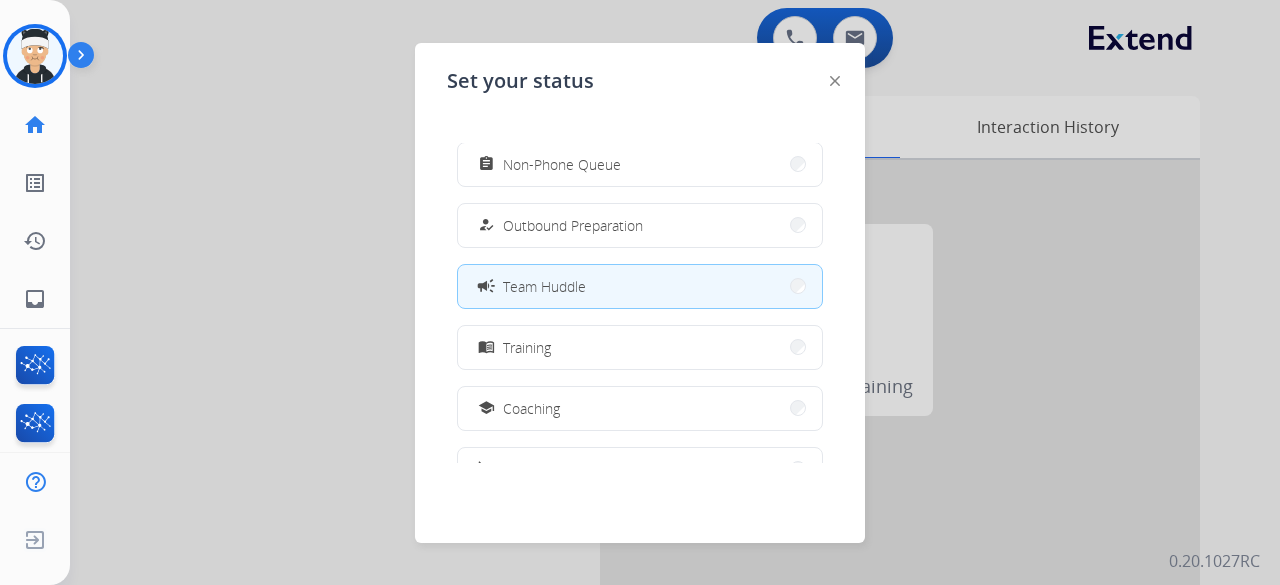 click at bounding box center [640, 292] 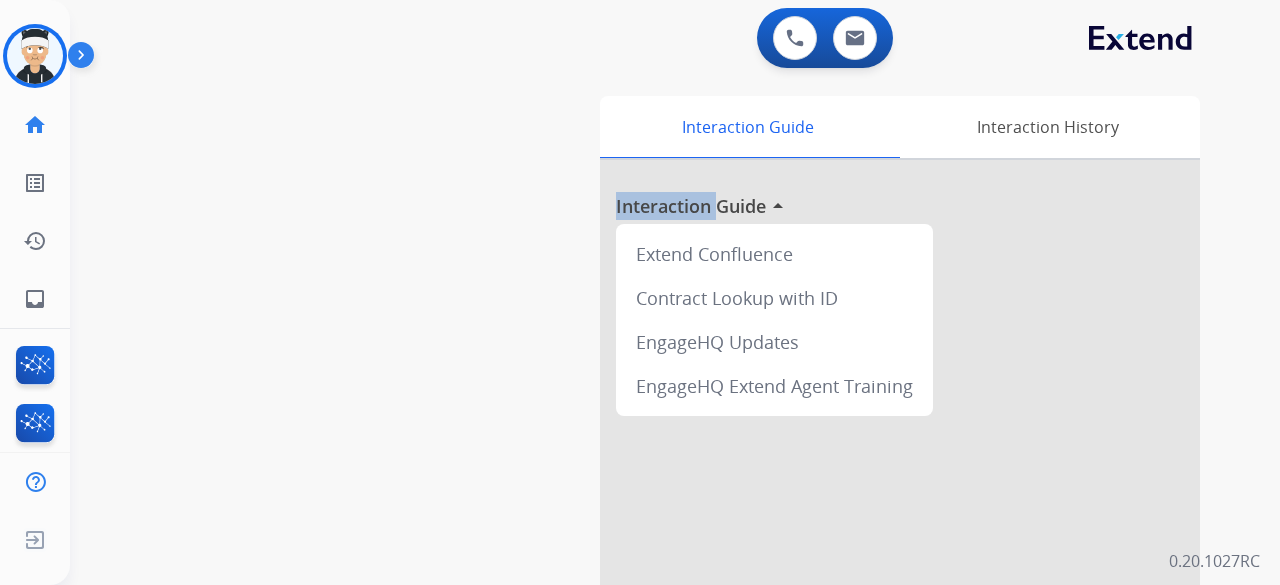 click on "swap_horiz Break voice bridge close_fullscreen Connect 3-Way Call merge_type Separate 3-Way Call  Interaction Guide   Interaction History  Interaction Guide arrow_drop_up  Extend Confluence   Contract Lookup with ID   EngageHQ Updates   EngageHQ Extend Agent Training" at bounding box center (651, 489) 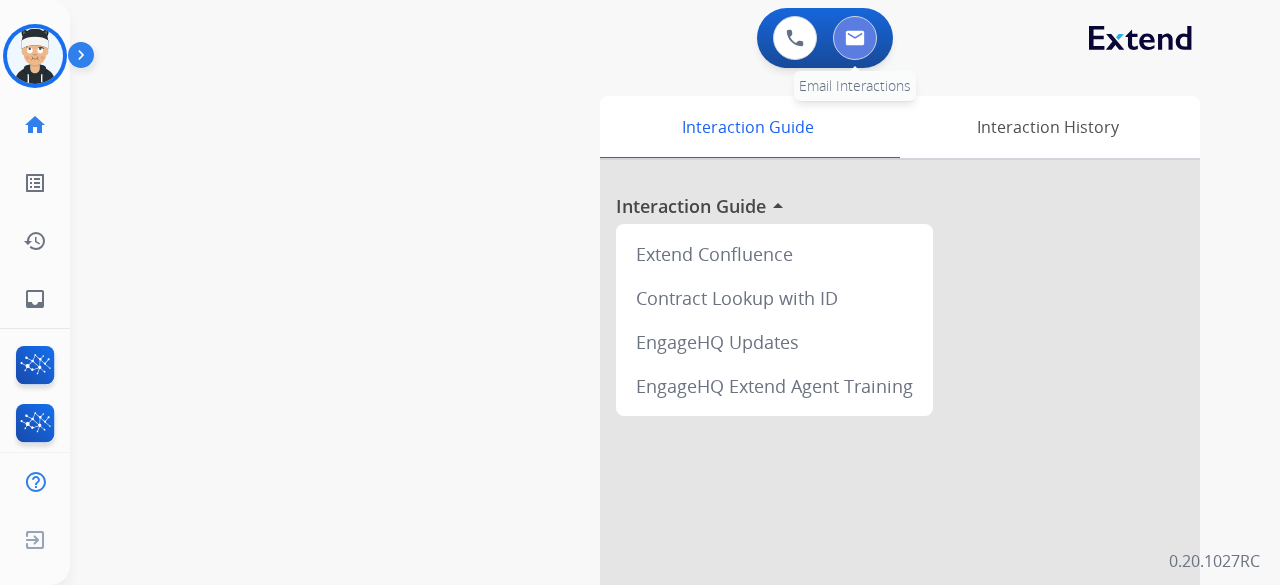 click at bounding box center [855, 38] 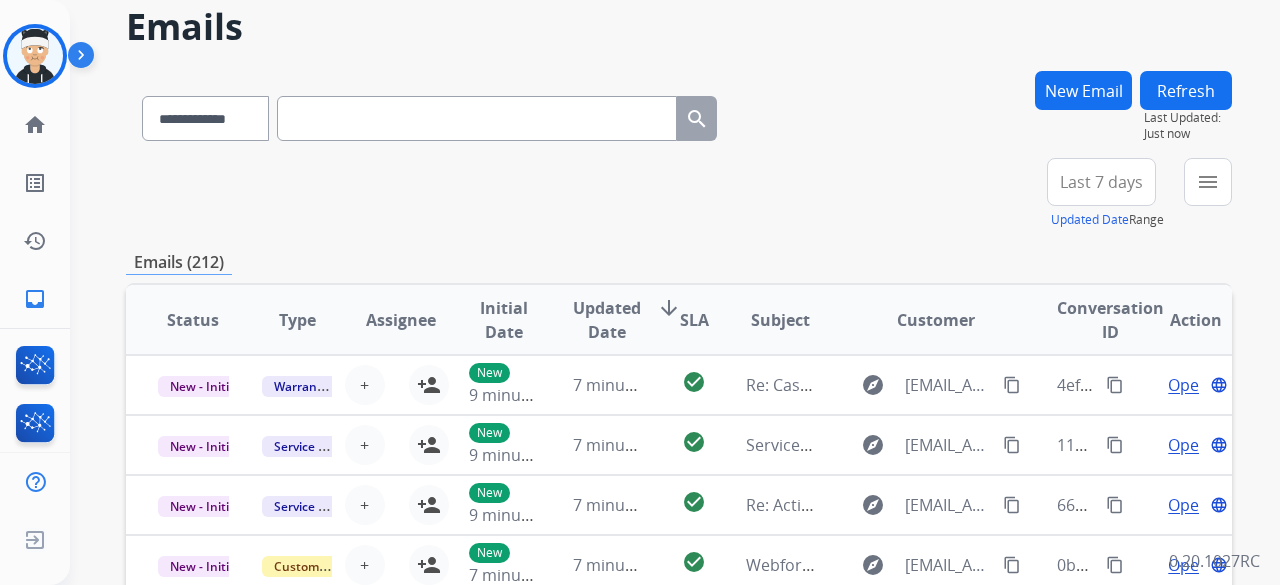 scroll, scrollTop: 0, scrollLeft: 0, axis: both 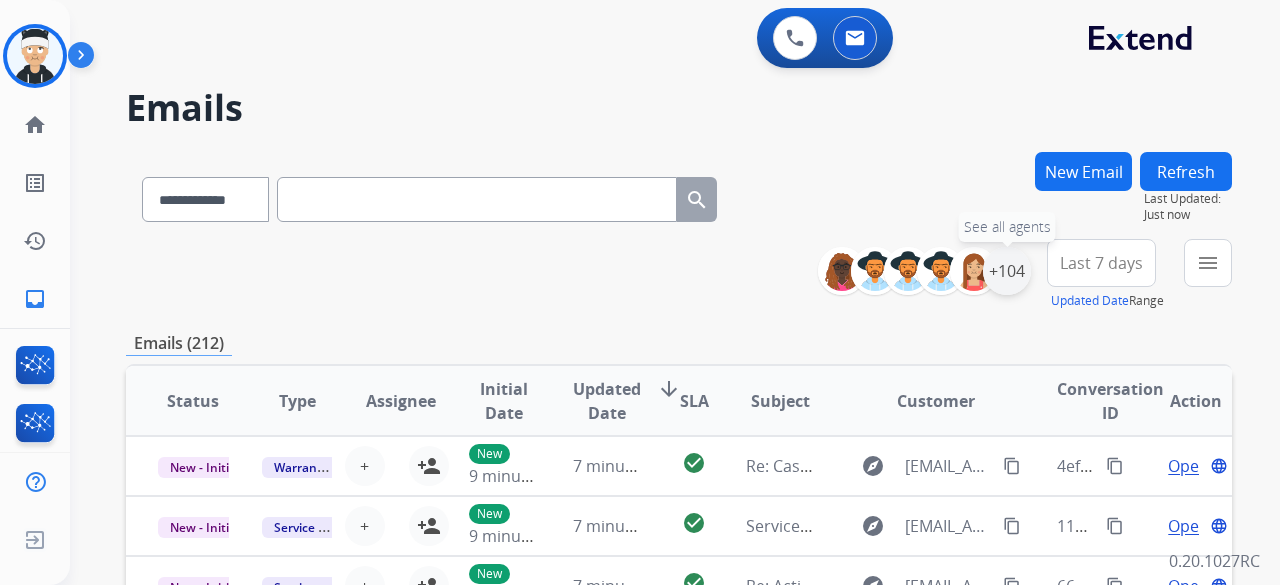 click on "+104" at bounding box center (1007, 271) 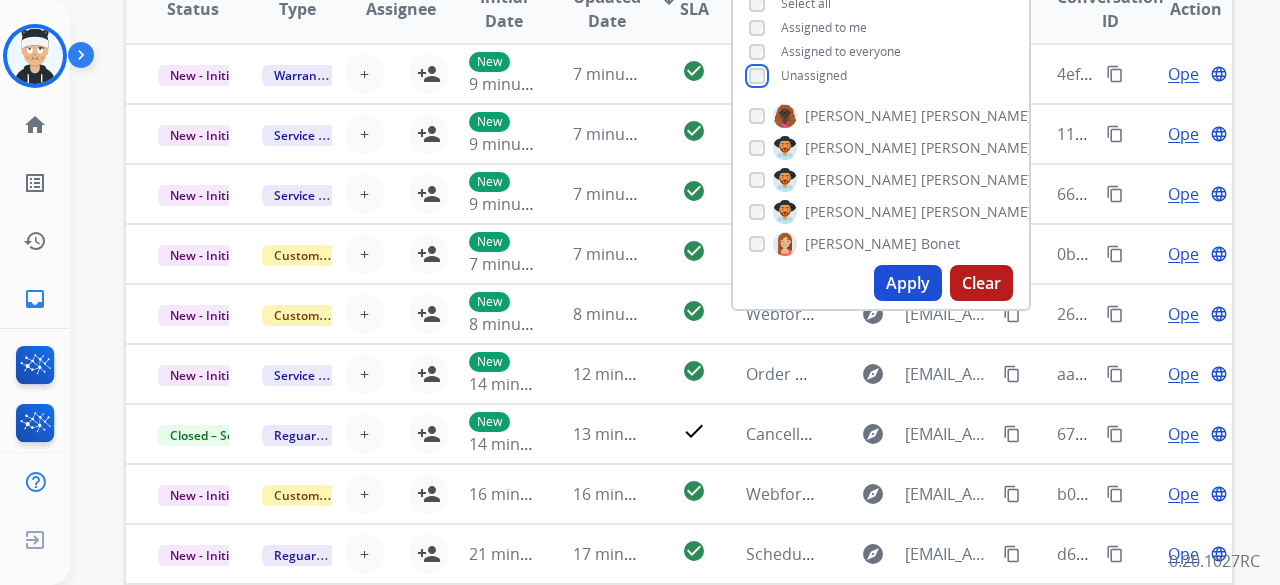 scroll, scrollTop: 400, scrollLeft: 0, axis: vertical 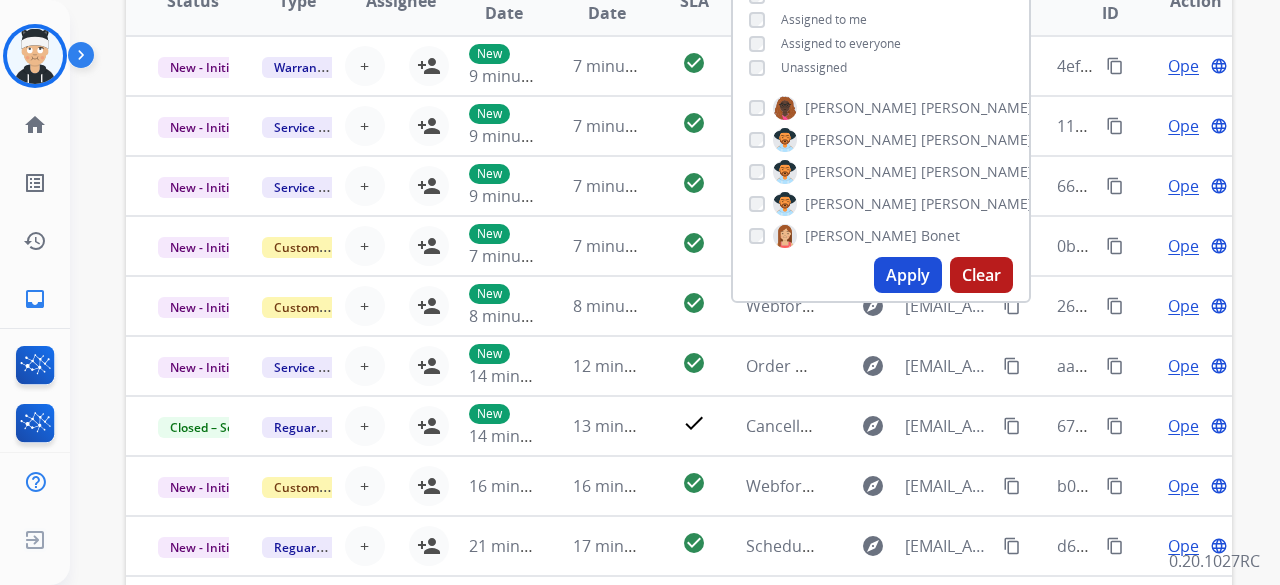 click on "Apply" at bounding box center [908, 275] 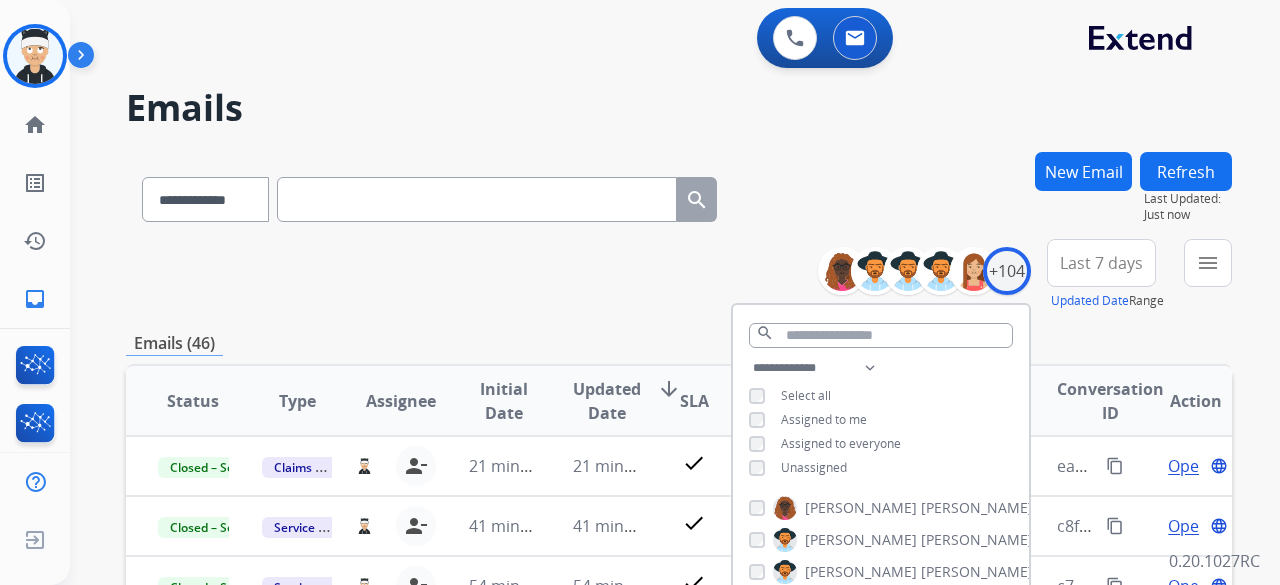 click on "**********" at bounding box center [679, 275] 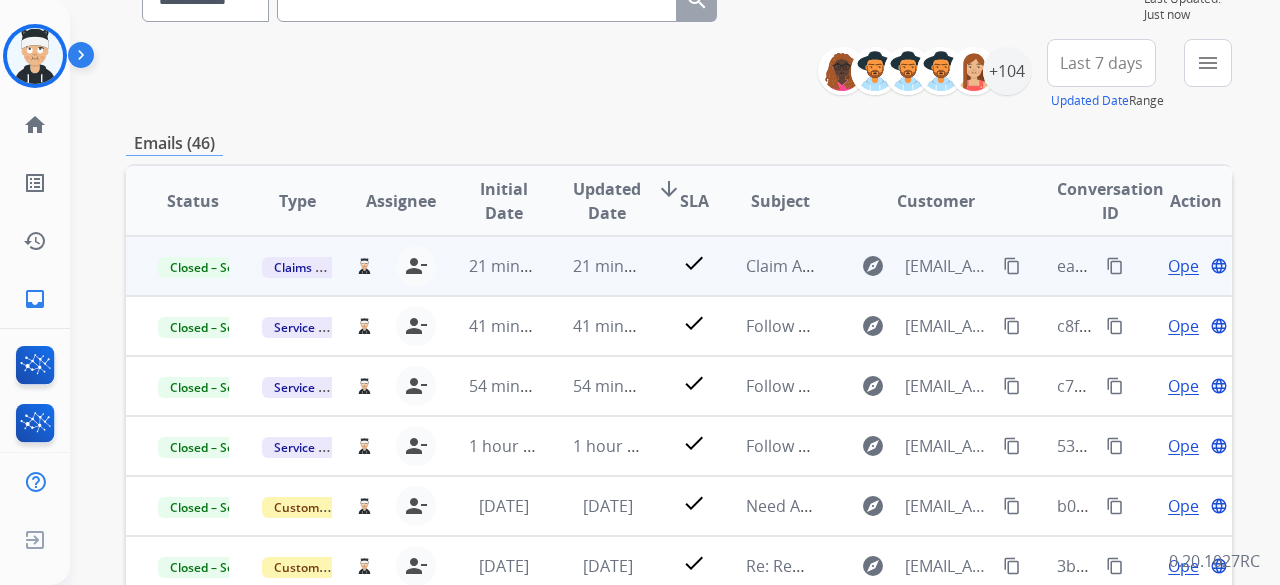 scroll, scrollTop: 0, scrollLeft: 0, axis: both 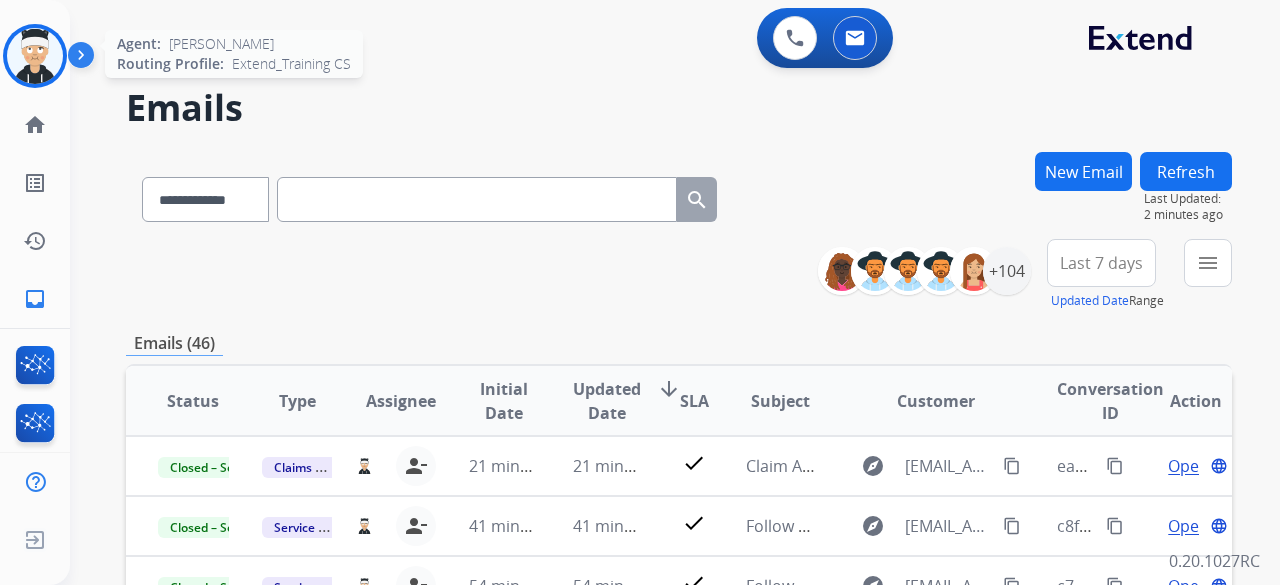 click on "Agent:   Katherine  Routing Profile:  Extend_Training CS" 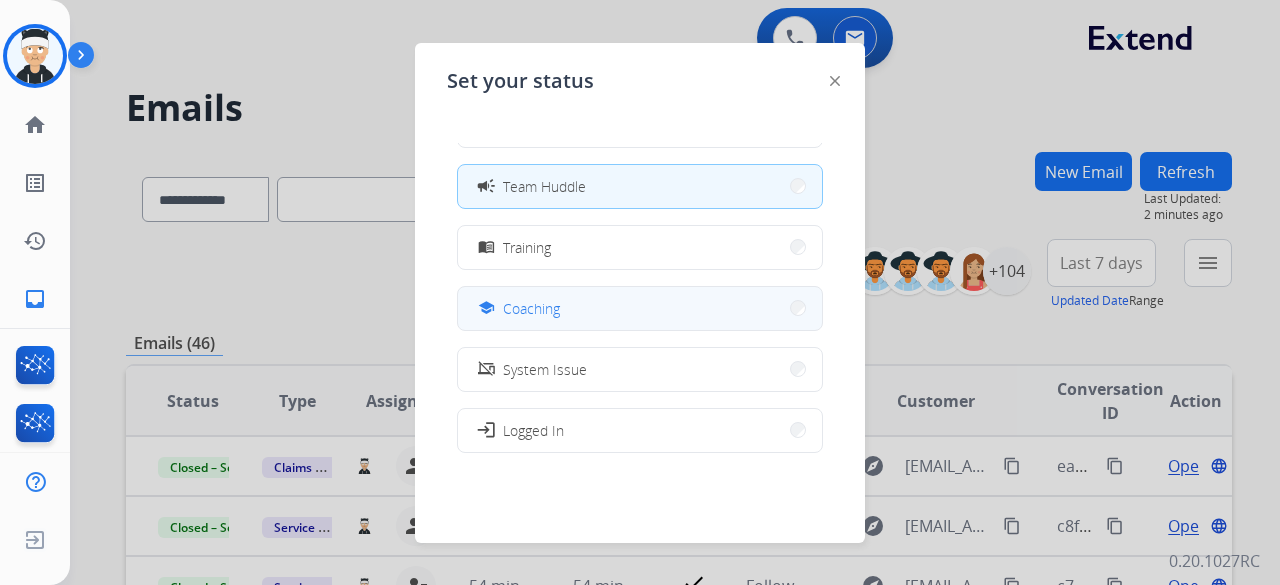 scroll, scrollTop: 0, scrollLeft: 0, axis: both 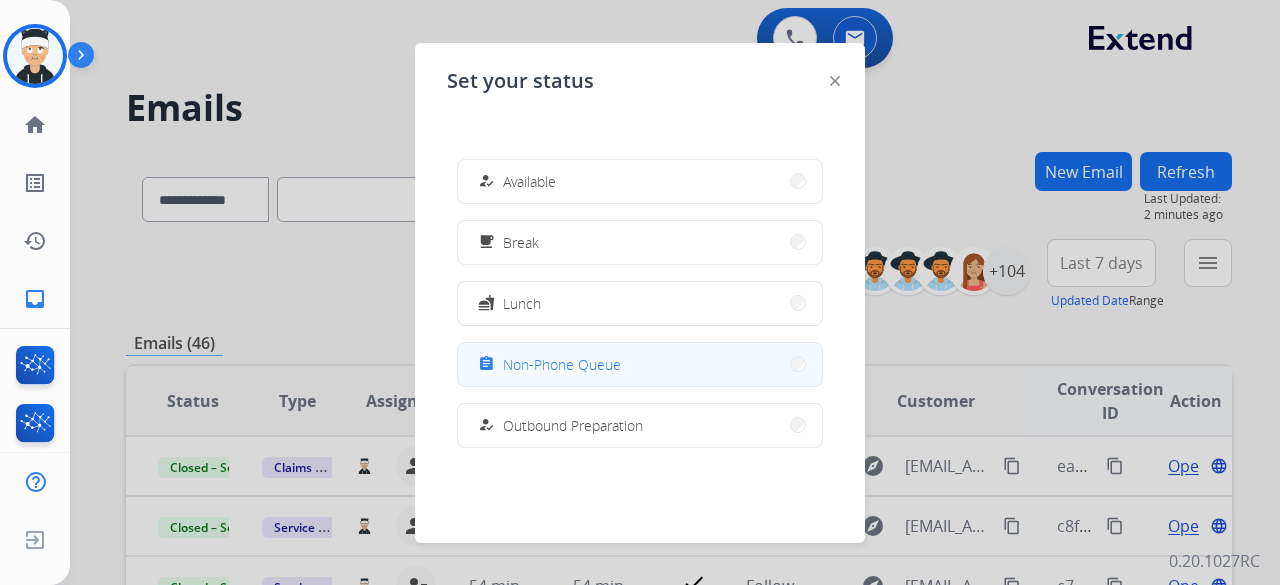 click on "Non-Phone Queue" at bounding box center (562, 364) 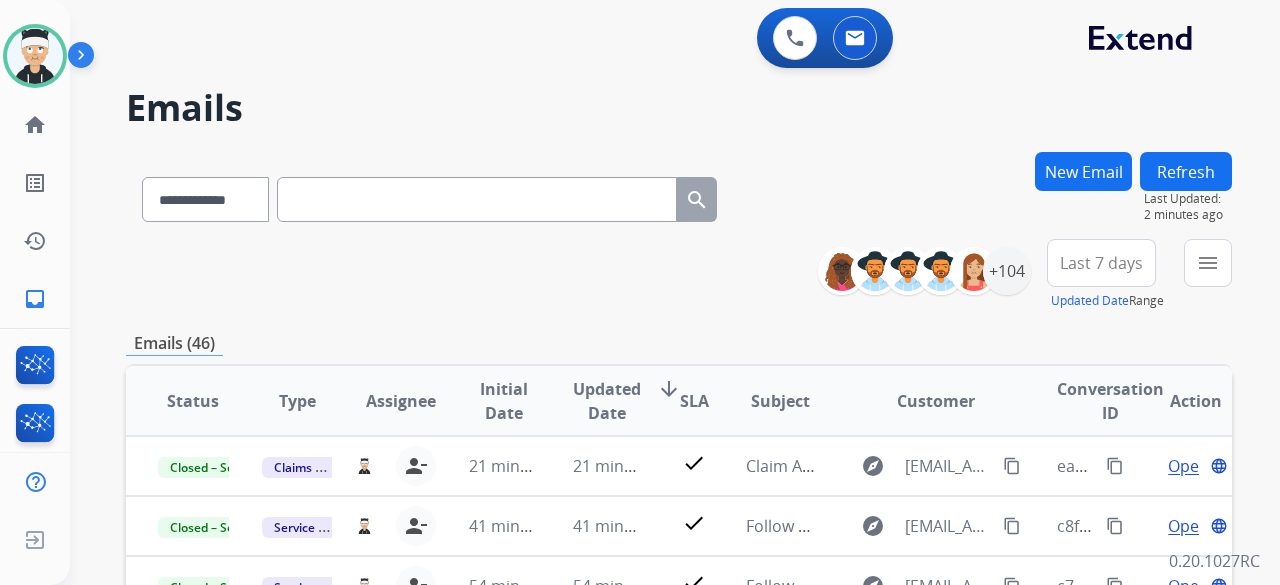 click on "New Email" at bounding box center [1083, 171] 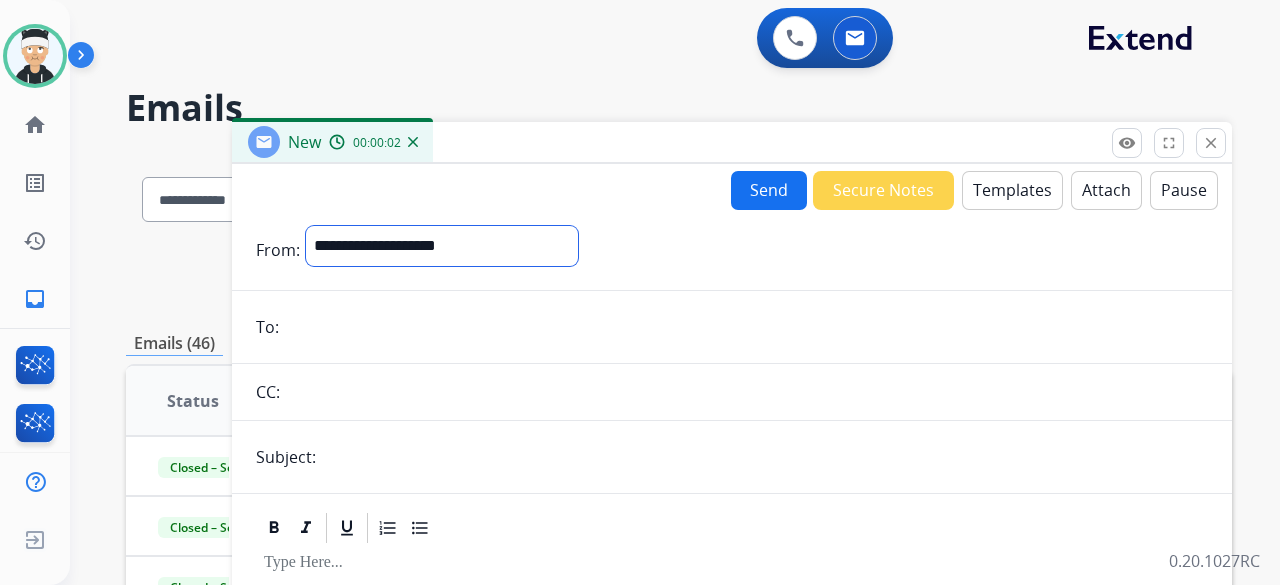 click on "**********" at bounding box center [442, 246] 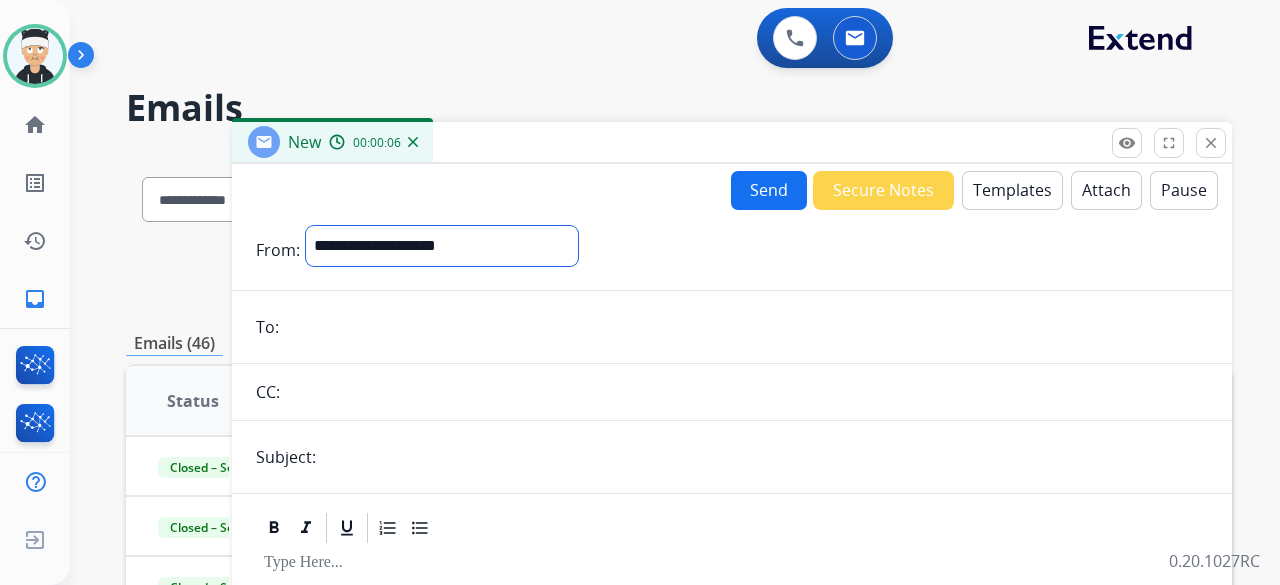 select on "**********" 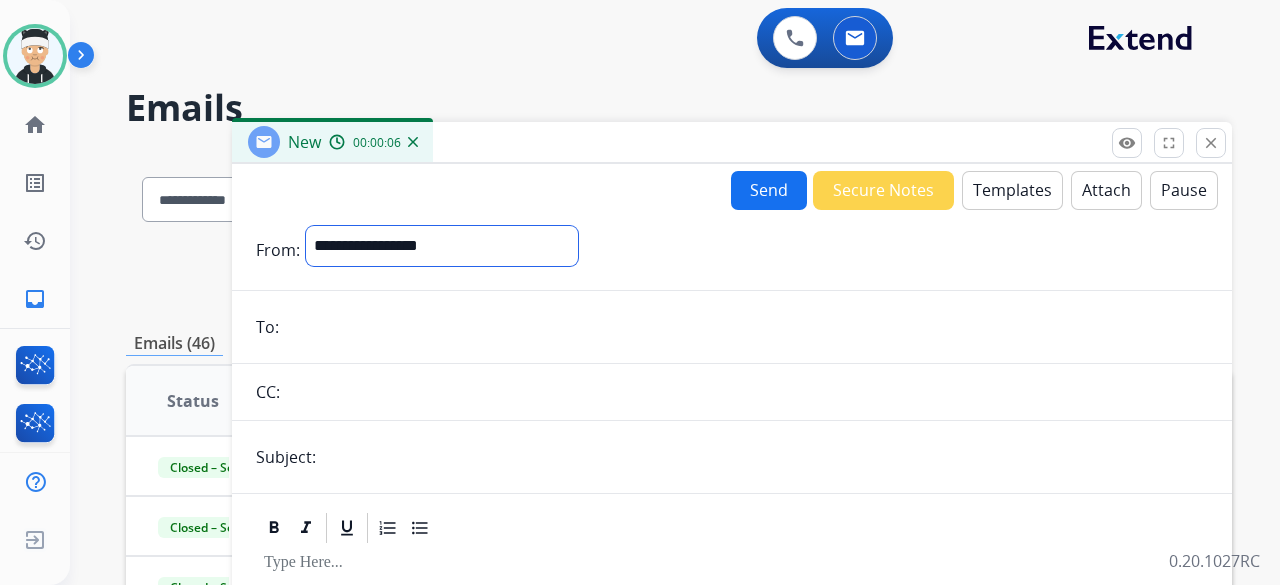click on "**********" at bounding box center (442, 246) 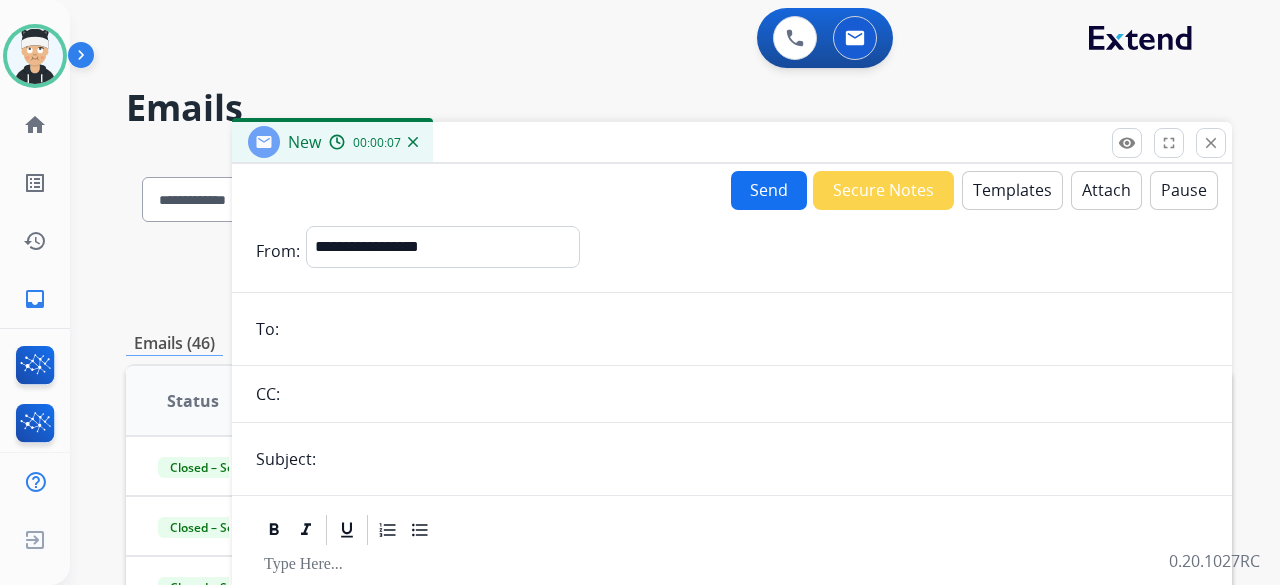 click at bounding box center (746, 329) 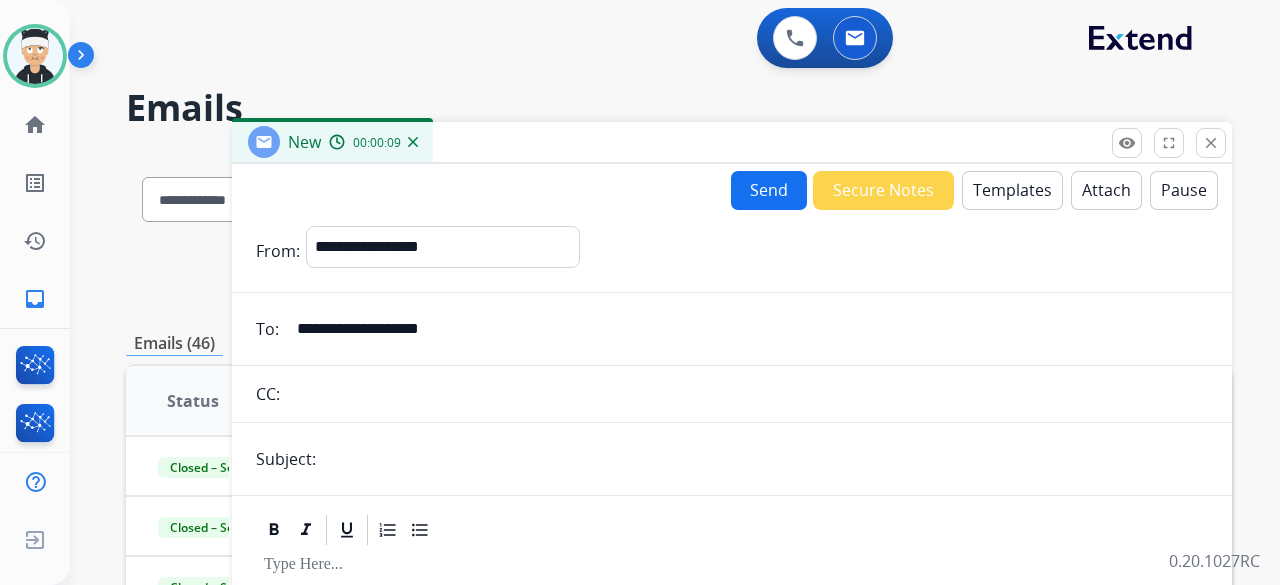 type on "**********" 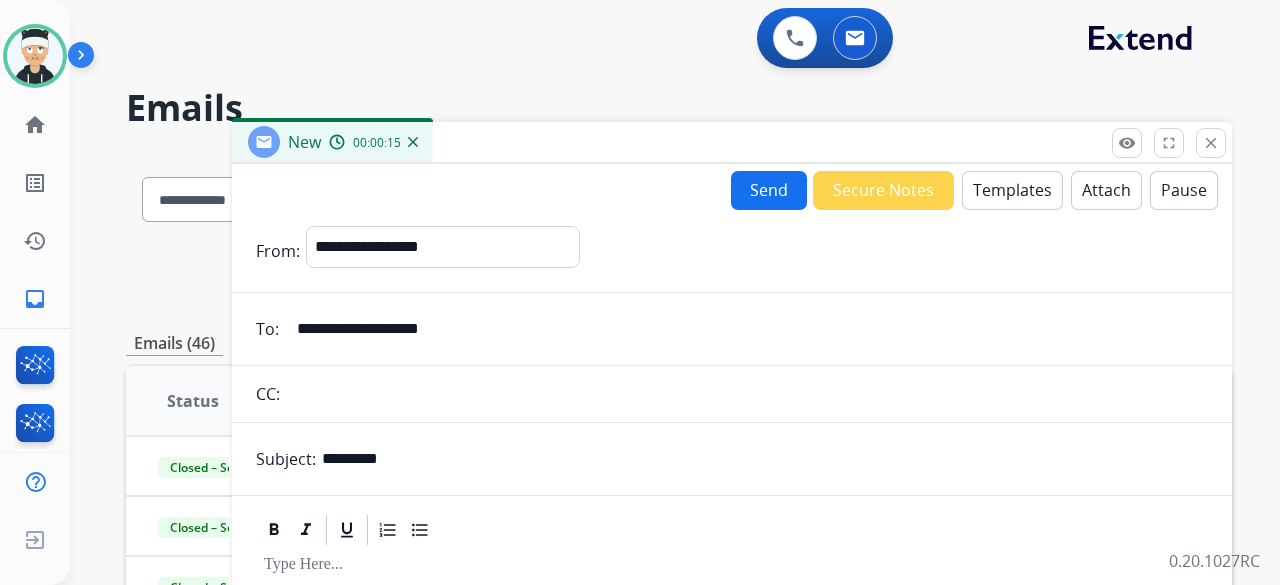 type on "*********" 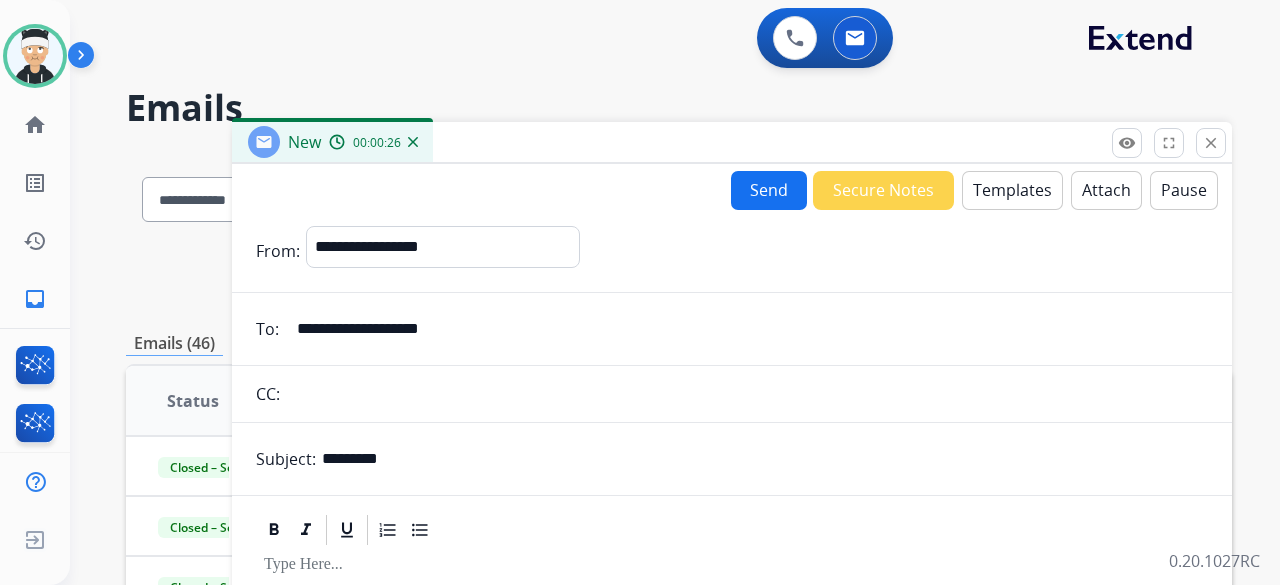 click on "Templates" at bounding box center (1012, 190) 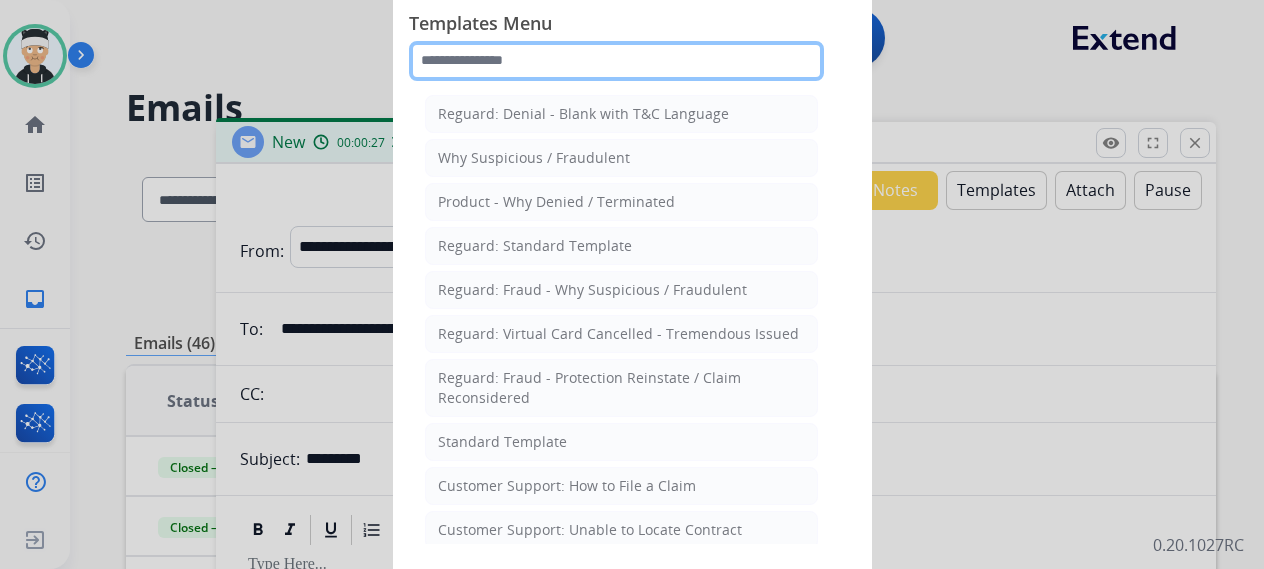 click 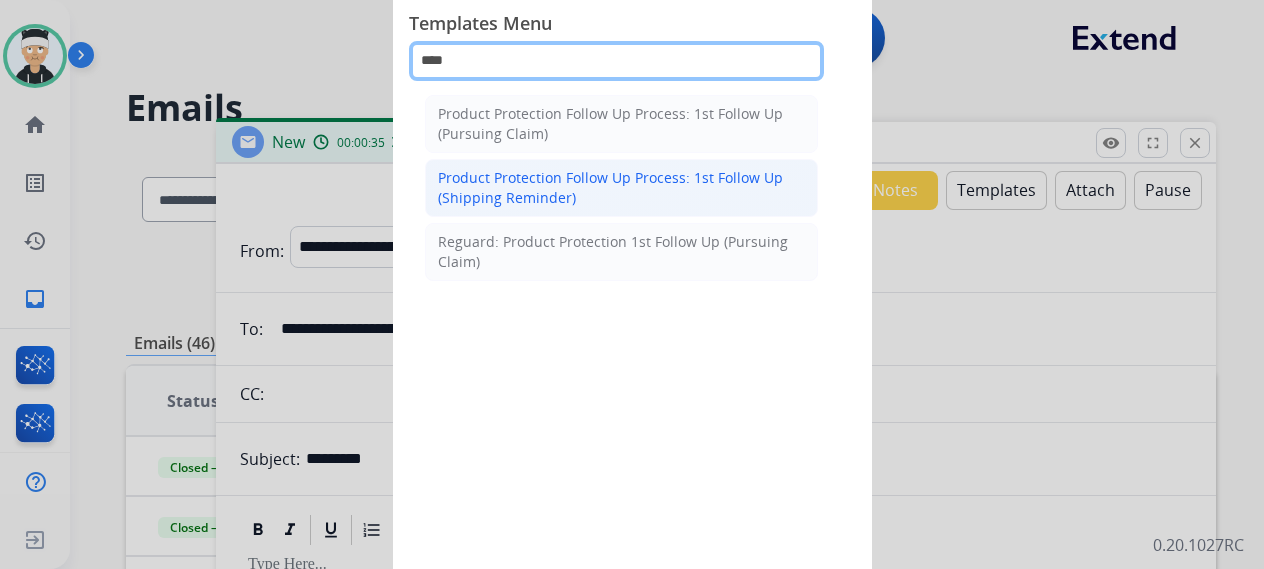 type on "****" 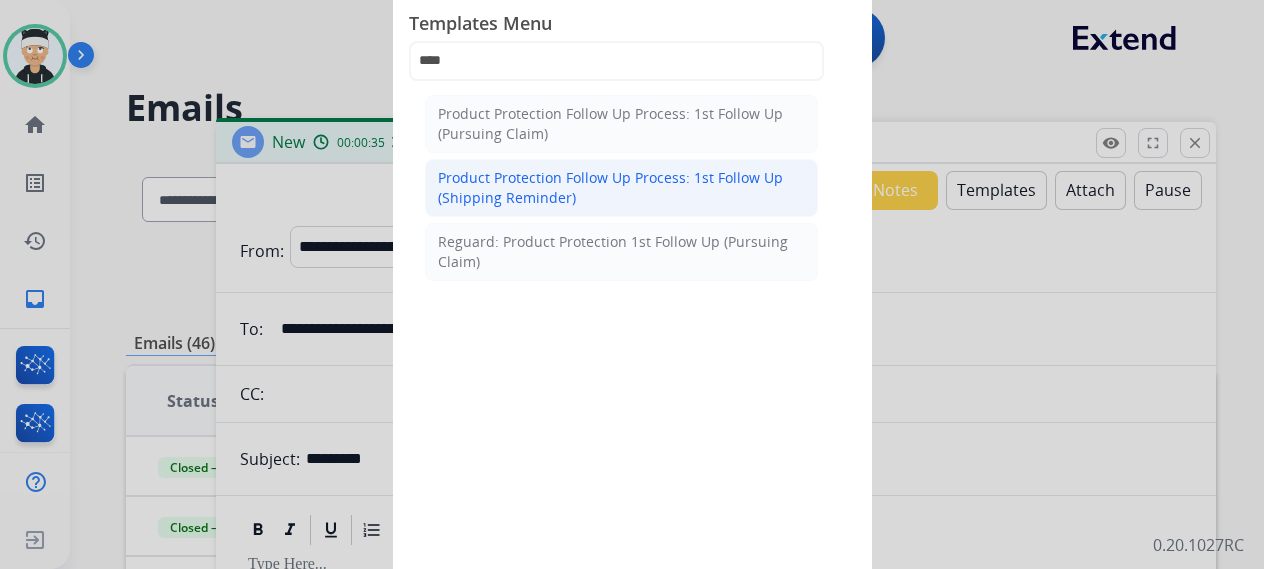 click on "Product Protection Follow Up Process: 1st Follow Up (Shipping Reminder)" 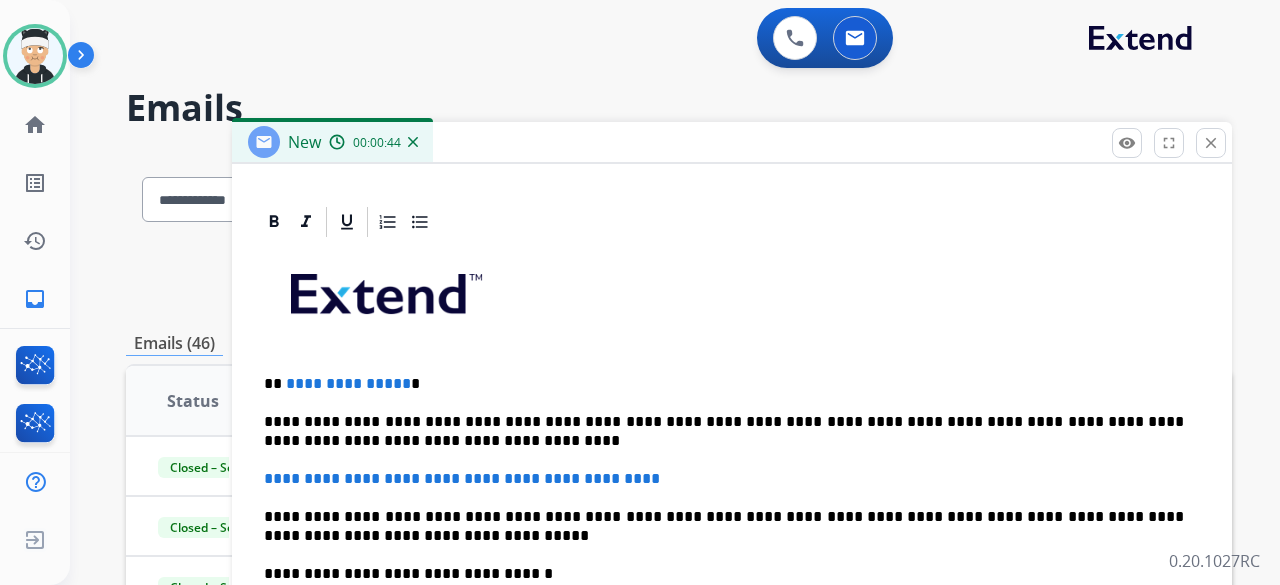 scroll, scrollTop: 478, scrollLeft: 0, axis: vertical 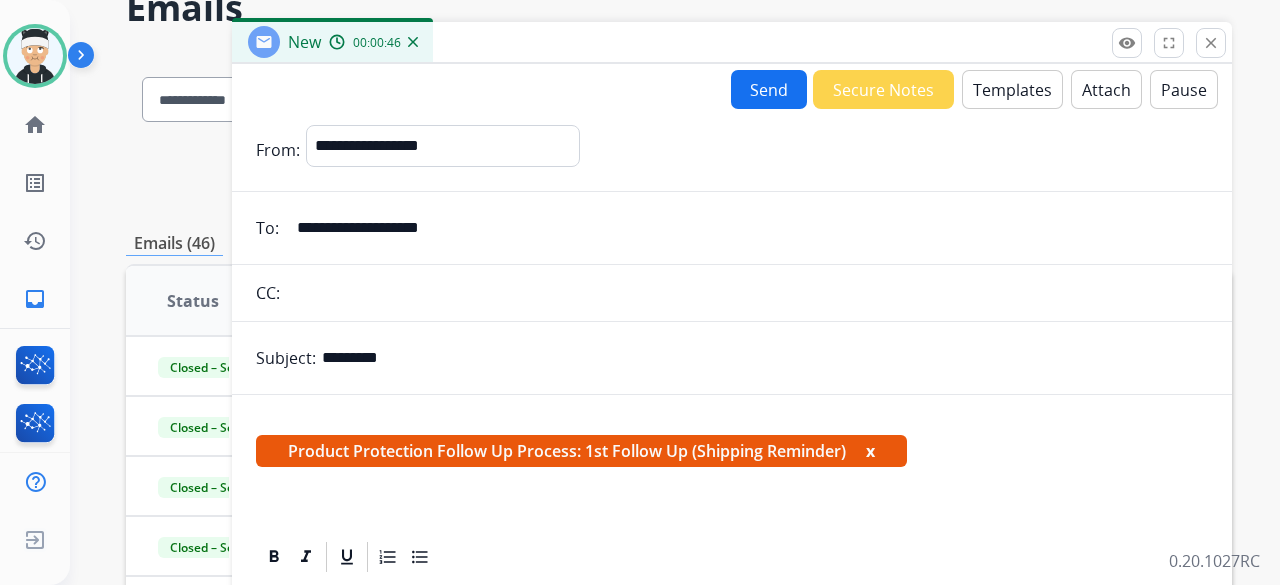 click on "Templates" at bounding box center [1012, 89] 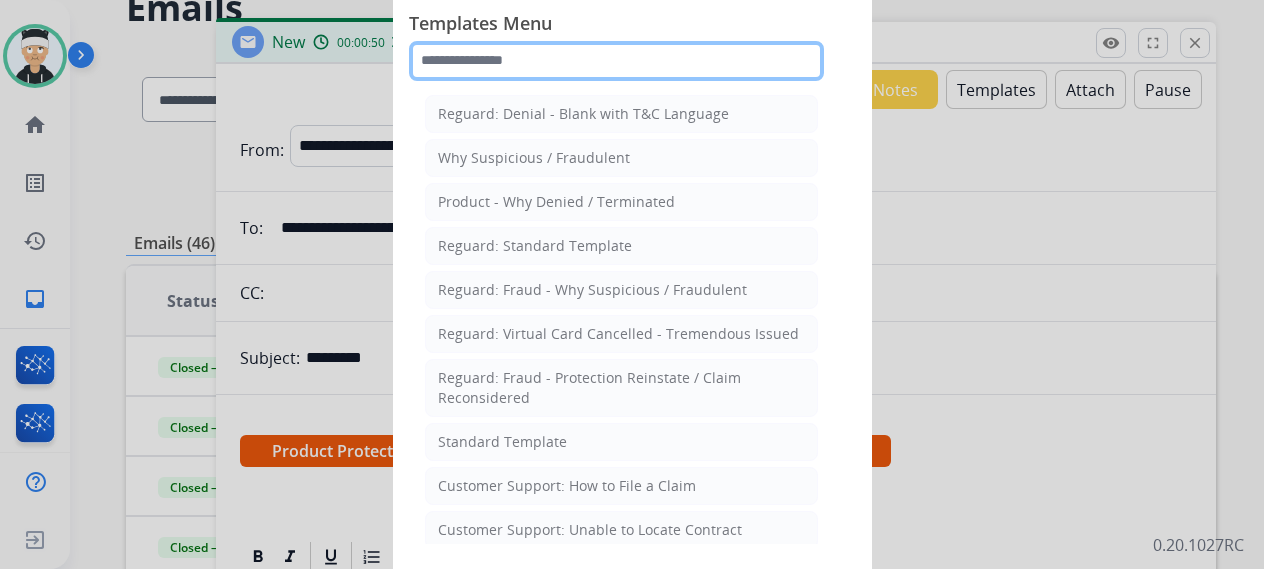 click 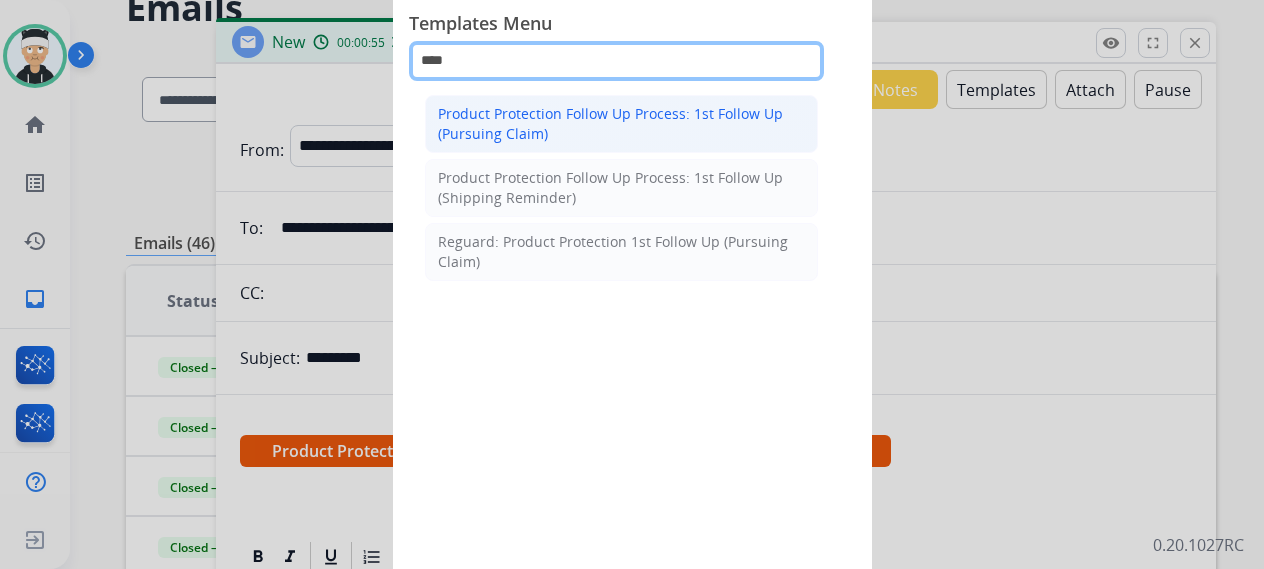 type on "****" 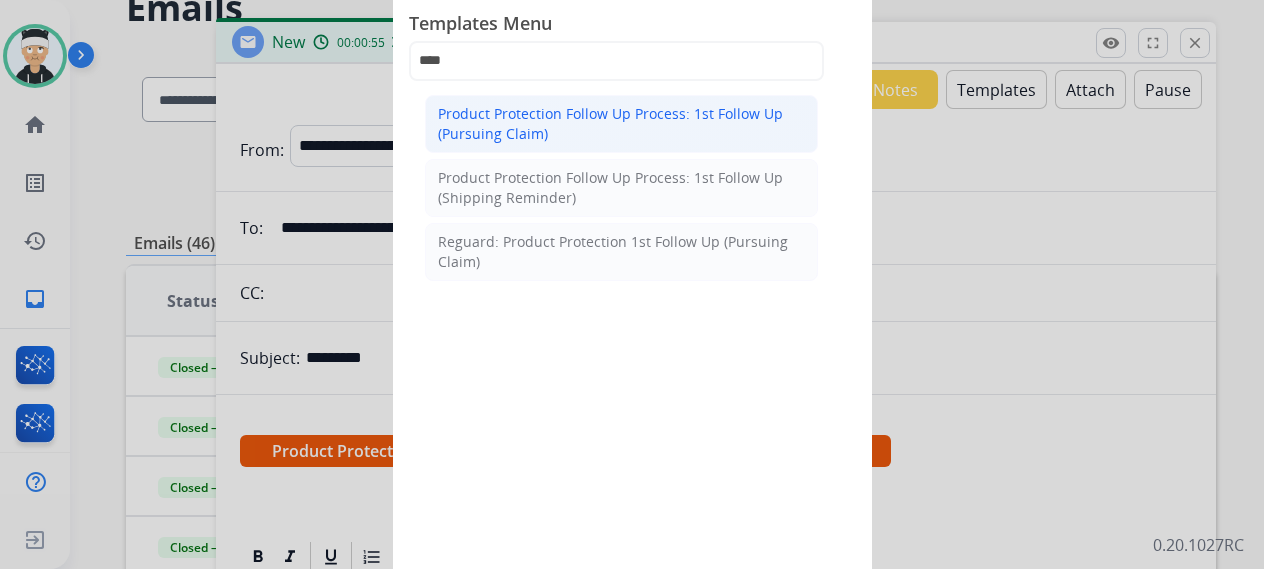click on "Product Protection Follow Up Process: 1st Follow Up (Pursuing Claim)" 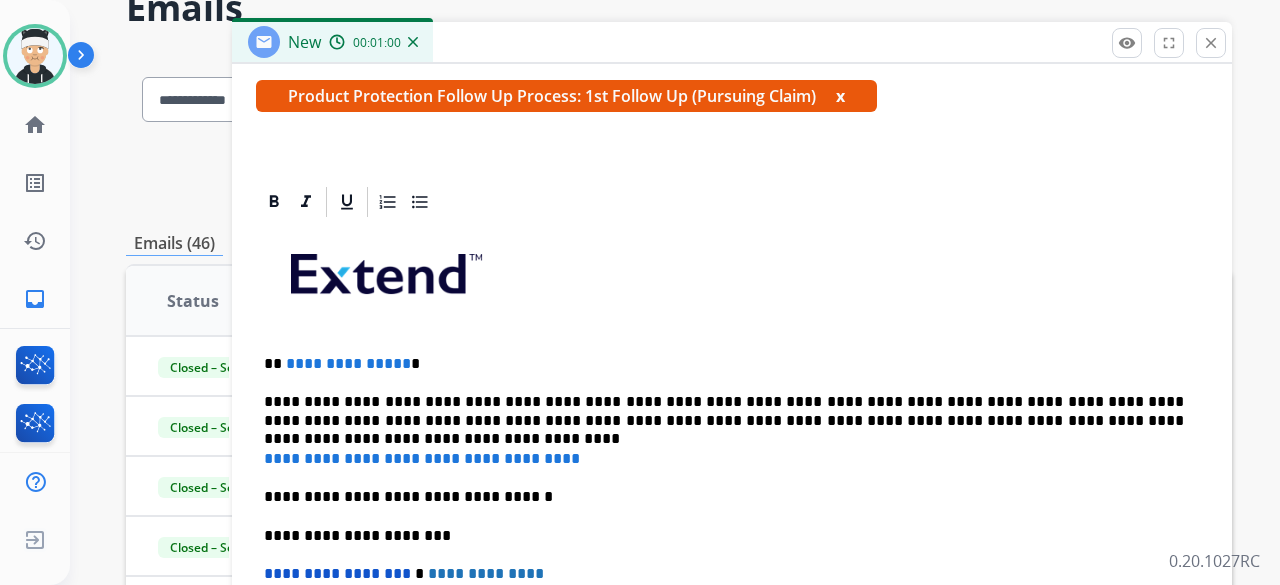 scroll, scrollTop: 383, scrollLeft: 0, axis: vertical 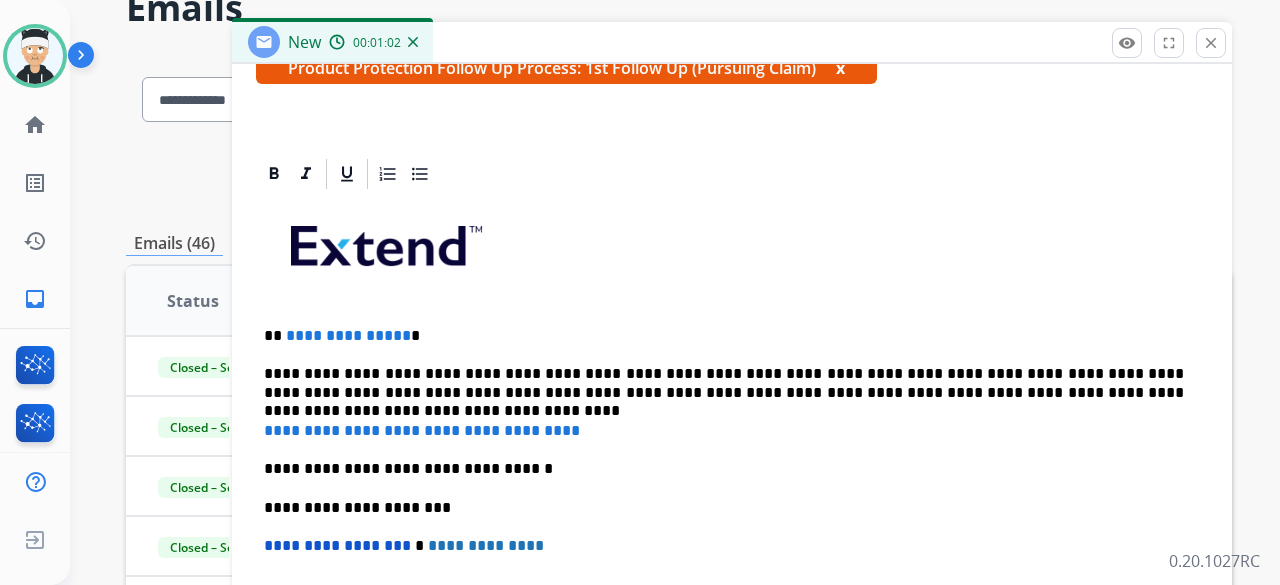click on "**********" at bounding box center [348, 335] 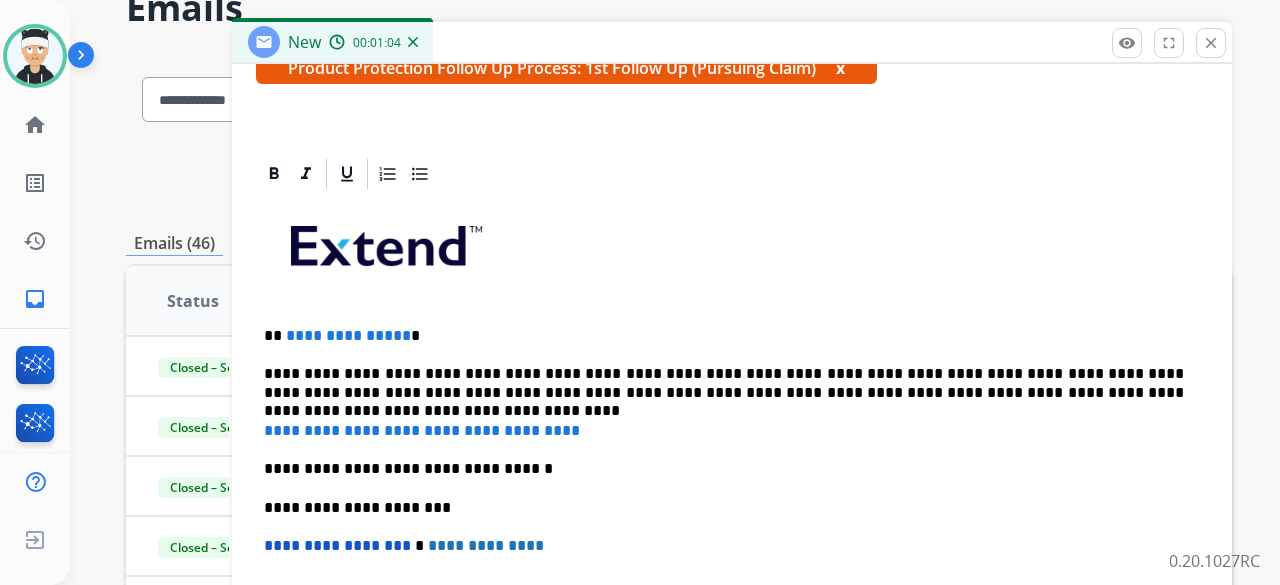 type 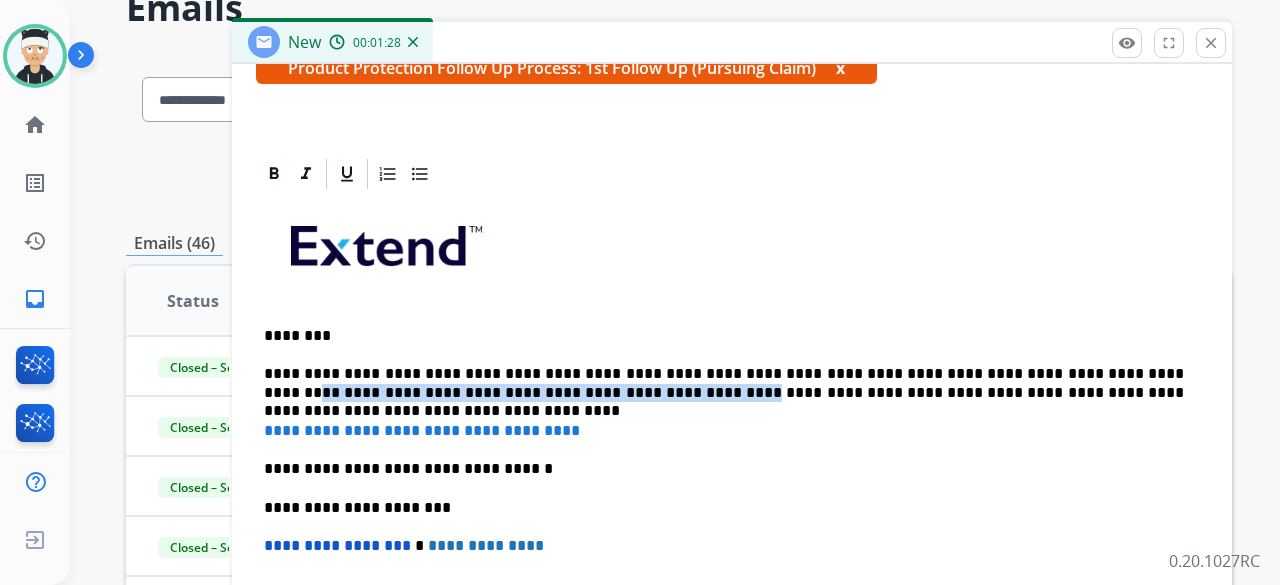 drag, startPoint x: 489, startPoint y: 392, endPoint x: 1054, endPoint y: 353, distance: 566.3444 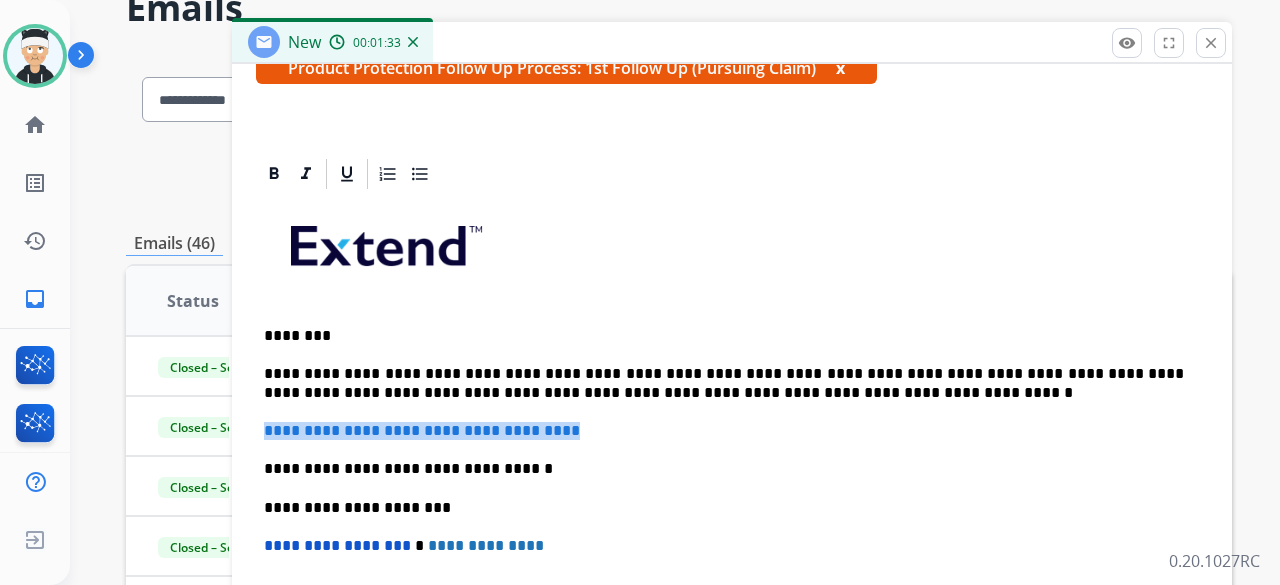 drag, startPoint x: 540, startPoint y: 426, endPoint x: 258, endPoint y: 413, distance: 282.2995 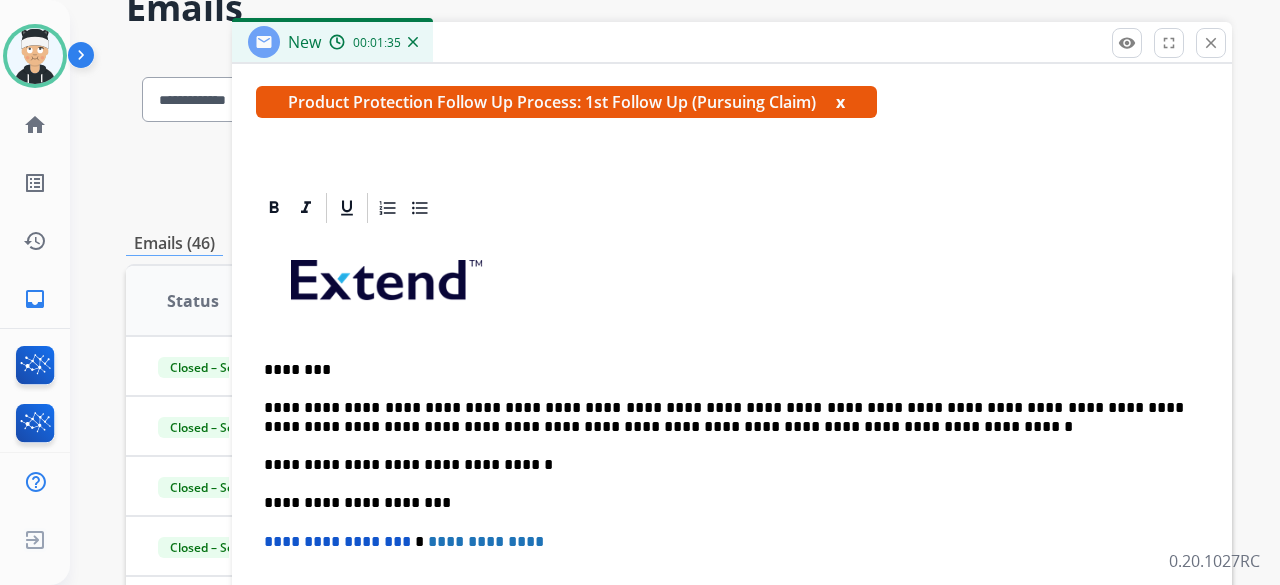 scroll, scrollTop: 345, scrollLeft: 0, axis: vertical 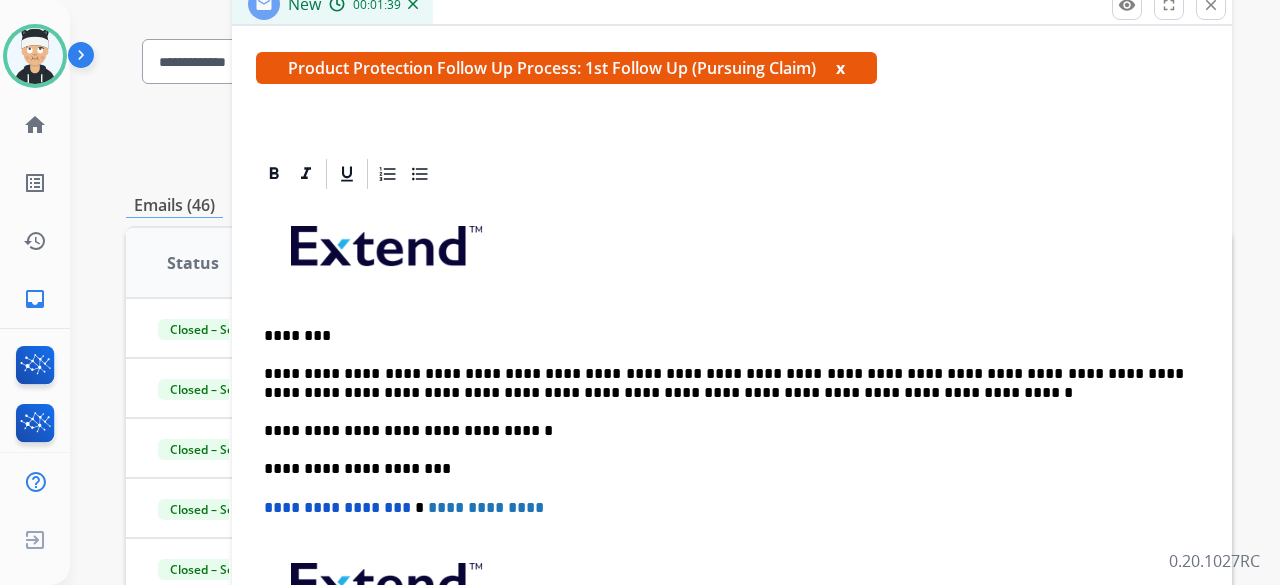 click on "**********" at bounding box center [724, 383] 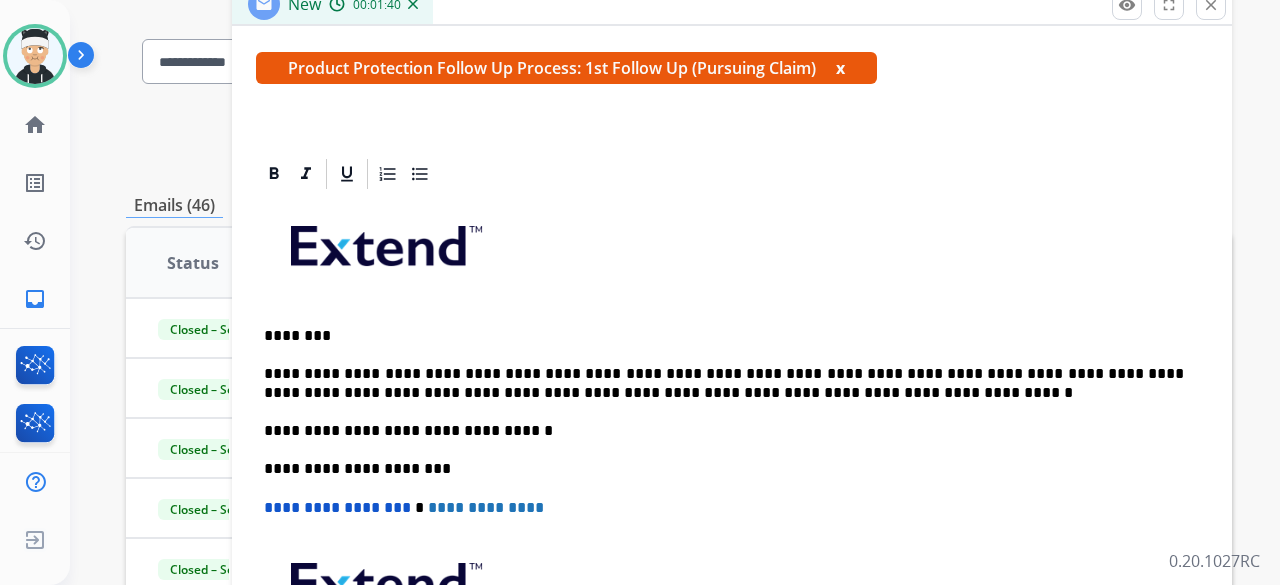 click on "**********" at bounding box center (724, 383) 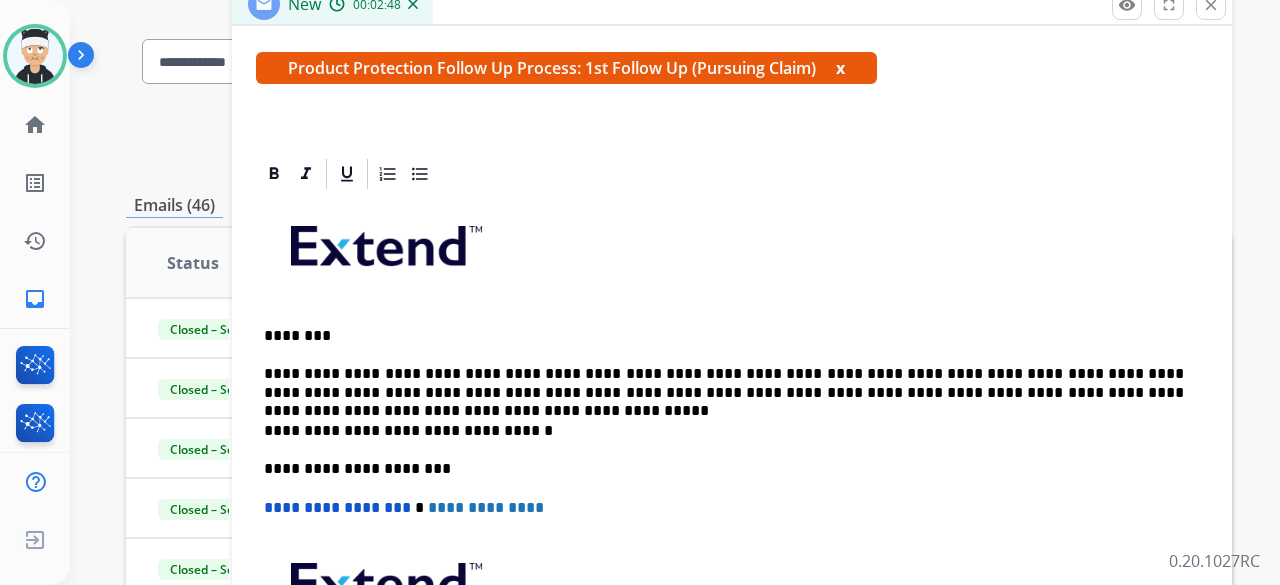scroll, scrollTop: 363, scrollLeft: 0, axis: vertical 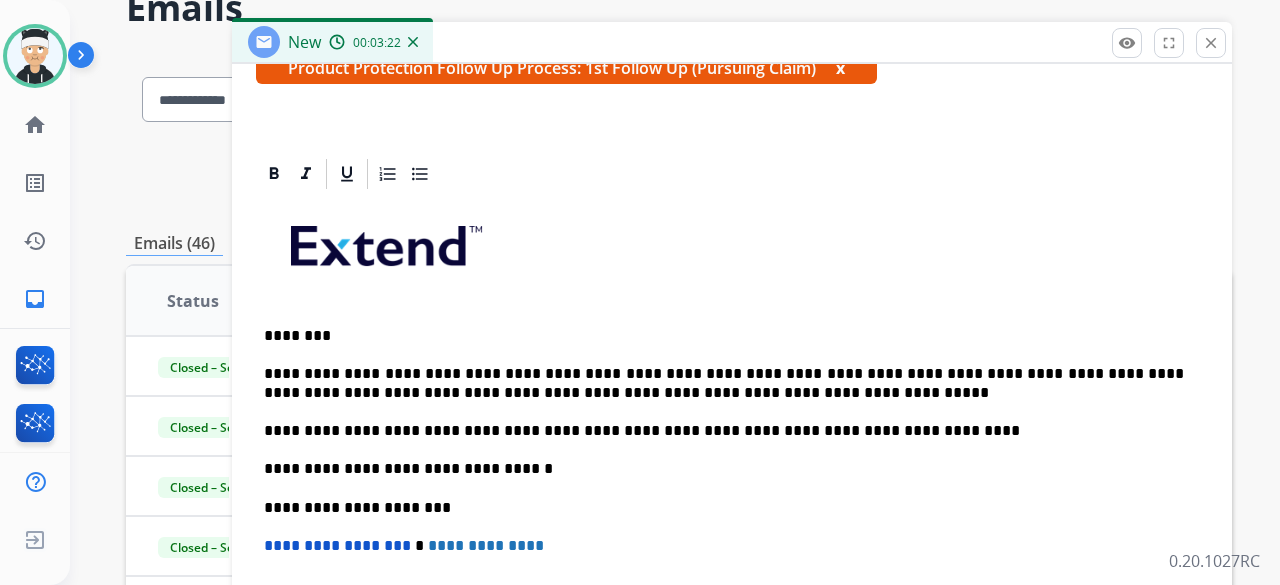 click on "**********" at bounding box center (724, 383) 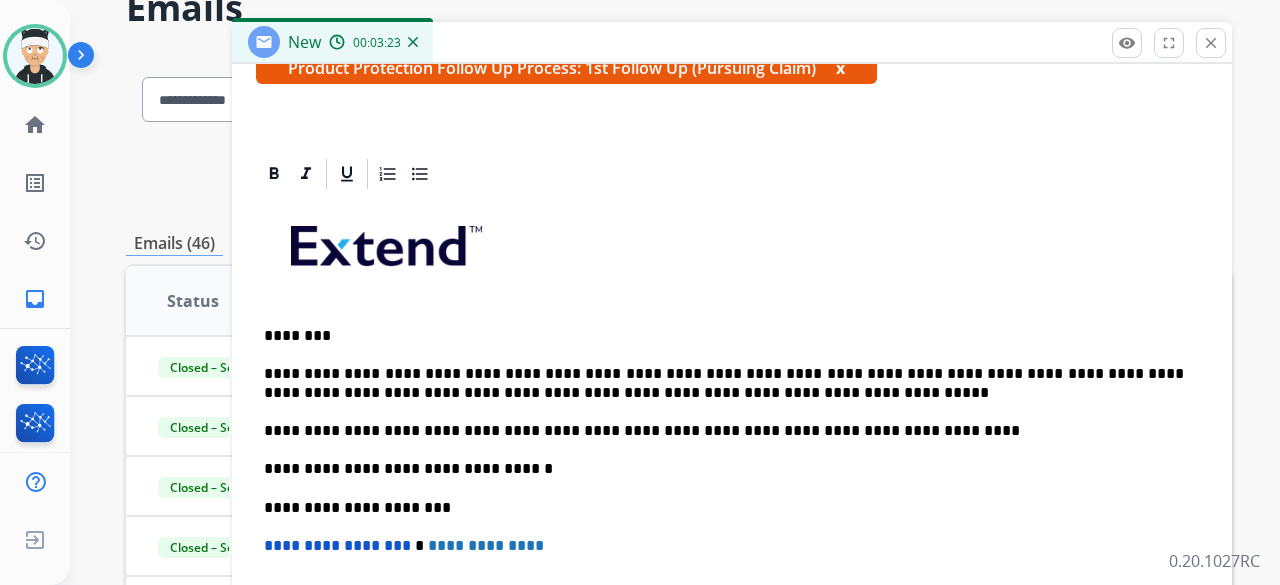 click on "**********" at bounding box center (724, 383) 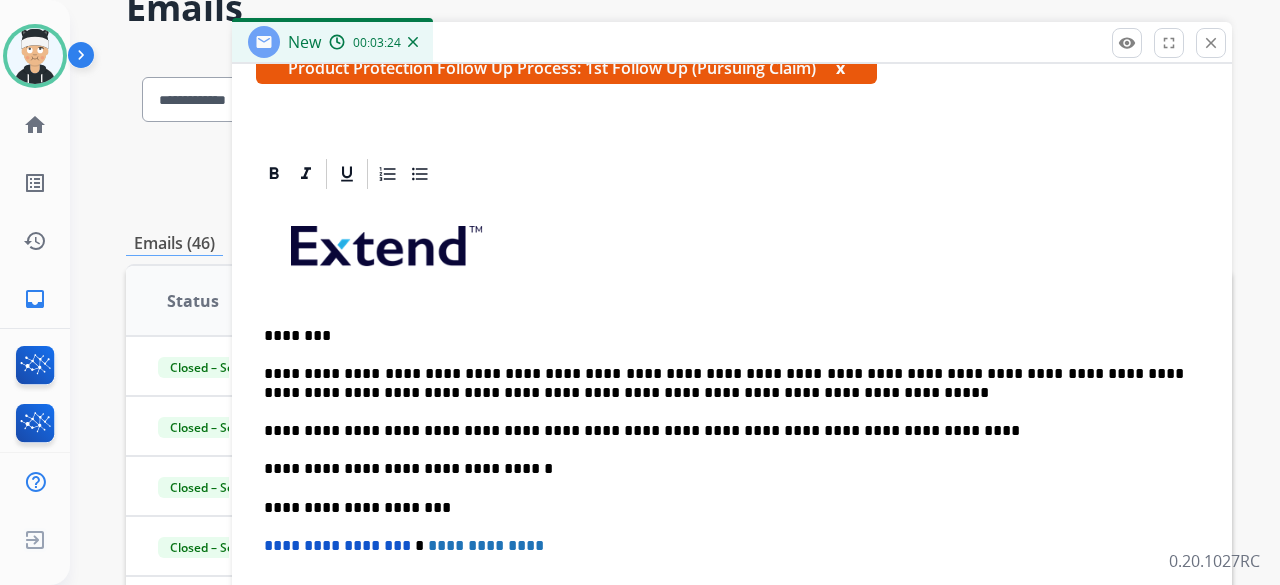 click on "**********" at bounding box center (732, 497) 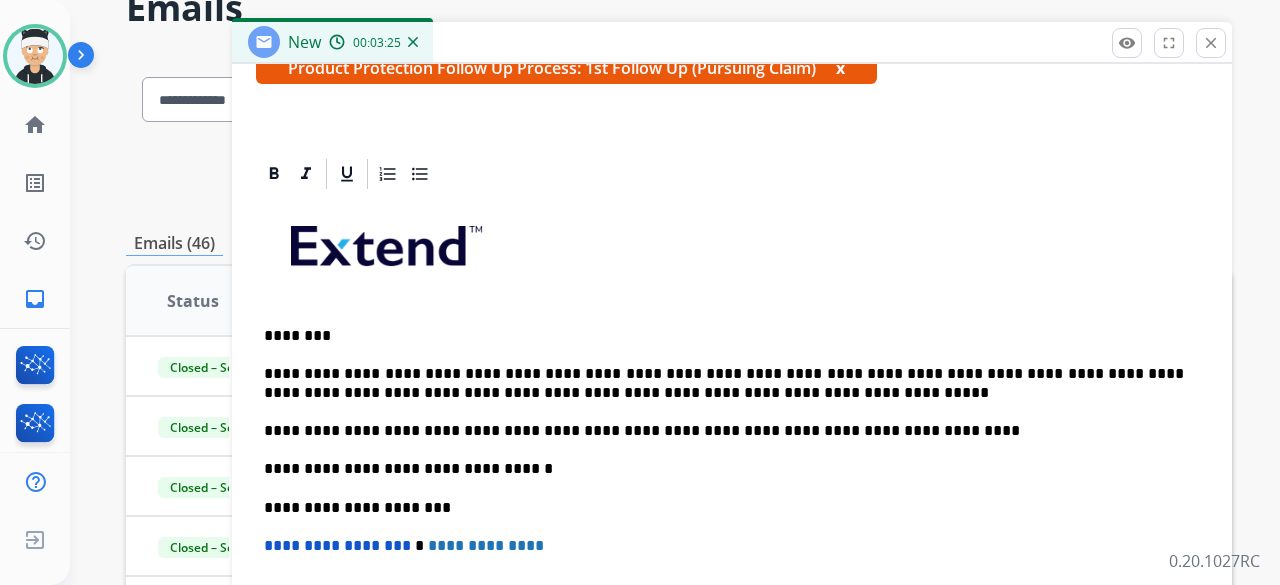 click on "**********" at bounding box center [724, 383] 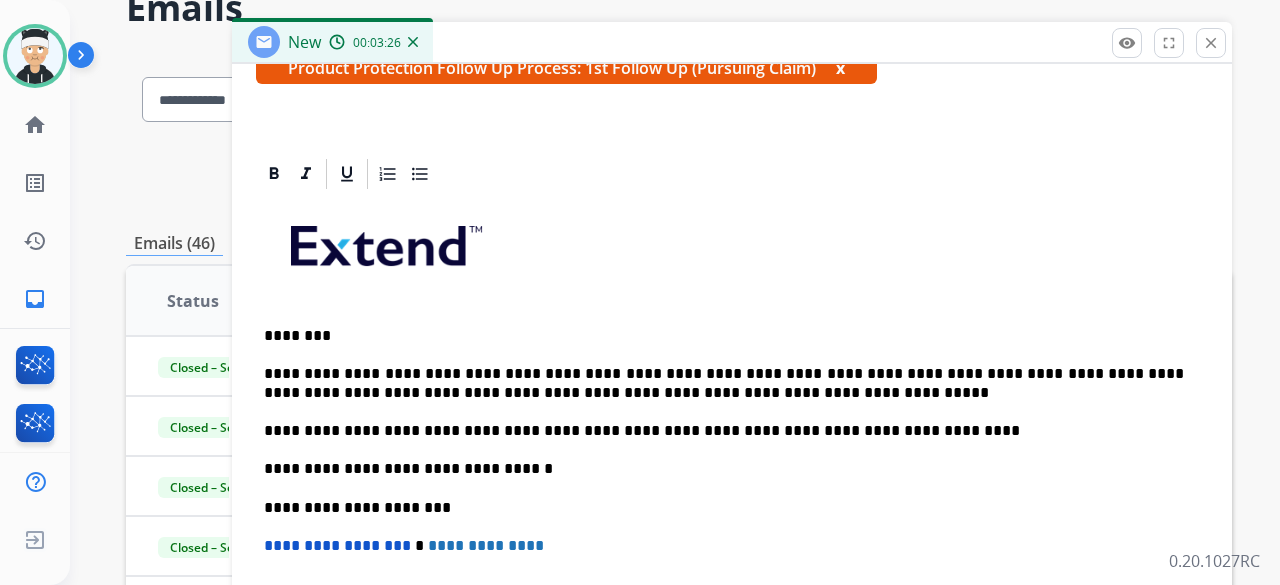 click on "**********" at bounding box center (724, 469) 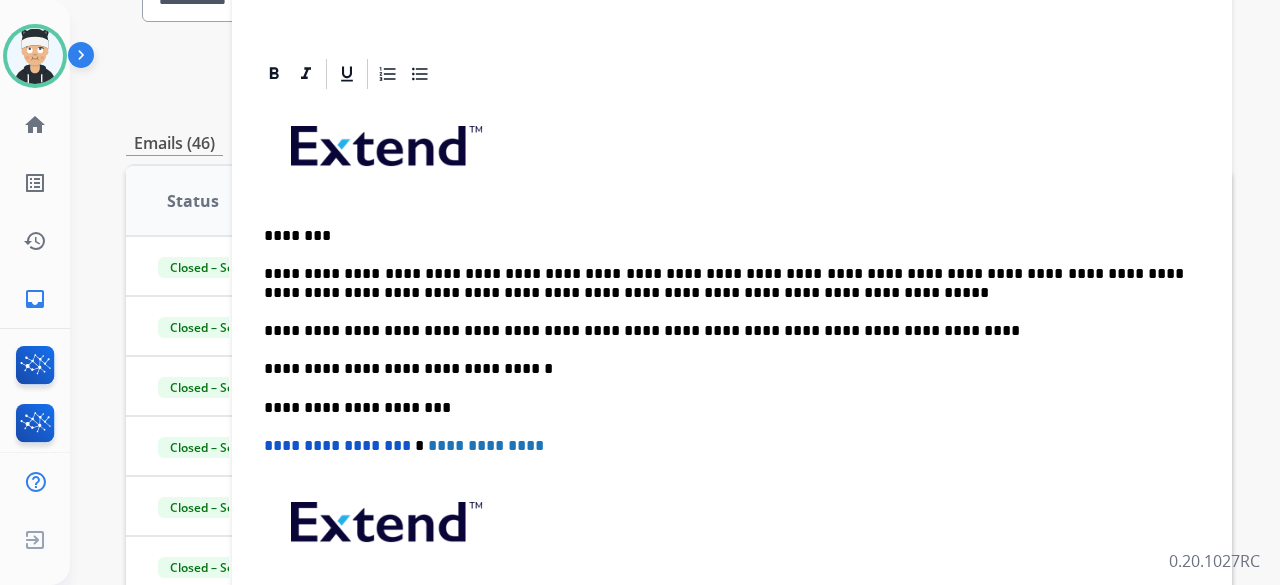 scroll, scrollTop: 300, scrollLeft: 0, axis: vertical 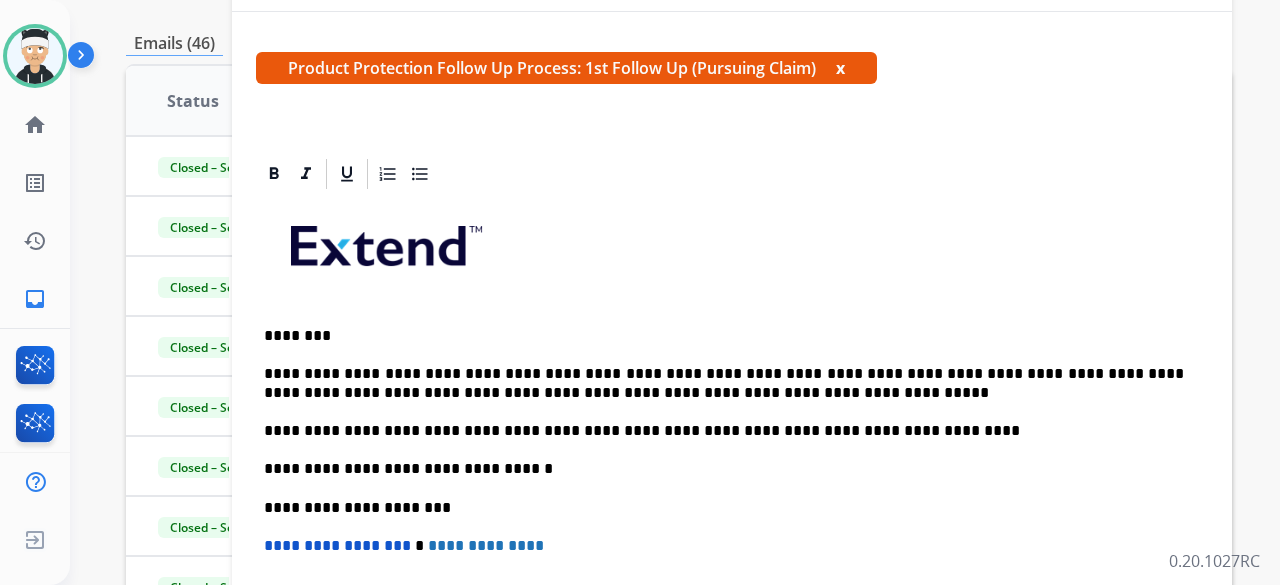 click on "x" at bounding box center [840, 68] 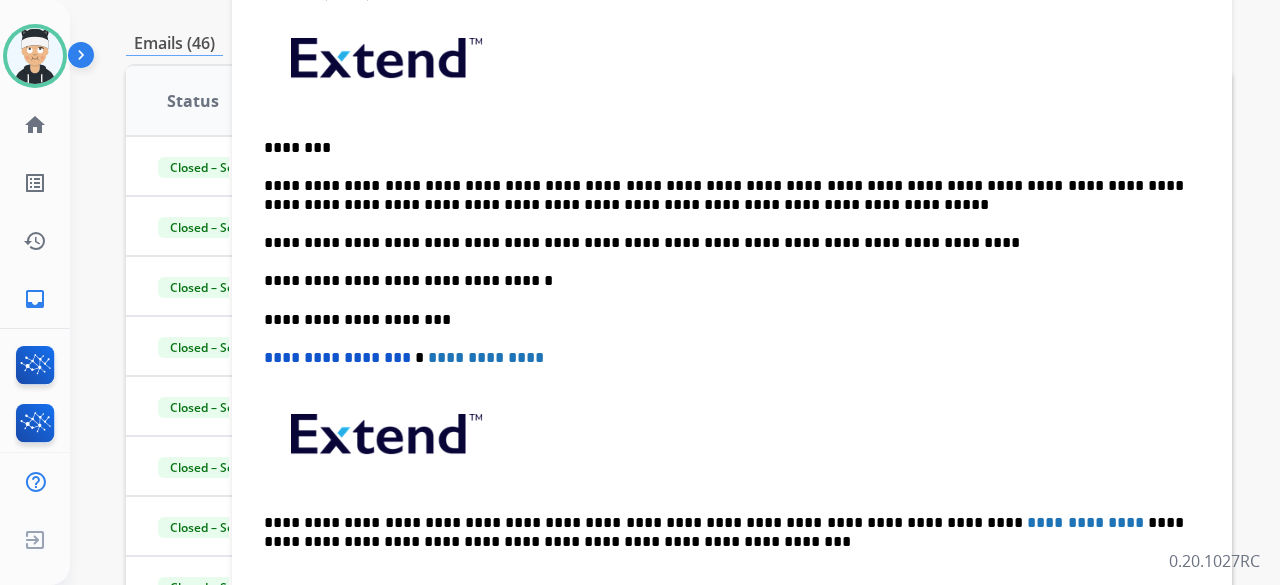 scroll, scrollTop: 255, scrollLeft: 0, axis: vertical 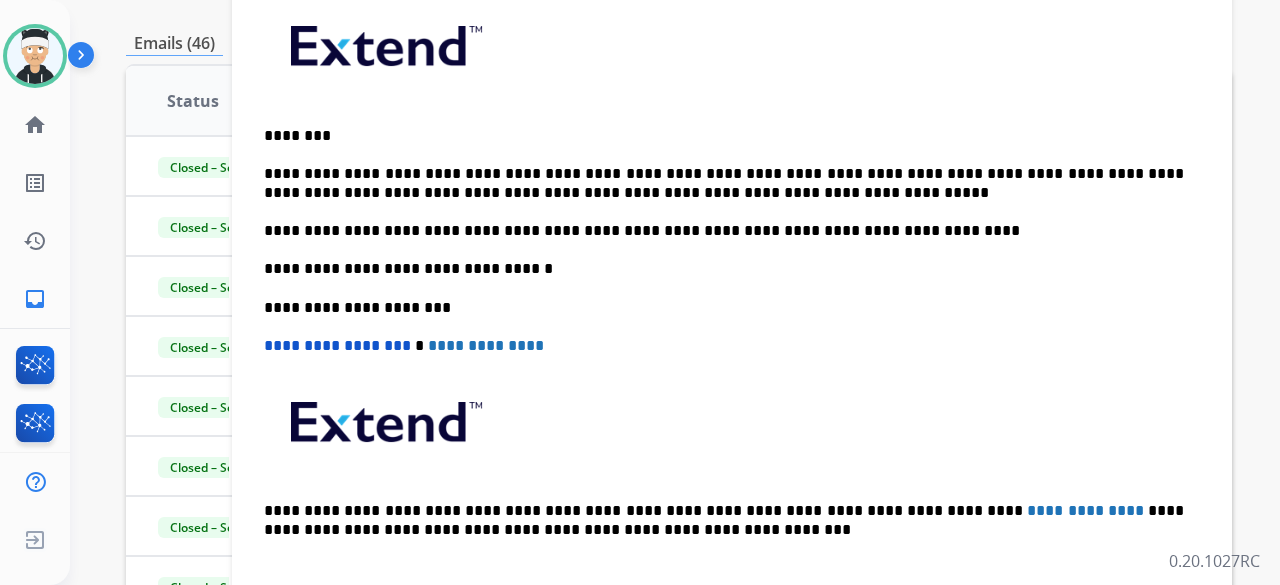 click on "**********" at bounding box center [732, 297] 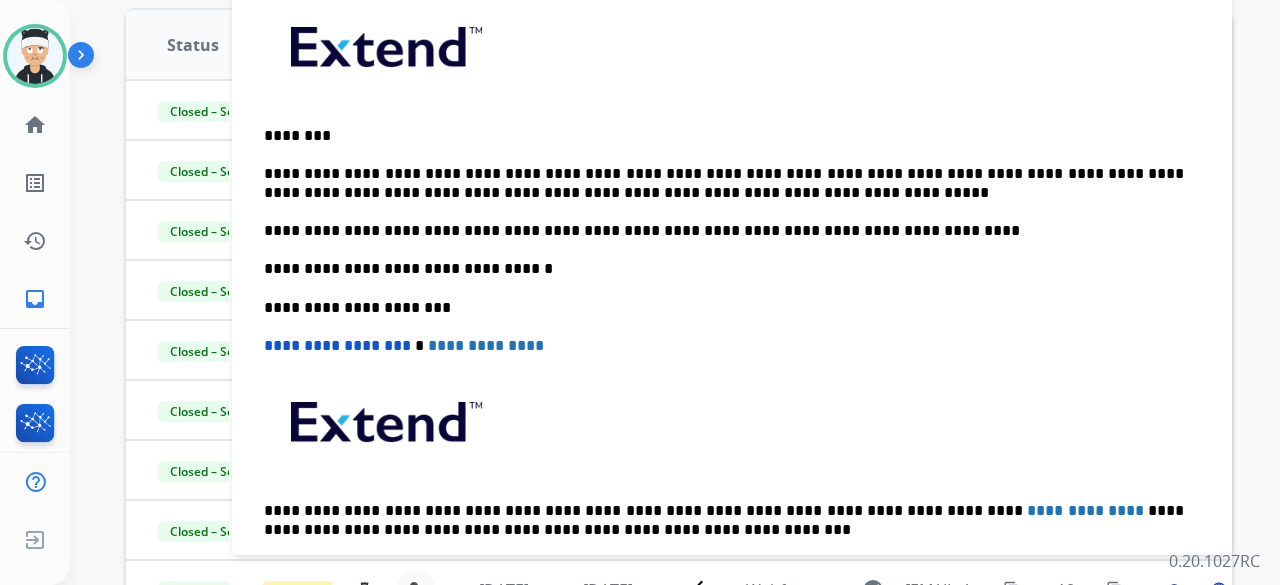 scroll, scrollTop: 255, scrollLeft: 0, axis: vertical 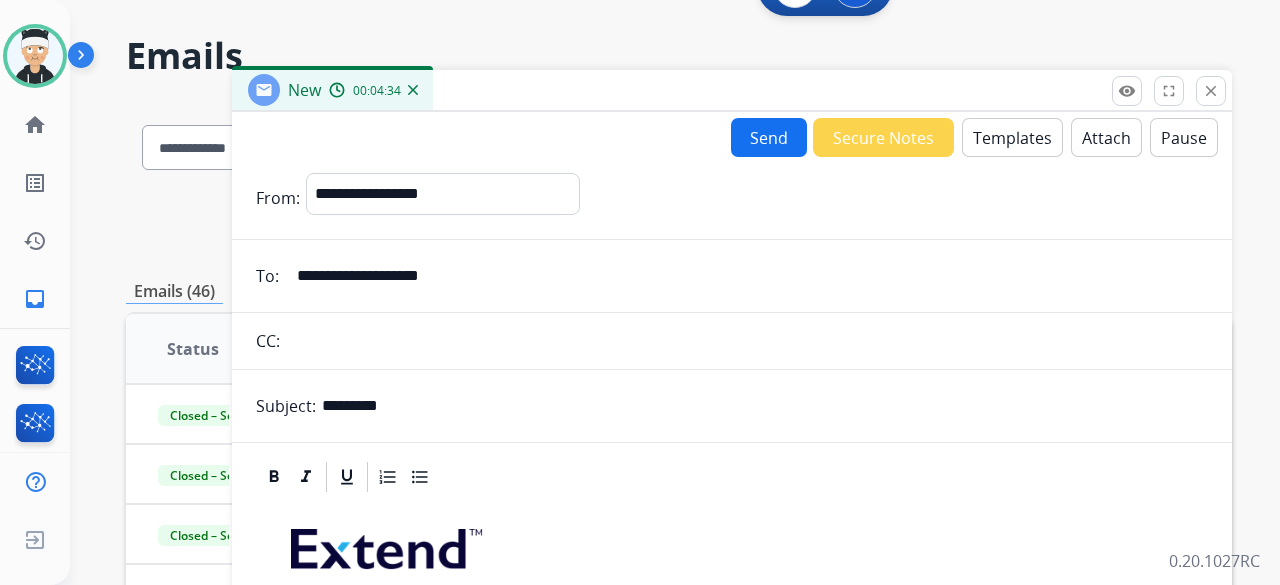 click on "Send" at bounding box center (769, 137) 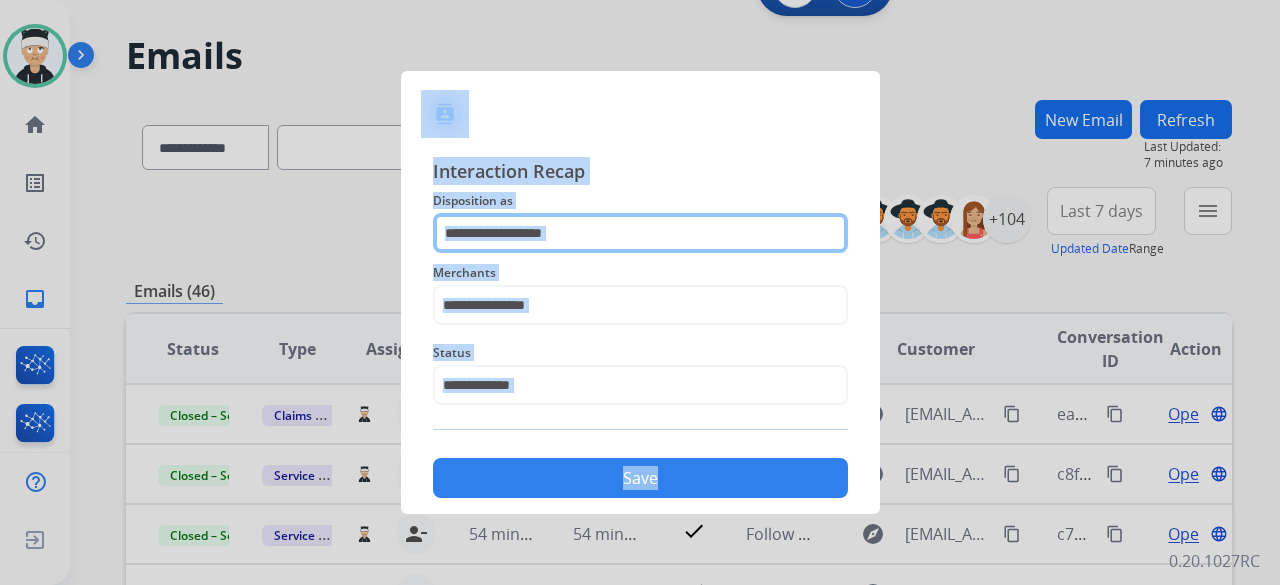 click 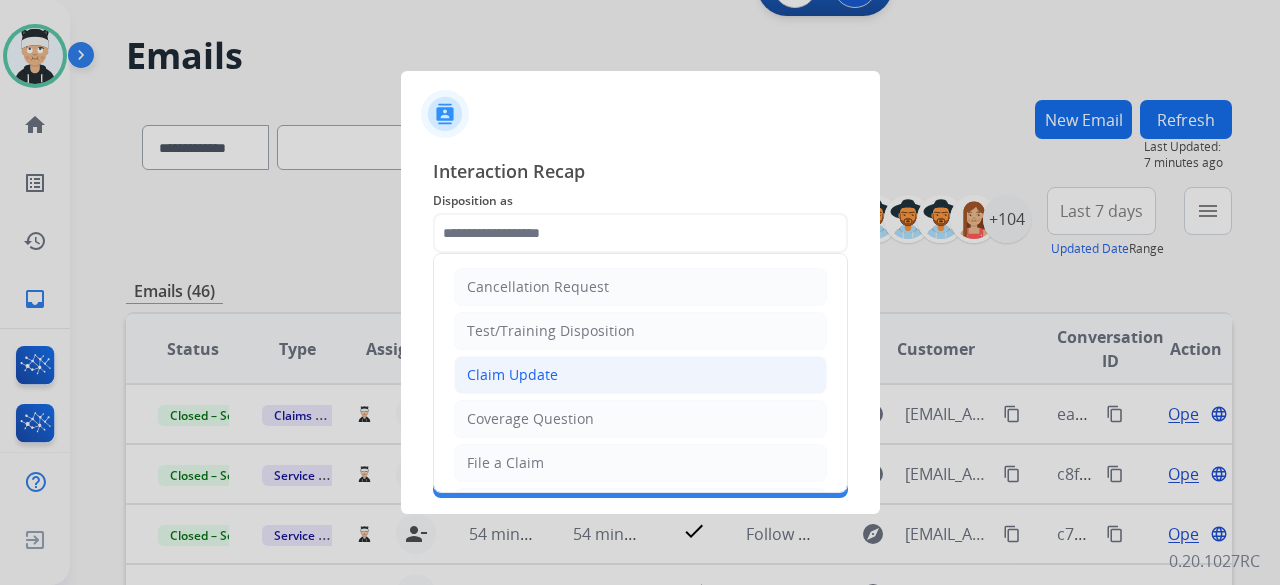 click on "Claim Update" 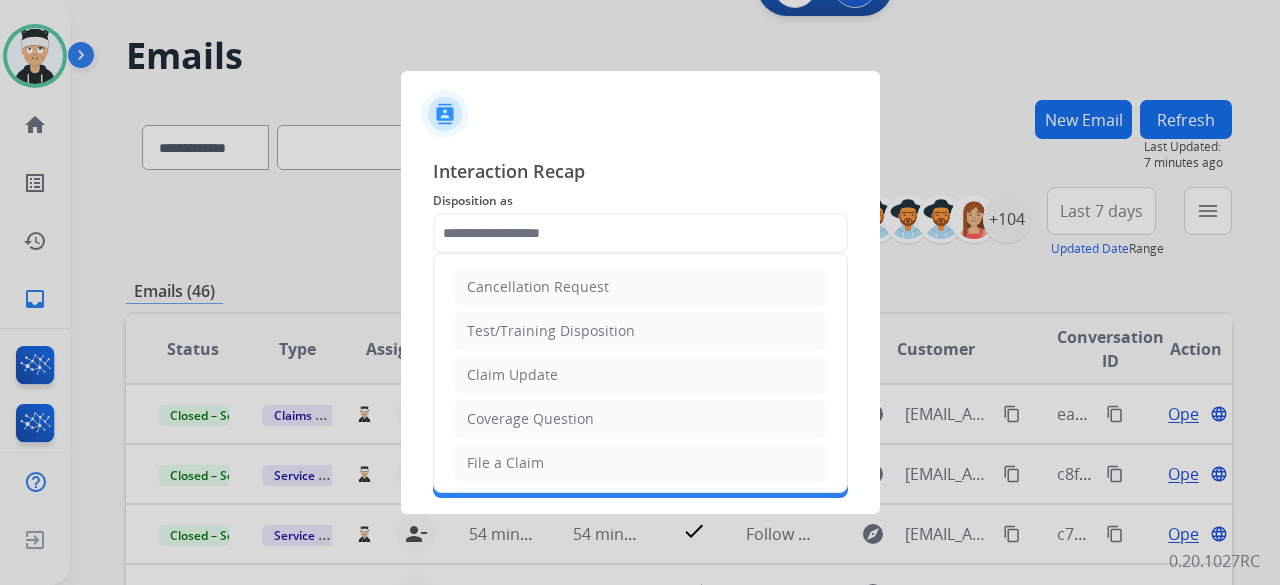 click on "Status" 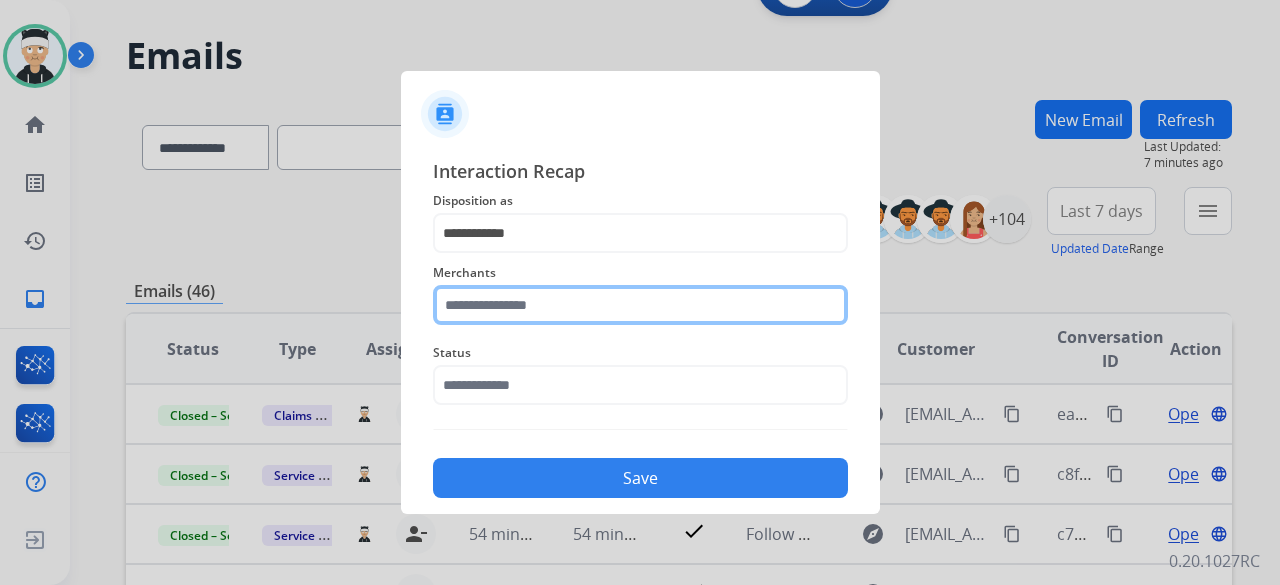 click 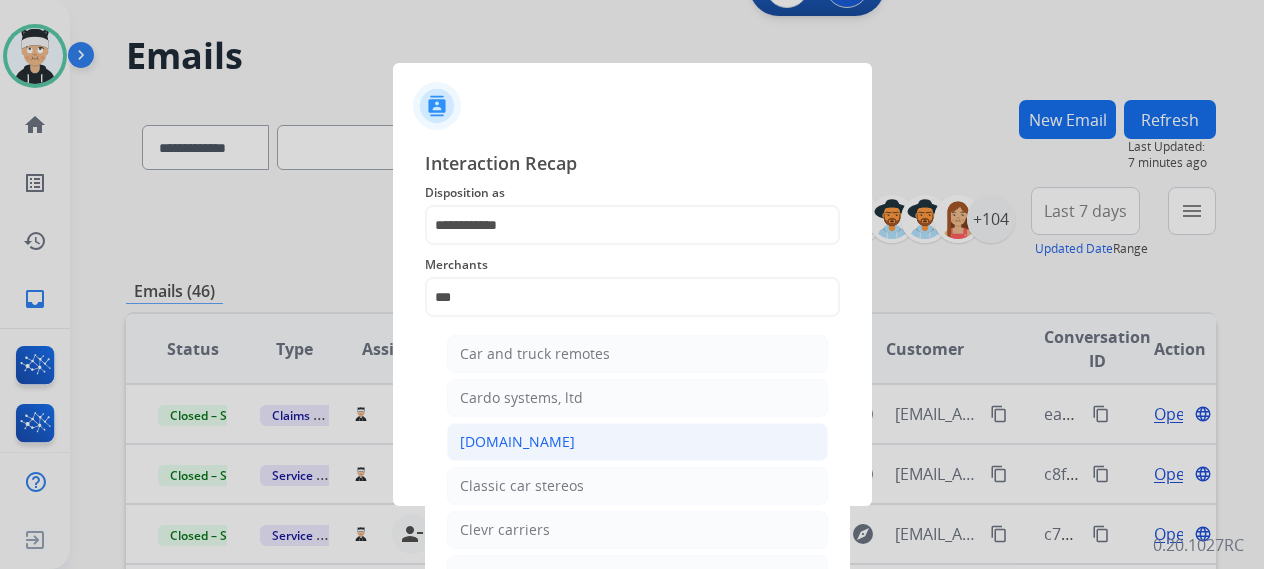 click on "Carparts.com" 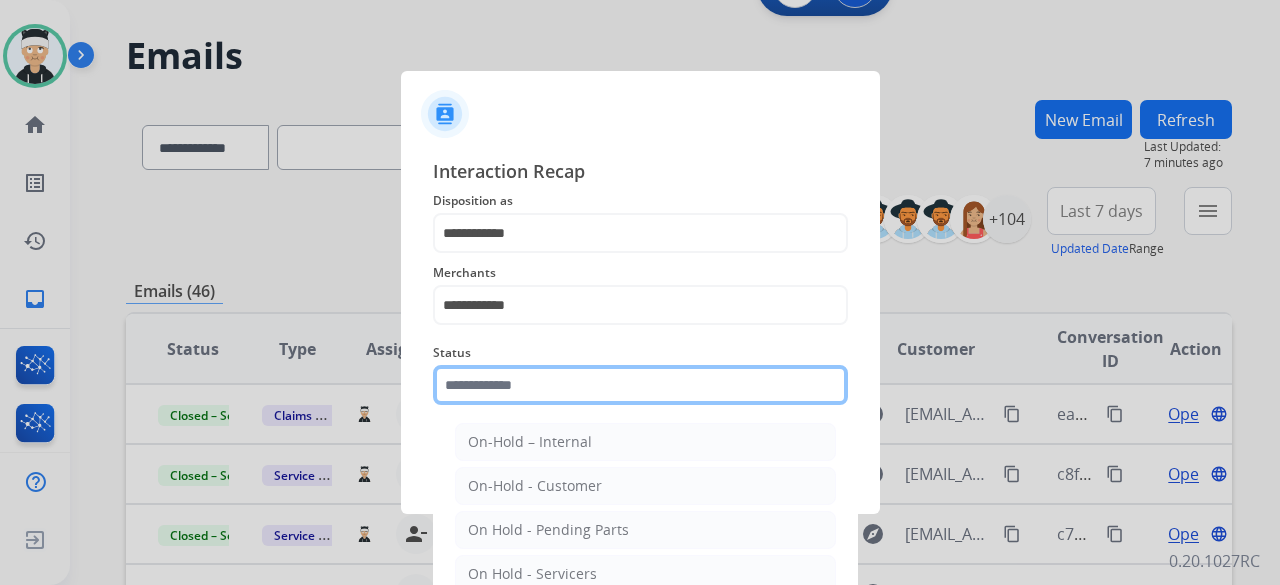 click 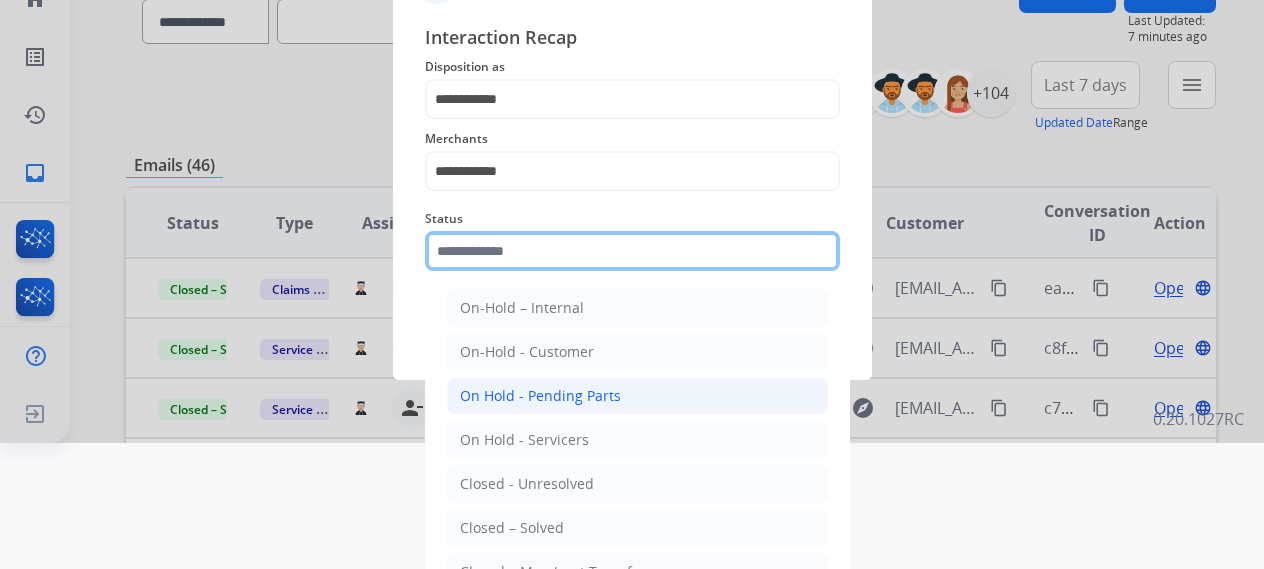 scroll, scrollTop: 136, scrollLeft: 0, axis: vertical 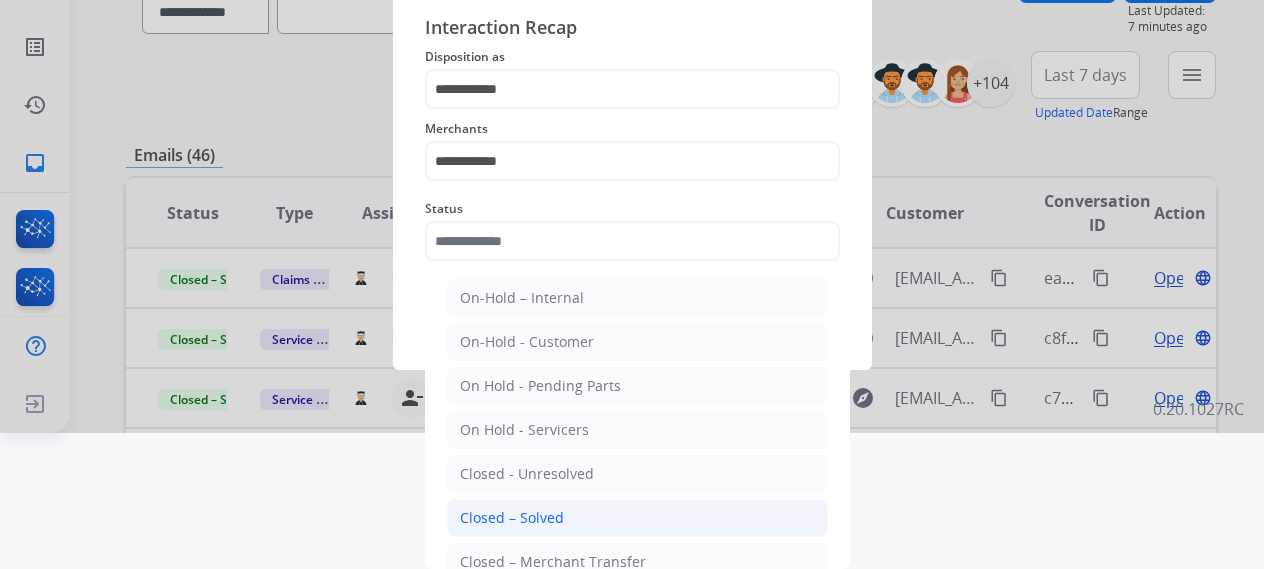 click on "Closed – Solved" 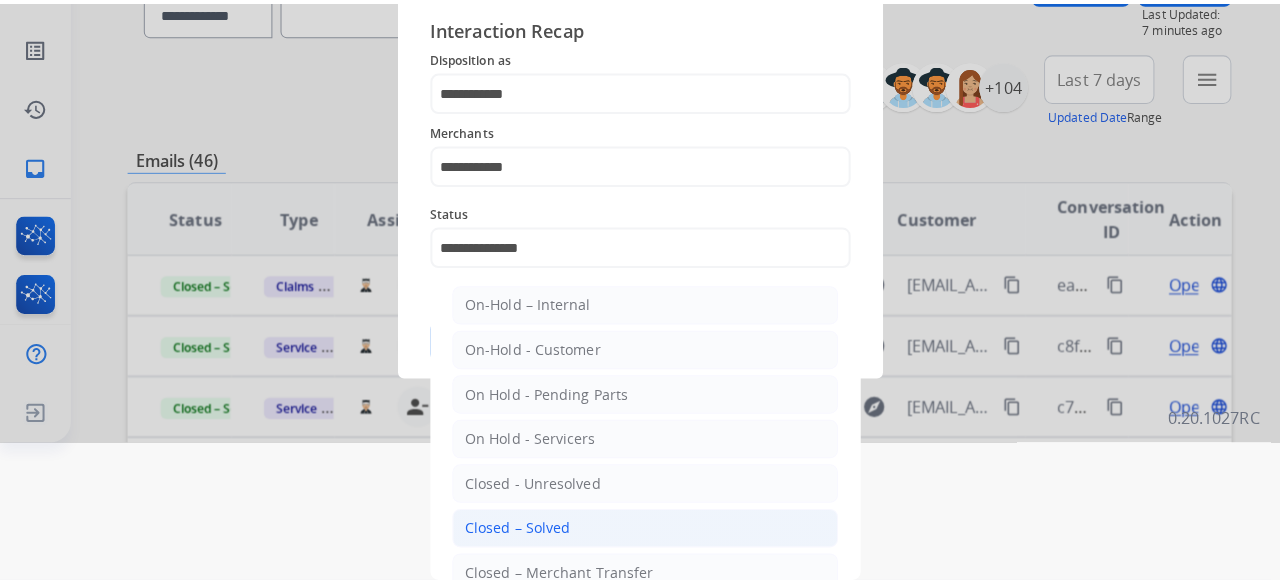 scroll, scrollTop: 0, scrollLeft: 0, axis: both 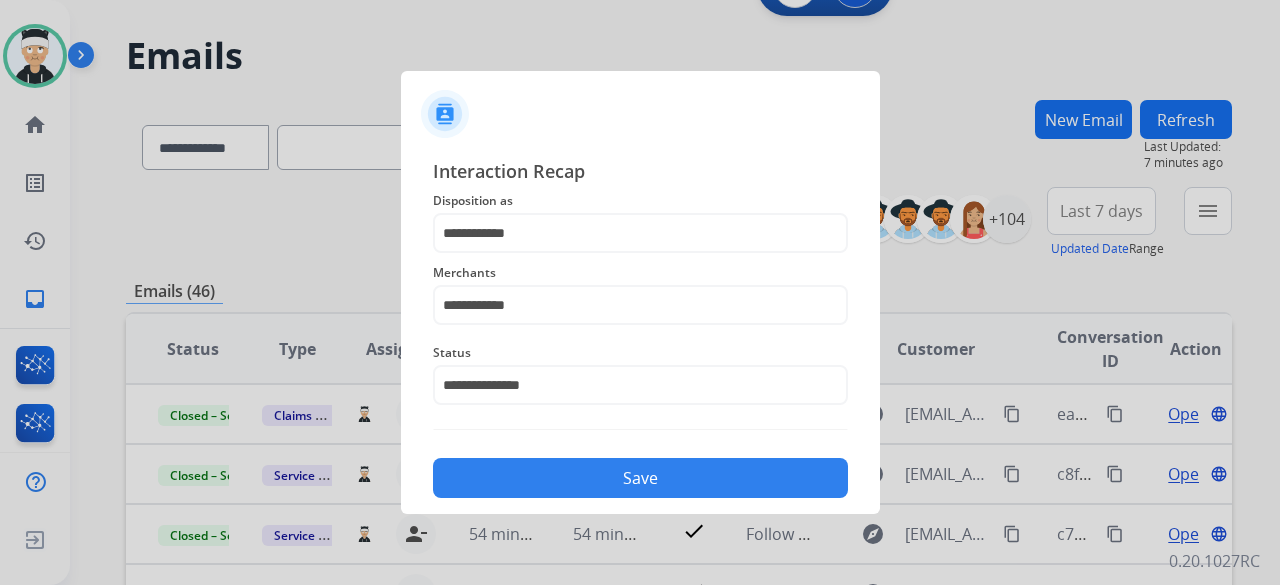 click on "Save" 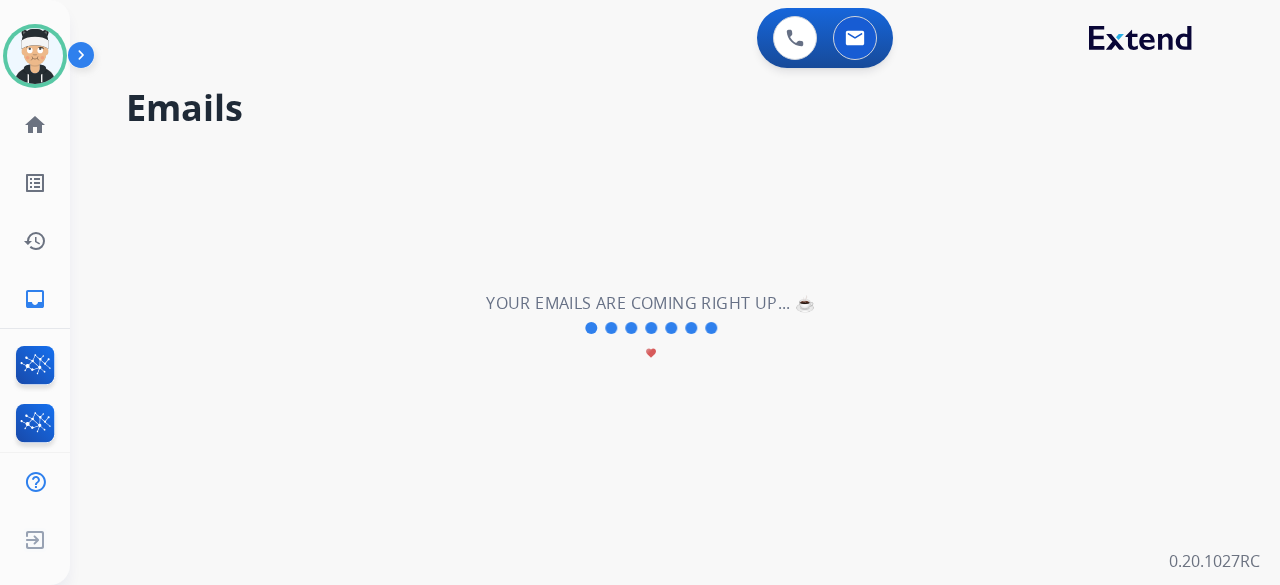 scroll, scrollTop: 0, scrollLeft: 0, axis: both 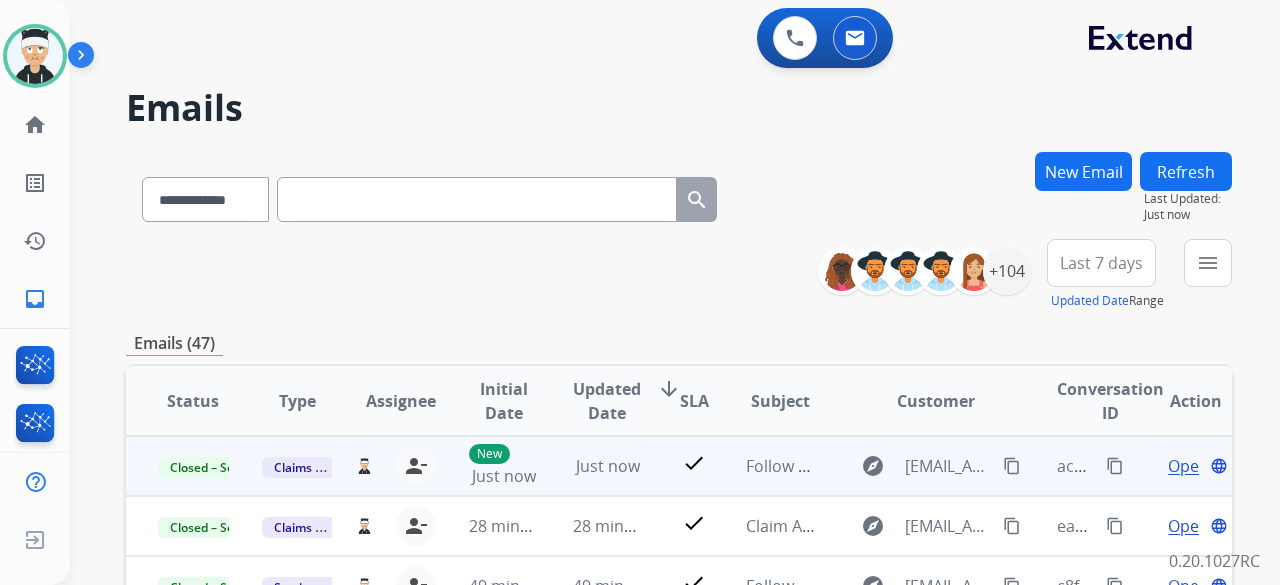 click on "content_copy" at bounding box center (1115, 466) 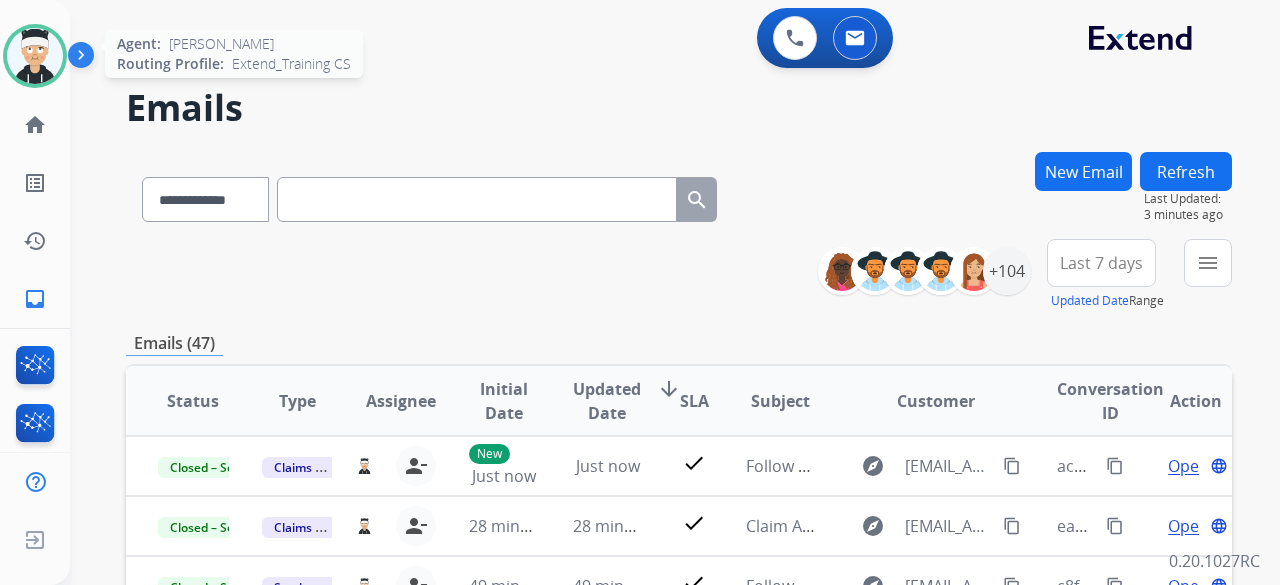 click at bounding box center [35, 56] 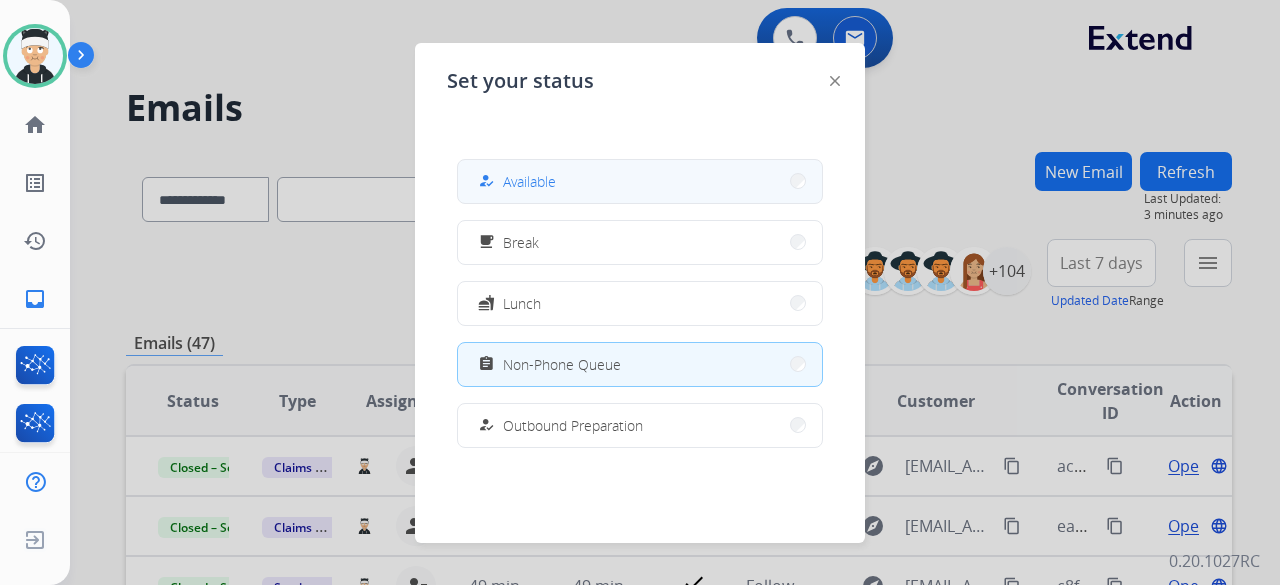 click on "how_to_reg Available" at bounding box center [640, 181] 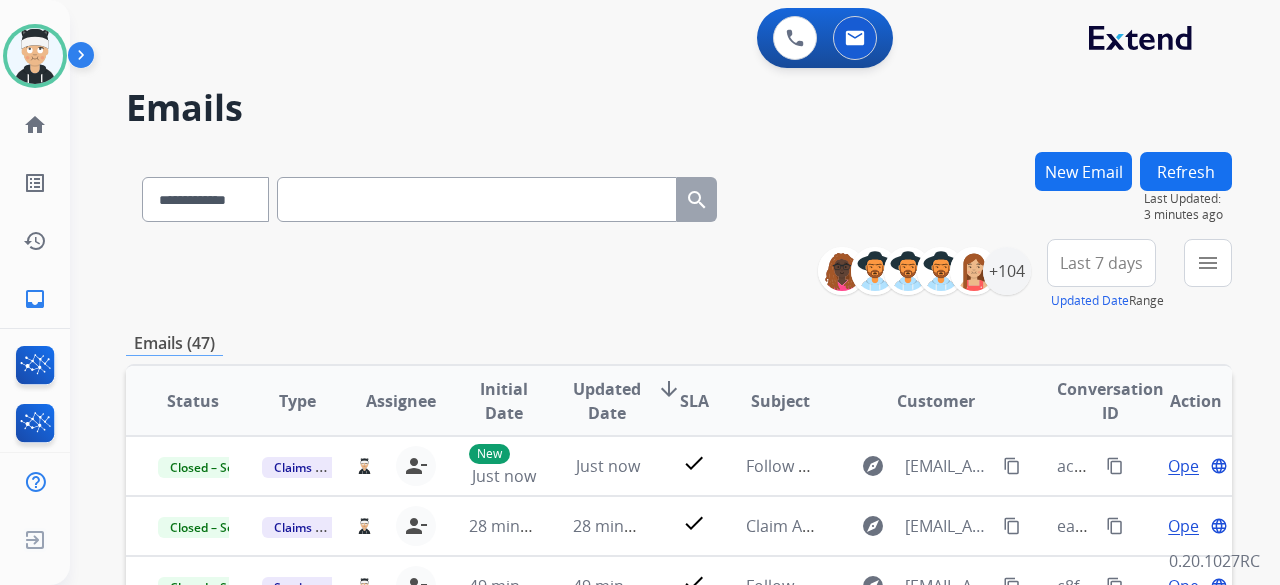 click on "**********" at bounding box center (651, 364) 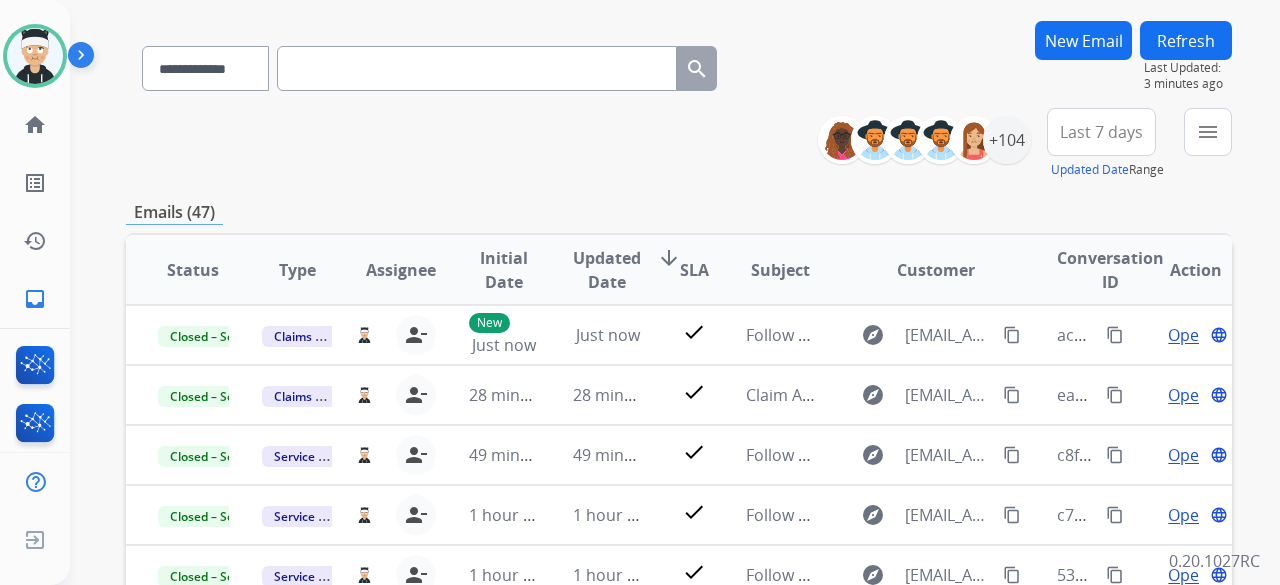 scroll, scrollTop: 100, scrollLeft: 0, axis: vertical 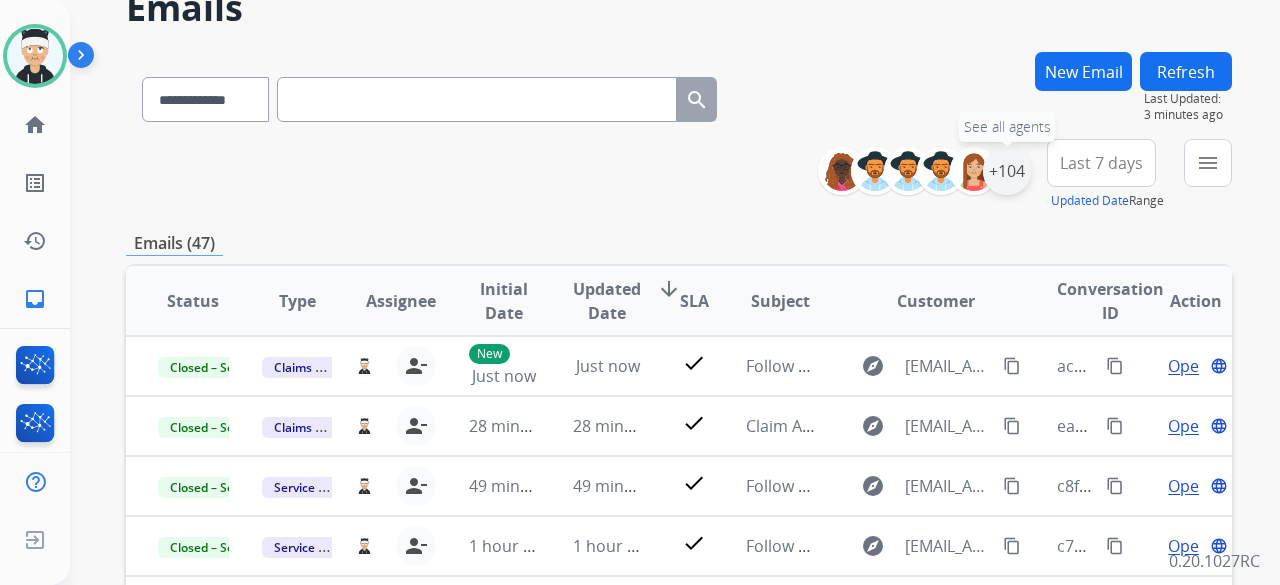 click on "+104" at bounding box center (1007, 171) 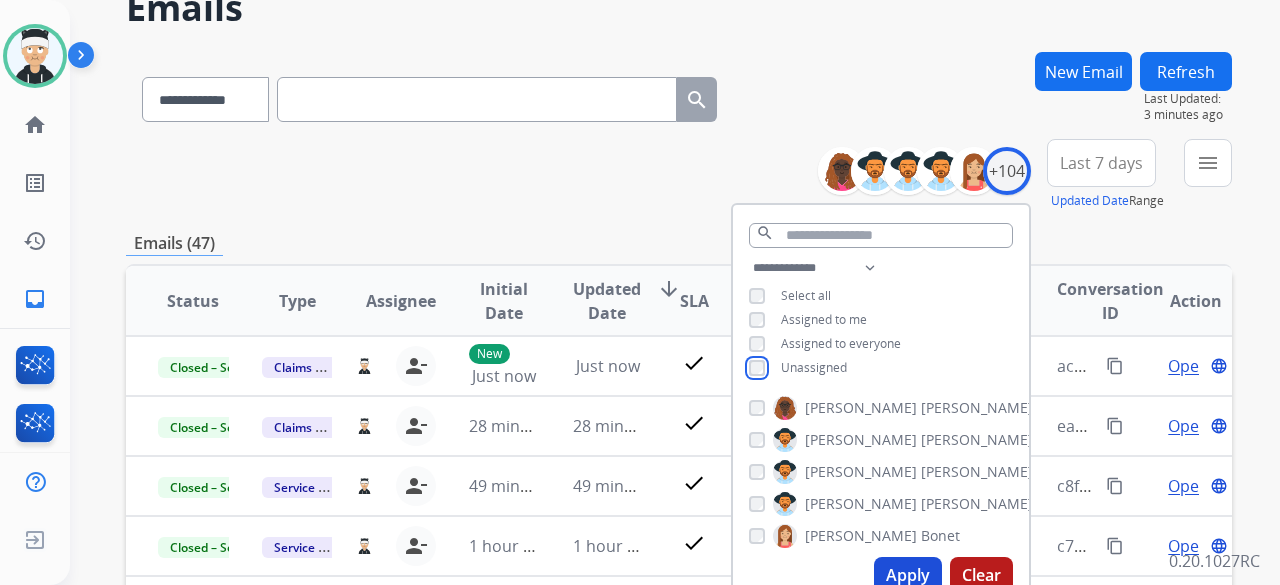 scroll, scrollTop: 200, scrollLeft: 0, axis: vertical 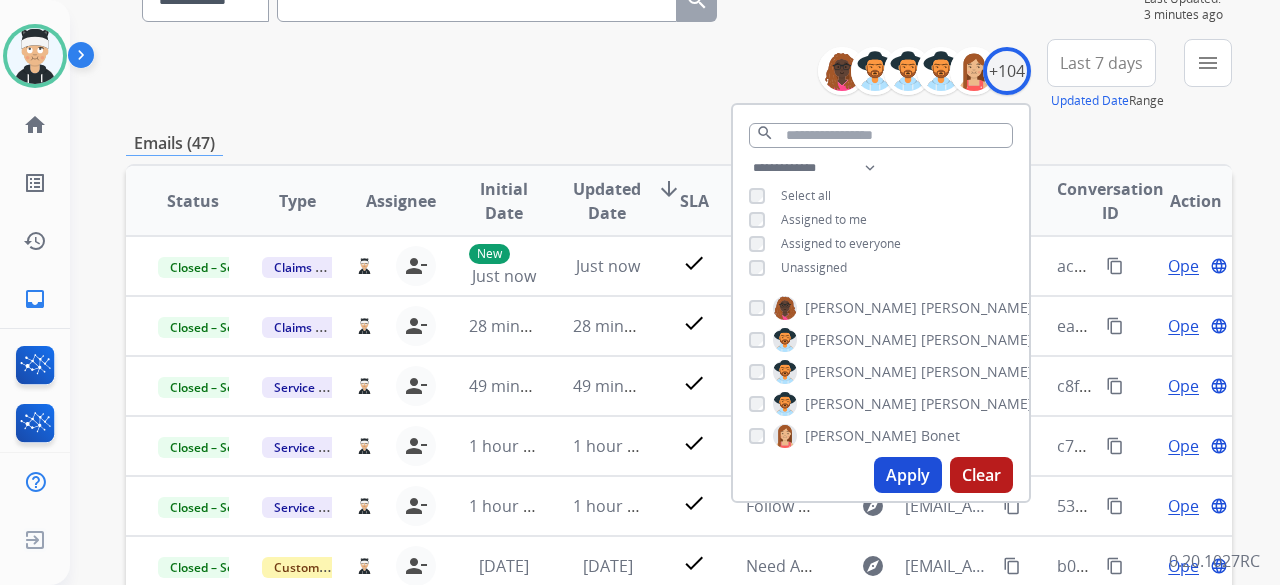 click on "Apply" at bounding box center [908, 475] 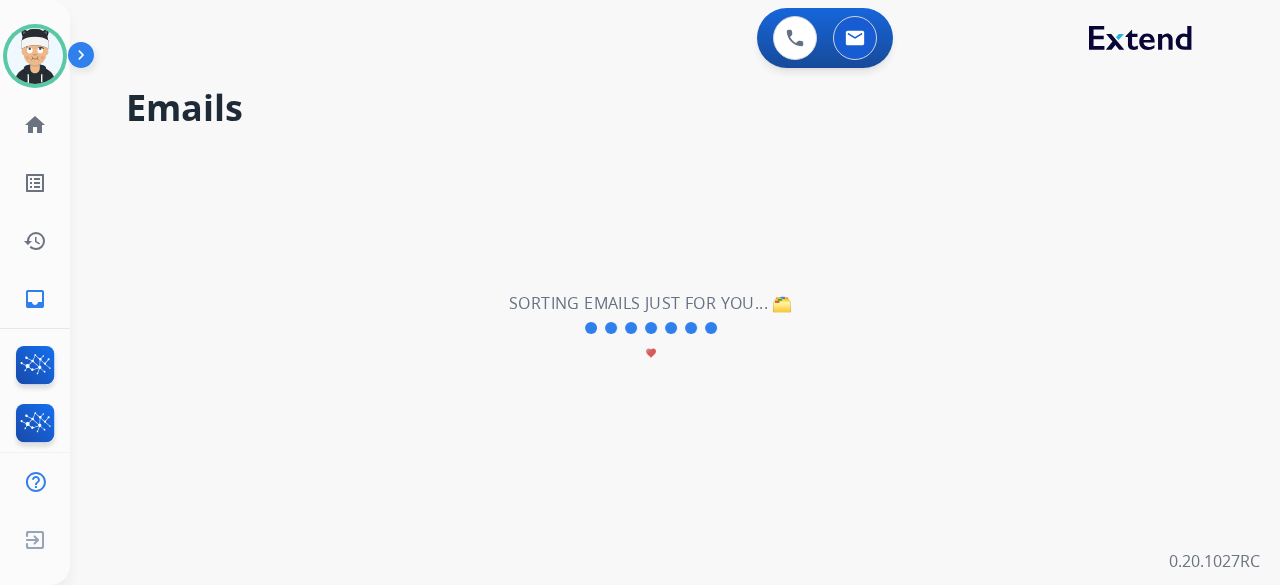scroll, scrollTop: 0, scrollLeft: 0, axis: both 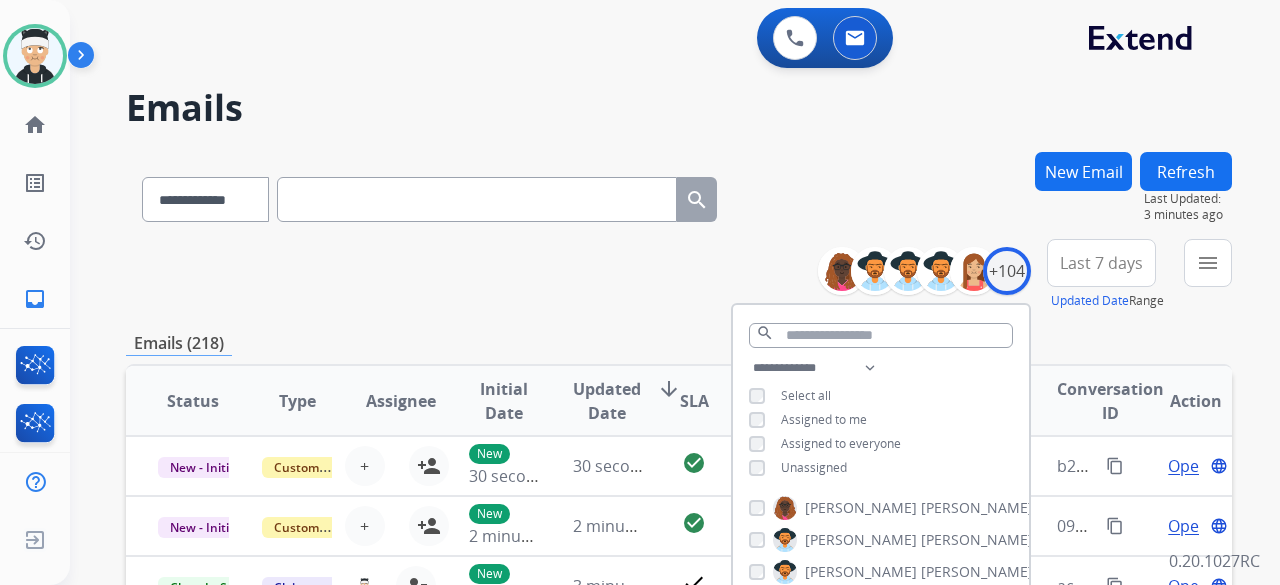 click on "**********" at bounding box center (679, 645) 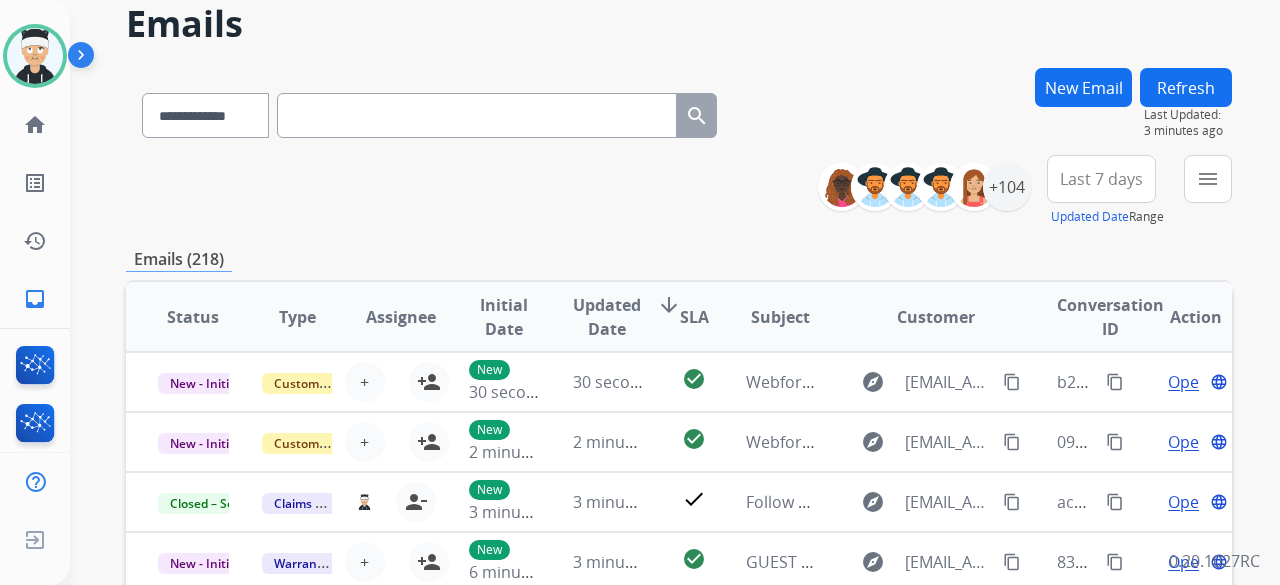 scroll, scrollTop: 200, scrollLeft: 0, axis: vertical 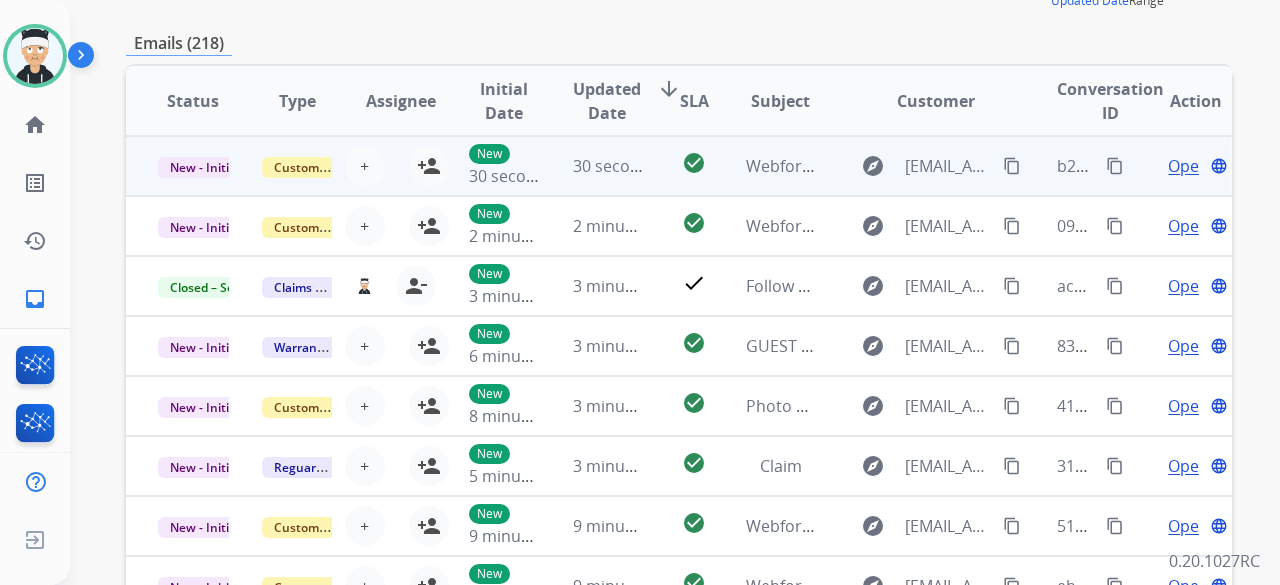 click on "Open" at bounding box center [1188, 166] 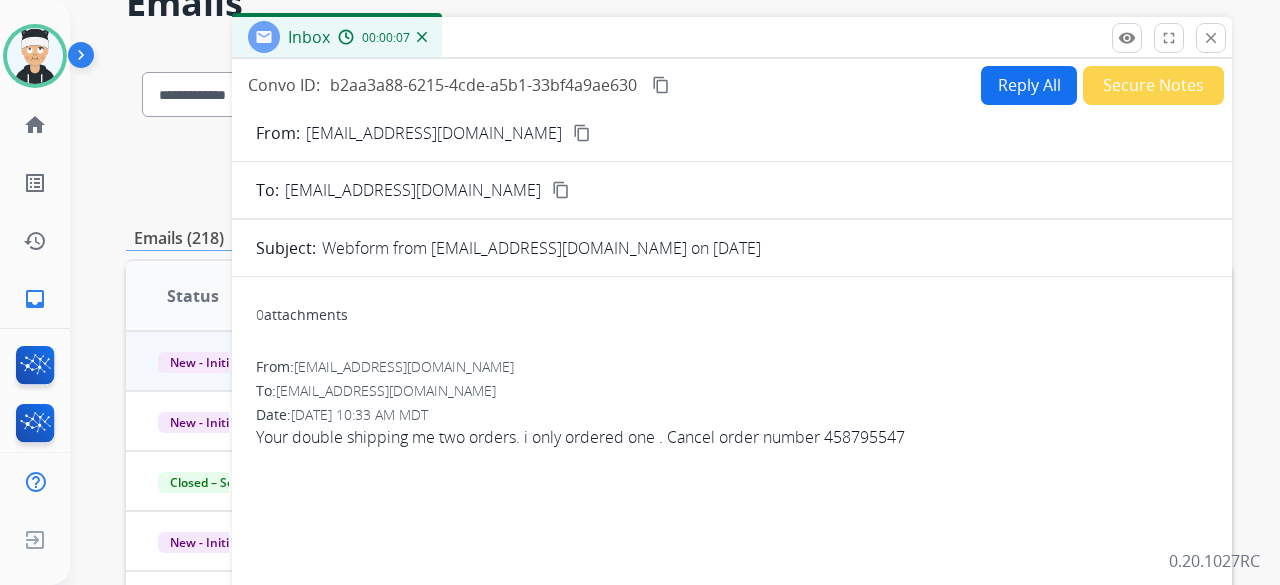 scroll, scrollTop: 0, scrollLeft: 0, axis: both 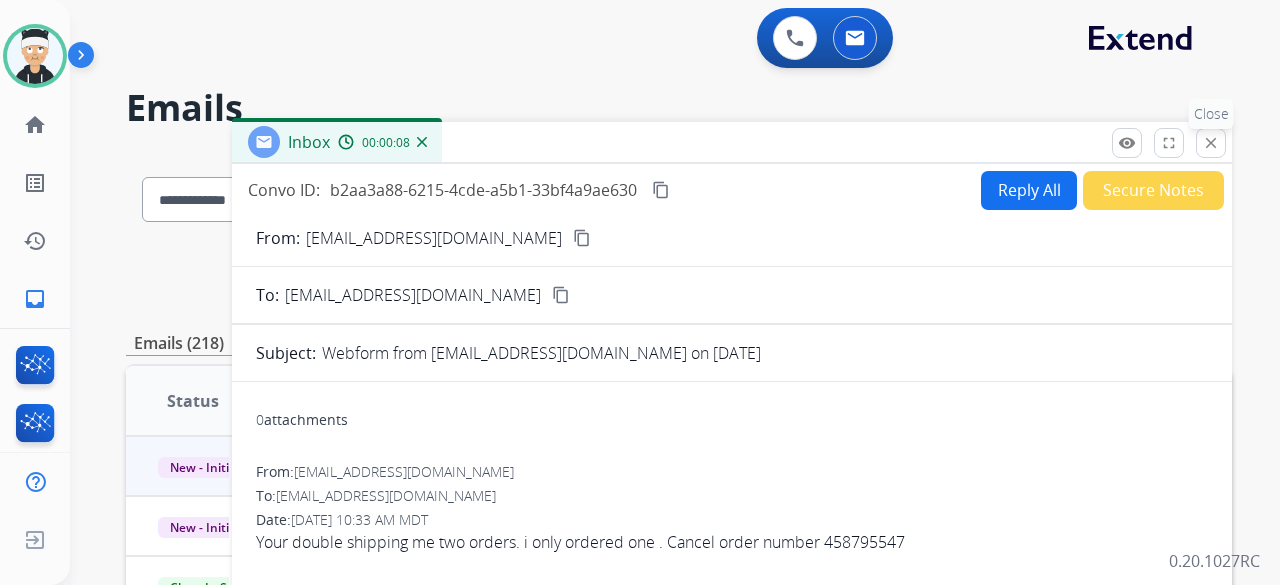 click on "close" at bounding box center (1211, 143) 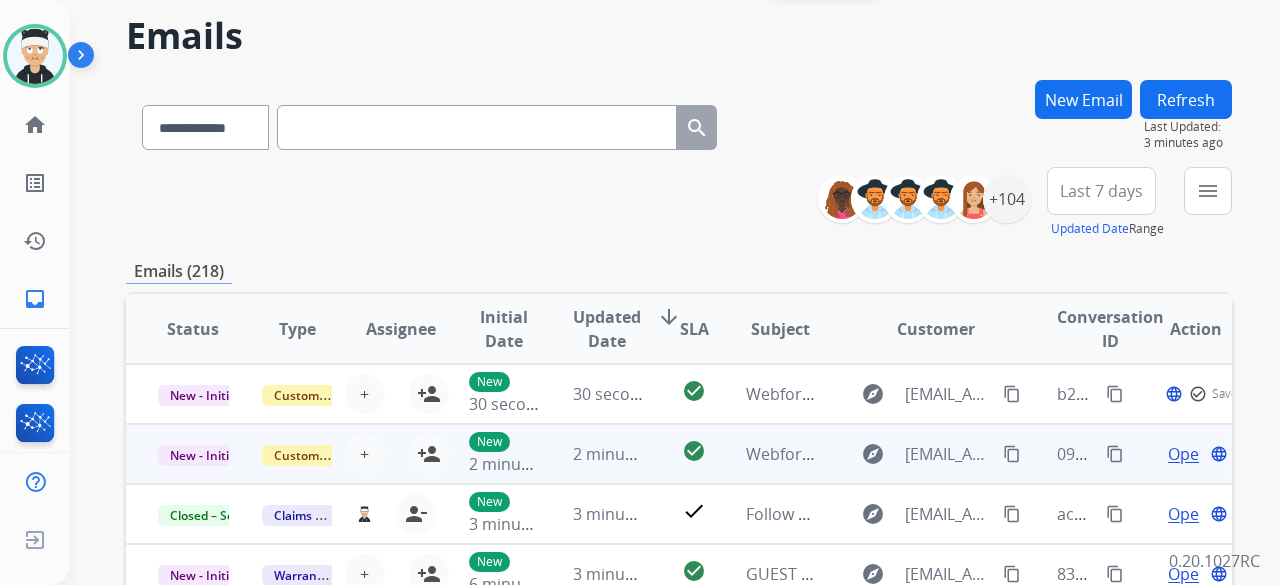 scroll, scrollTop: 100, scrollLeft: 0, axis: vertical 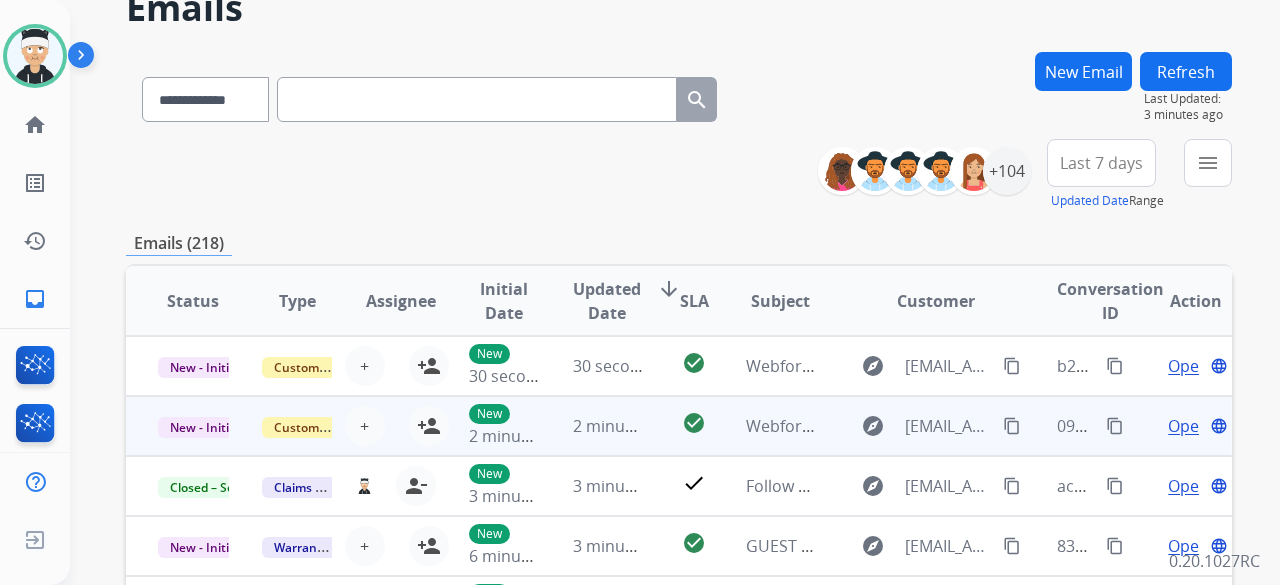 click on "Open" at bounding box center (1188, 426) 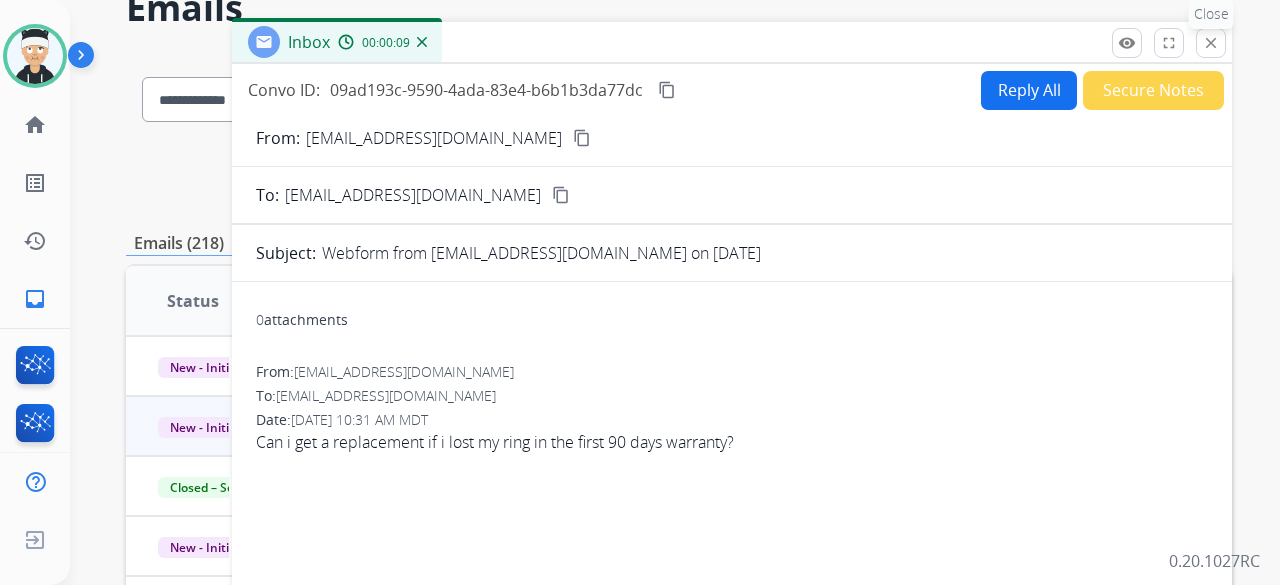 click on "close" at bounding box center [1211, 43] 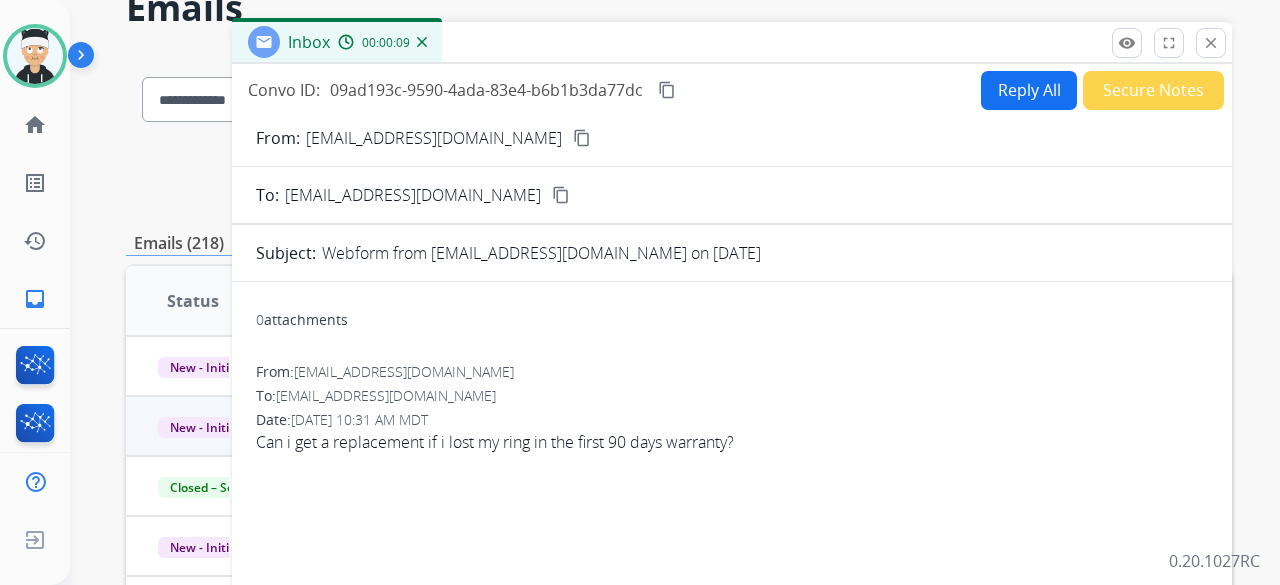 click on "**********" at bounding box center [651, 264] 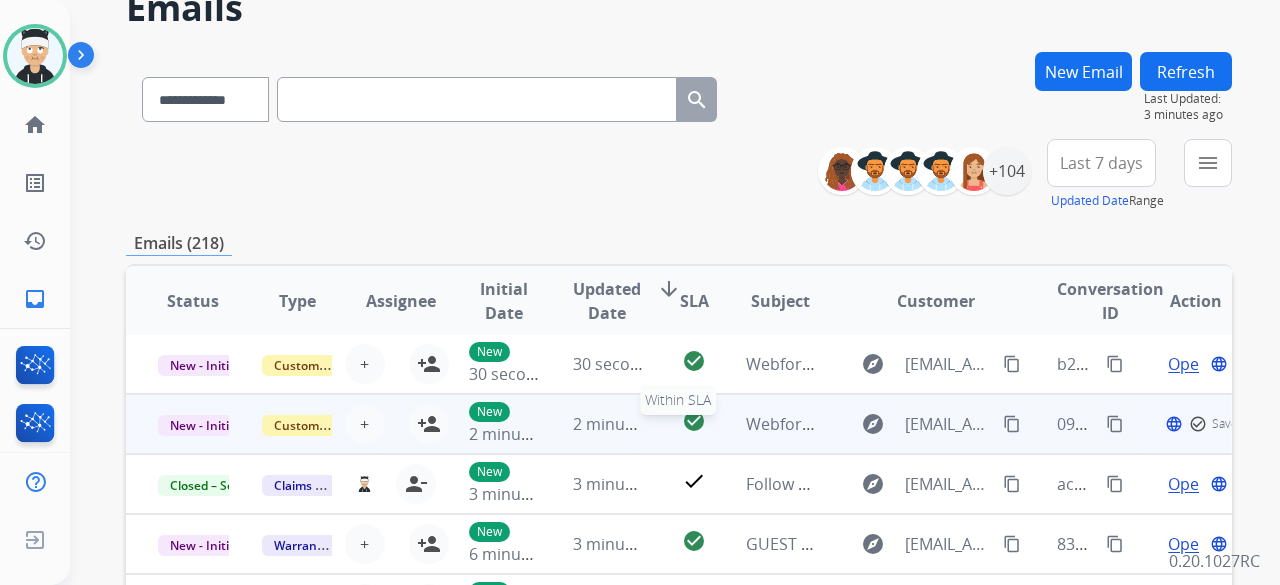 scroll, scrollTop: 18, scrollLeft: 0, axis: vertical 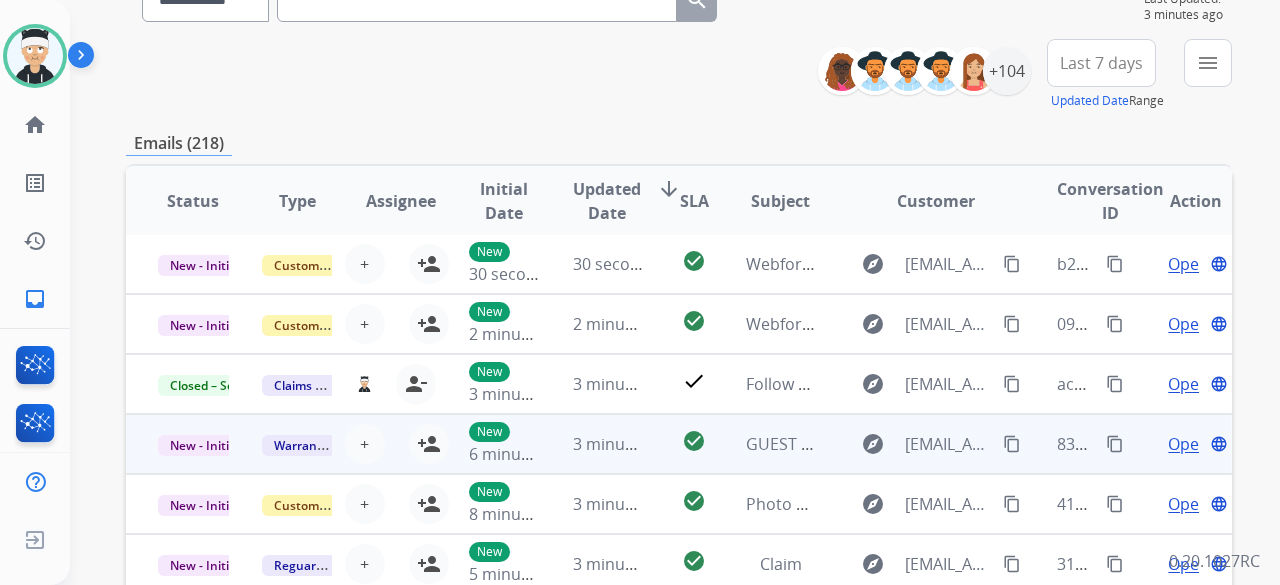 click on "Open" at bounding box center [1188, 444] 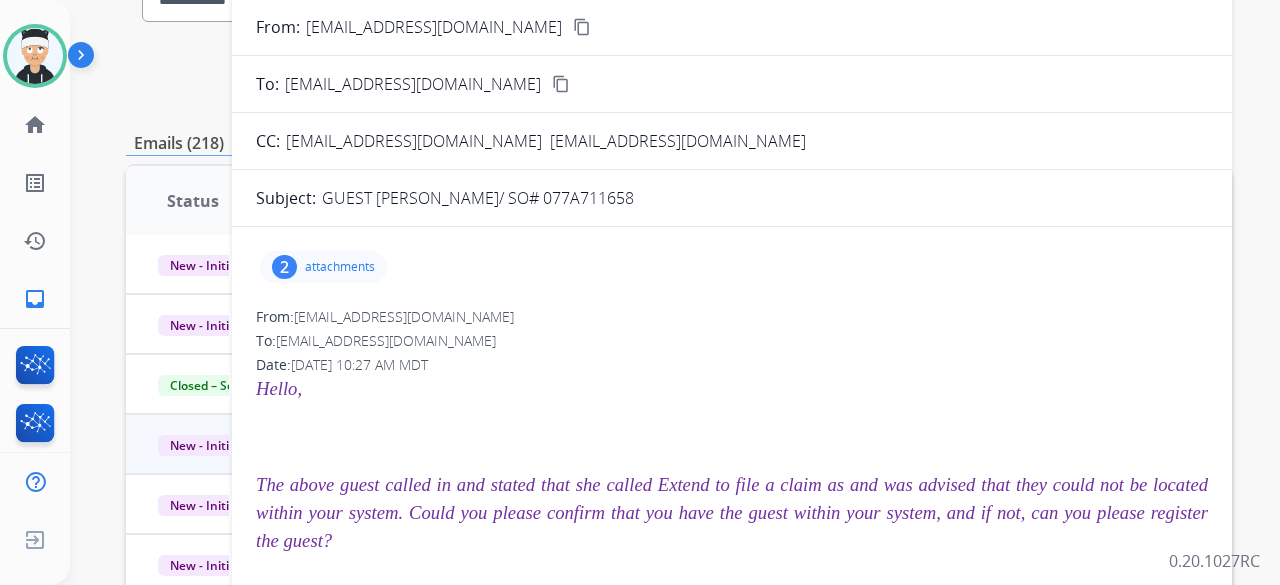 scroll, scrollTop: 0, scrollLeft: 0, axis: both 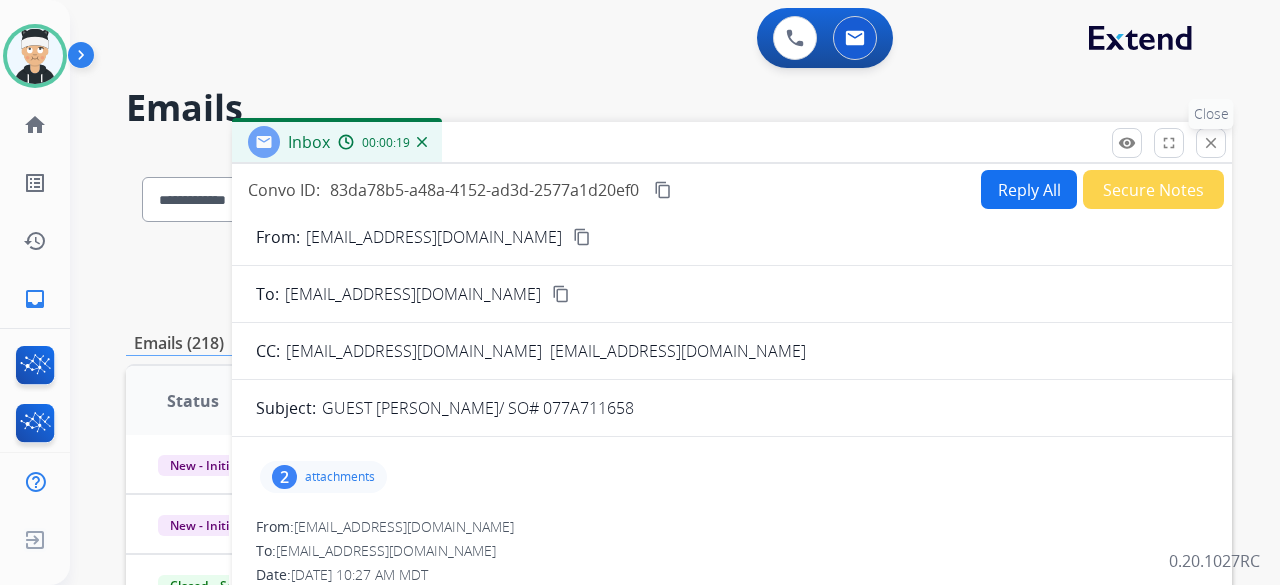 click on "close" at bounding box center [1211, 143] 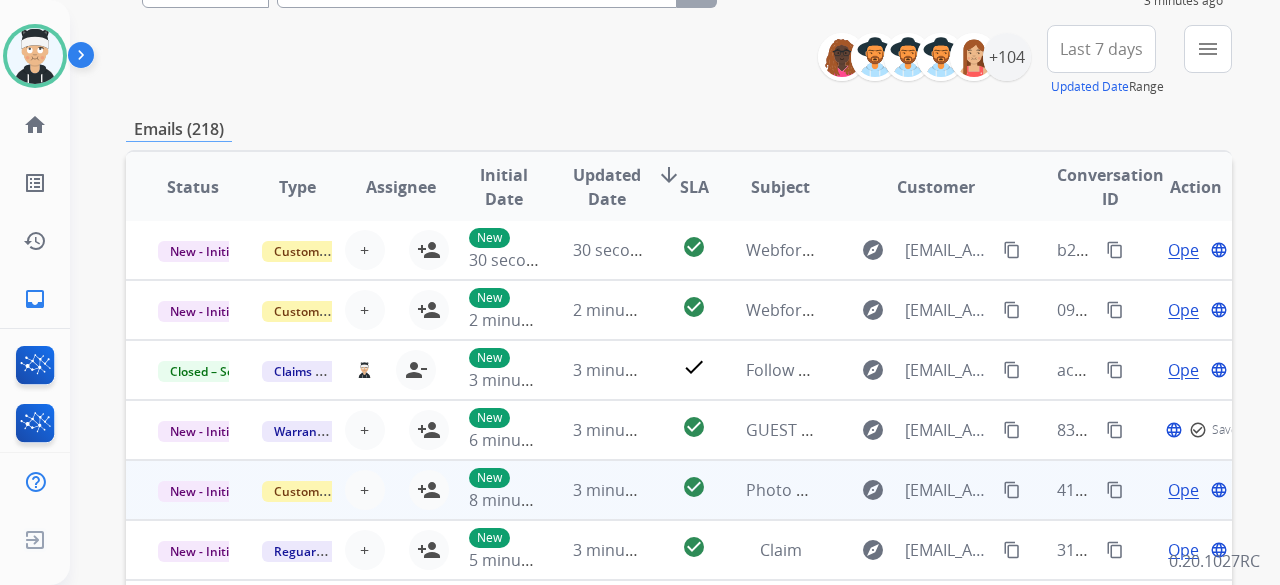scroll, scrollTop: 300, scrollLeft: 0, axis: vertical 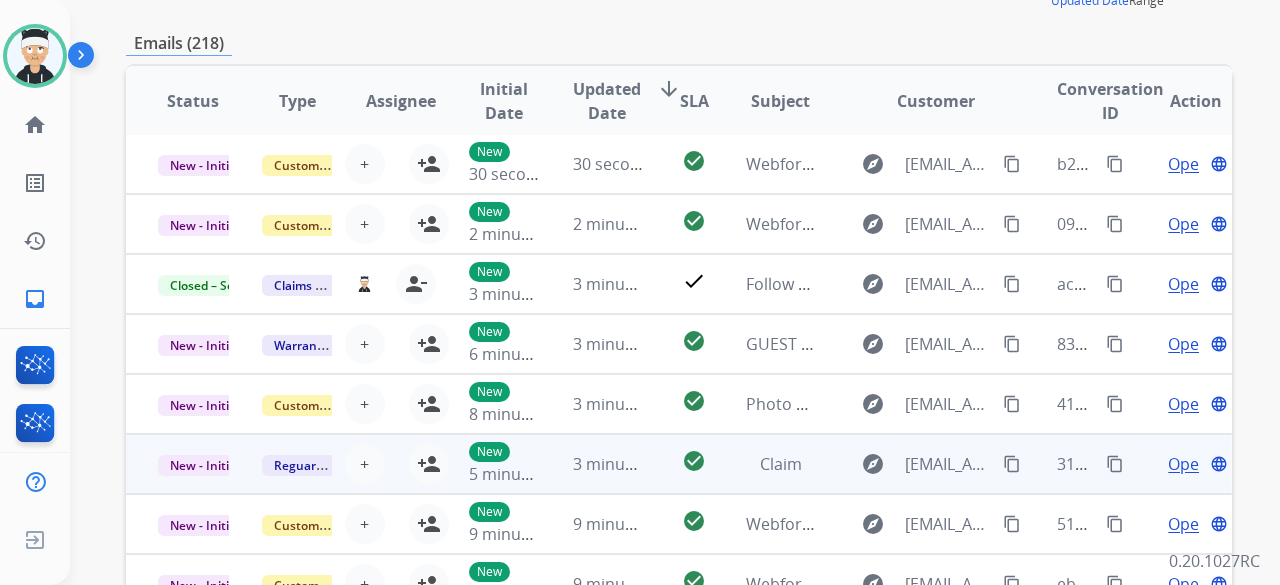 click on "Open" at bounding box center (1188, 464) 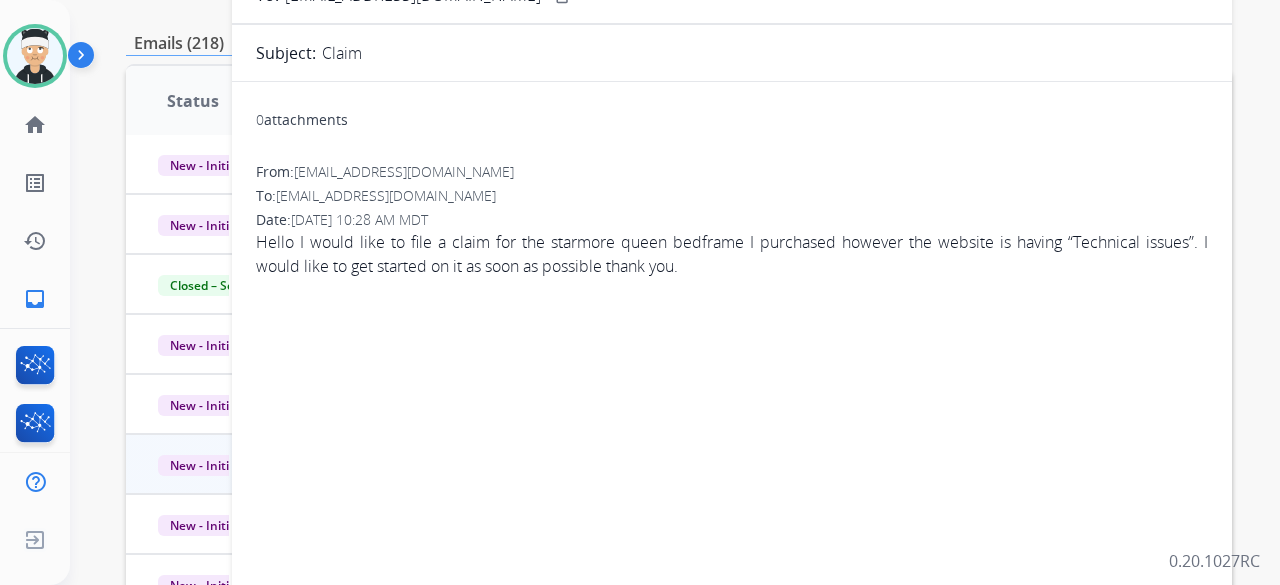 click on "Hello I would like to file a claim for the starmore queen bedframe I purchased however the website is having “Technical issues”. I would like to get started on it as soon as possible  thank you." at bounding box center [732, 254] 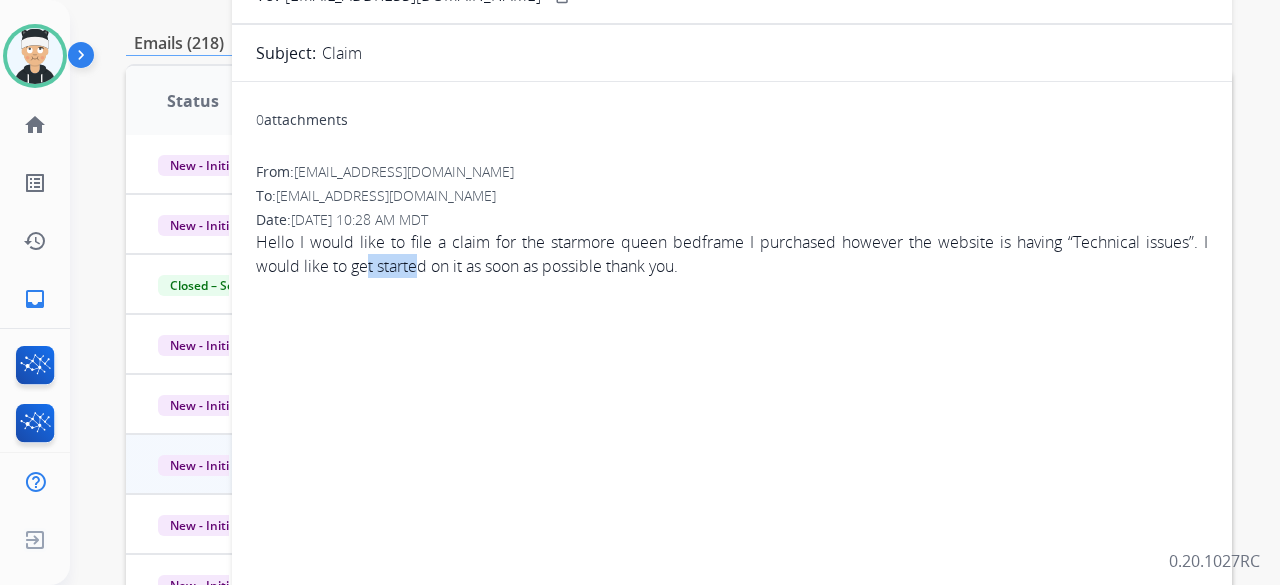 drag, startPoint x: 421, startPoint y: 273, endPoint x: 598, endPoint y: 275, distance: 177.01129 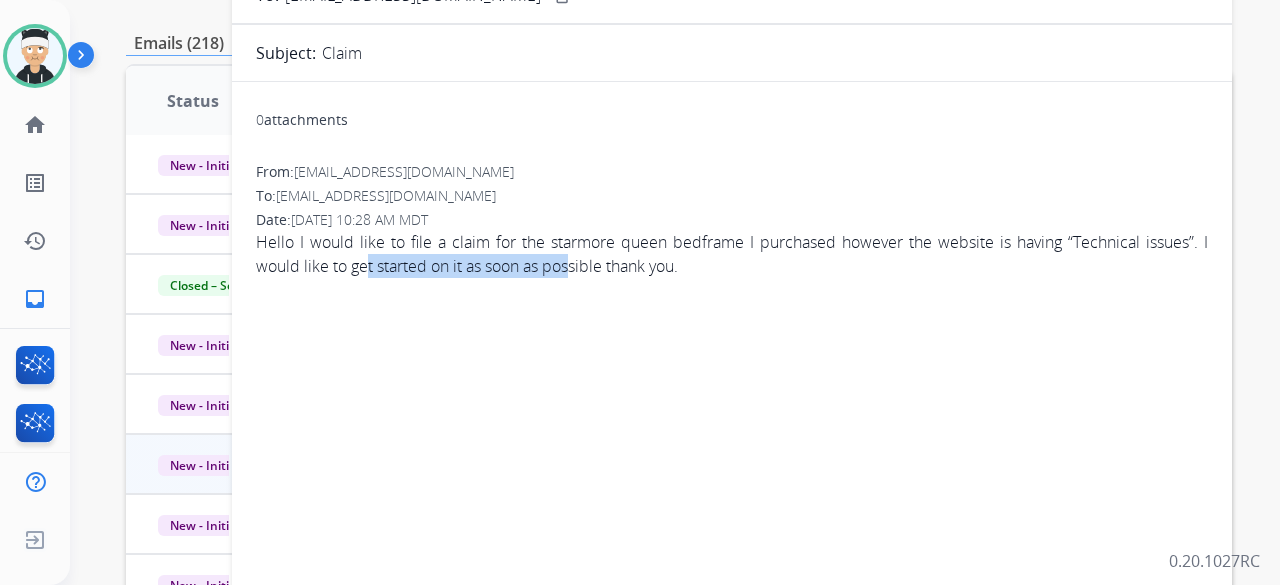 click on "Hello I would like to file a claim for the starmore queen bedframe I purchased however the website is having “Technical issues”. I would like to get started on it as soon as possible  thank you." at bounding box center (732, 254) 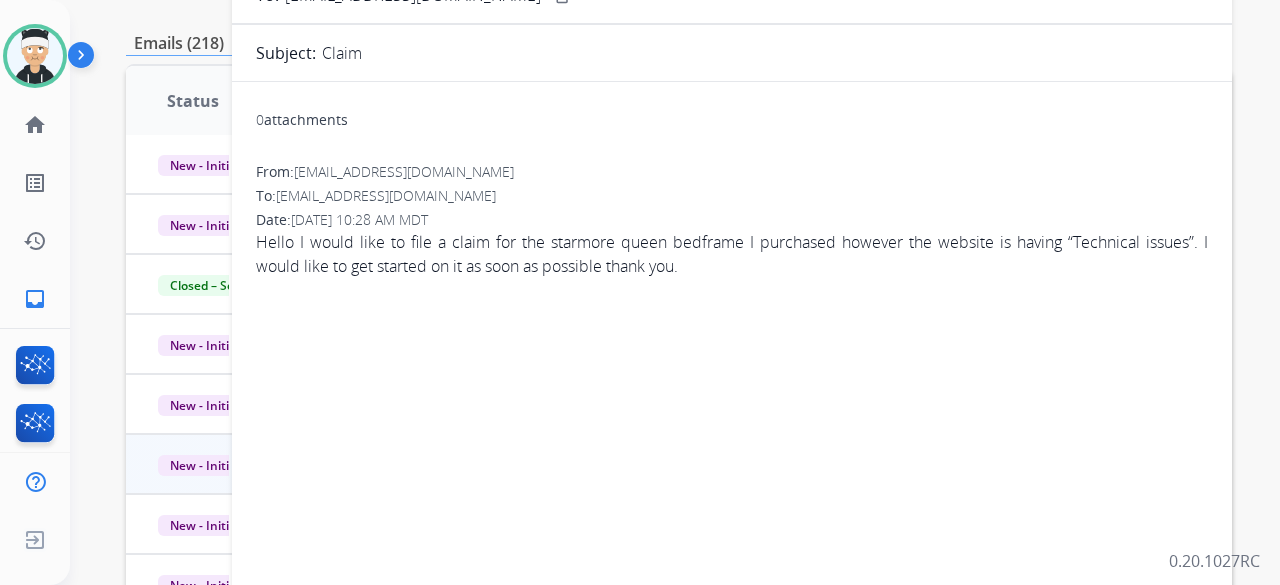 click on "Hello I would like to file a claim for the starmore queen bedframe I purchased however the website is having “Technical issues”. I would like to get started on it as soon as possible  thank you." at bounding box center (732, 254) 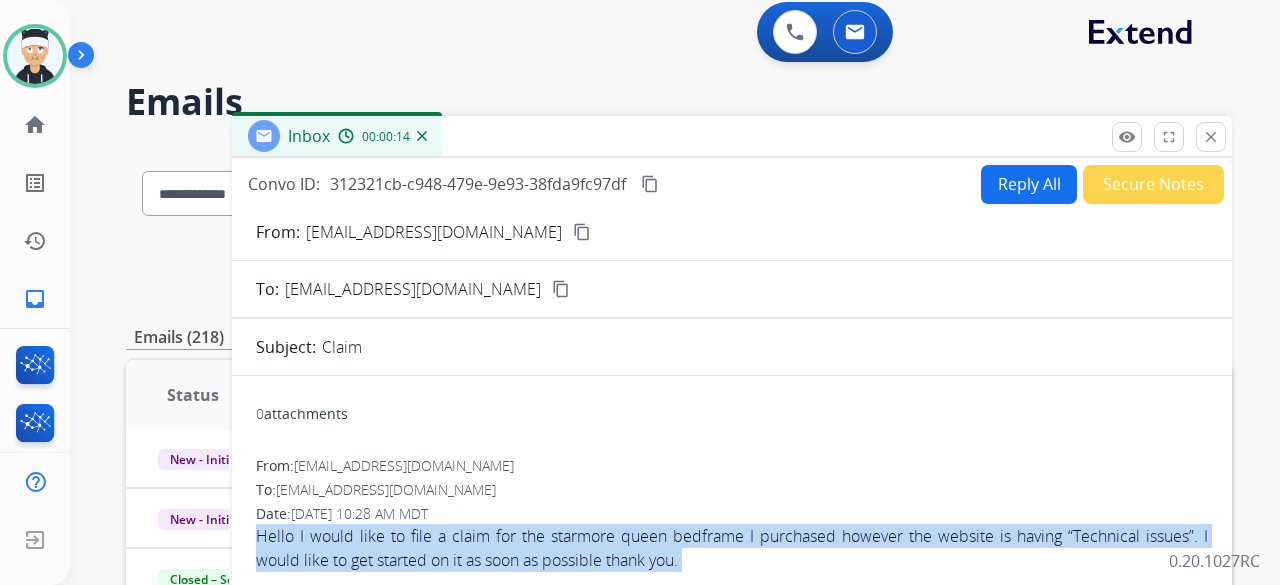 scroll, scrollTop: 0, scrollLeft: 0, axis: both 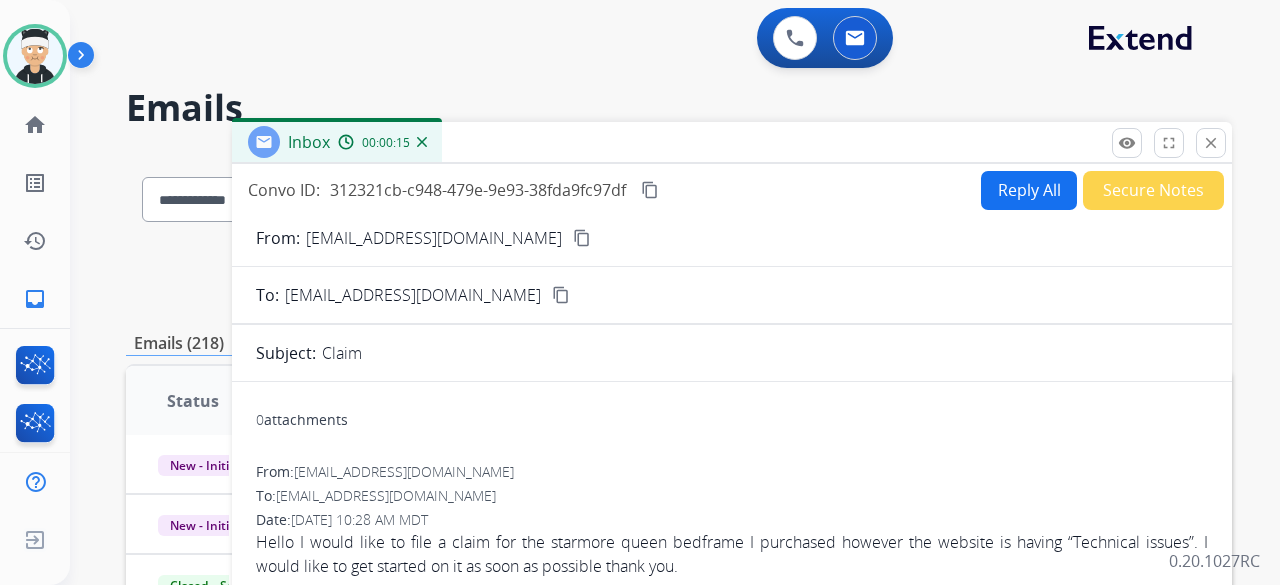 click on "0  attachments" at bounding box center (732, 422) 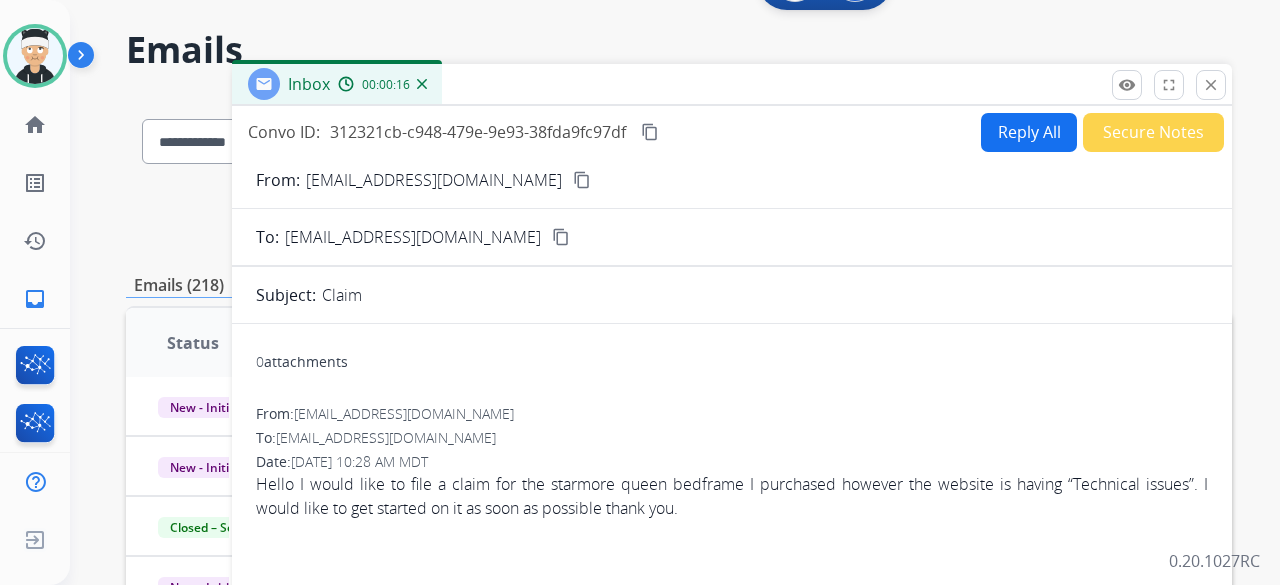 scroll, scrollTop: 100, scrollLeft: 0, axis: vertical 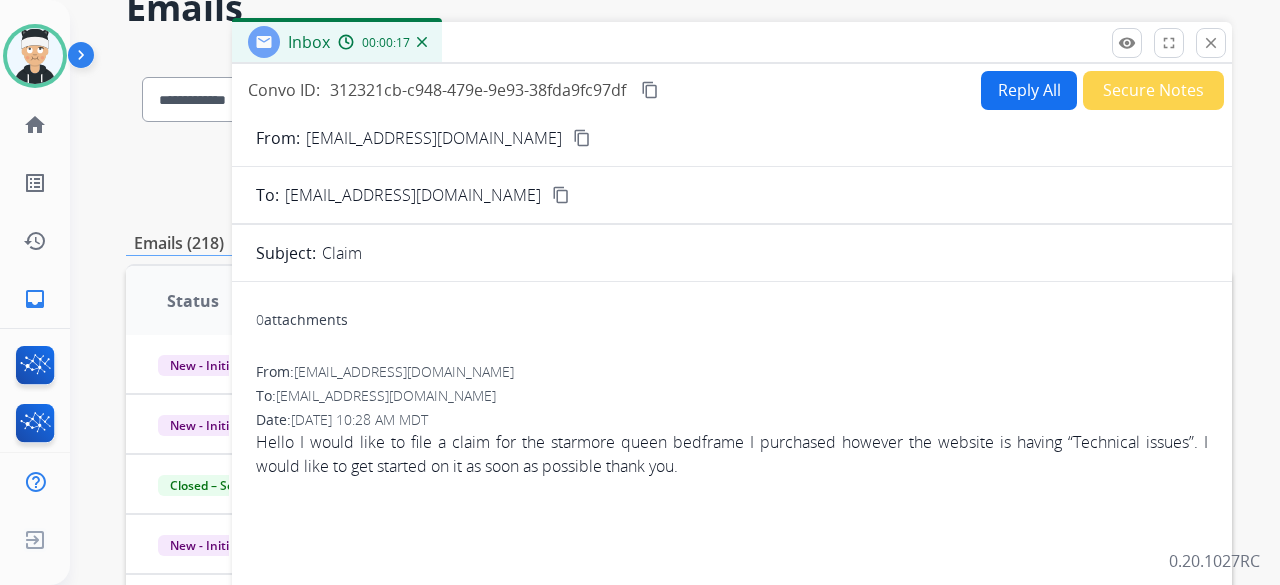 click on "content_copy" at bounding box center [582, 138] 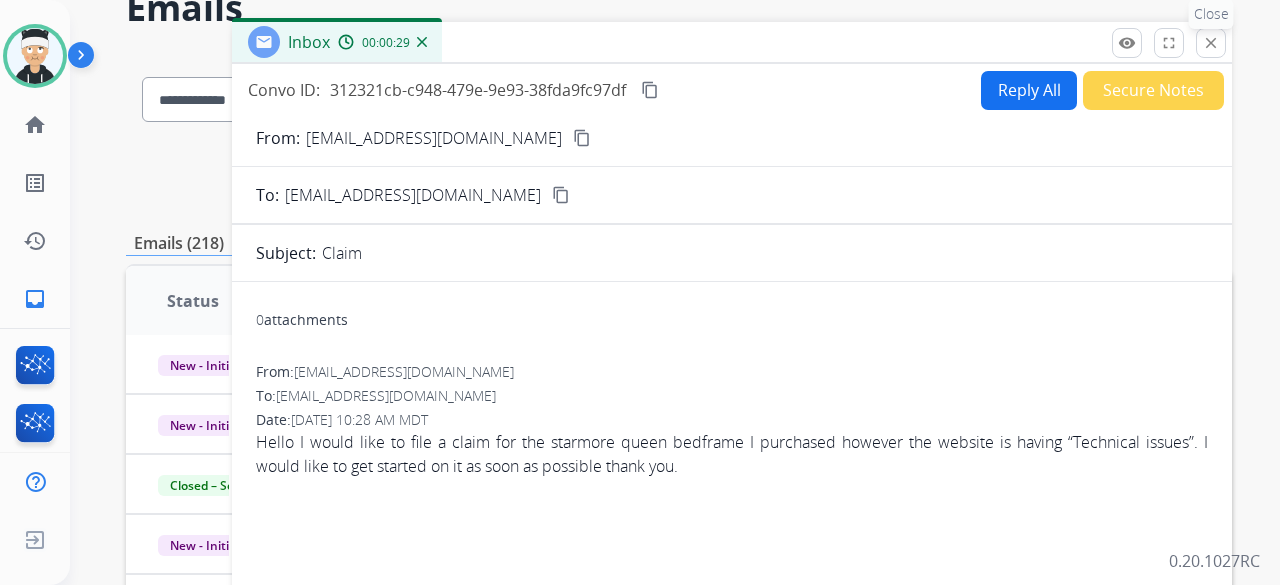 click on "close" at bounding box center (1211, 43) 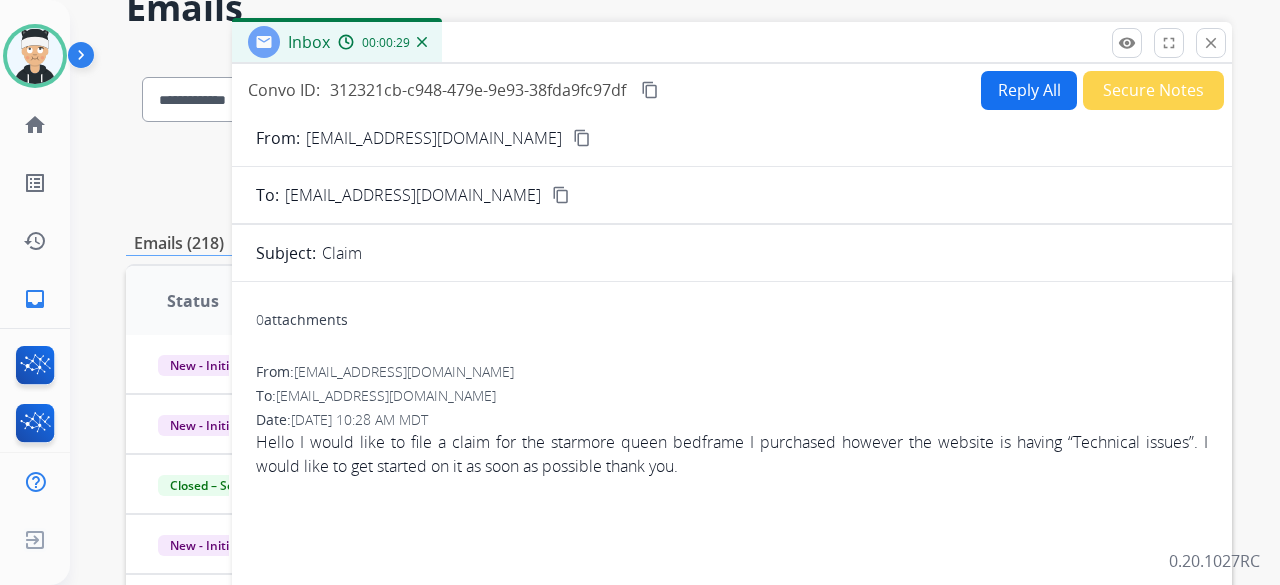 scroll, scrollTop: 18, scrollLeft: 0, axis: vertical 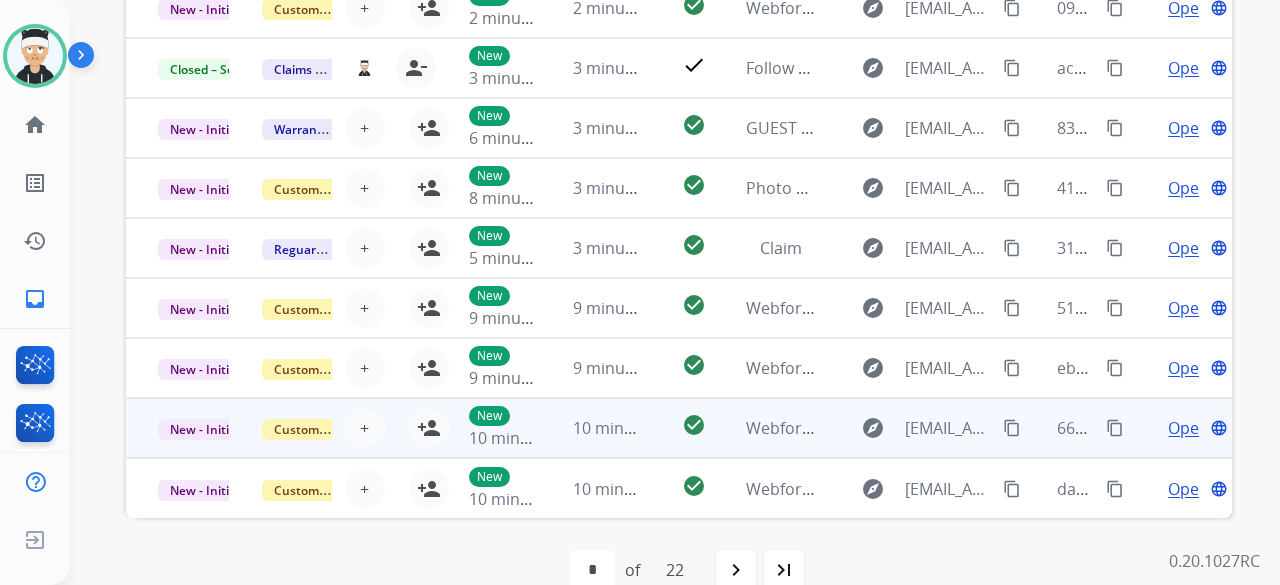 click on "Open" at bounding box center (1188, 428) 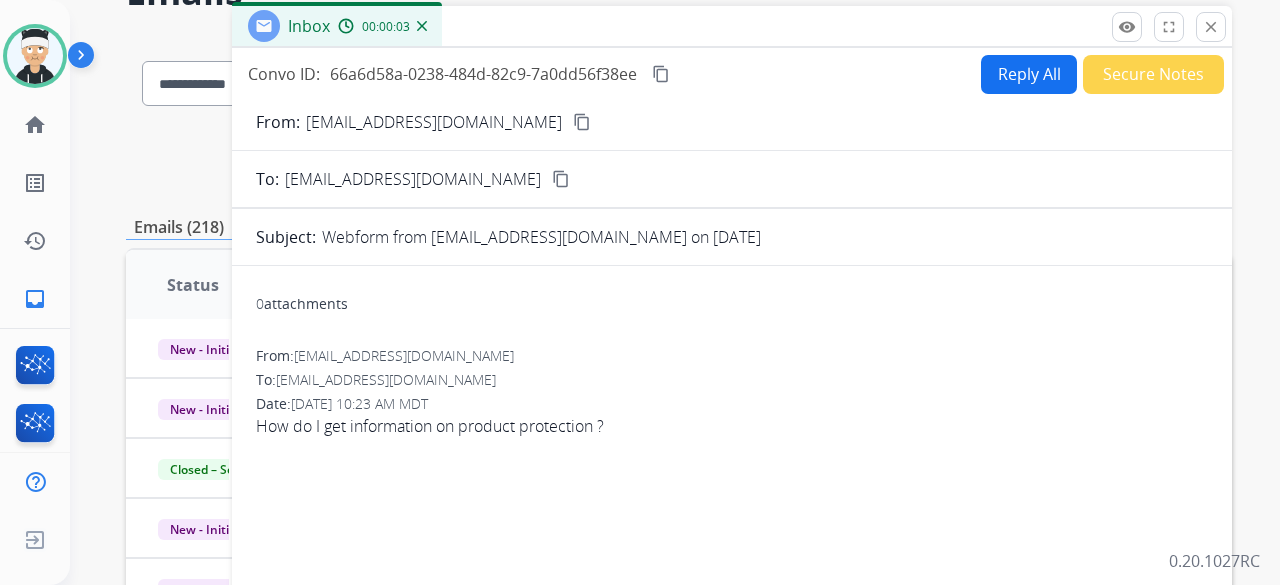 scroll, scrollTop: 116, scrollLeft: 0, axis: vertical 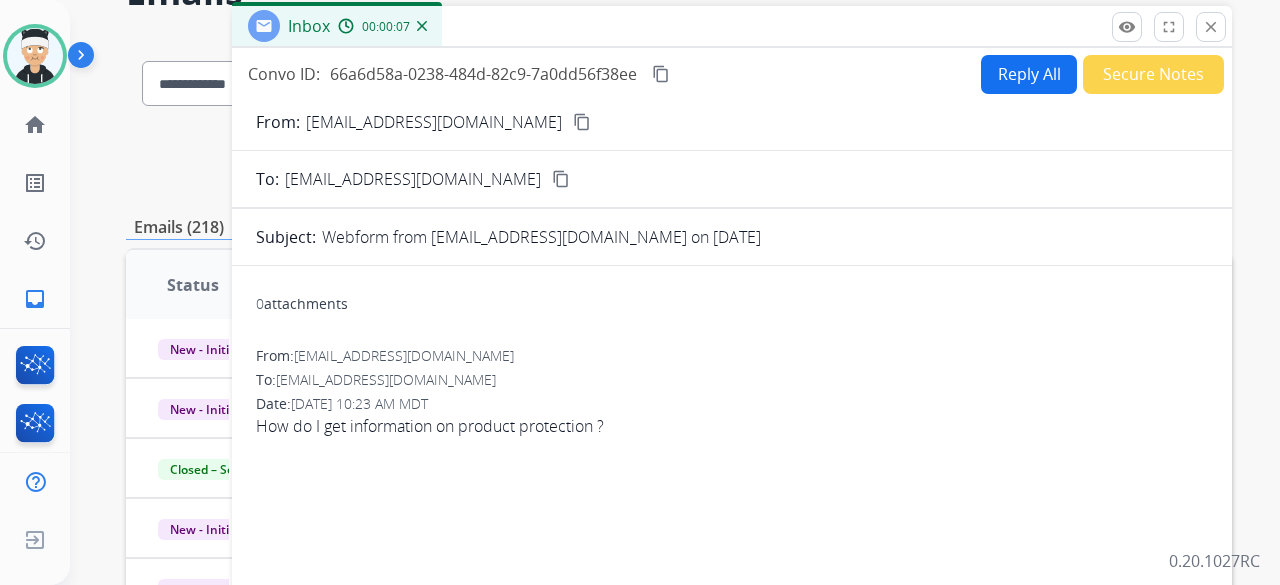 click on "Reply All" at bounding box center (1029, 74) 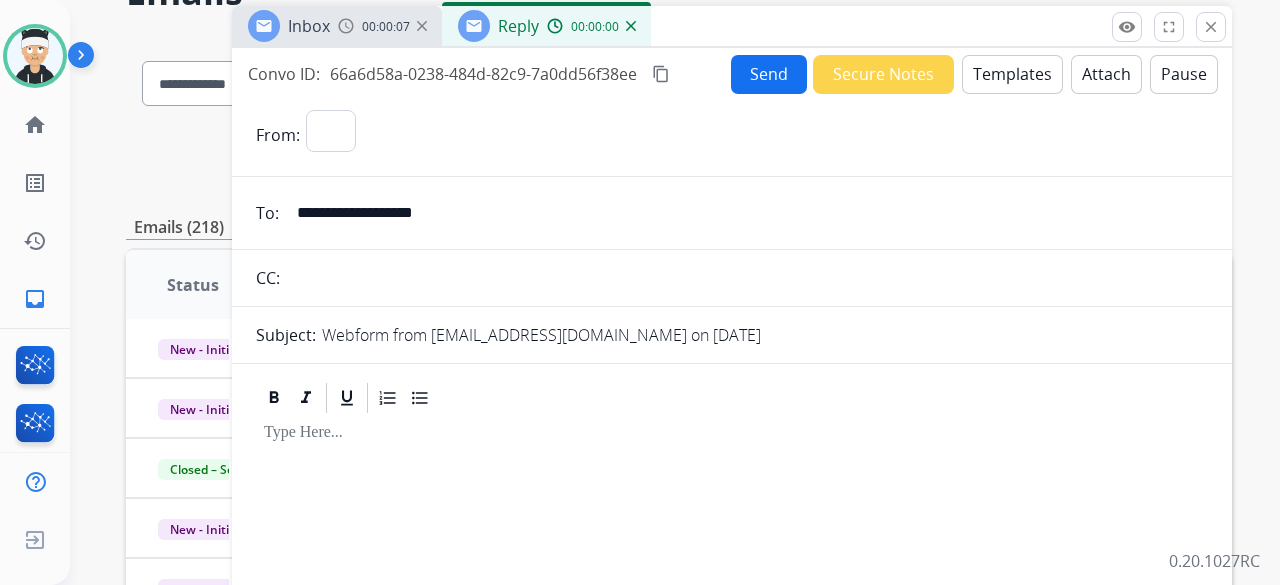 select on "**********" 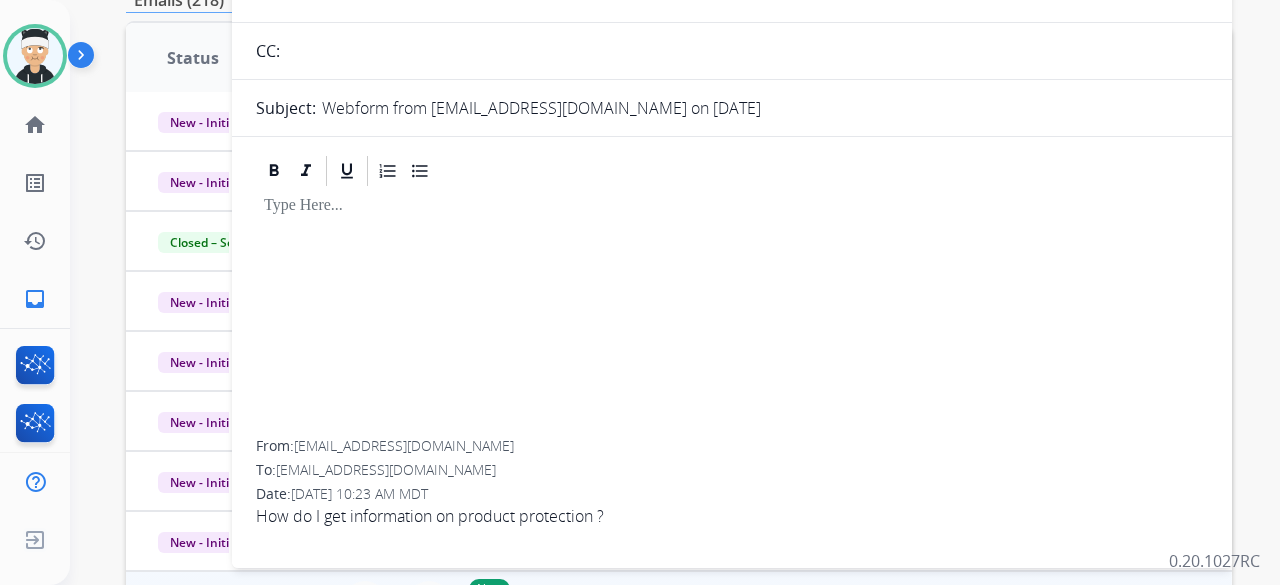 scroll, scrollTop: 416, scrollLeft: 0, axis: vertical 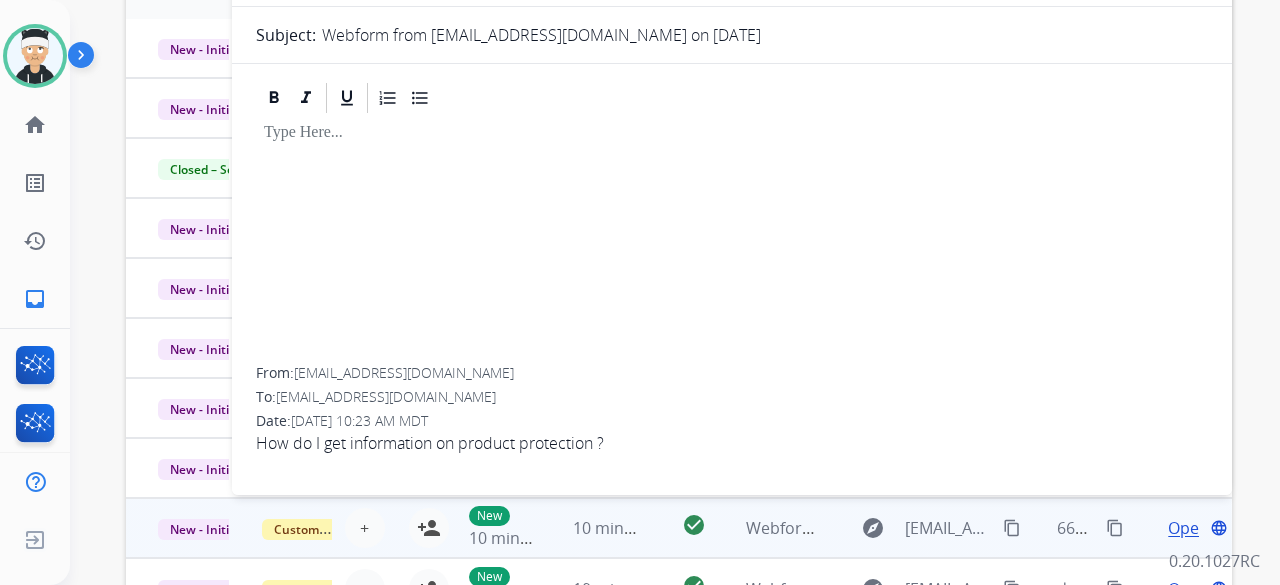 click on "How do I get information on product protection ?" at bounding box center [732, 443] 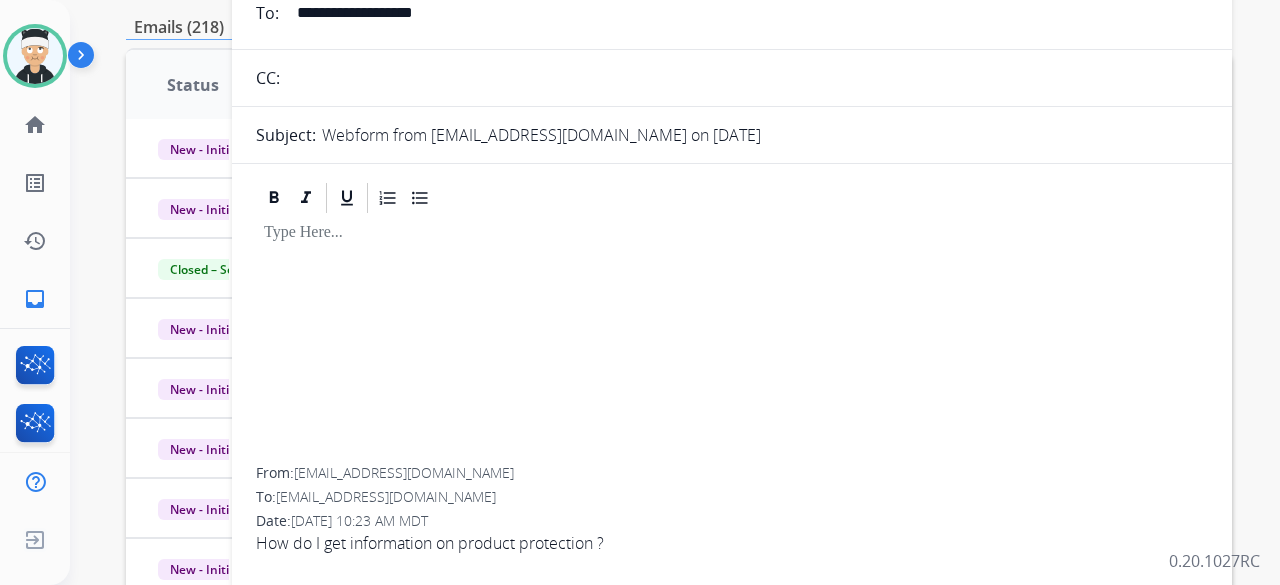 scroll, scrollTop: 16, scrollLeft: 0, axis: vertical 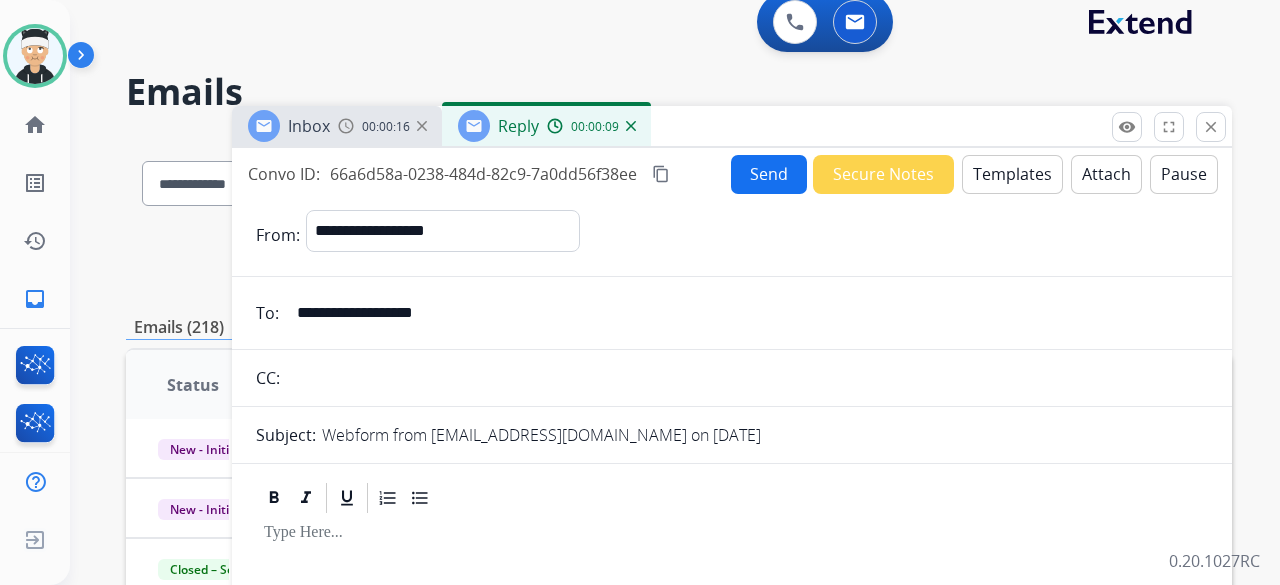click on "Templates" at bounding box center [1012, 174] 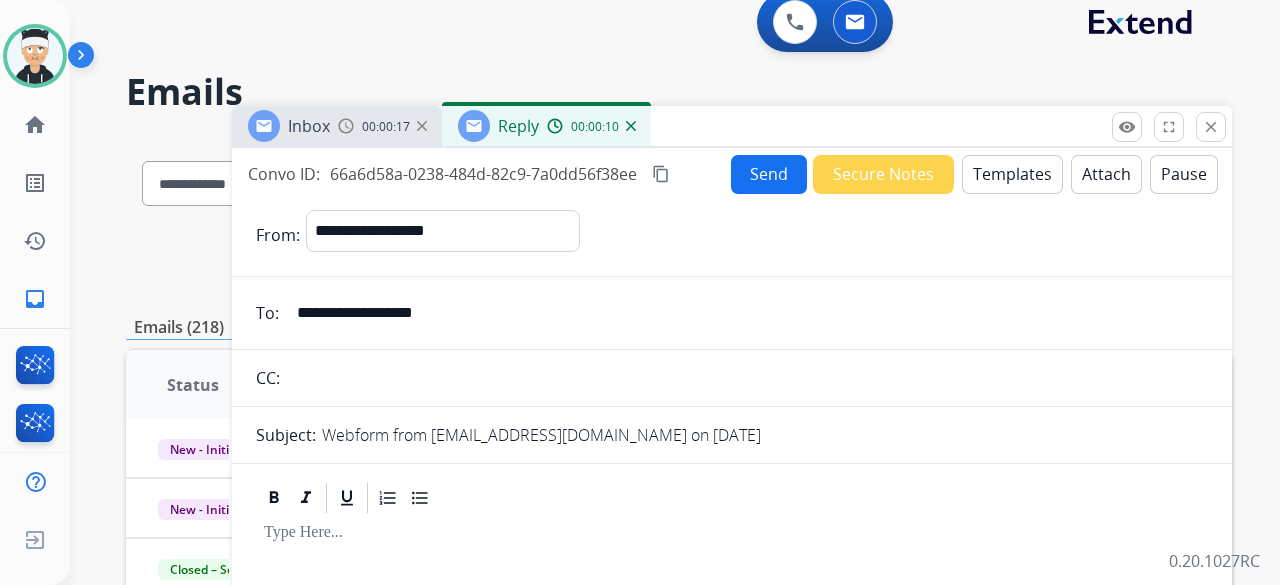click on "Templates" at bounding box center (1012, 174) 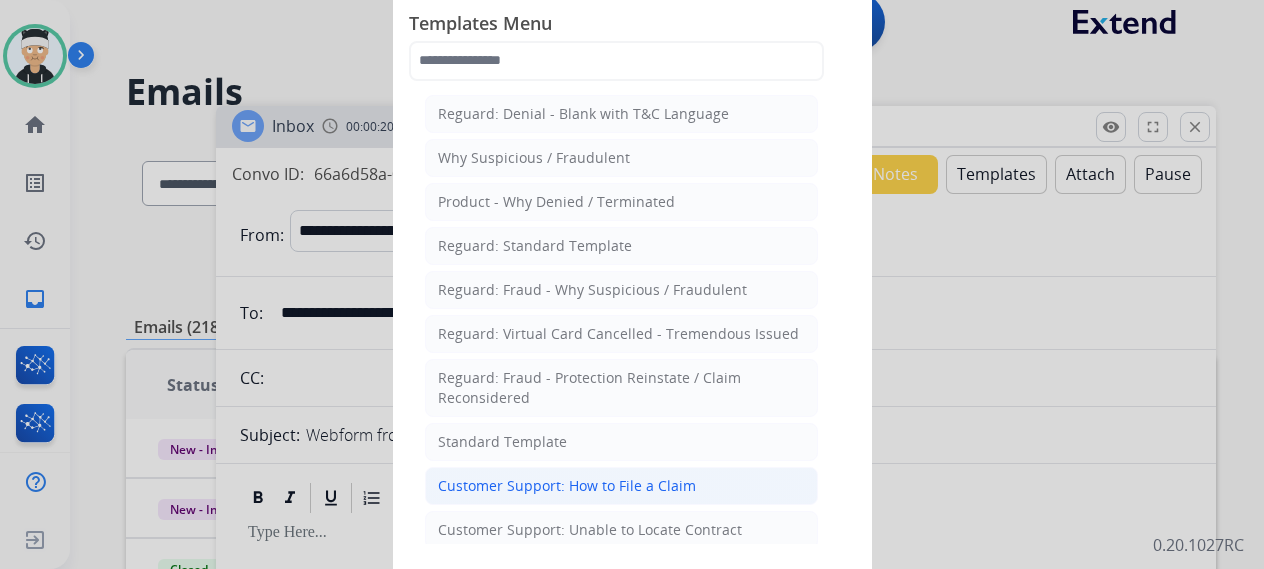 click on "Customer Support: How to File a Claim" 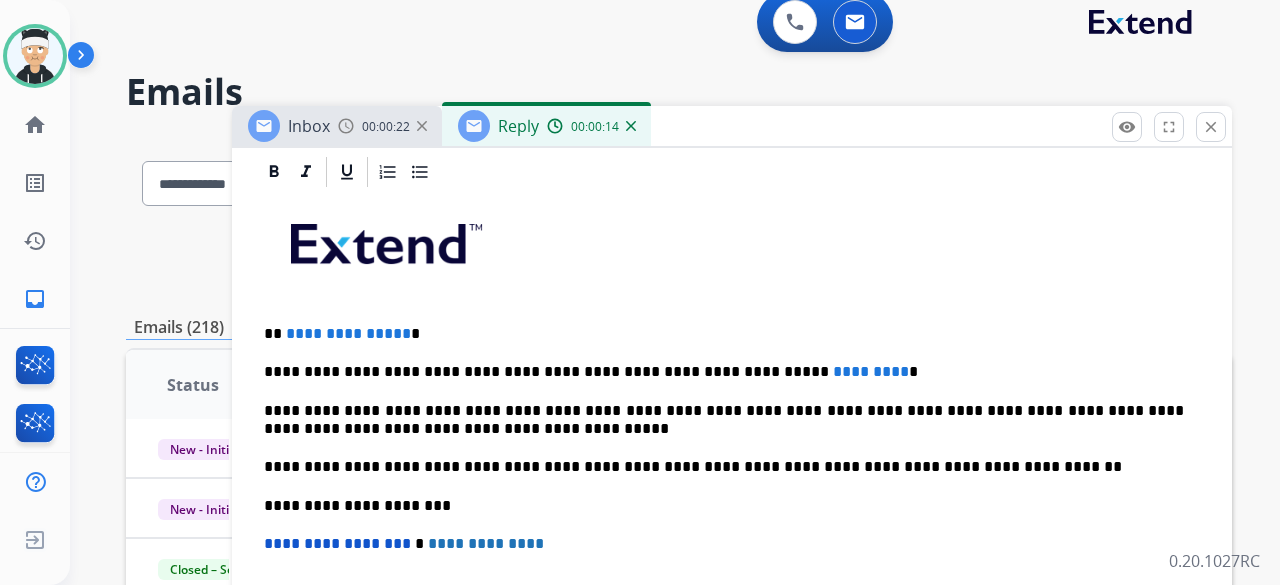 scroll, scrollTop: 475, scrollLeft: 0, axis: vertical 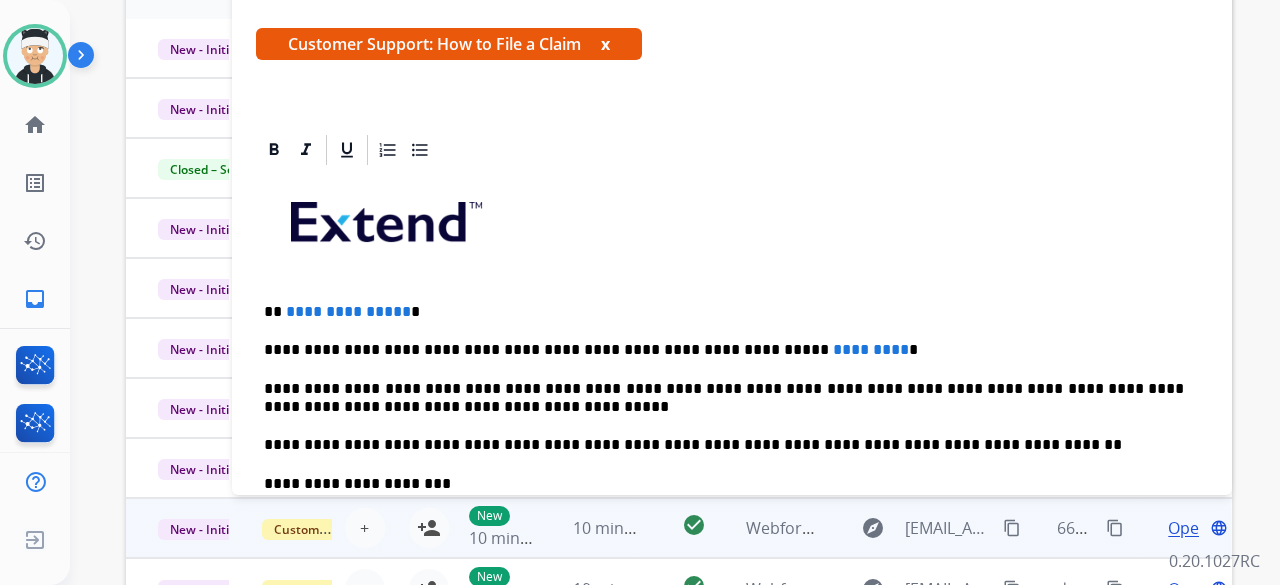 click on "**********" at bounding box center [724, 312] 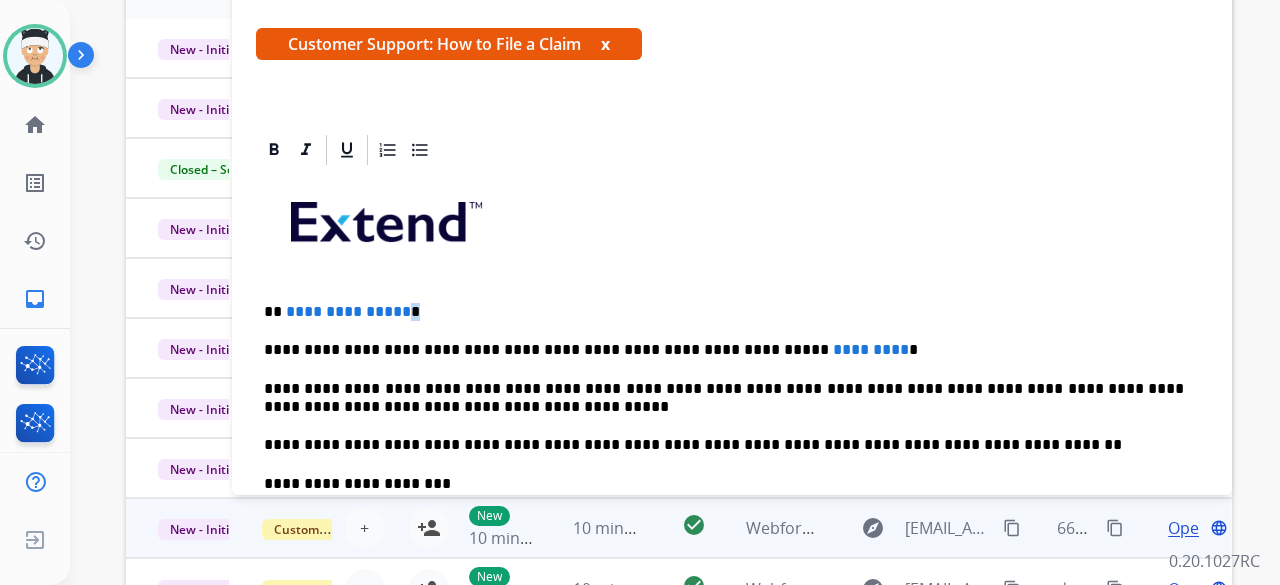 click on "**********" at bounding box center (724, 312) 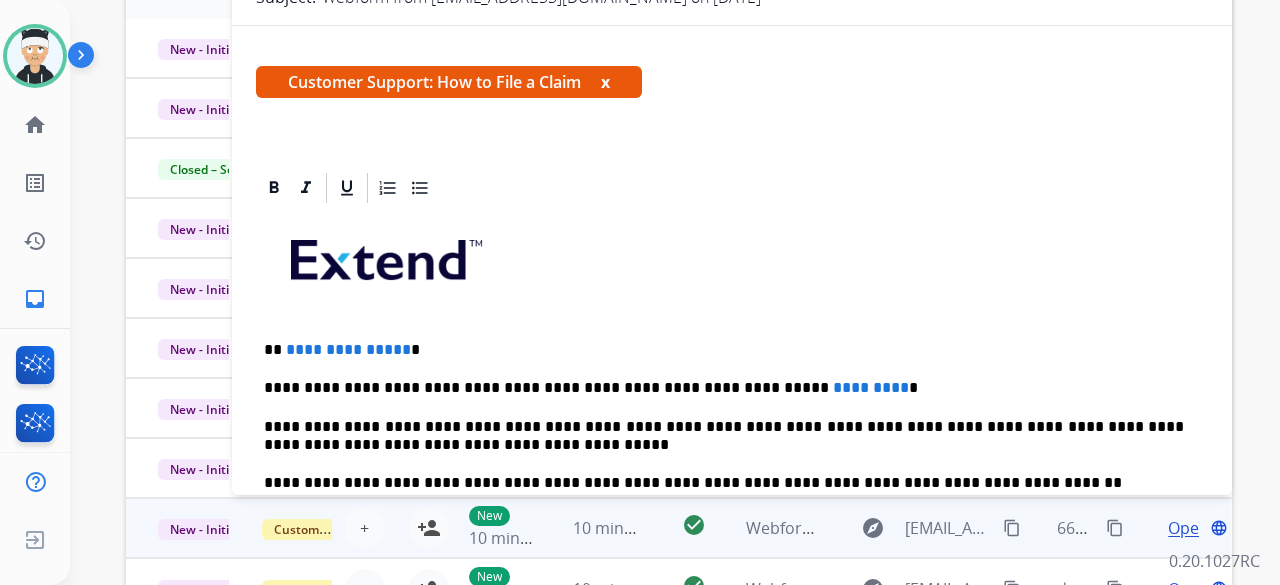 scroll, scrollTop: 0, scrollLeft: 0, axis: both 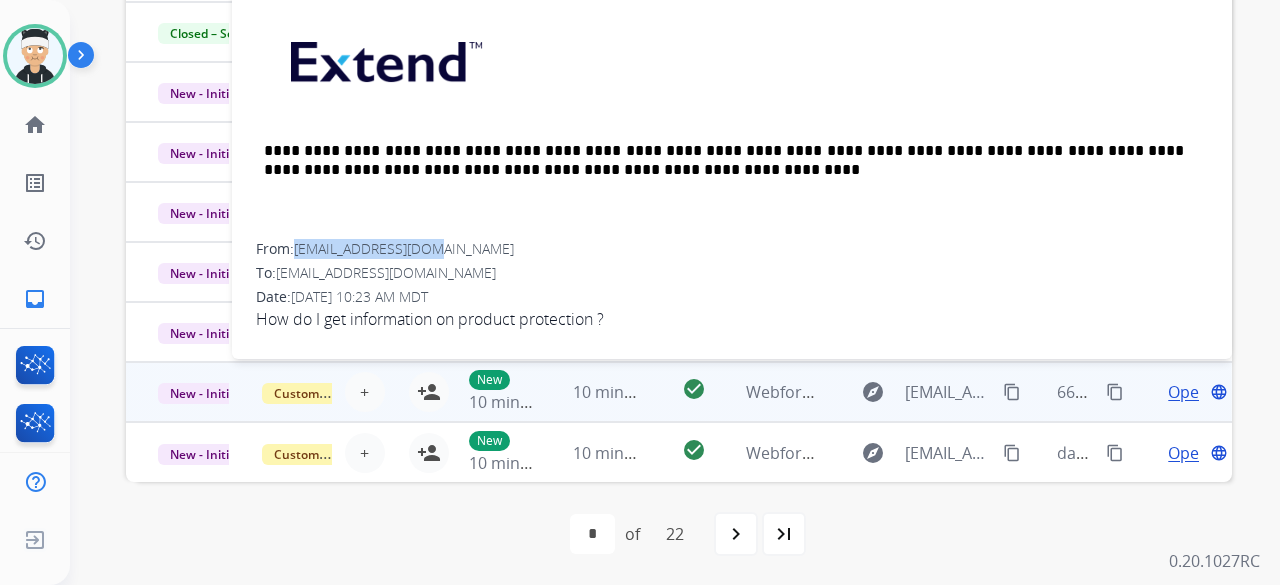 drag, startPoint x: 448, startPoint y: 242, endPoint x: 299, endPoint y: 252, distance: 149.33519 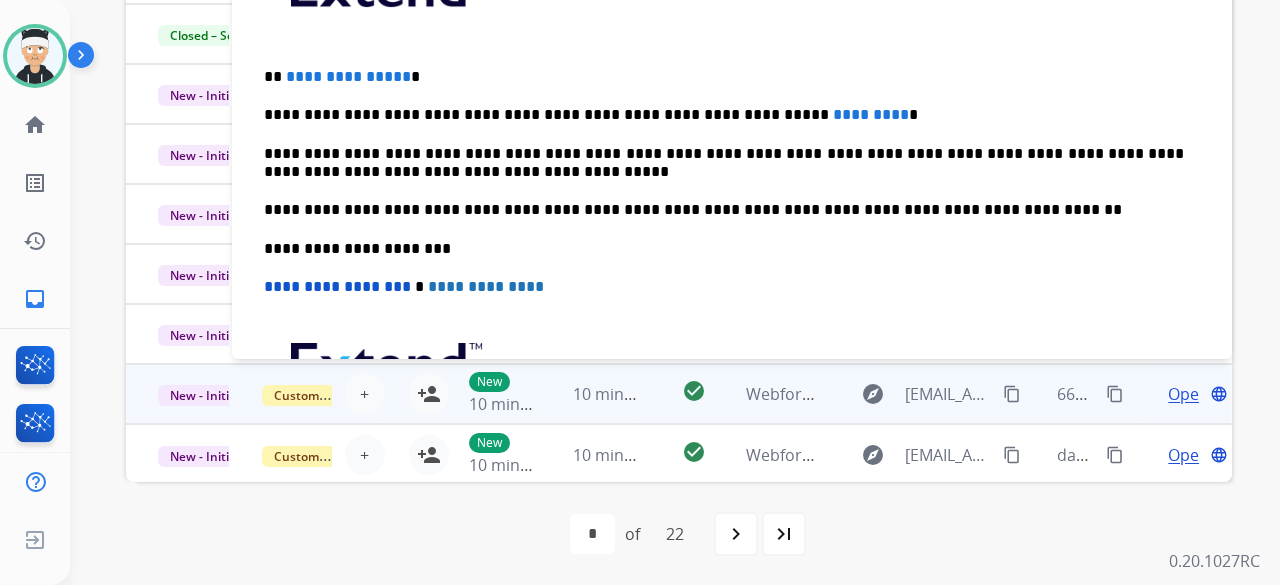 scroll, scrollTop: 75, scrollLeft: 0, axis: vertical 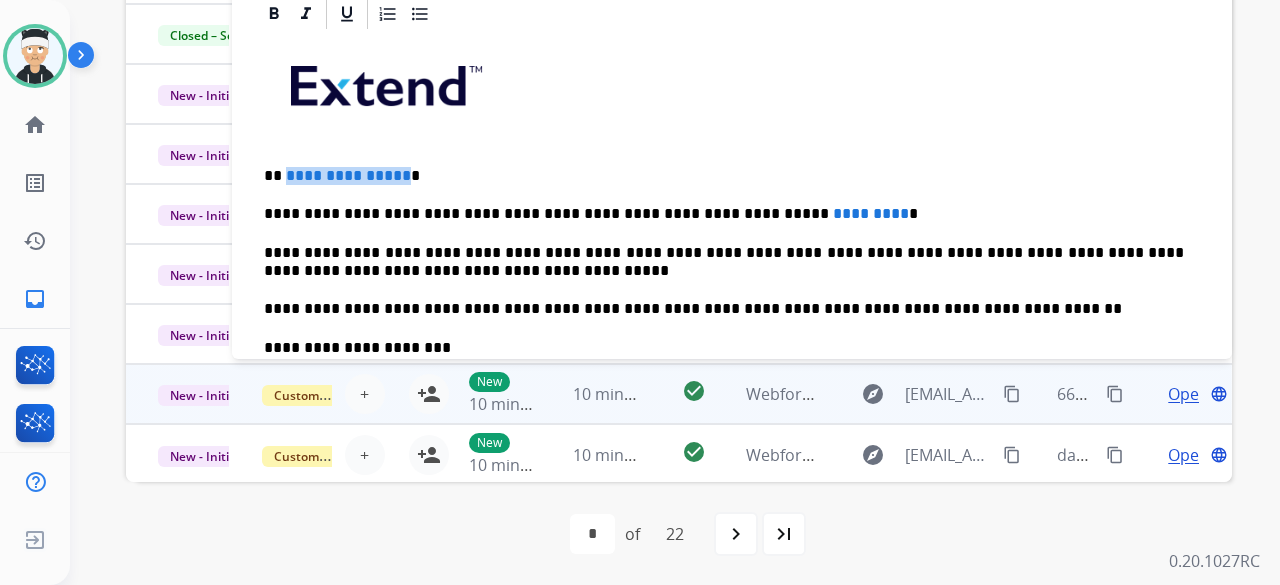 drag, startPoint x: 399, startPoint y: 171, endPoint x: 284, endPoint y: 173, distance: 115.01739 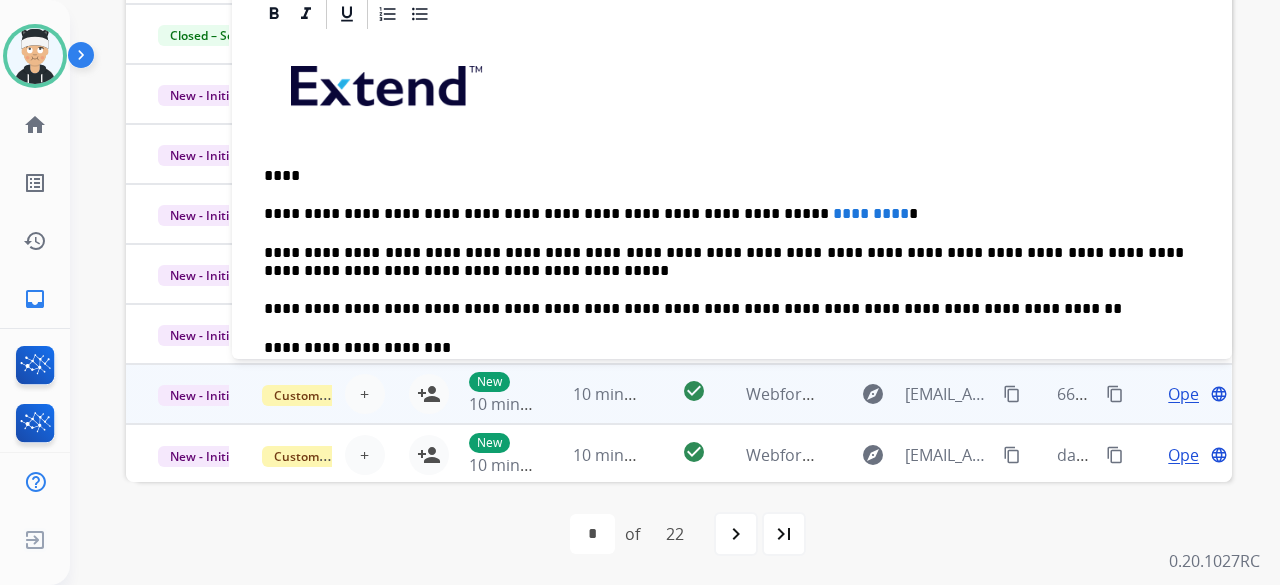 type 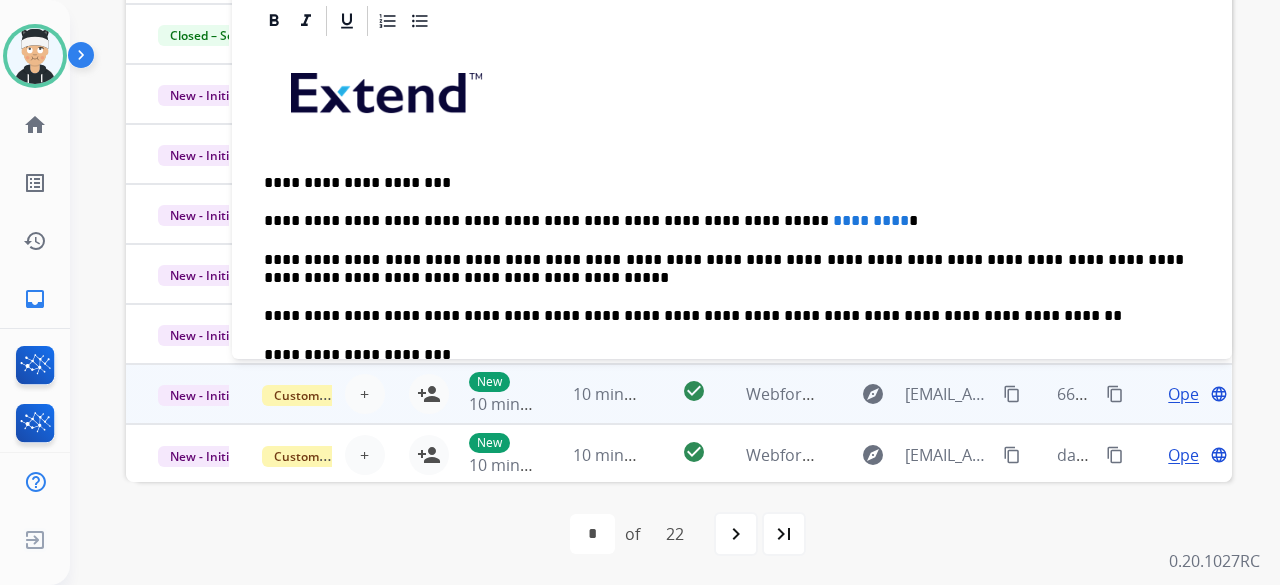 scroll, scrollTop: 100, scrollLeft: 0, axis: vertical 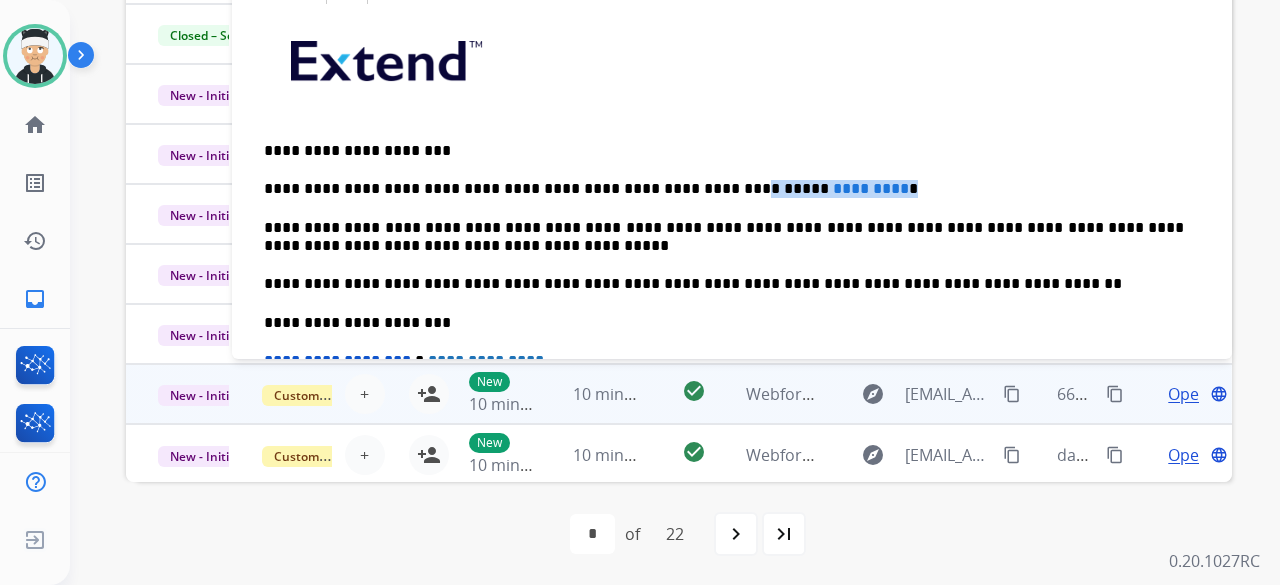 drag, startPoint x: 840, startPoint y: 193, endPoint x: 672, endPoint y: 187, distance: 168.1071 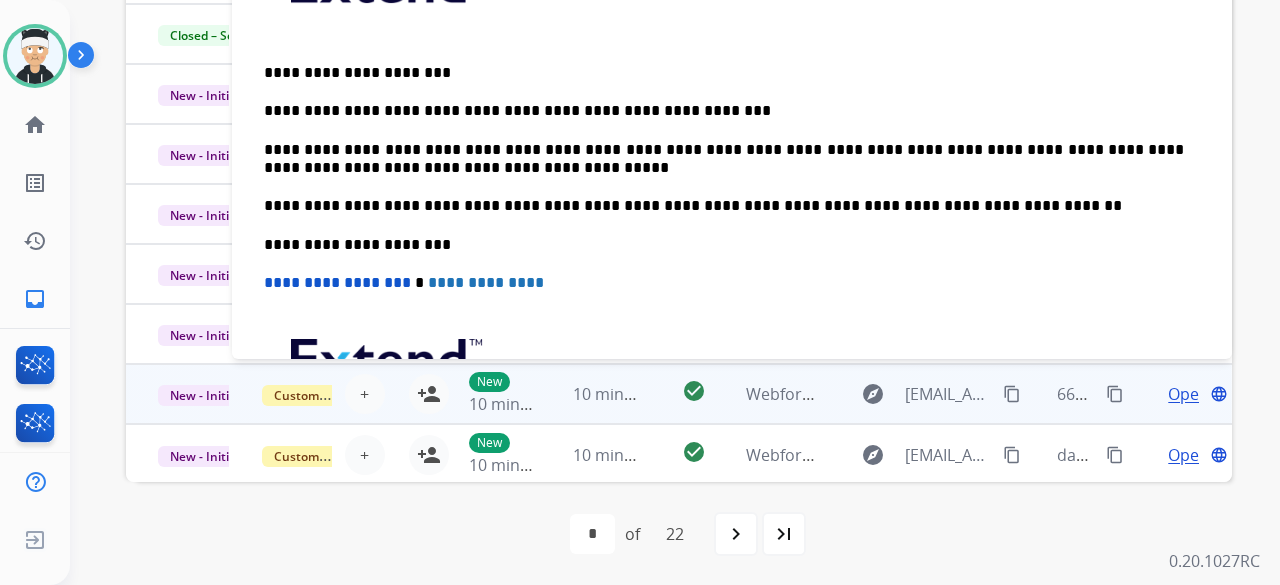 scroll, scrollTop: 0, scrollLeft: 0, axis: both 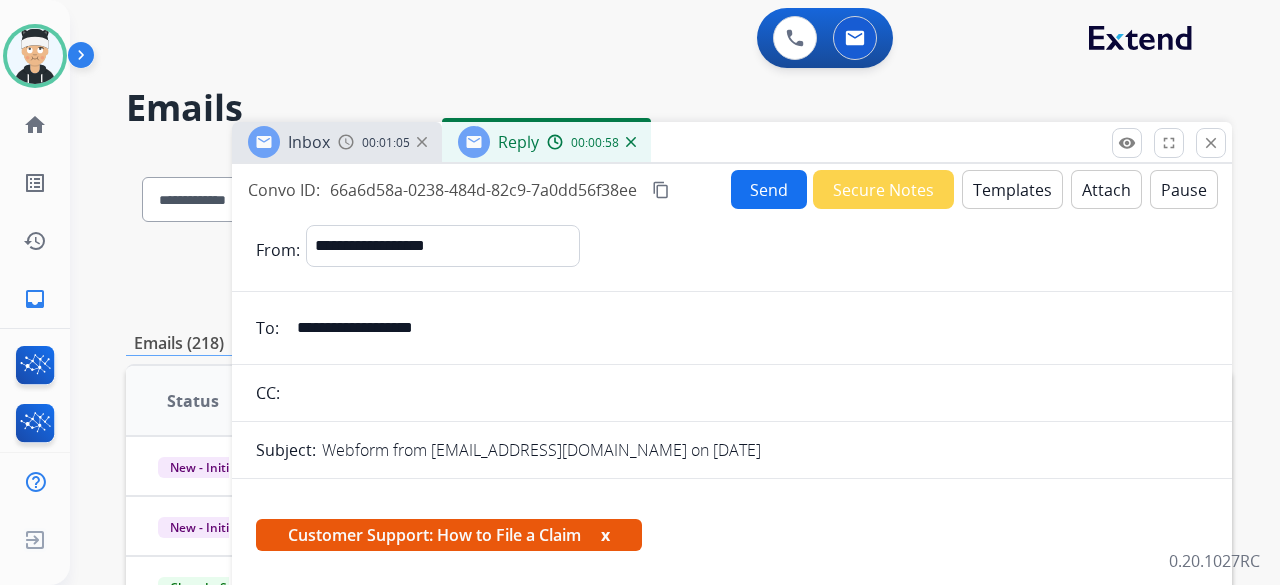 click on "Send" at bounding box center (769, 189) 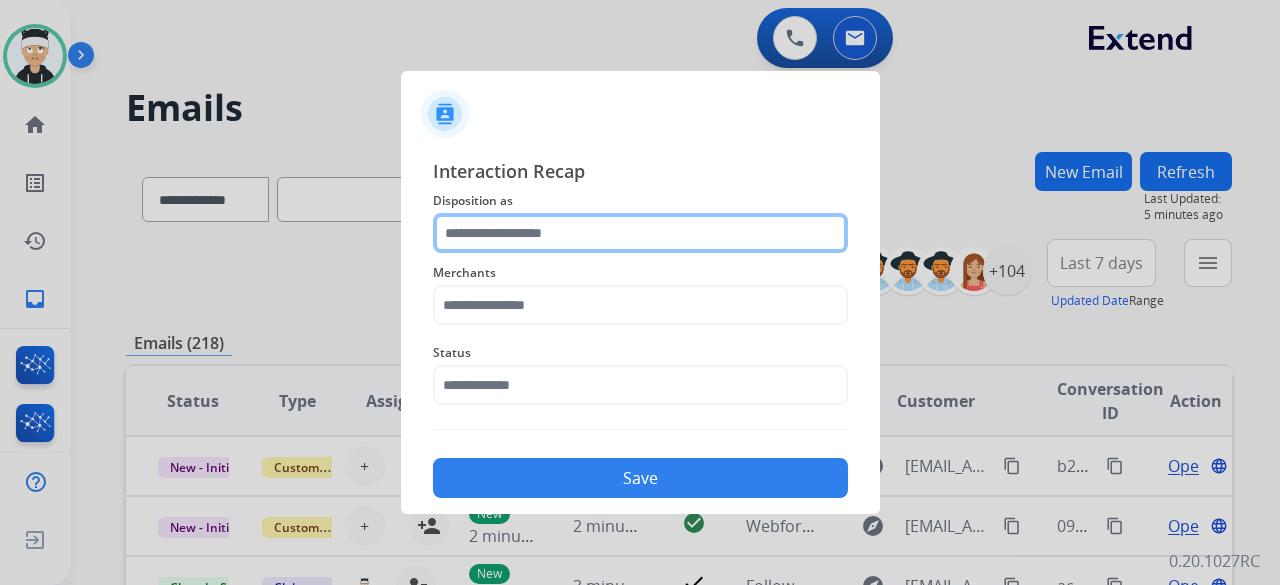 click 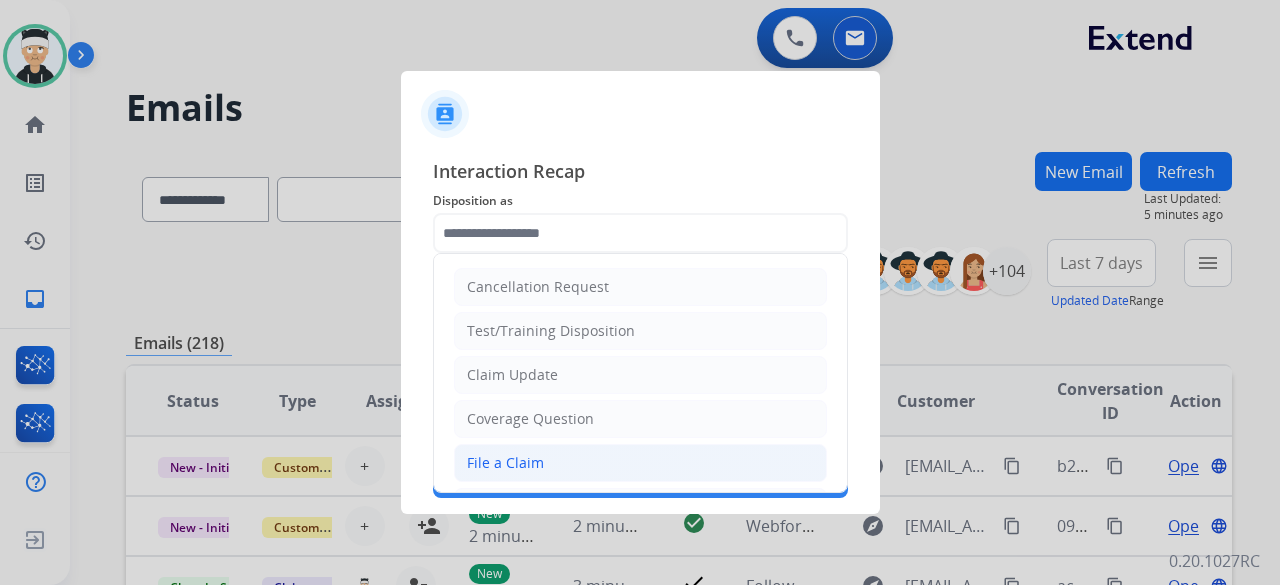 click on "File a Claim" 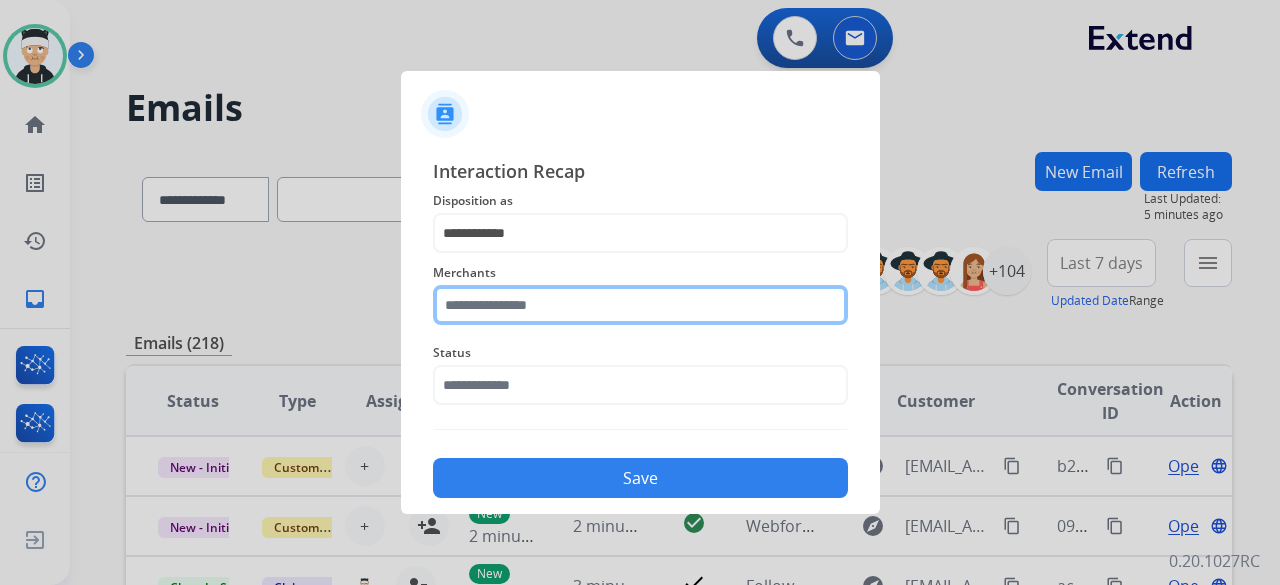 click 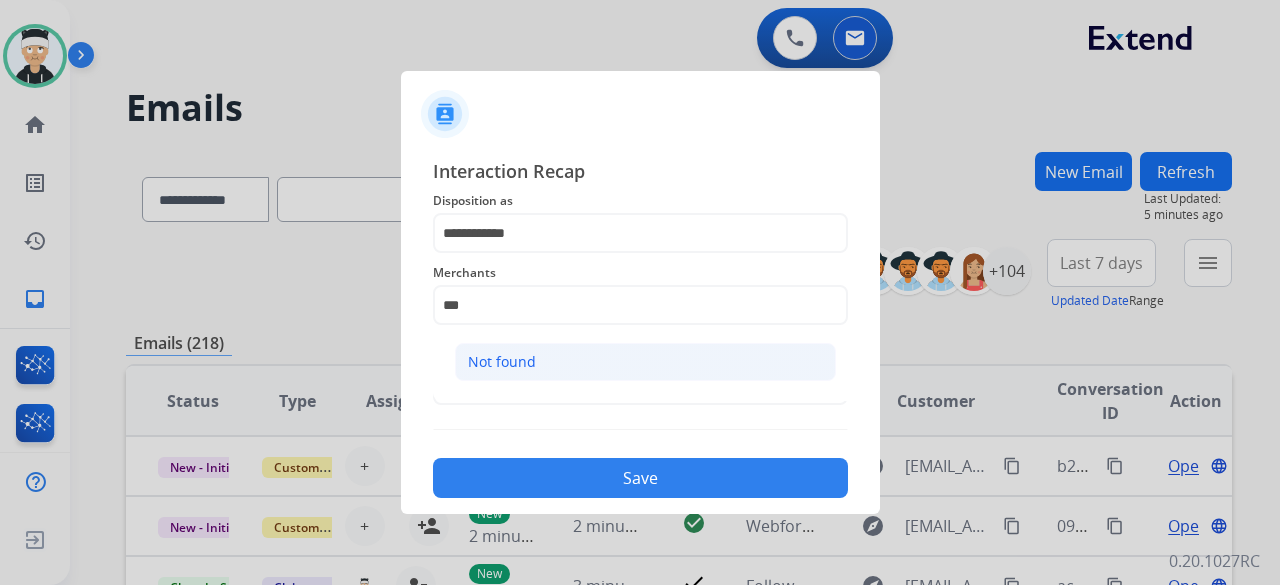 click on "Not found" 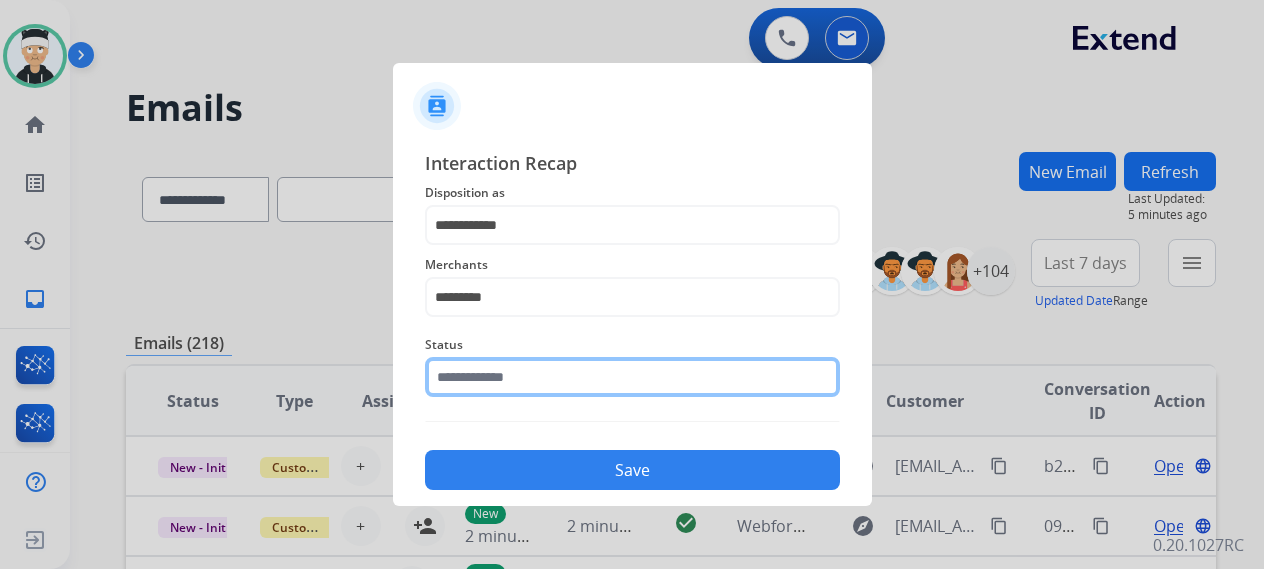 click 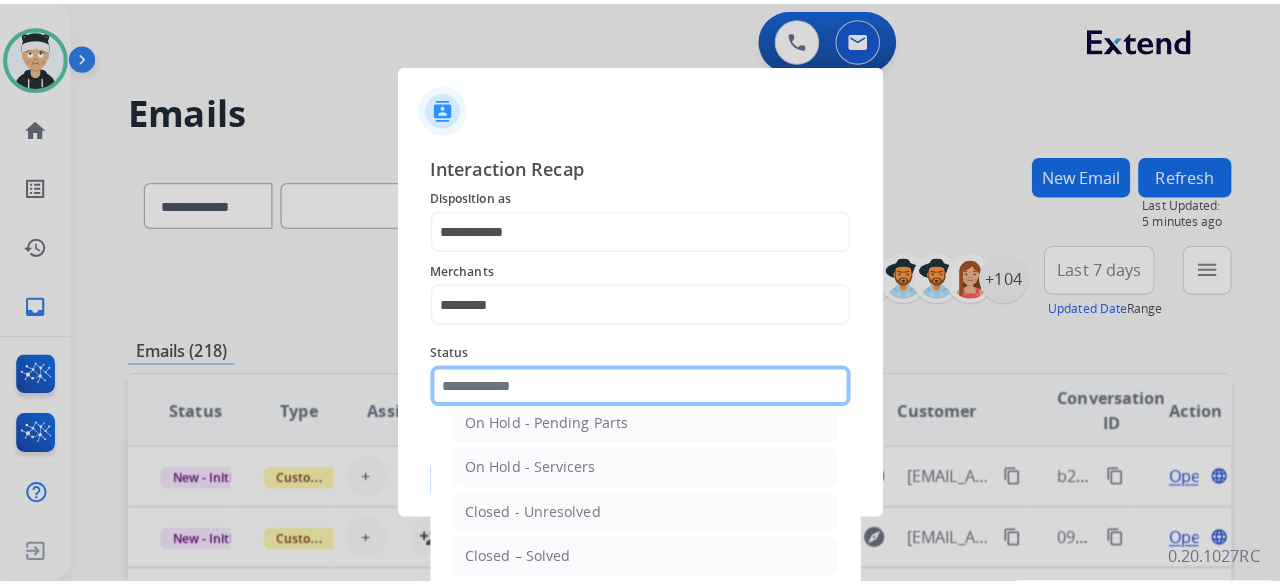 scroll, scrollTop: 114, scrollLeft: 0, axis: vertical 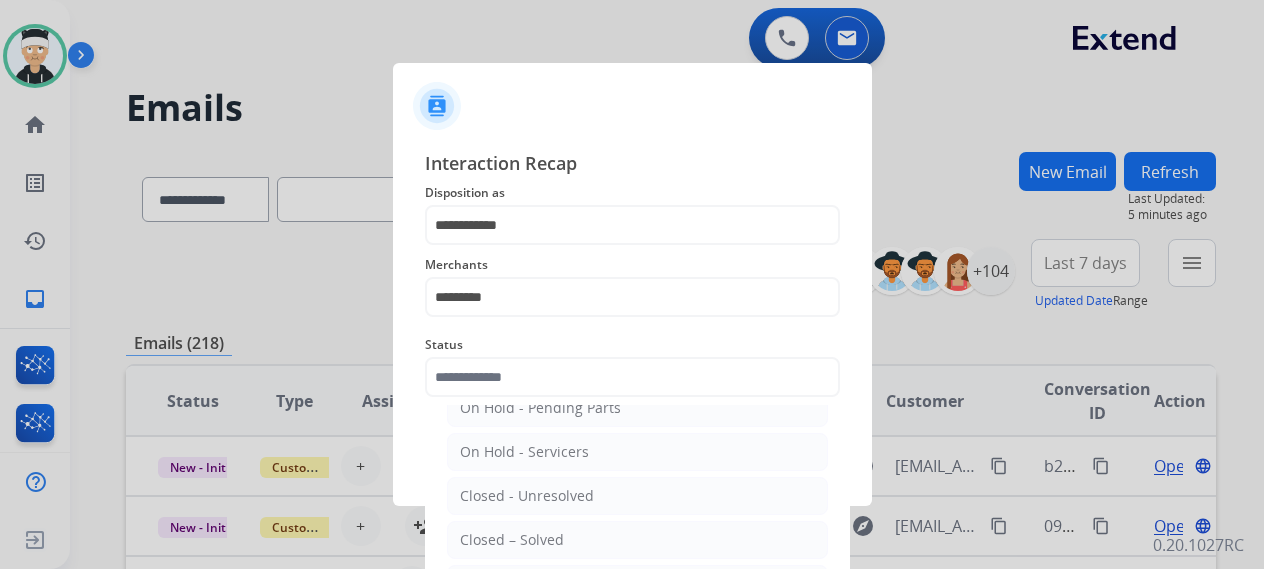 click on "Closed – Solved" 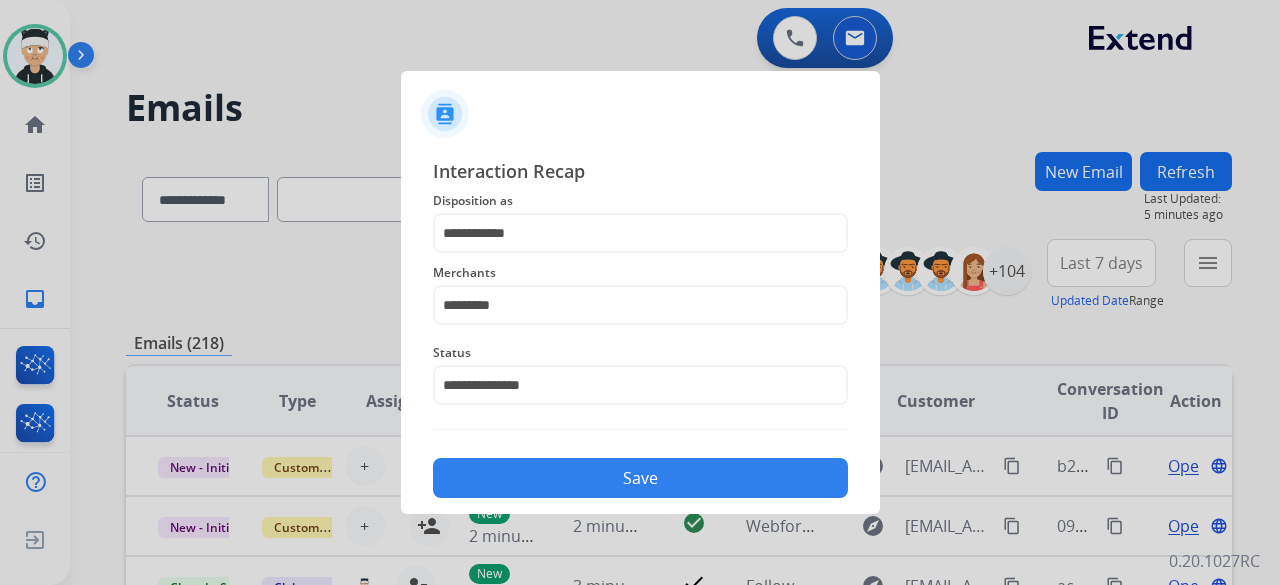 click on "Save" 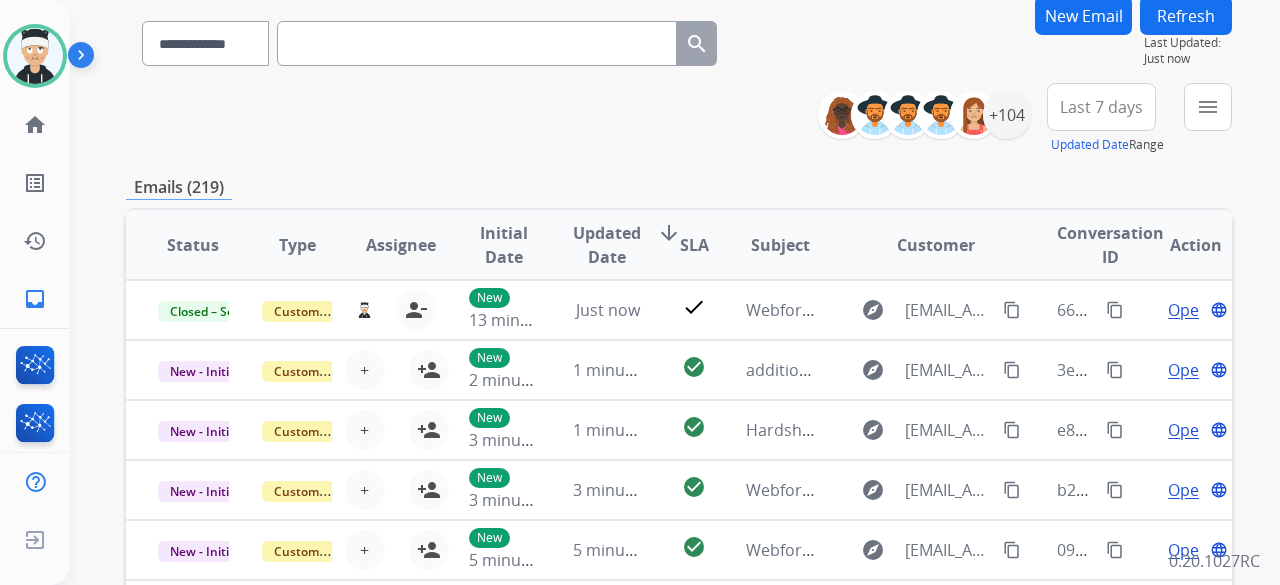 scroll, scrollTop: 200, scrollLeft: 0, axis: vertical 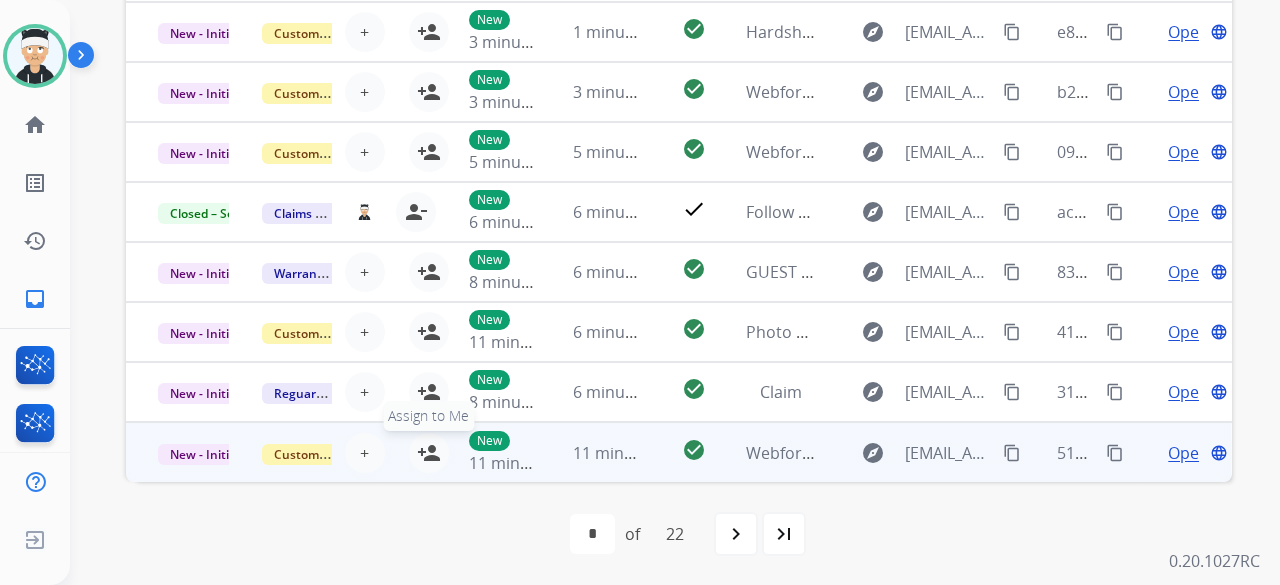 click on "person_add" at bounding box center (429, 453) 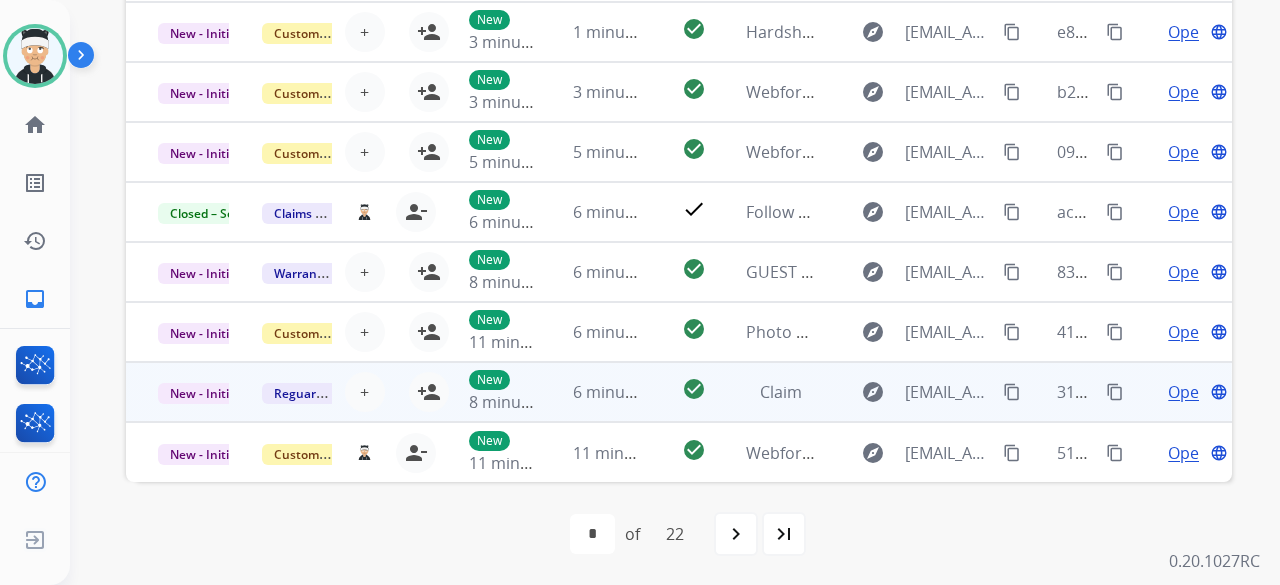 click on "person_add" at bounding box center (429, 392) 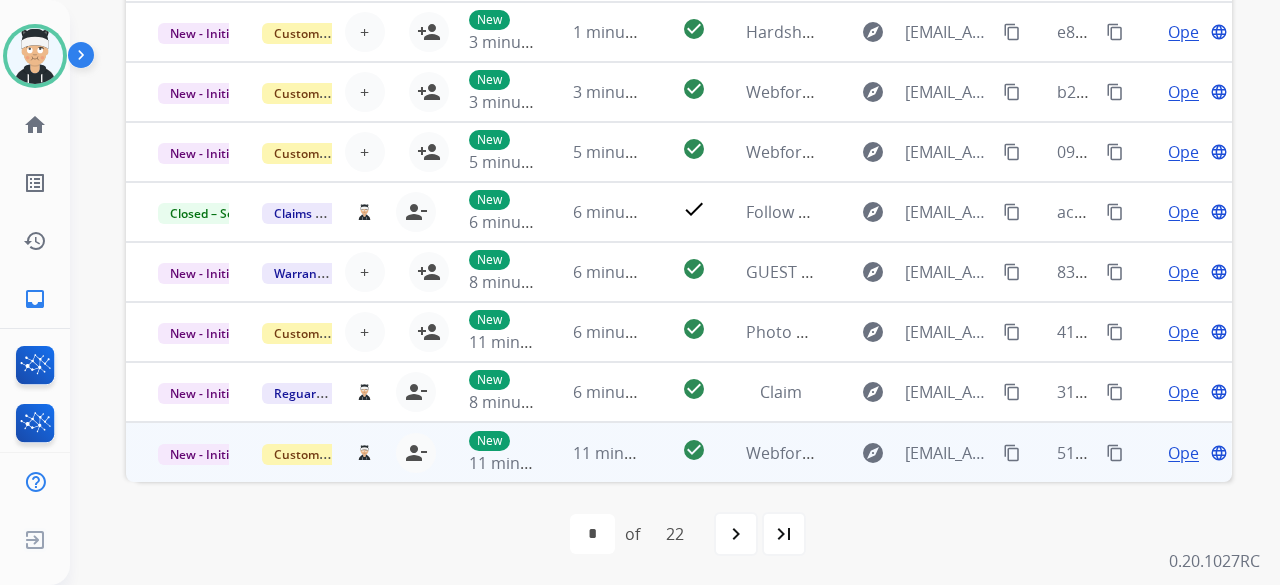 click on "Open" at bounding box center (1188, 453) 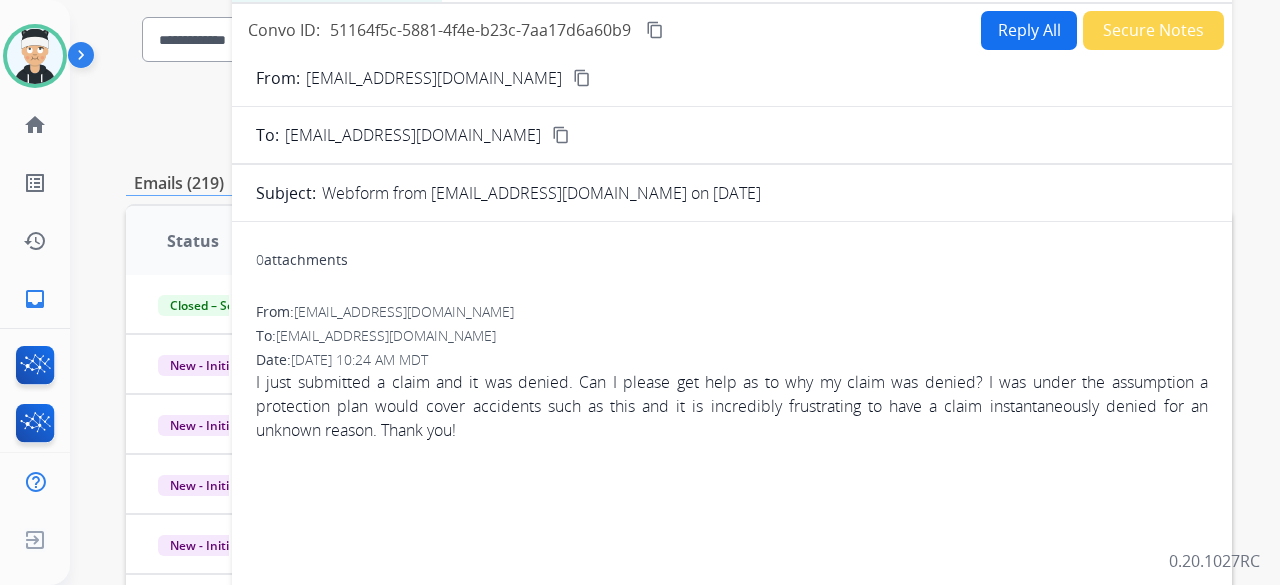 scroll, scrollTop: 152, scrollLeft: 0, axis: vertical 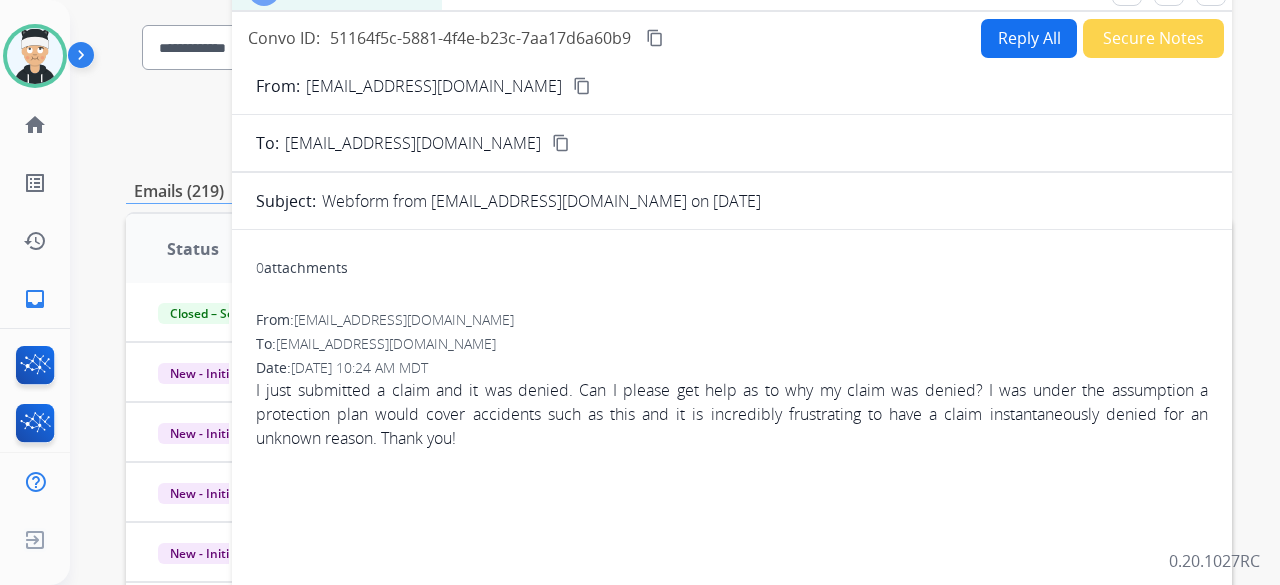 click on "content_copy" at bounding box center (582, 86) 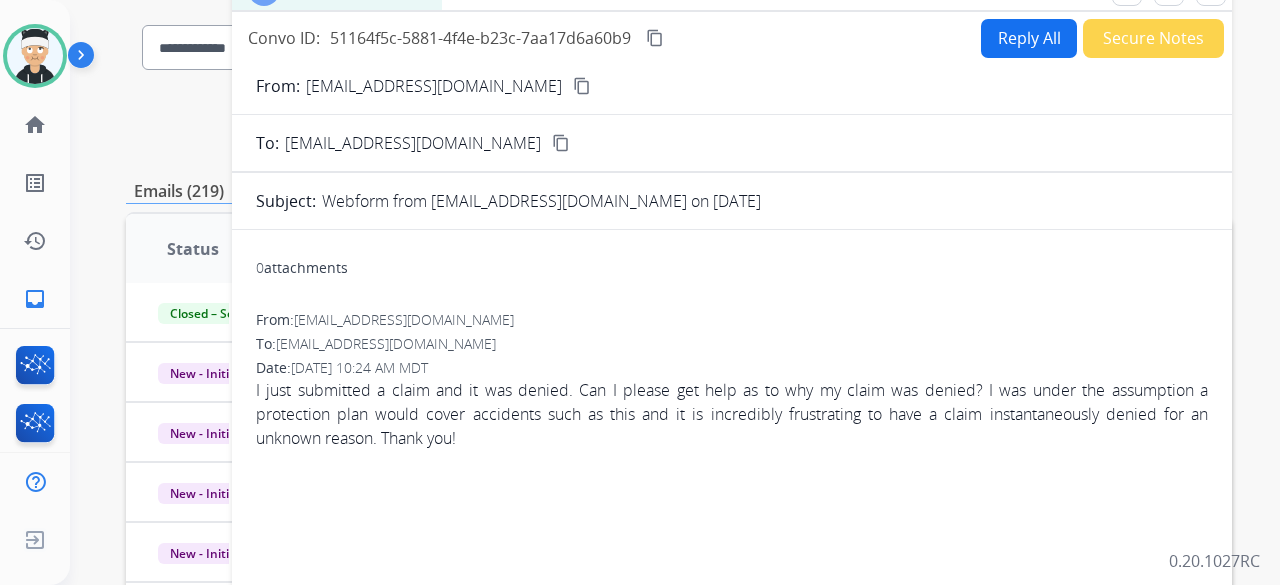 click on "Reply All" at bounding box center [1029, 38] 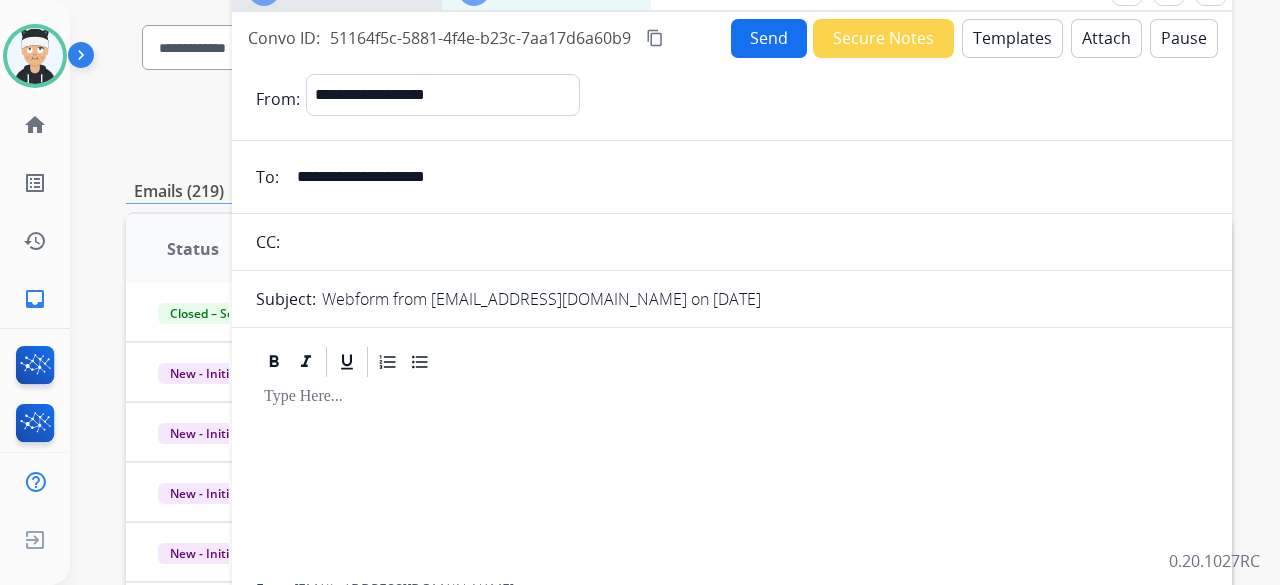 click on "Templates" at bounding box center [1012, 38] 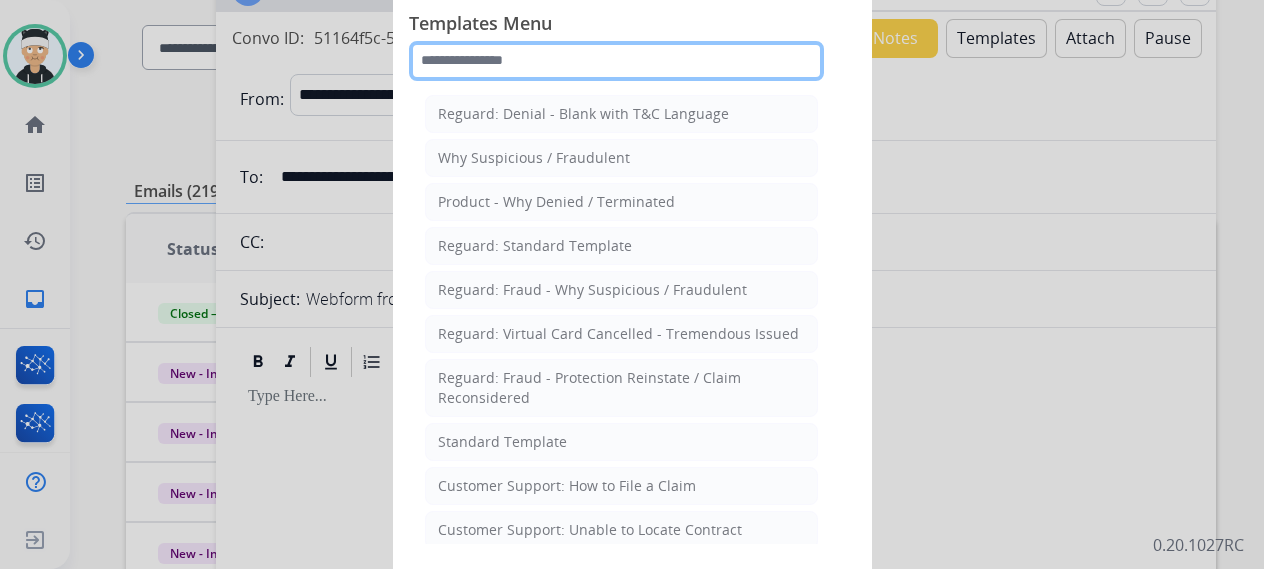 click 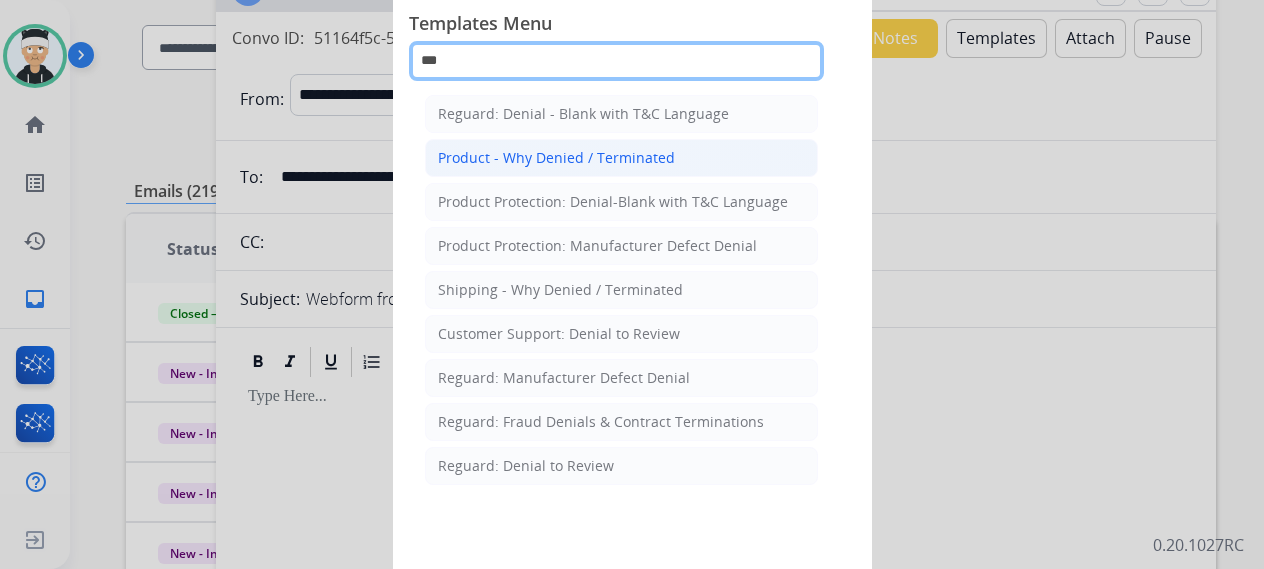 type on "***" 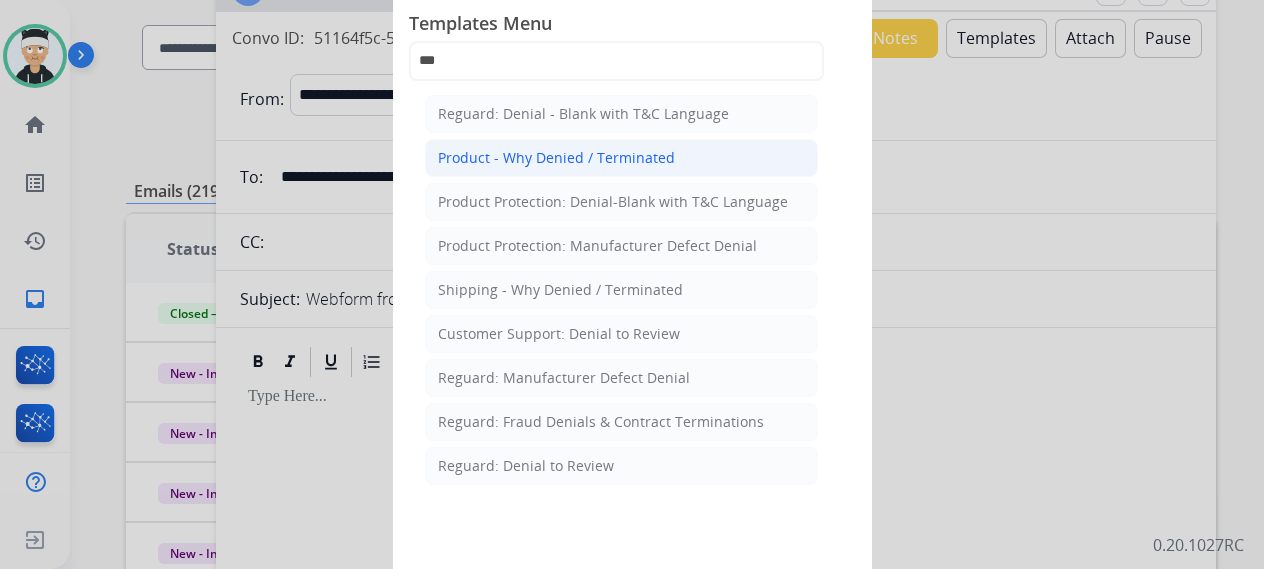 click on "Product - Why Denied / Terminated" 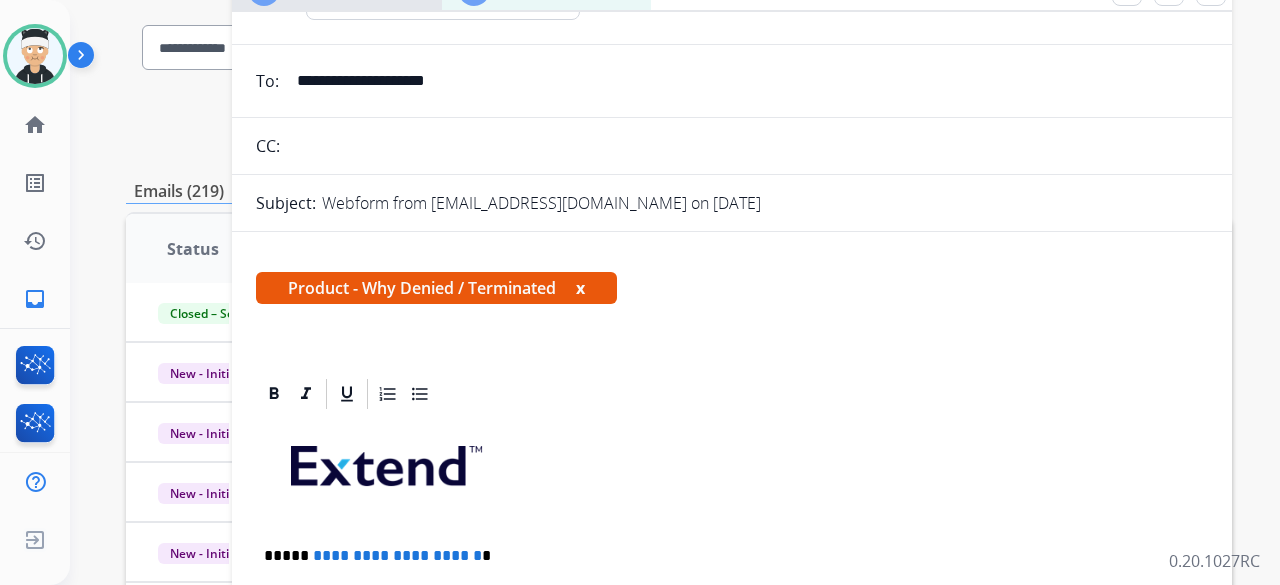 scroll, scrollTop: 0, scrollLeft: 0, axis: both 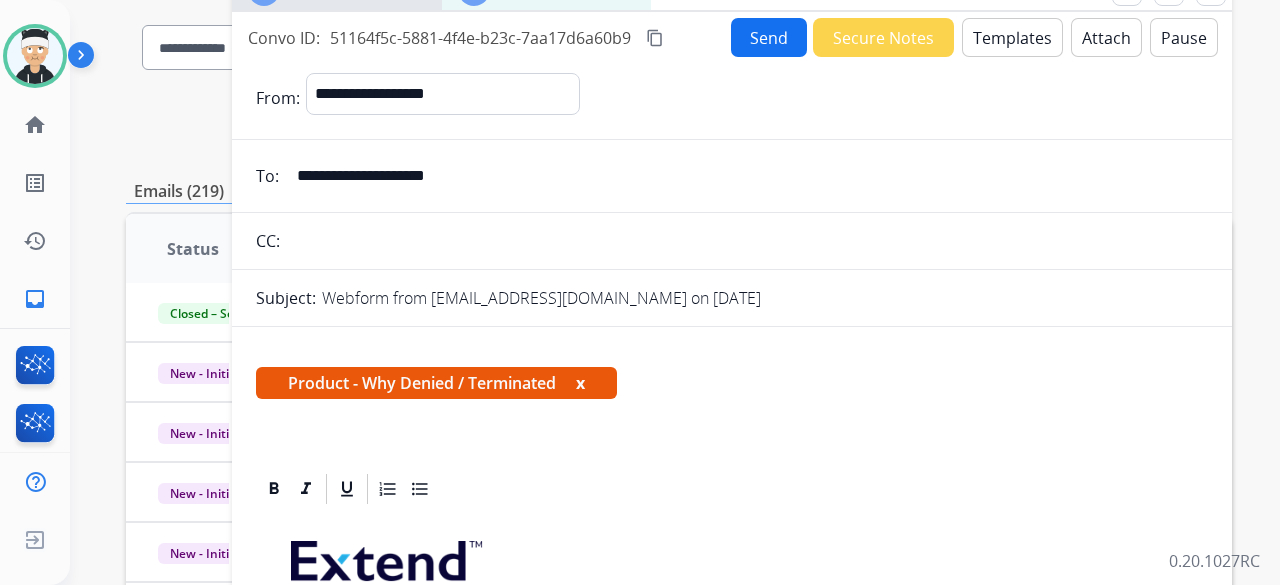 click on "Templates" at bounding box center [1012, 37] 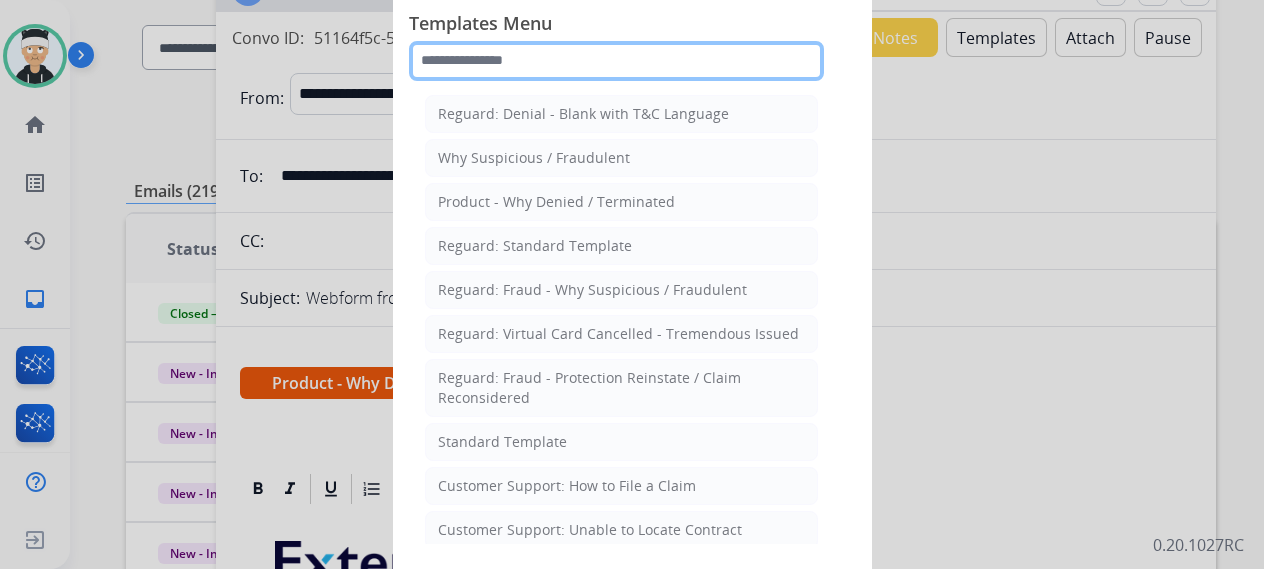 click 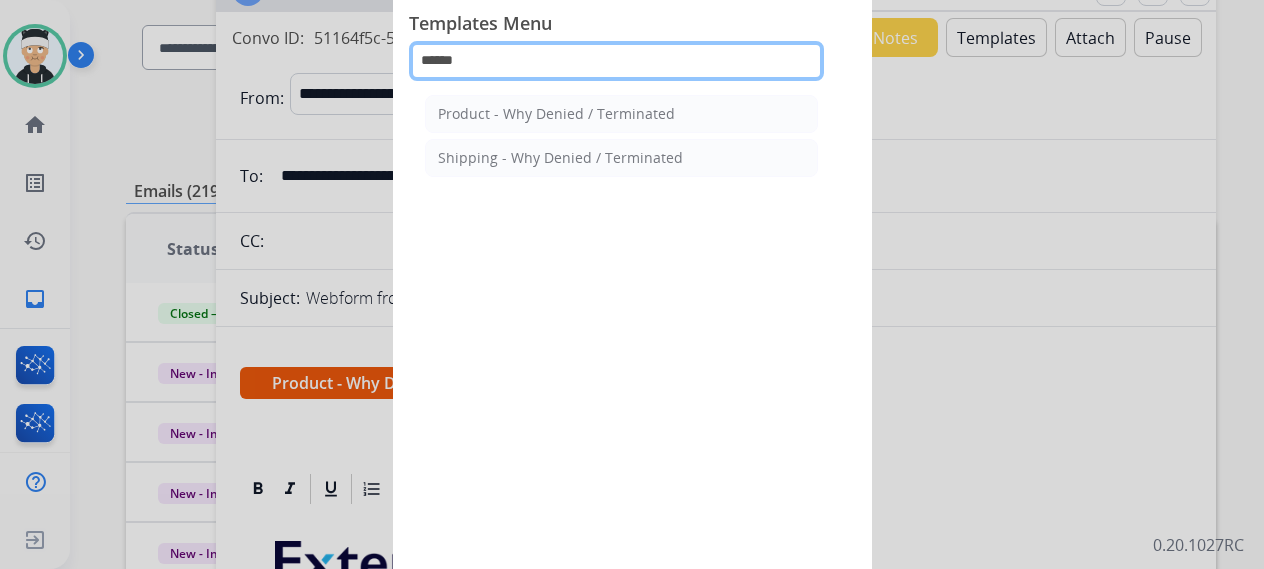 type on "******" 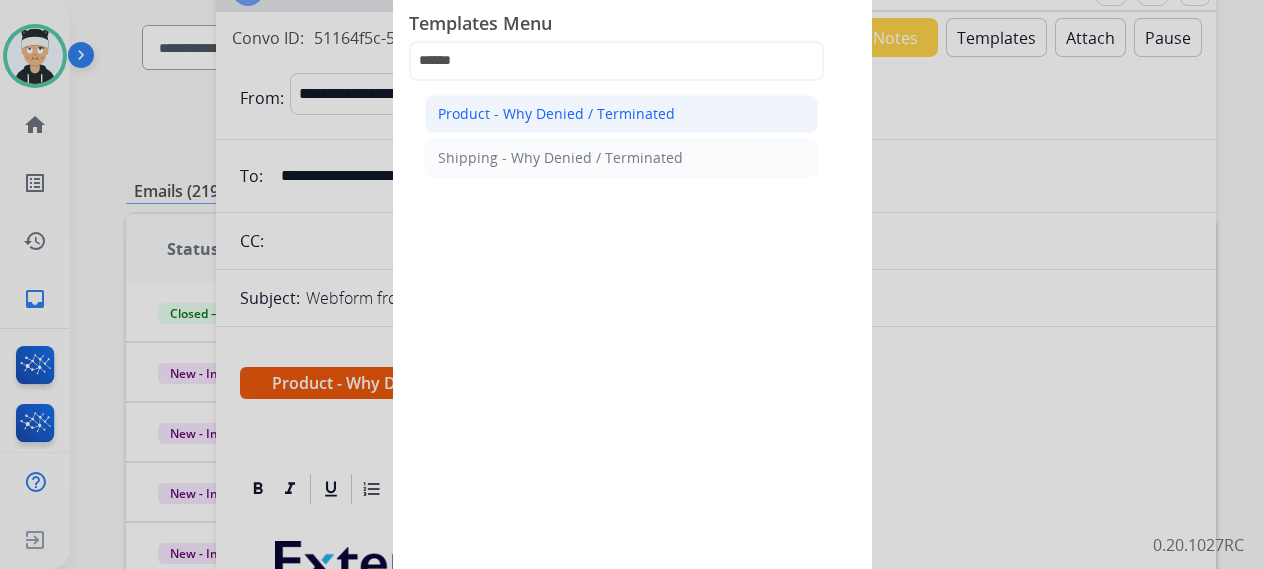 click on "Product - Why Denied / Terminated" 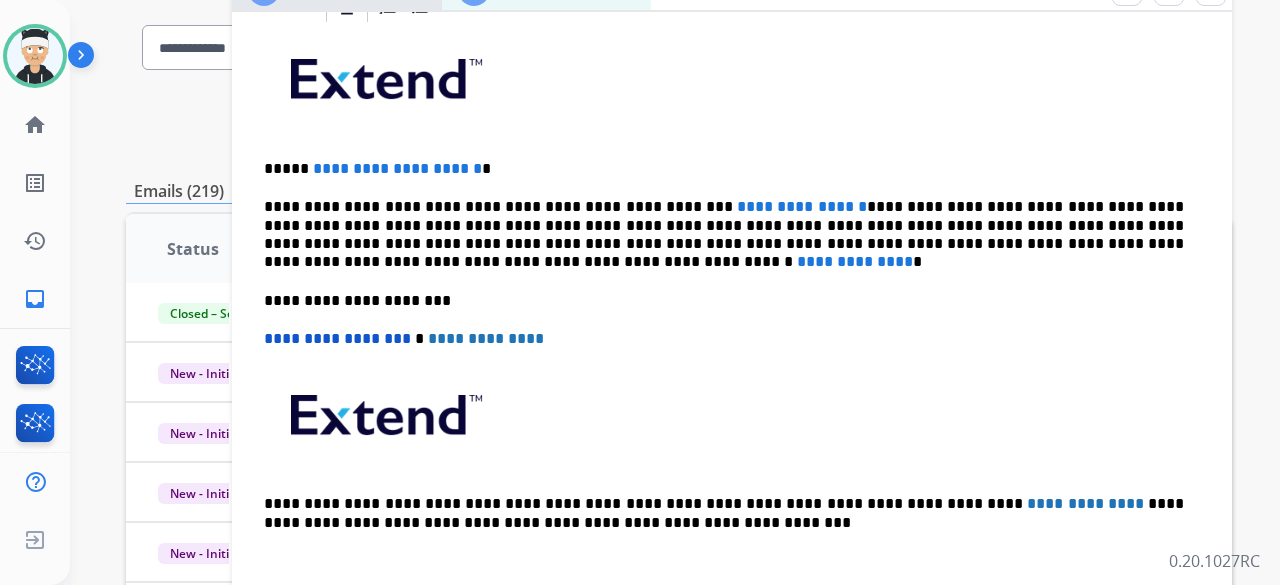 scroll, scrollTop: 483, scrollLeft: 0, axis: vertical 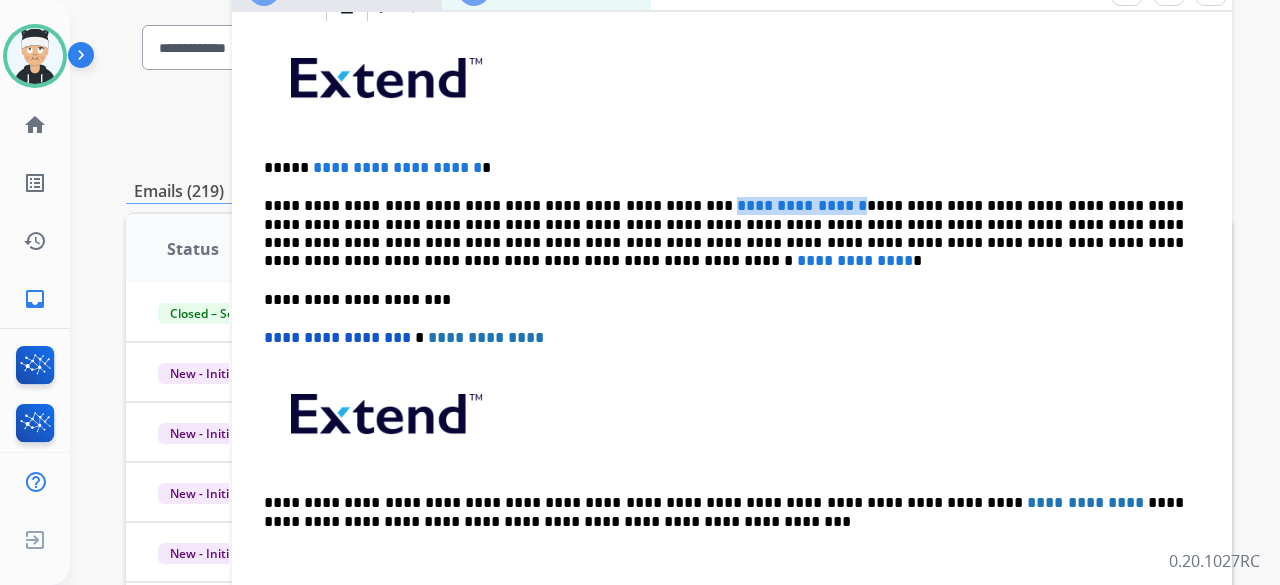drag, startPoint x: 850, startPoint y: 205, endPoint x: 697, endPoint y: 191, distance: 153.63919 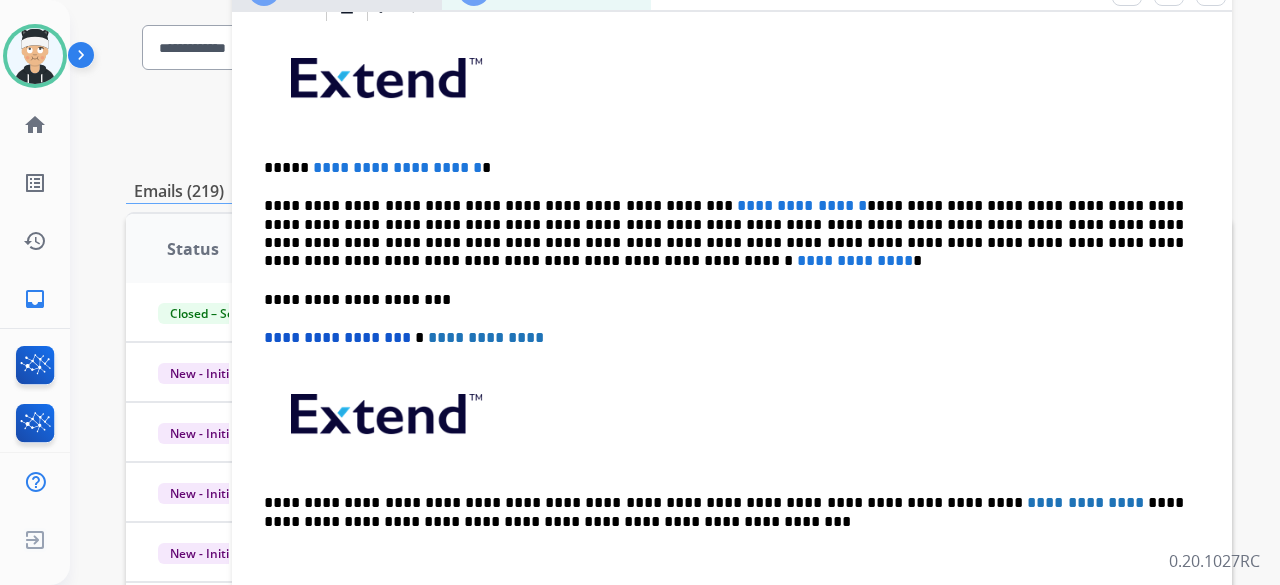 click at bounding box center (732, 421) 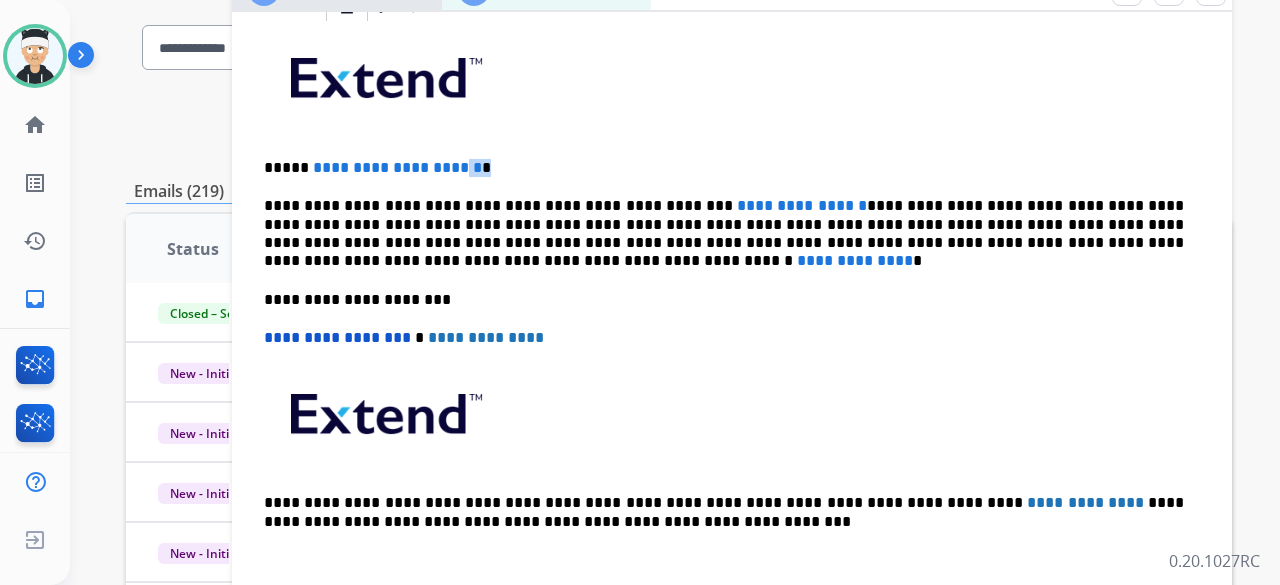 drag, startPoint x: 502, startPoint y: 158, endPoint x: 488, endPoint y: 161, distance: 14.3178215 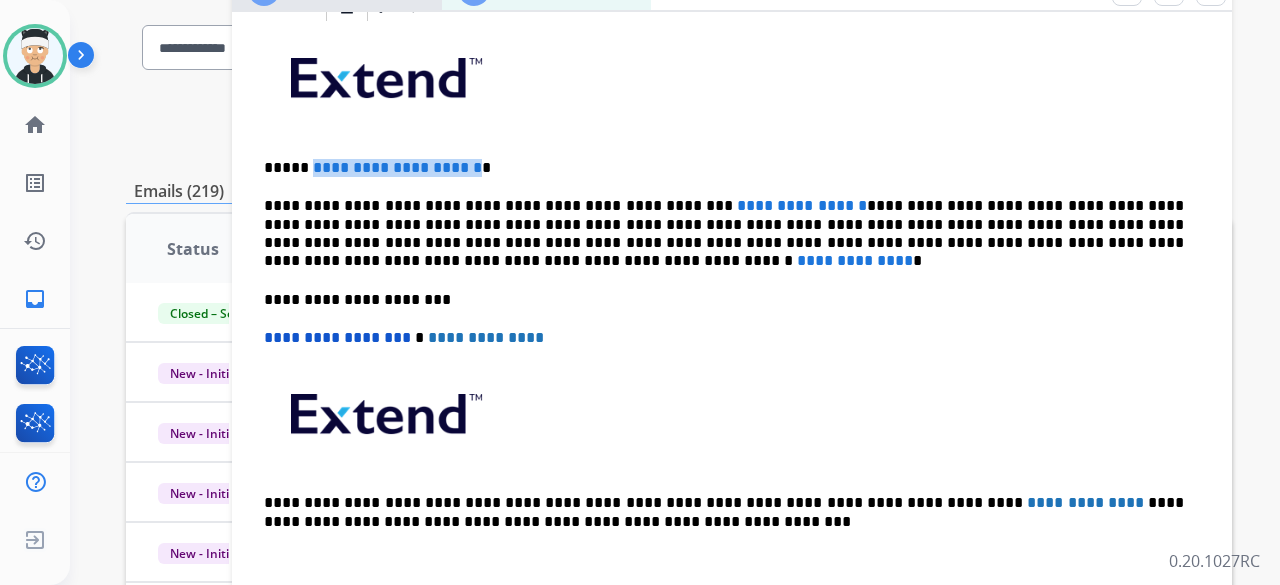 drag, startPoint x: 498, startPoint y: 159, endPoint x: 309, endPoint y: 152, distance: 189.12958 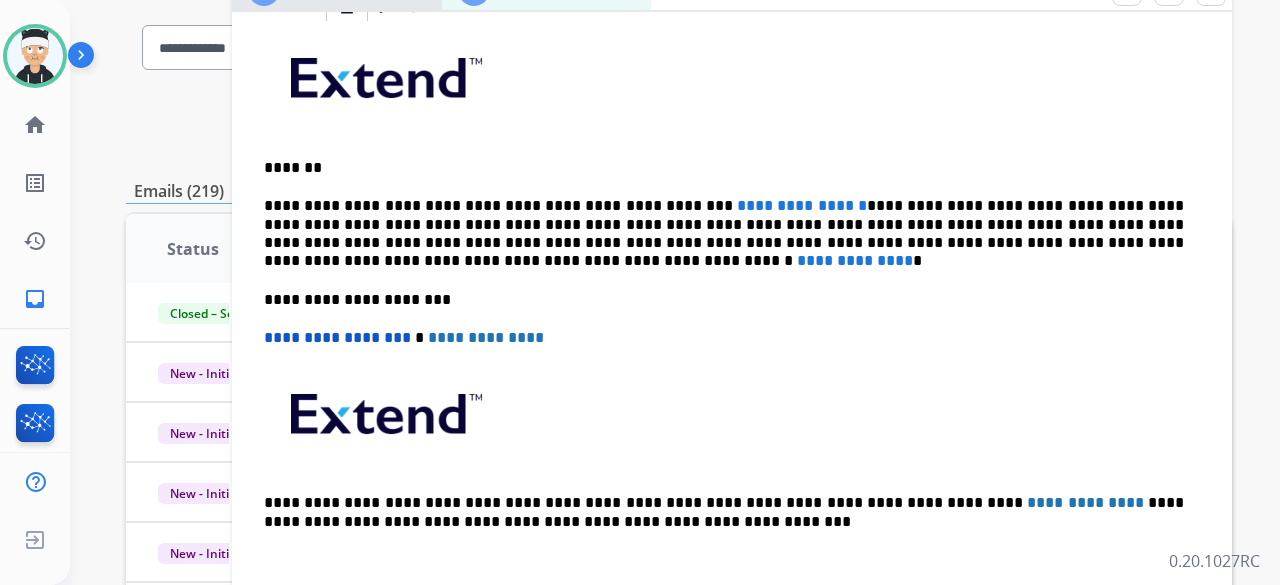 type 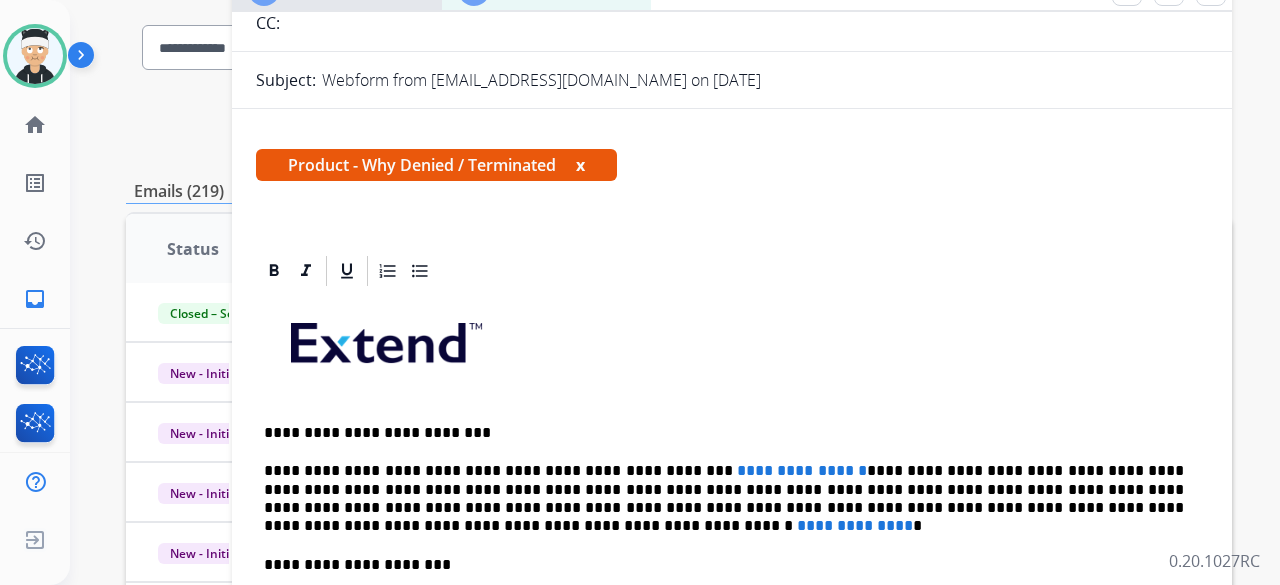 scroll, scrollTop: 183, scrollLeft: 0, axis: vertical 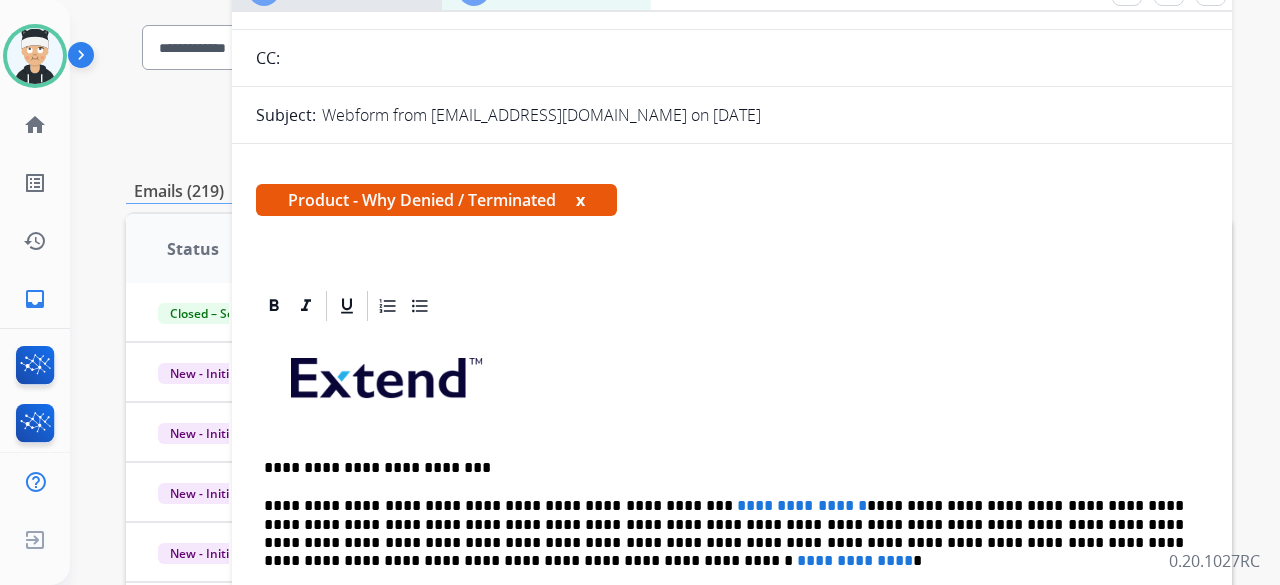 click on "x" at bounding box center [580, 200] 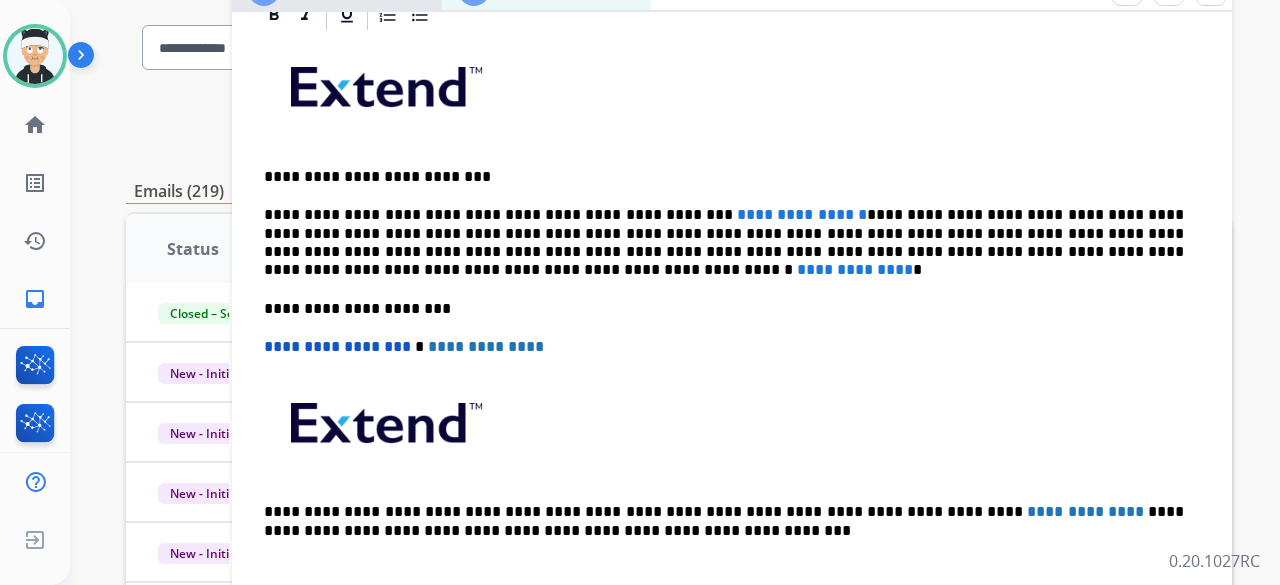 scroll, scrollTop: 355, scrollLeft: 0, axis: vertical 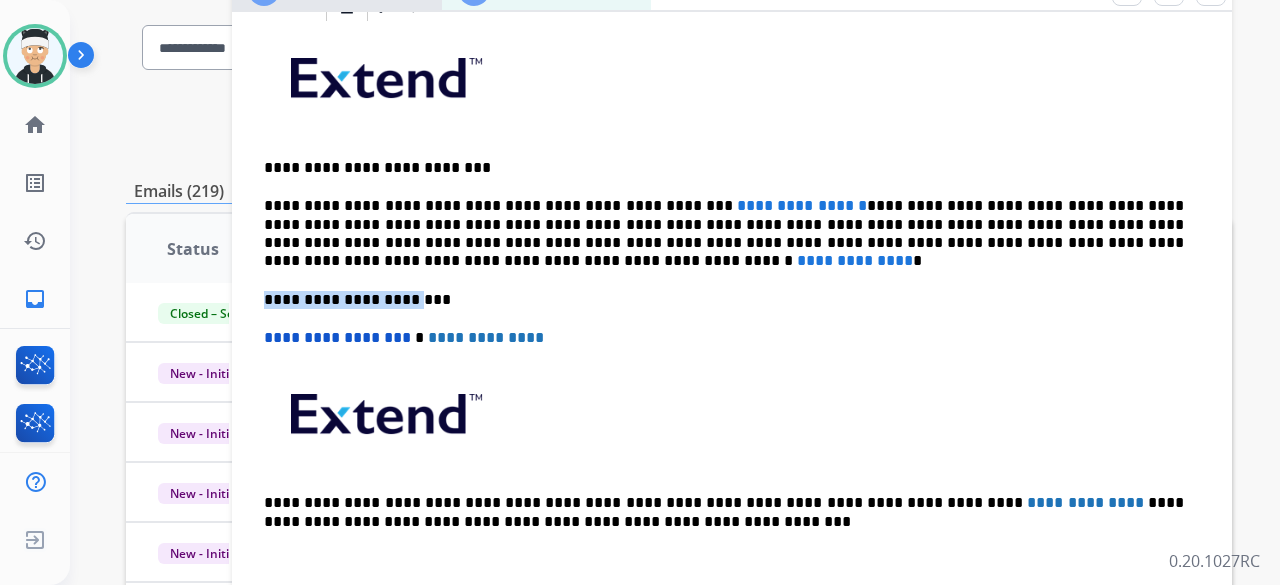 drag, startPoint x: 443, startPoint y: 262, endPoint x: 410, endPoint y: 267, distance: 33.37664 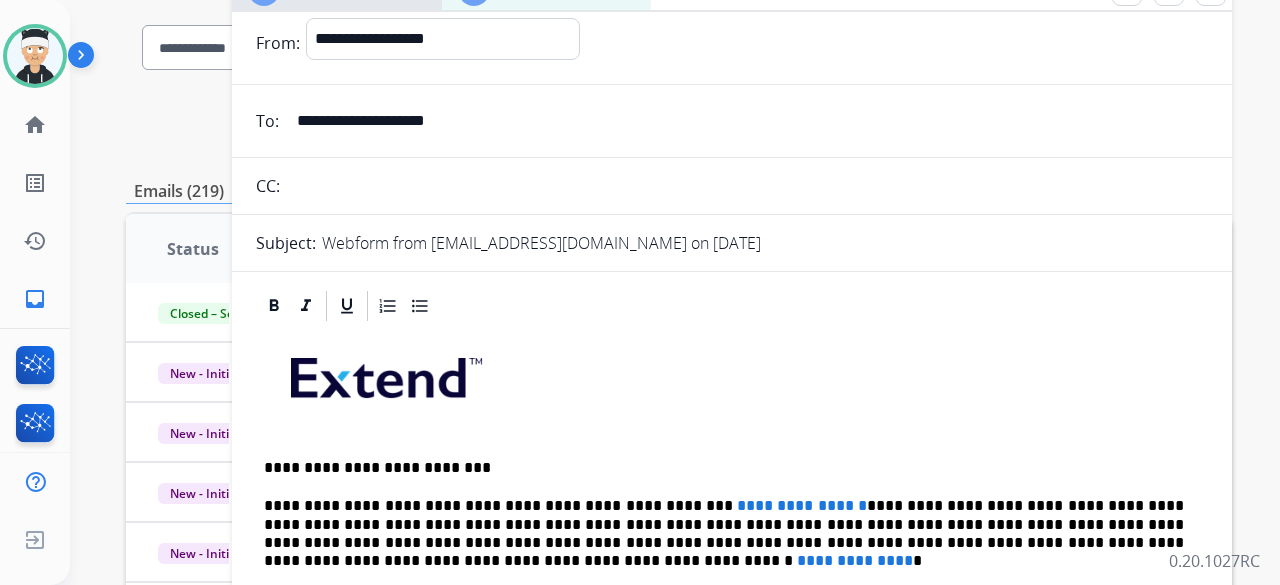 scroll, scrollTop: 0, scrollLeft: 0, axis: both 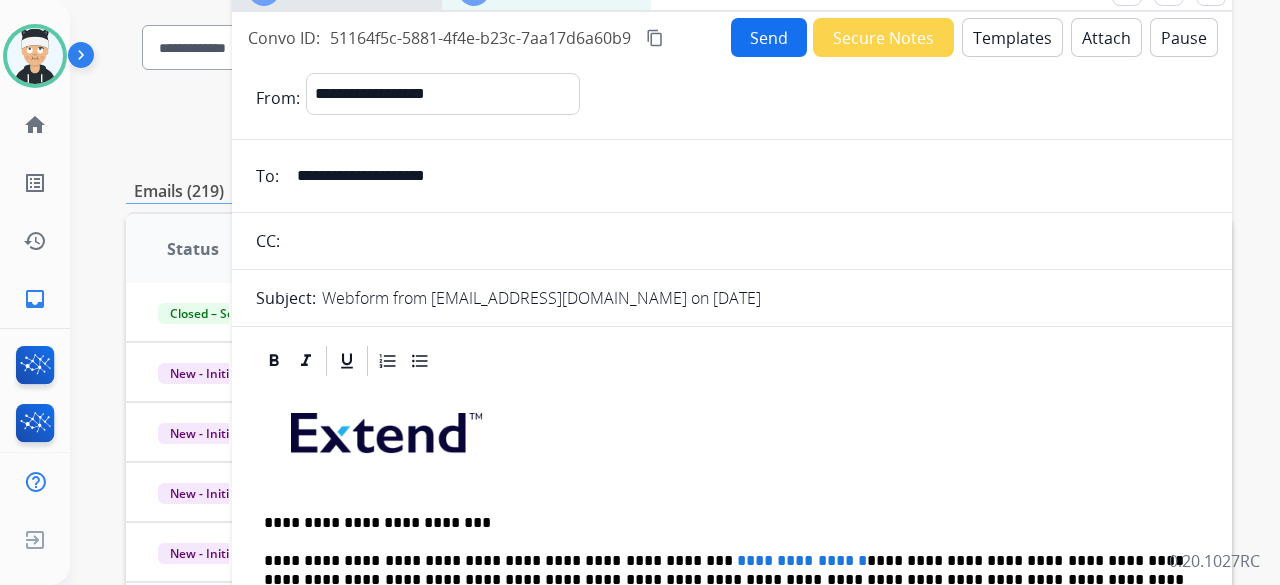 click on "Templates" at bounding box center [1012, 37] 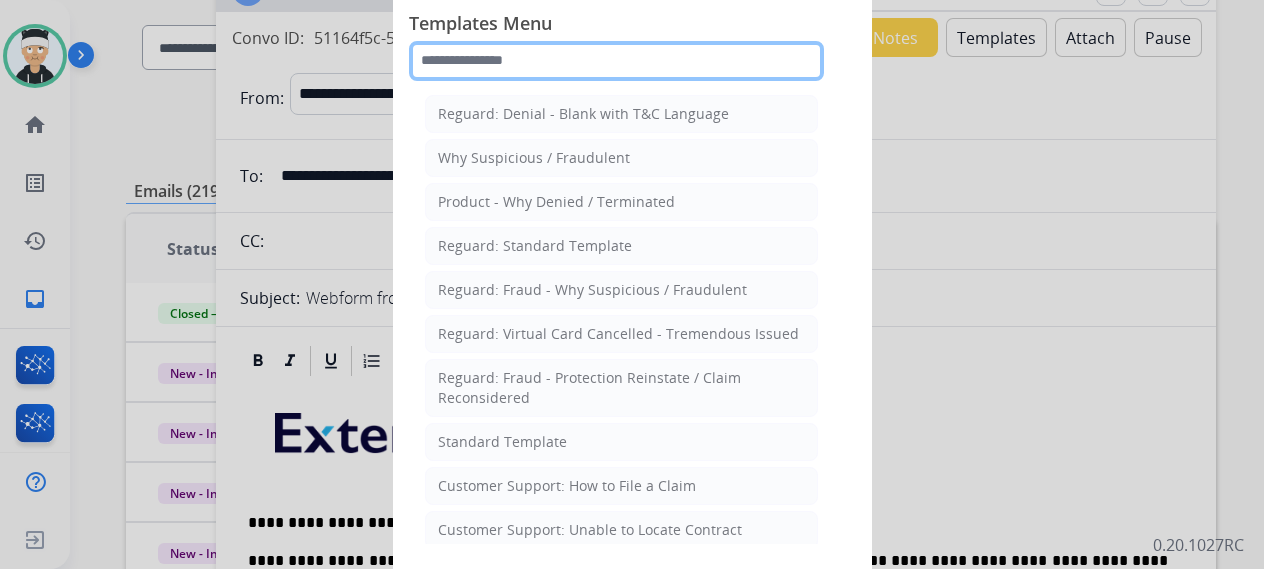 click 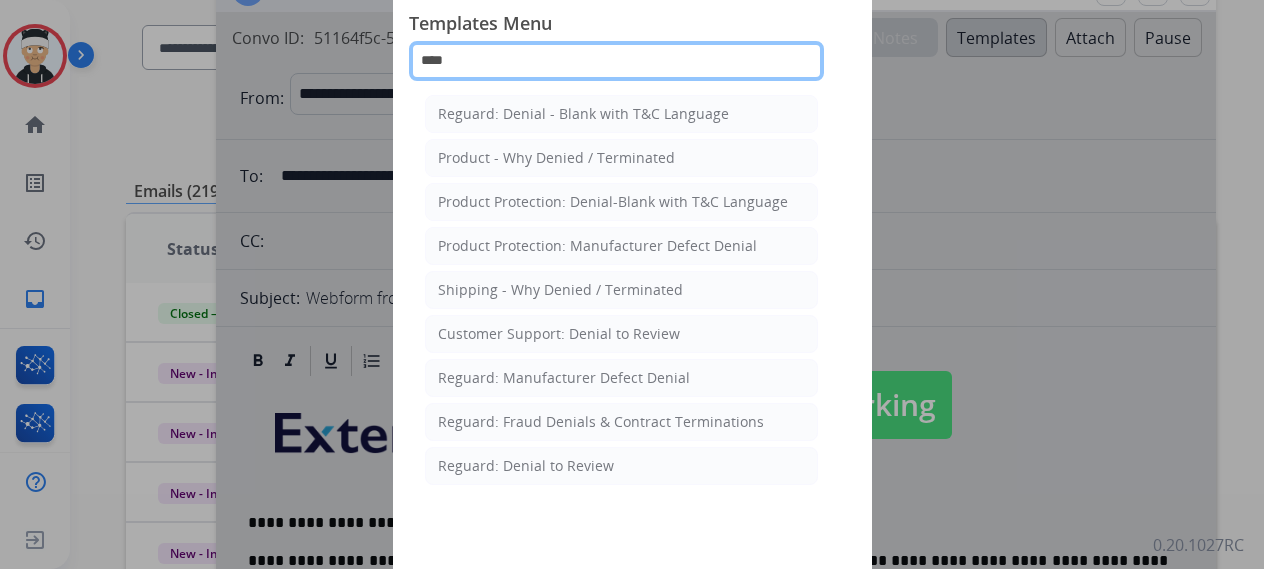 type on "*****" 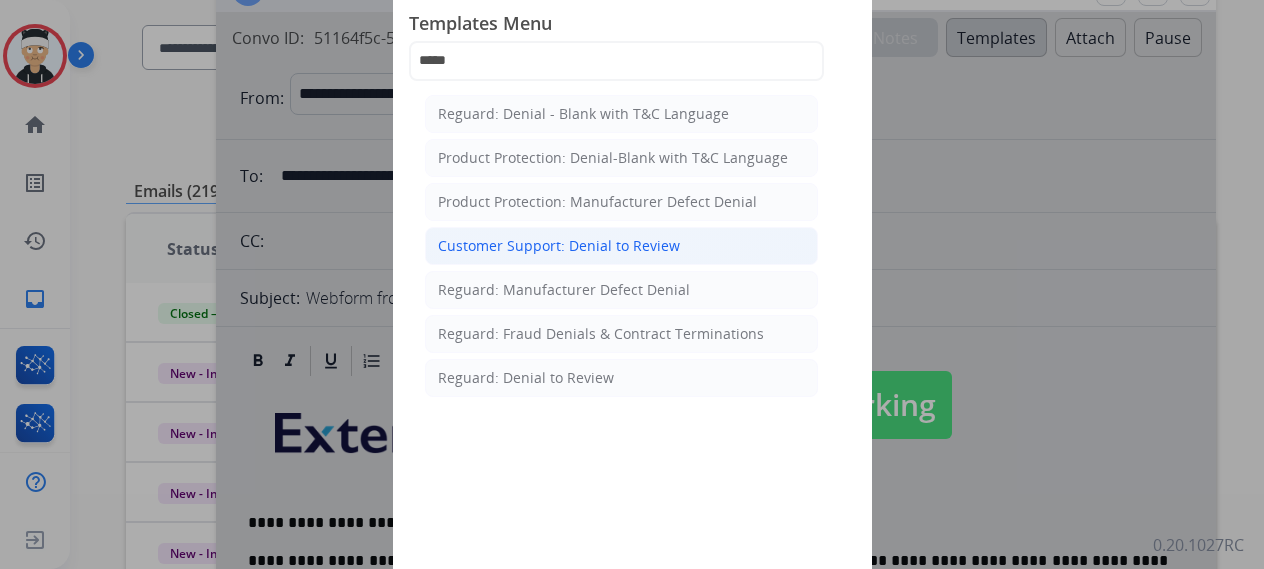 click on "Customer Support: Denial to Review" 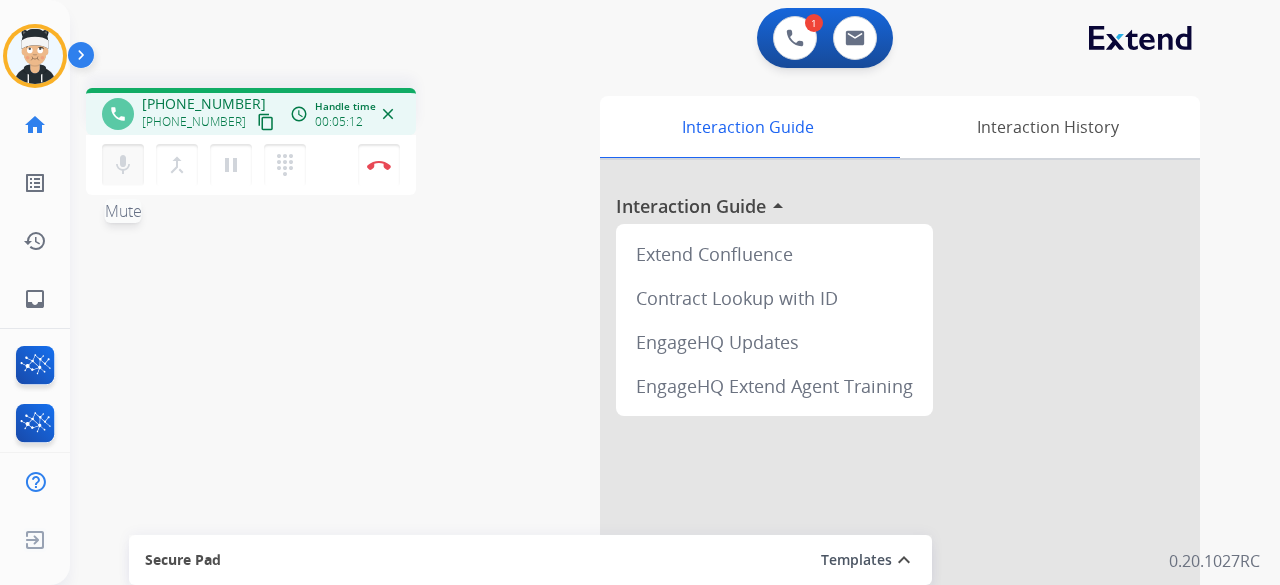 click on "mic" at bounding box center [123, 165] 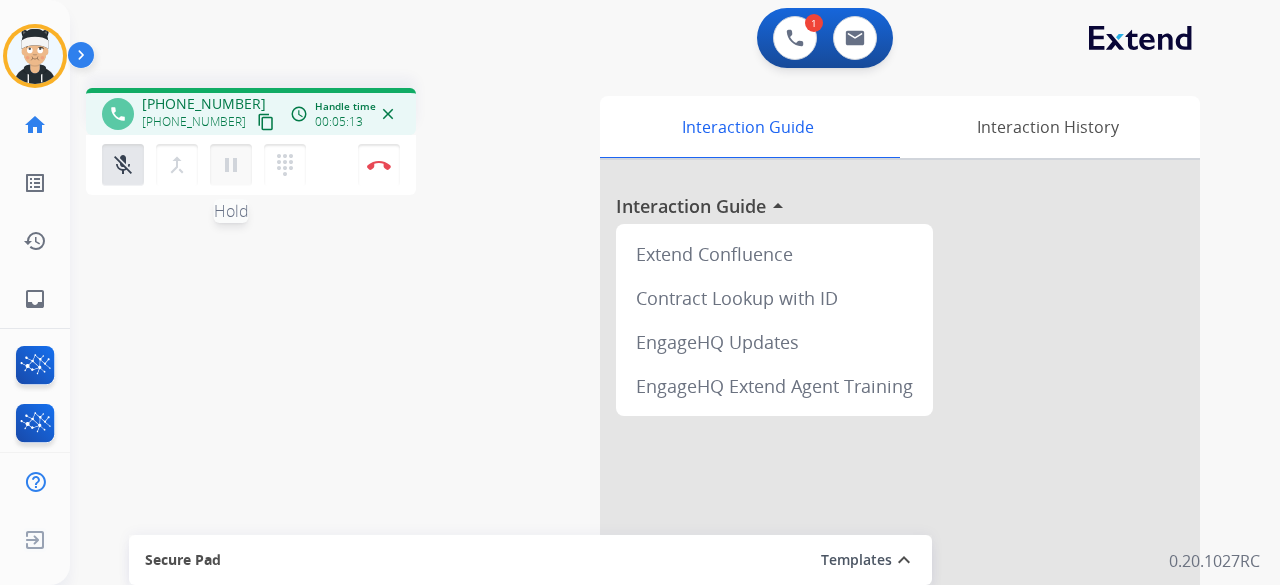 click on "pause" at bounding box center [231, 165] 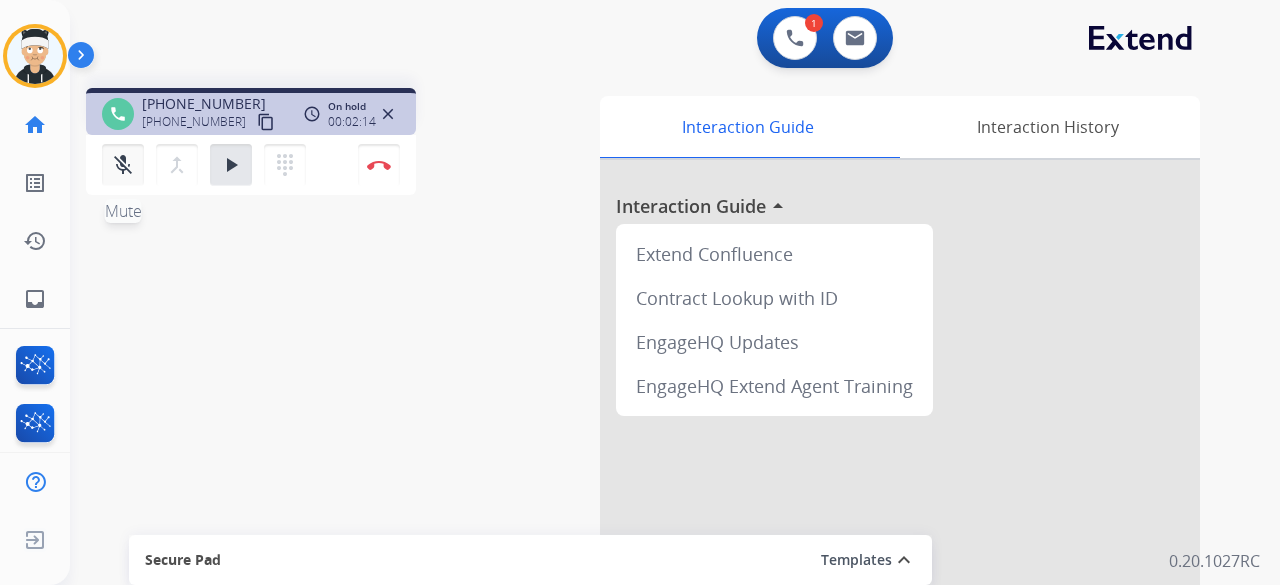 click on "mic_off" at bounding box center [123, 165] 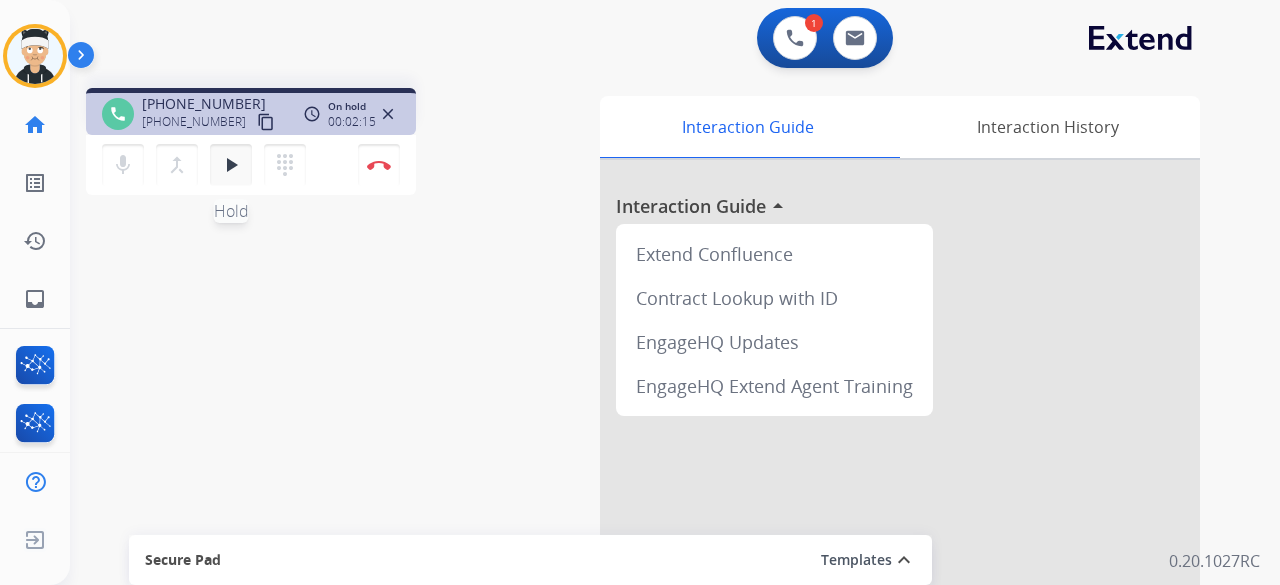 click on "play_arrow" at bounding box center [231, 165] 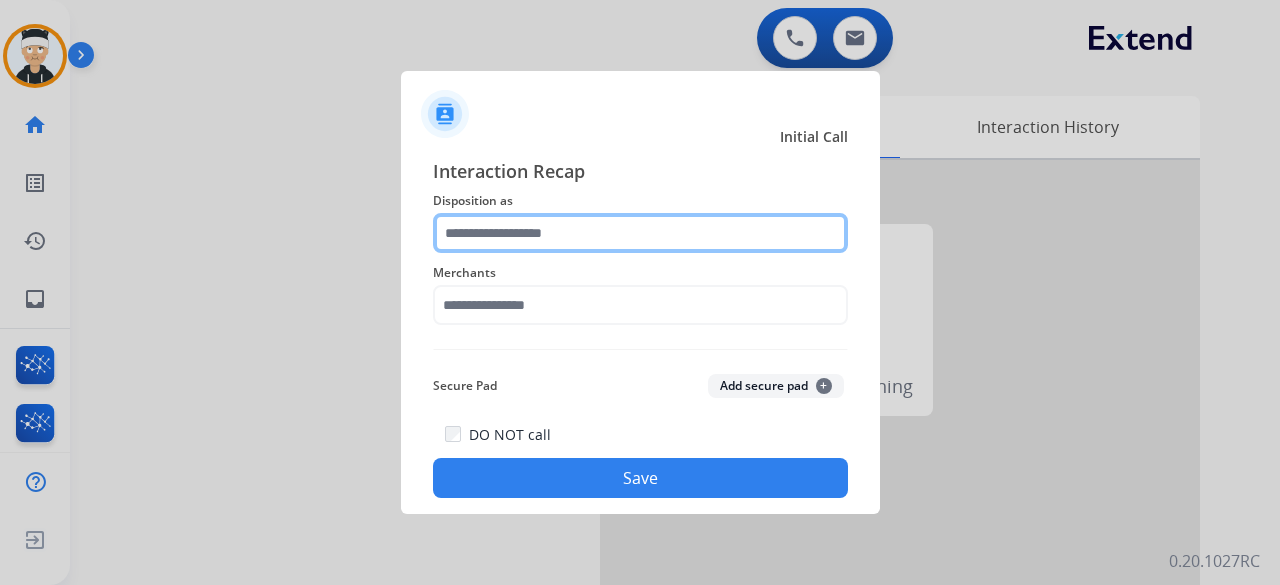 click 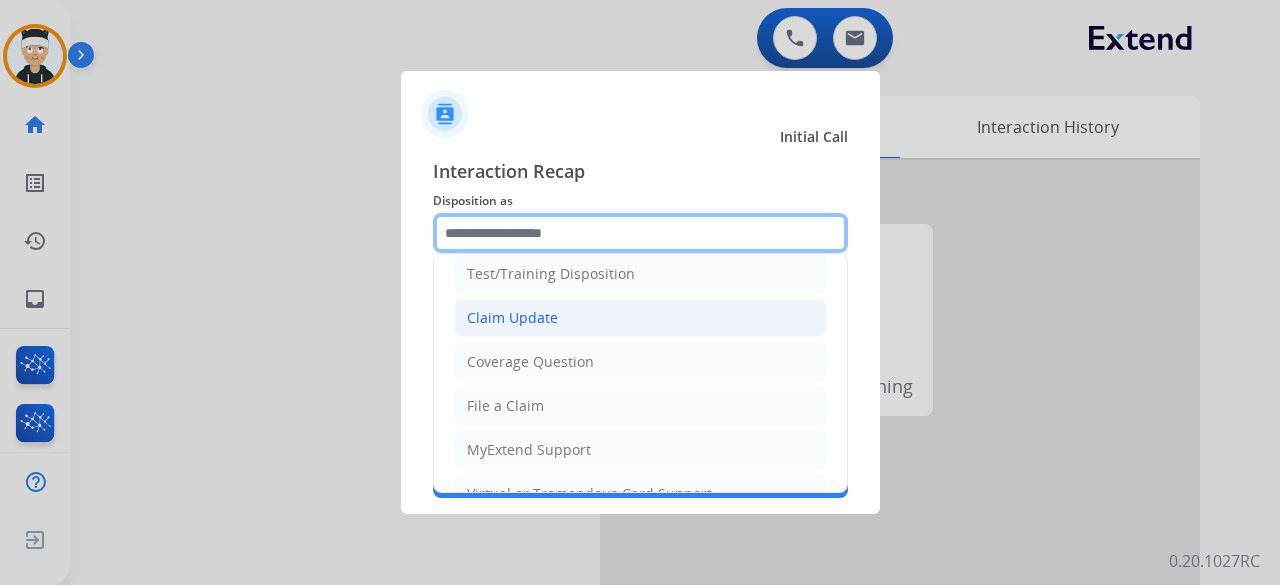scroll, scrollTop: 100, scrollLeft: 0, axis: vertical 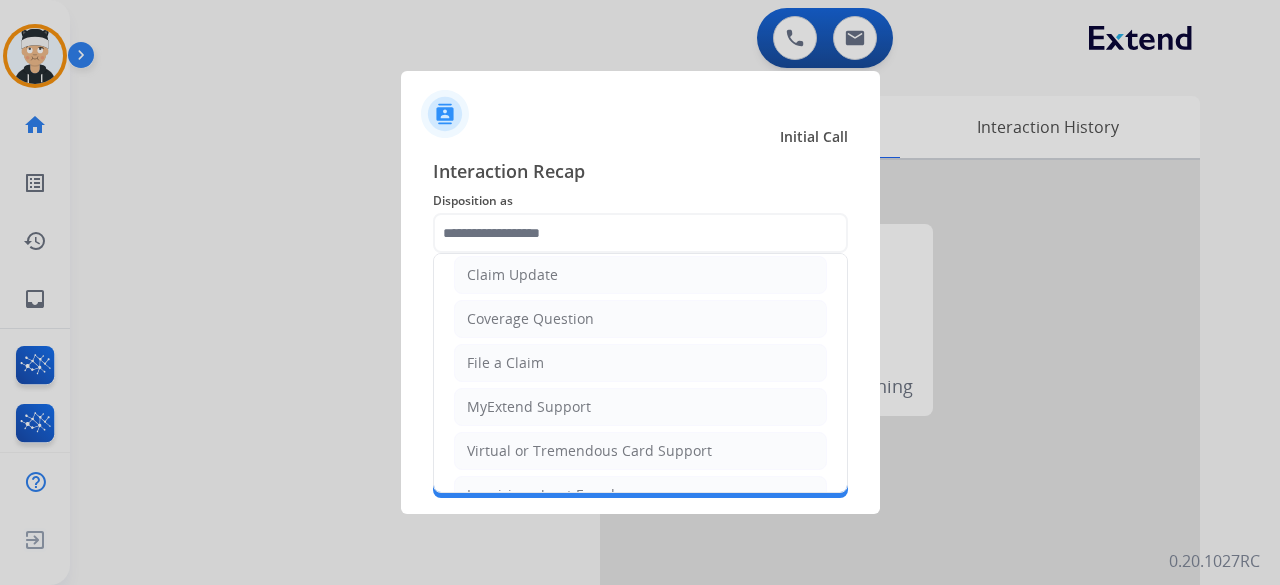 click on "MyExtend Support" 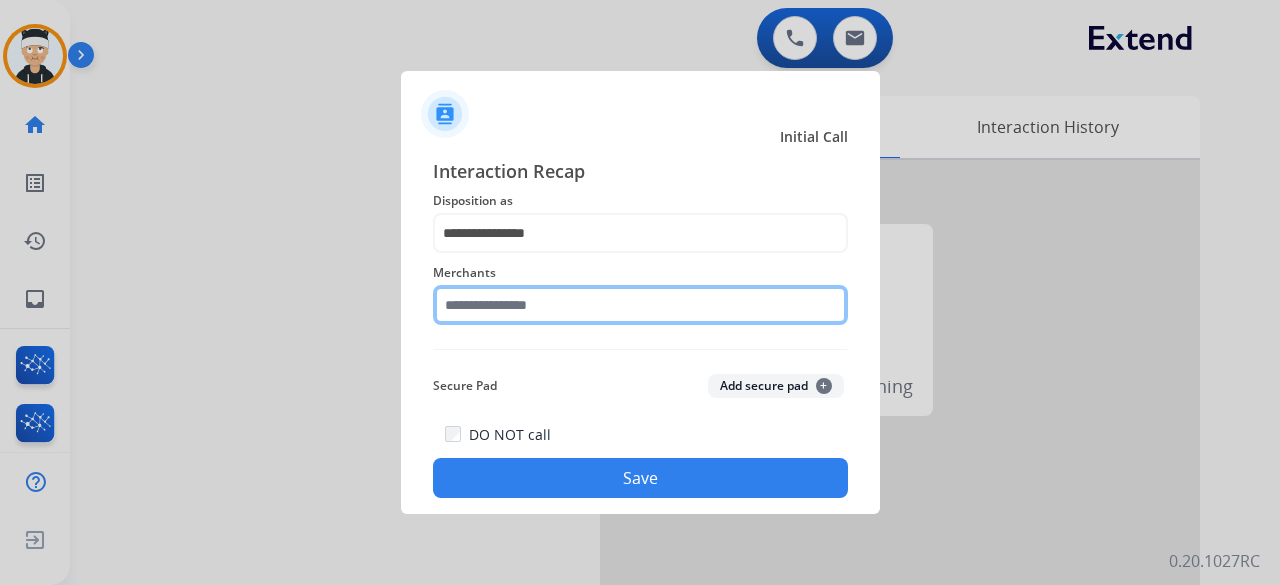 click 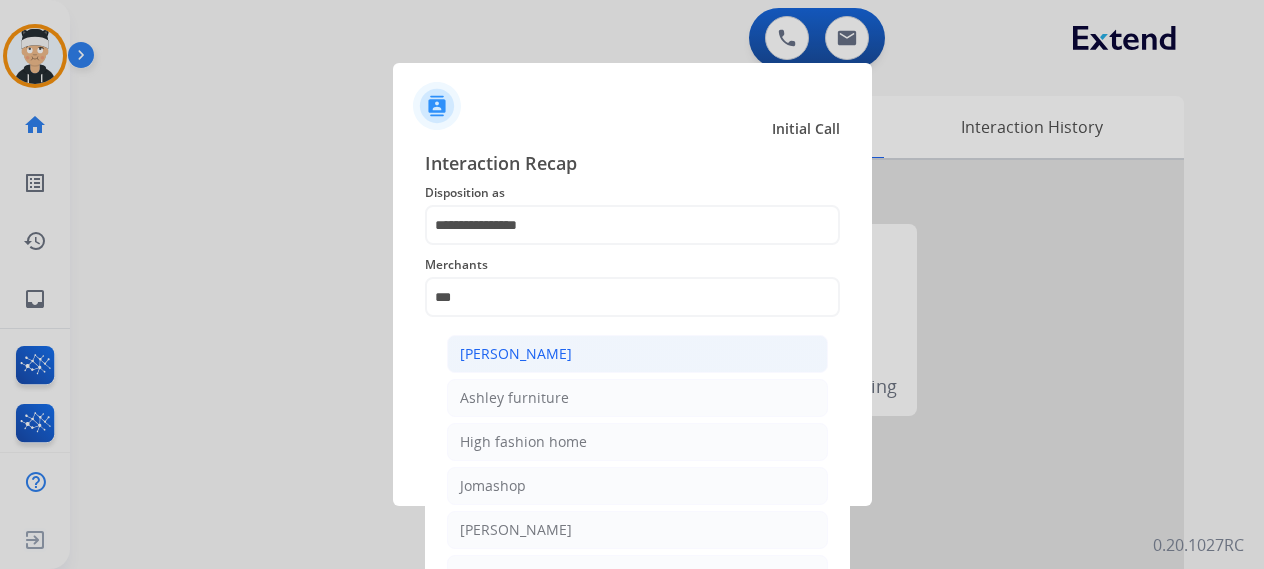 click on "Ashley - Reguard" 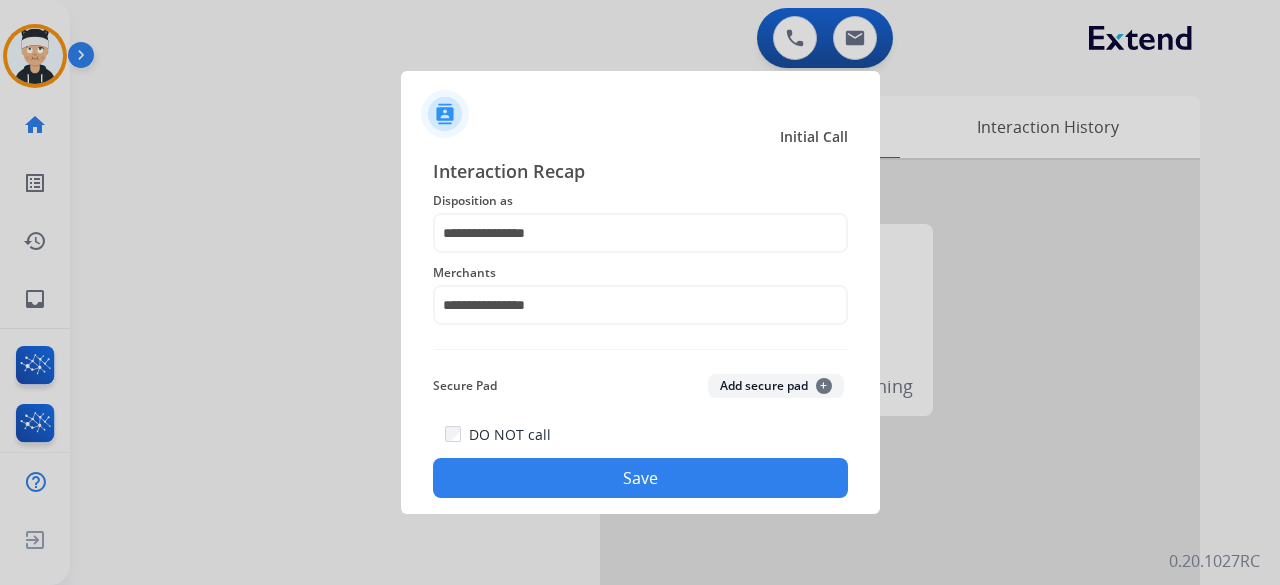 click on "Save" 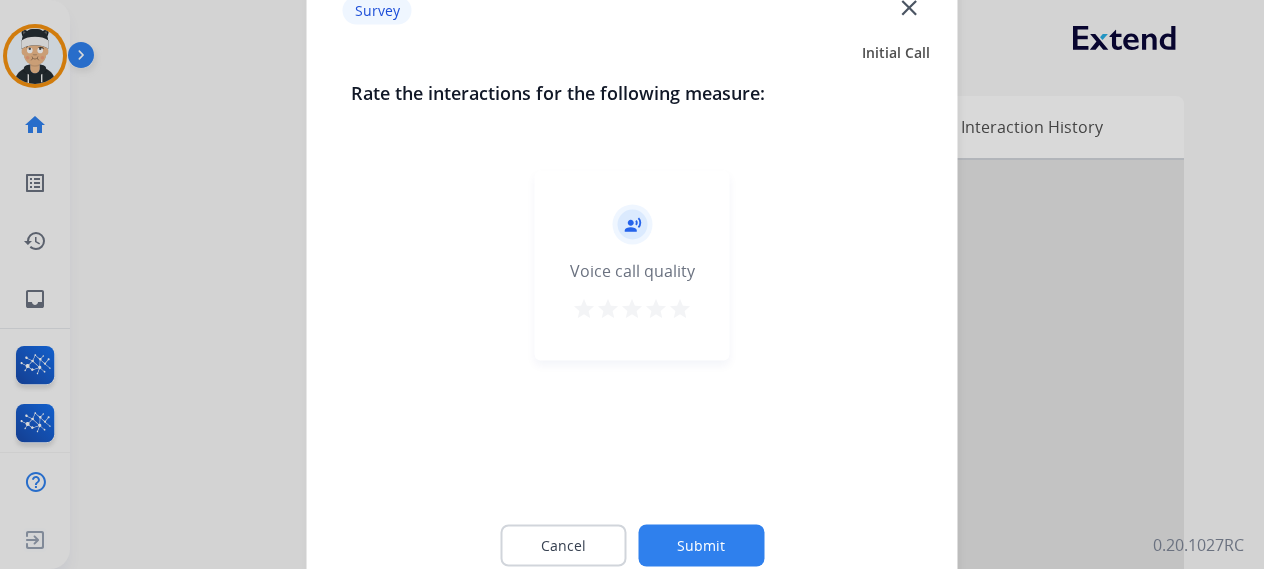 click on "star" at bounding box center [680, 308] 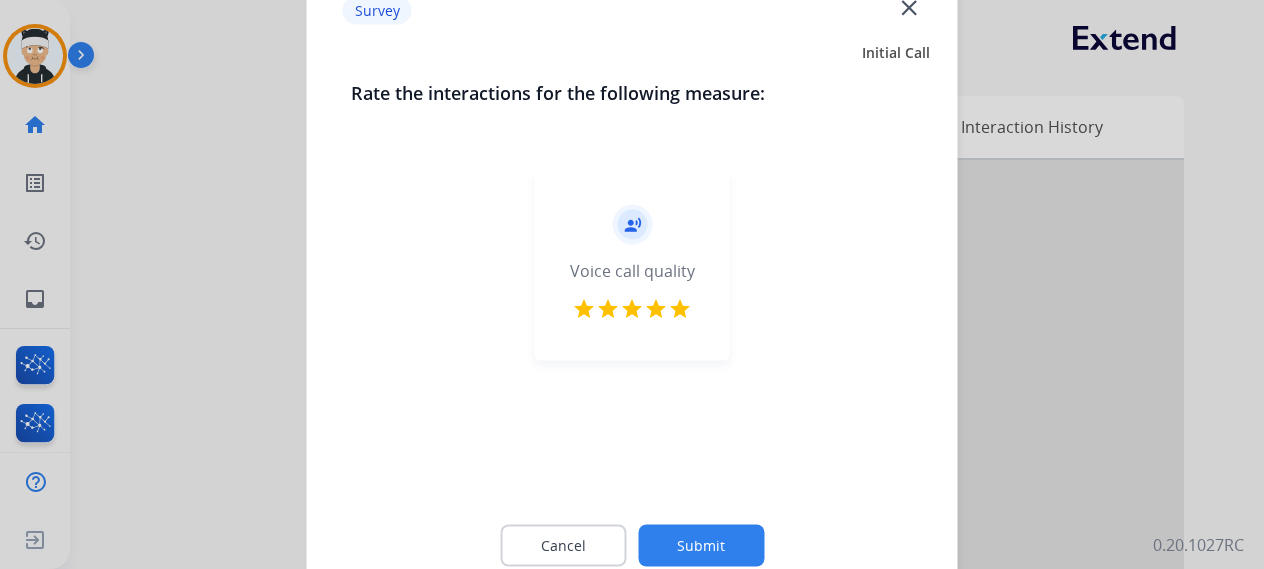 click on "Submit" 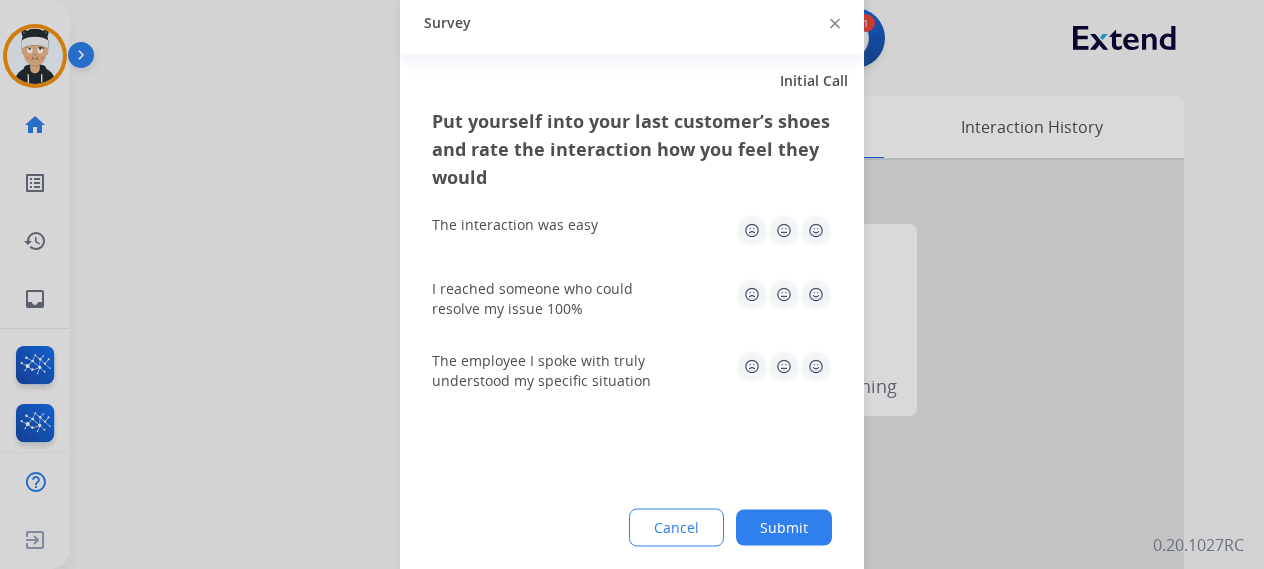click 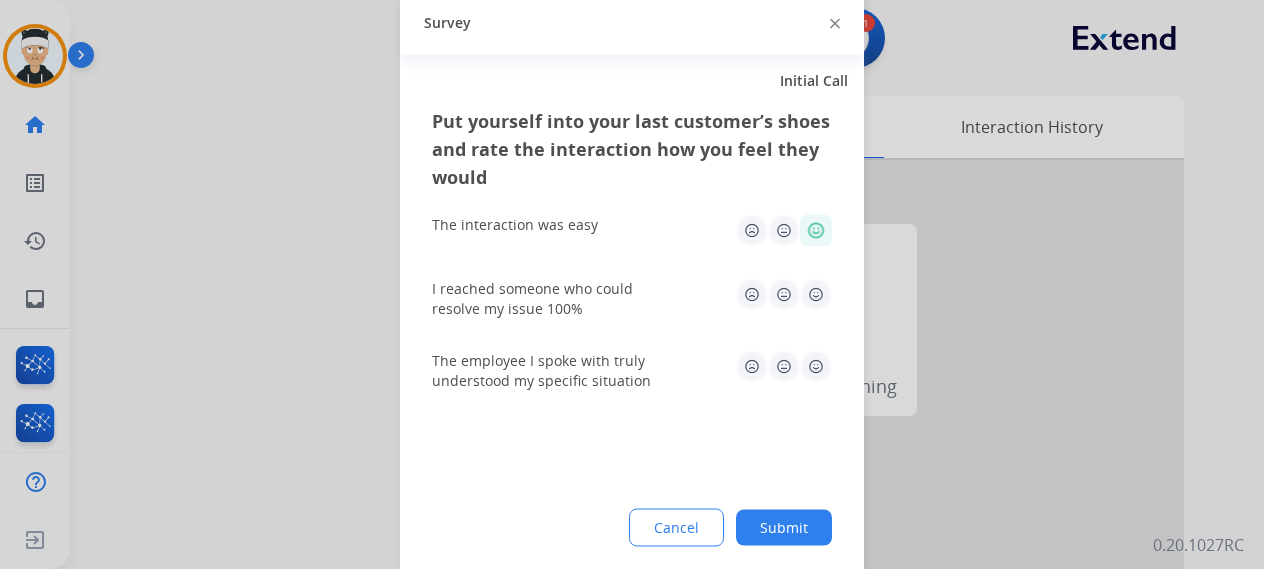 click 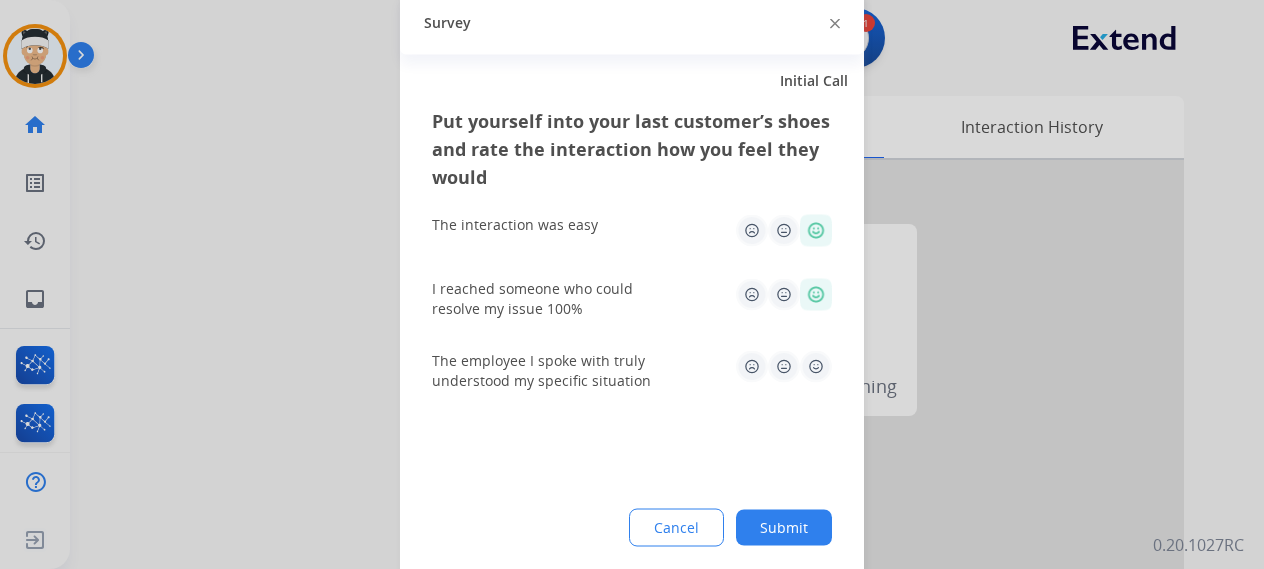 click 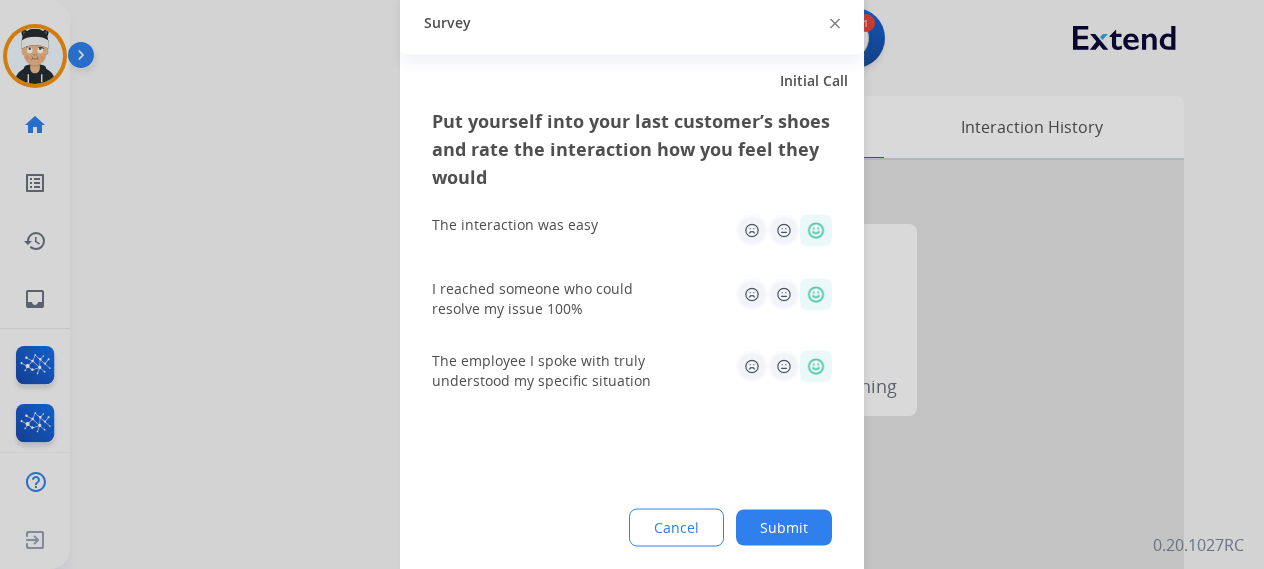 click on "Submit" 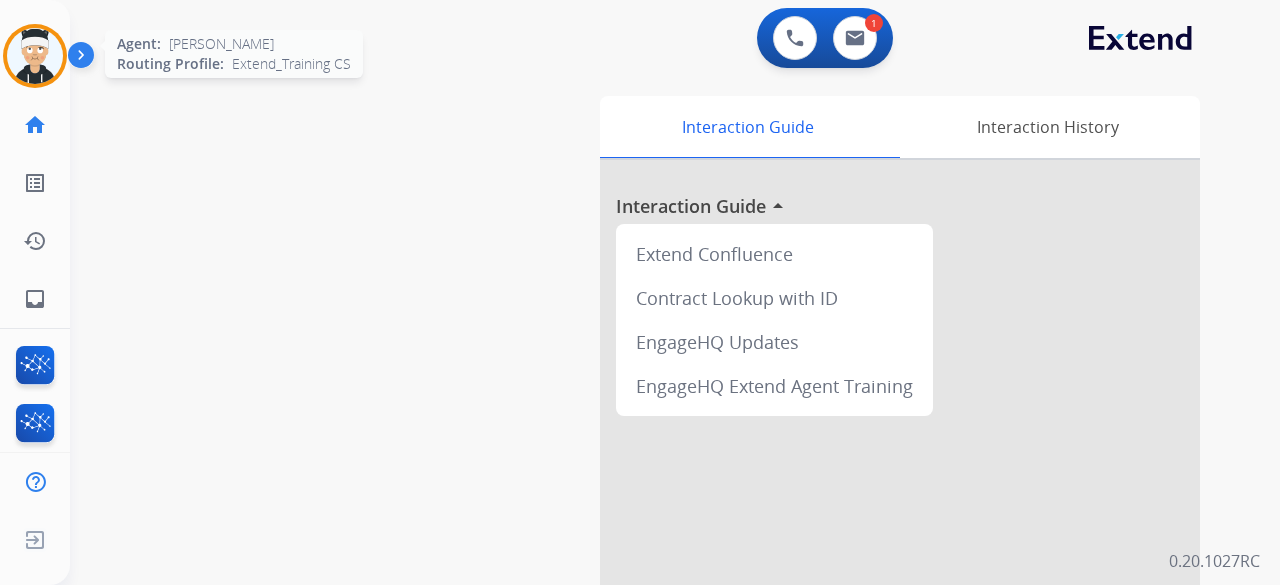 click at bounding box center [35, 56] 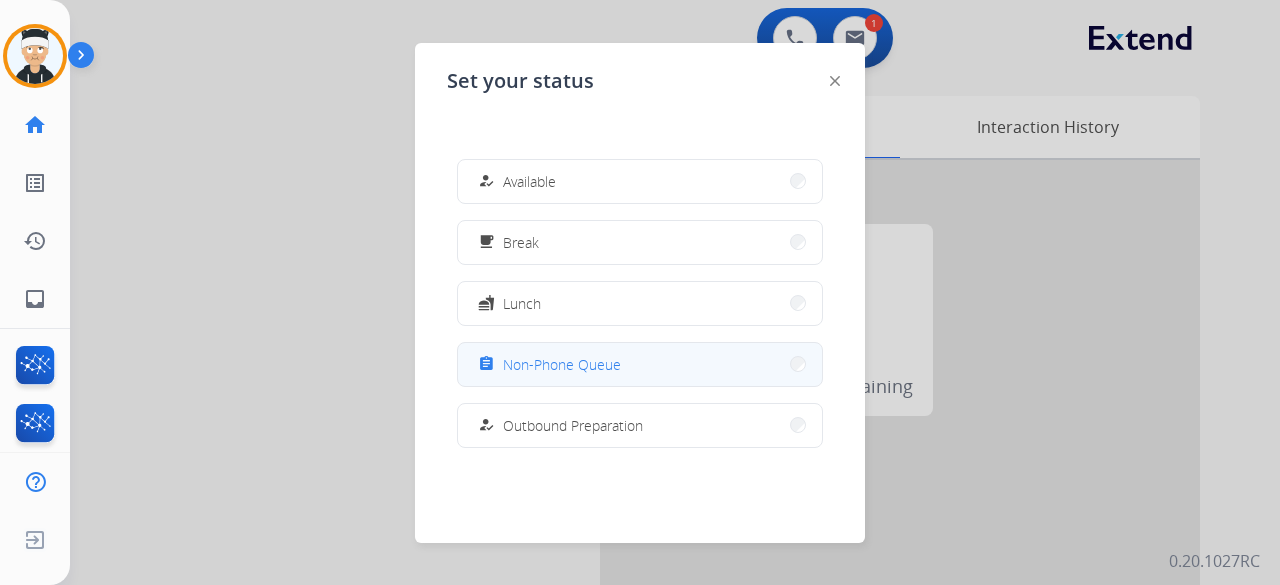 click on "assignment Non-Phone Queue" at bounding box center (640, 364) 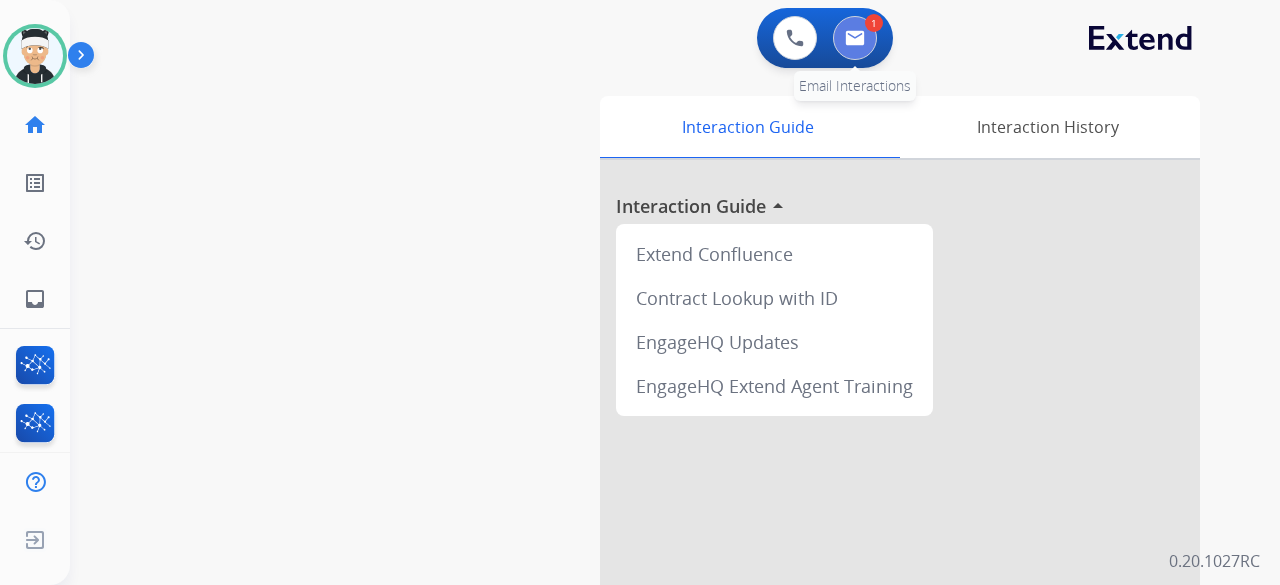 click at bounding box center [855, 38] 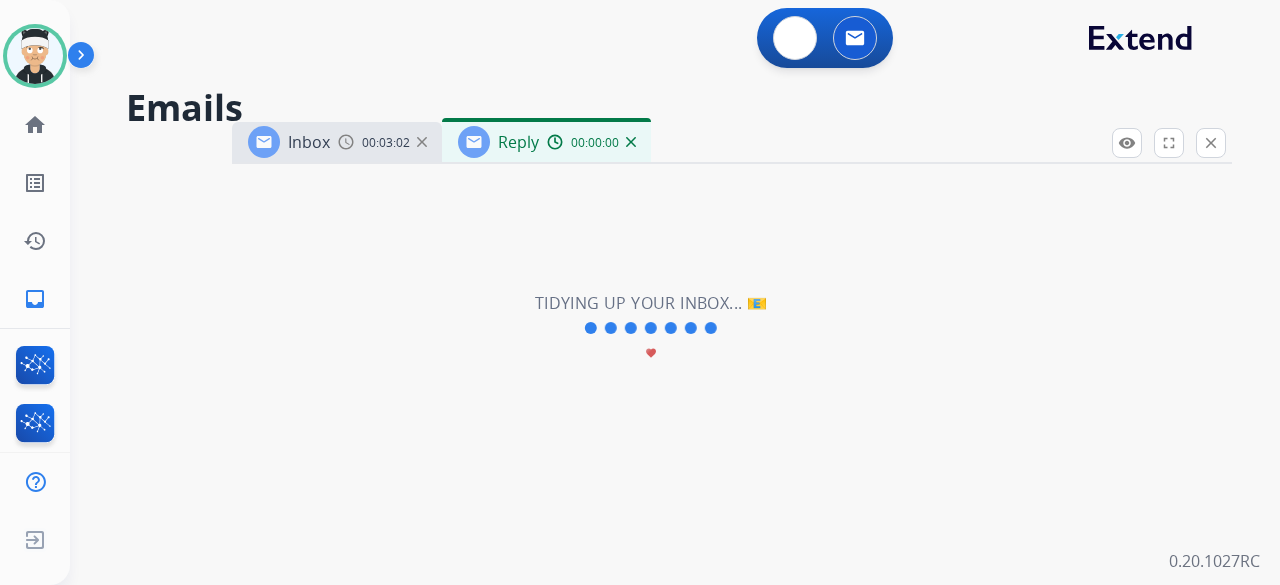 select on "**********" 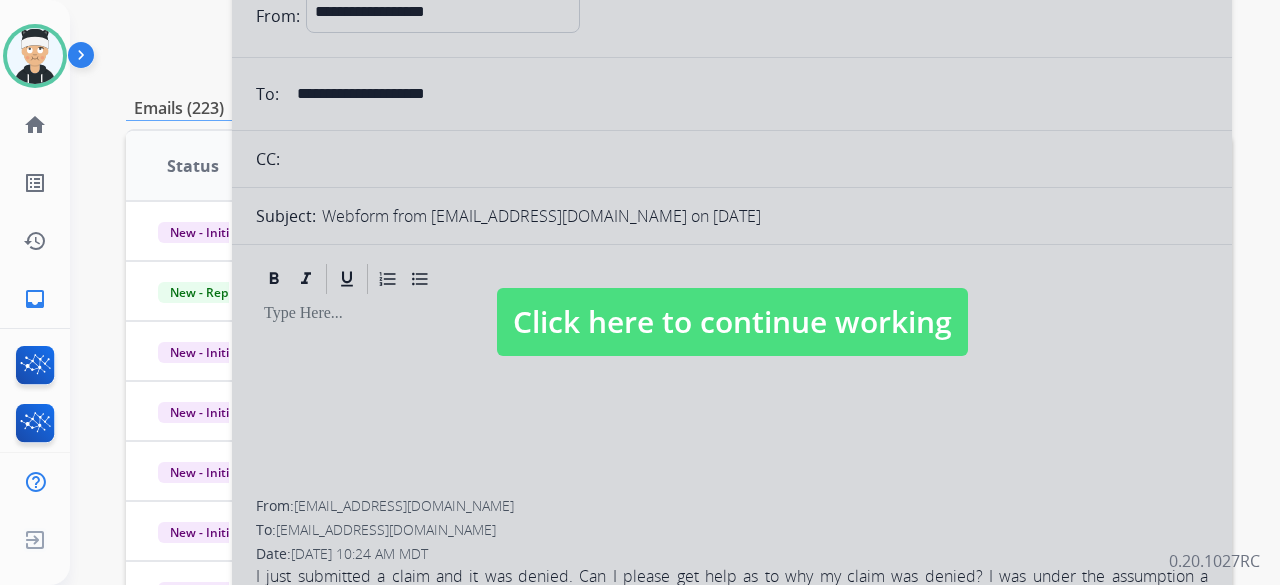 scroll, scrollTop: 300, scrollLeft: 0, axis: vertical 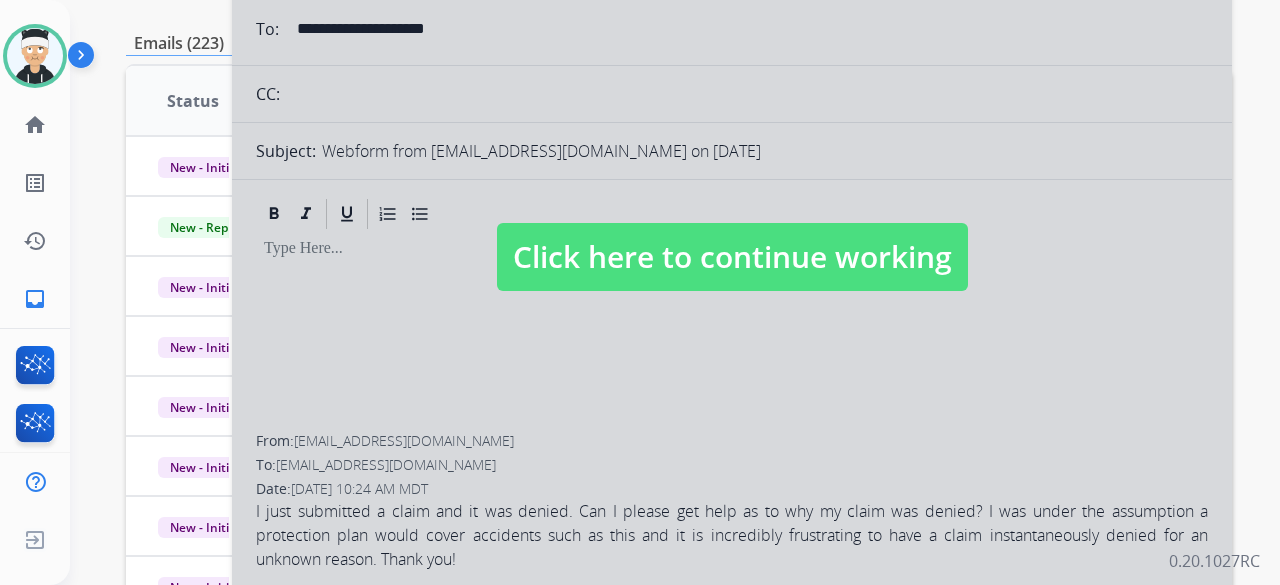 click at bounding box center [732, 237] 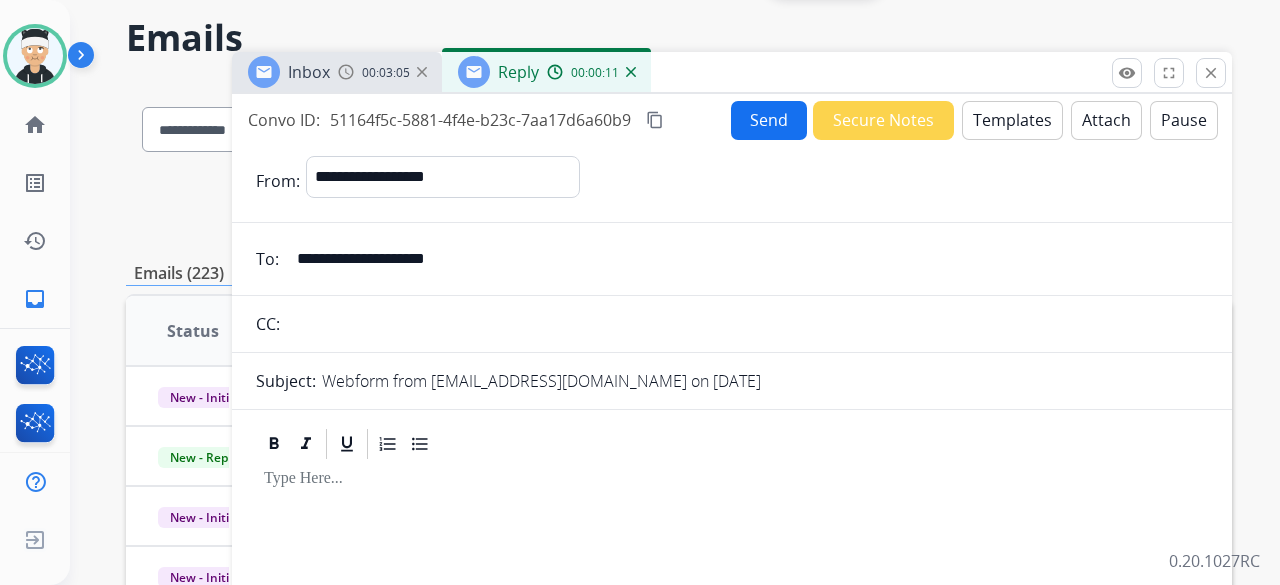 scroll, scrollTop: 0, scrollLeft: 0, axis: both 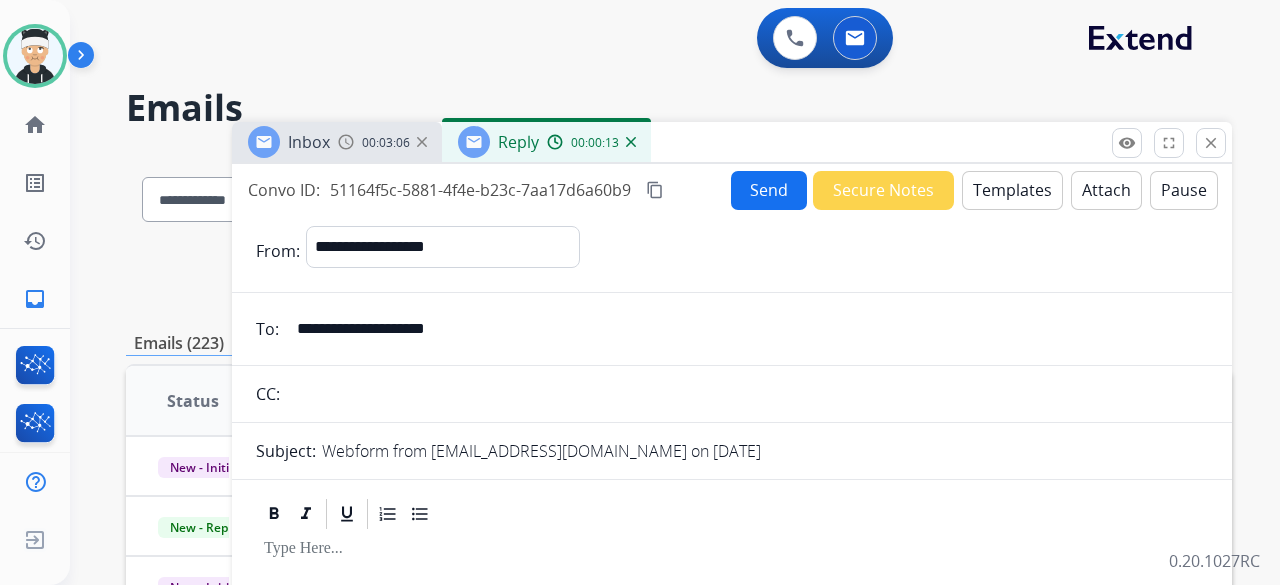 click on "Templates" at bounding box center [1012, 190] 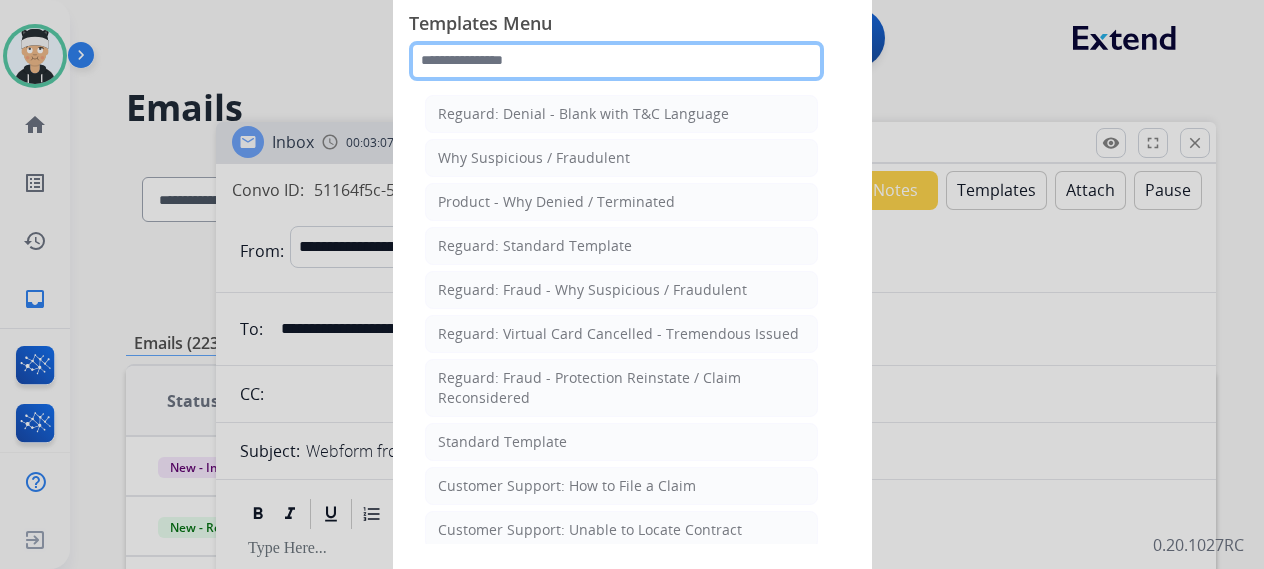 click 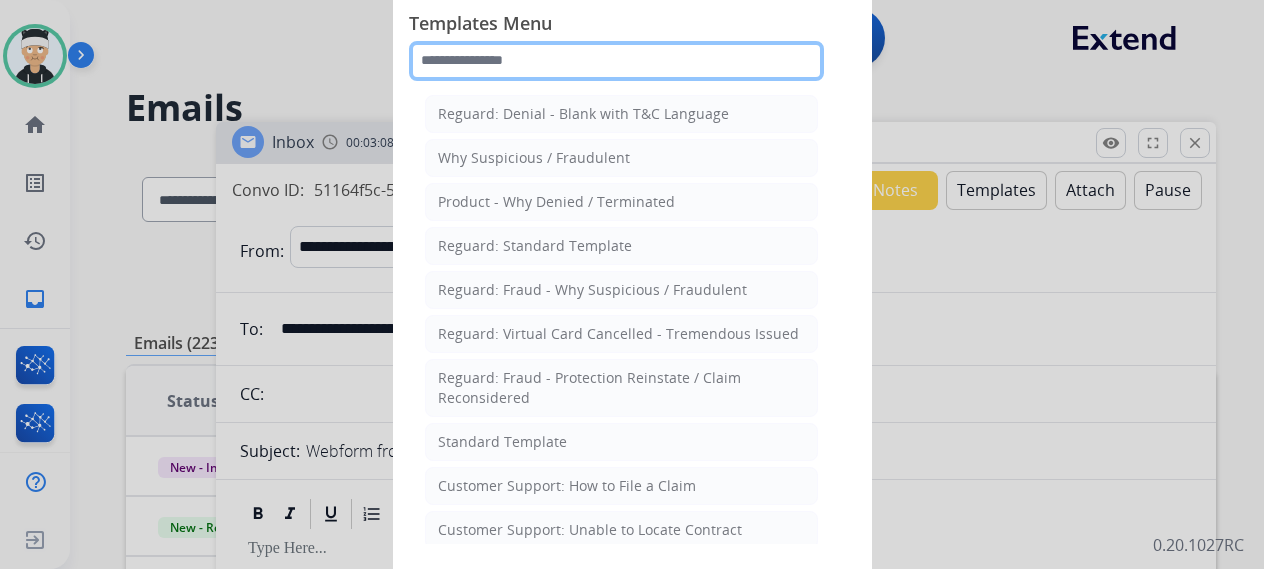 type on "*" 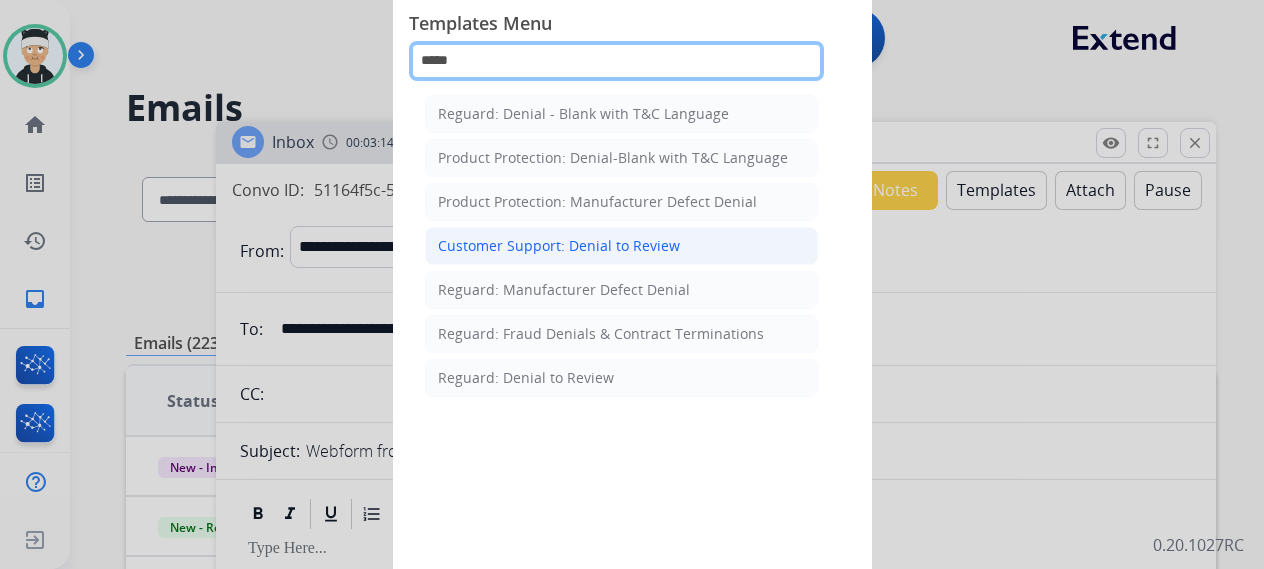type on "*****" 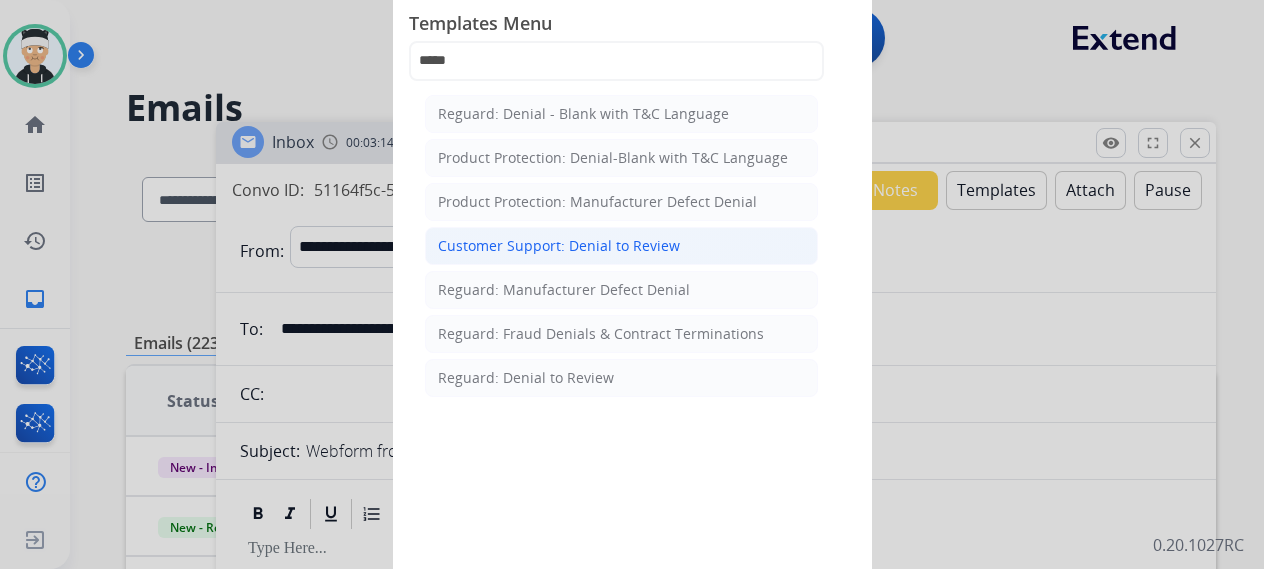 click on "Customer Support: Denial to Review" 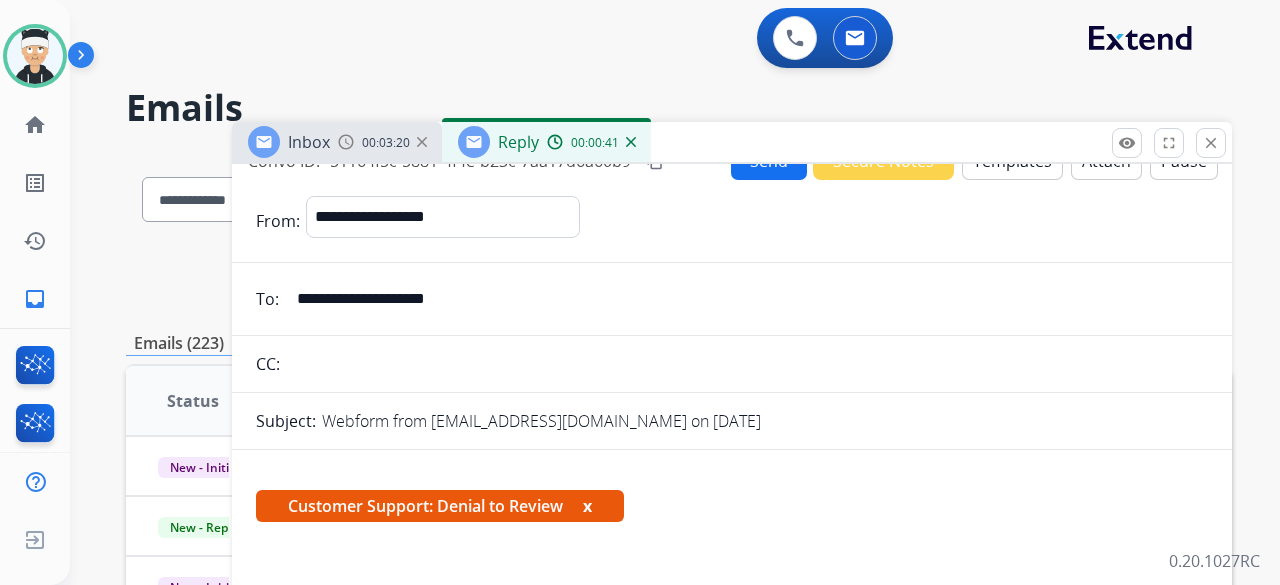 scroll, scrollTop: 0, scrollLeft: 0, axis: both 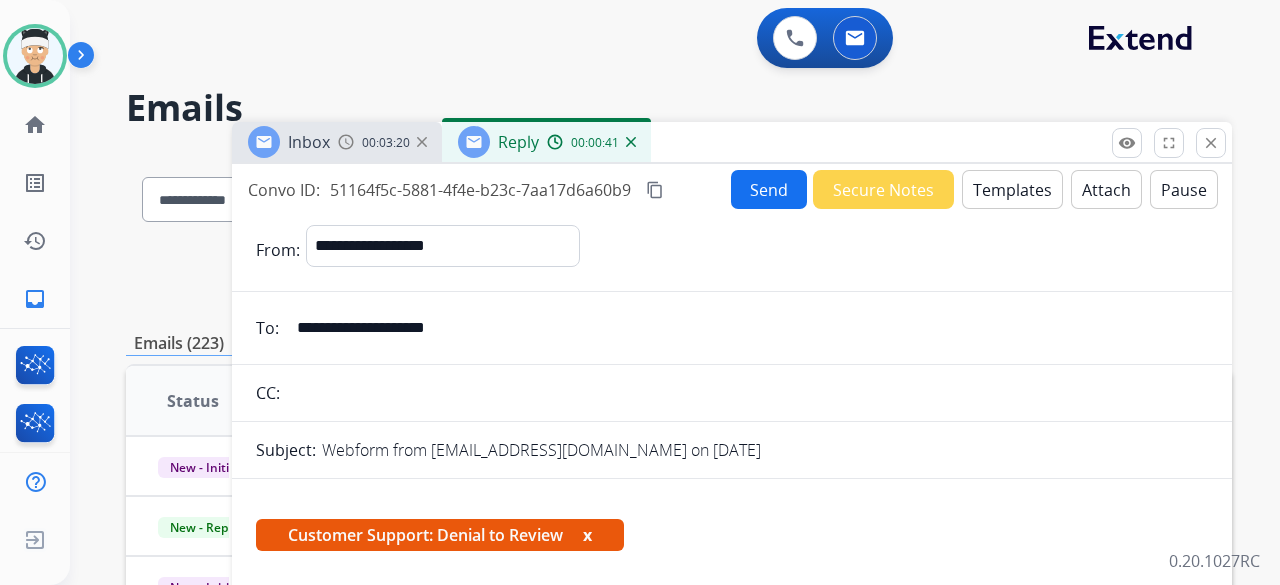 click on "Templates" at bounding box center (1012, 189) 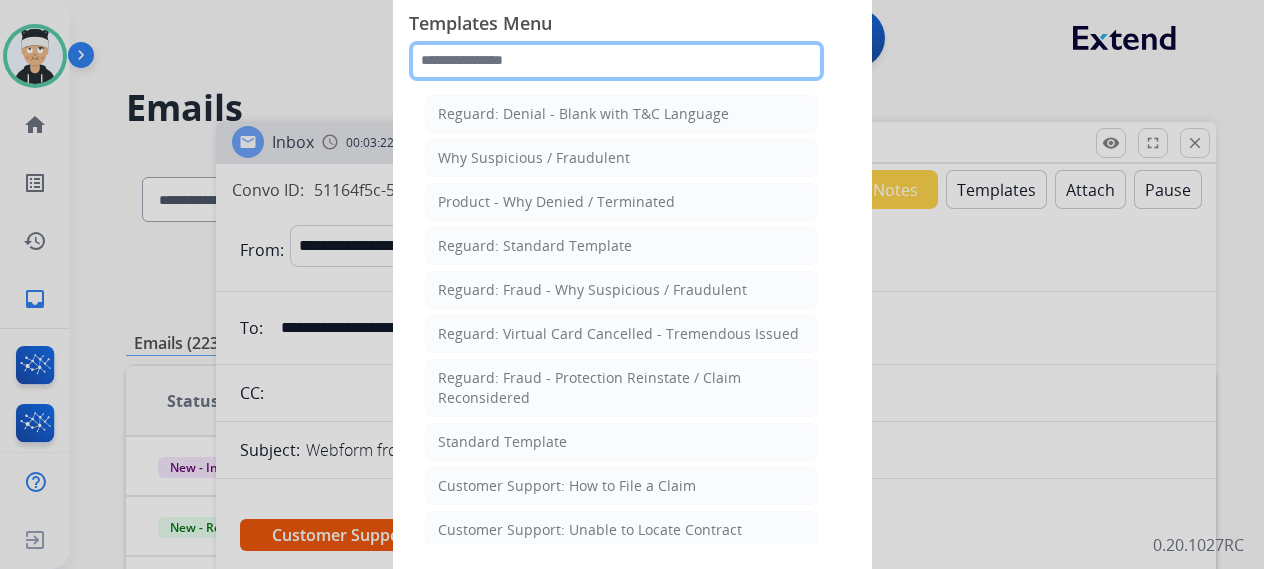 click 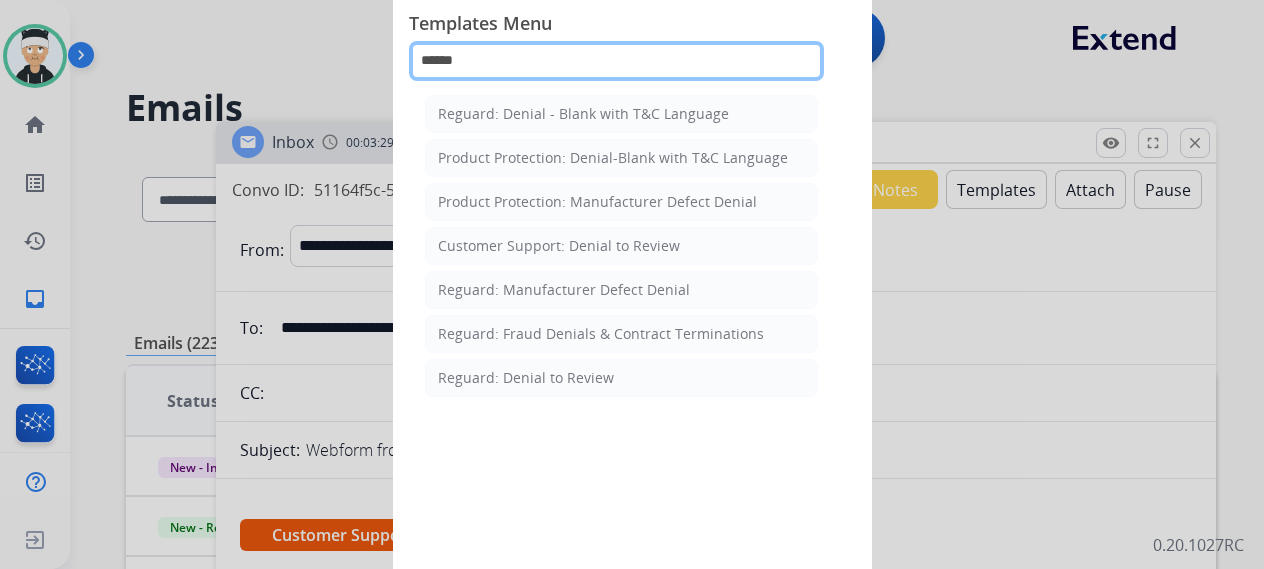 type on "******" 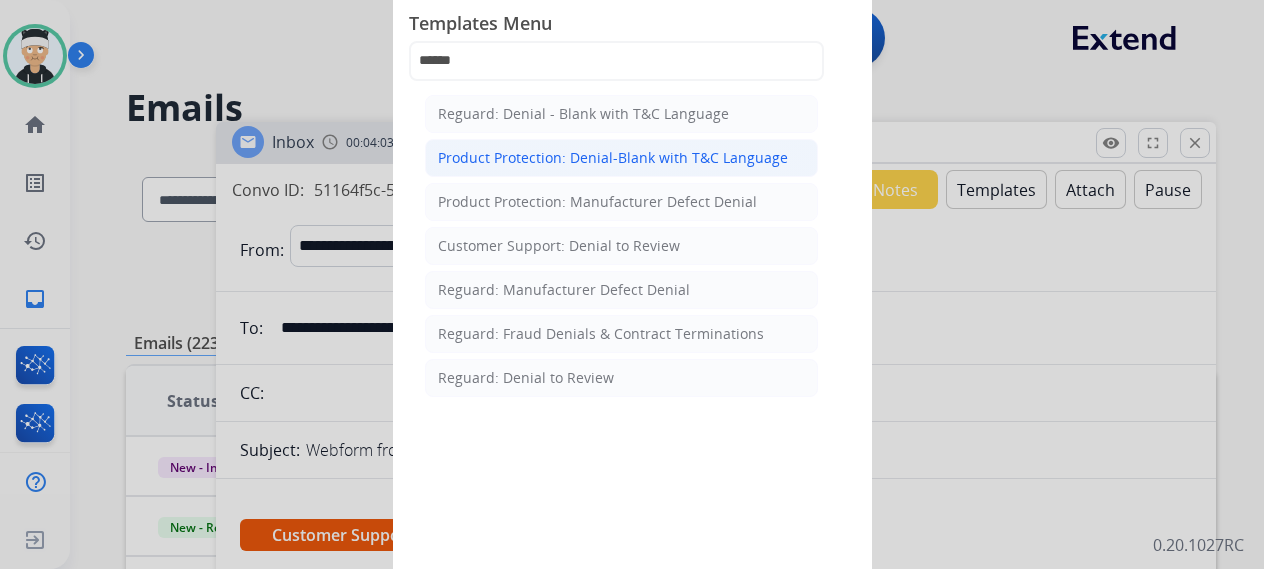 click on "Product Protection: Denial-Blank with T&C Language" 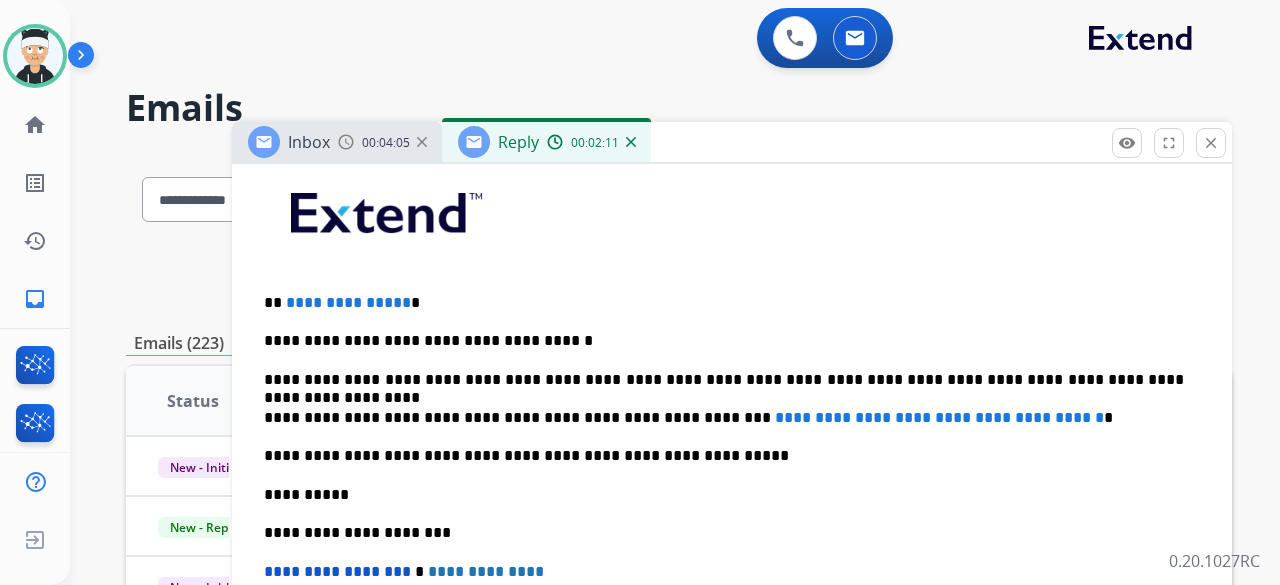 scroll, scrollTop: 100, scrollLeft: 0, axis: vertical 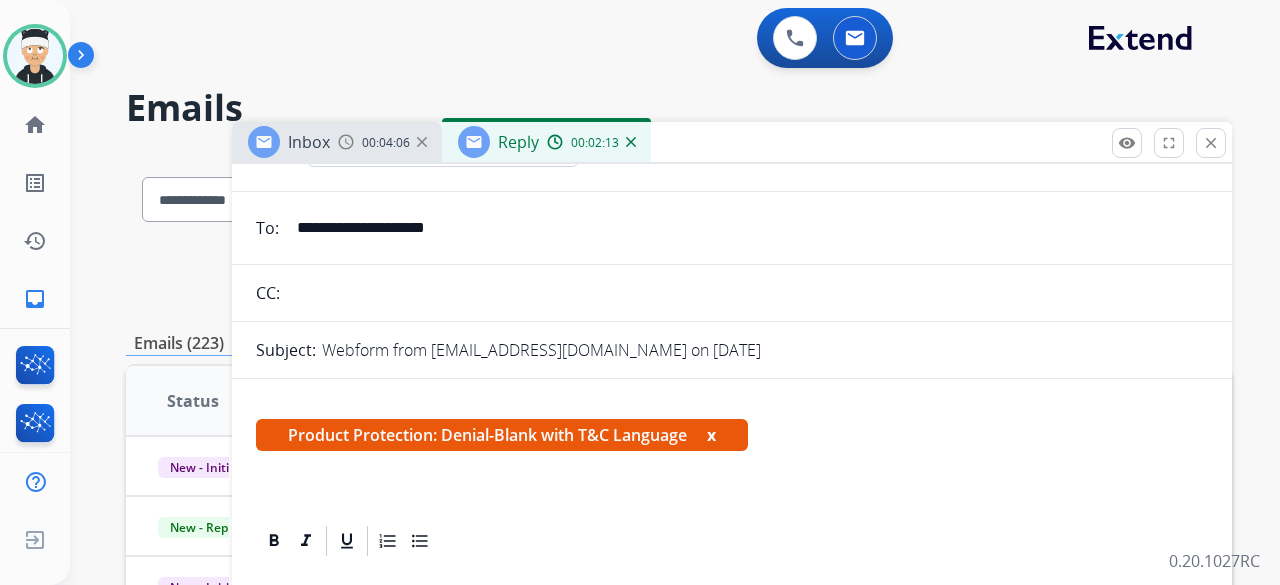 click on "x" at bounding box center (711, 435) 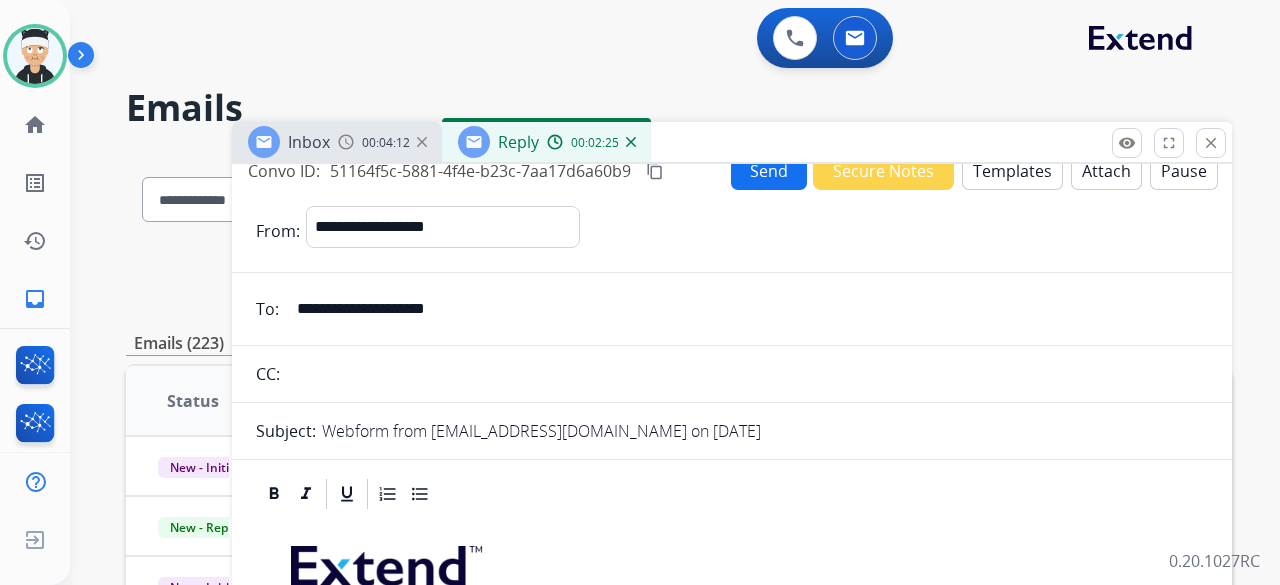 scroll, scrollTop: 0, scrollLeft: 0, axis: both 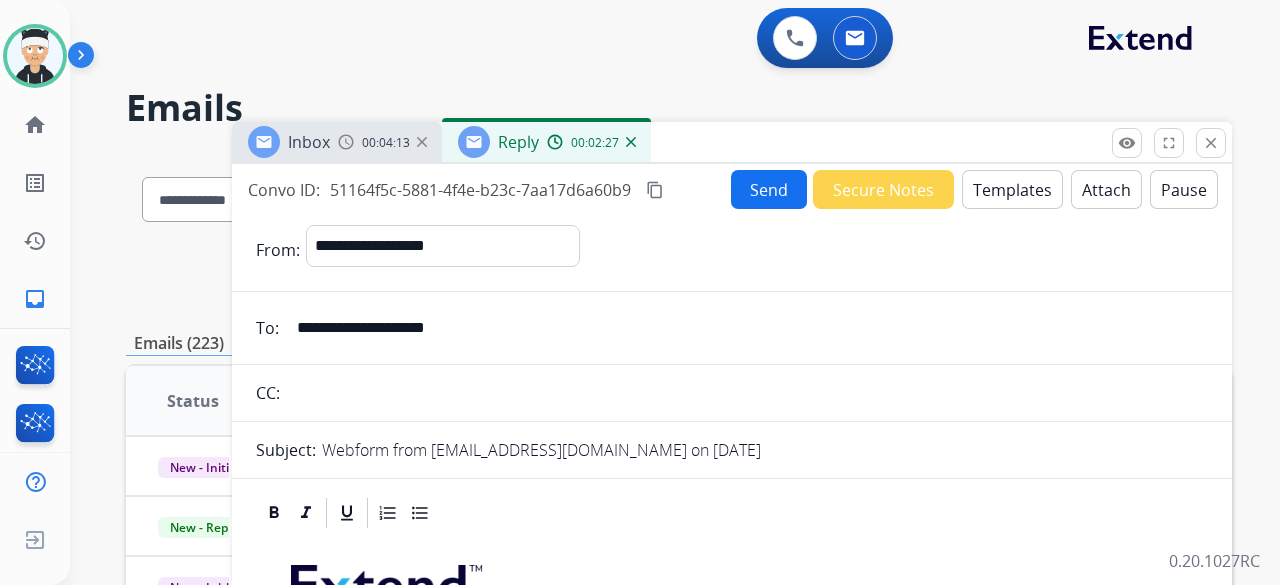 click on "Templates" at bounding box center [1012, 189] 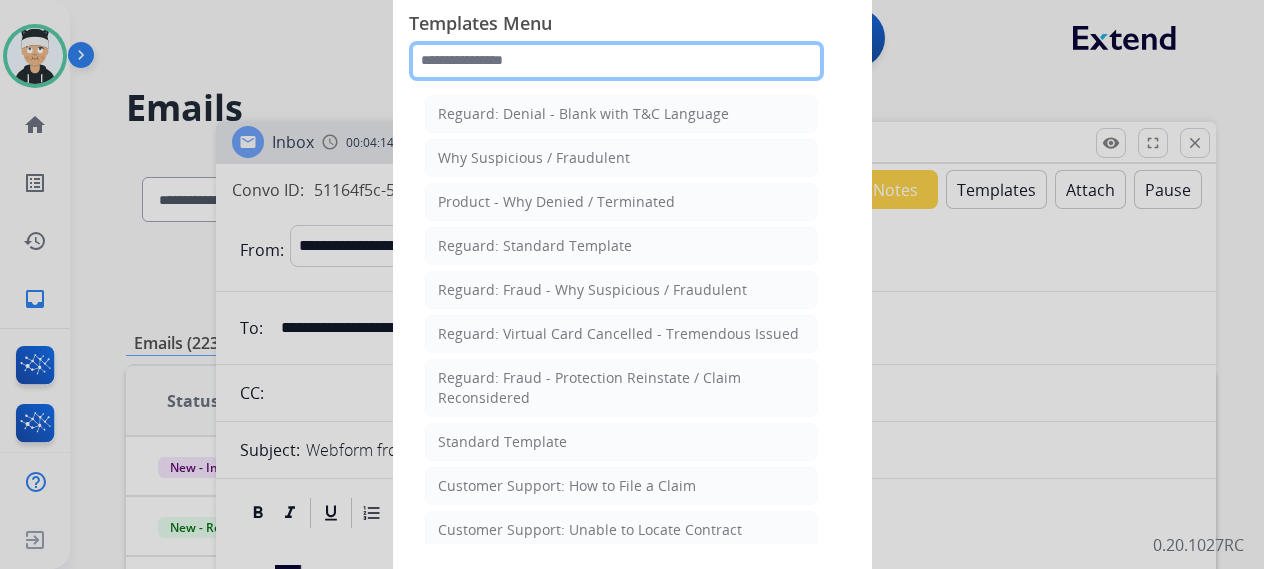 click 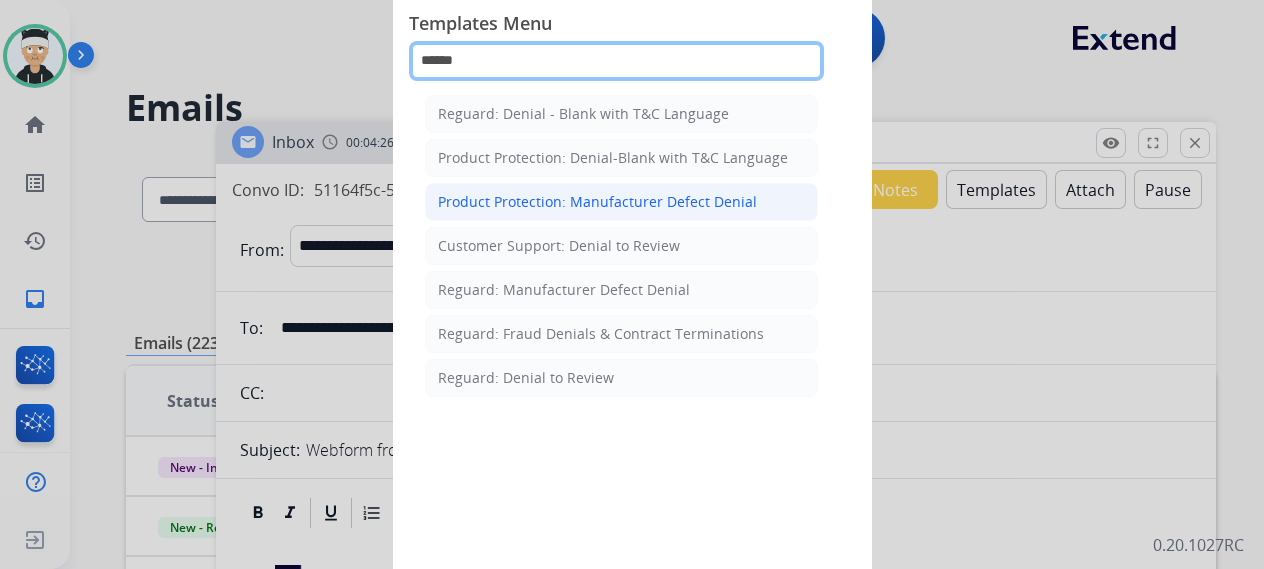type on "******" 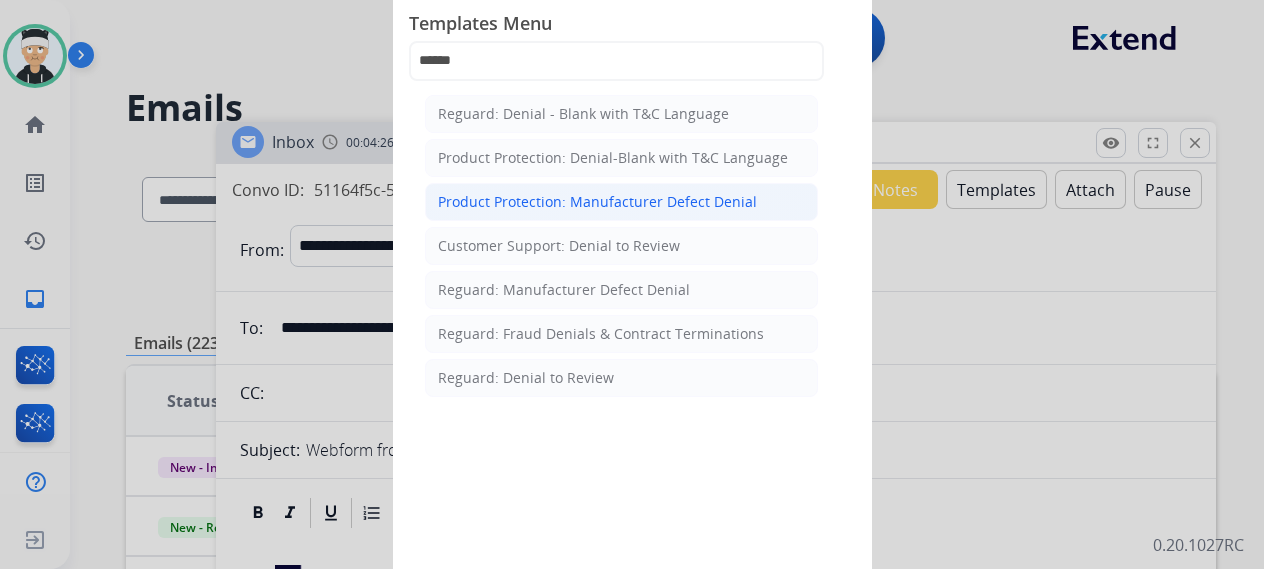 click on "Product Protection: Manufacturer Defect Denial" 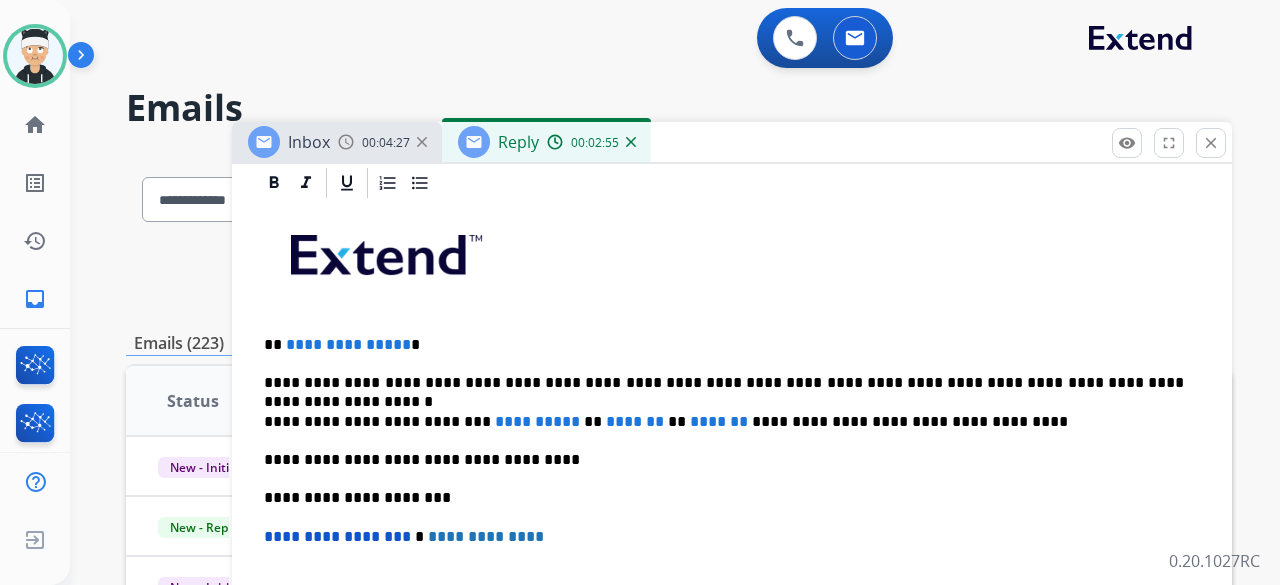 scroll, scrollTop: 500, scrollLeft: 0, axis: vertical 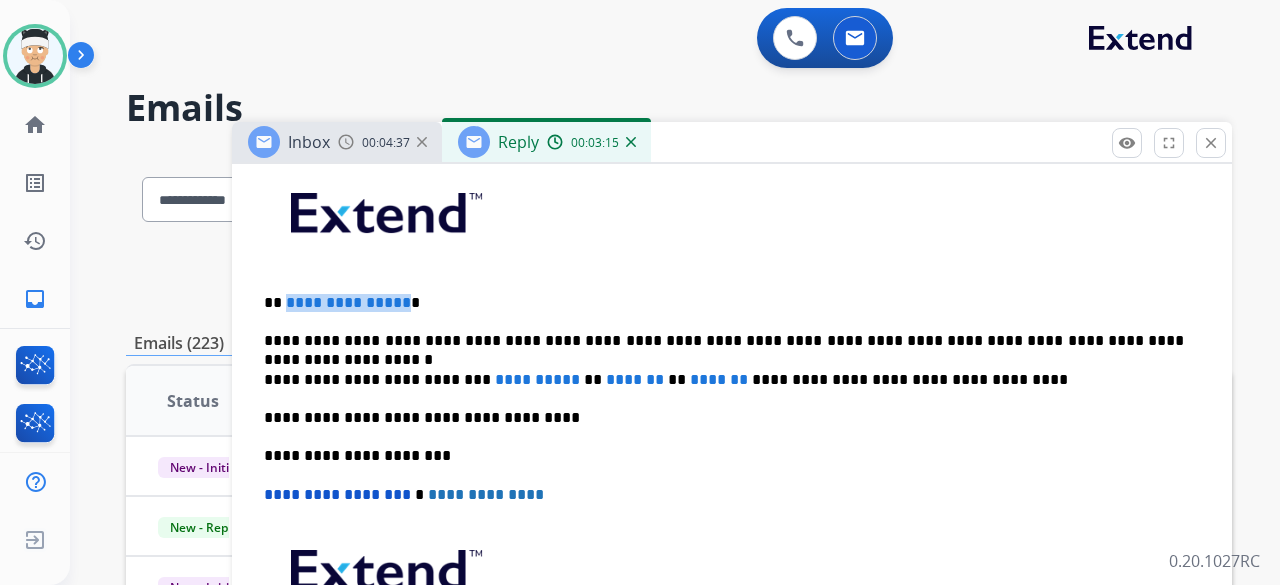 drag, startPoint x: 398, startPoint y: 298, endPoint x: 282, endPoint y: 304, distance: 116.15507 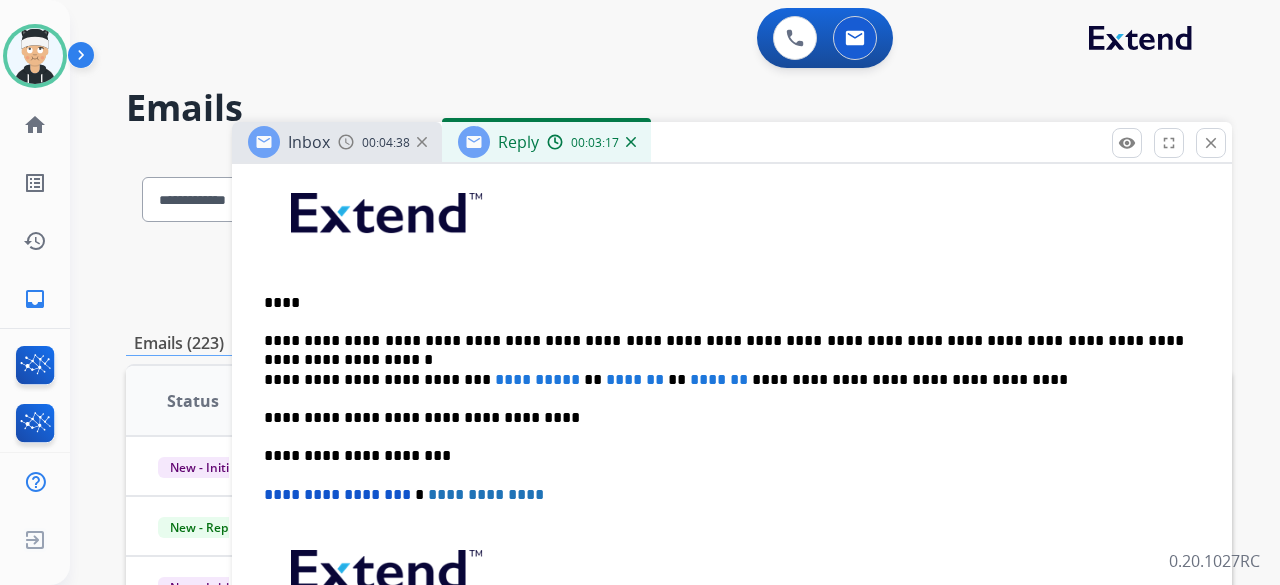 type 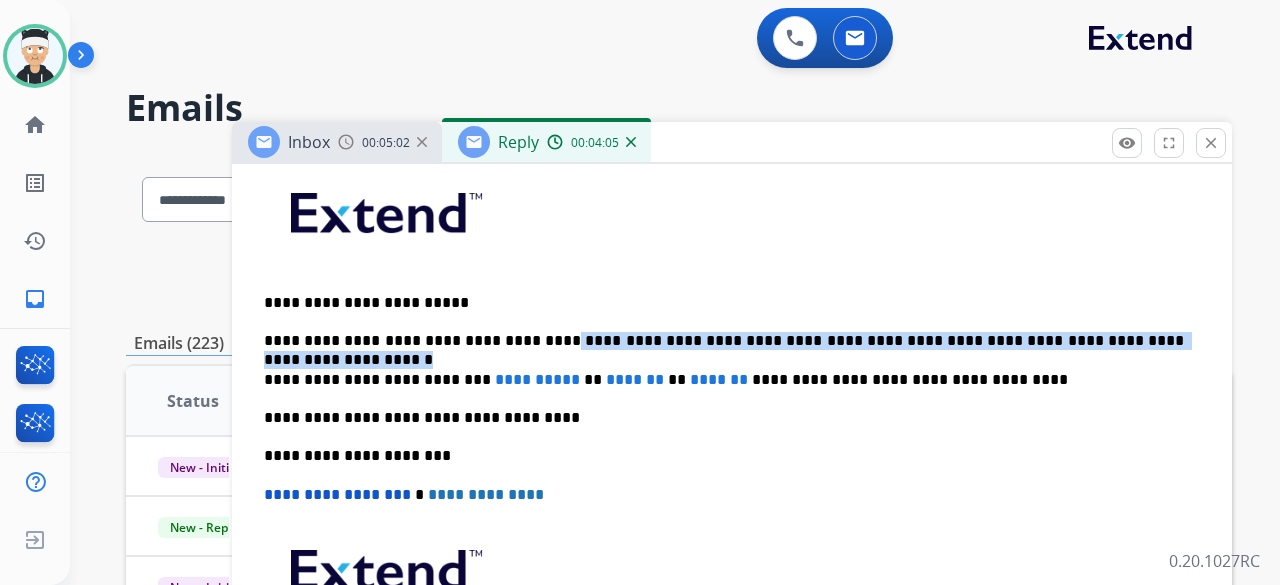 drag, startPoint x: 1176, startPoint y: 339, endPoint x: 522, endPoint y: 323, distance: 654.1957 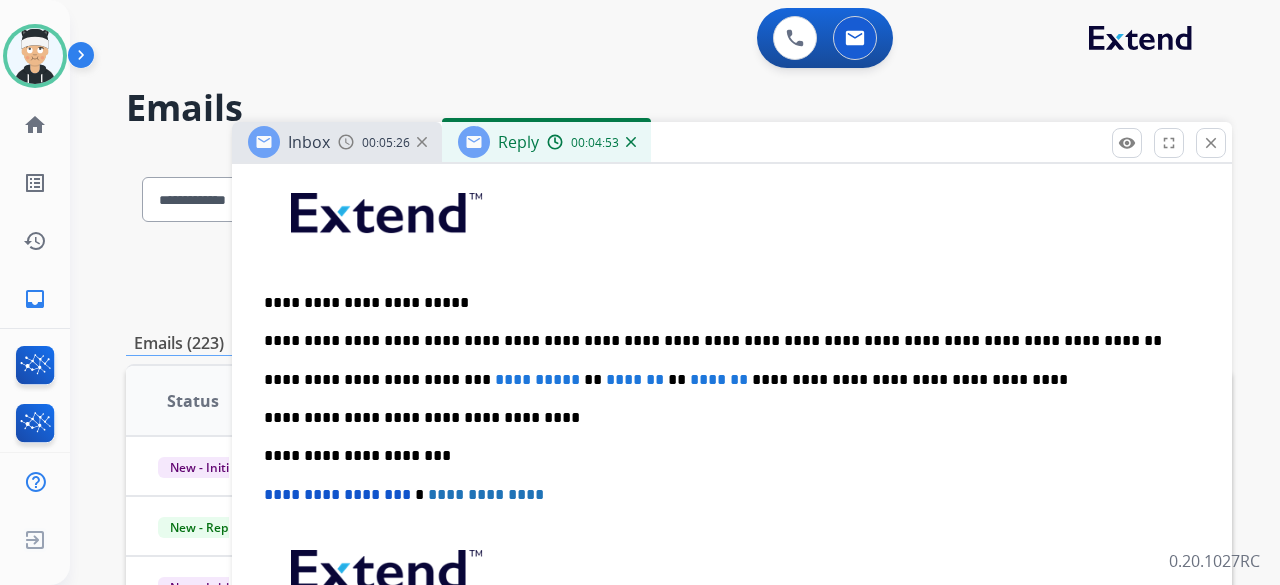 click on "**********" at bounding box center (724, 341) 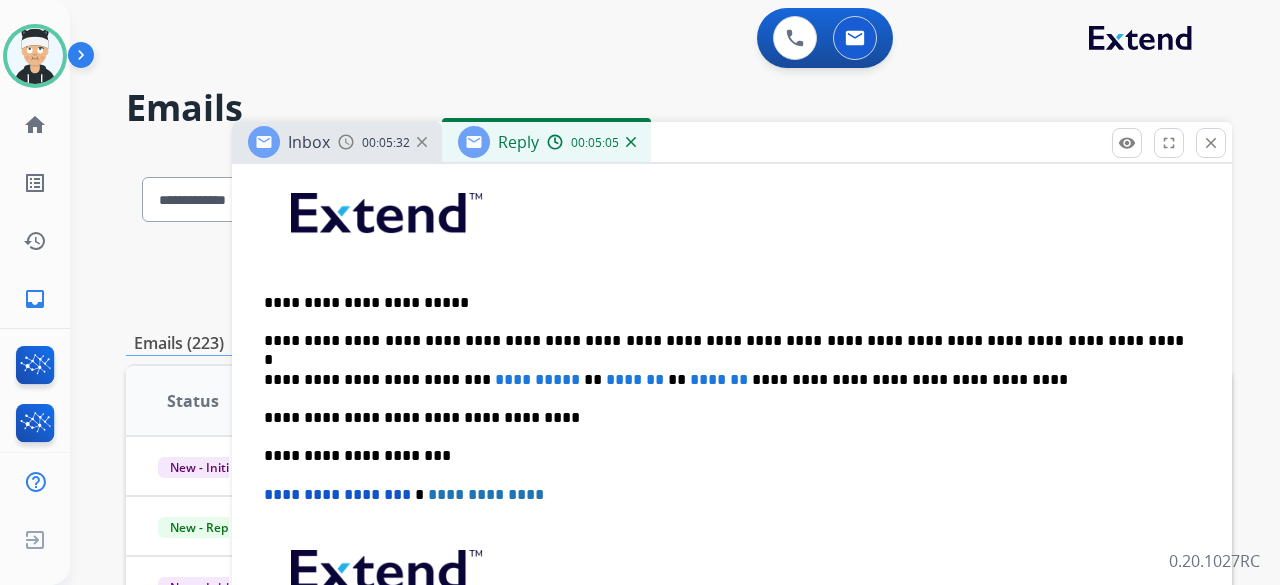 click on "**********" at bounding box center [724, 341] 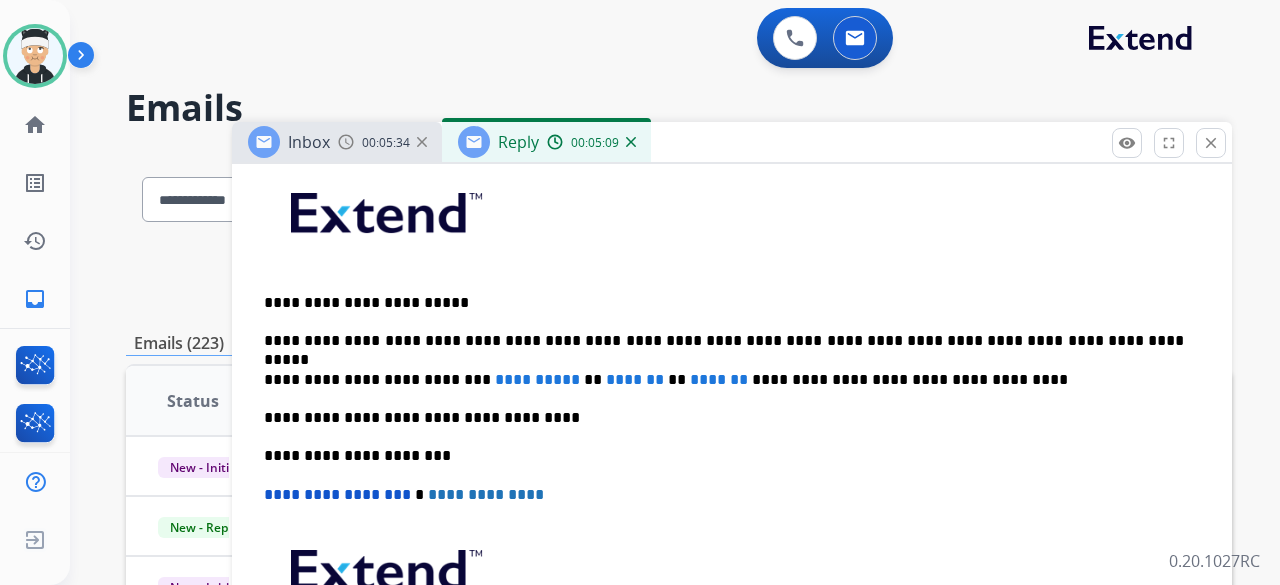 click on "**********" at bounding box center (724, 341) 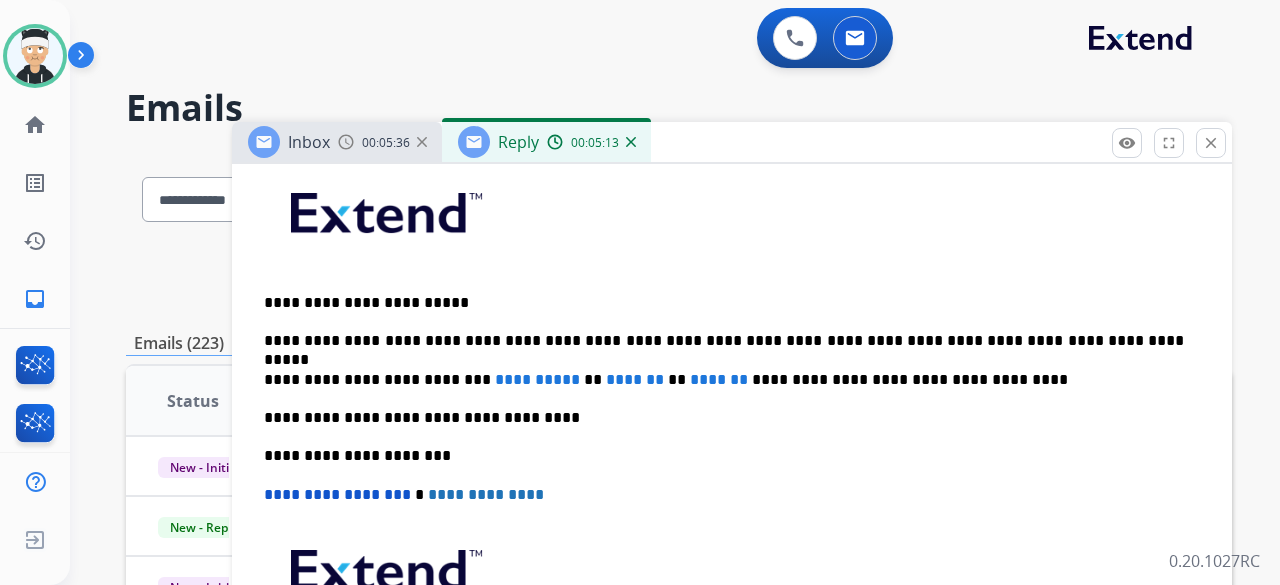 click on "**********" at bounding box center (732, 455) 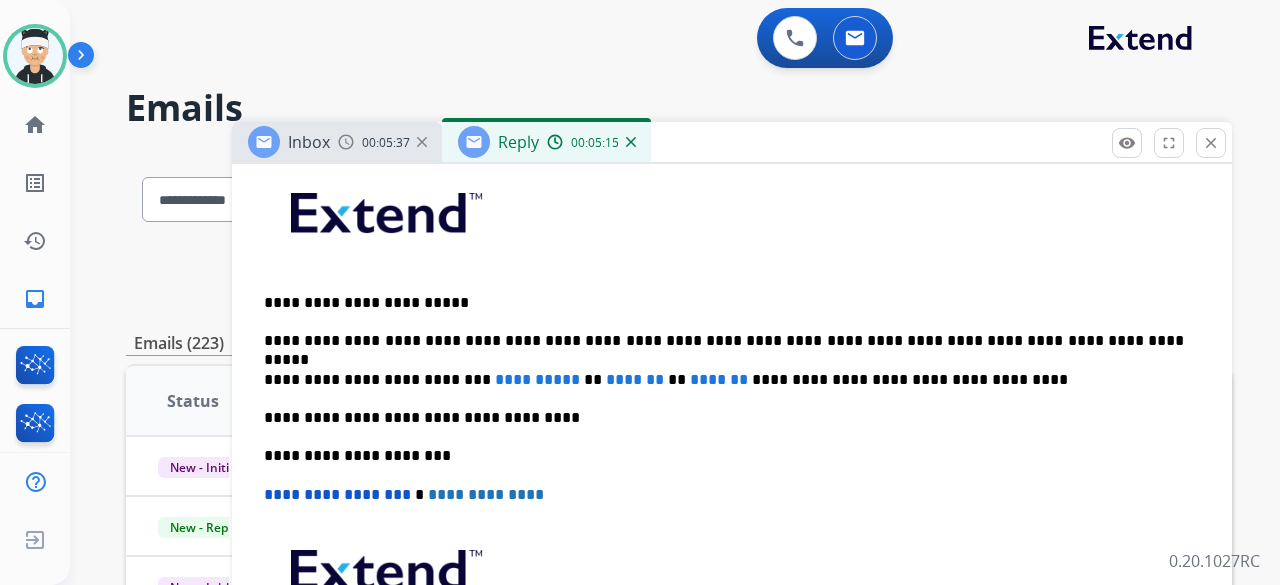 click on "**********" at bounding box center (724, 341) 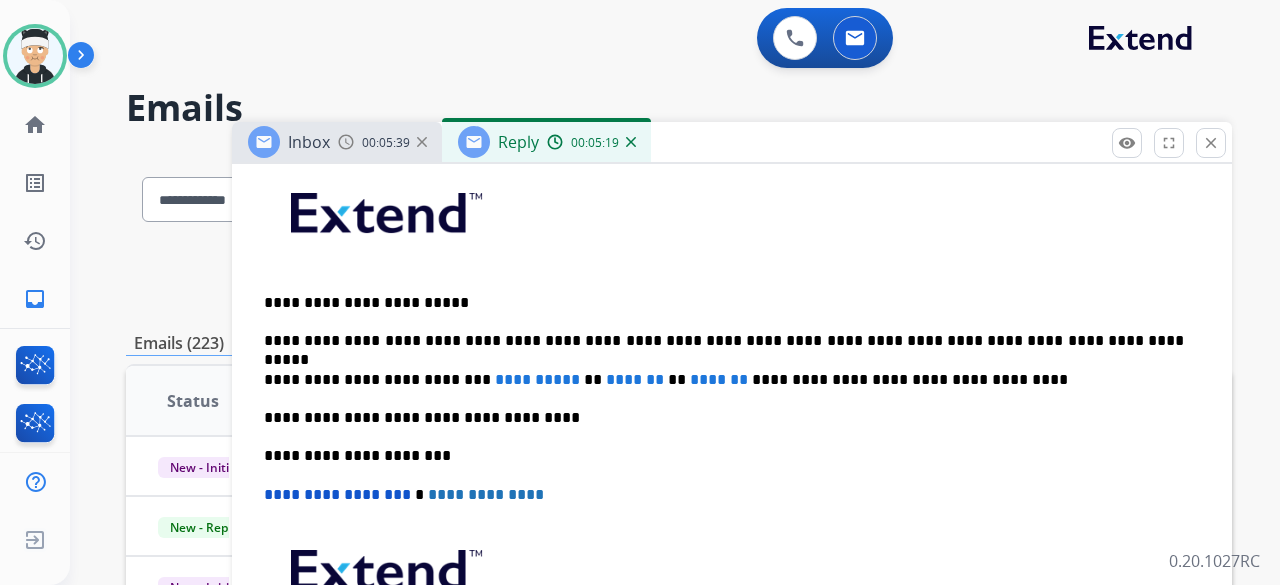 click on "**********" at bounding box center (724, 341) 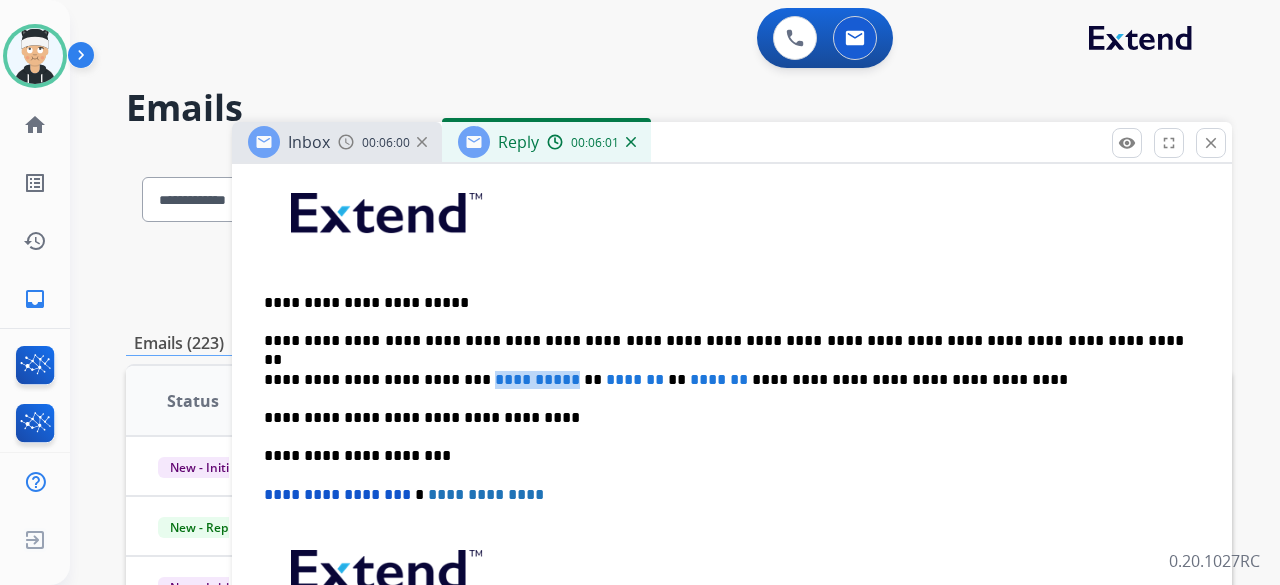 drag, startPoint x: 566, startPoint y: 377, endPoint x: 468, endPoint y: 374, distance: 98.045906 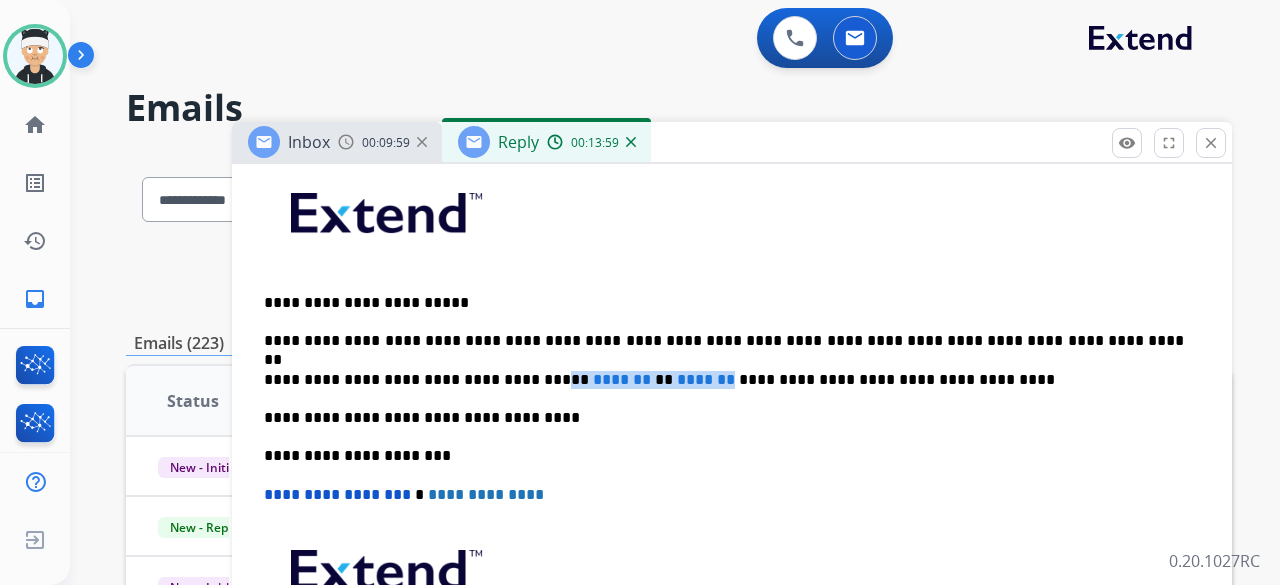 drag, startPoint x: 694, startPoint y: 377, endPoint x: 529, endPoint y: 369, distance: 165.19383 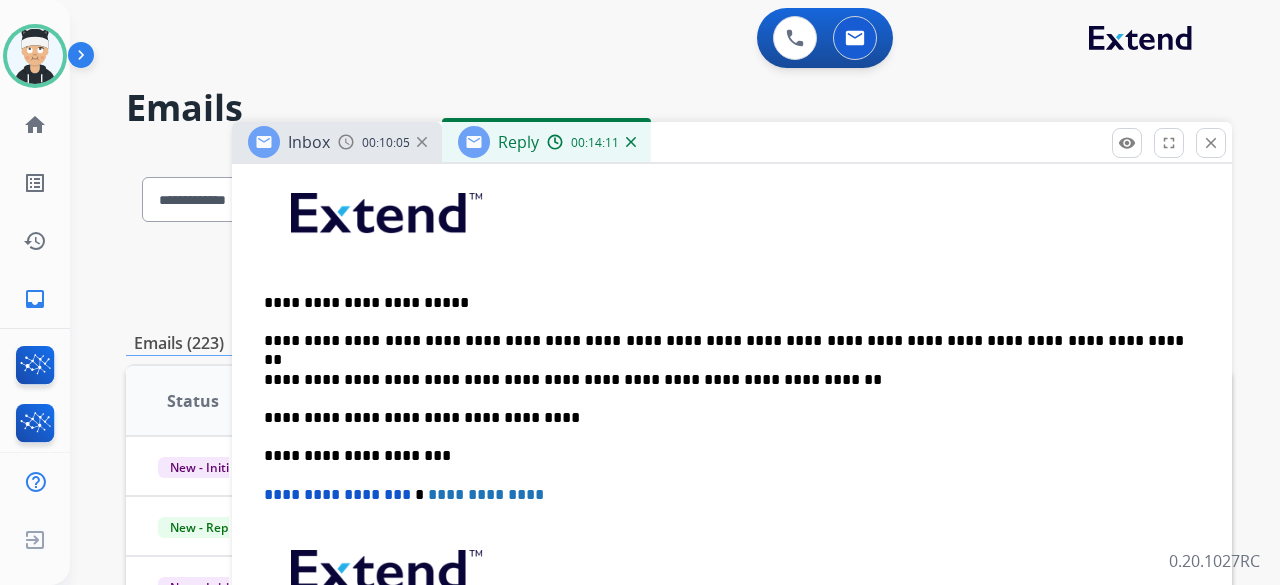 click on "**********" at bounding box center [732, 455] 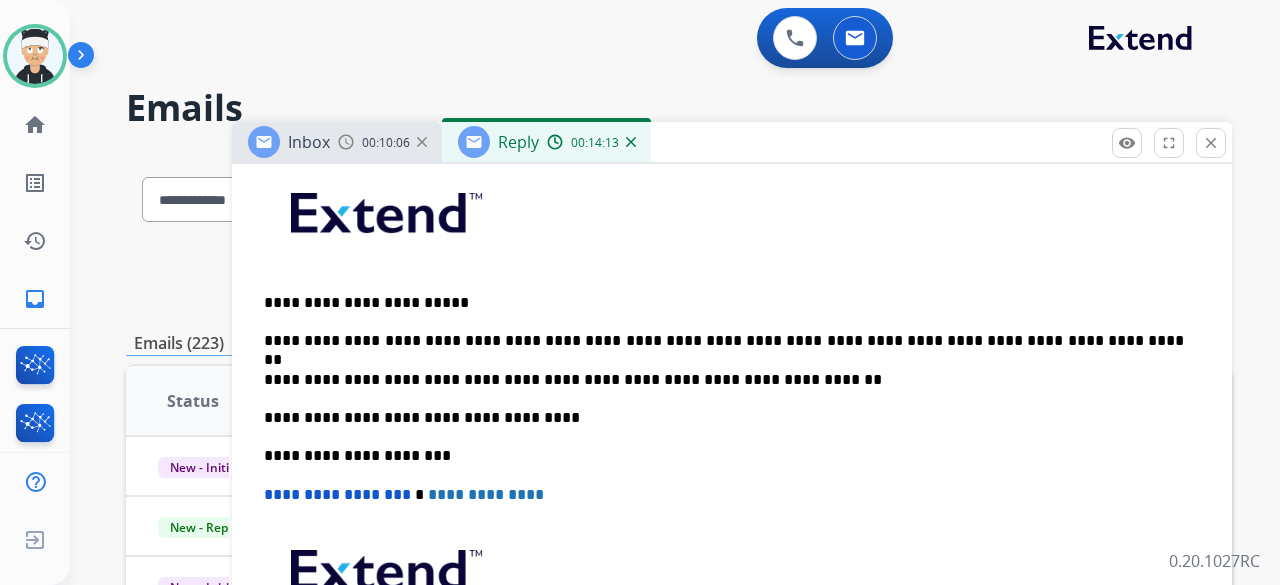 click on "**********" at bounding box center (724, 380) 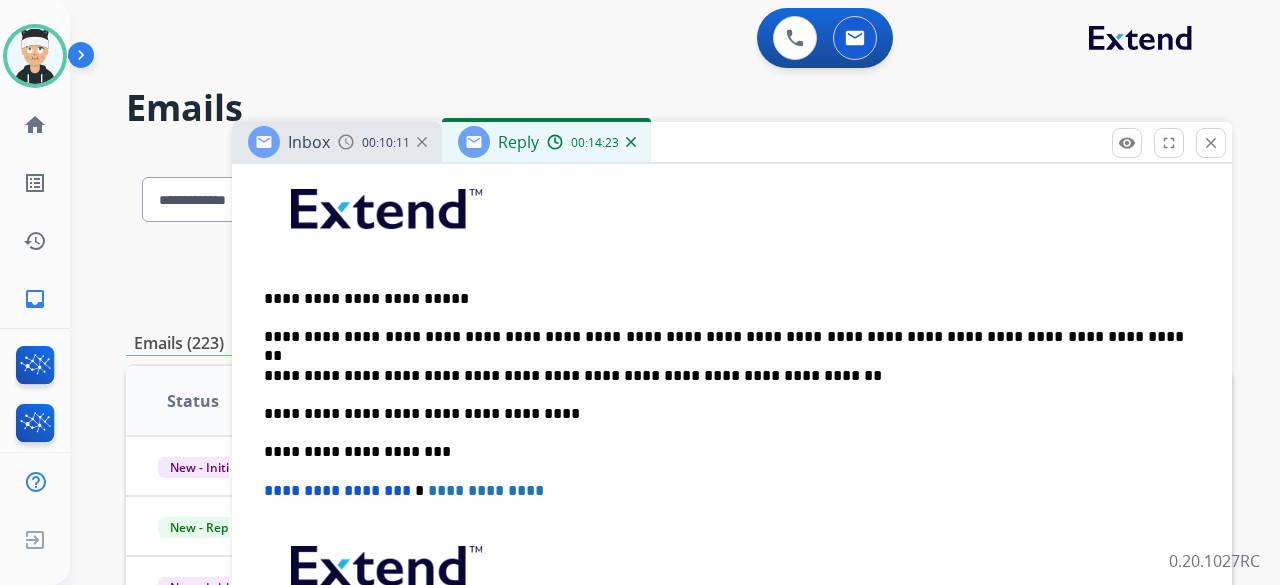 scroll, scrollTop: 505, scrollLeft: 0, axis: vertical 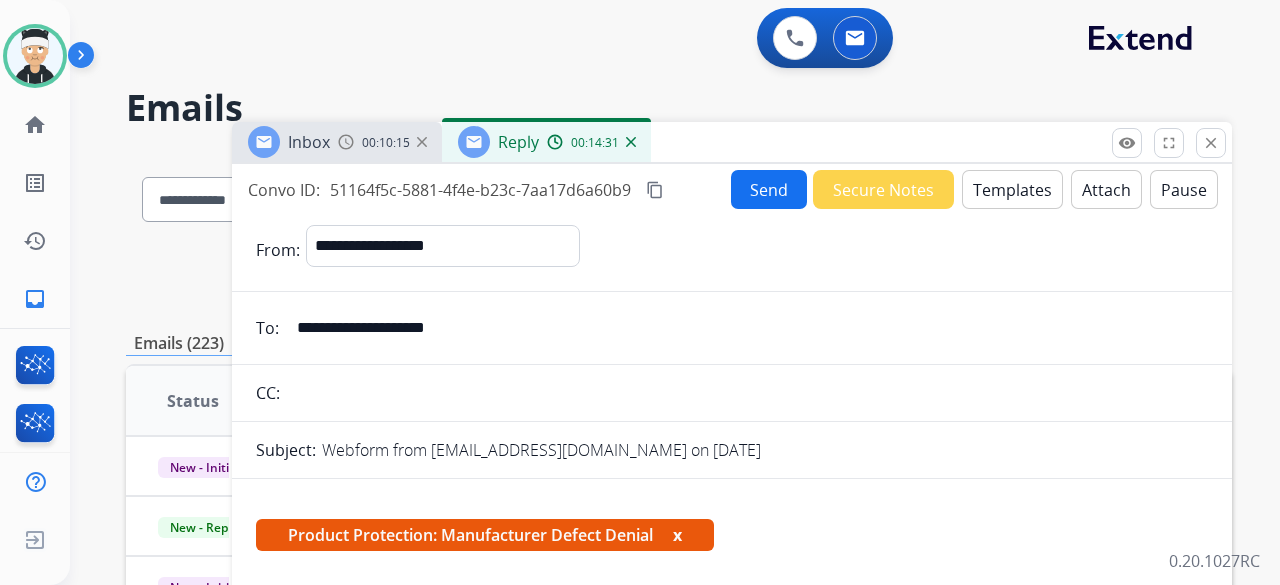 click on "Send" at bounding box center (769, 189) 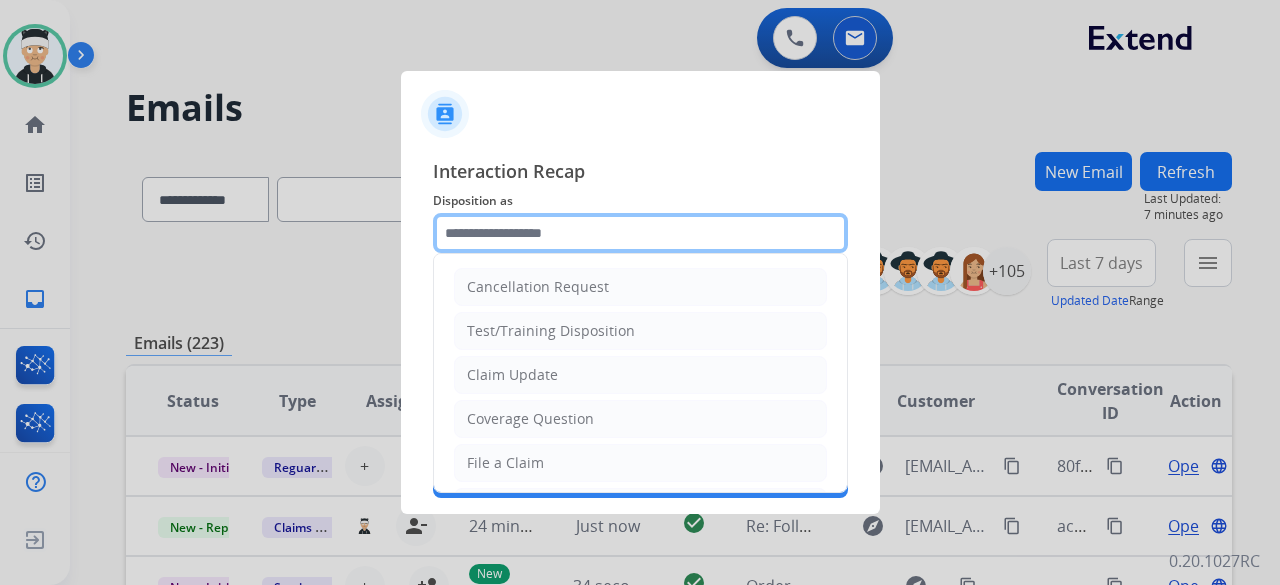 click 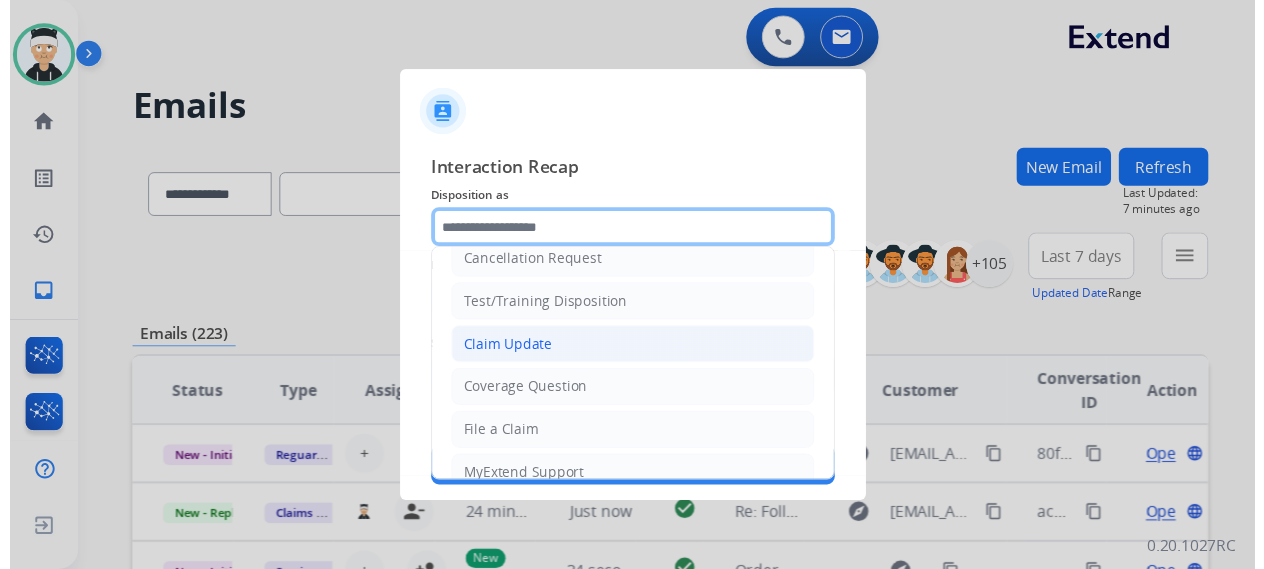scroll, scrollTop: 3, scrollLeft: 0, axis: vertical 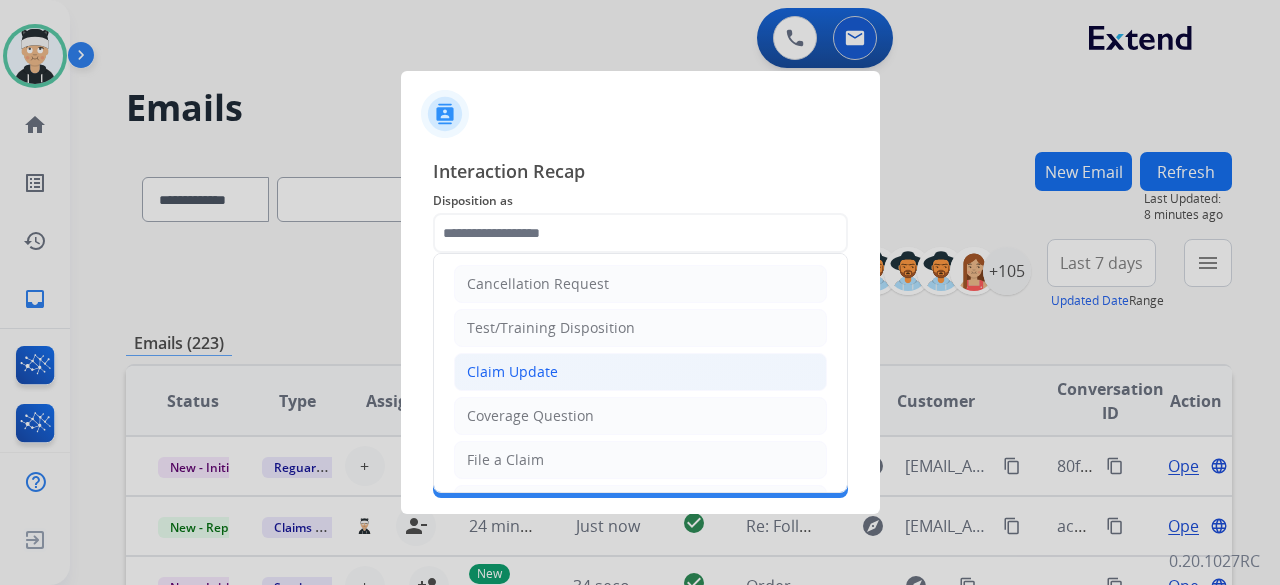 click on "Claim Update" 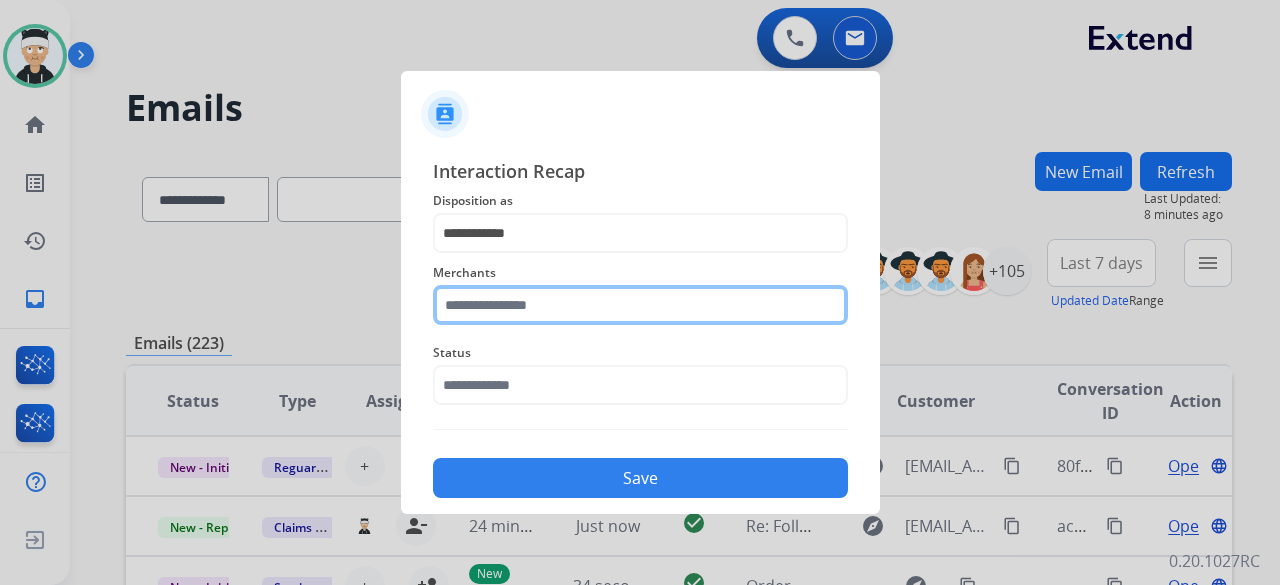click on "Merchants" 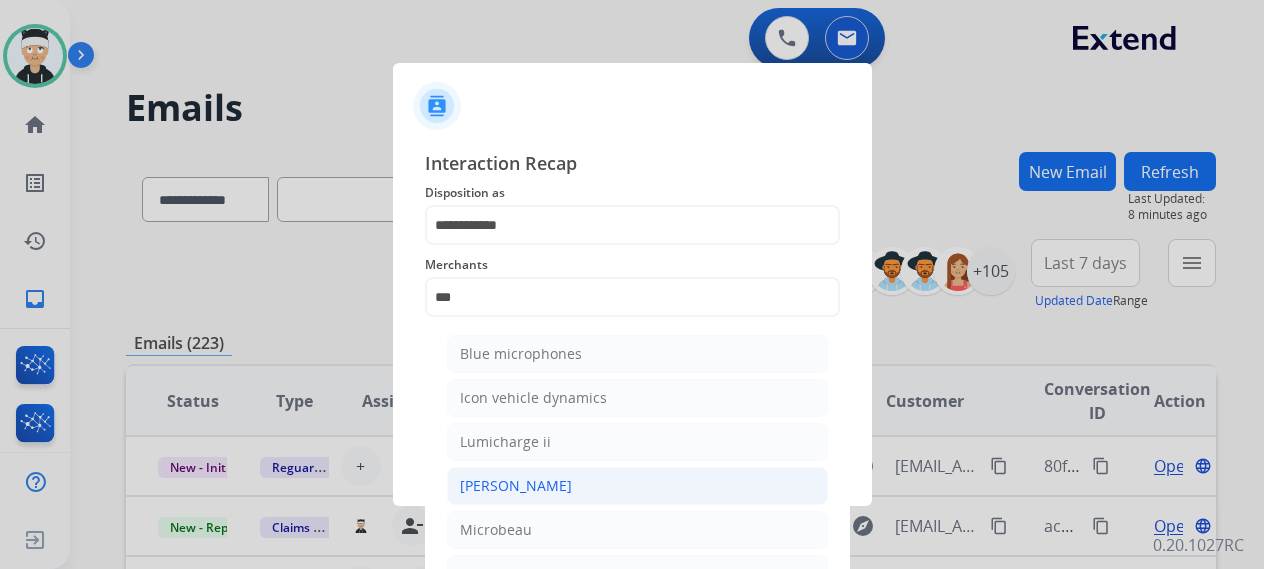 click on "Michaels" 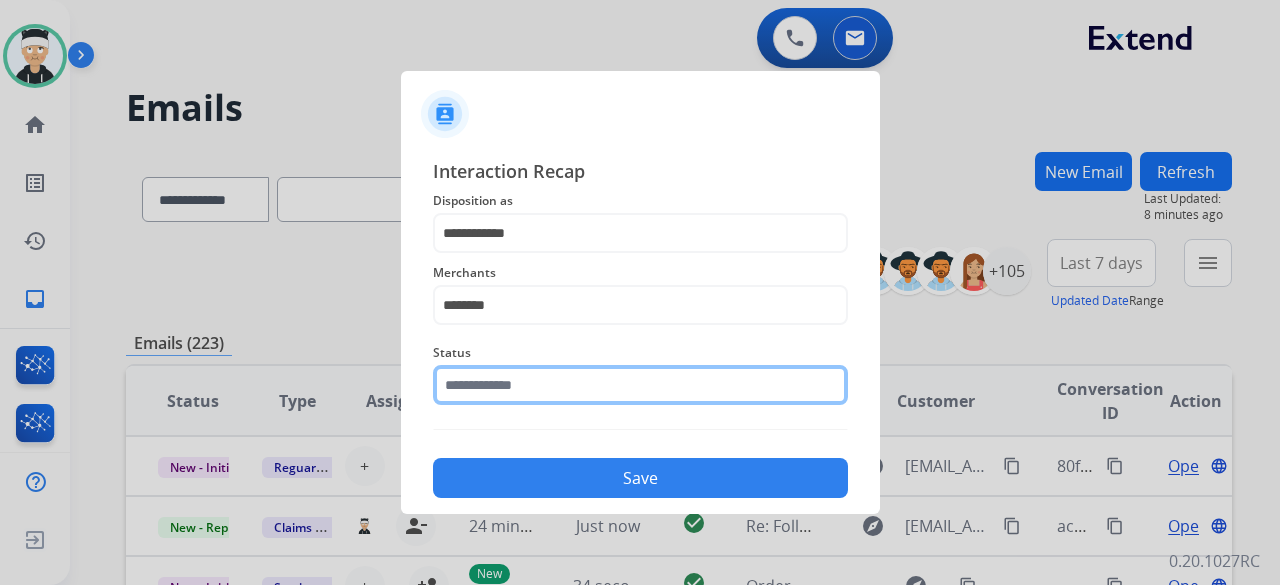 click 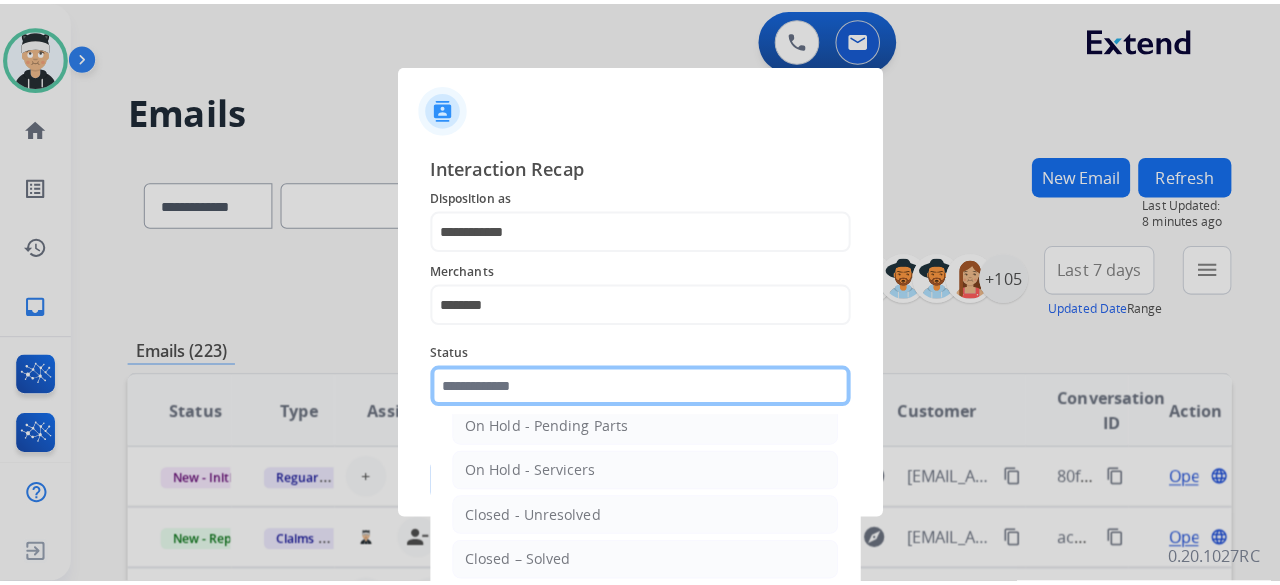 scroll, scrollTop: 114, scrollLeft: 0, axis: vertical 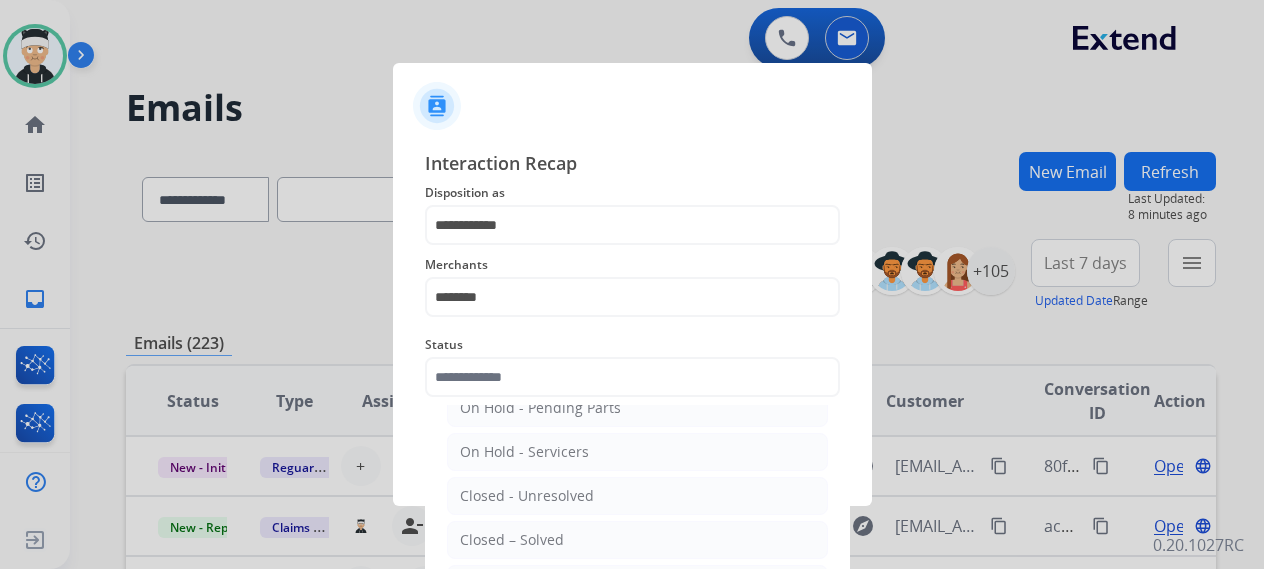 click on "On-Hold – Internal   On-Hold - Customer   On Hold - Pending Parts   On Hold - Servicers   Closed - Unresolved   Closed – Solved   Closed – Merchant Transfer   New - Initial   New - Reply" 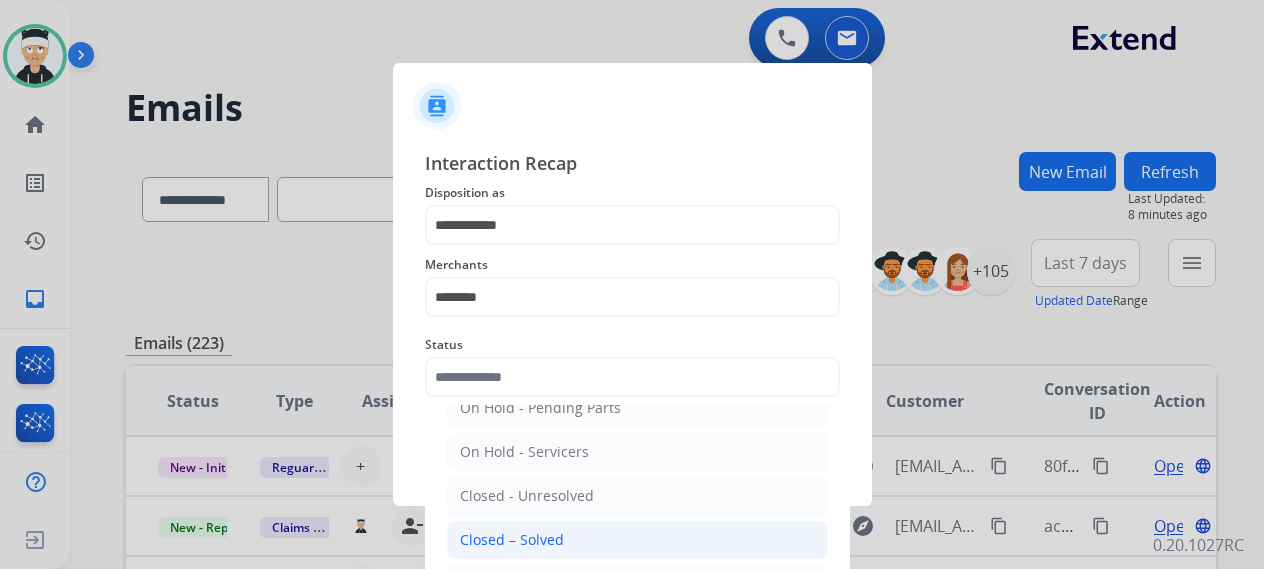 click on "Closed – Solved" 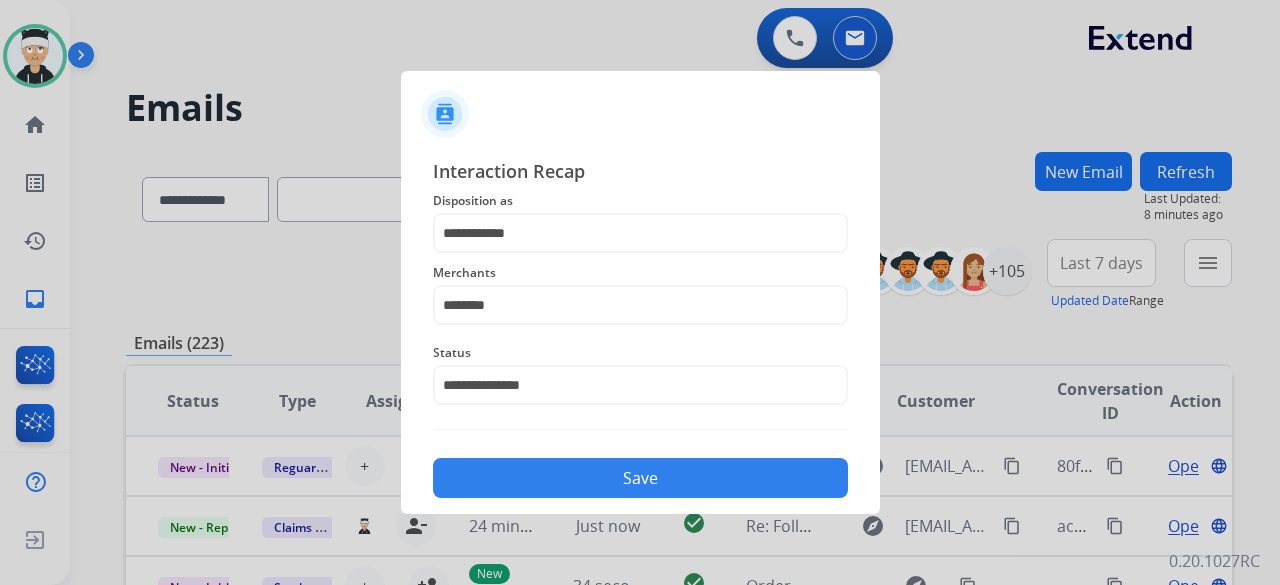 click on "Save" 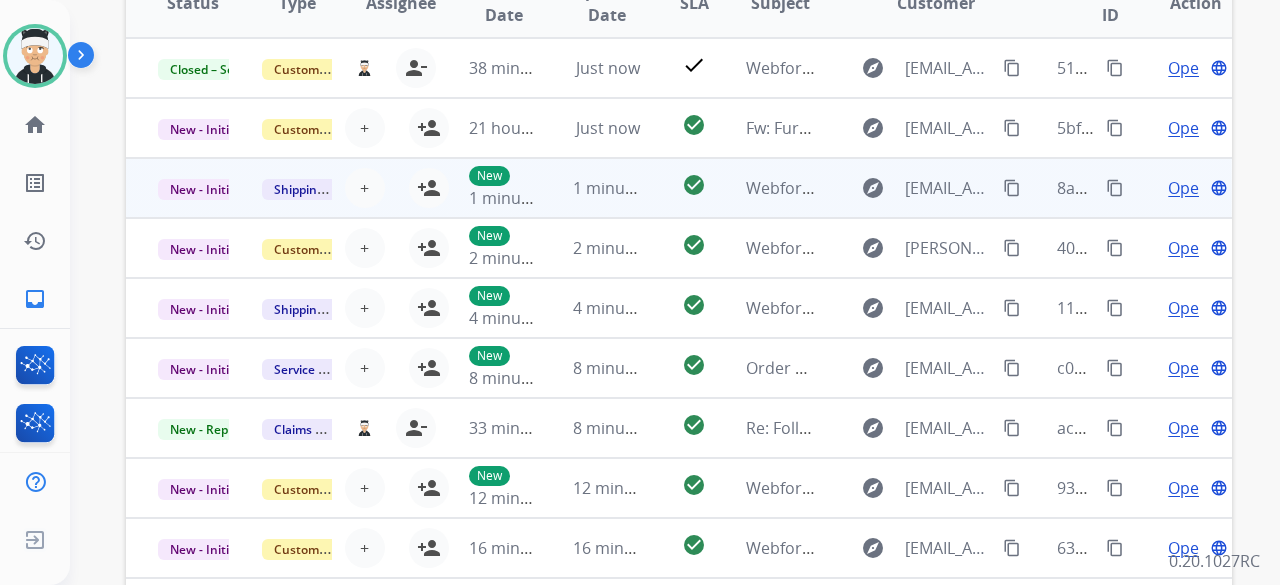 scroll, scrollTop: 0, scrollLeft: 0, axis: both 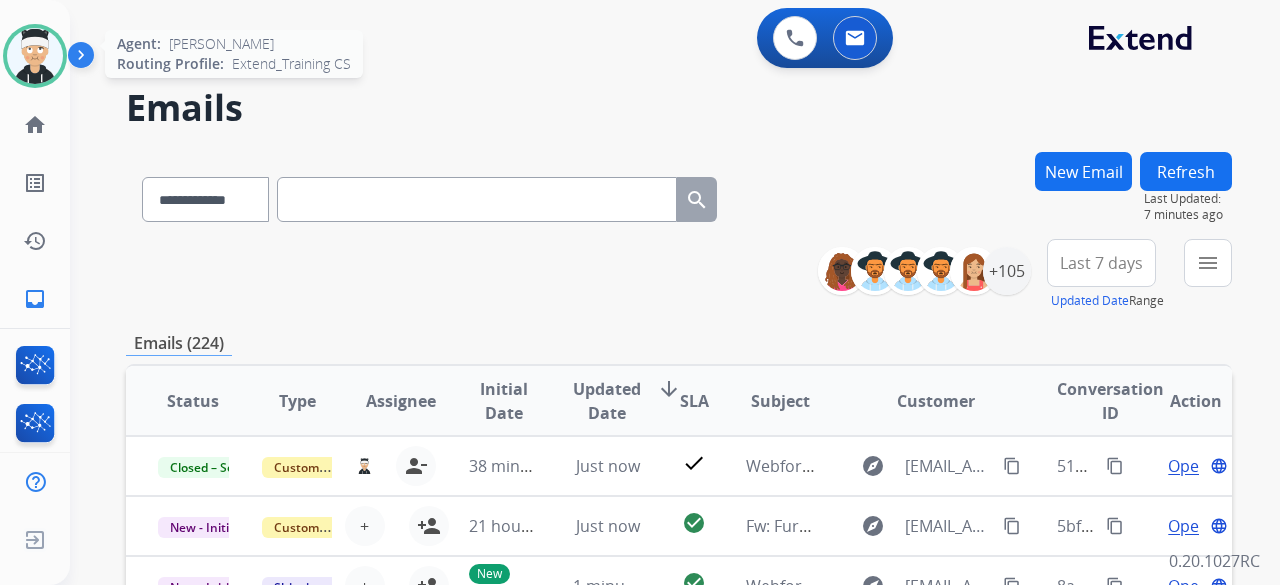 click at bounding box center (35, 56) 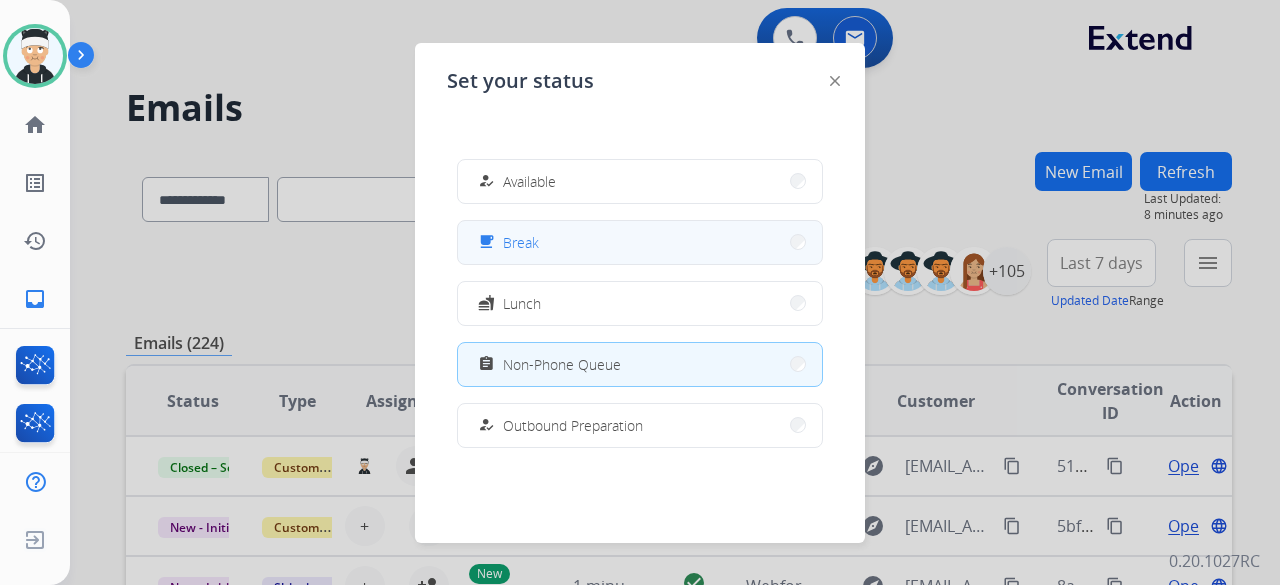 click on "free_breakfast Break" at bounding box center [640, 242] 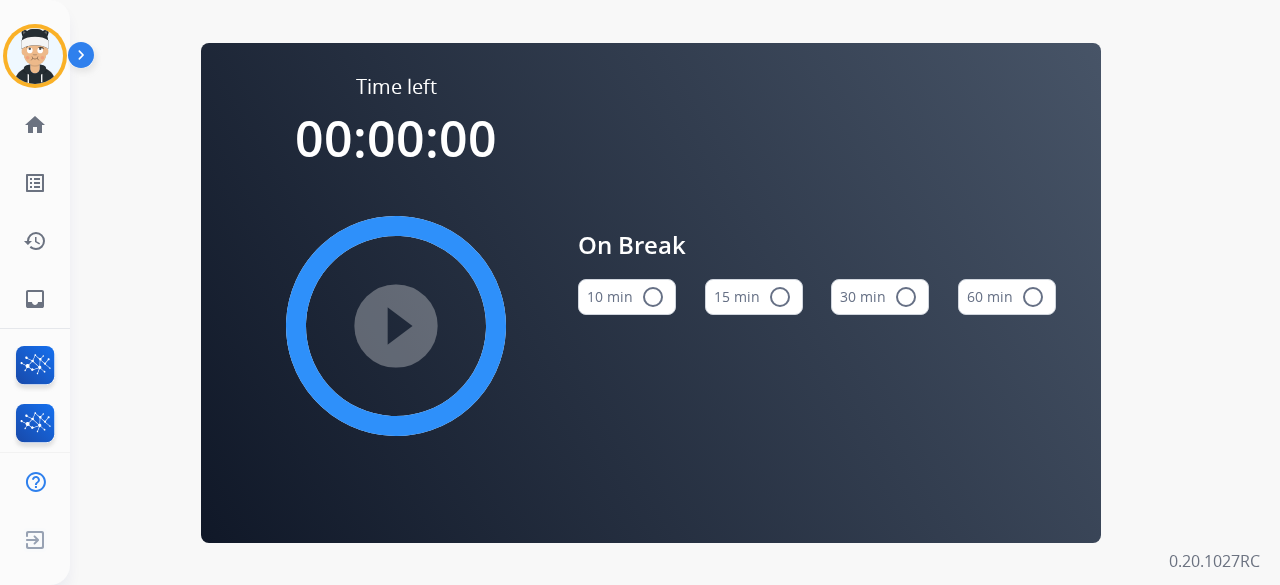 click on "radio_button_unchecked" at bounding box center [780, 297] 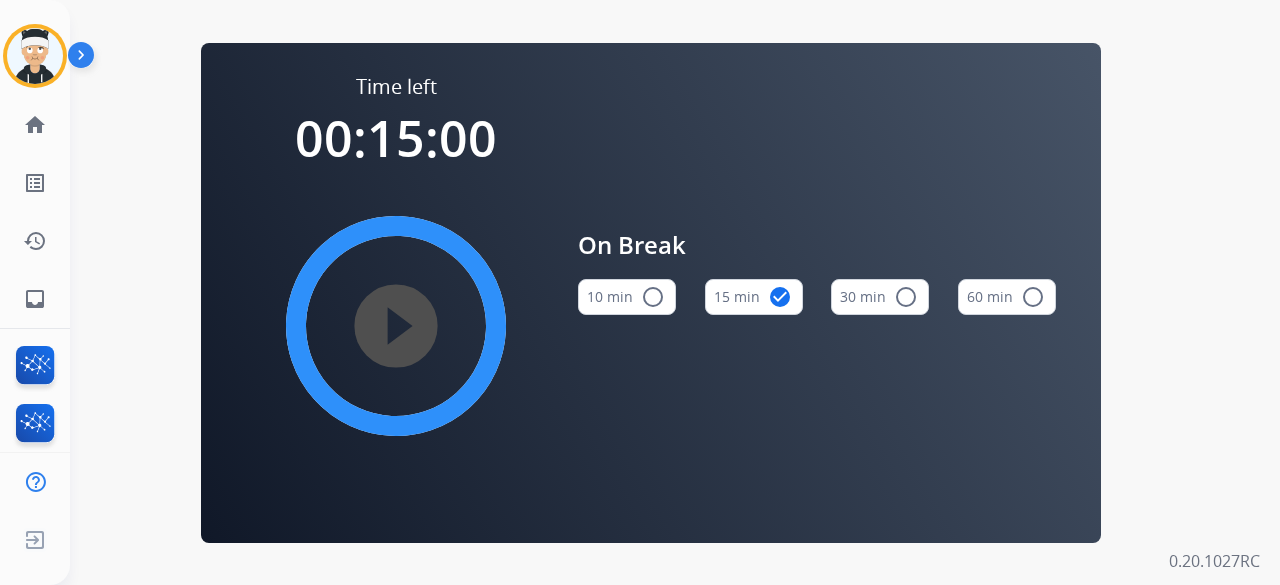 type 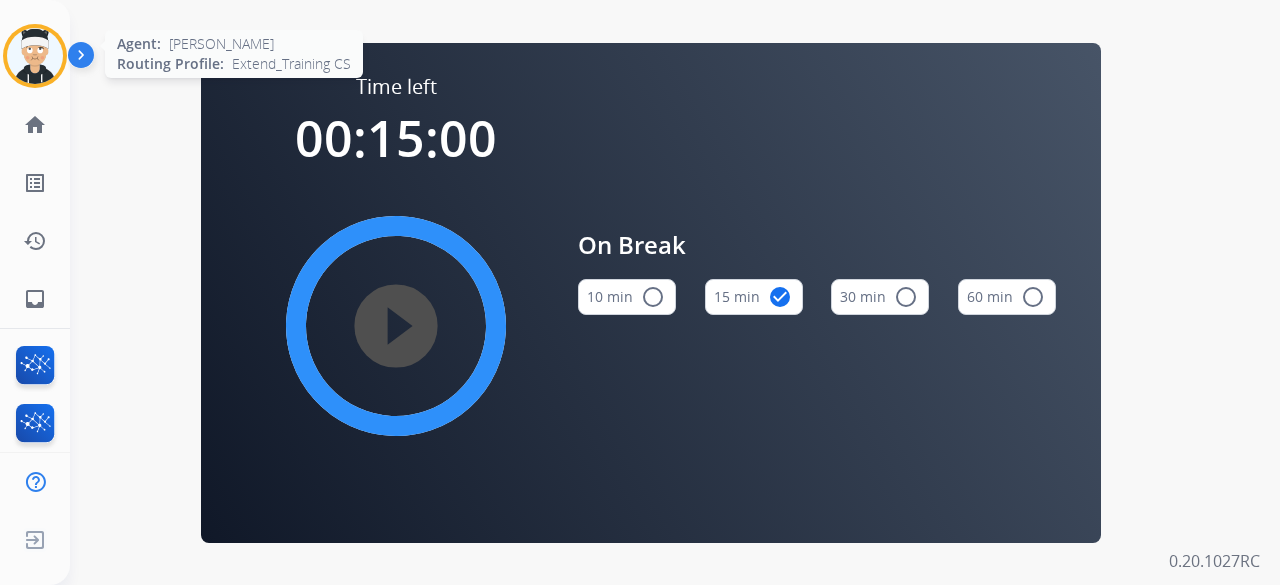 click at bounding box center [35, 56] 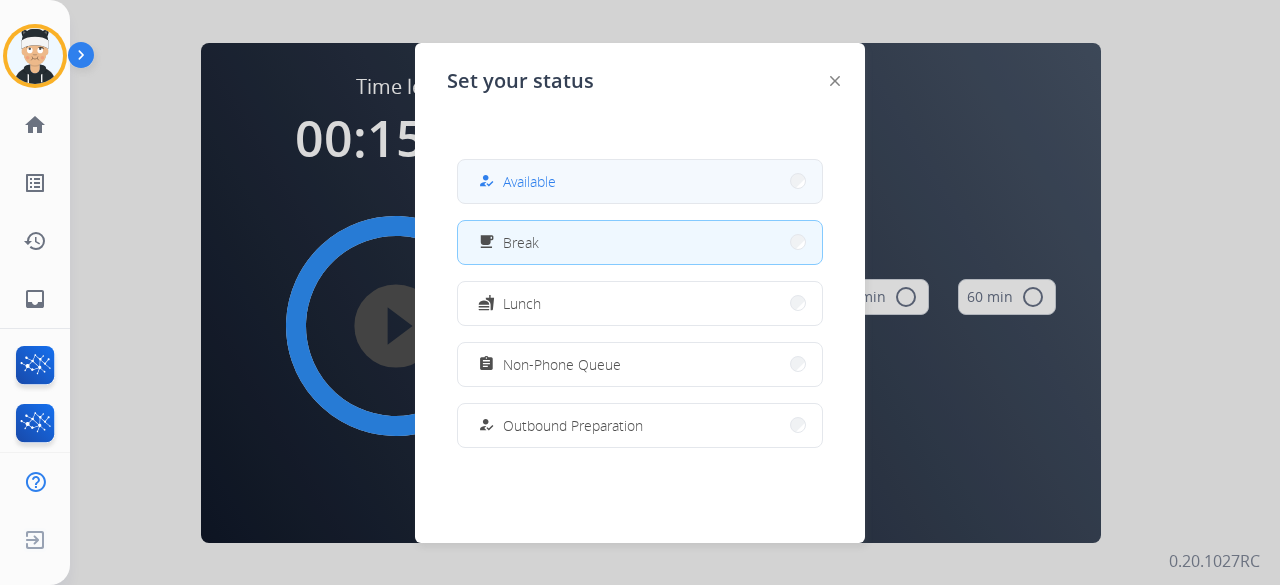click on "how_to_reg" at bounding box center (488, 181) 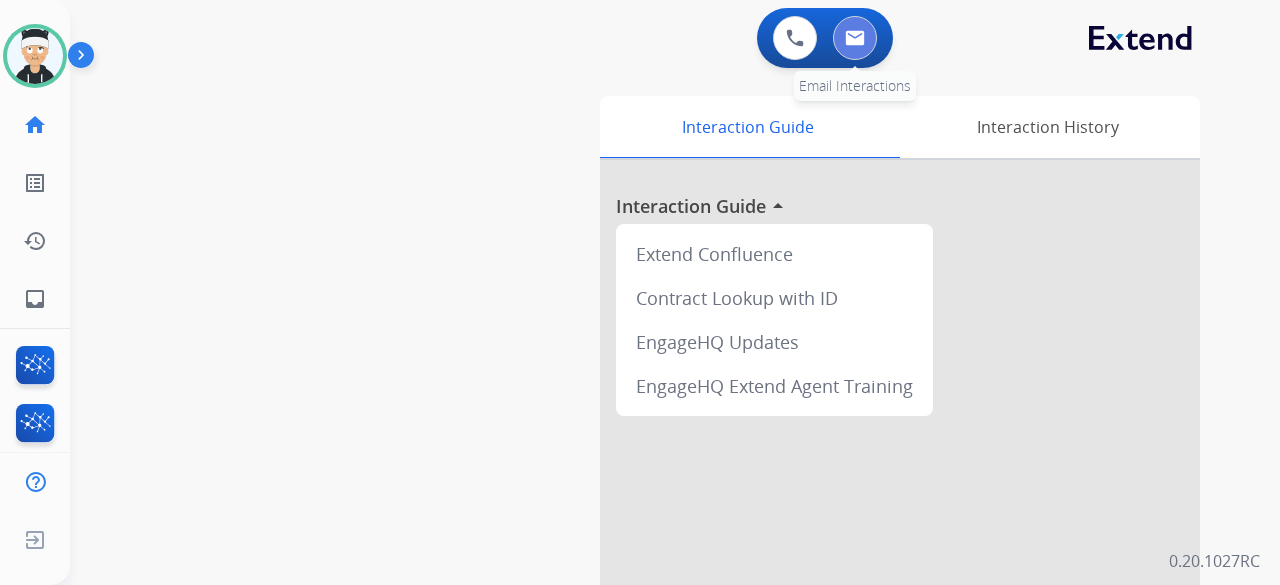 click at bounding box center [855, 38] 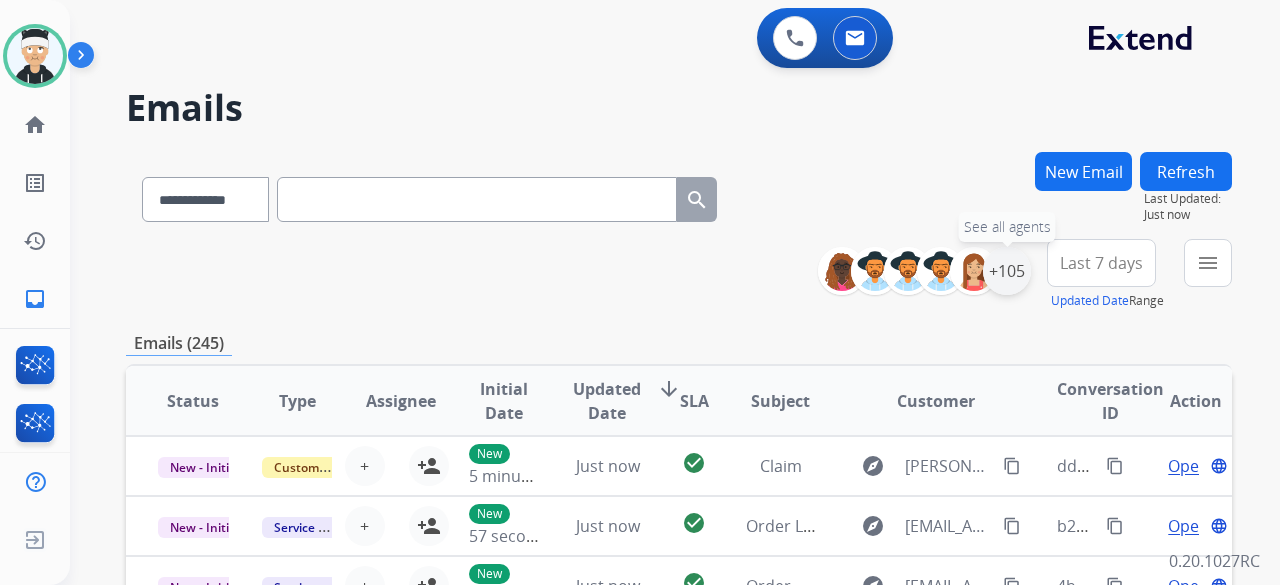 click on "+105" at bounding box center [1007, 271] 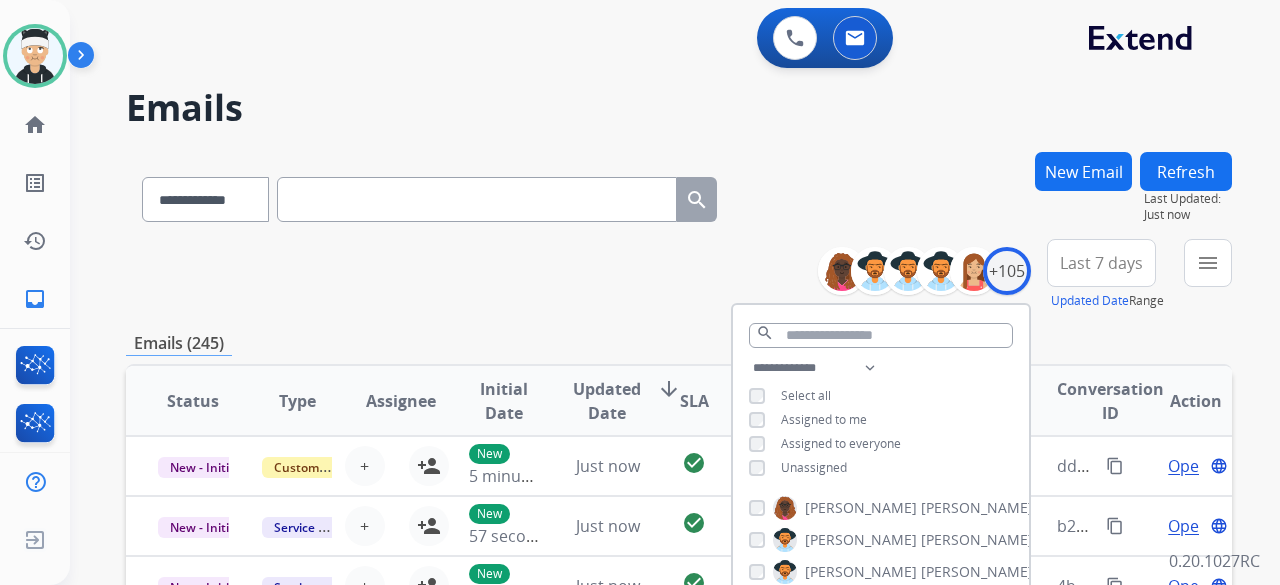 click on "**********" at bounding box center (881, 420) 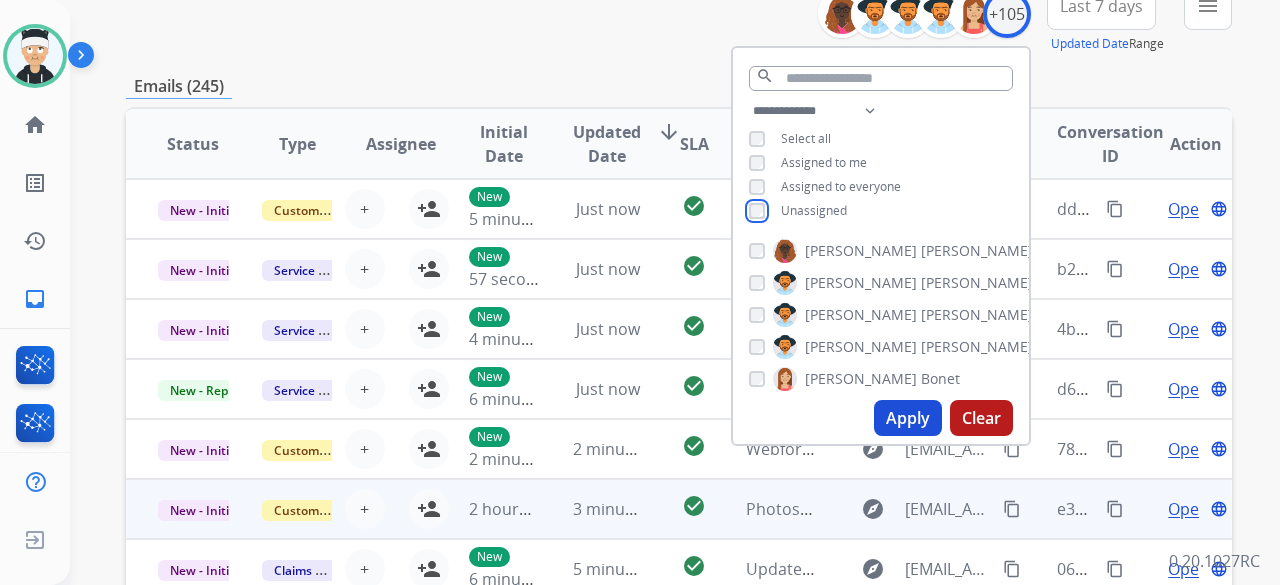 scroll, scrollTop: 400, scrollLeft: 0, axis: vertical 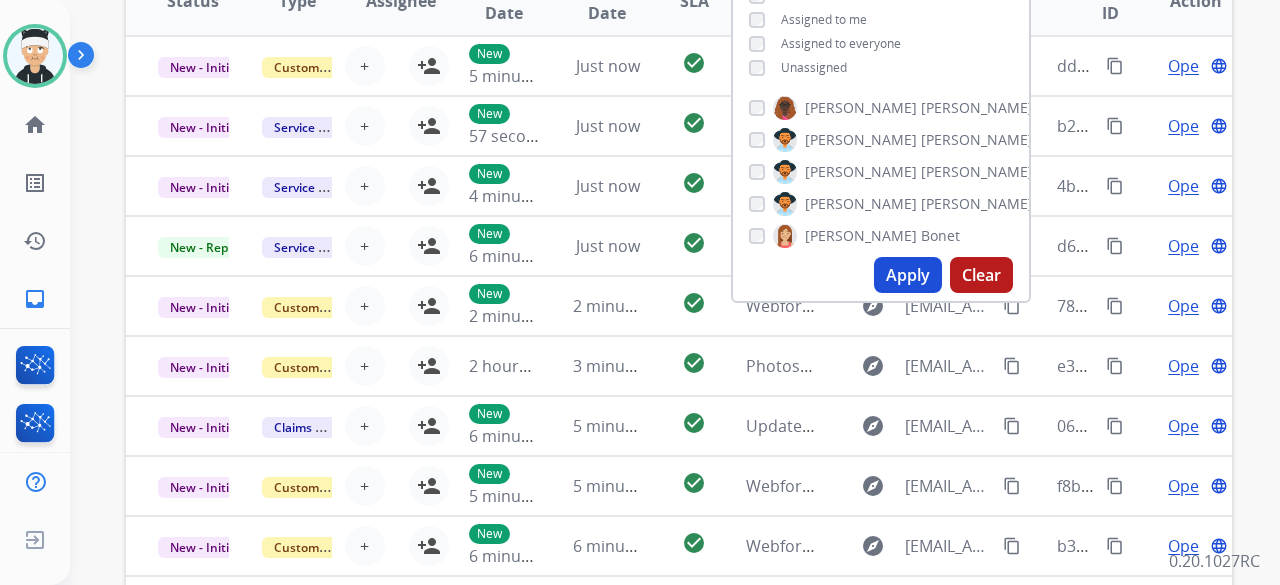 click on "Apply" at bounding box center (908, 275) 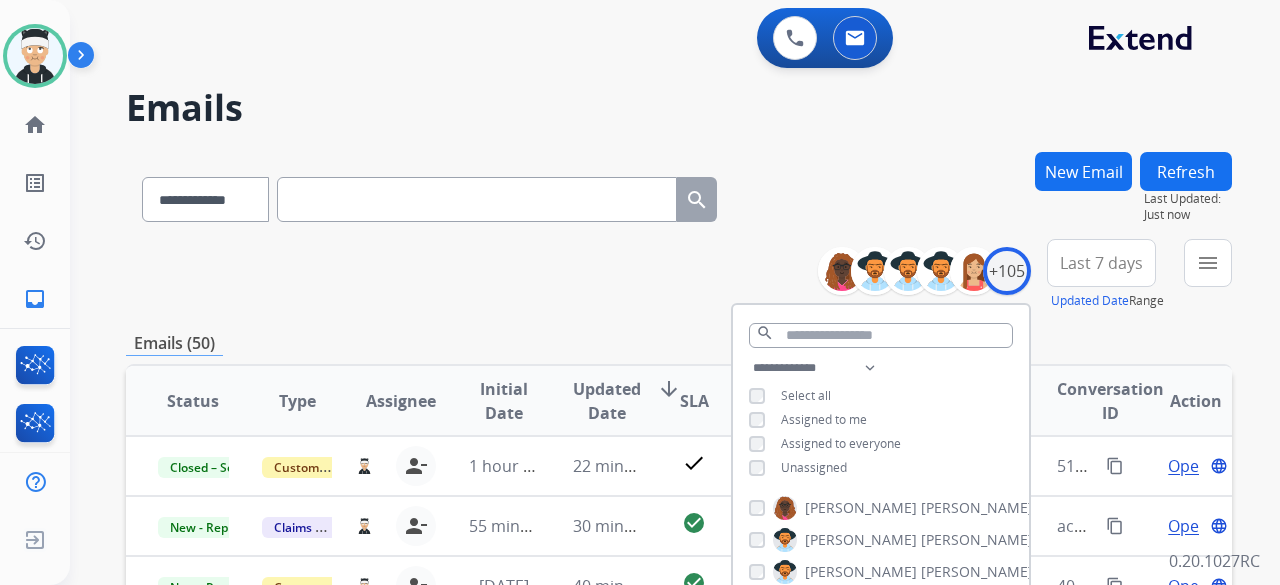 click on "**********" at bounding box center [679, 275] 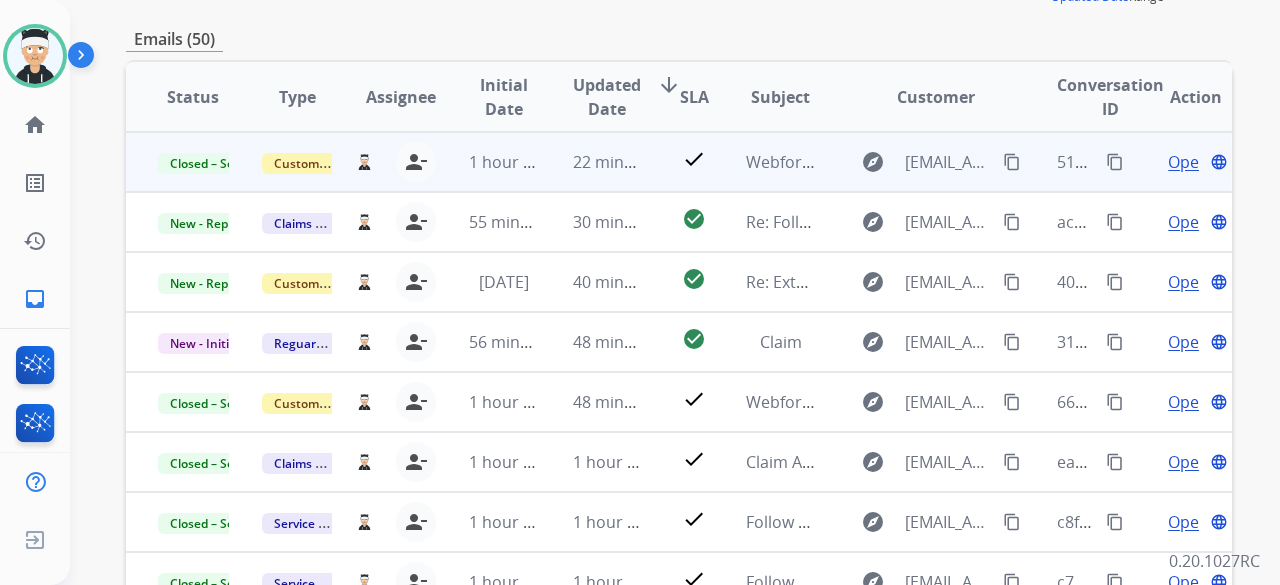 scroll, scrollTop: 400, scrollLeft: 0, axis: vertical 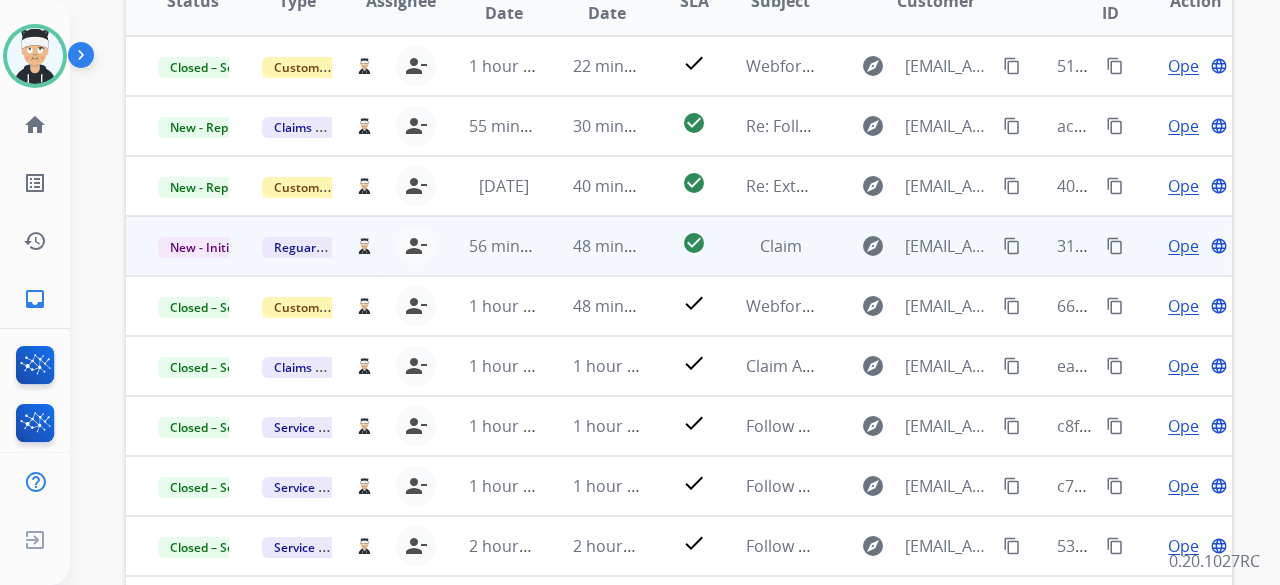 click on "Open" at bounding box center (1188, 246) 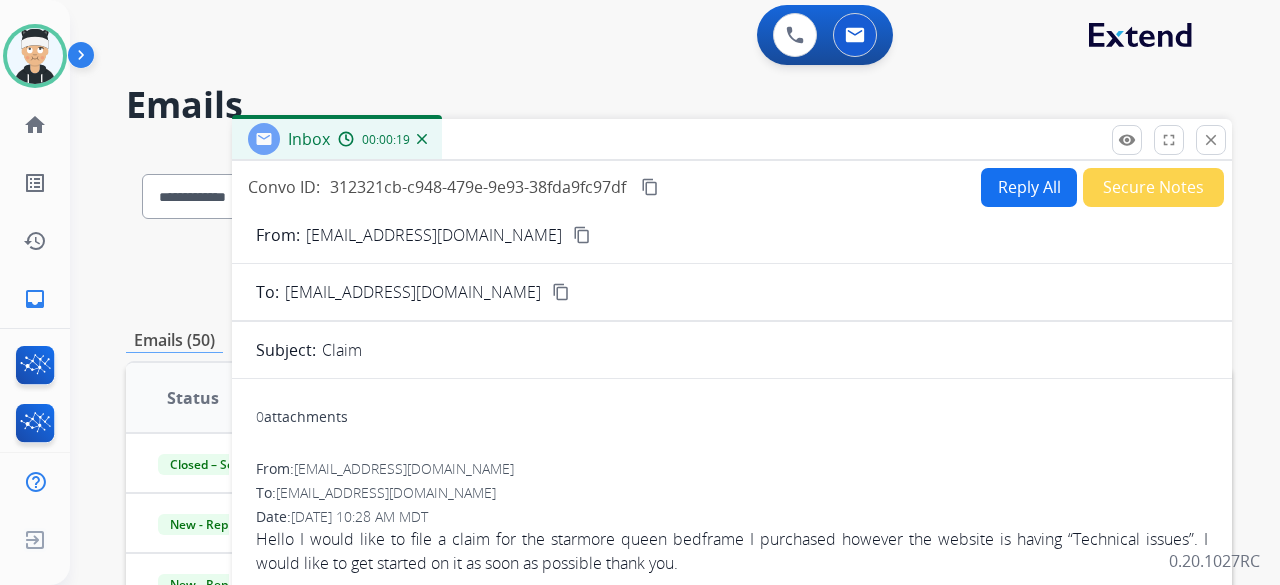 scroll, scrollTop: 0, scrollLeft: 0, axis: both 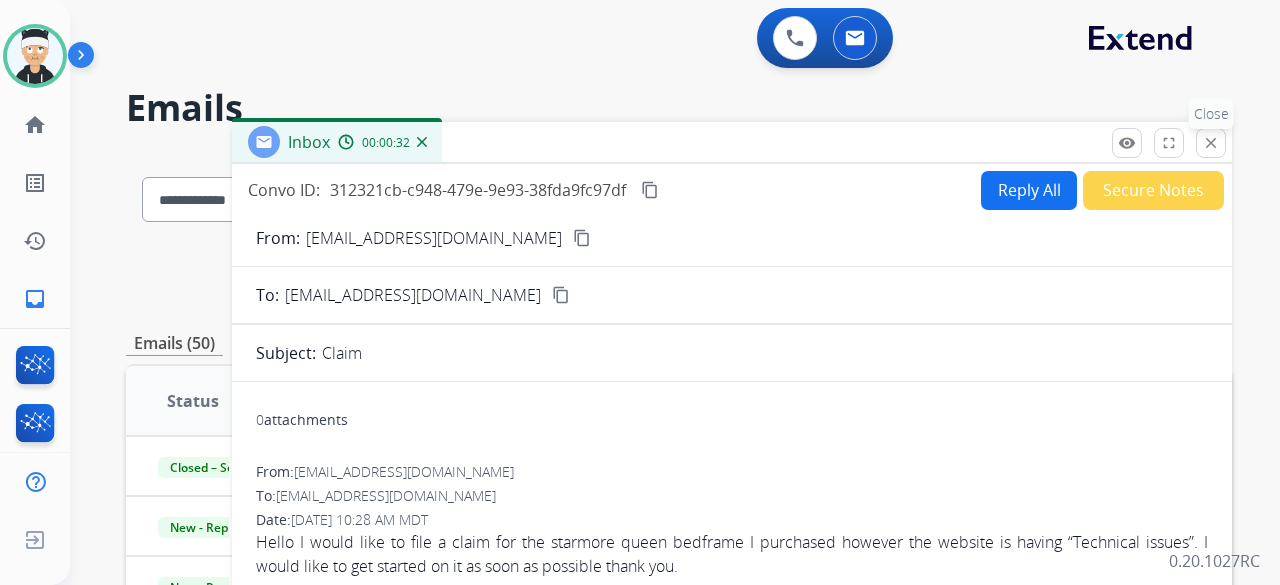 click on "close" at bounding box center [1211, 143] 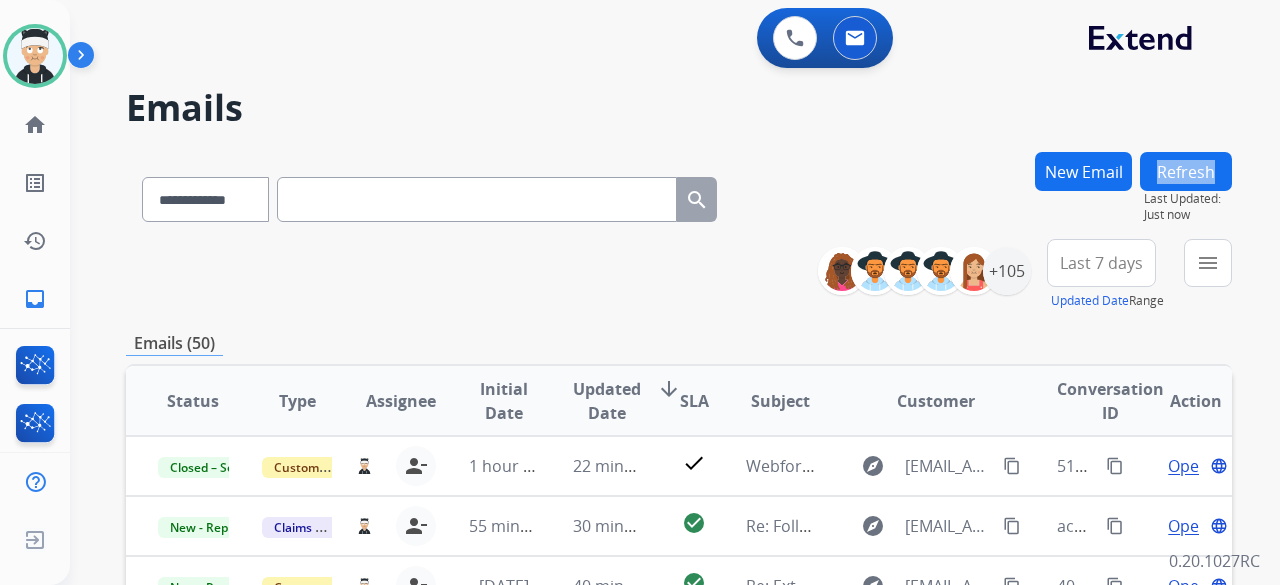 click on "**********" at bounding box center (651, 364) 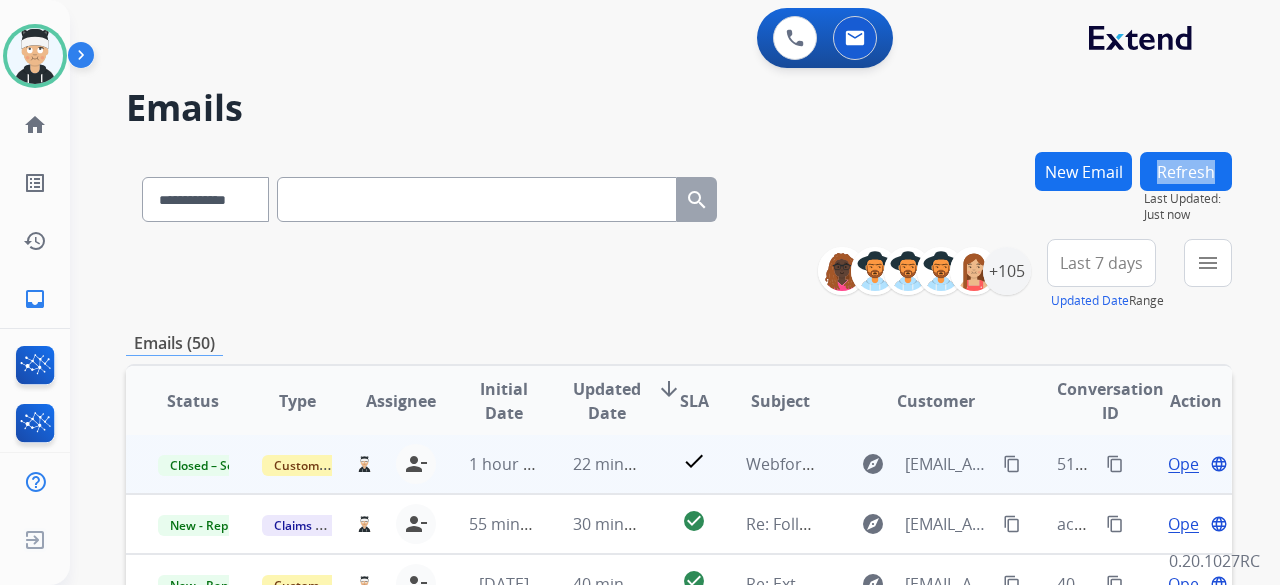 scroll, scrollTop: 18, scrollLeft: 0, axis: vertical 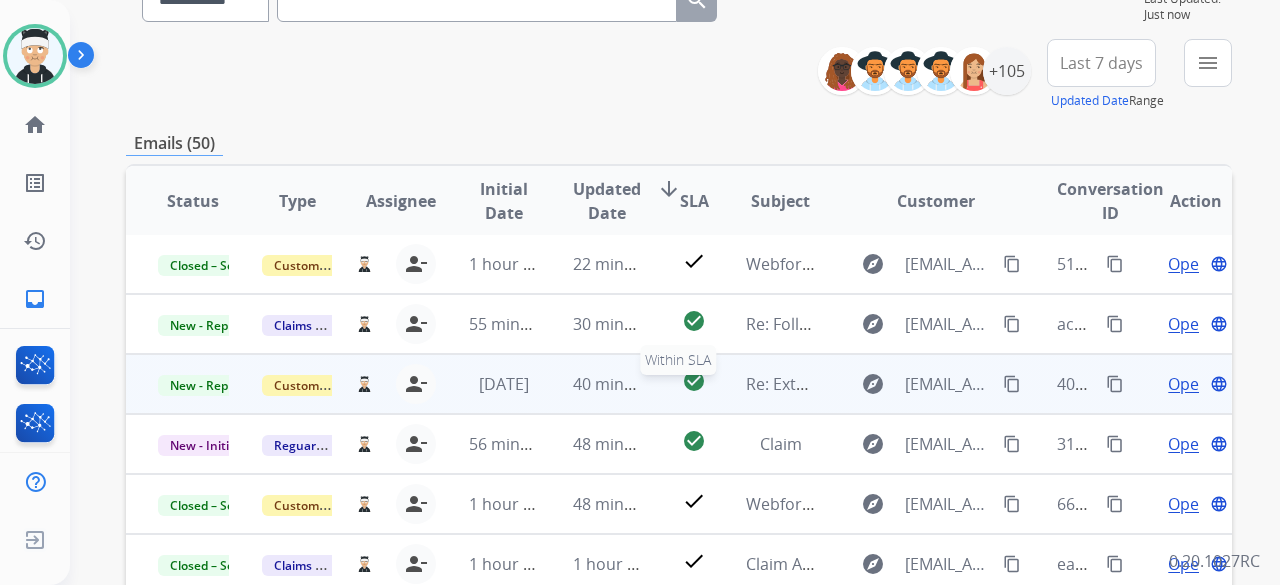 click on "check_circle" at bounding box center [694, 381] 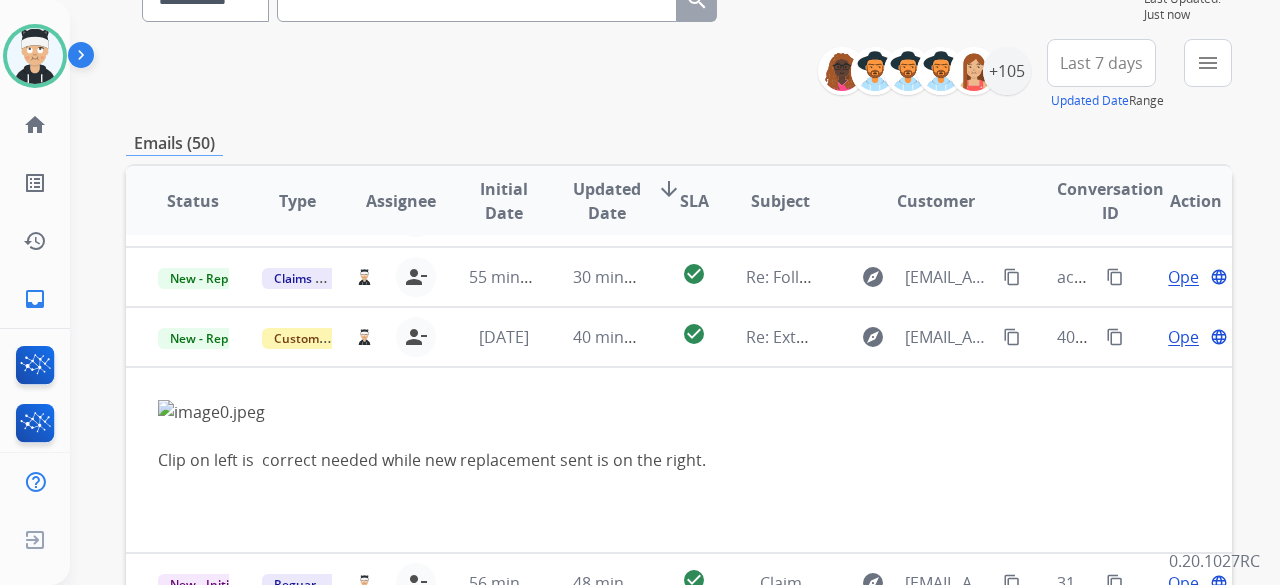 scroll, scrollTop: 20, scrollLeft: 0, axis: vertical 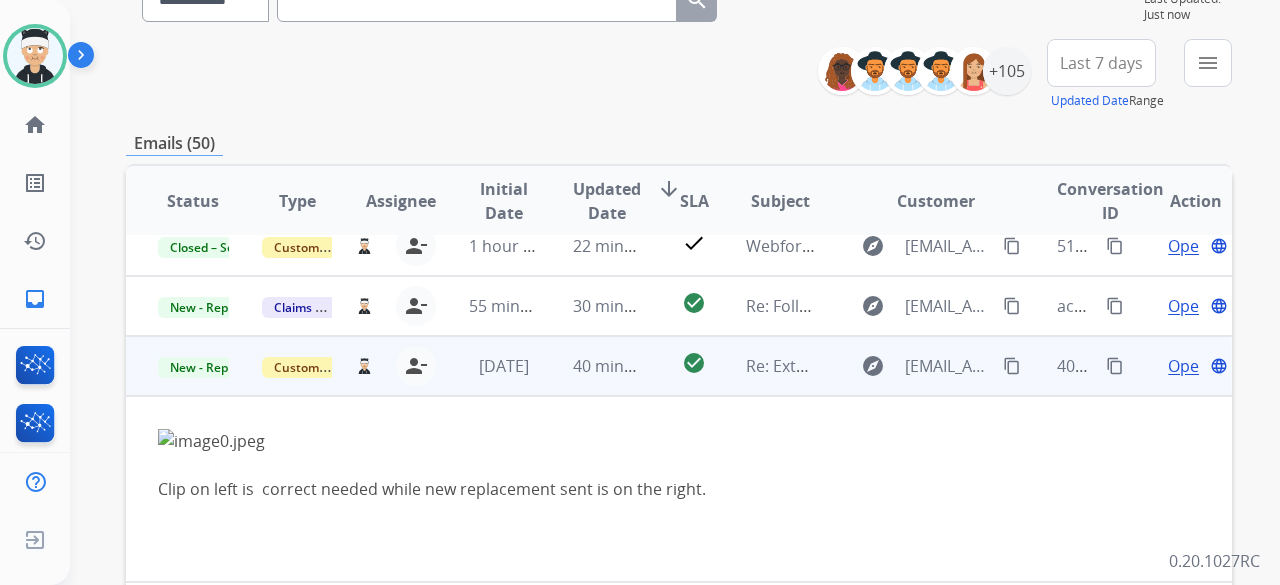 click on "Open" at bounding box center (1188, 366) 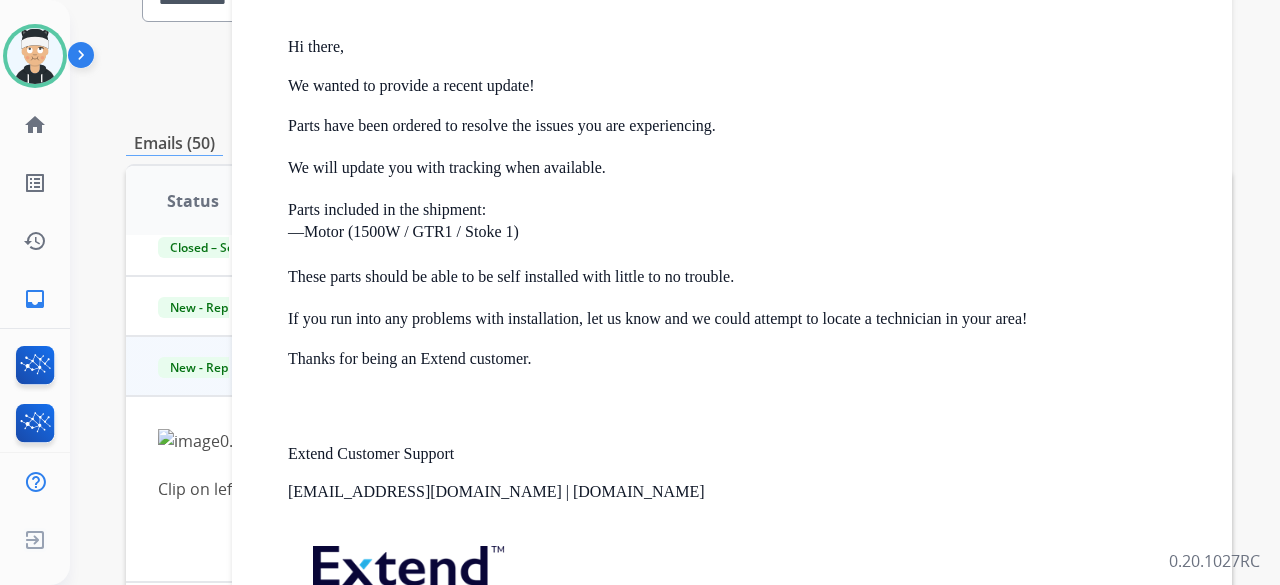 scroll, scrollTop: 878, scrollLeft: 0, axis: vertical 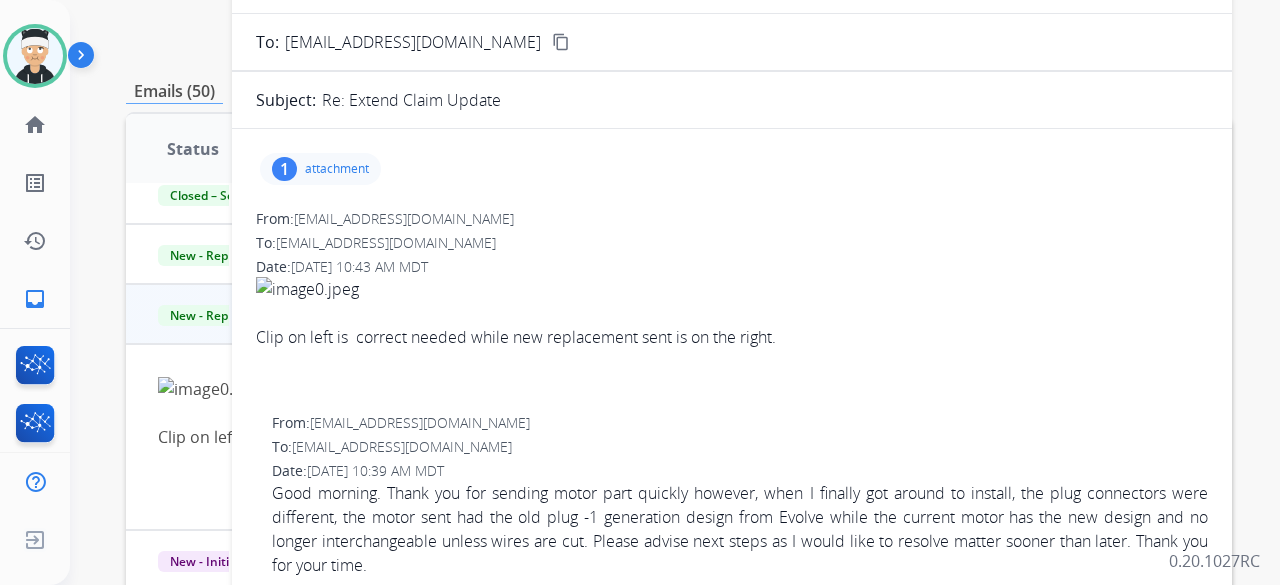 click on "attachment" at bounding box center [337, 169] 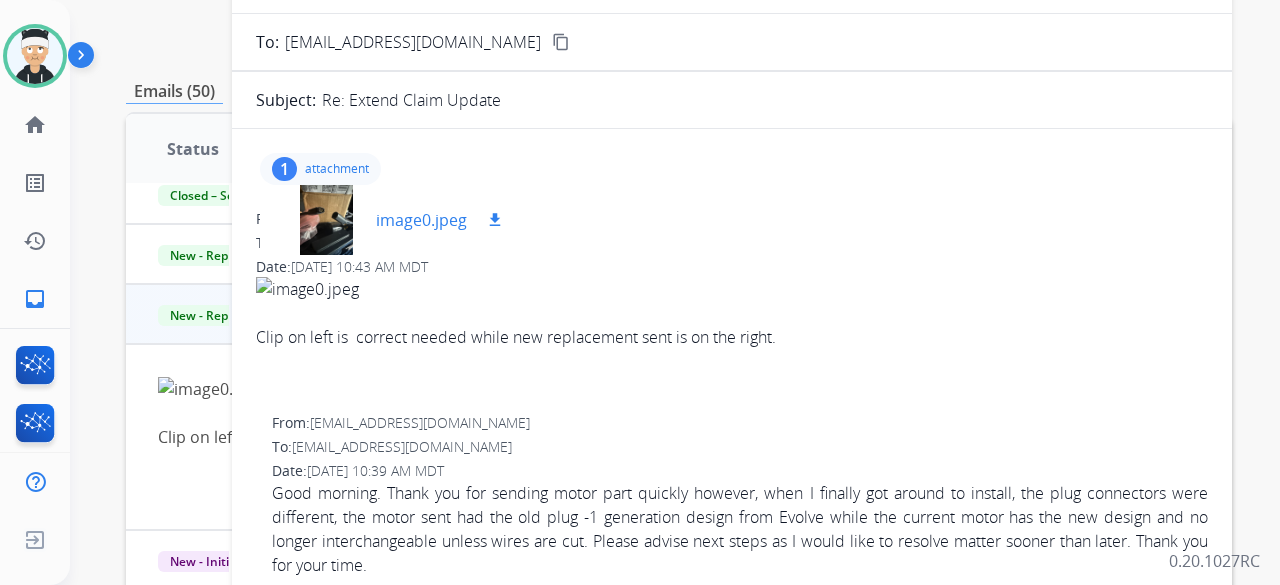 click at bounding box center (326, 220) 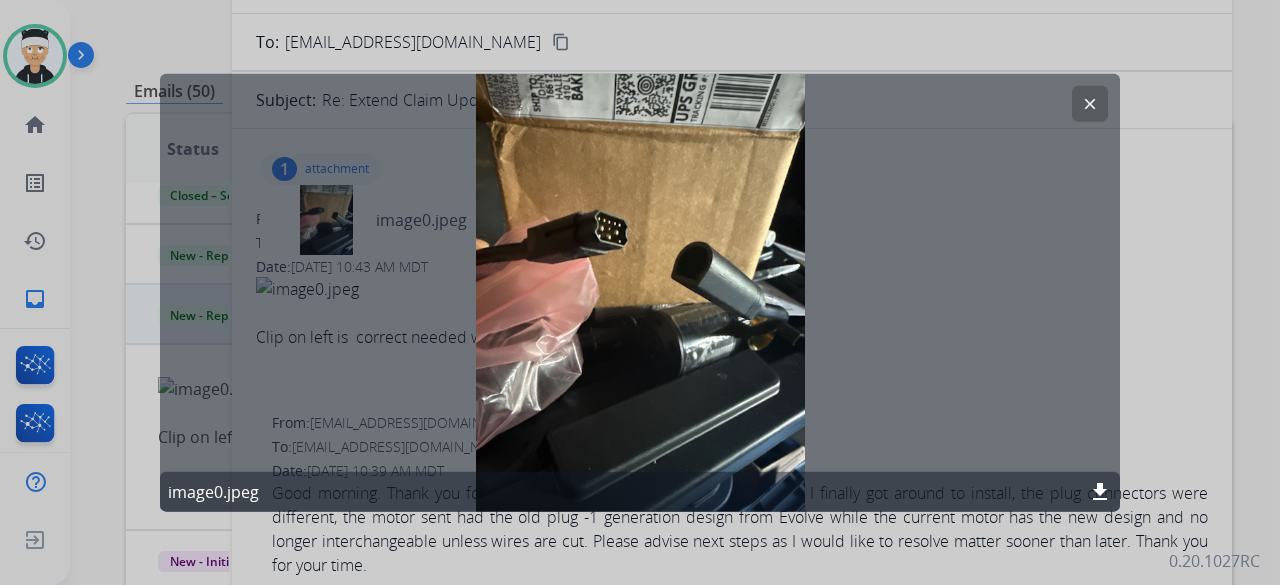 click on "clear" 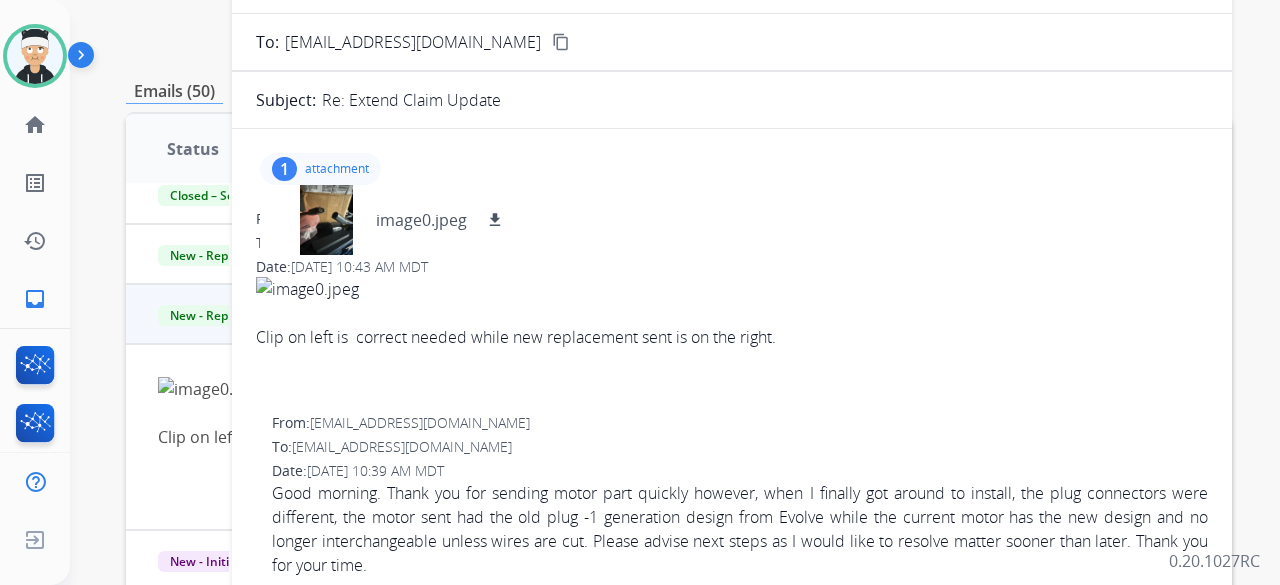 scroll, scrollTop: 152, scrollLeft: 0, axis: vertical 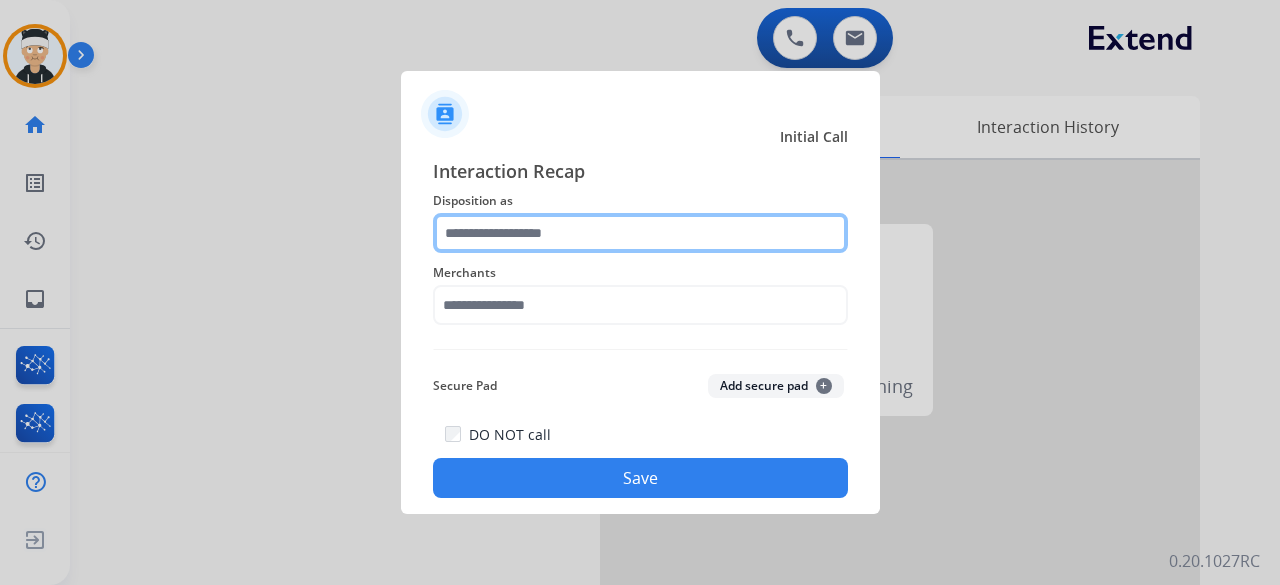 click 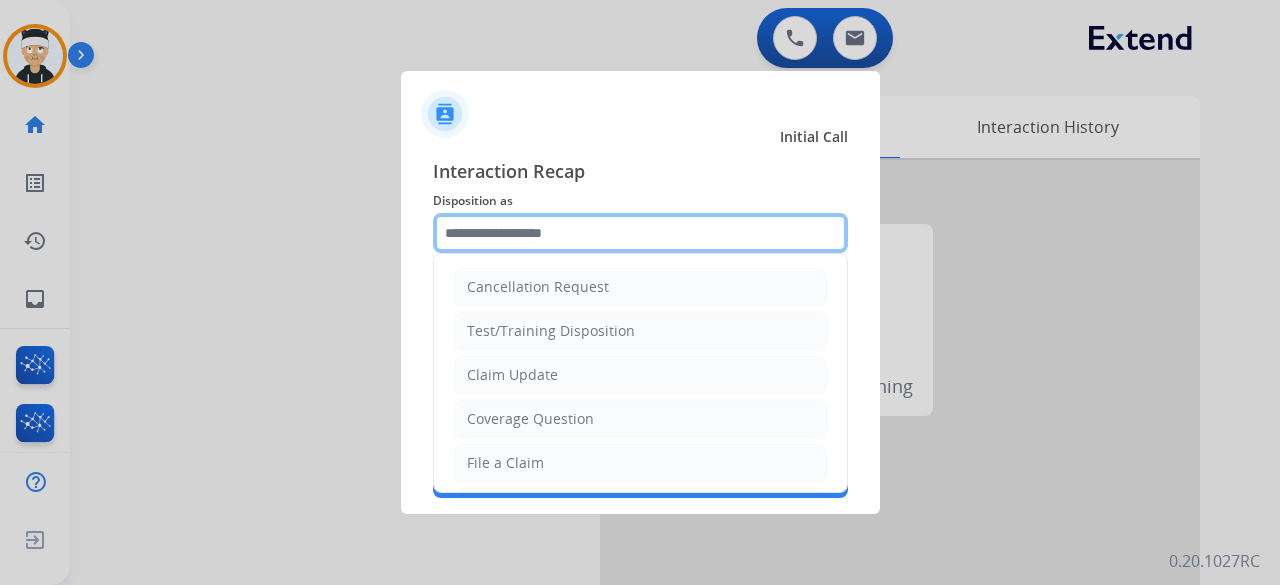 scroll, scrollTop: 100, scrollLeft: 0, axis: vertical 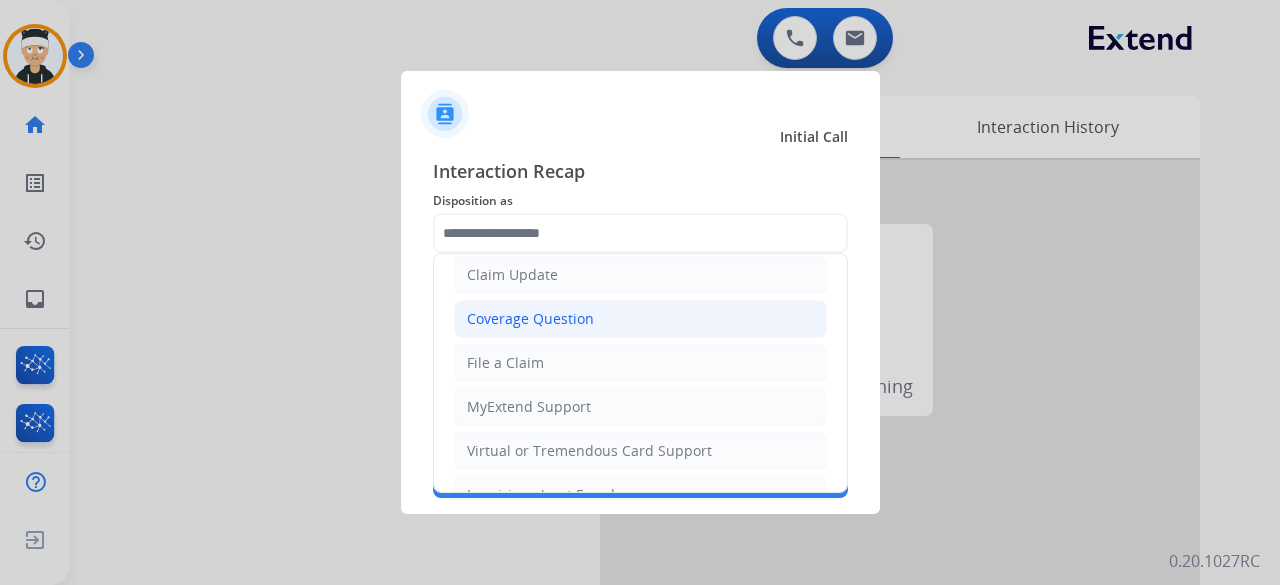 click on "Coverage Question" 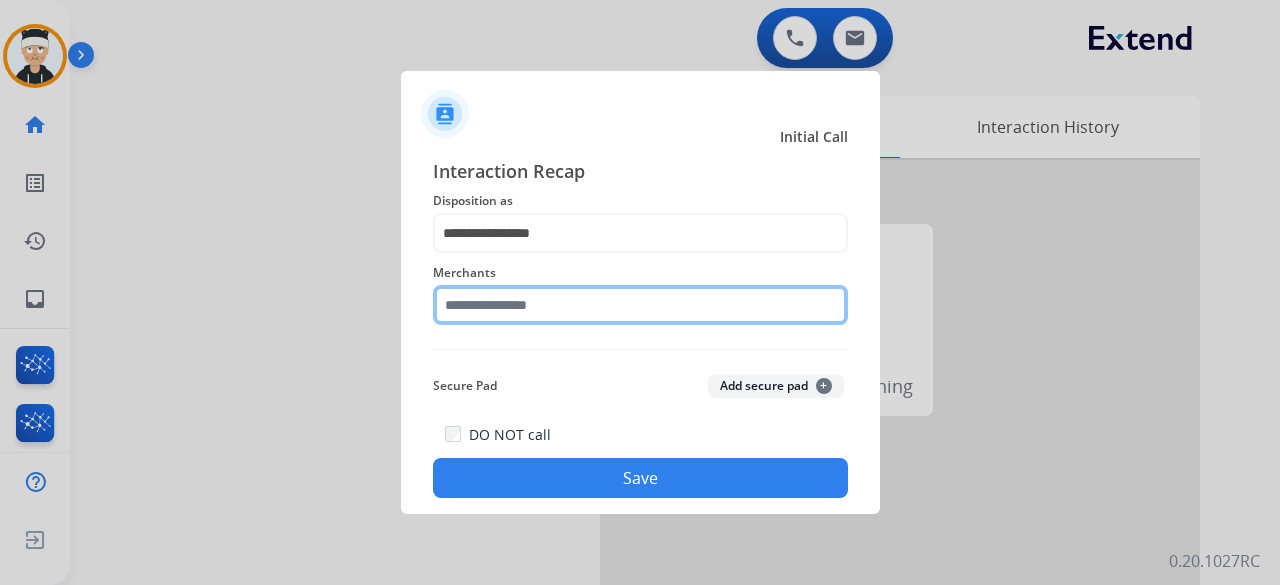 click 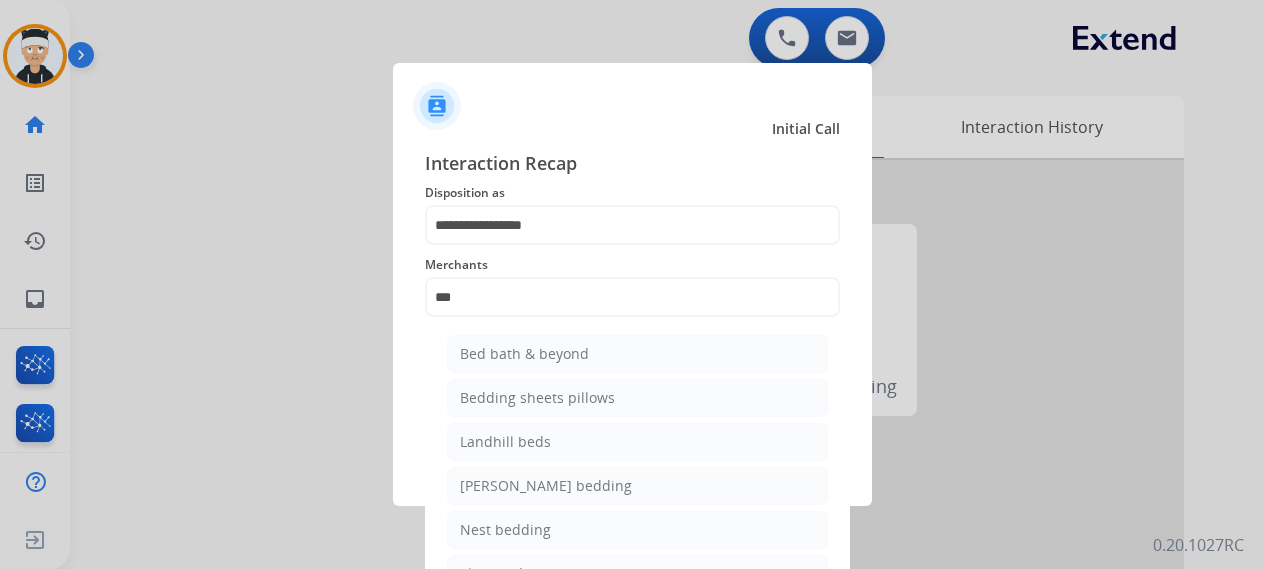 click on "Bed bath & beyond" 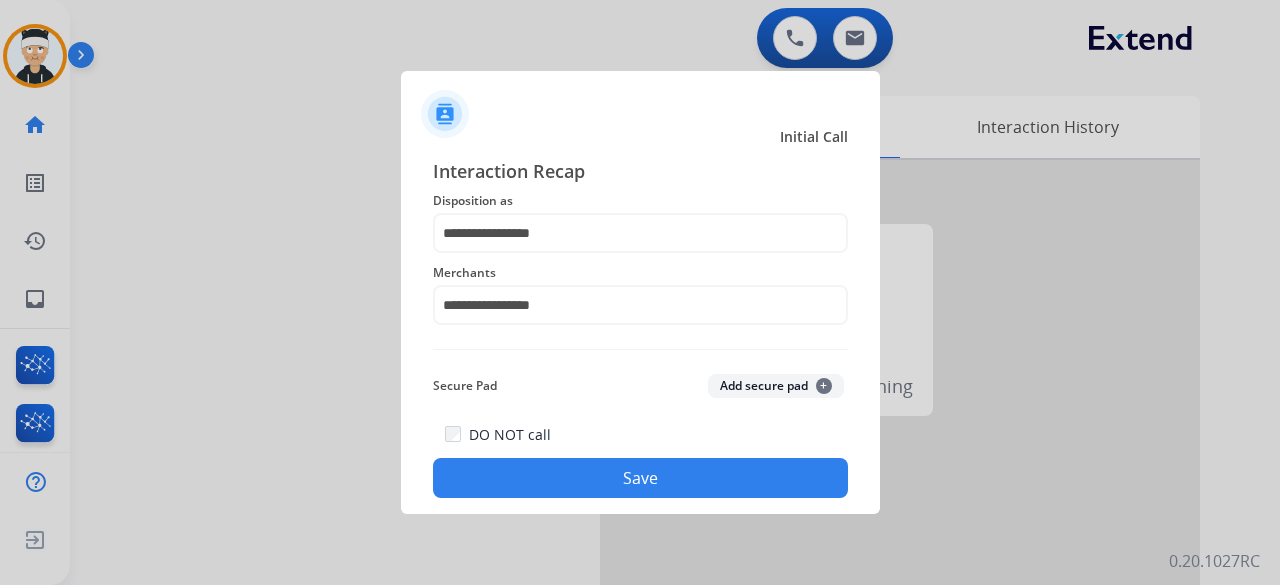 click on "Save" 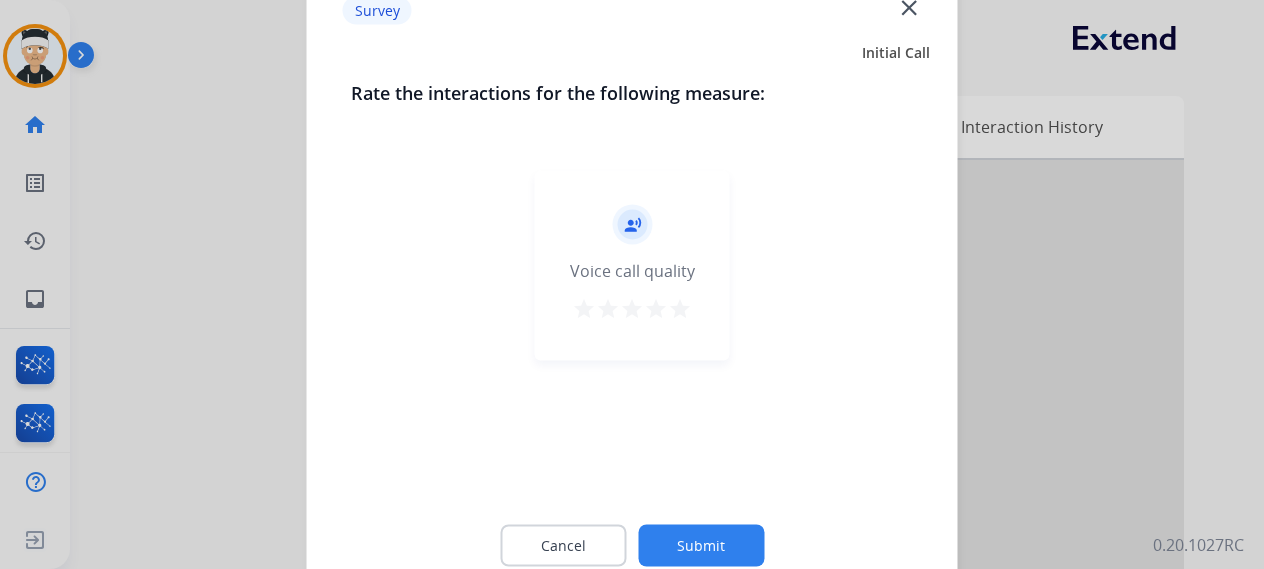 click on "star   star   star   star   star" 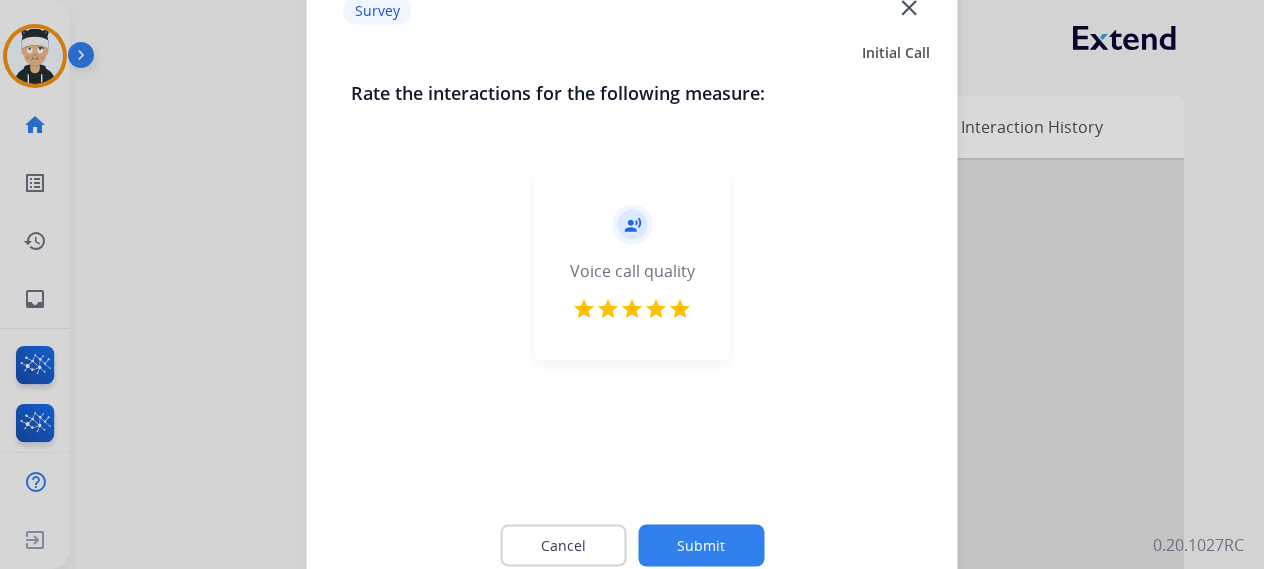click on "Submit" 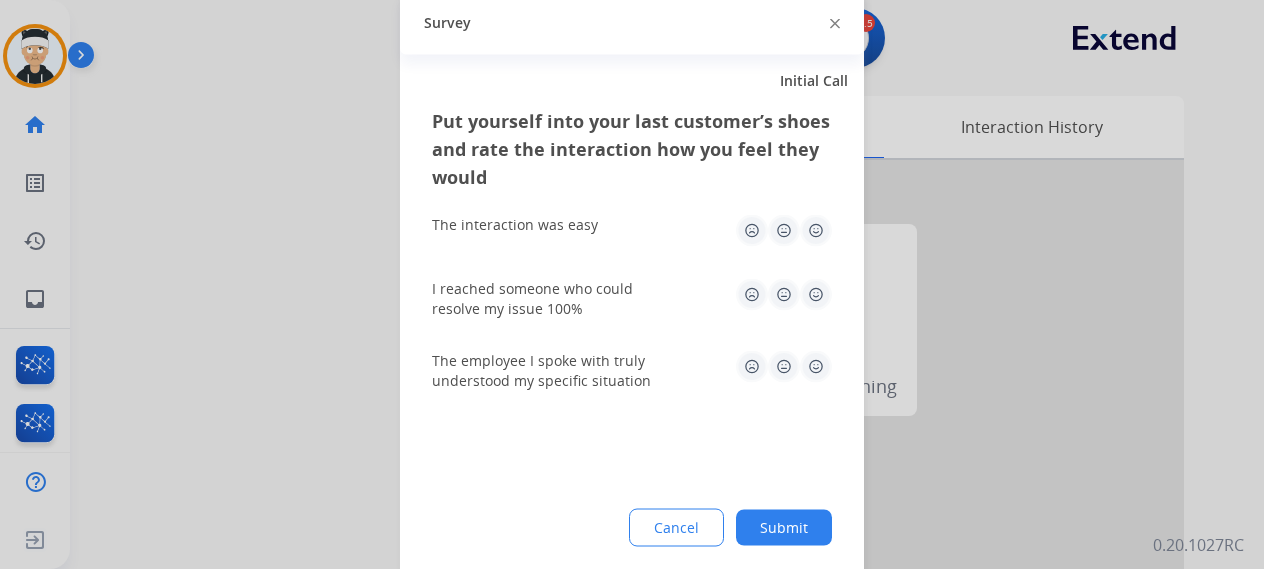 click 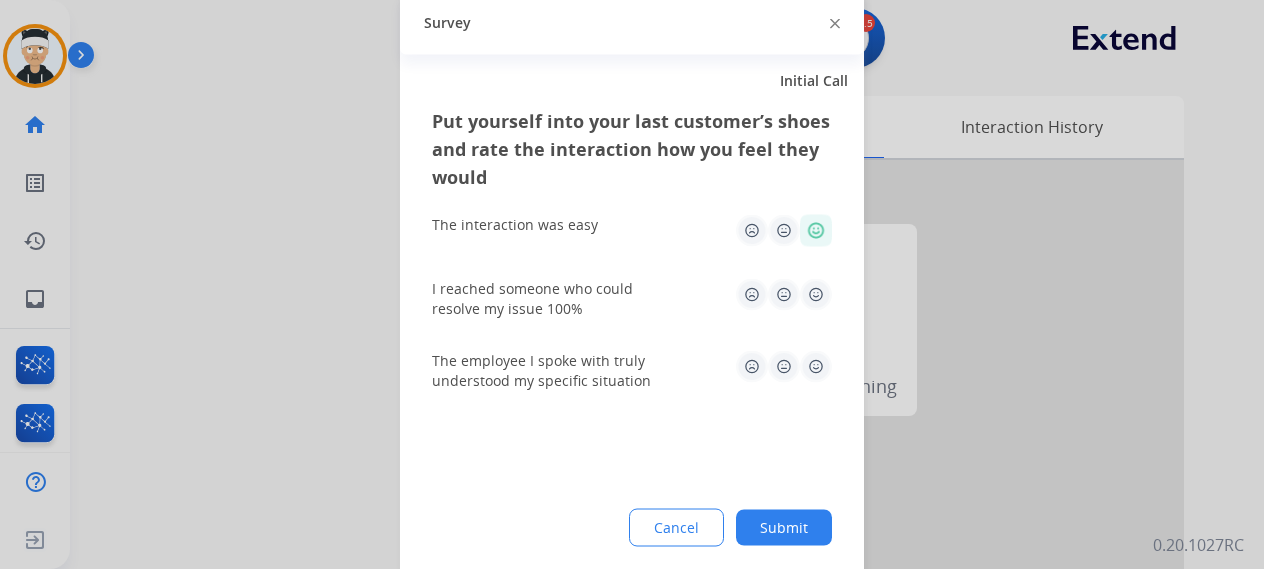 click 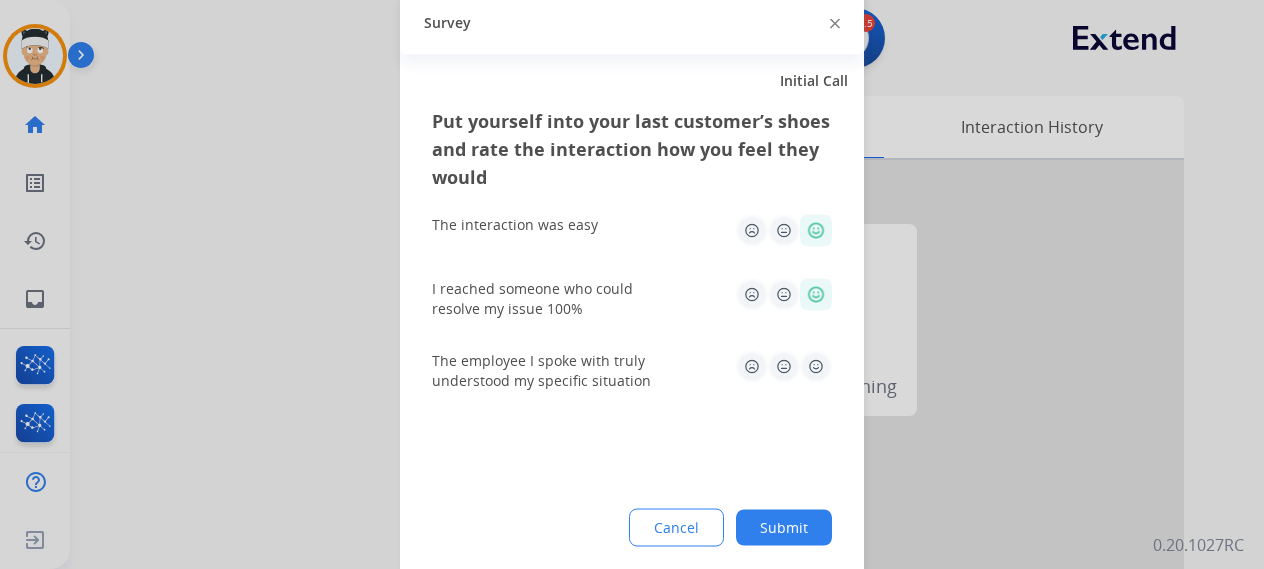 drag, startPoint x: 818, startPoint y: 291, endPoint x: 811, endPoint y: 314, distance: 24.04163 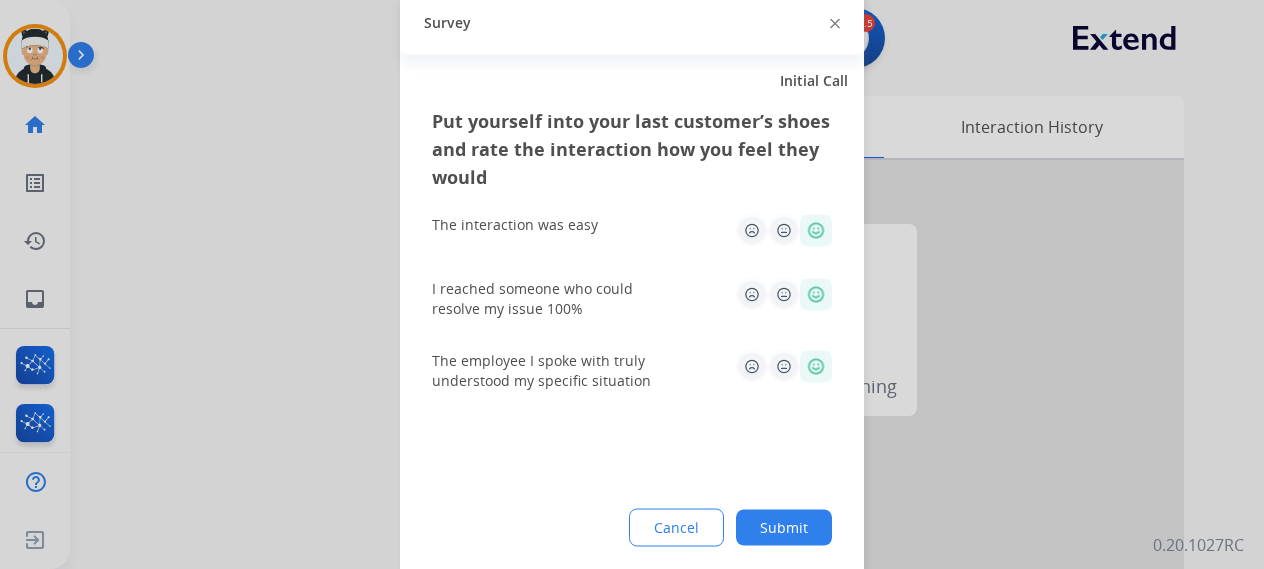 click on "Submit" 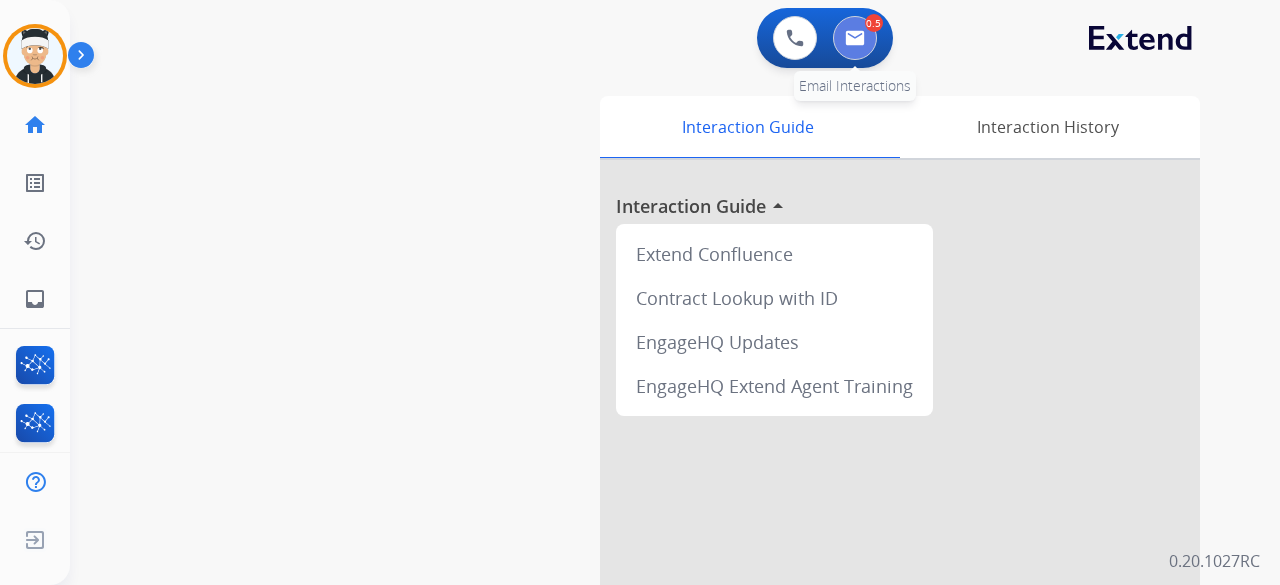 click at bounding box center (855, 38) 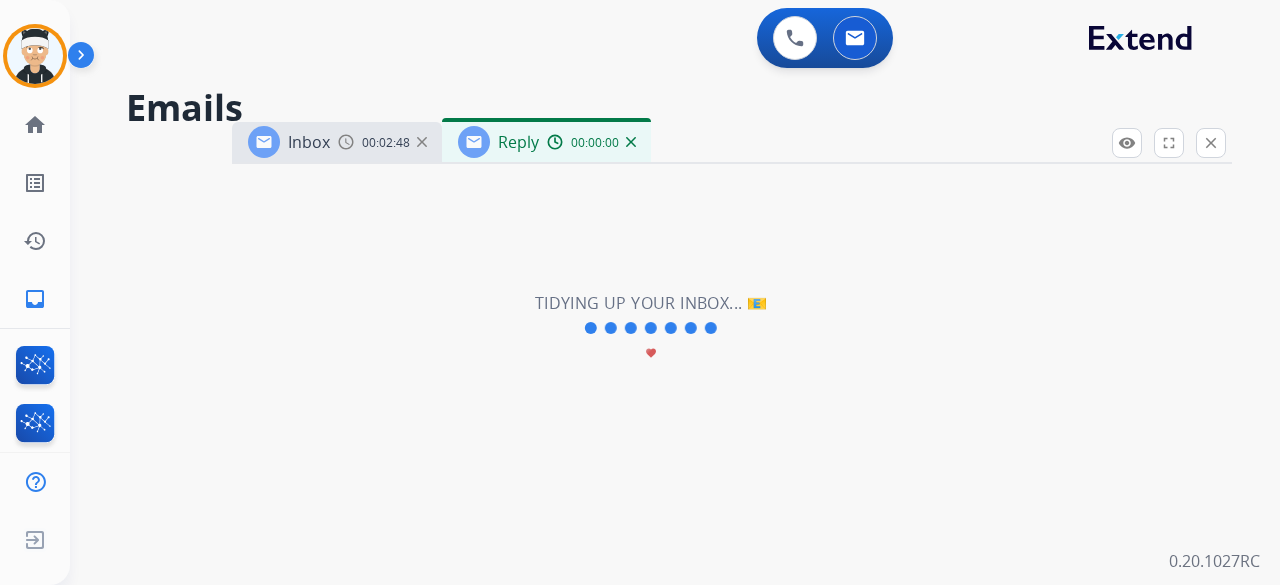 select on "**********" 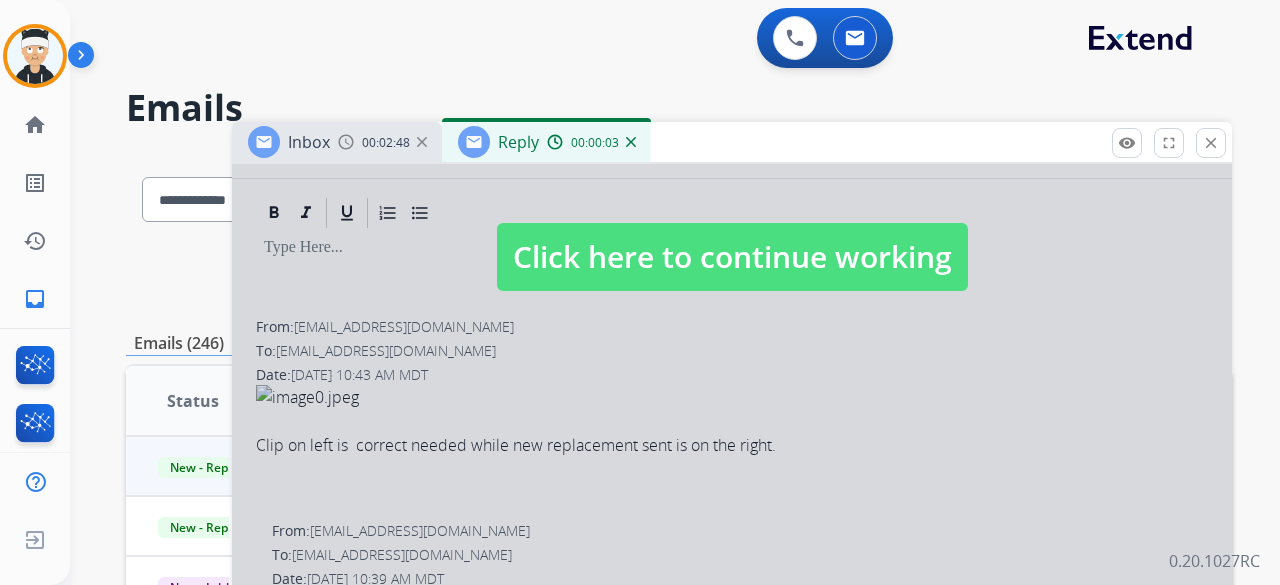 scroll, scrollTop: 400, scrollLeft: 0, axis: vertical 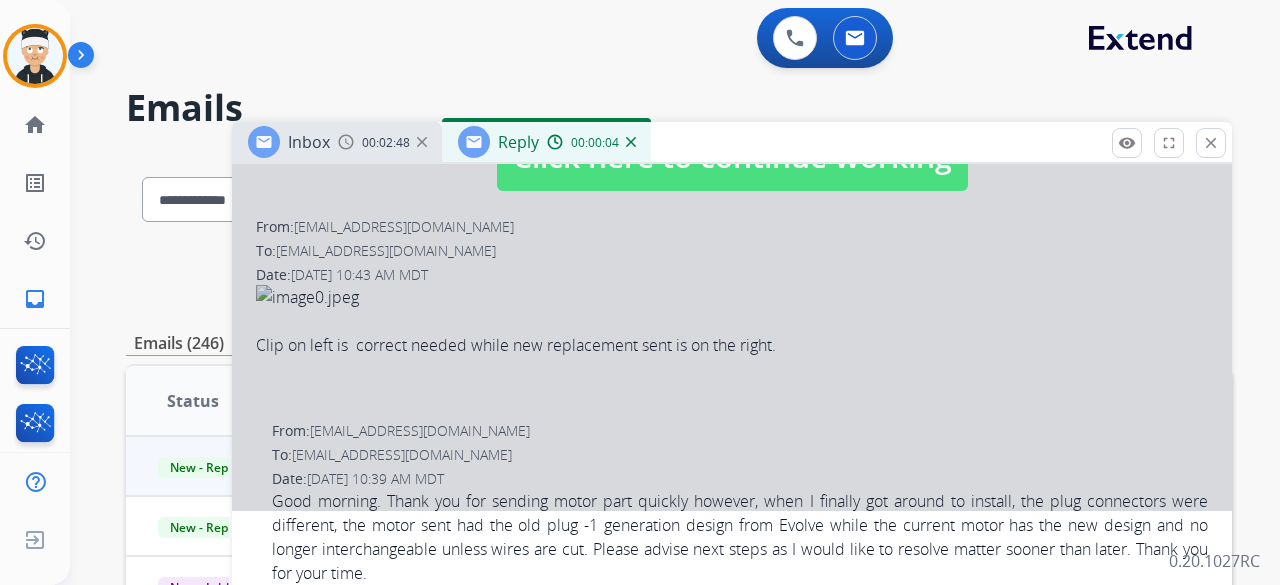click at bounding box center [732, 137] 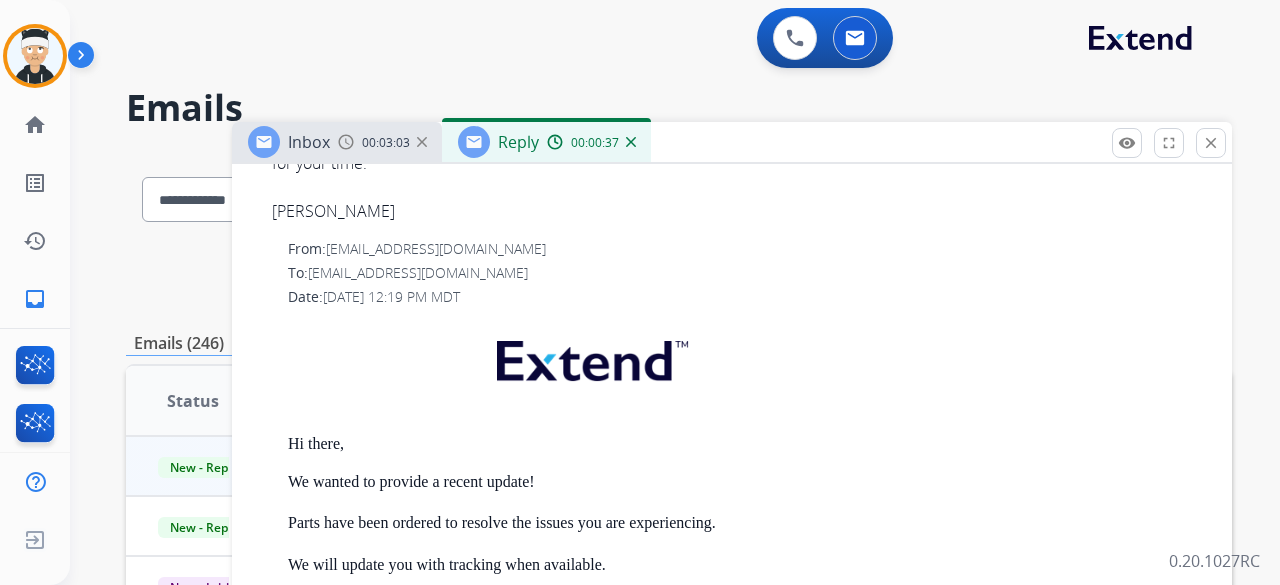 scroll, scrollTop: 1033, scrollLeft: 0, axis: vertical 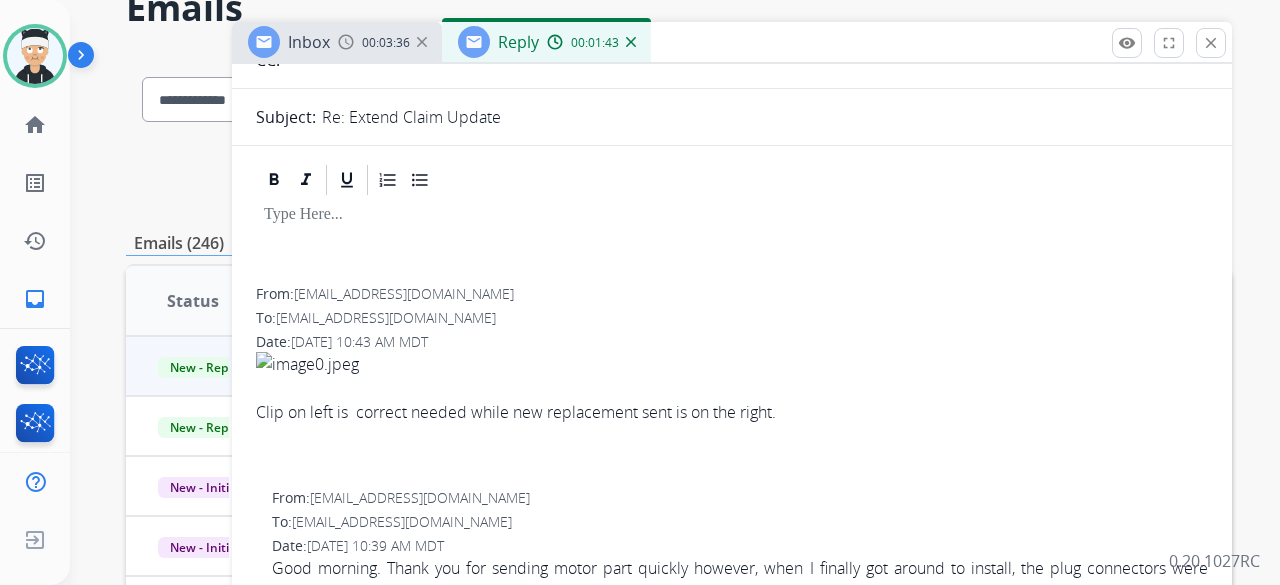 click on "From:  jadvincula@gmail.com" at bounding box center (732, 294) 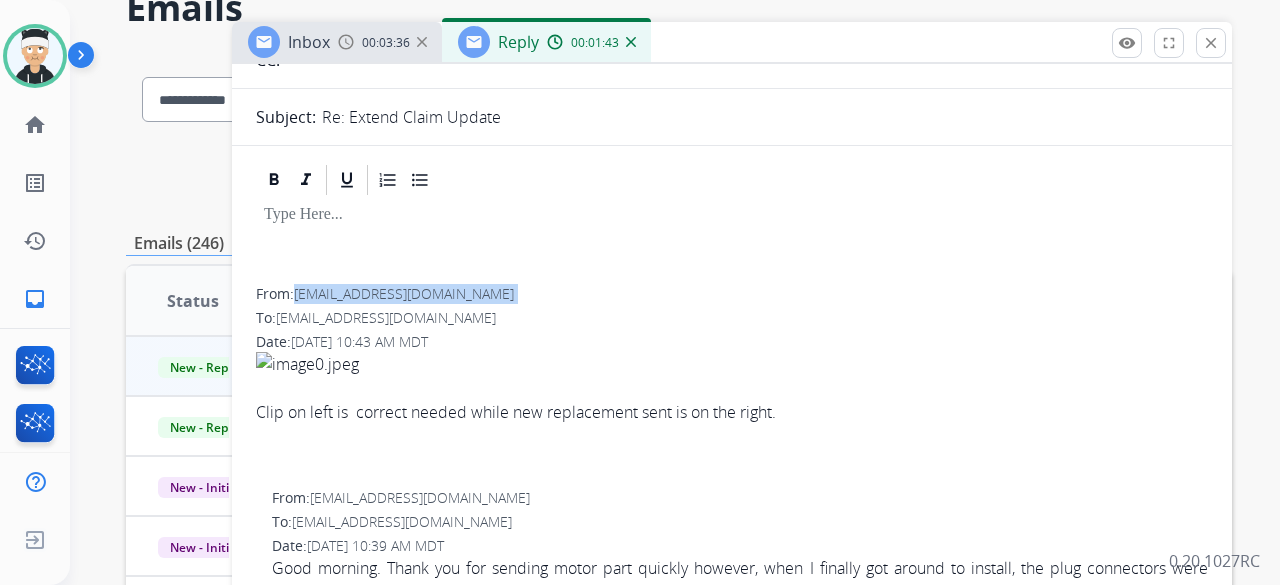 drag, startPoint x: 446, startPoint y: 291, endPoint x: 302, endPoint y: 299, distance: 144.22205 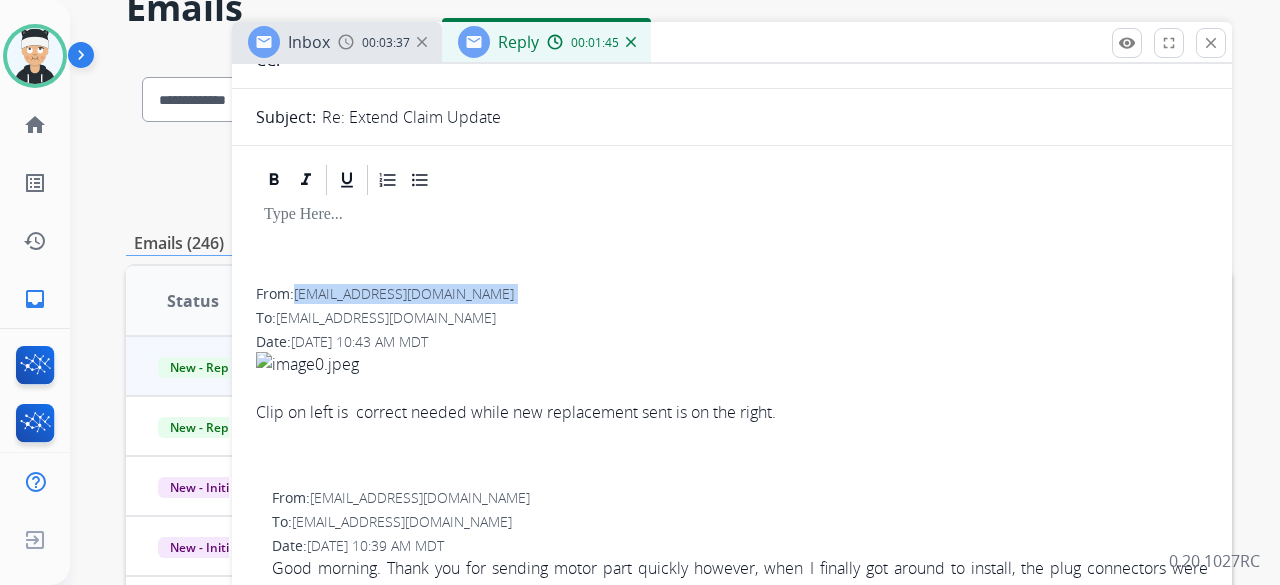 copy on "jadvincula@gmail.com" 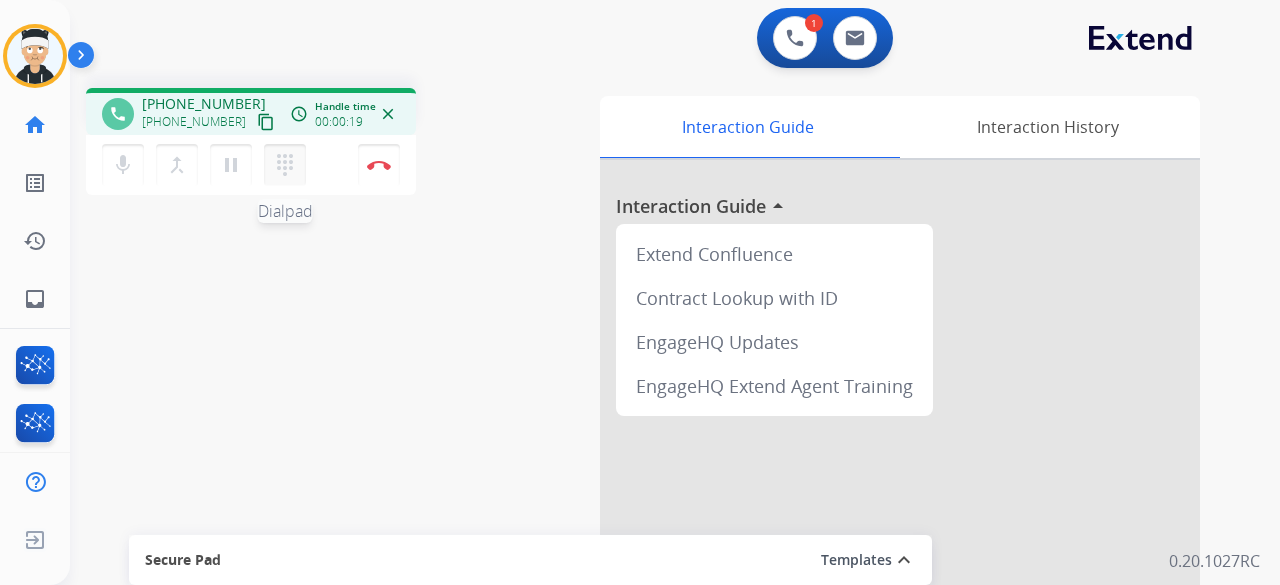 click on "dialpad" at bounding box center [285, 165] 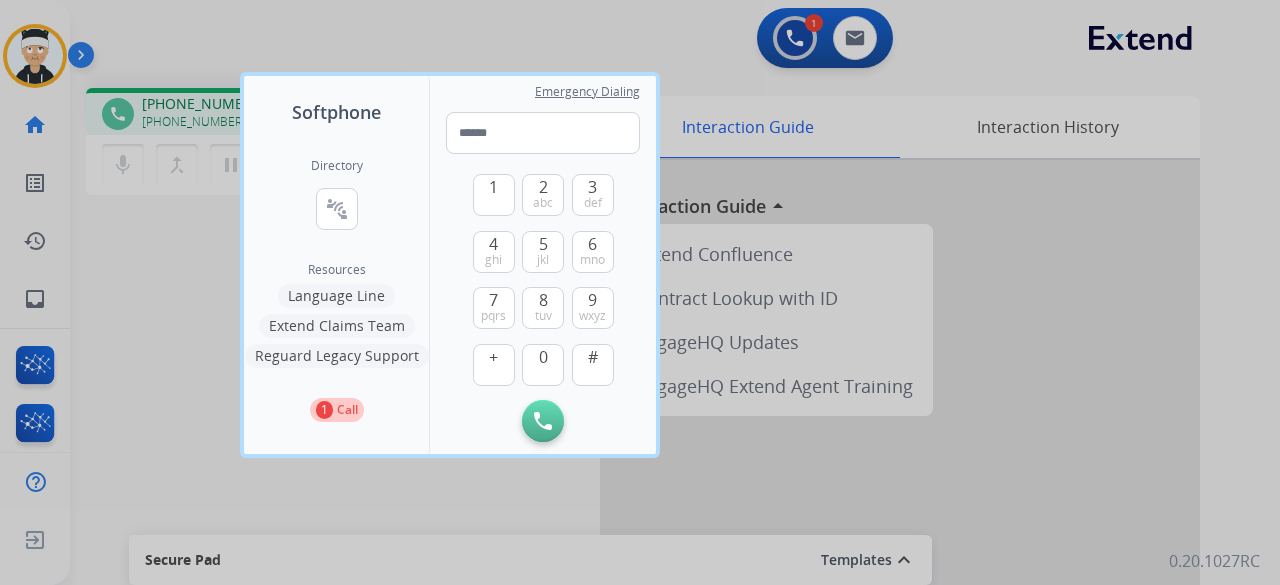 click on "Language Line" at bounding box center (336, 296) 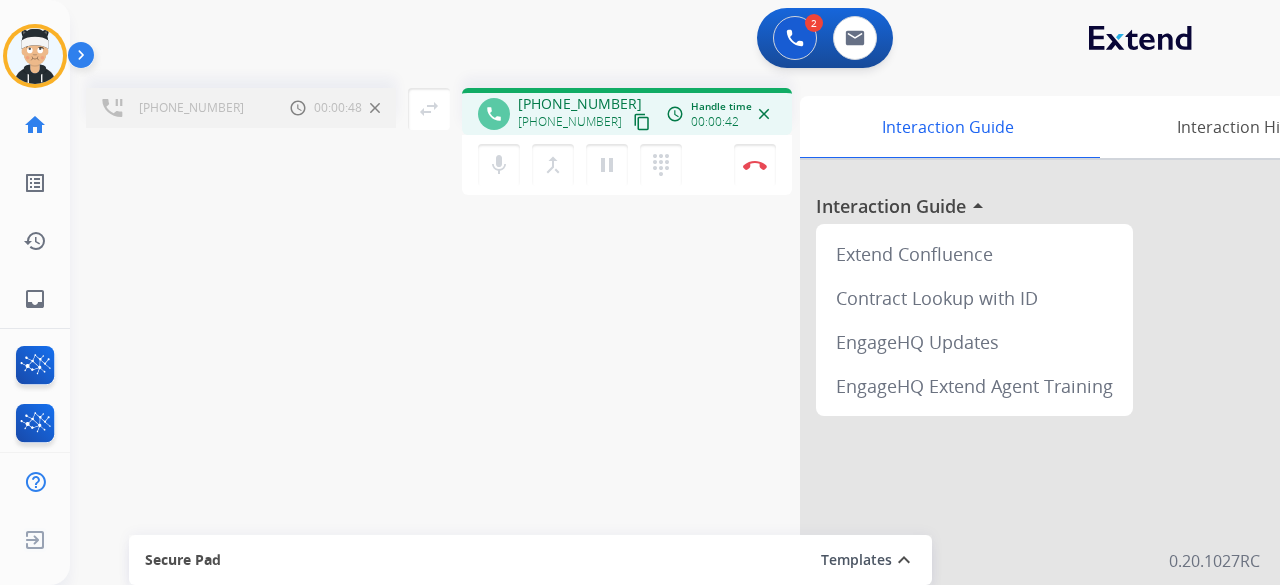drag, startPoint x: 549, startPoint y: 171, endPoint x: 493, endPoint y: 298, distance: 138.79842 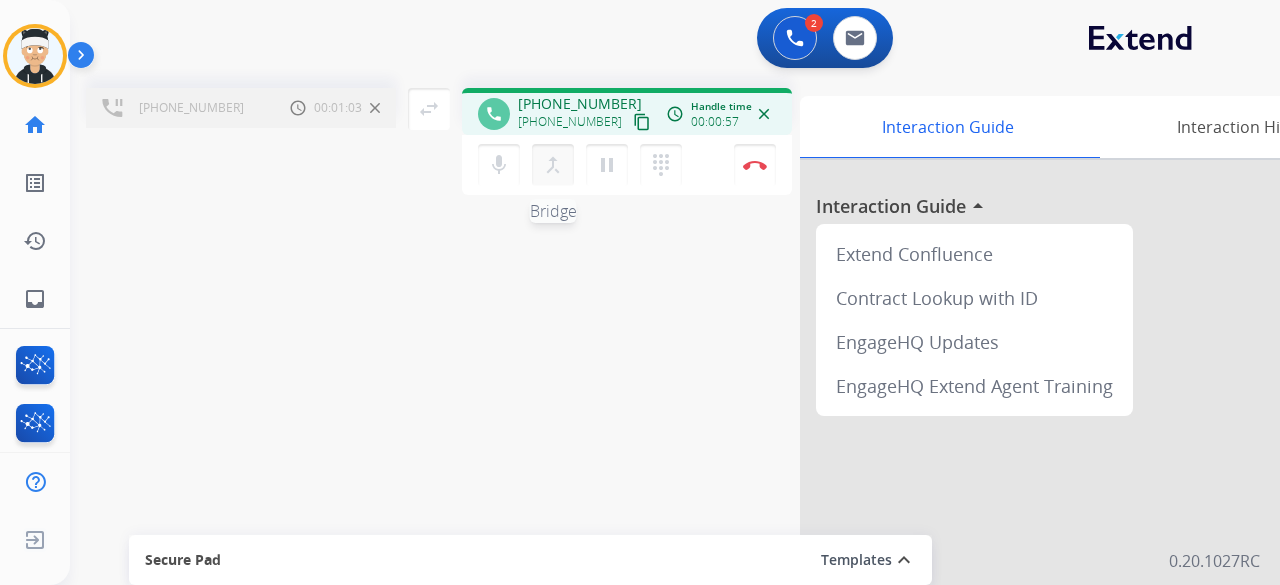 click on "merge_type Bridge" at bounding box center [553, 165] 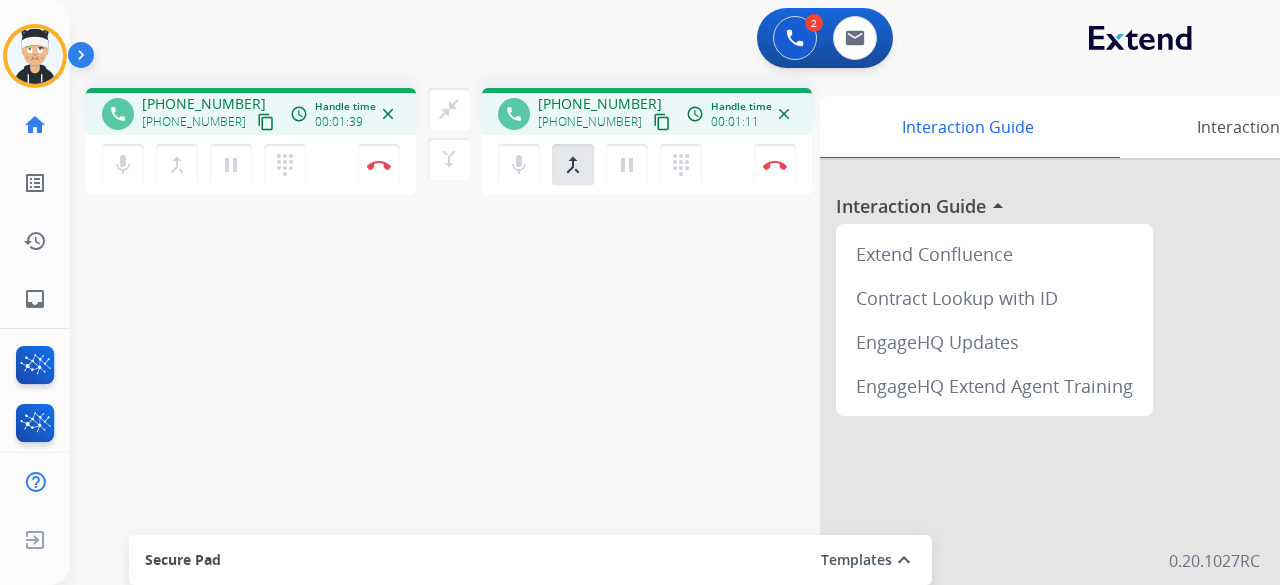drag, startPoint x: 442, startPoint y: 111, endPoint x: 440, endPoint y: 32, distance: 79.025314 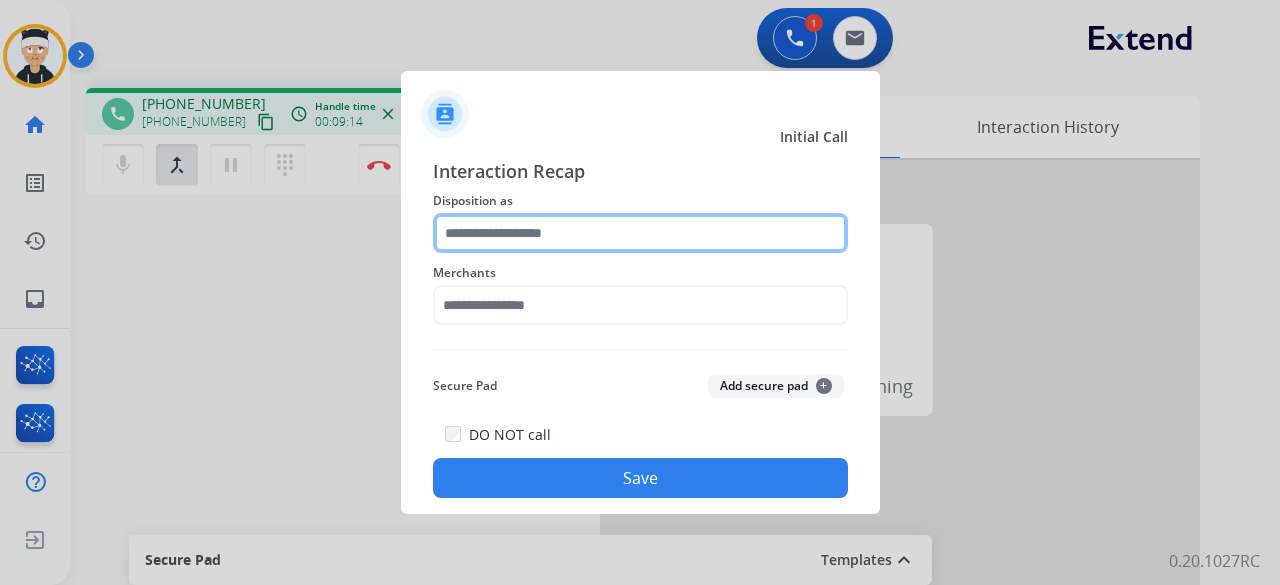 click 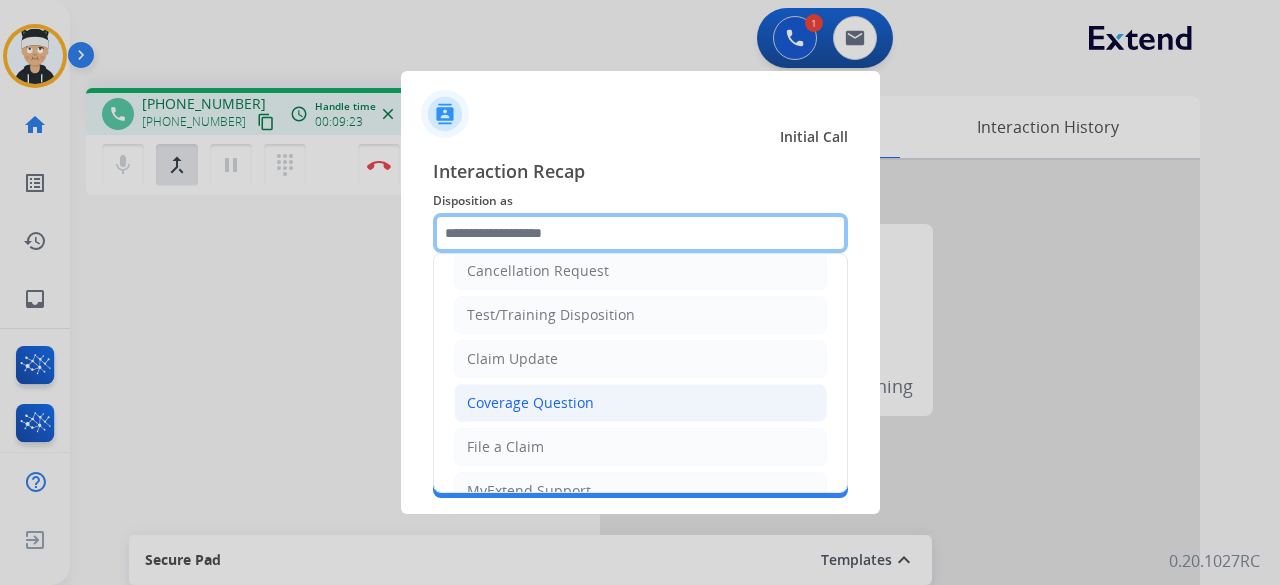 scroll, scrollTop: 0, scrollLeft: 0, axis: both 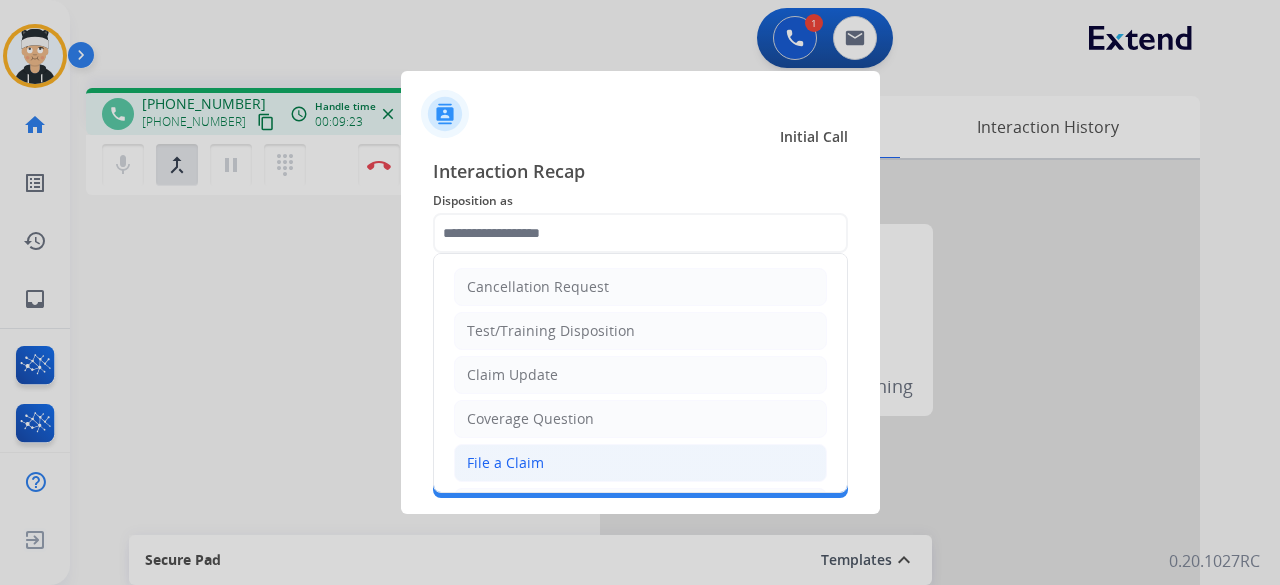 click on "File a Claim" 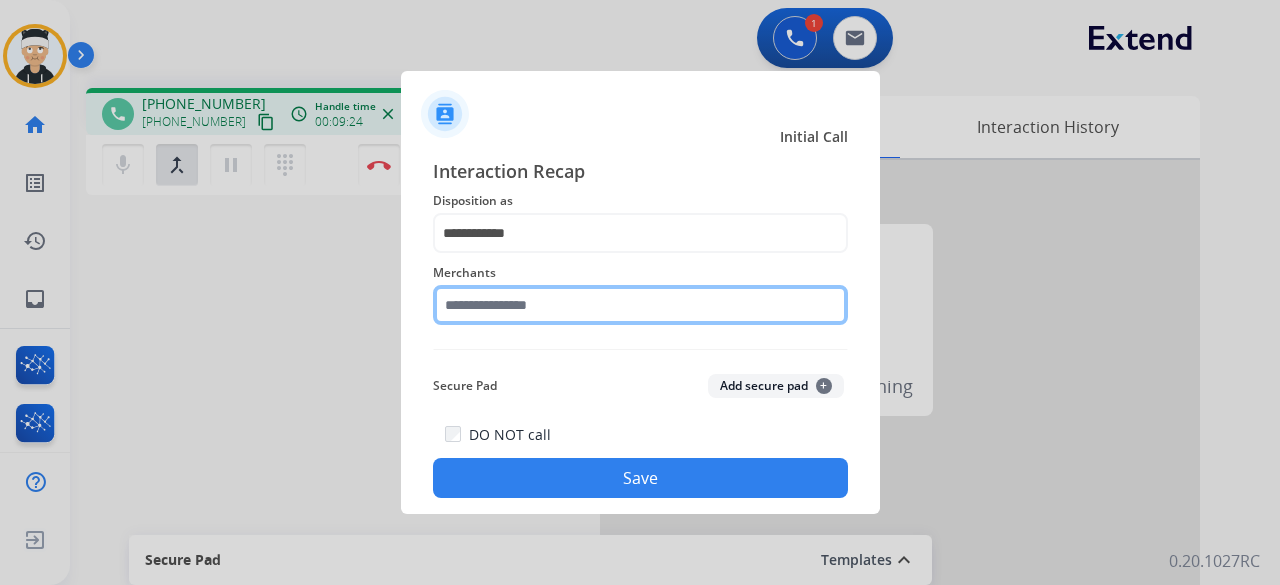 click on "Merchants" 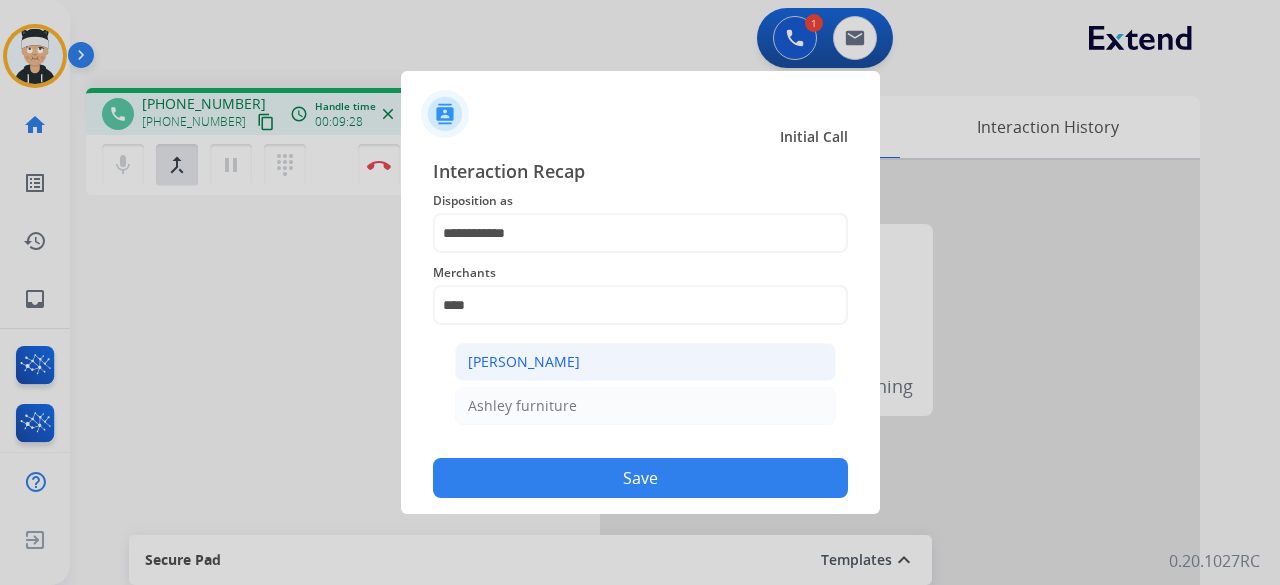 click on "Ashley - Reguard" 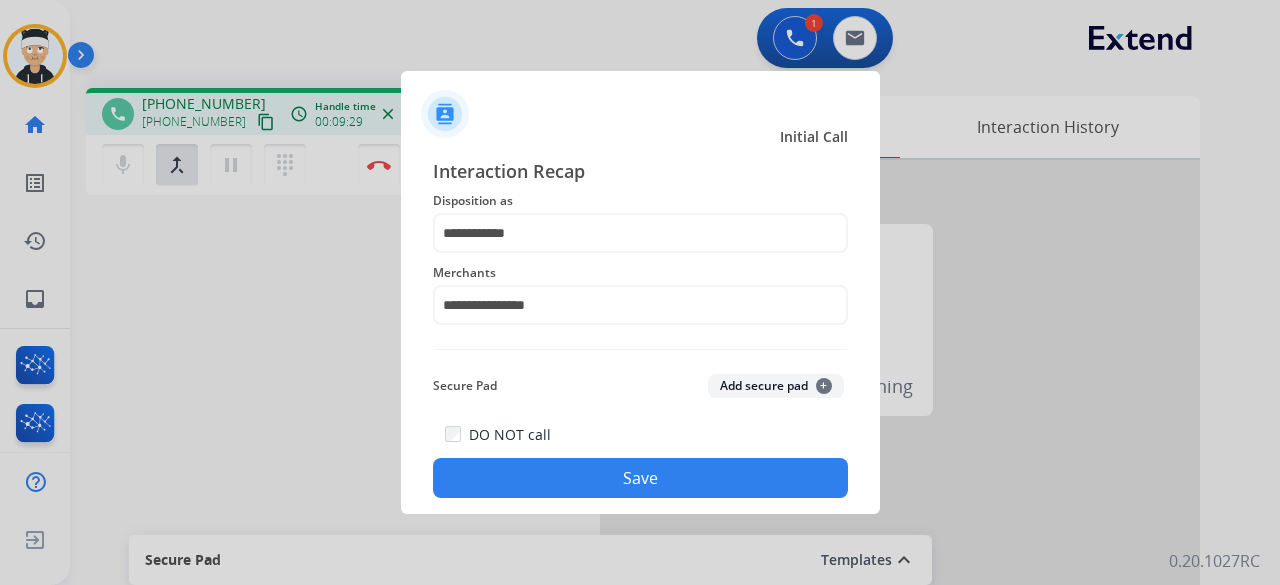 click on "Save" 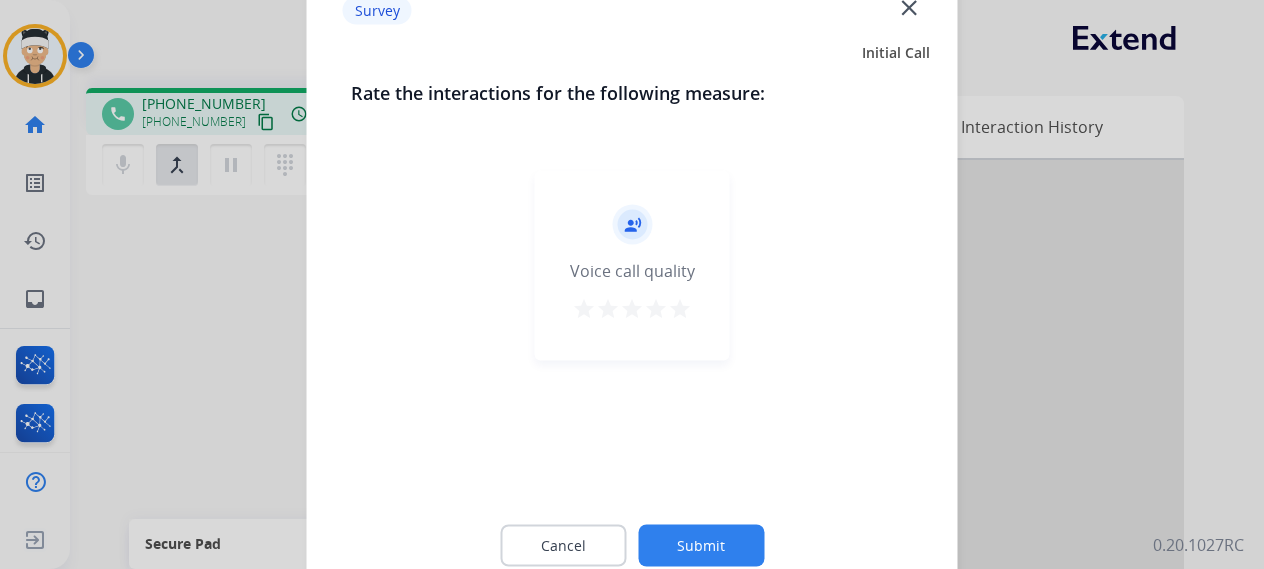 click on "star" at bounding box center (680, 308) 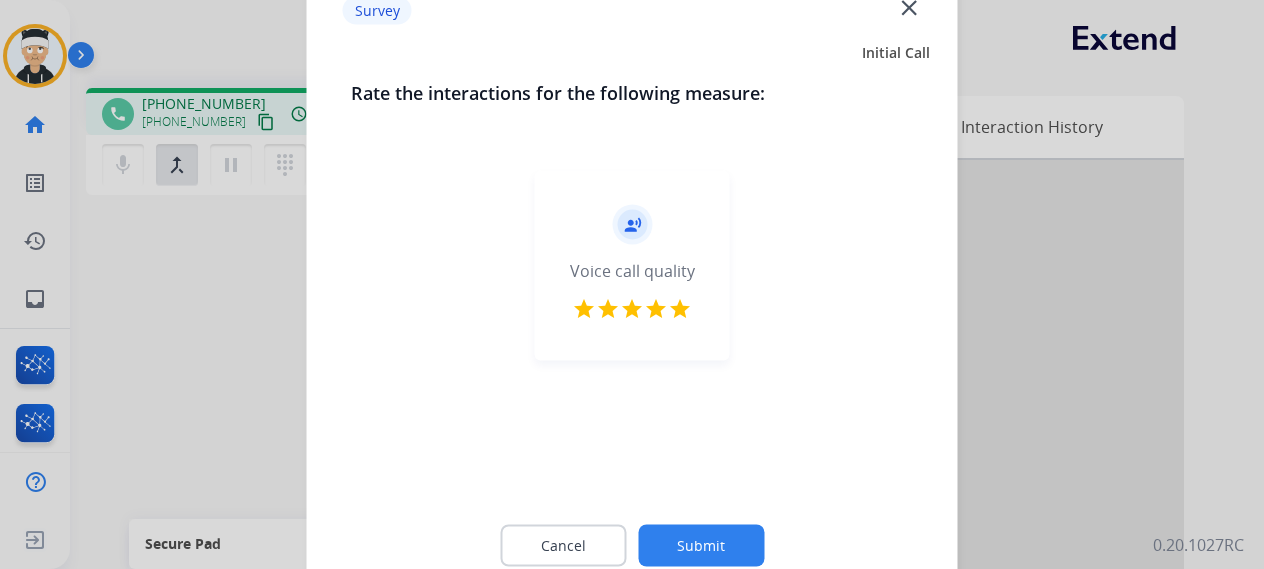 click on "Submit" 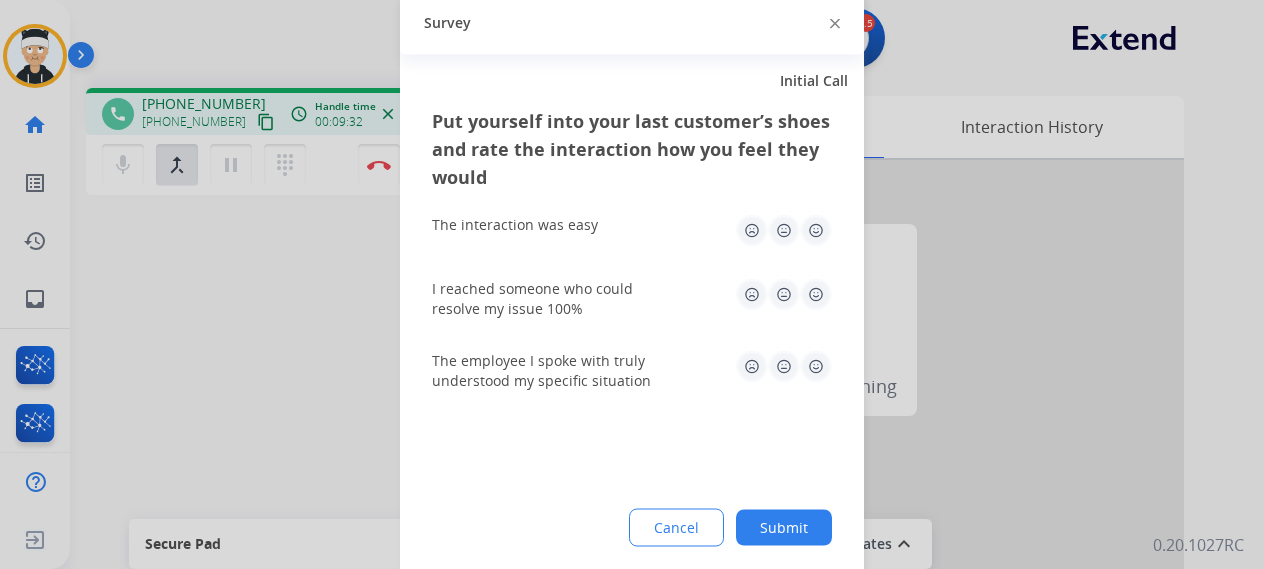 click 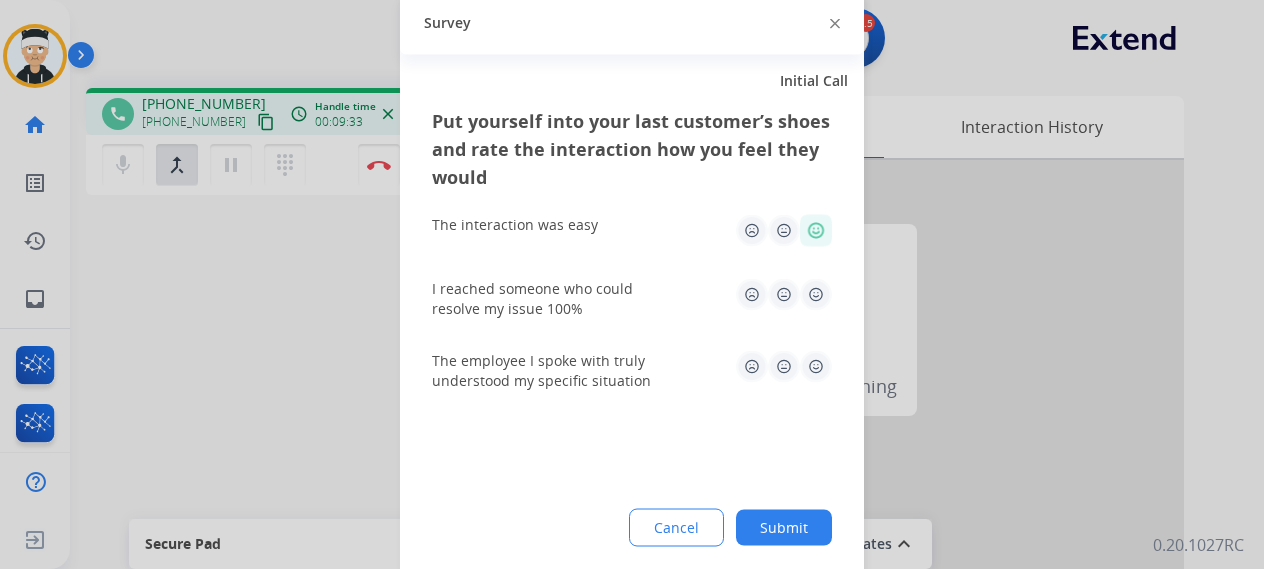 drag, startPoint x: 822, startPoint y: 296, endPoint x: 818, endPoint y: 348, distance: 52.153618 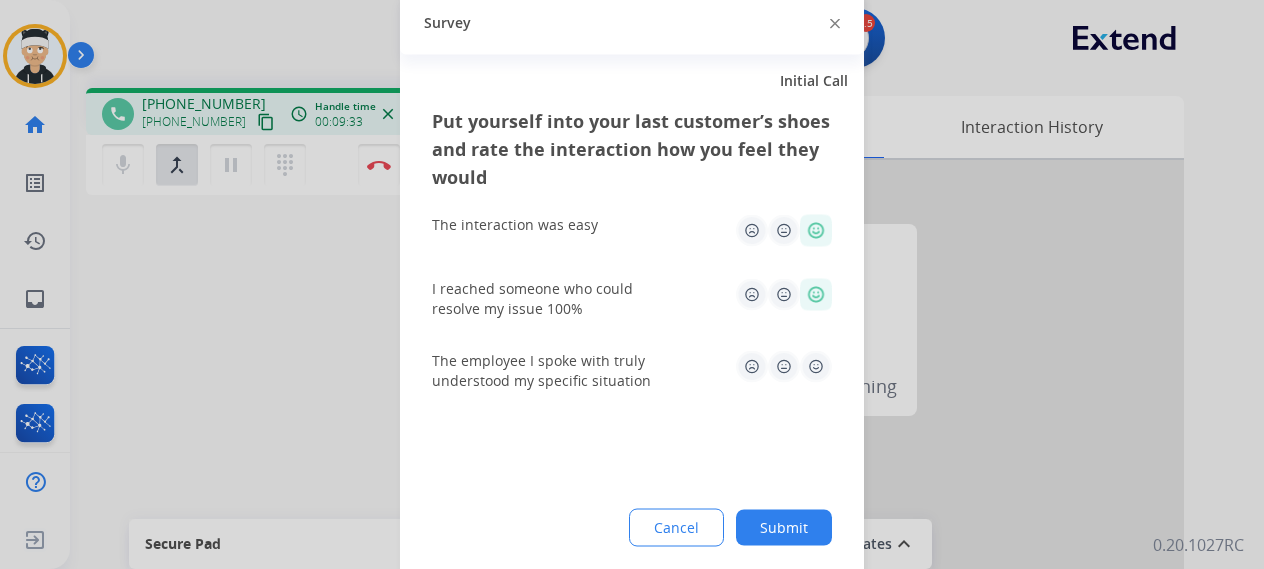 click 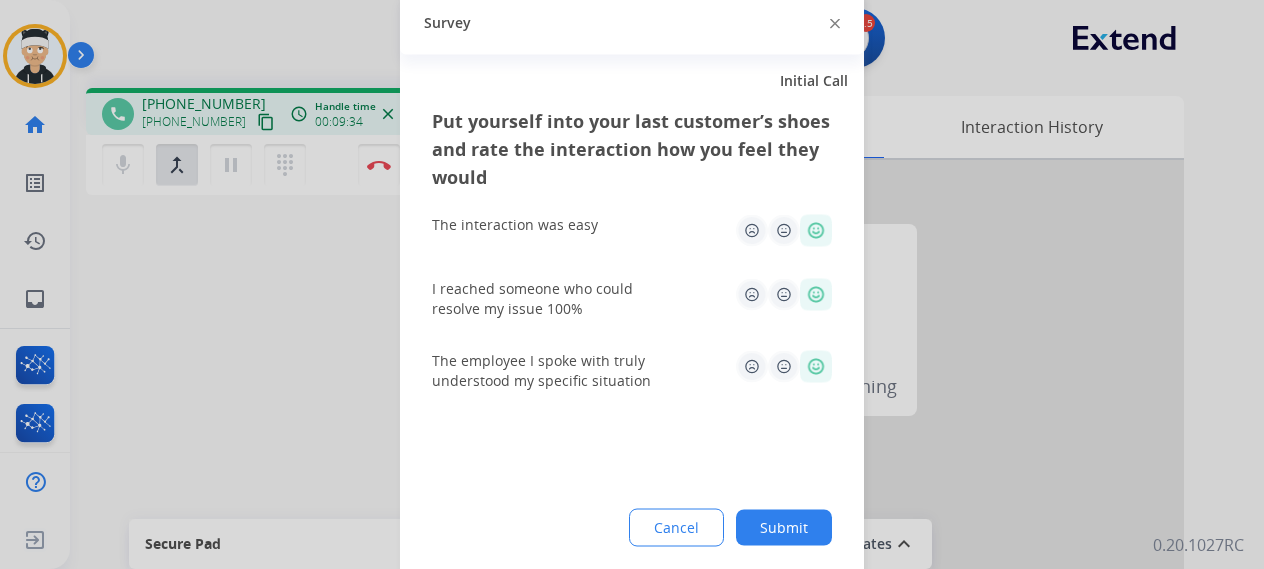 click on "Submit" 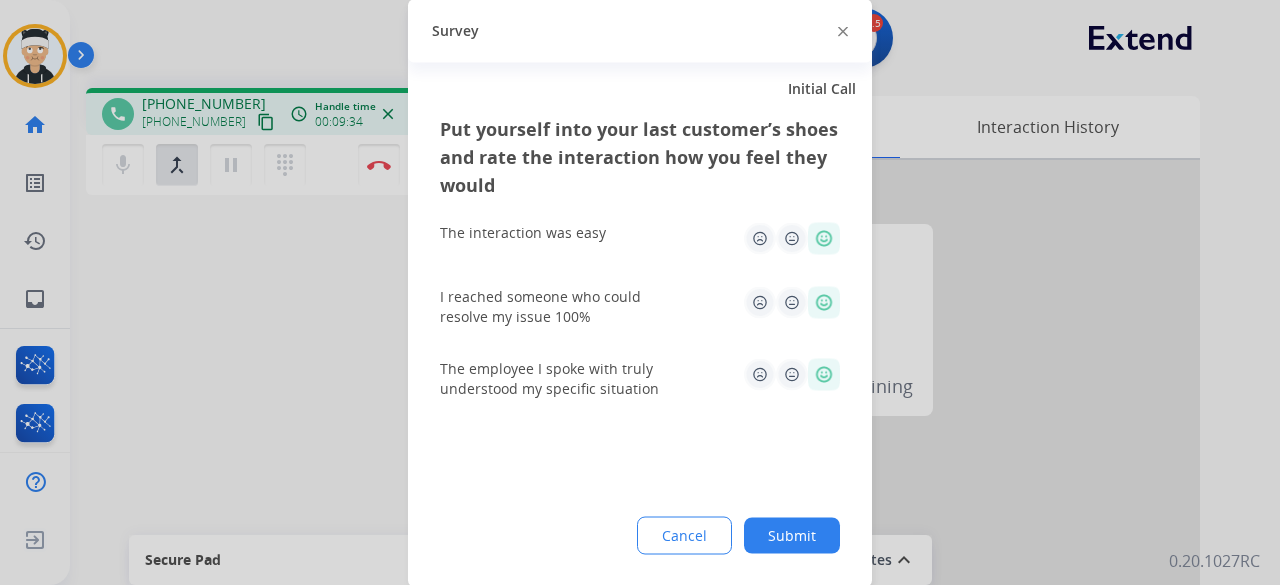 click on "Secure Pad Templates expand_less" at bounding box center (530, 560) 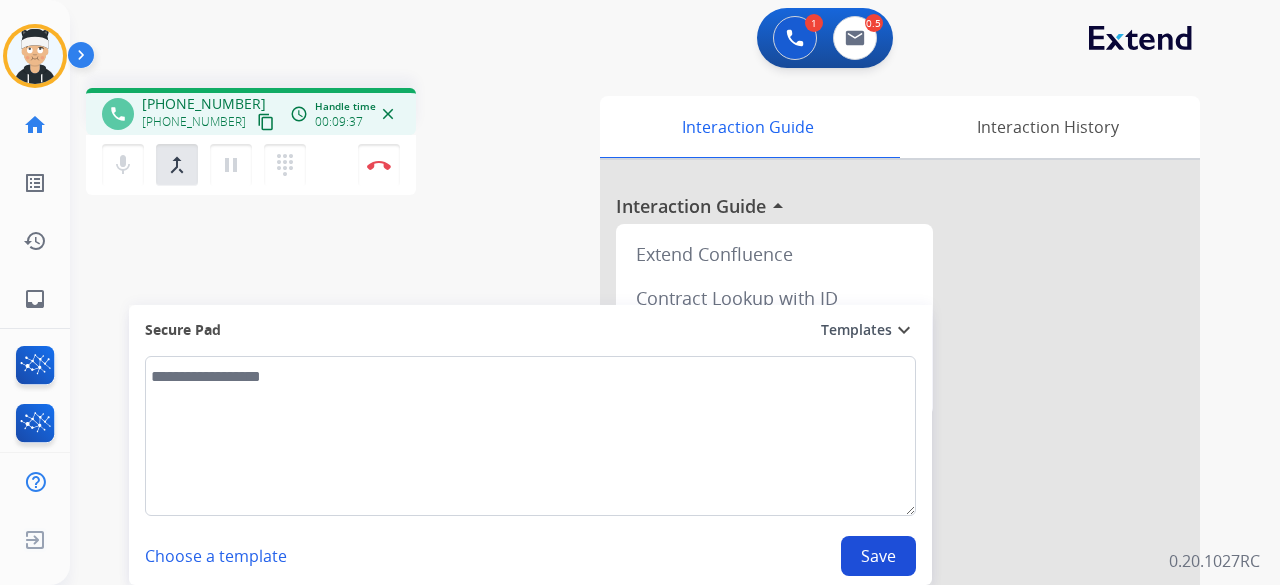 click on "swap_horiz Break voice bridge close_fullscreen Connect 3-Way Call merge_type Separate 3-Way Call phone +18005568467 +18005568467 content_copy access_time Call metrics Queue   00:39 Hold   00:00 Talk   09:38 Total   10:16 Handle time 00:09:37 close mic Mute merge_type Bridge pause Hold dialpad Dialpad Disconnect  Interaction Guide   Interaction History  Interaction Guide arrow_drop_up  Extend Confluence   Contract Lookup with ID   EngageHQ Updates   EngageHQ Extend Agent Training  Secure Pad Templates expand_more Choose a template Save" at bounding box center [651, 489] 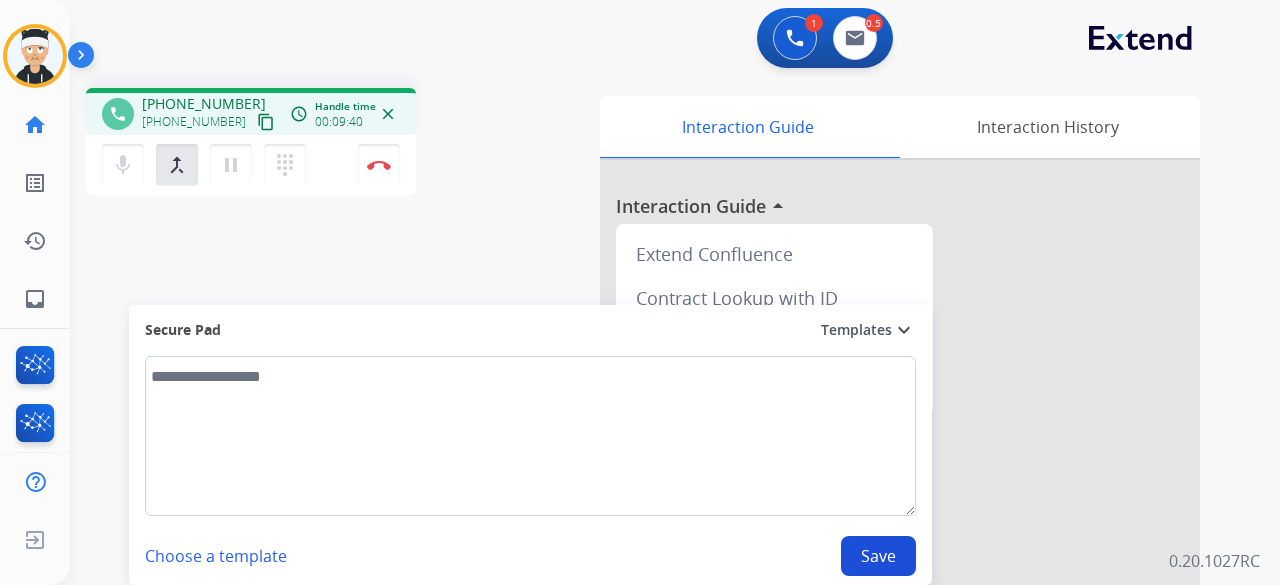 drag, startPoint x: 437, startPoint y: 277, endPoint x: 442, endPoint y: 235, distance: 42.296574 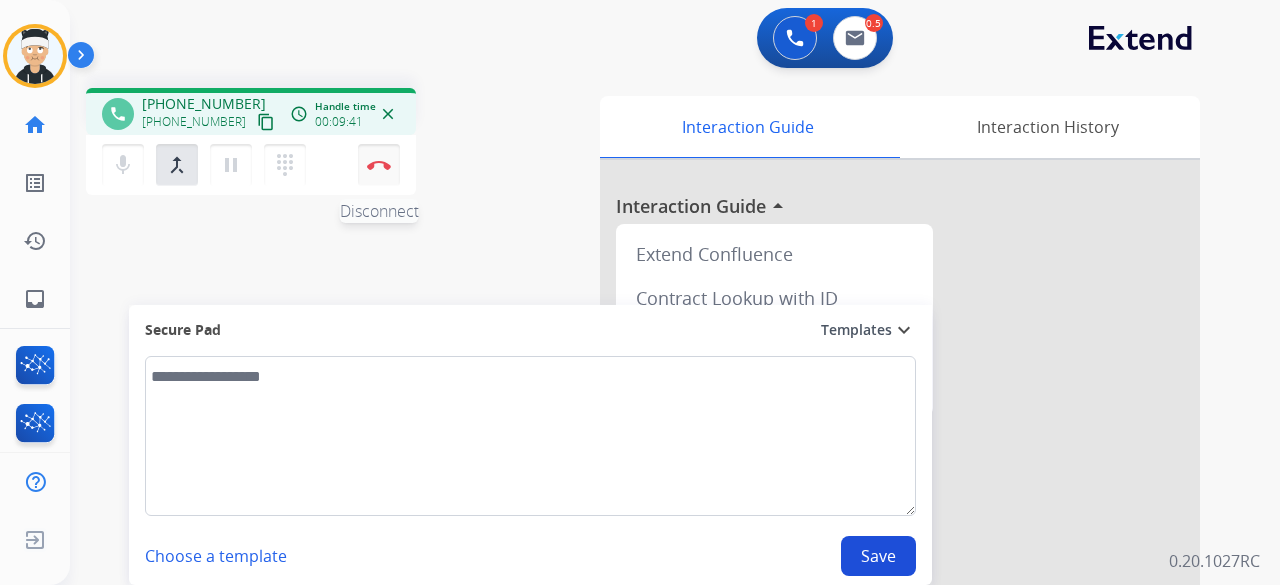 click on "Disconnect" at bounding box center [379, 165] 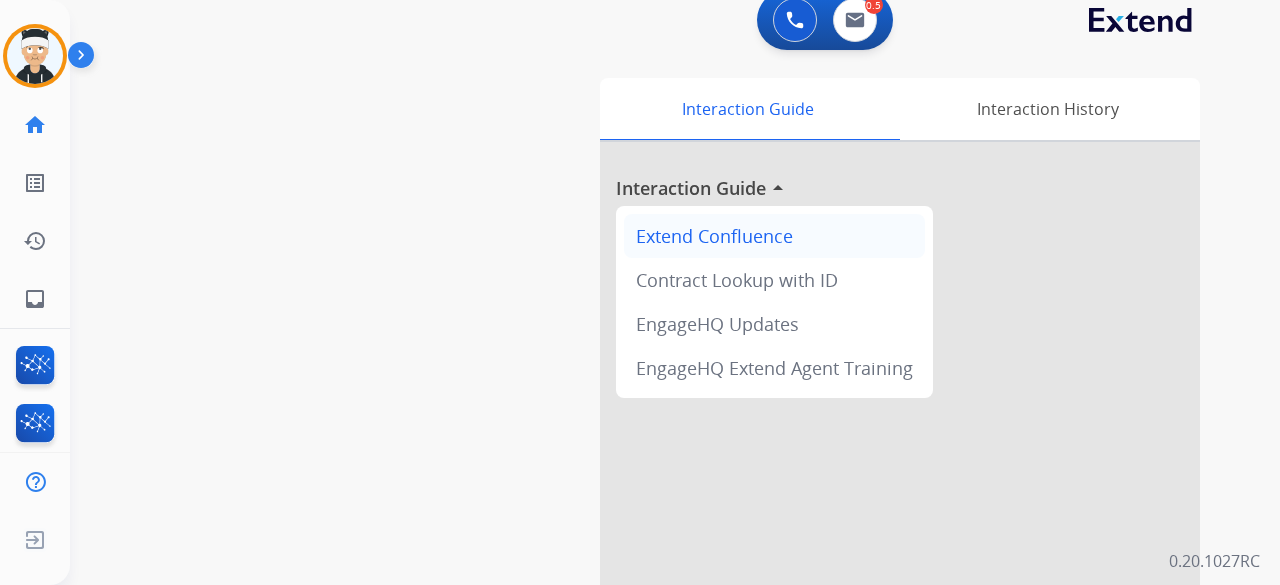 scroll, scrollTop: 0, scrollLeft: 0, axis: both 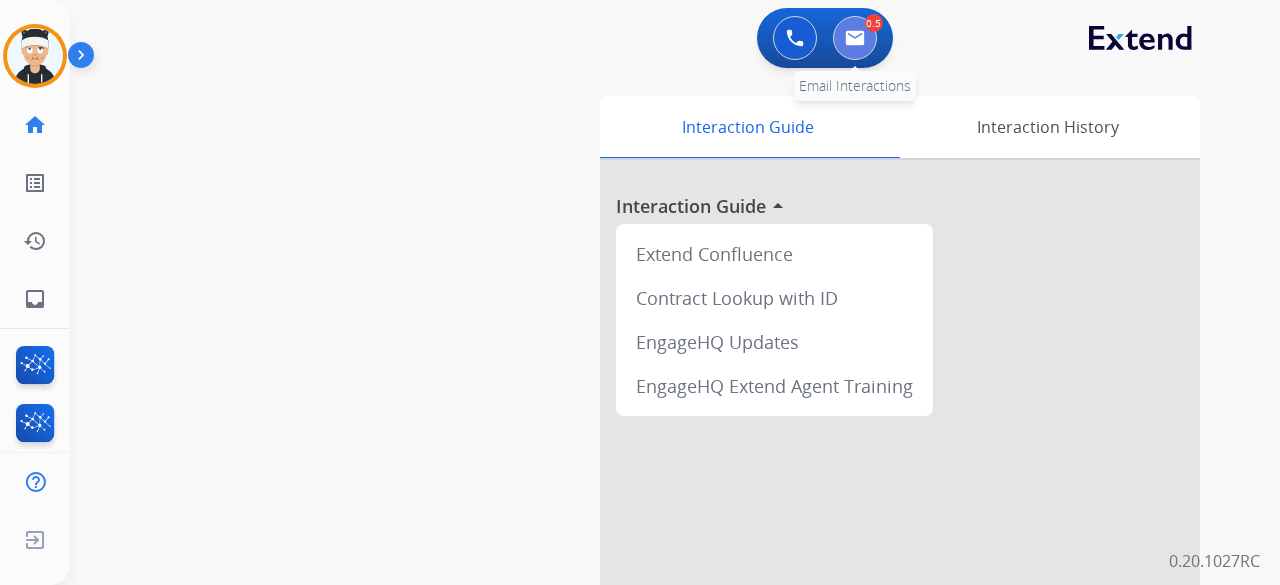 click at bounding box center [855, 38] 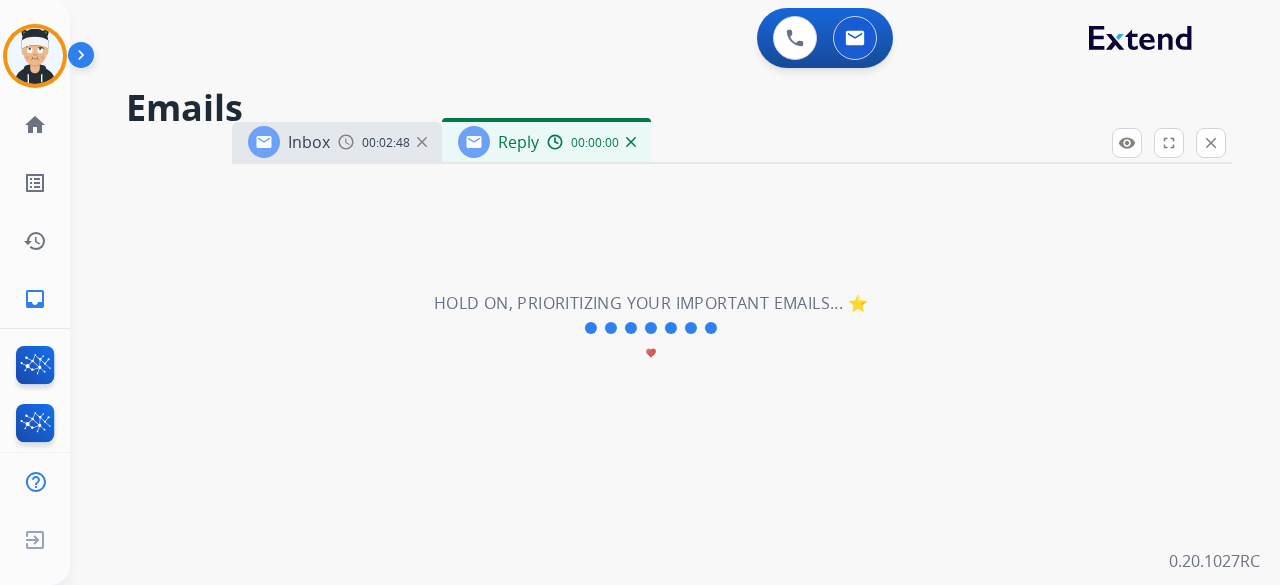 select on "**********" 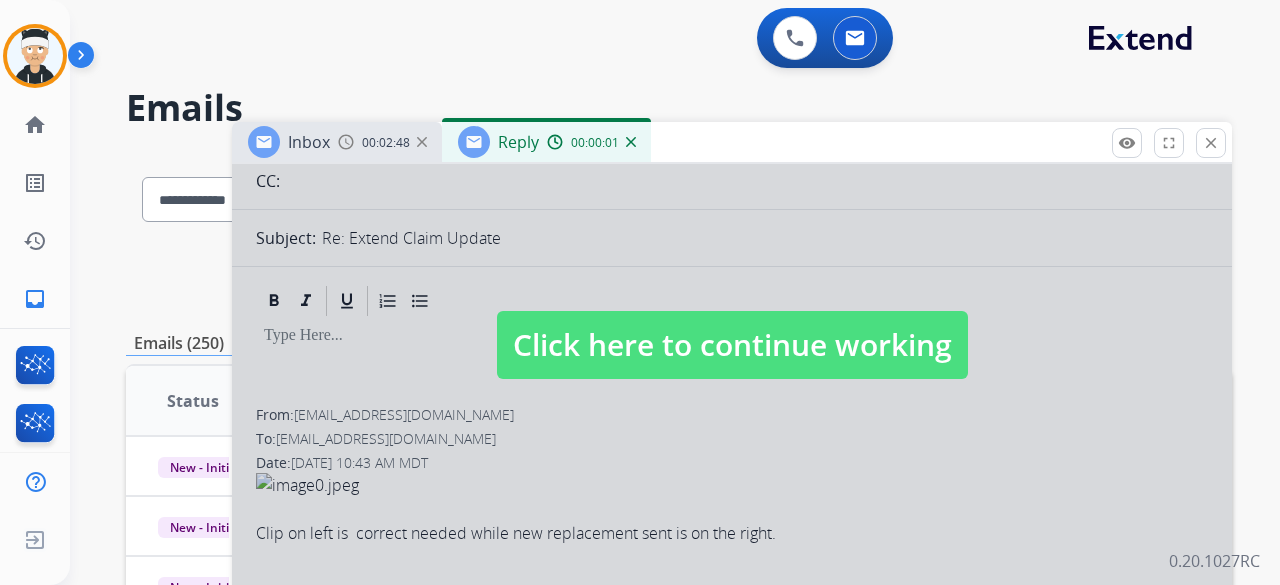 scroll, scrollTop: 300, scrollLeft: 0, axis: vertical 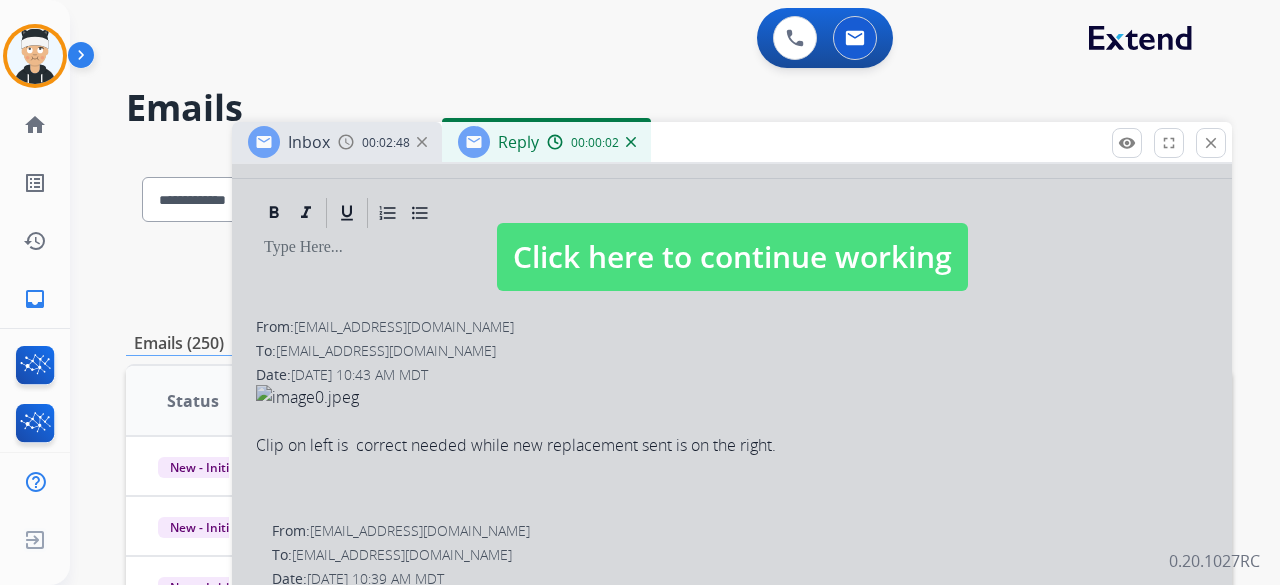 click on "Click here to continue working" at bounding box center [732, 257] 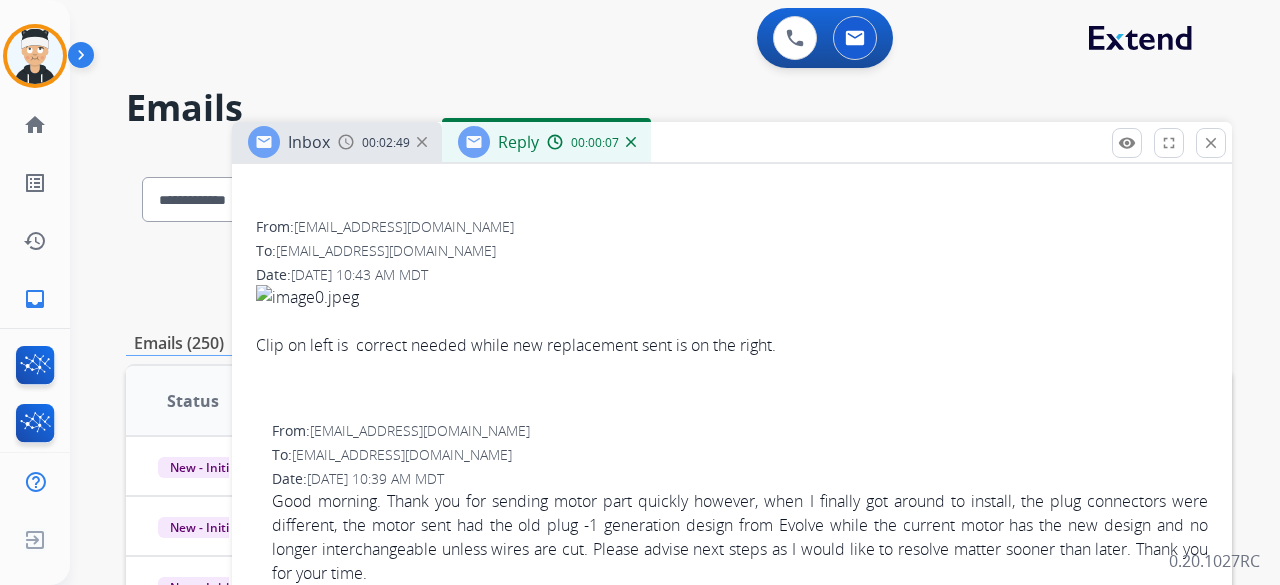 scroll, scrollTop: 0, scrollLeft: 0, axis: both 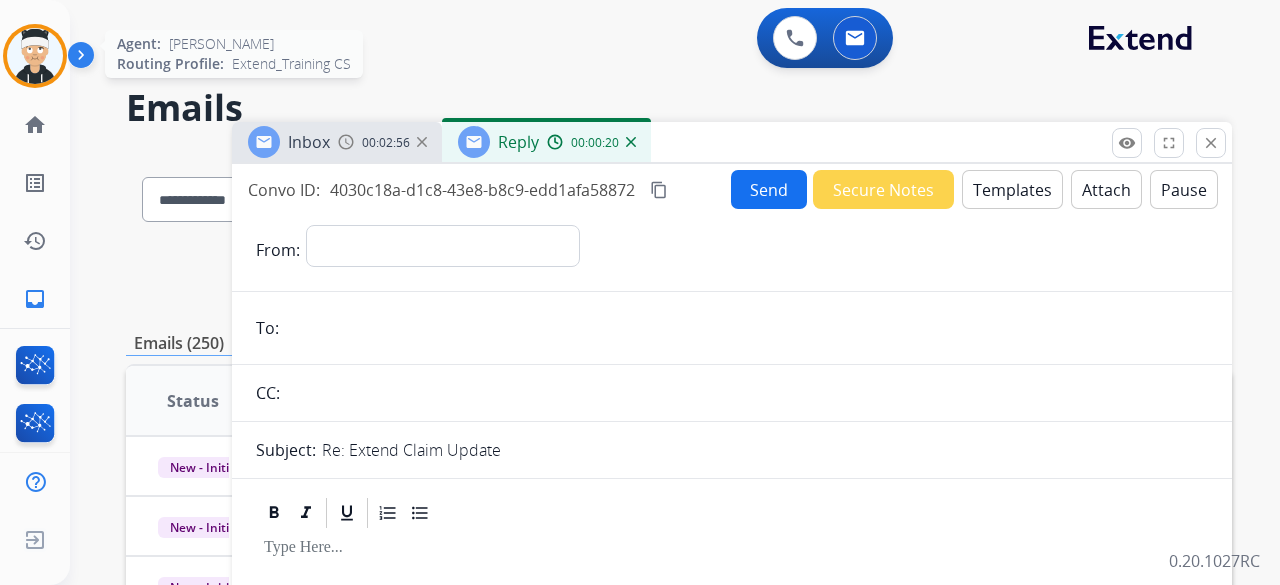 click at bounding box center [35, 56] 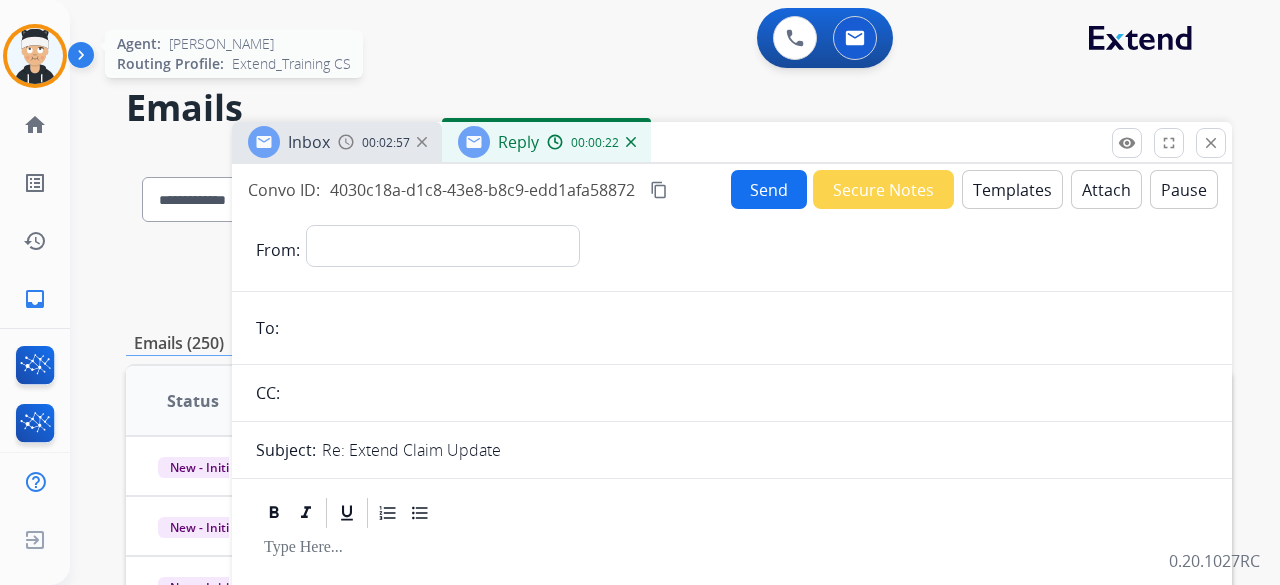 click at bounding box center [35, 56] 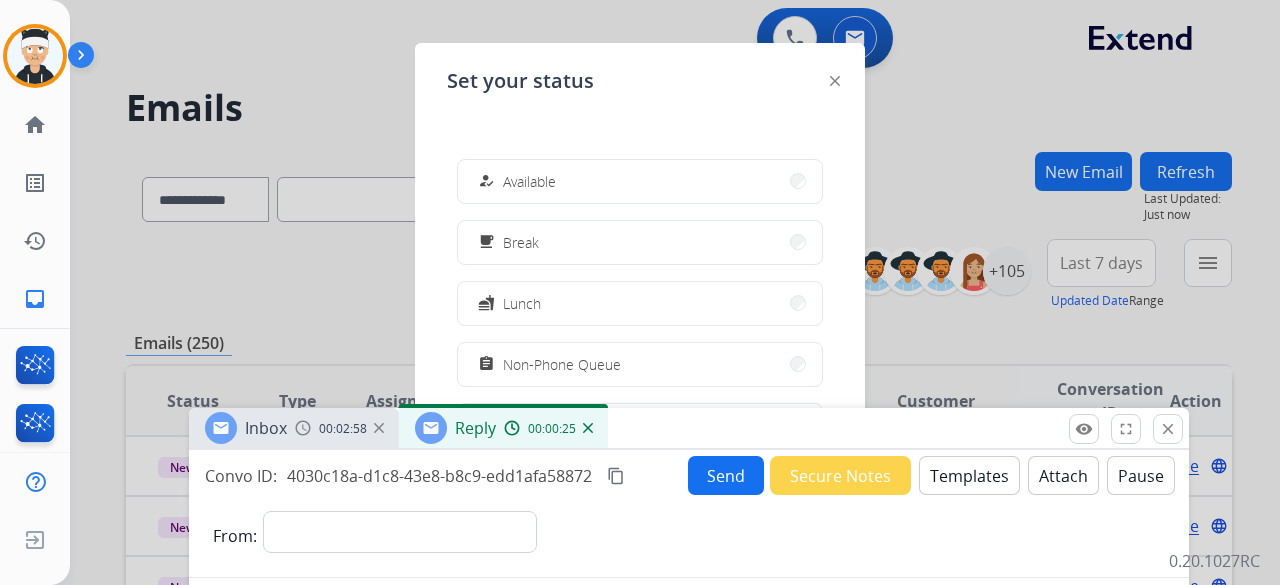 drag, startPoint x: 761, startPoint y: 155, endPoint x: 720, endPoint y: 481, distance: 328.5681 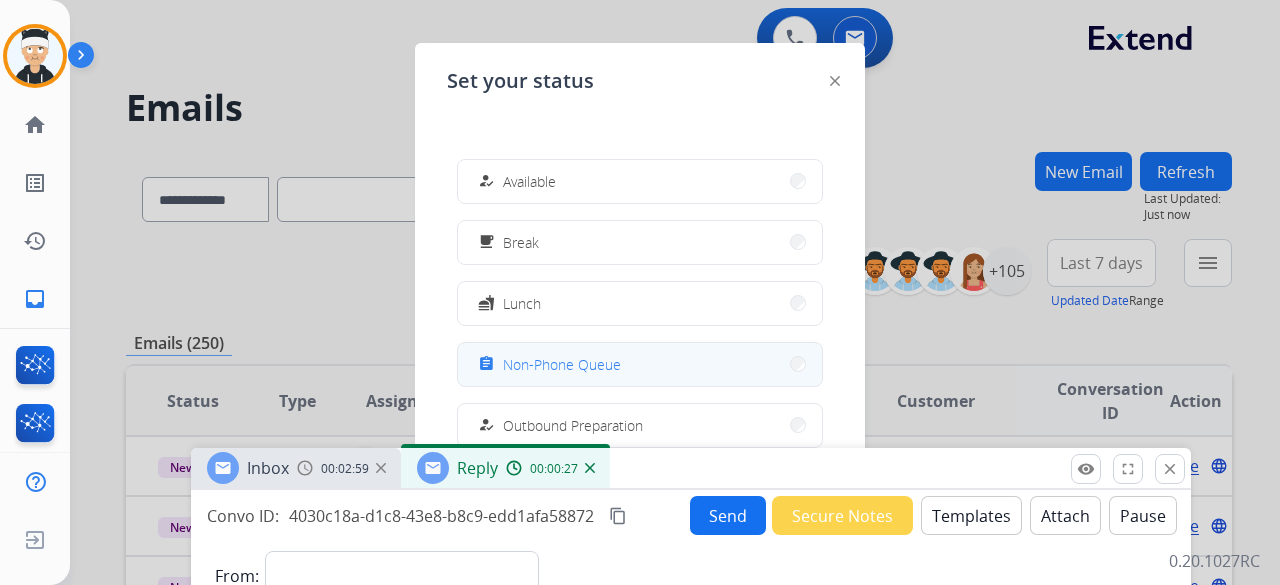 click on "assignment Non-Phone Queue" at bounding box center [640, 364] 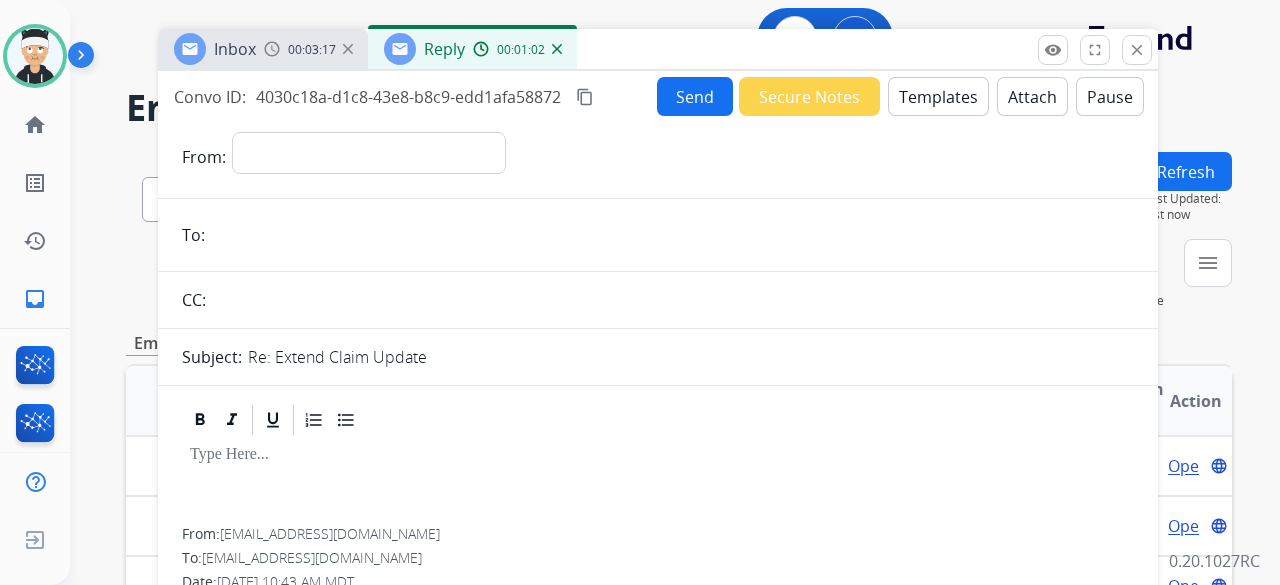 drag, startPoint x: 660, startPoint y: 473, endPoint x: 664, endPoint y: 67, distance: 406.0197 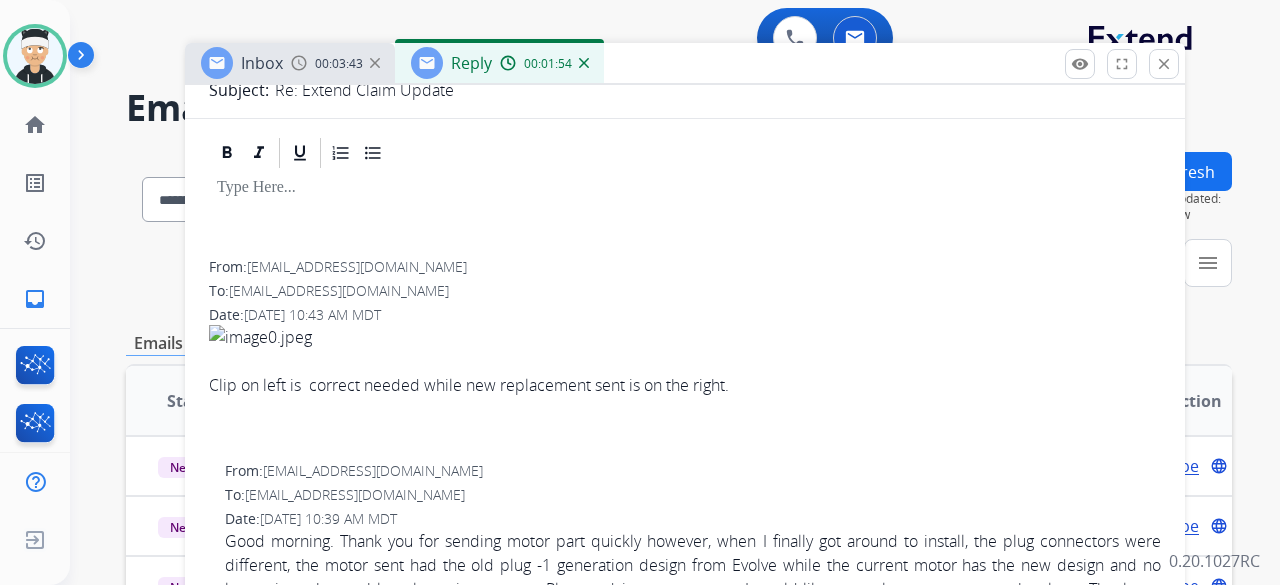 scroll, scrollTop: 600, scrollLeft: 0, axis: vertical 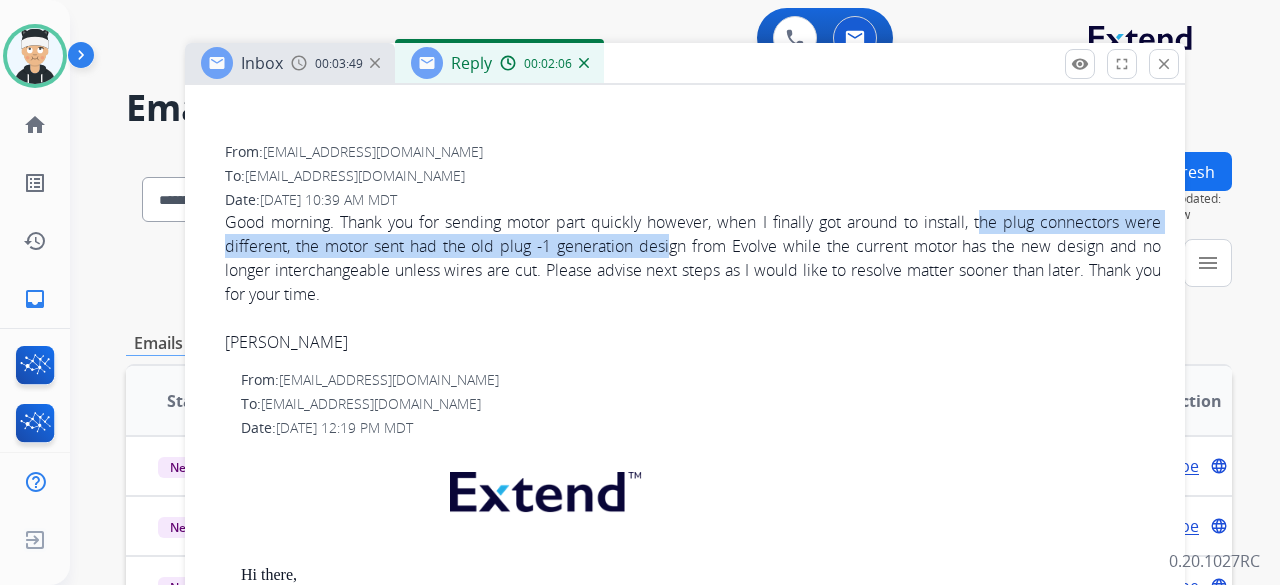 drag, startPoint x: 966, startPoint y: 221, endPoint x: 663, endPoint y: 252, distance: 304.5817 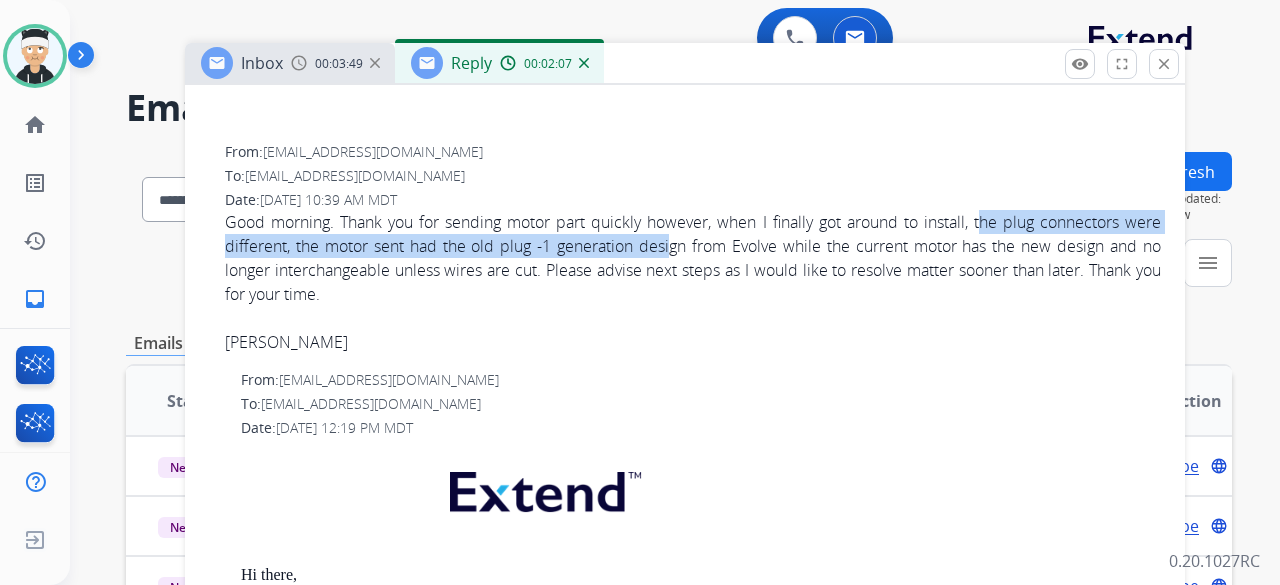 click on "Good morning. Thank you for sending motor part quickly however, when I finally got around to install, the plug connectors were different, the motor sent had the old plug -1 generation design from Evolve while the current motor has the new design and no longer interchangeable unless wires are cut. Please advise next steps as I would like to resolve matter sooner than later. Thank you for your time." at bounding box center (693, 258) 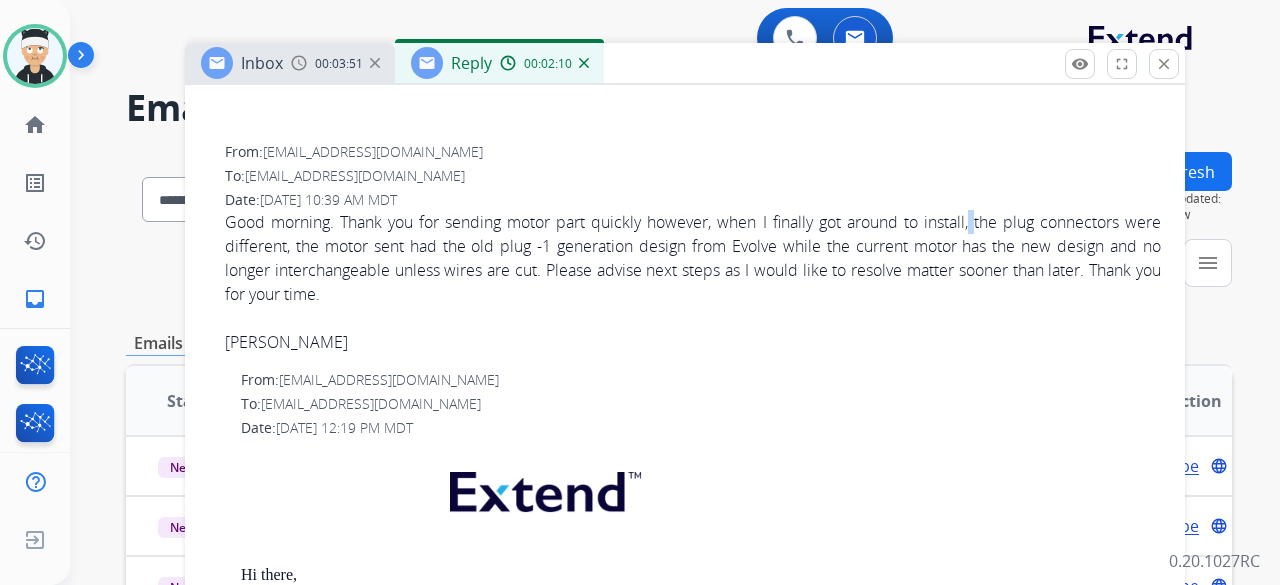 click on "Good morning. Thank you for sending motor part quickly however, when I finally got around to install, the plug connectors were different, the motor sent had the old plug -1 generation design from Evolve while the current motor has the new design and no longer interchangeable unless wires are cut. Please advise next steps as I would like to resolve matter sooner than later. Thank you for your time." at bounding box center (693, 258) 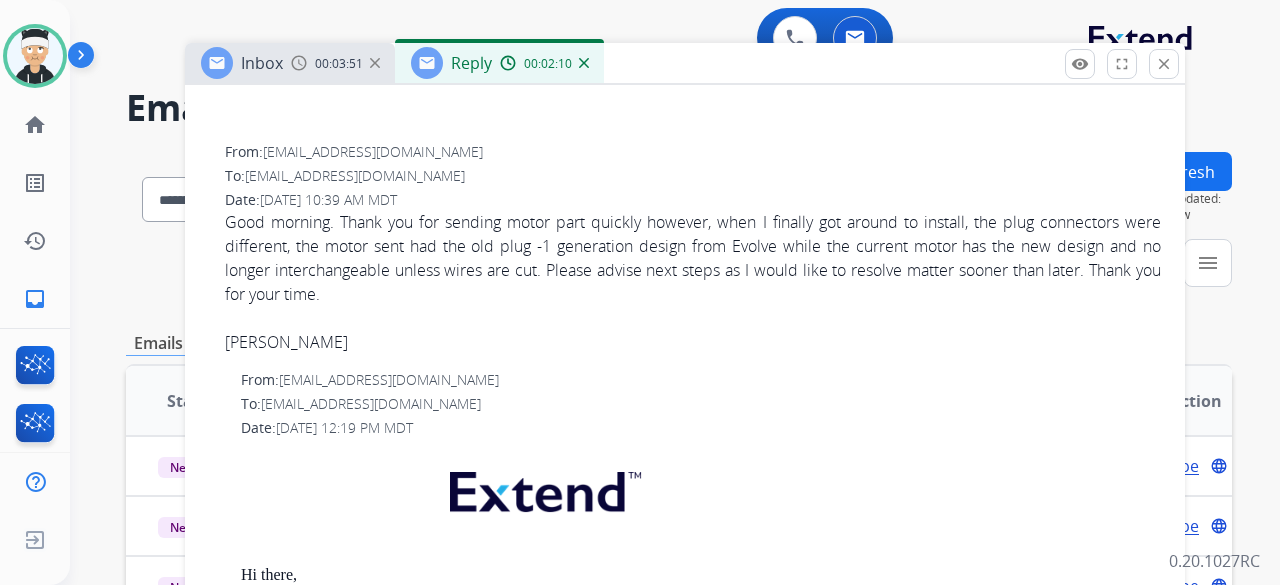click on "Good morning. Thank you for sending motor part quickly however, when I finally got around to install, the plug connectors were different, the motor sent had the old plug -1 generation design from Evolve while the current motor has the new design and no longer interchangeable unless wires are cut. Please advise next steps as I would like to resolve matter sooner than later. Thank you for your time." at bounding box center [693, 258] 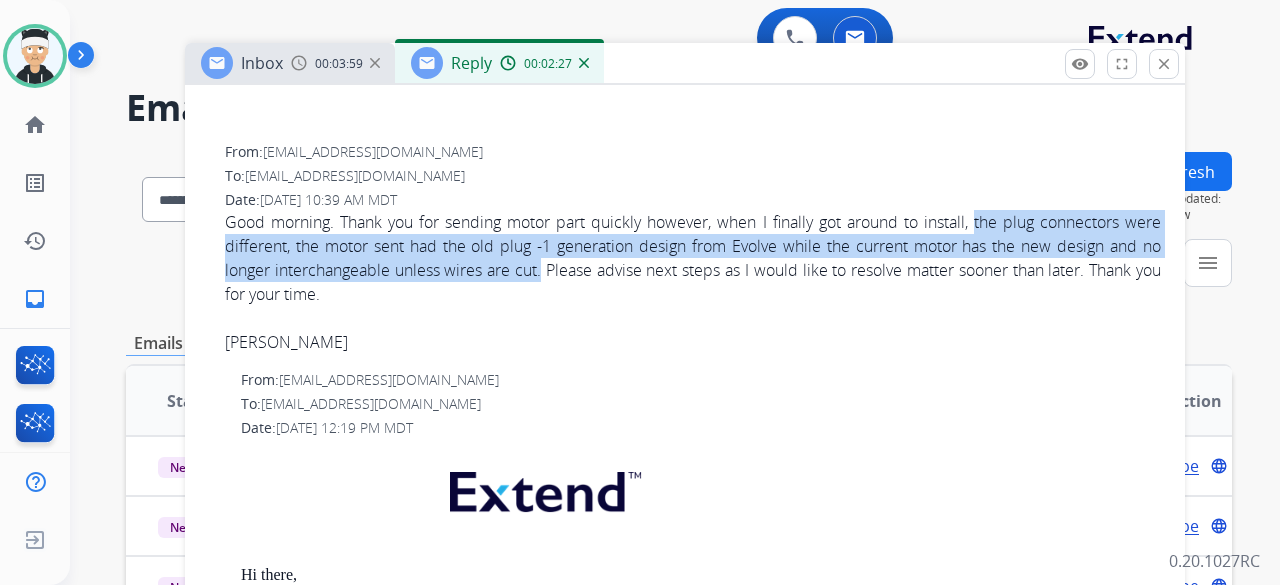 drag, startPoint x: 960, startPoint y: 225, endPoint x: 545, endPoint y: 272, distance: 417.65295 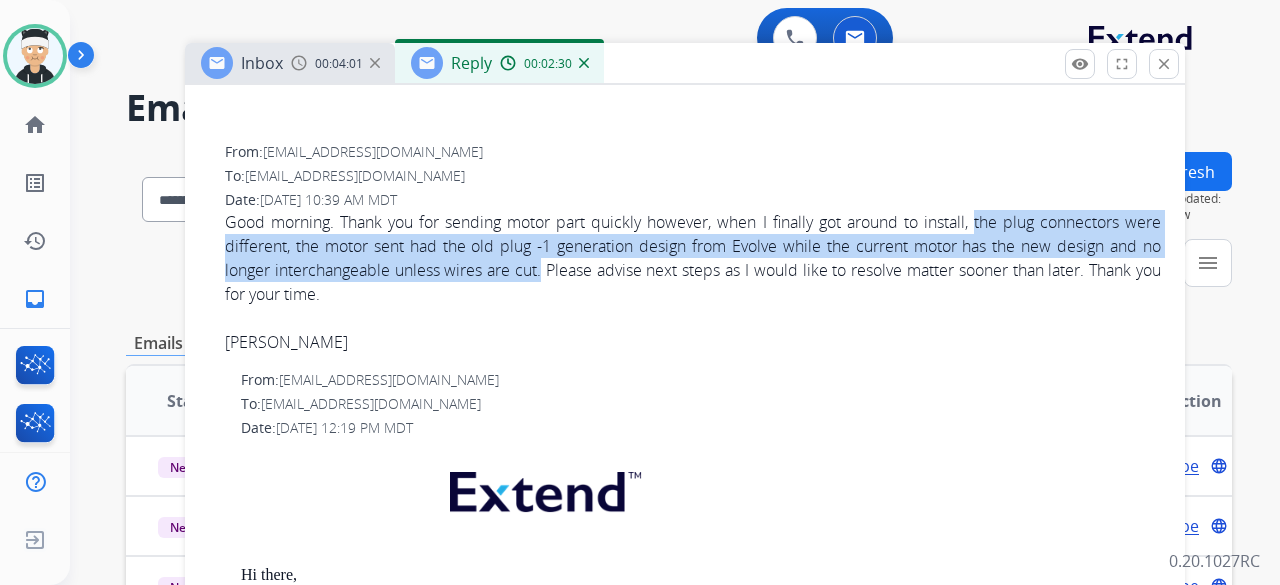 copy on "the plug connectors were different, the motor sent had the old plug -1 generation design from Evolve while the current motor has the new design and no longer interchangeable unless wires are cut." 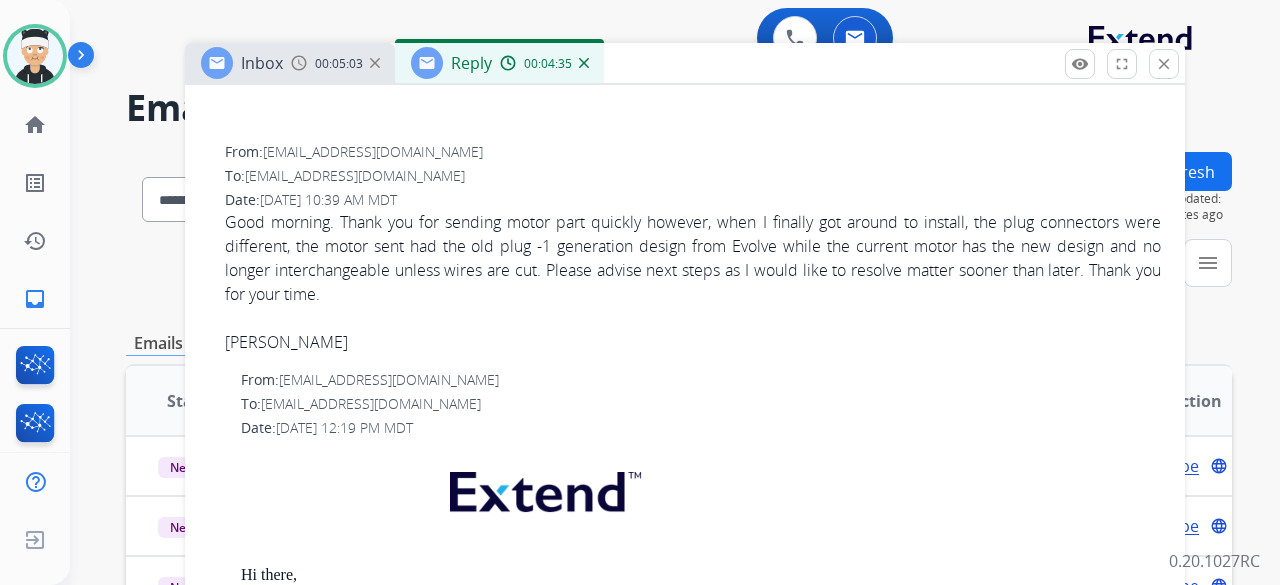 click on "John" at bounding box center (693, 342) 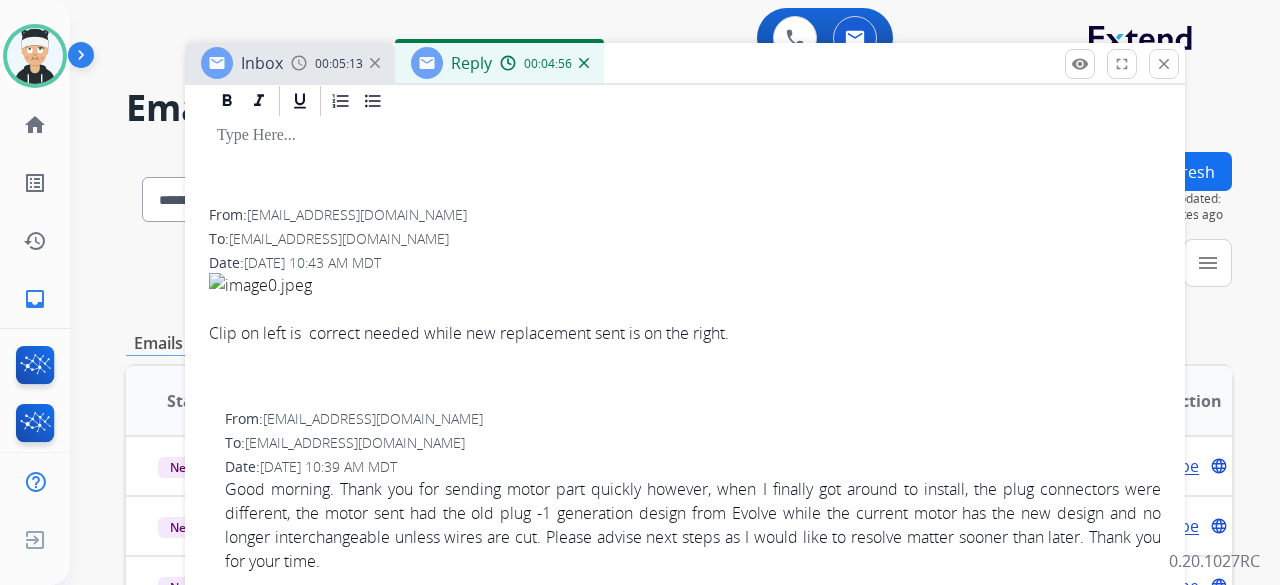 scroll, scrollTop: 0, scrollLeft: 0, axis: both 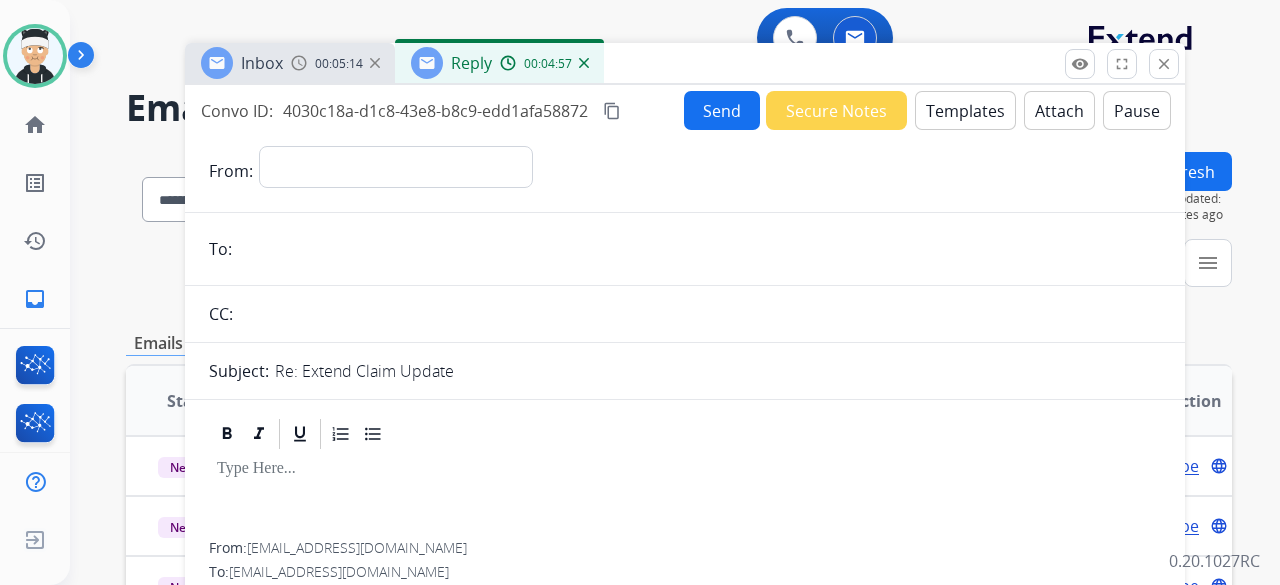 click on "Templates" at bounding box center [965, 110] 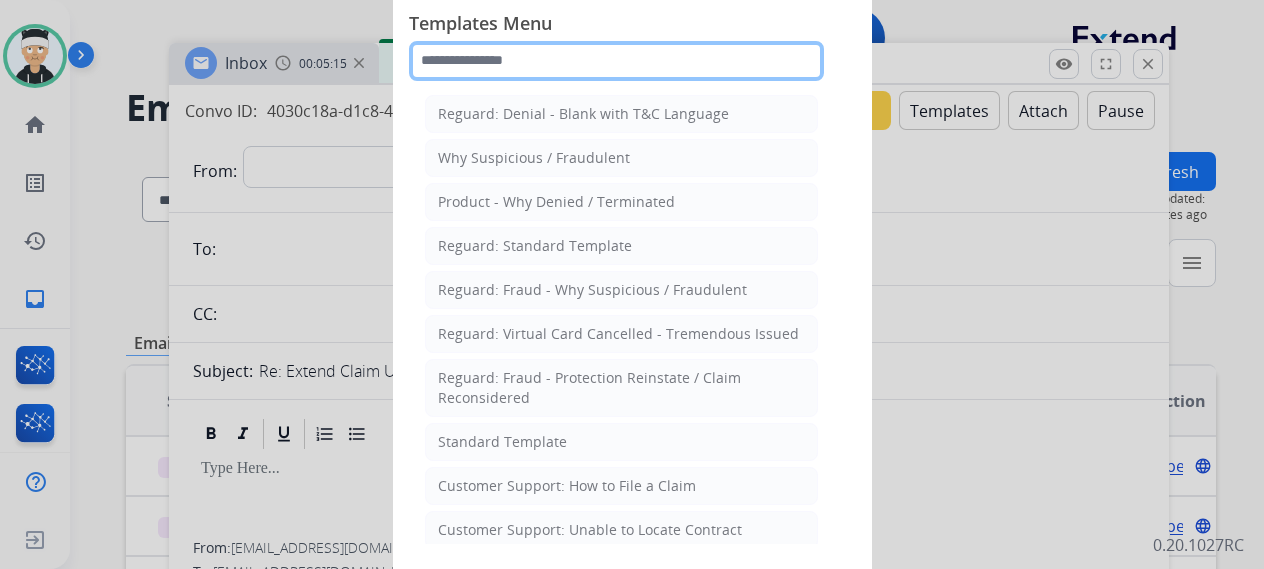 click 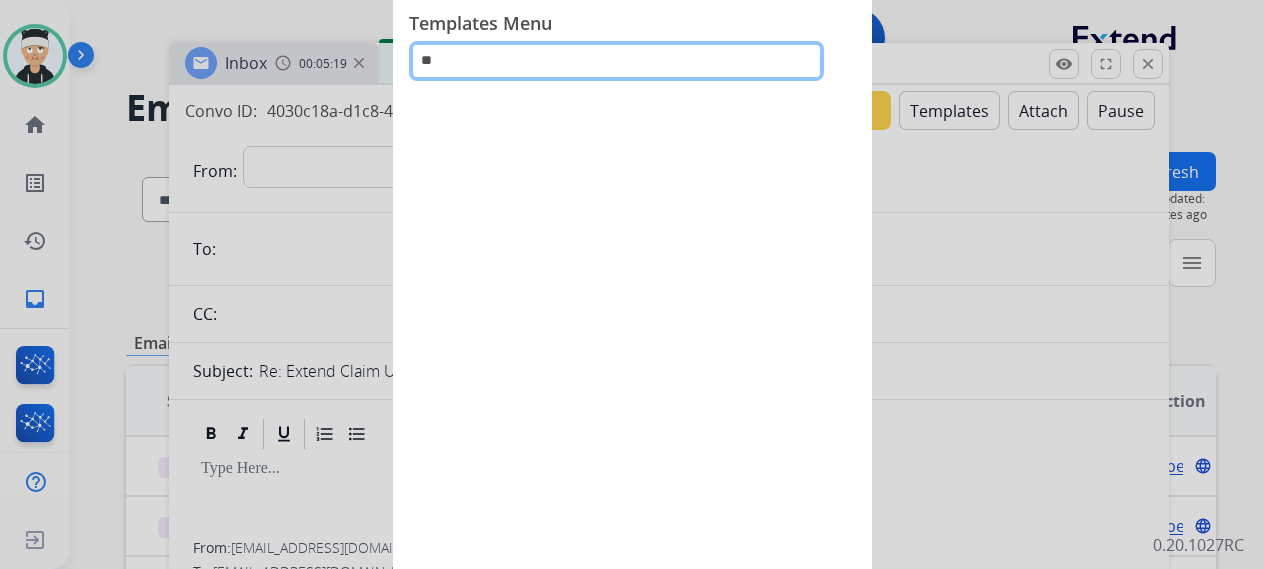 type on "*" 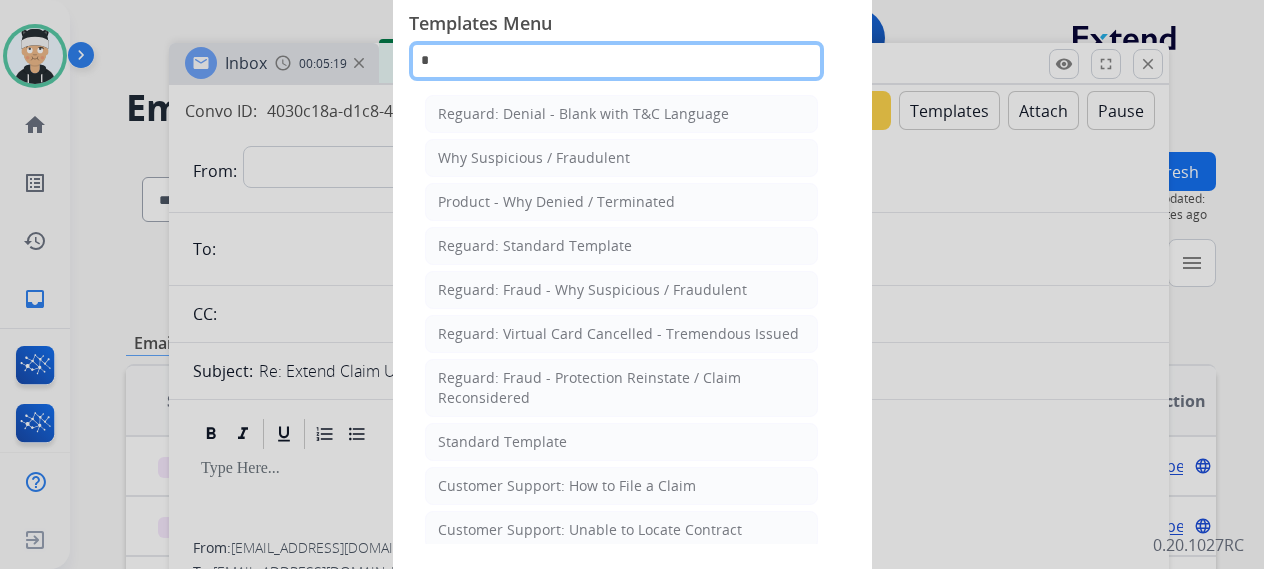 type 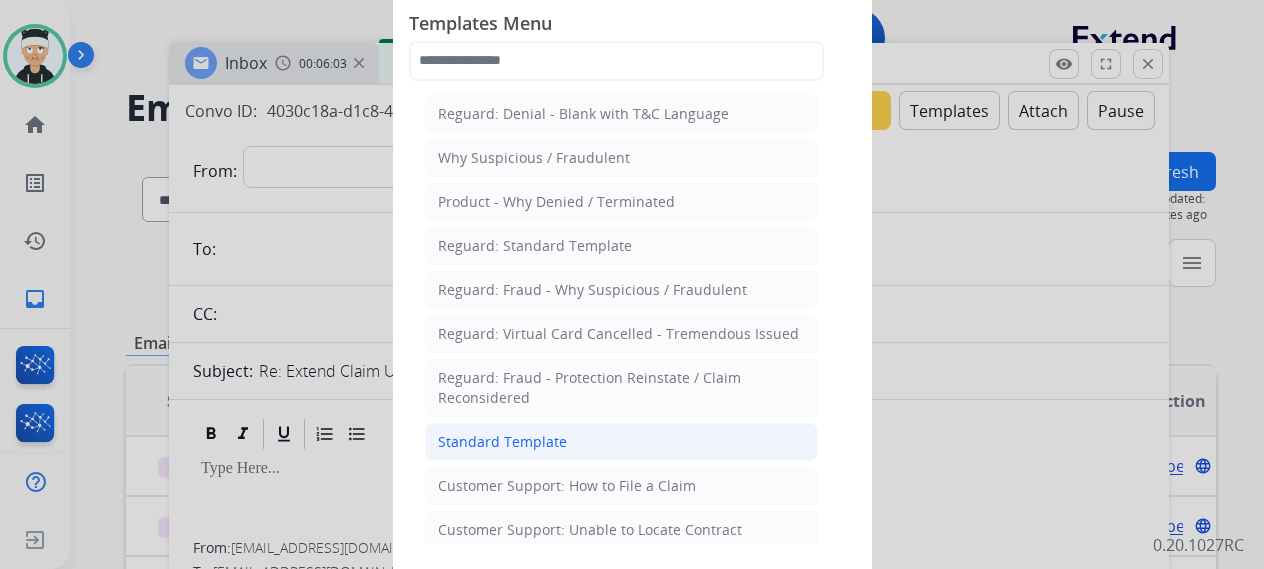 click on "Standard Template" 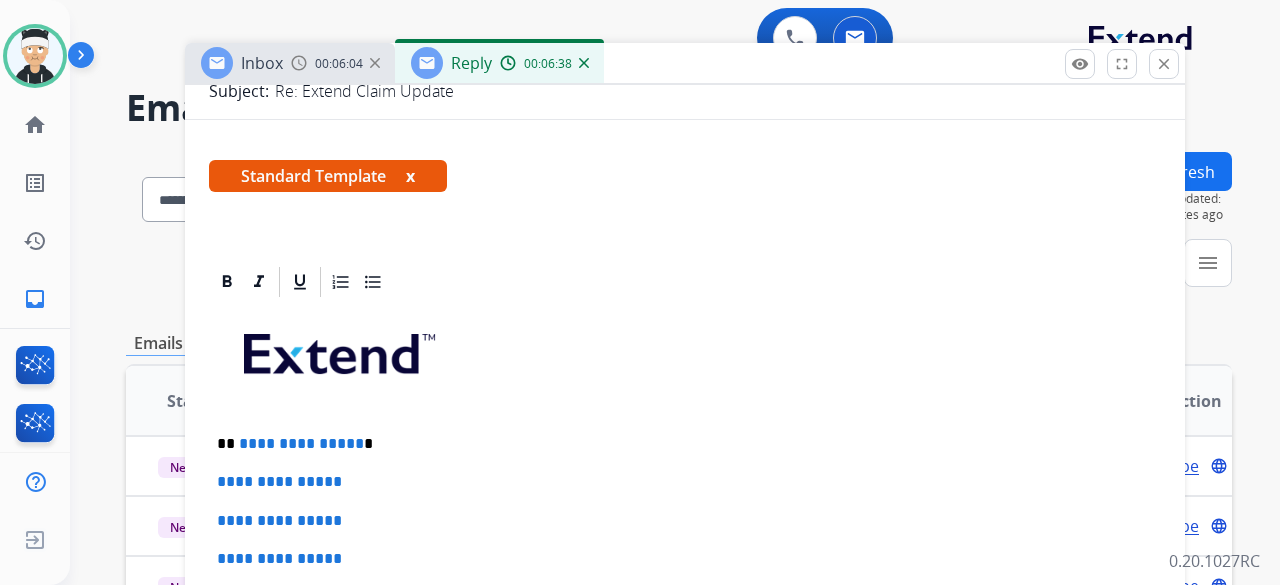 scroll, scrollTop: 400, scrollLeft: 0, axis: vertical 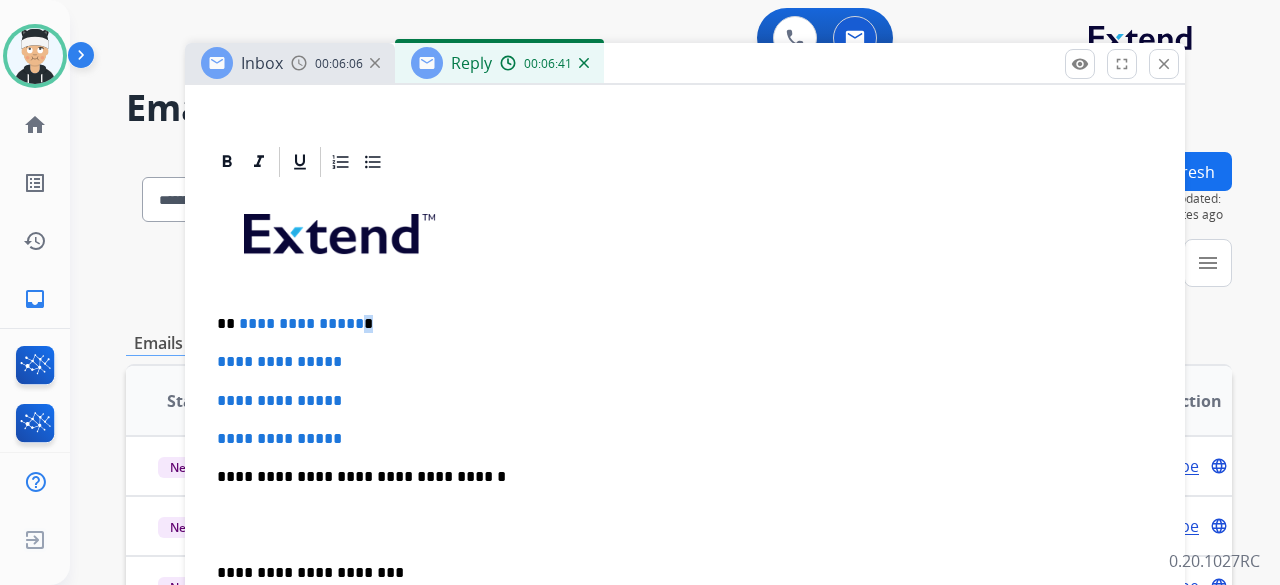 click on "**********" at bounding box center (677, 324) 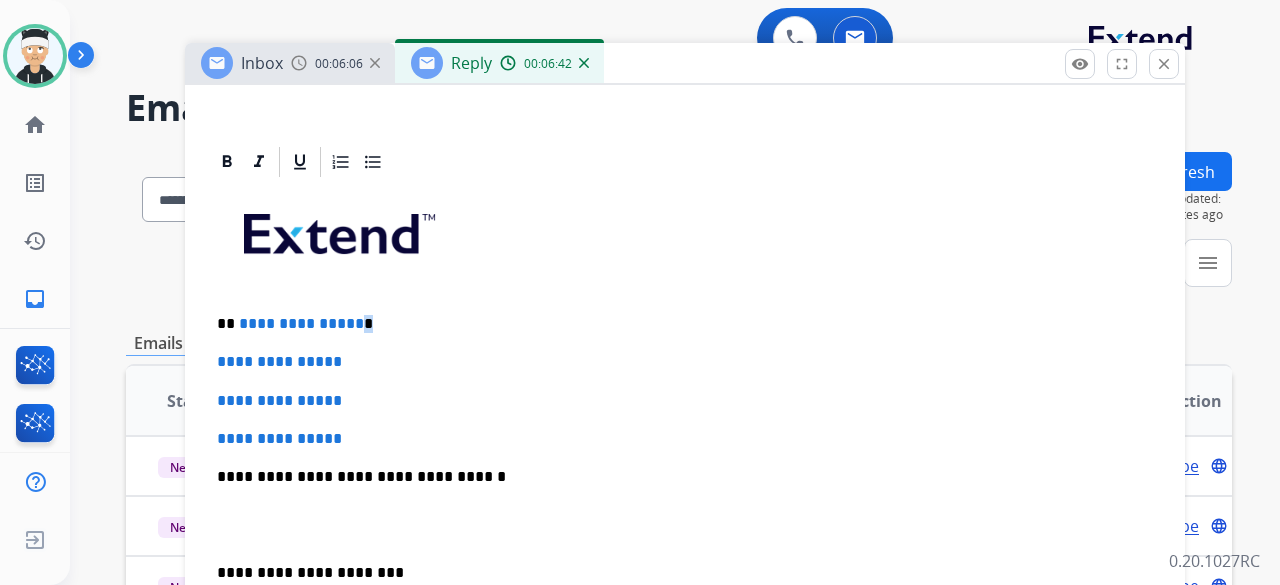 click on "**********" at bounding box center (677, 324) 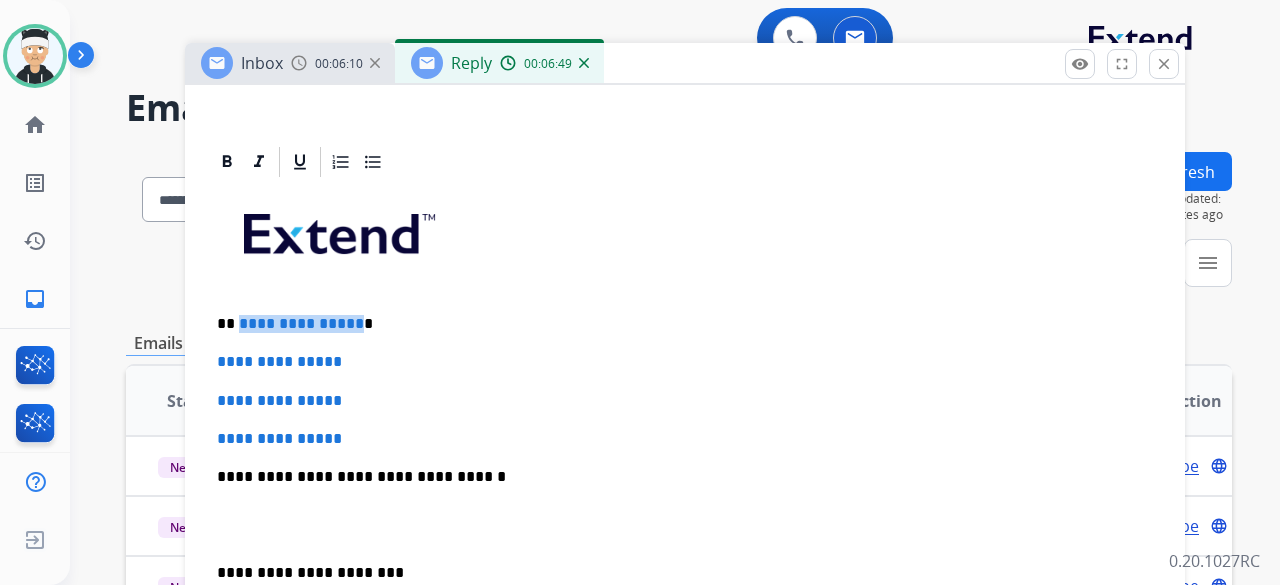 drag, startPoint x: 352, startPoint y: 321, endPoint x: 236, endPoint y: 327, distance: 116.15507 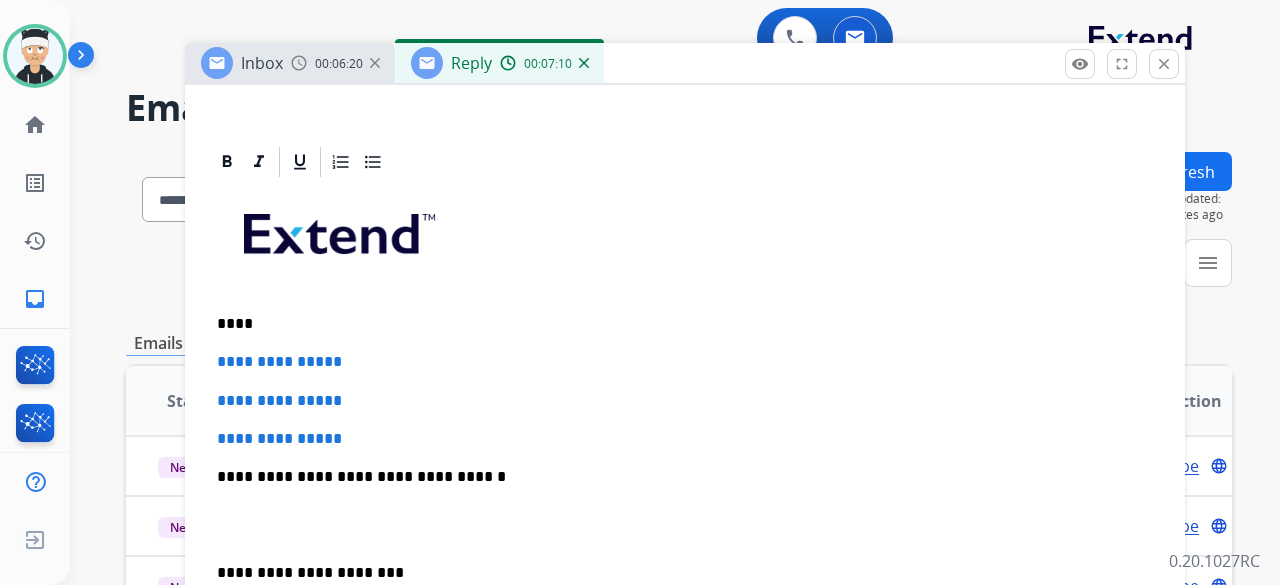type 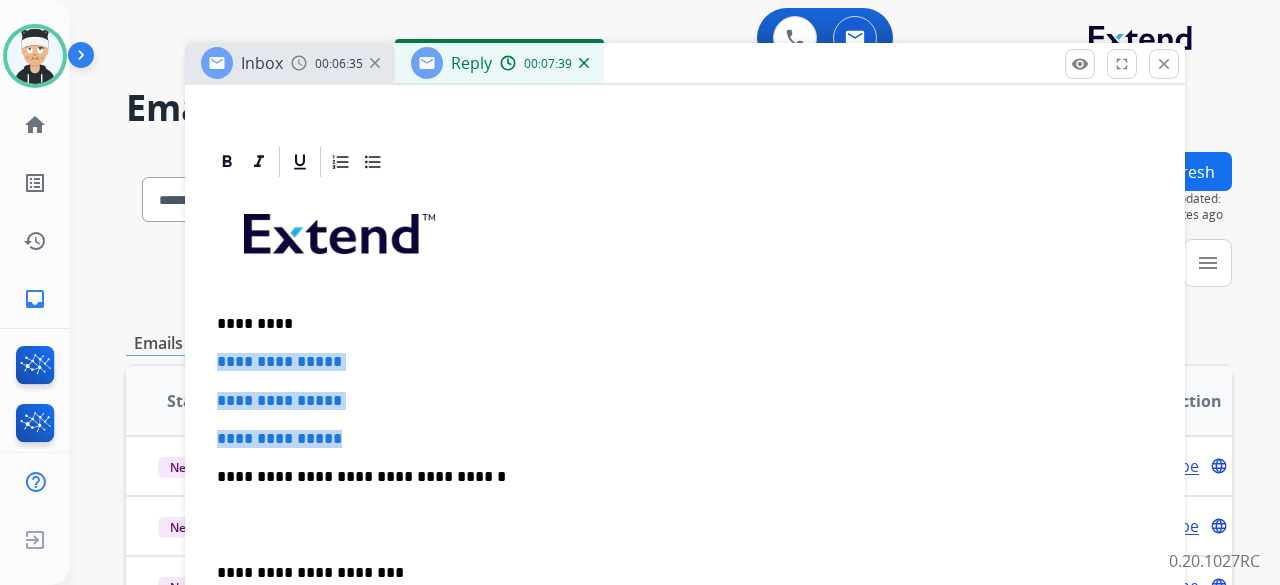 drag, startPoint x: 339, startPoint y: 431, endPoint x: 216, endPoint y: 357, distance: 143.54442 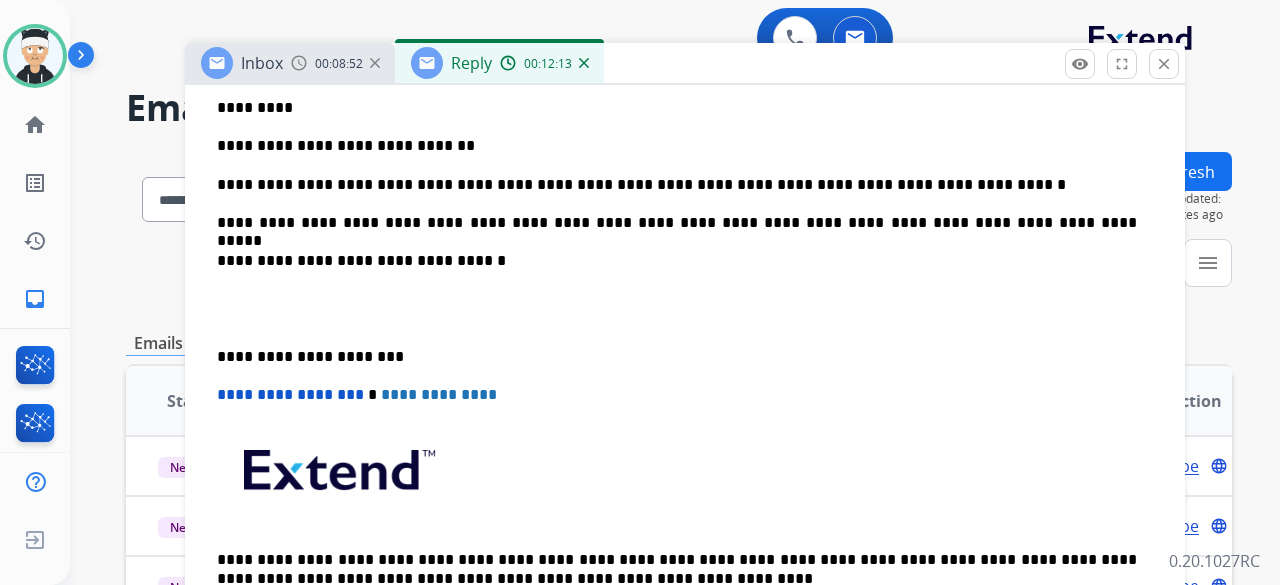 scroll, scrollTop: 500, scrollLeft: 0, axis: vertical 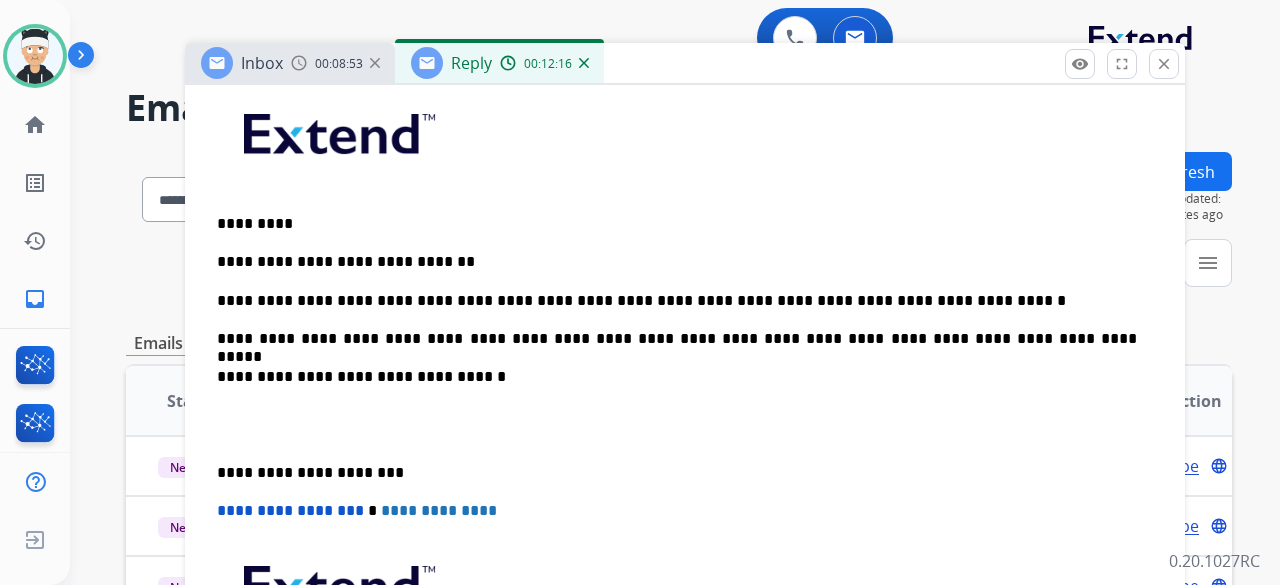 click on "**********" at bounding box center [677, 473] 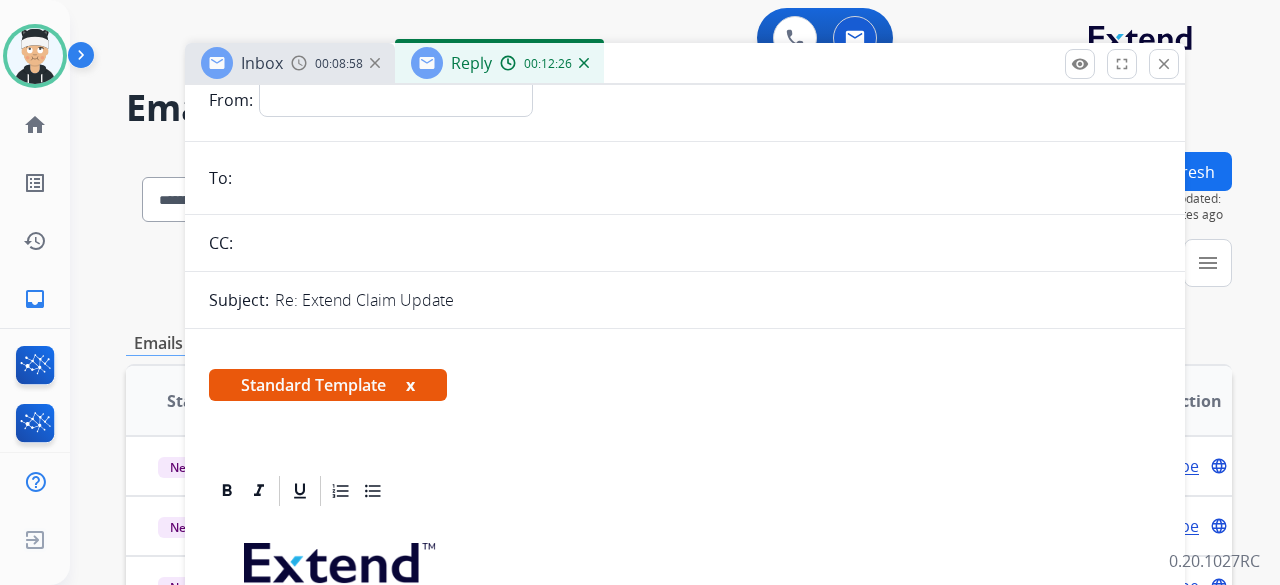 scroll, scrollTop: 0, scrollLeft: 0, axis: both 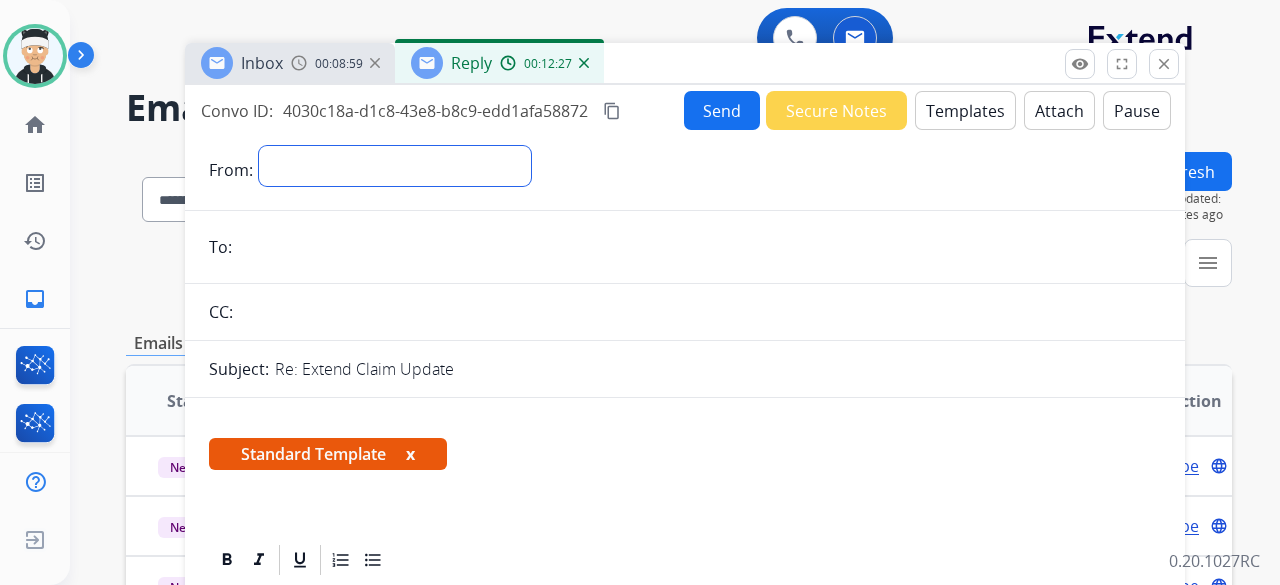 click on "**********" at bounding box center (395, 166) 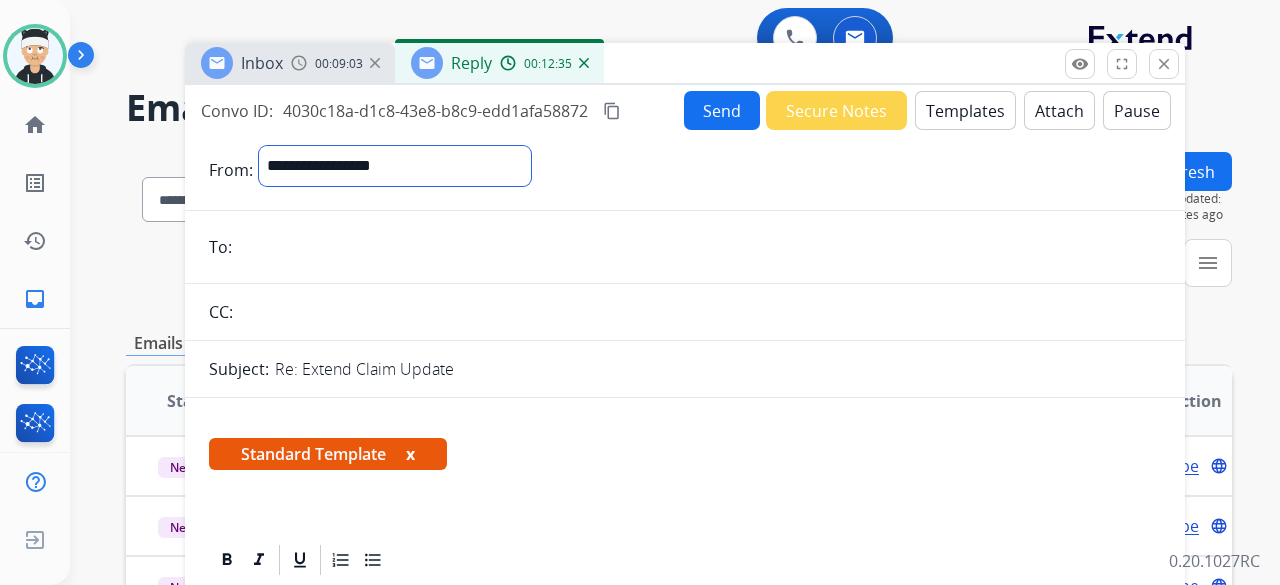 click on "**********" at bounding box center [395, 166] 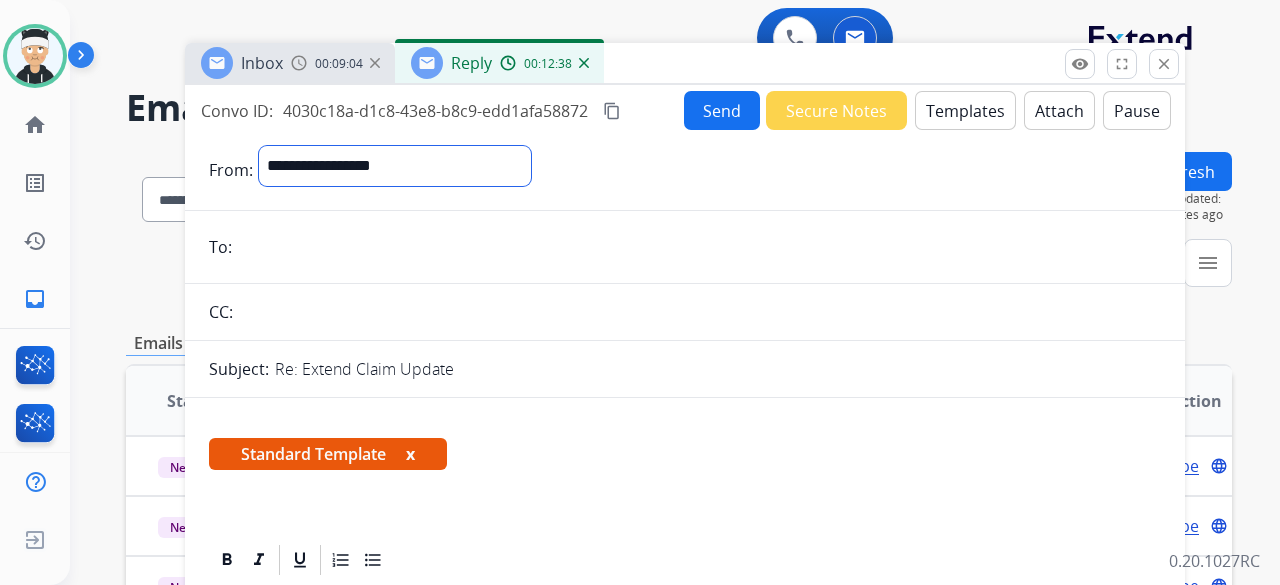 click on "**********" at bounding box center [395, 166] 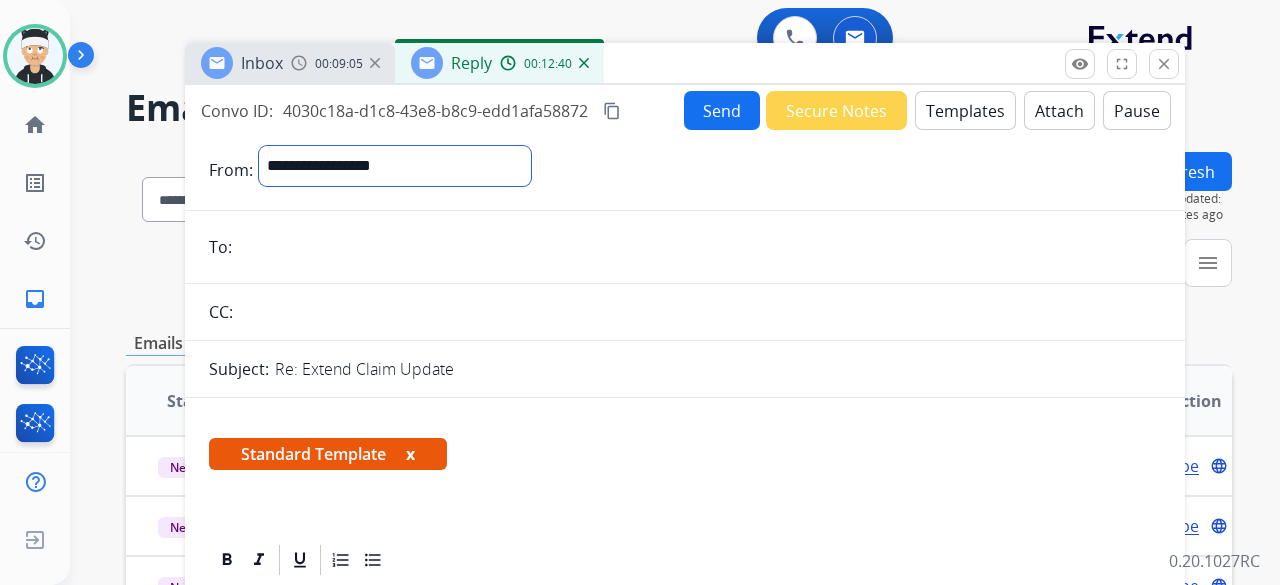 select on "**********" 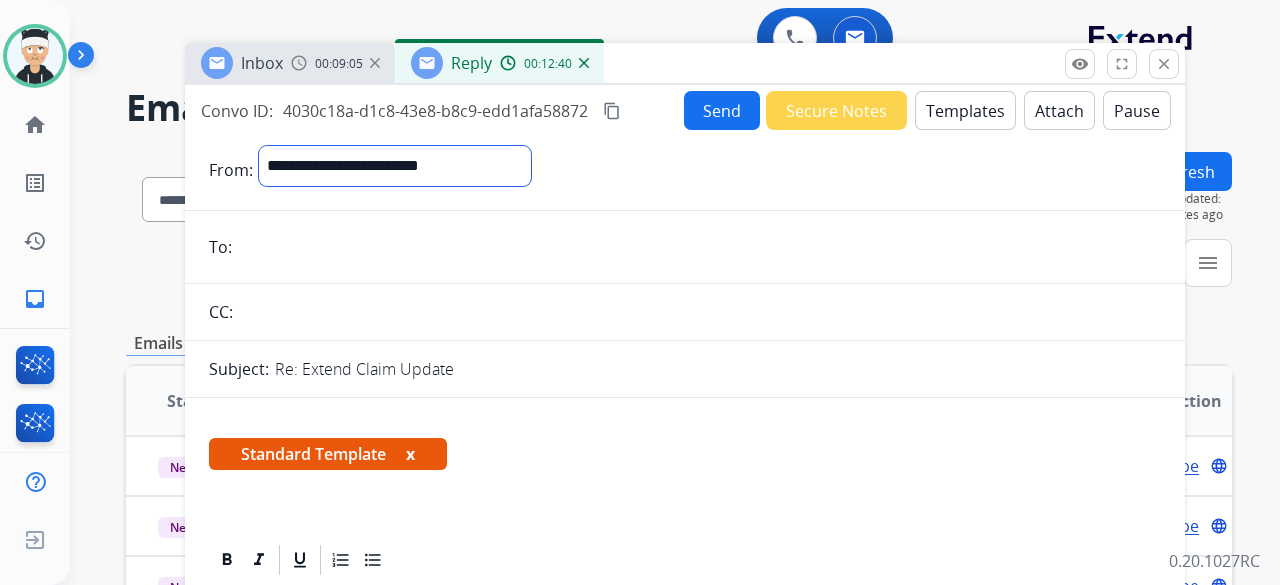 click on "**********" at bounding box center (395, 166) 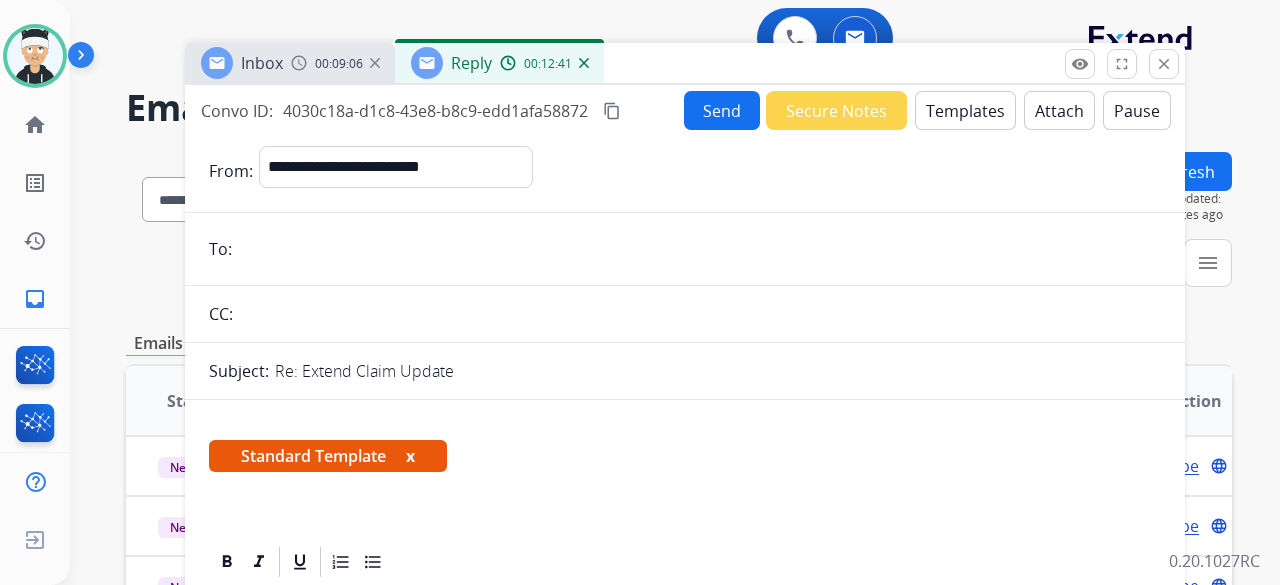 click at bounding box center (699, 249) 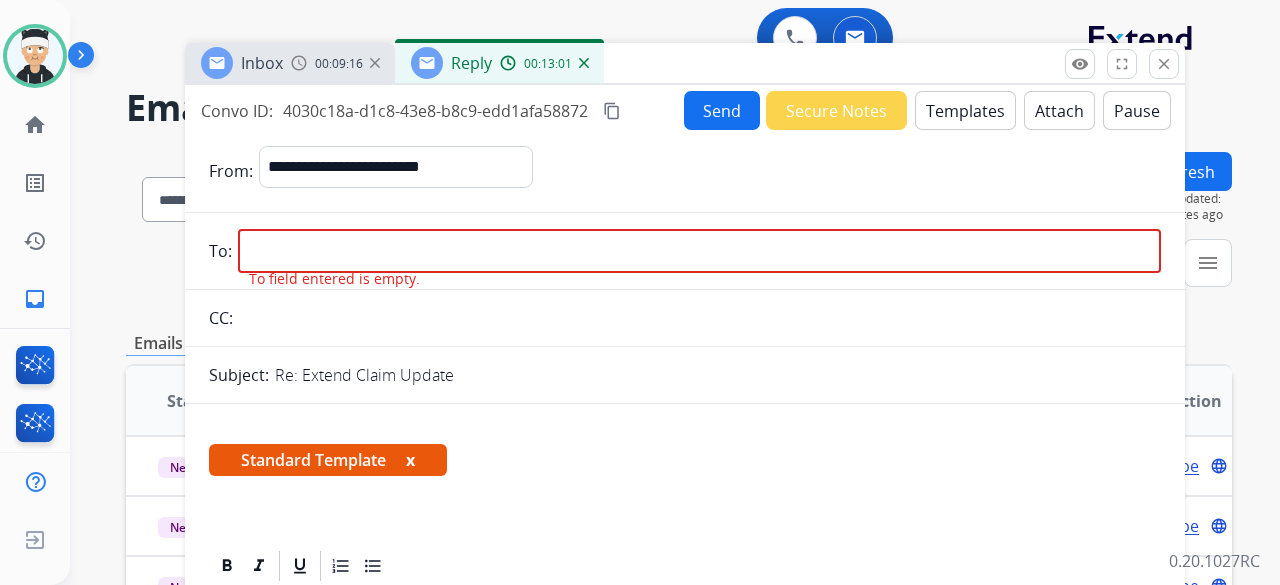 paste on "**********" 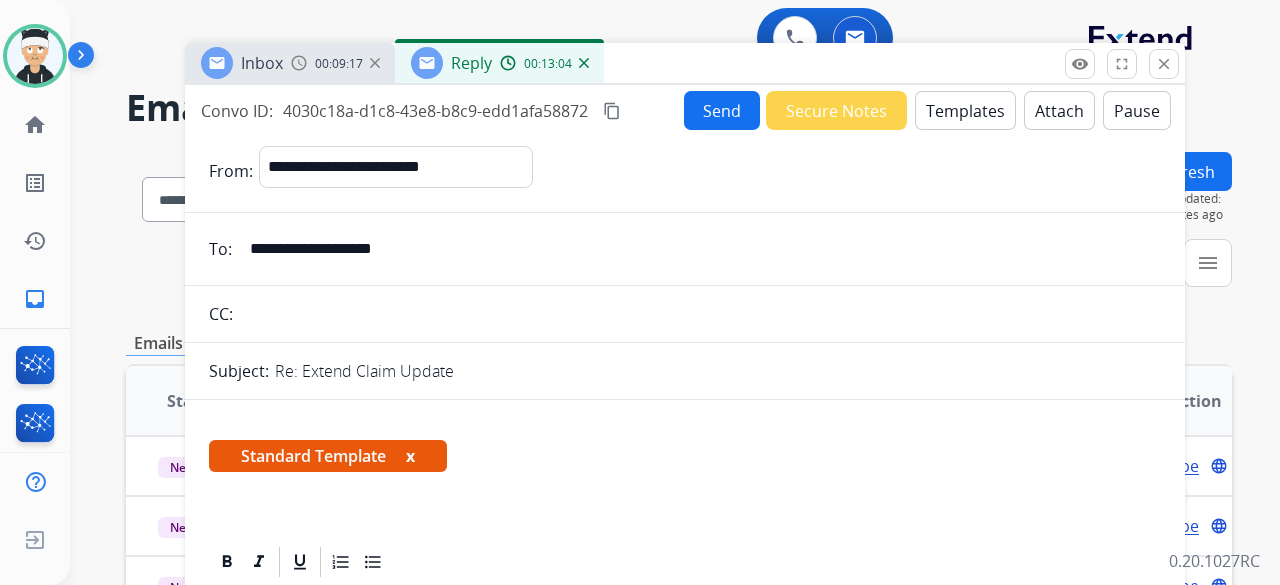 type on "**********" 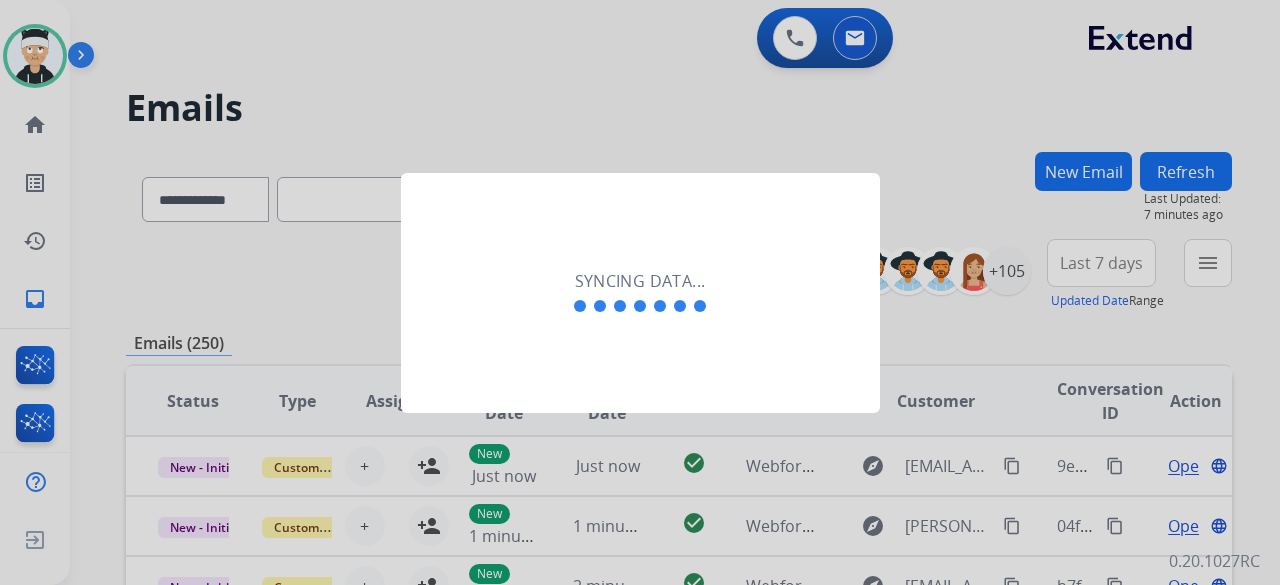 click at bounding box center (640, 292) 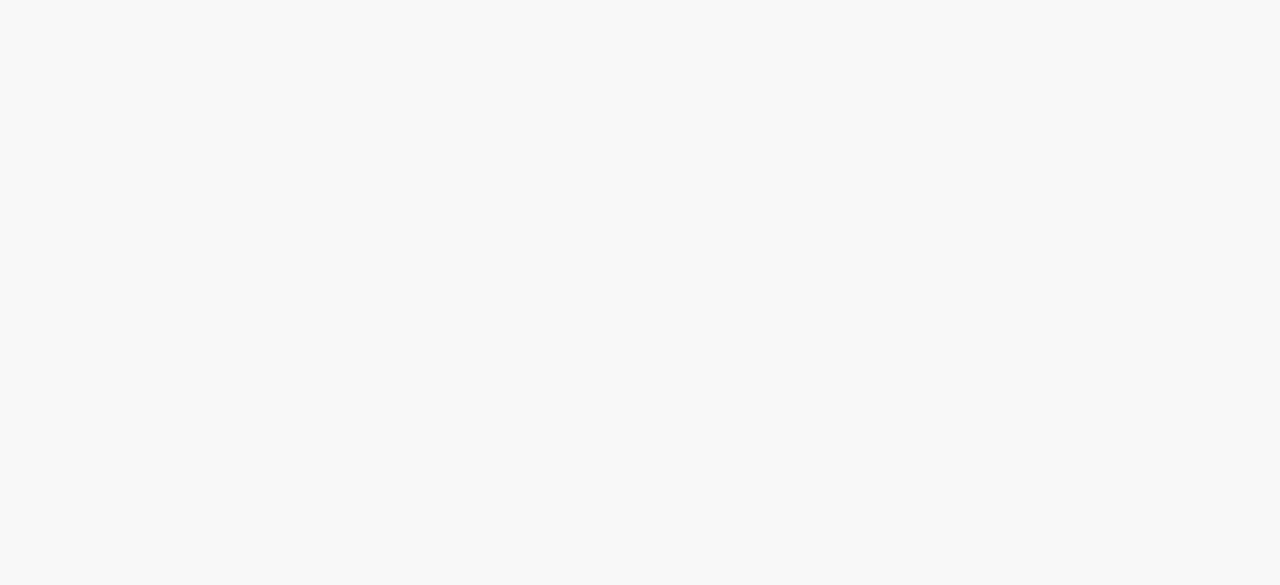 scroll, scrollTop: 0, scrollLeft: 0, axis: both 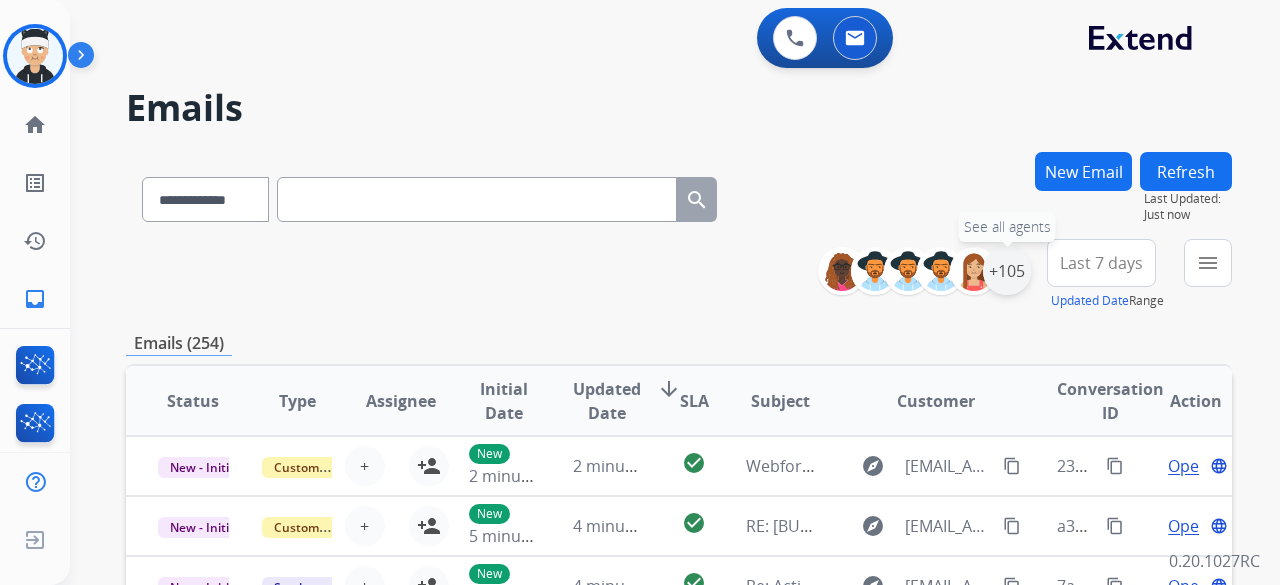 click on "+105" at bounding box center [1007, 271] 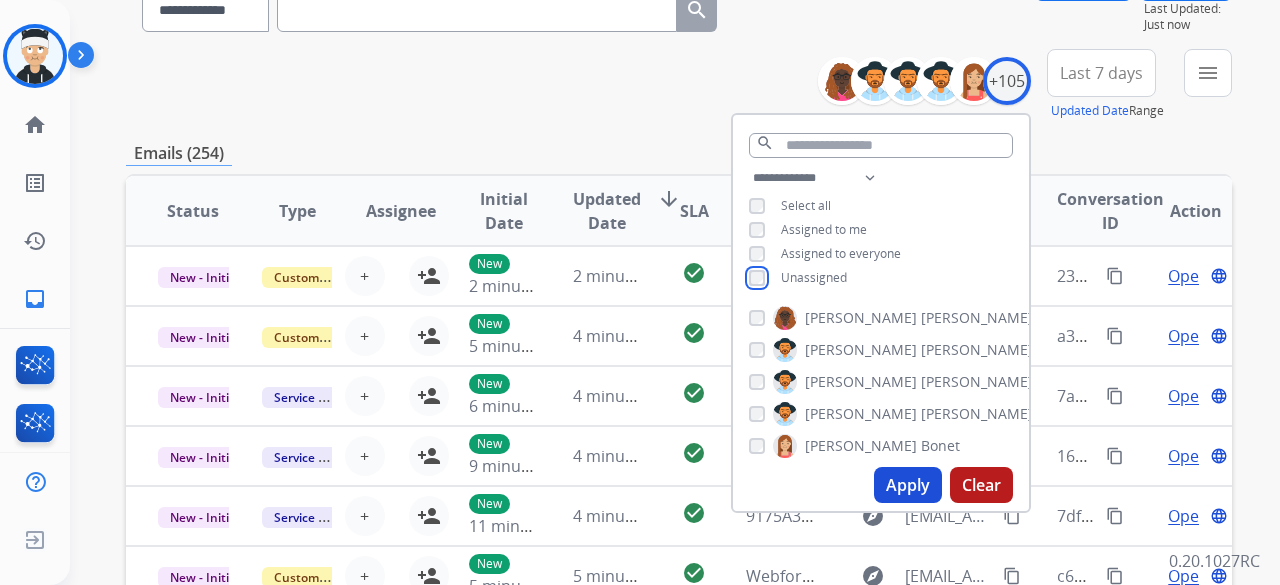 scroll, scrollTop: 300, scrollLeft: 0, axis: vertical 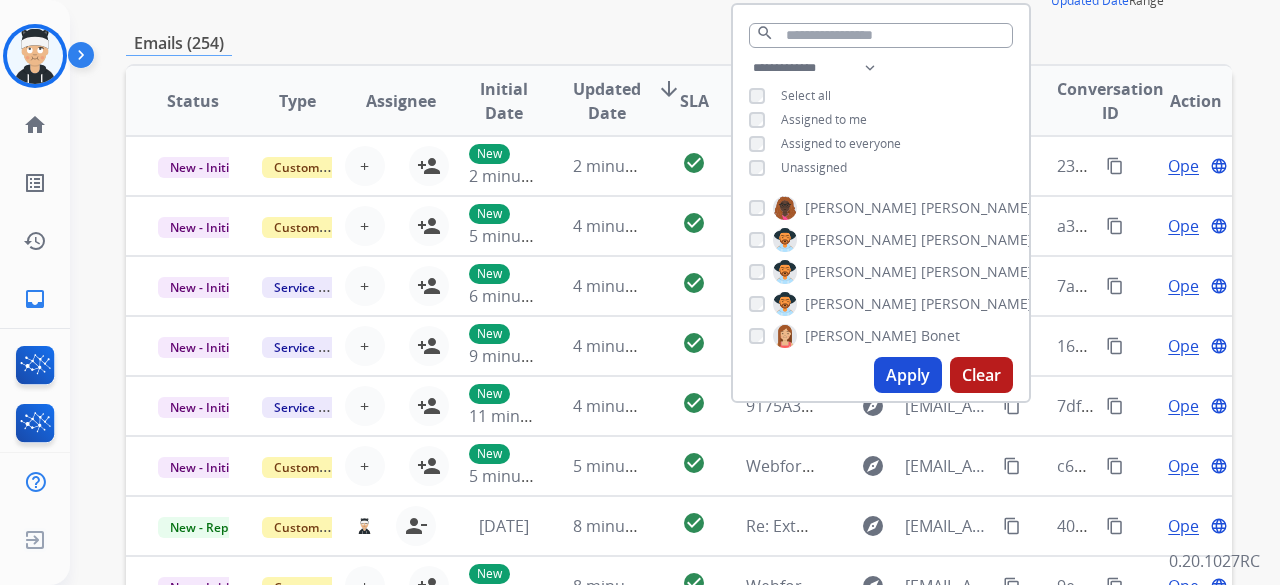 click on "Apply" at bounding box center [908, 375] 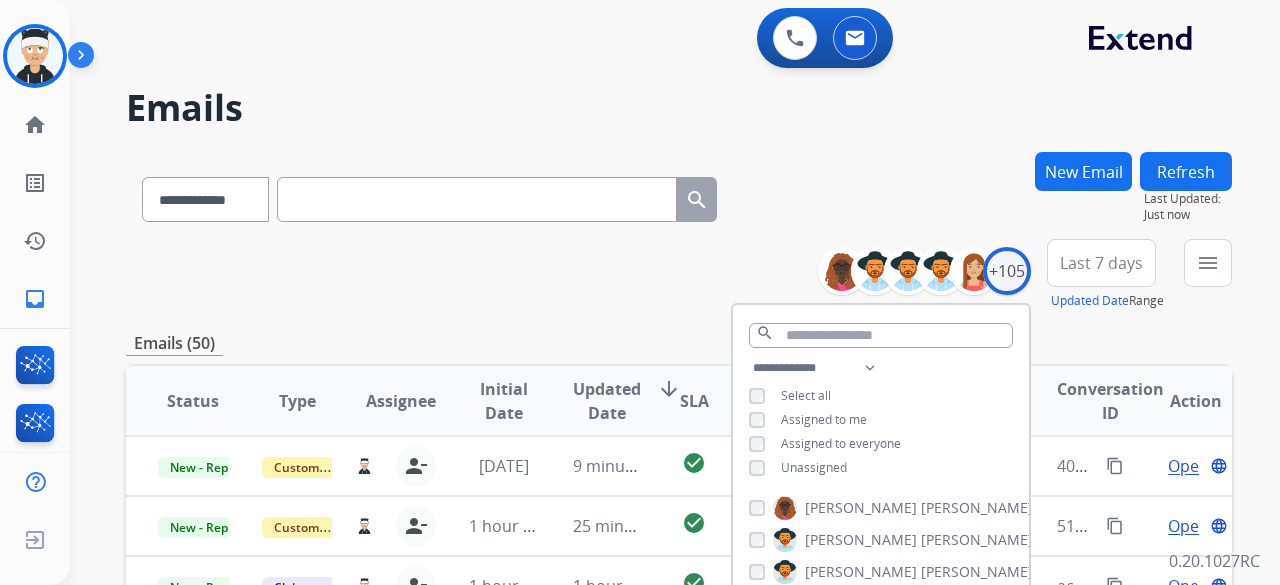 click on "**********" at bounding box center (679, 275) 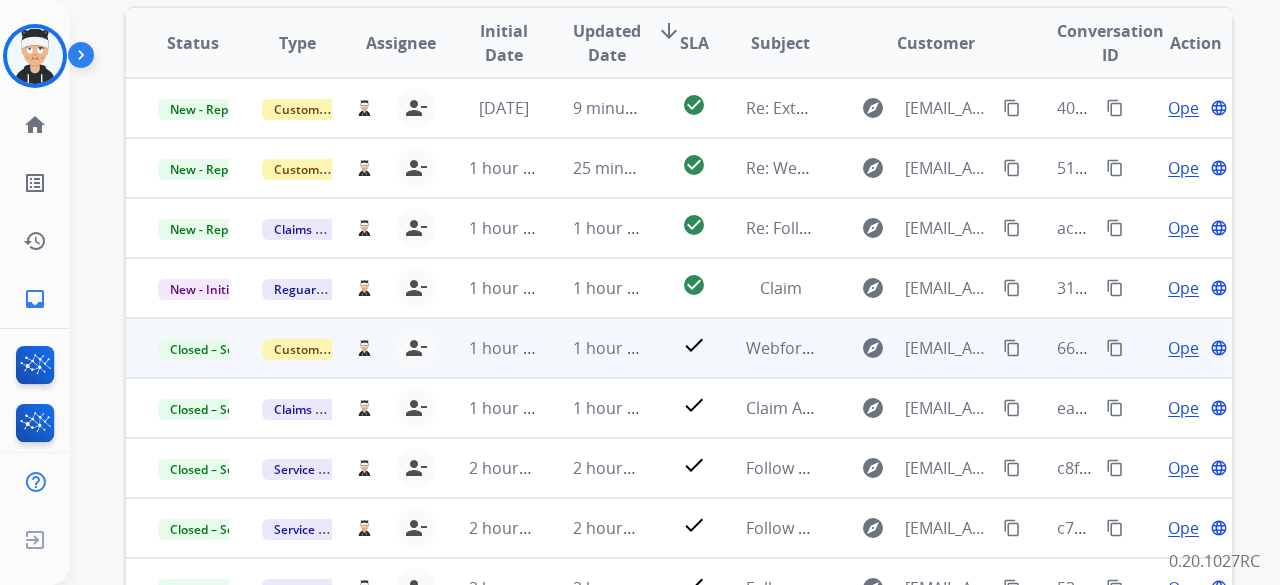 scroll, scrollTop: 400, scrollLeft: 0, axis: vertical 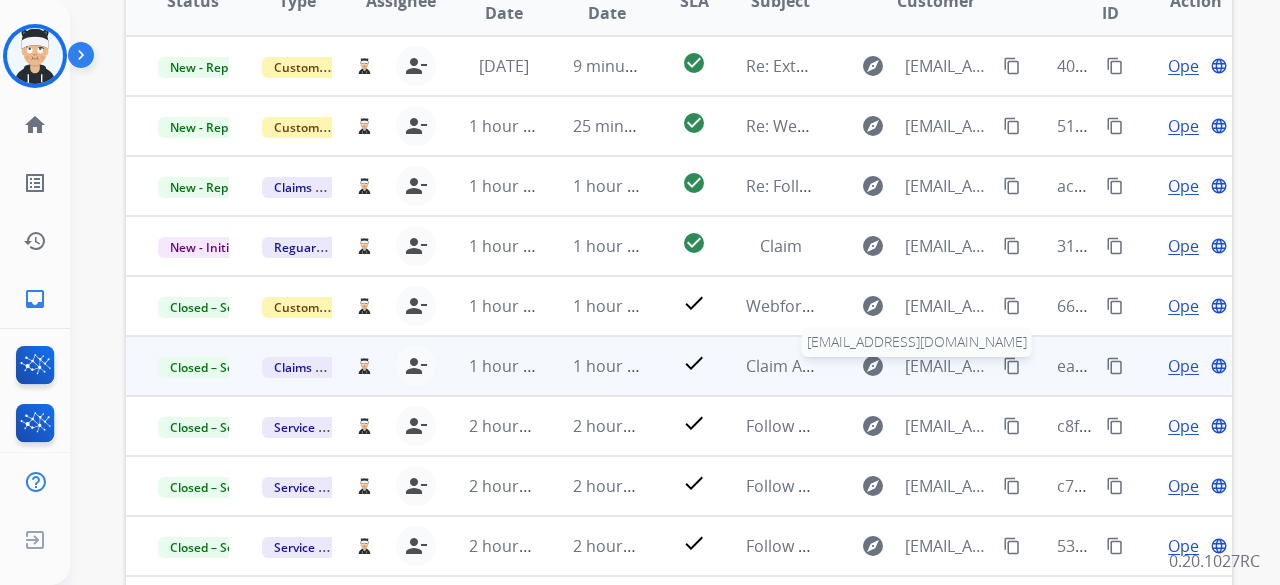 click on "[EMAIL_ADDRESS][DOMAIN_NAME]" at bounding box center (948, 366) 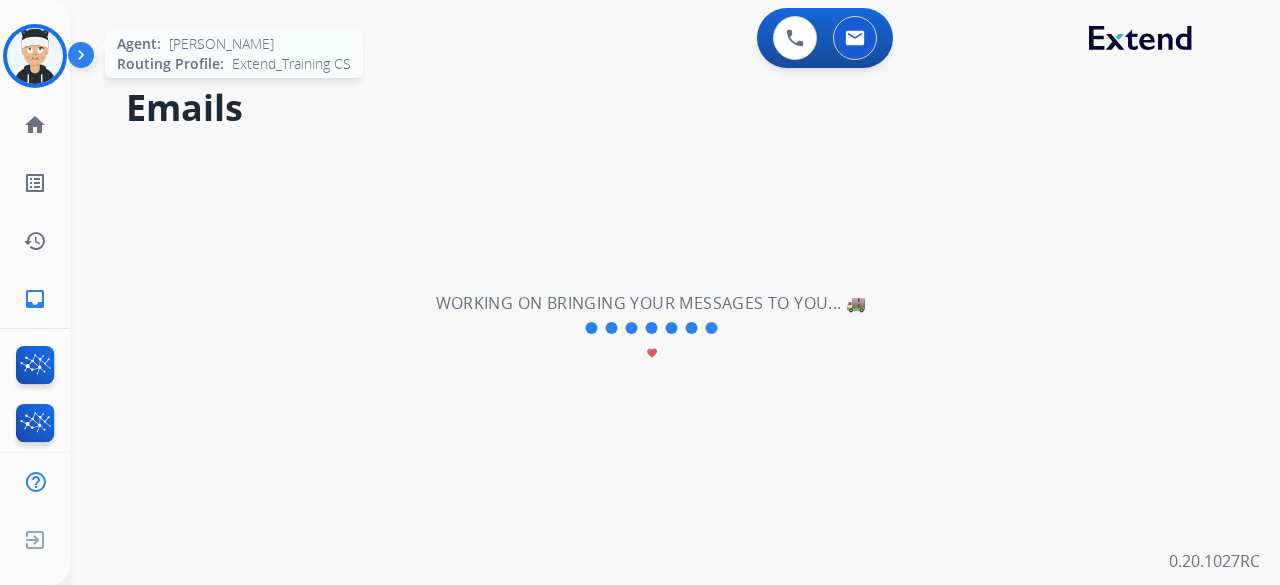 click at bounding box center (35, 56) 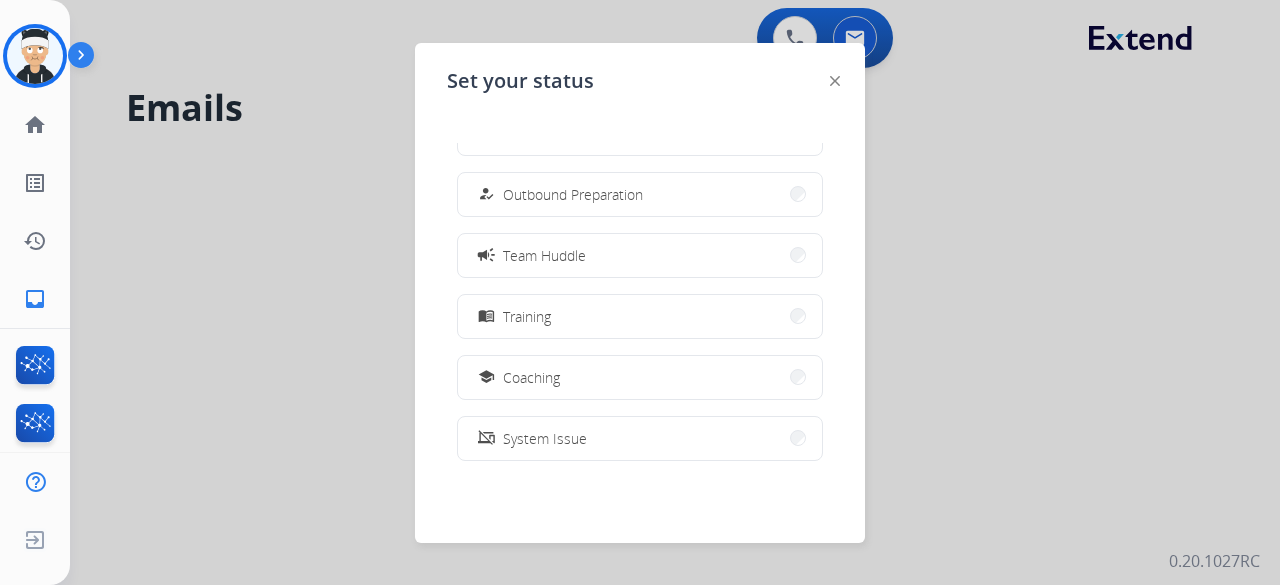 scroll, scrollTop: 200, scrollLeft: 0, axis: vertical 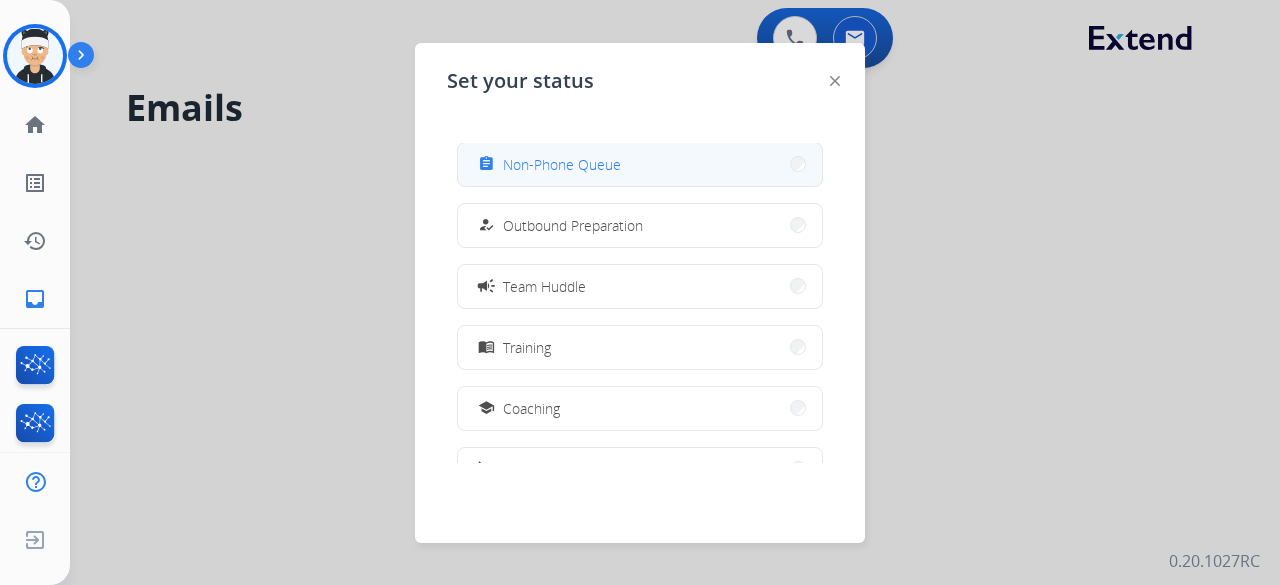 click on "assignment Non-Phone Queue" at bounding box center (640, 164) 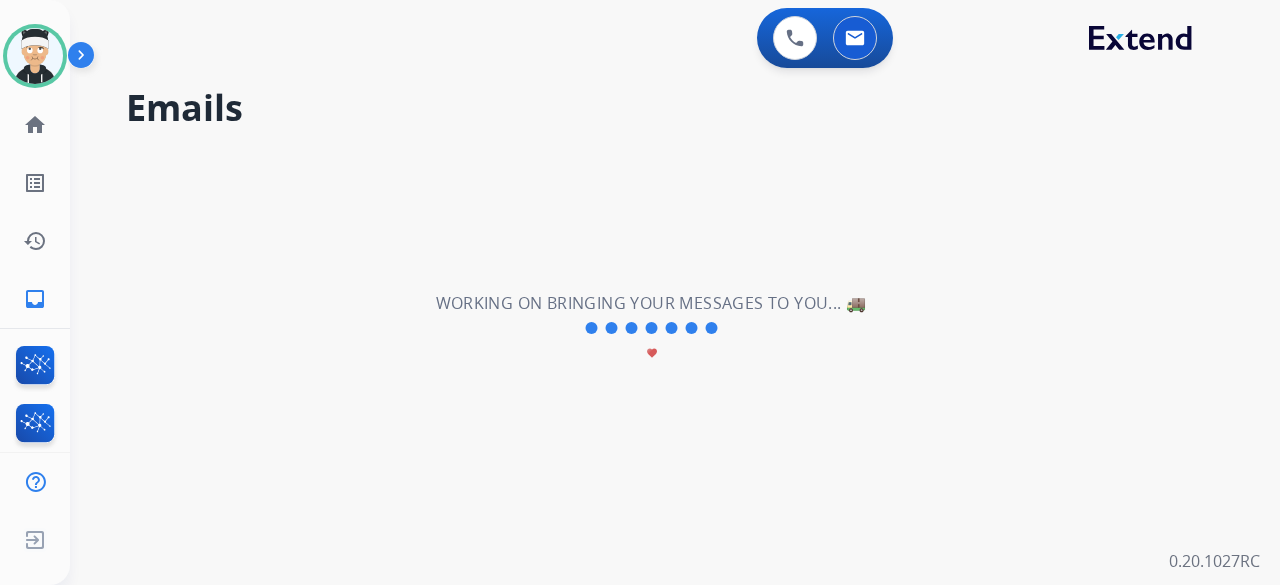 click on "**********" at bounding box center (651, 328) 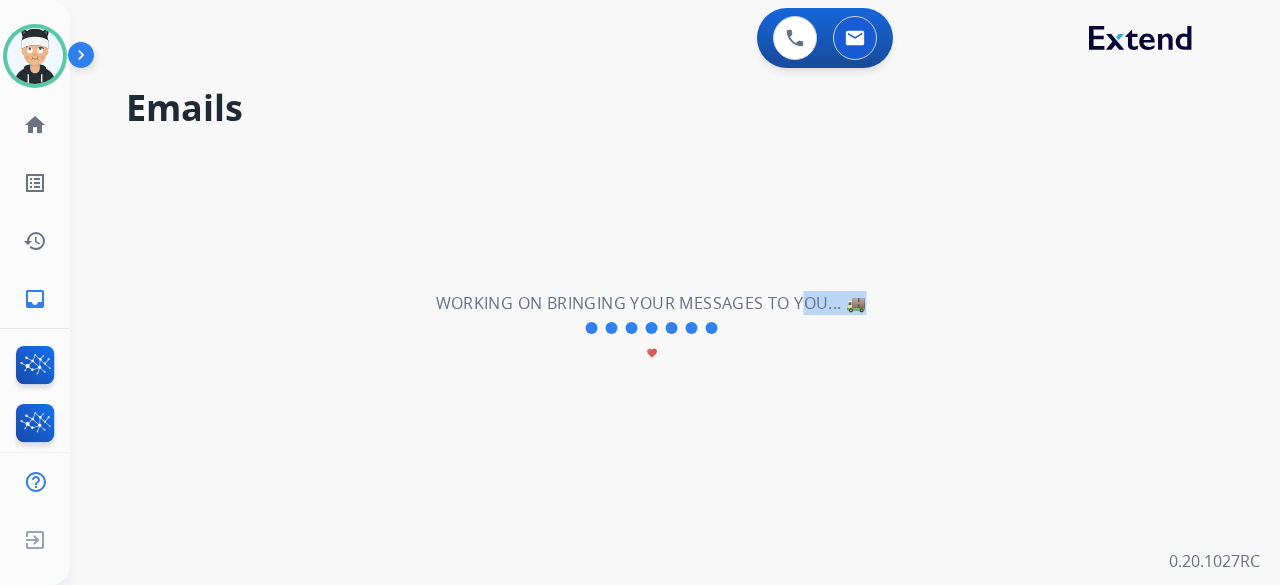 drag, startPoint x: 807, startPoint y: 339, endPoint x: 442, endPoint y: 309, distance: 366.2308 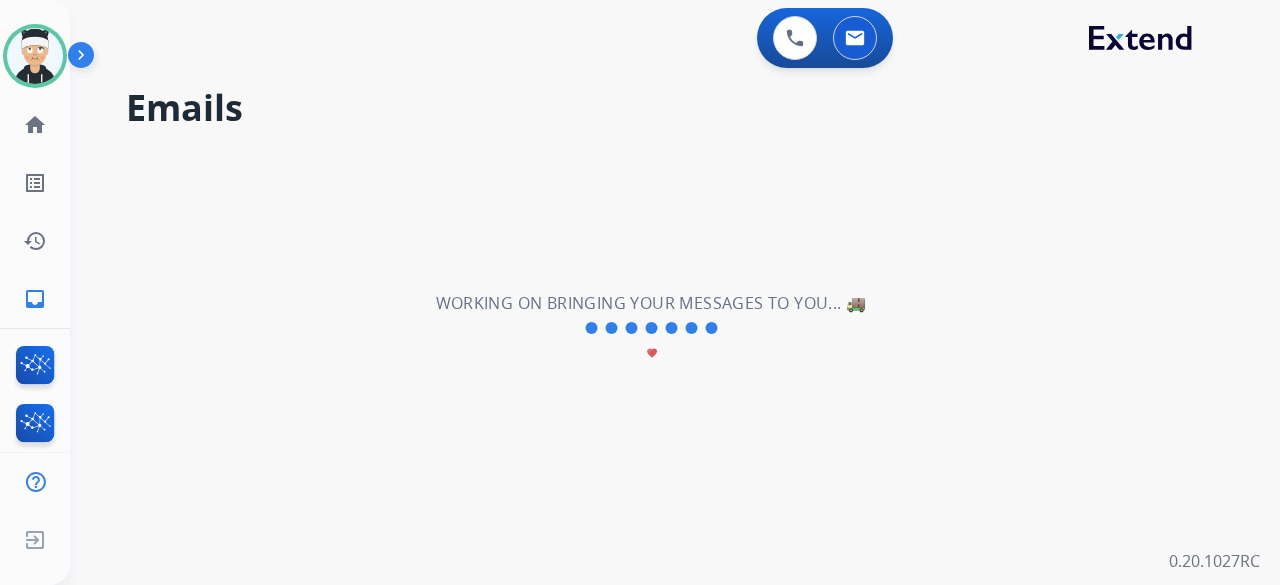 click on "**********" at bounding box center (651, 328) 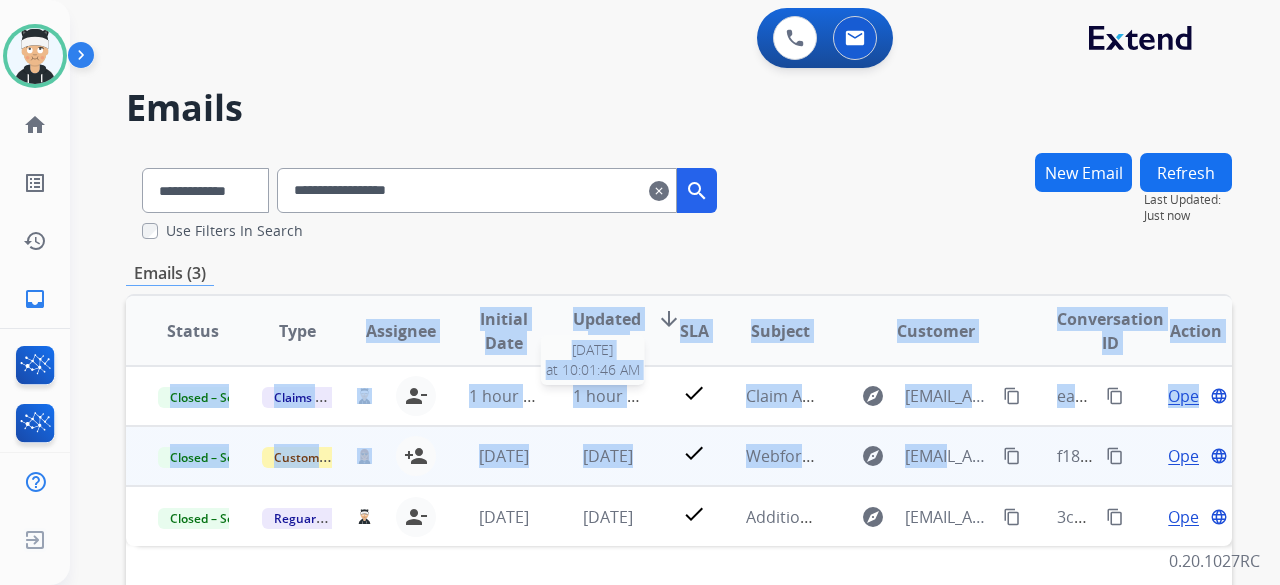 drag, startPoint x: 422, startPoint y: 305, endPoint x: 918, endPoint y: 449, distance: 516.4804 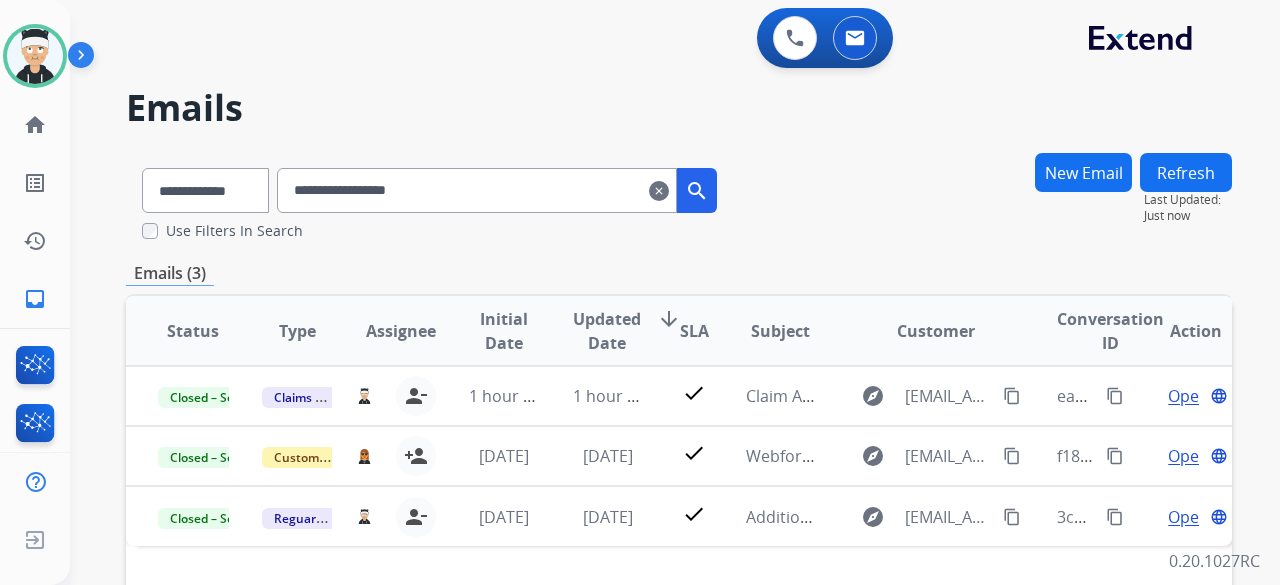 click on "**********" at bounding box center (679, 196) 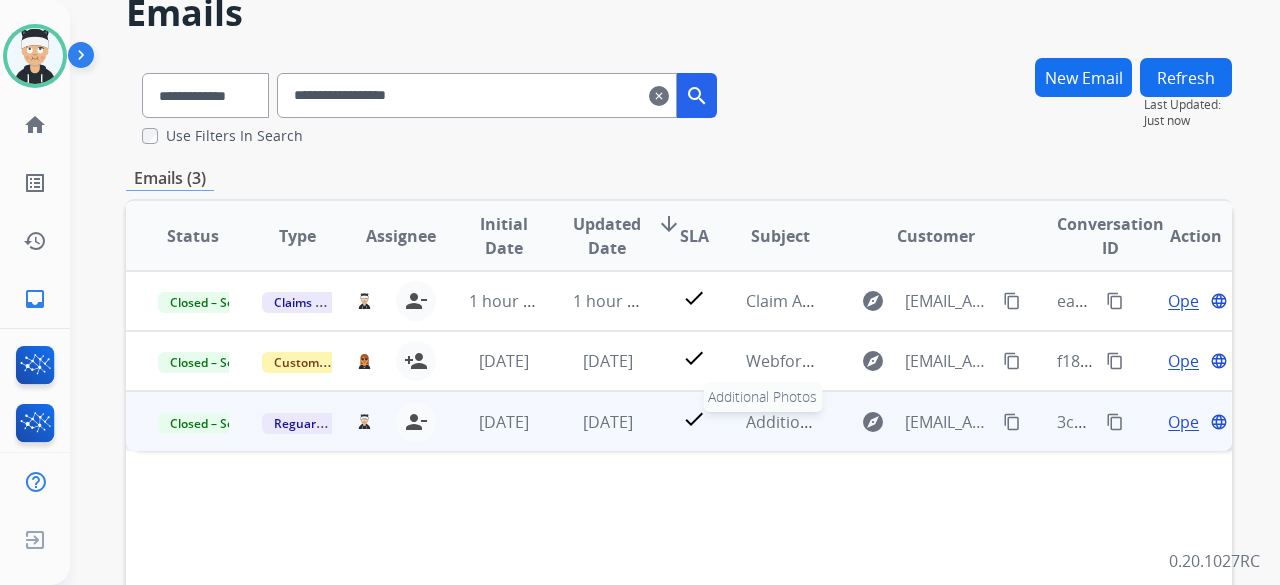 scroll, scrollTop: 0, scrollLeft: 0, axis: both 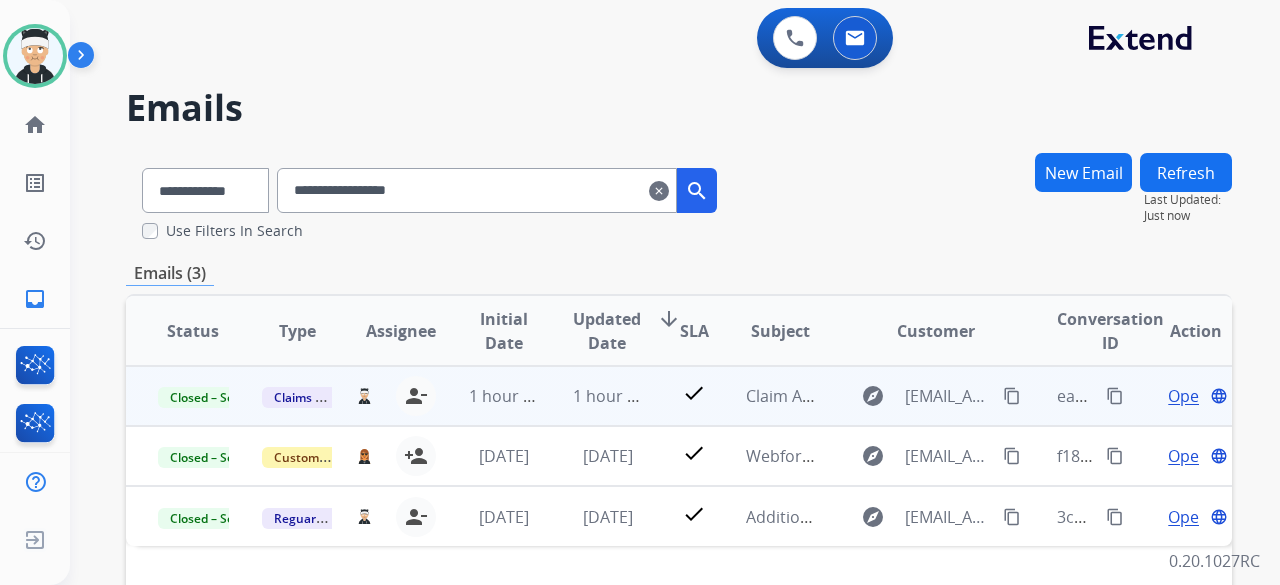 click on "Open" at bounding box center [1188, 396] 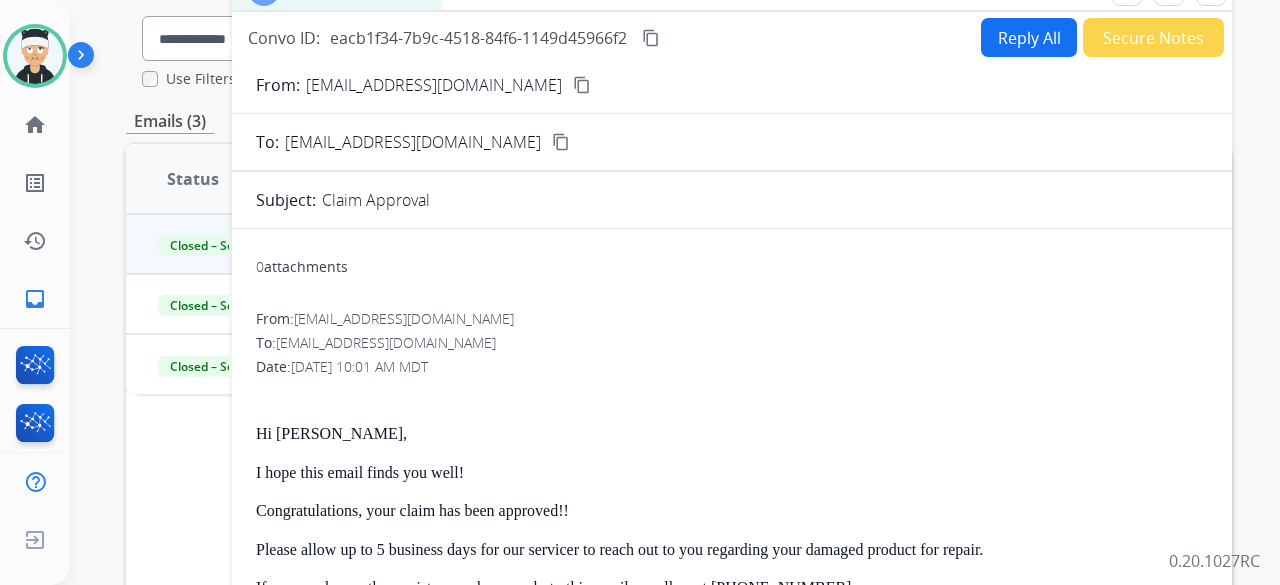 scroll, scrollTop: 0, scrollLeft: 0, axis: both 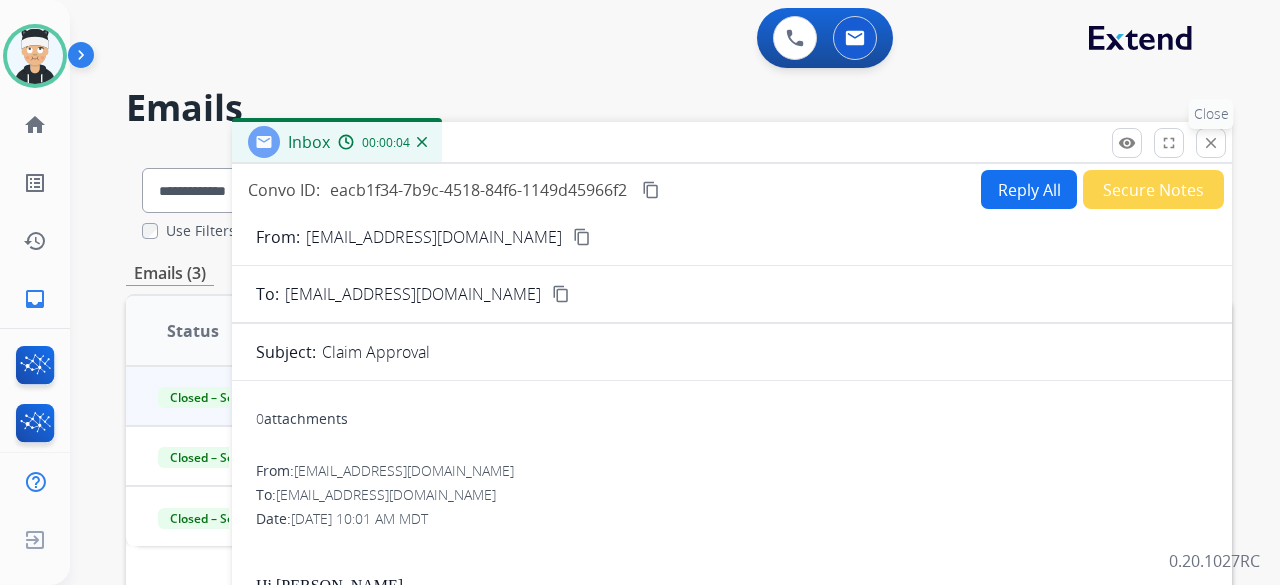click on "close" at bounding box center (1211, 143) 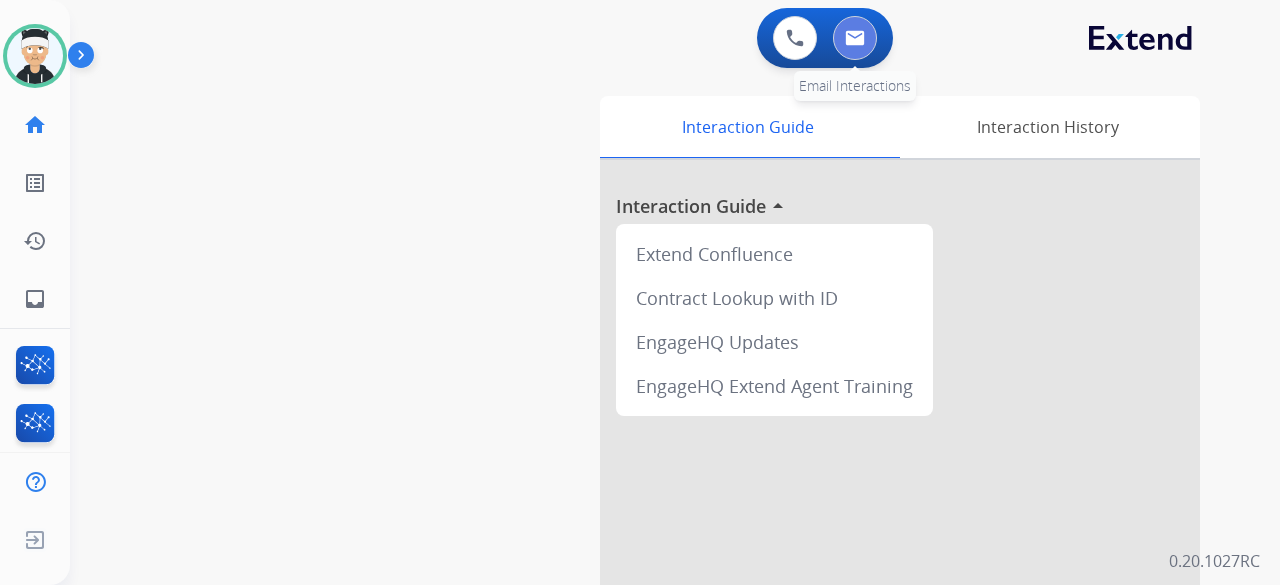 click at bounding box center [855, 38] 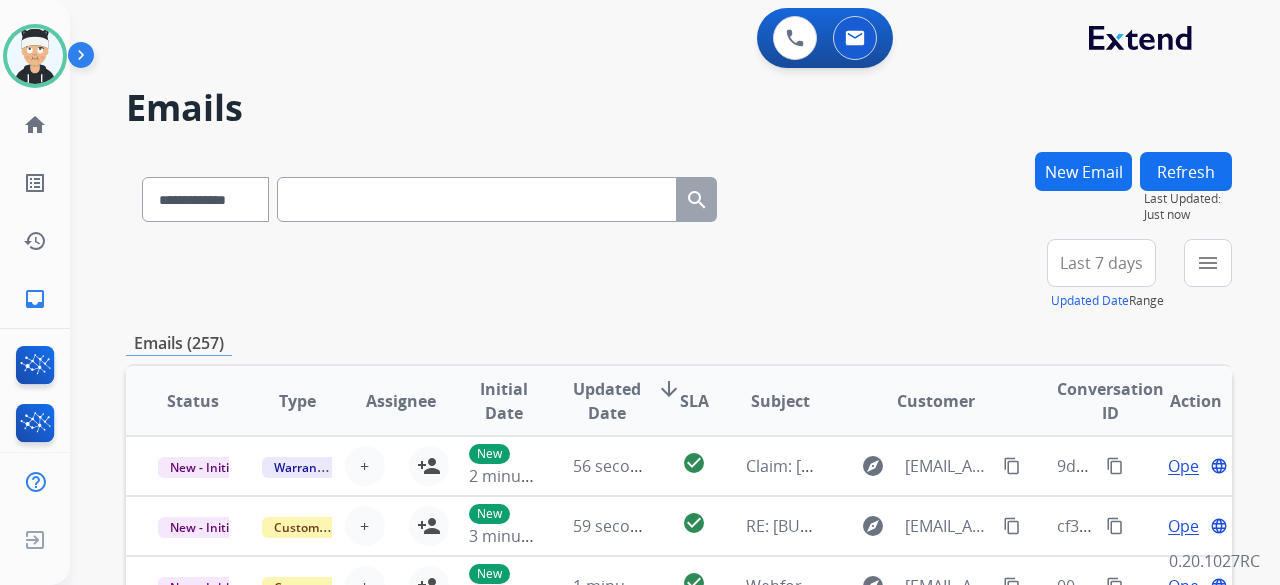 click on "**********" at bounding box center [679, 645] 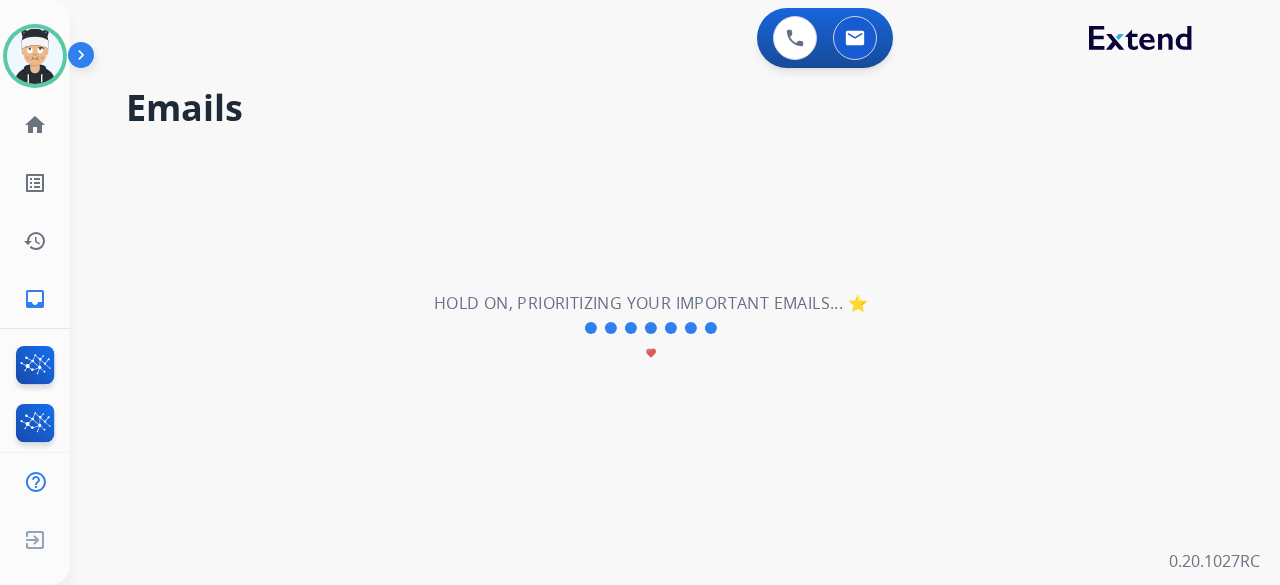 click on "Hold on, prioritizing your important emails... ⭐ favorite" at bounding box center [651, 329] 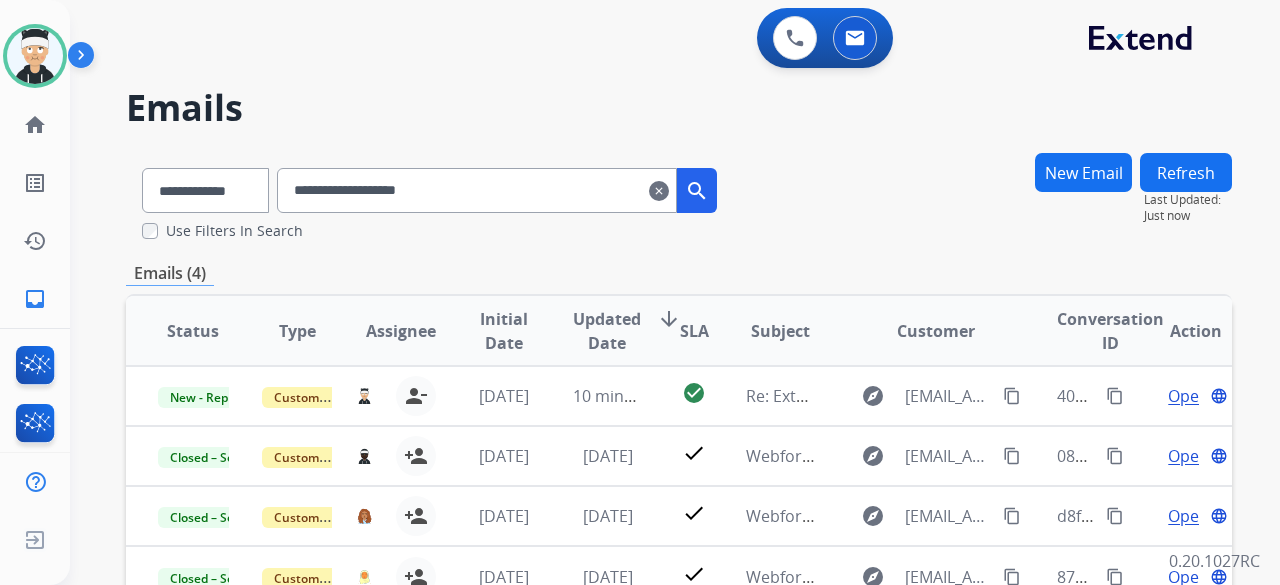scroll, scrollTop: 100, scrollLeft: 0, axis: vertical 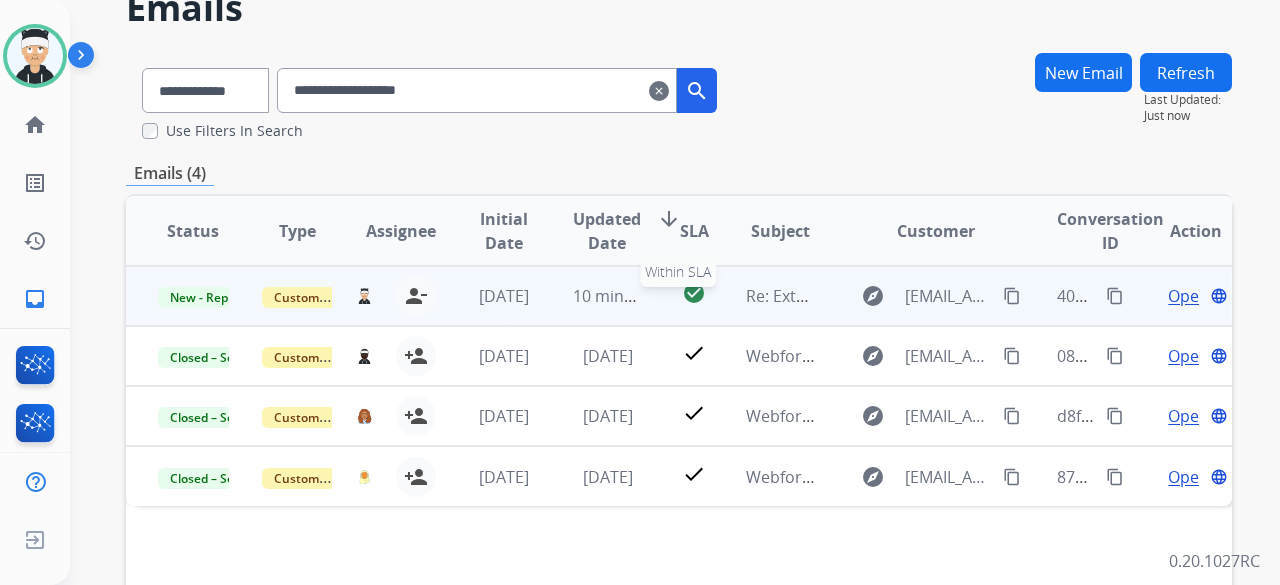click on "Re: Extend Claim Update" at bounding box center (766, 296) 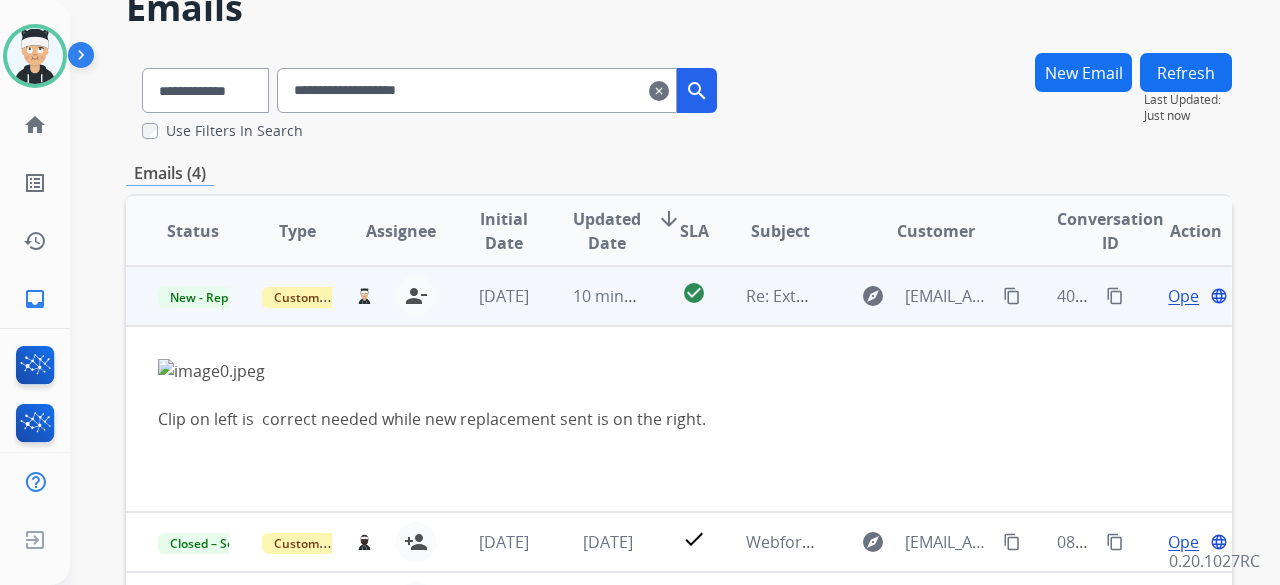 click on "Open language" at bounding box center (1180, 296) 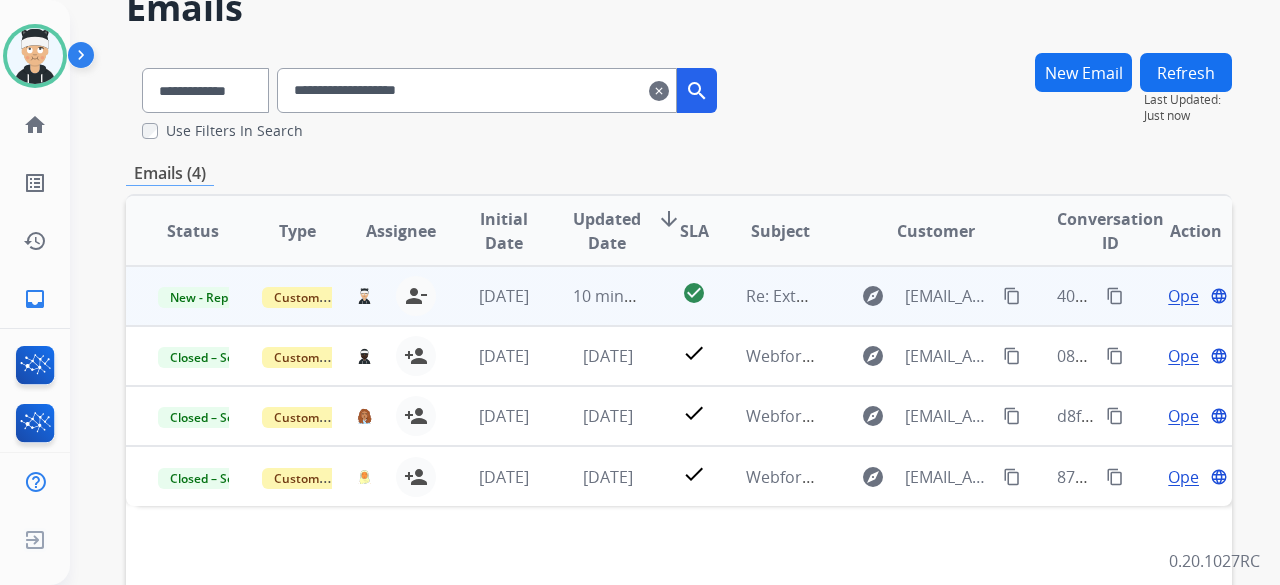 click on "Open" at bounding box center [1188, 296] 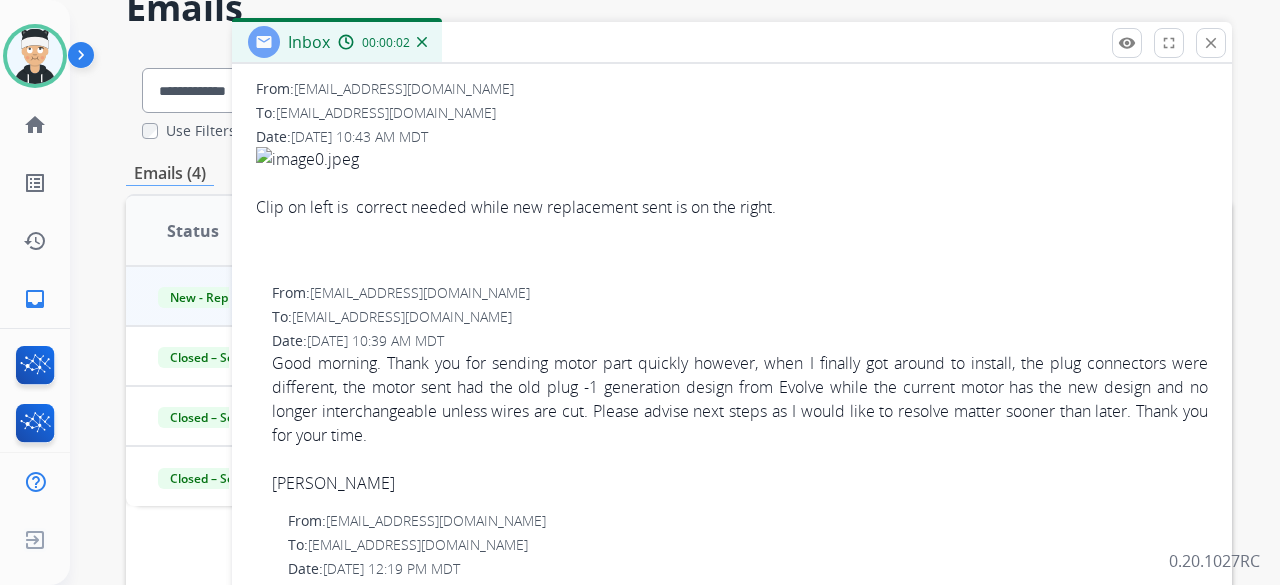 scroll, scrollTop: 0, scrollLeft: 0, axis: both 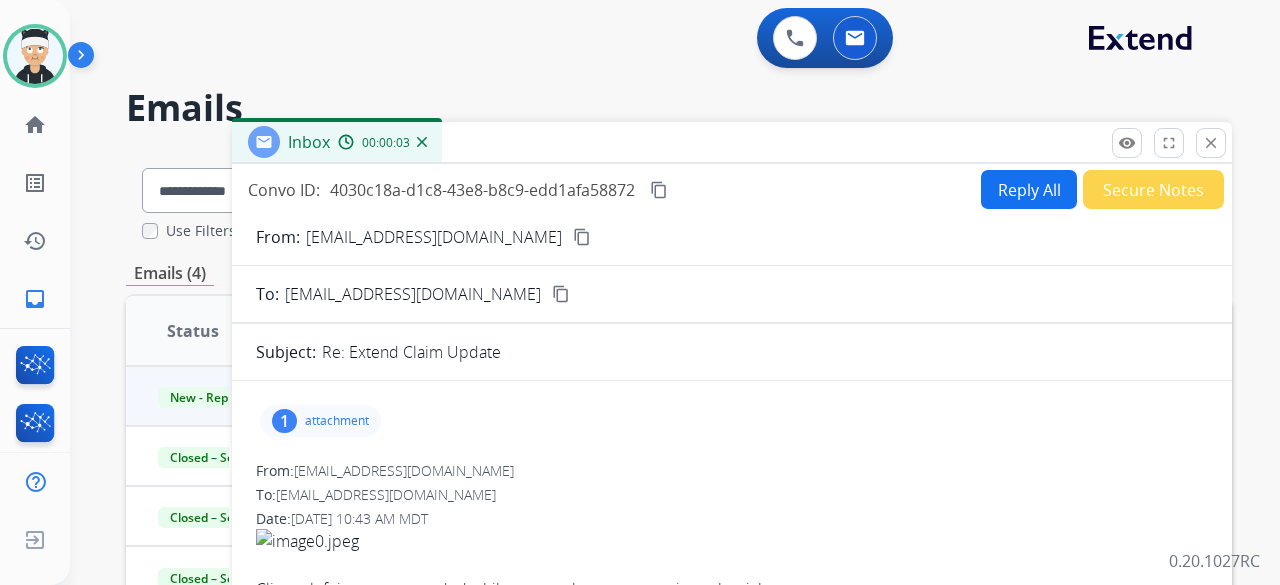 click on "Reply All" at bounding box center (1029, 189) 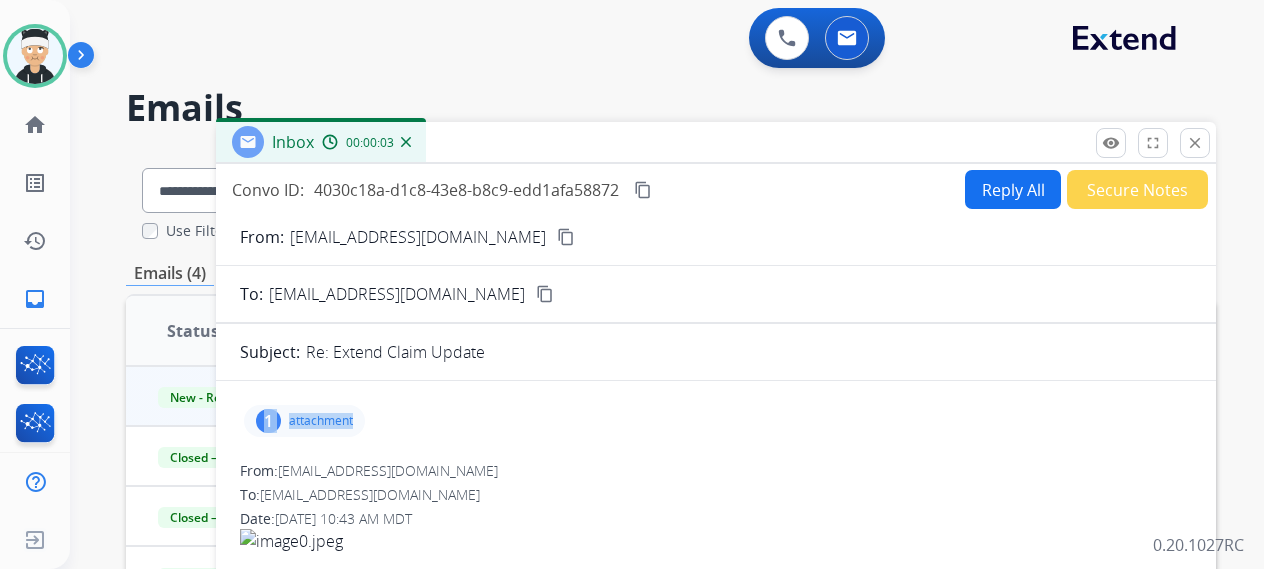 select on "**********" 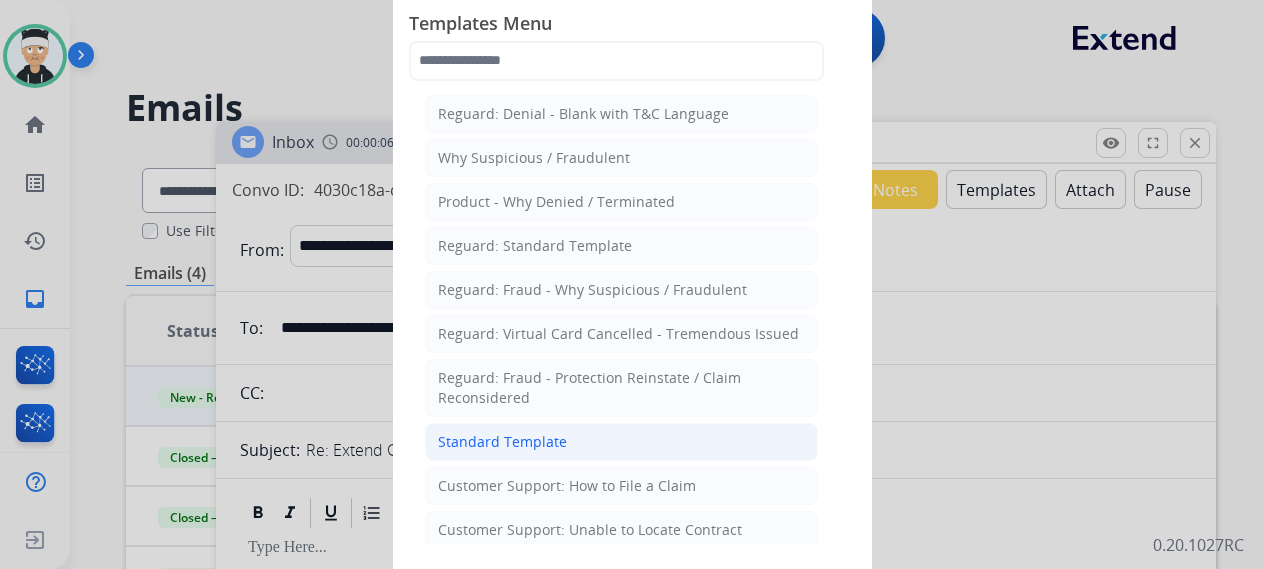 click on "Standard Template" 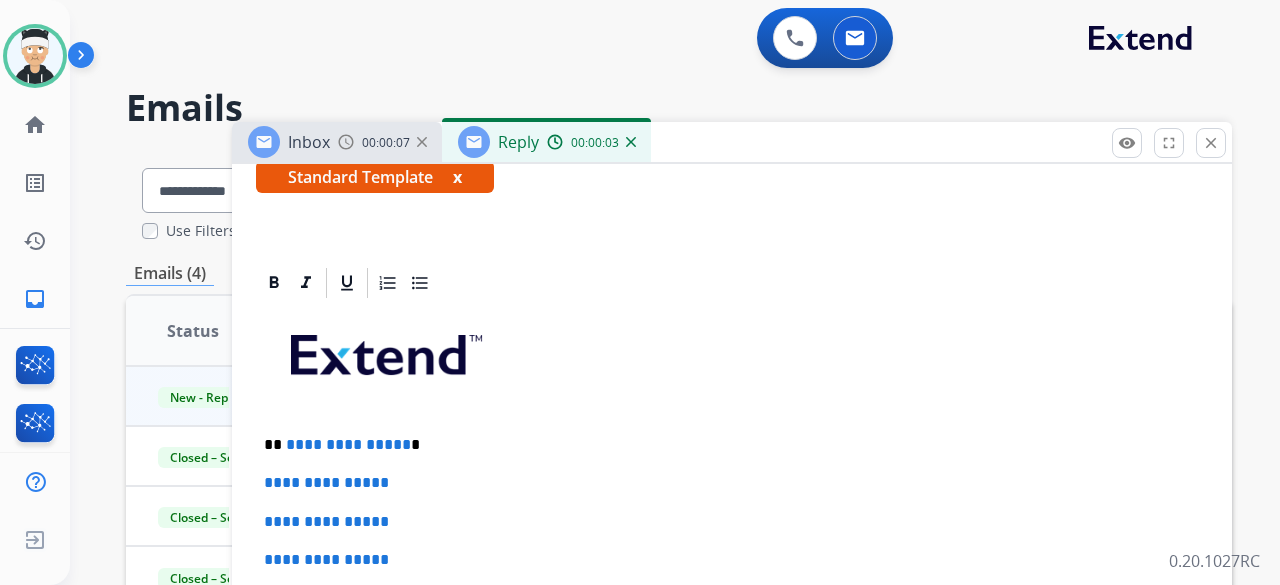 scroll, scrollTop: 400, scrollLeft: 0, axis: vertical 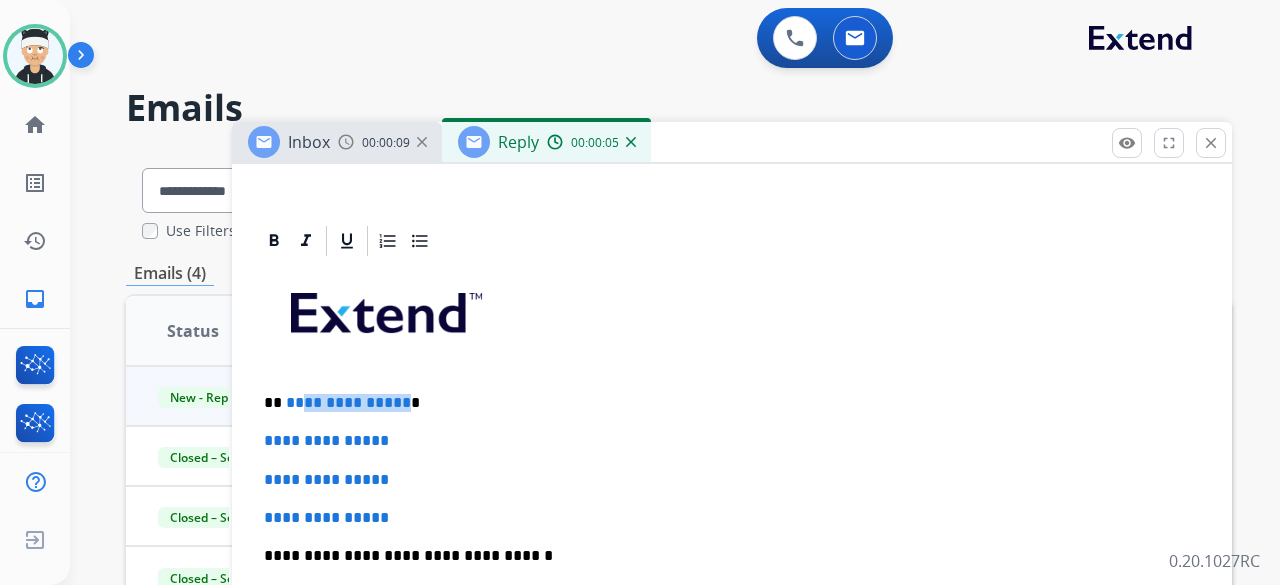 drag, startPoint x: 398, startPoint y: 400, endPoint x: 292, endPoint y: 401, distance: 106.004715 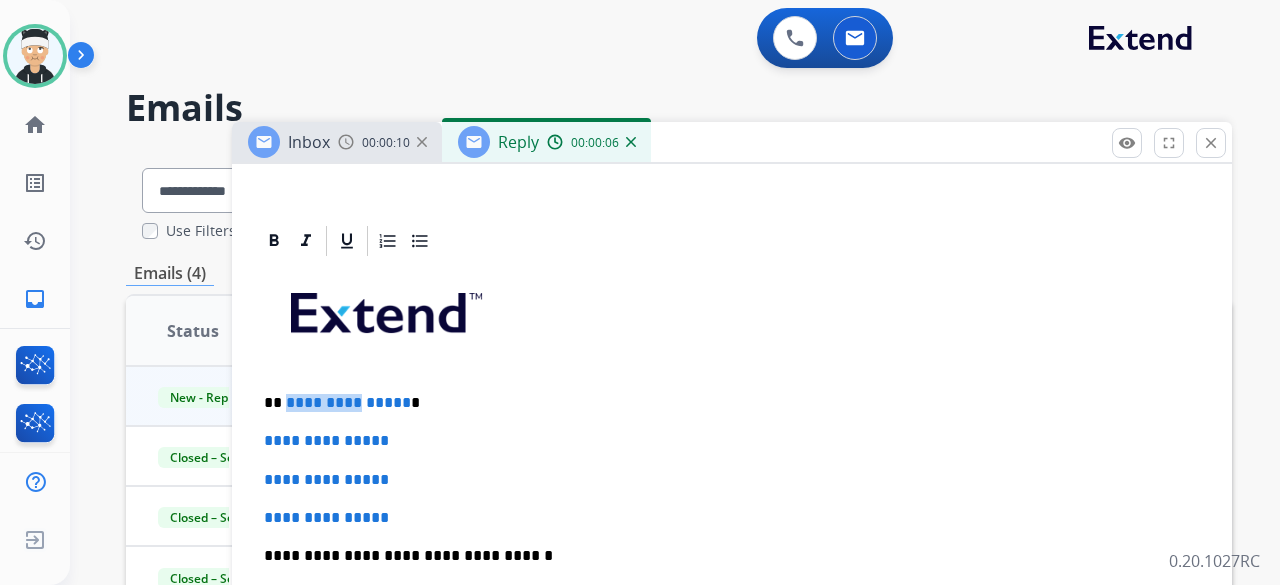 click on "**********" at bounding box center [348, 402] 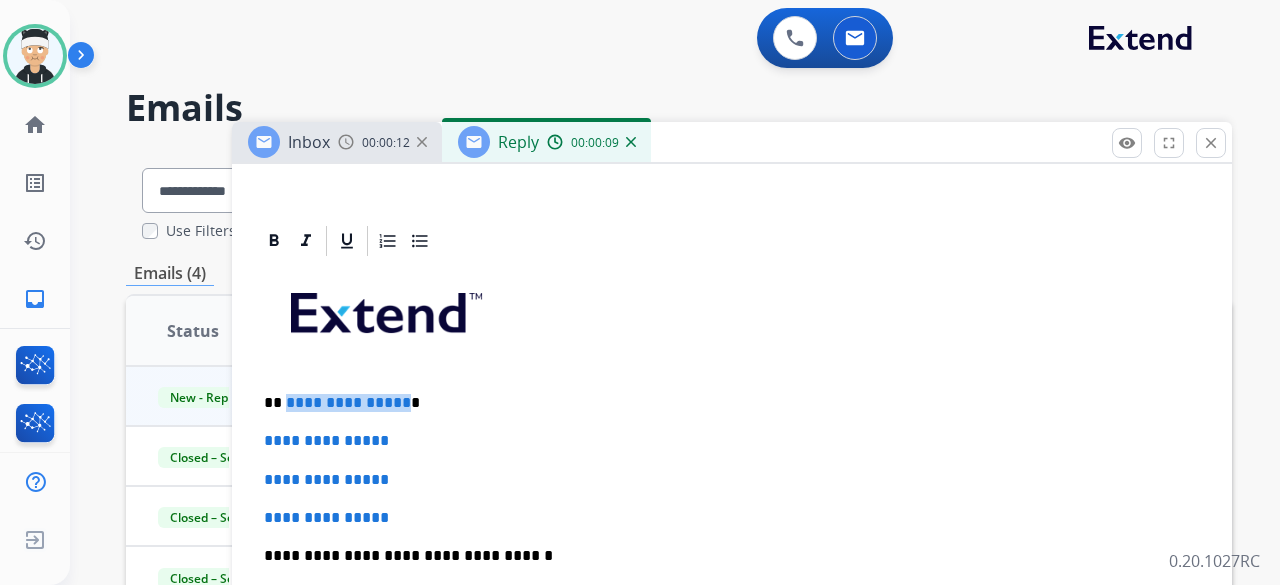drag, startPoint x: 399, startPoint y: 399, endPoint x: 283, endPoint y: 393, distance: 116.15507 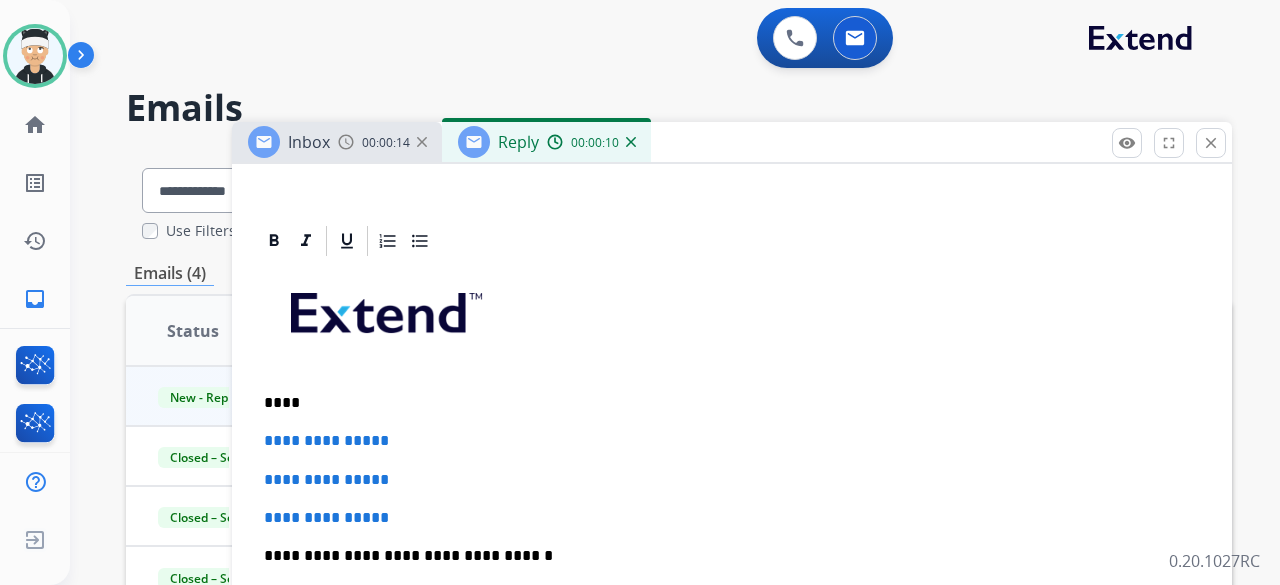 type 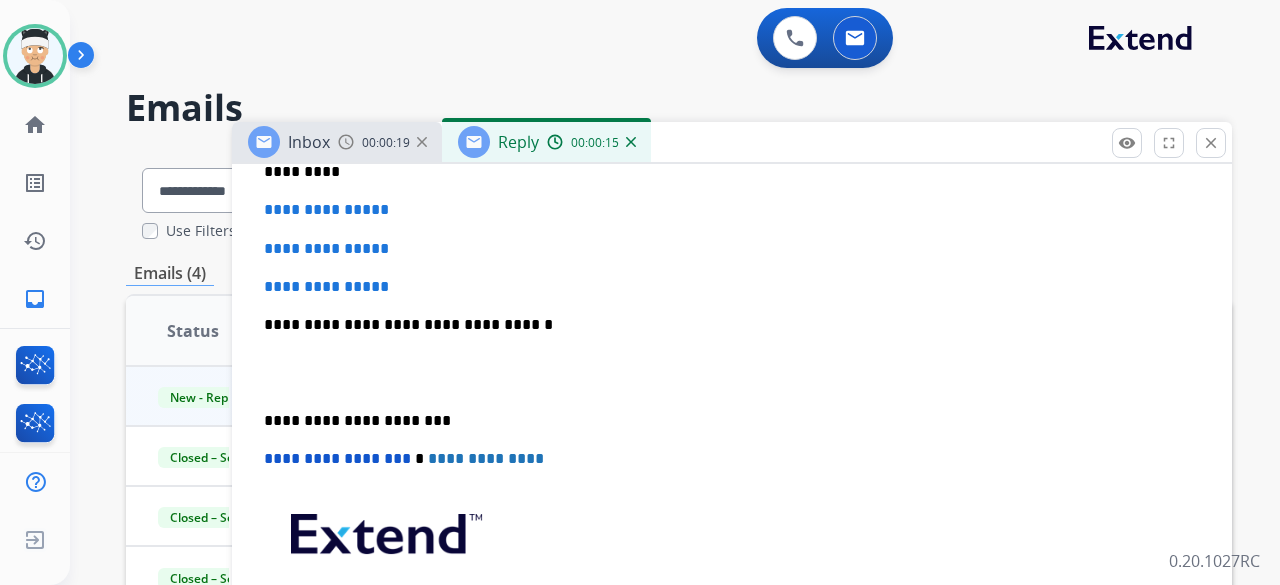 scroll, scrollTop: 600, scrollLeft: 0, axis: vertical 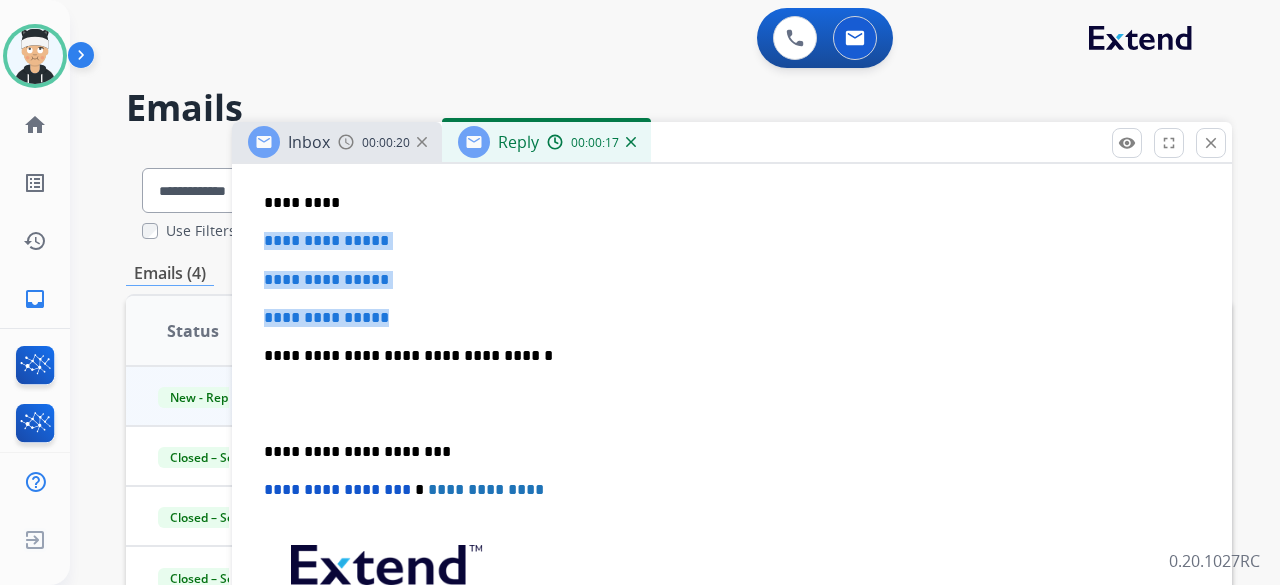 drag, startPoint x: 399, startPoint y: 315, endPoint x: 263, endPoint y: 235, distance: 157.78467 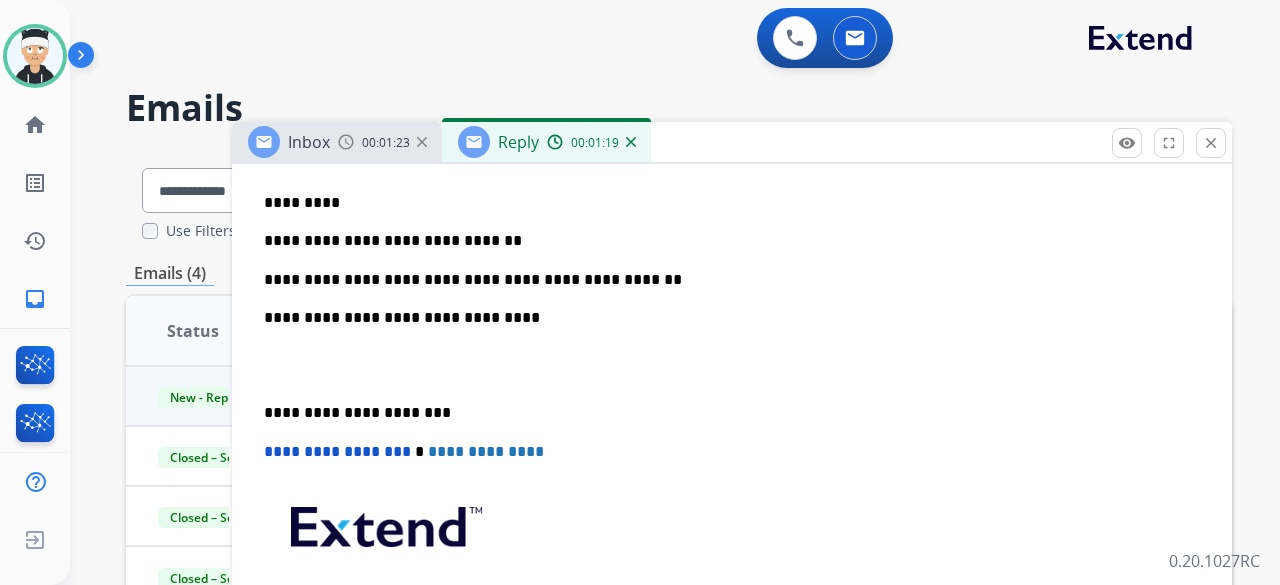 scroll, scrollTop: 1058, scrollLeft: 0, axis: vertical 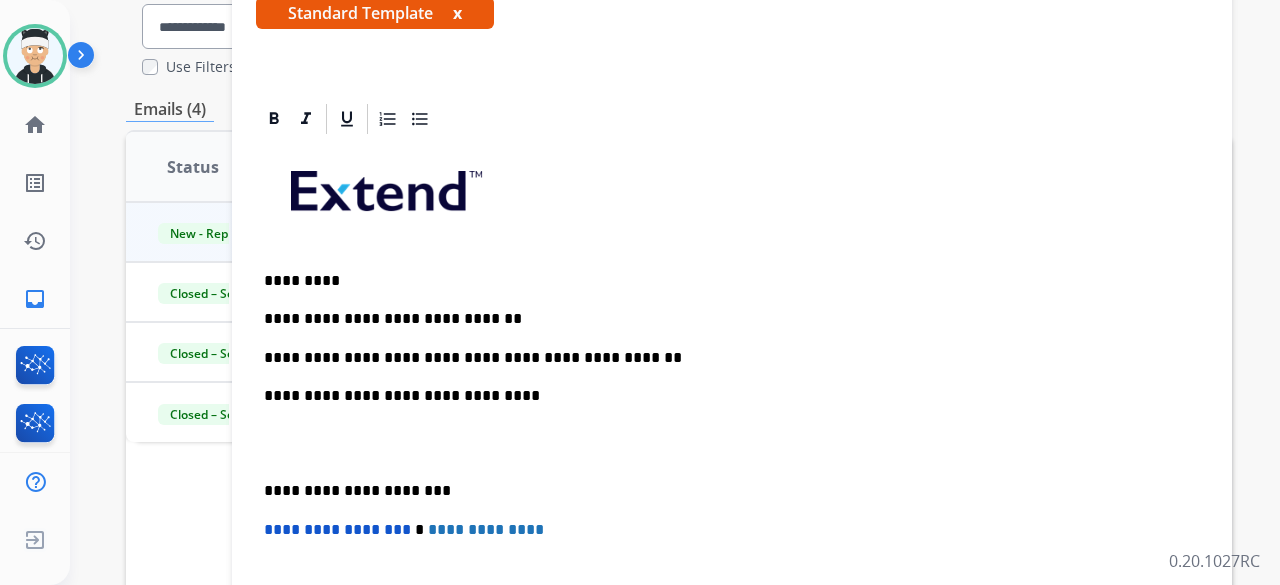 drag, startPoint x: 588, startPoint y: 373, endPoint x: 604, endPoint y: 367, distance: 17.088007 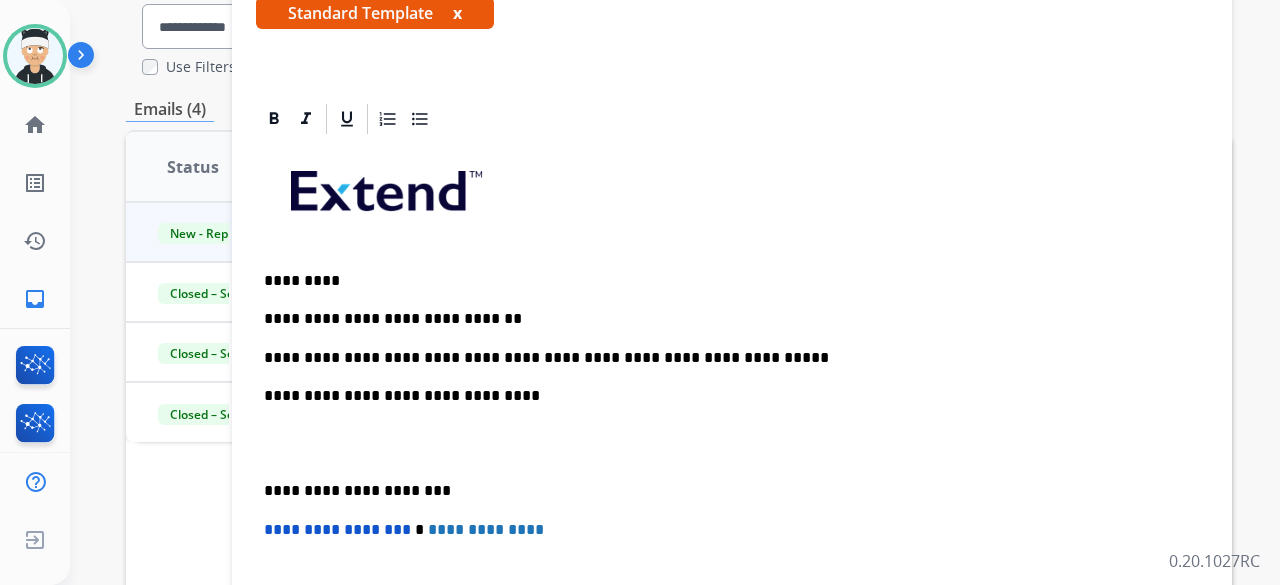 click on "**********" at bounding box center (724, 396) 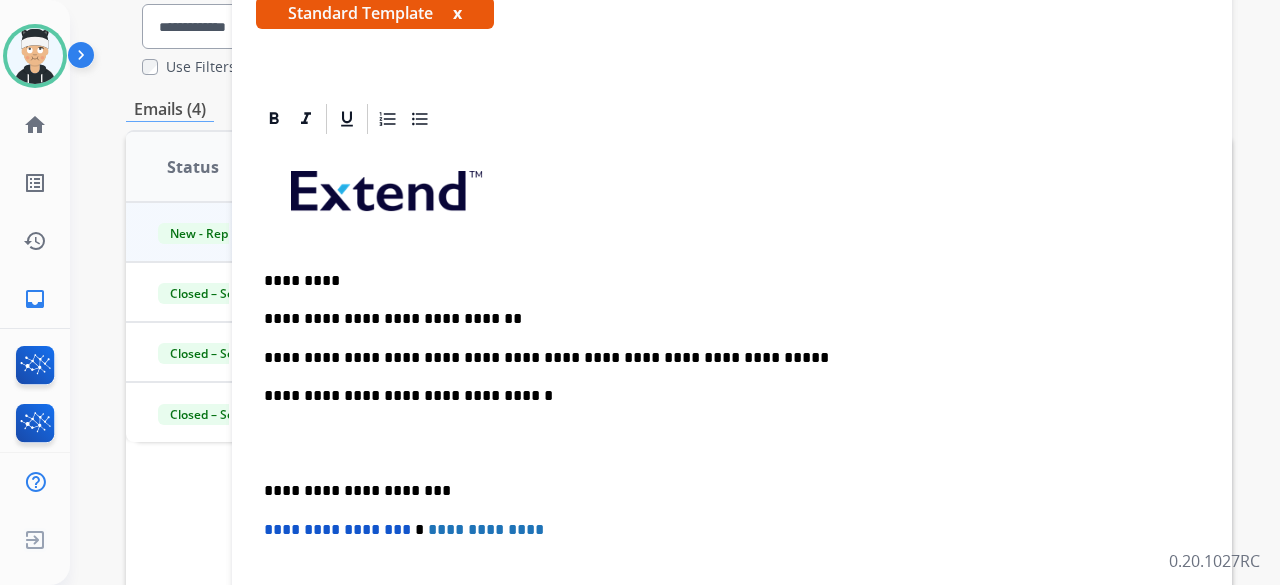 click on "**********" at bounding box center (724, 358) 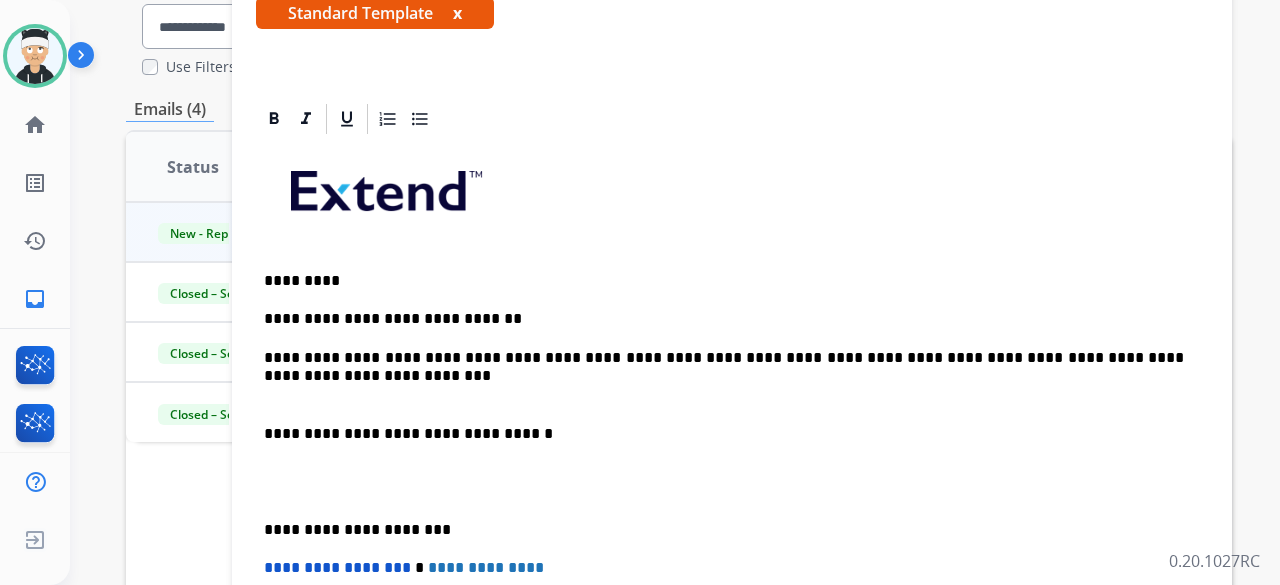 click on "**********" at bounding box center (732, 481) 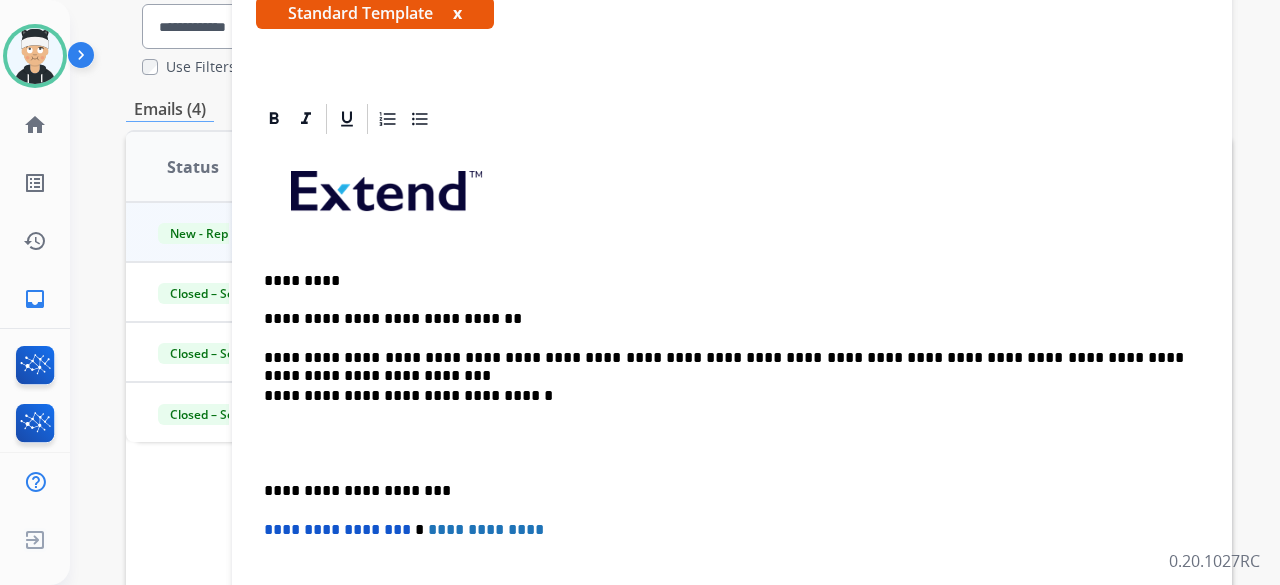 click on "**********" at bounding box center (724, 358) 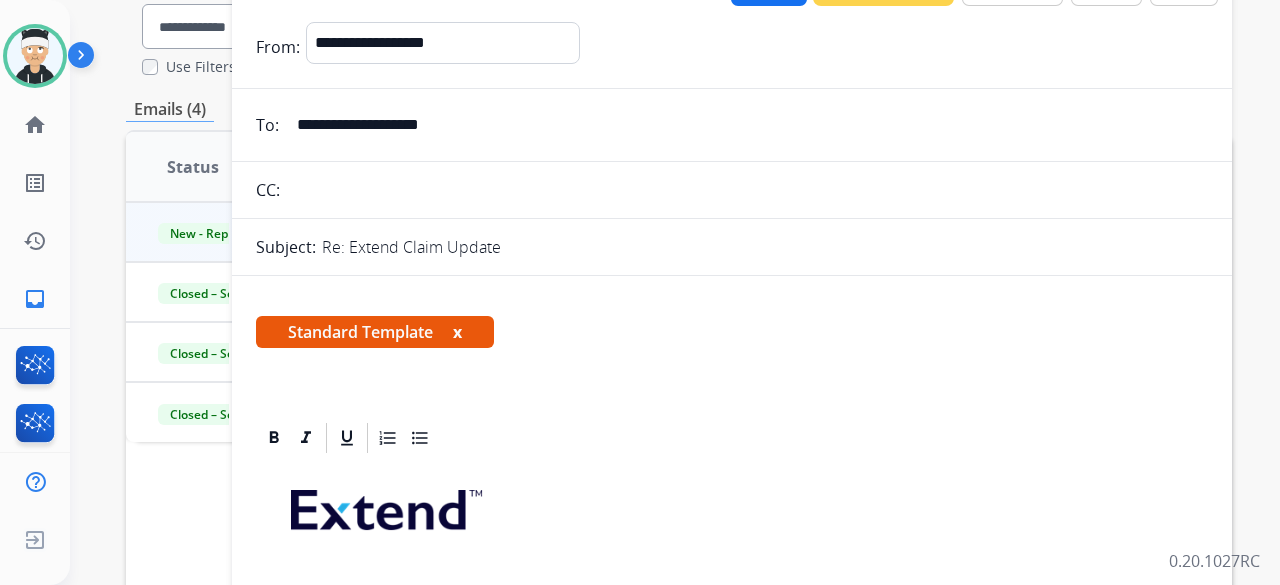 scroll, scrollTop: 0, scrollLeft: 0, axis: both 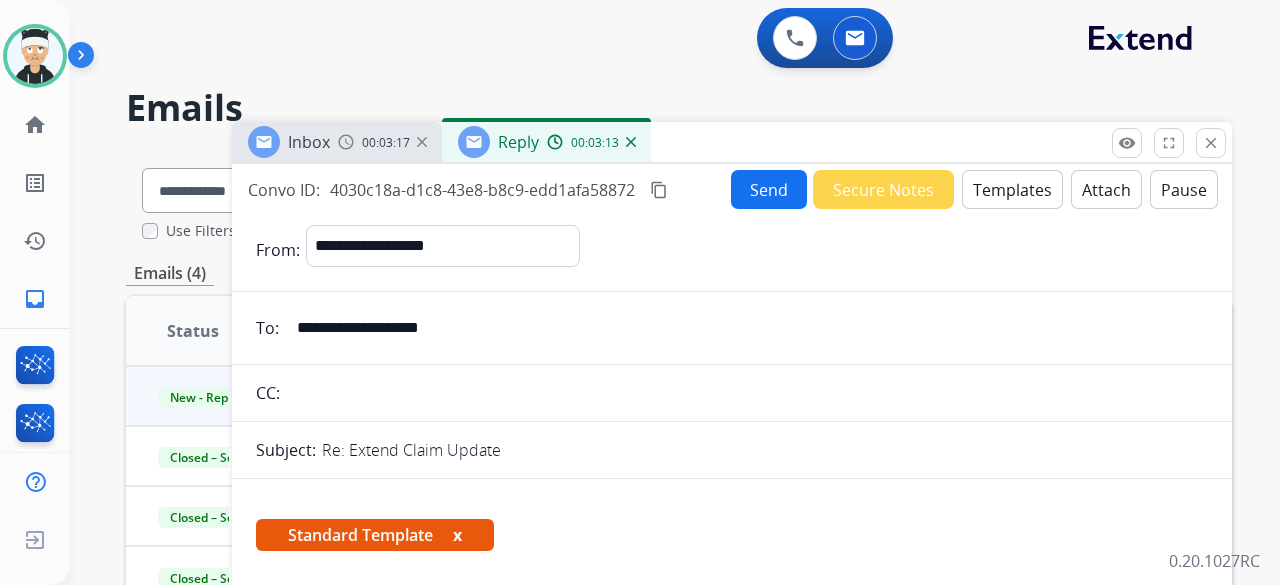 click on "Send" at bounding box center [769, 189] 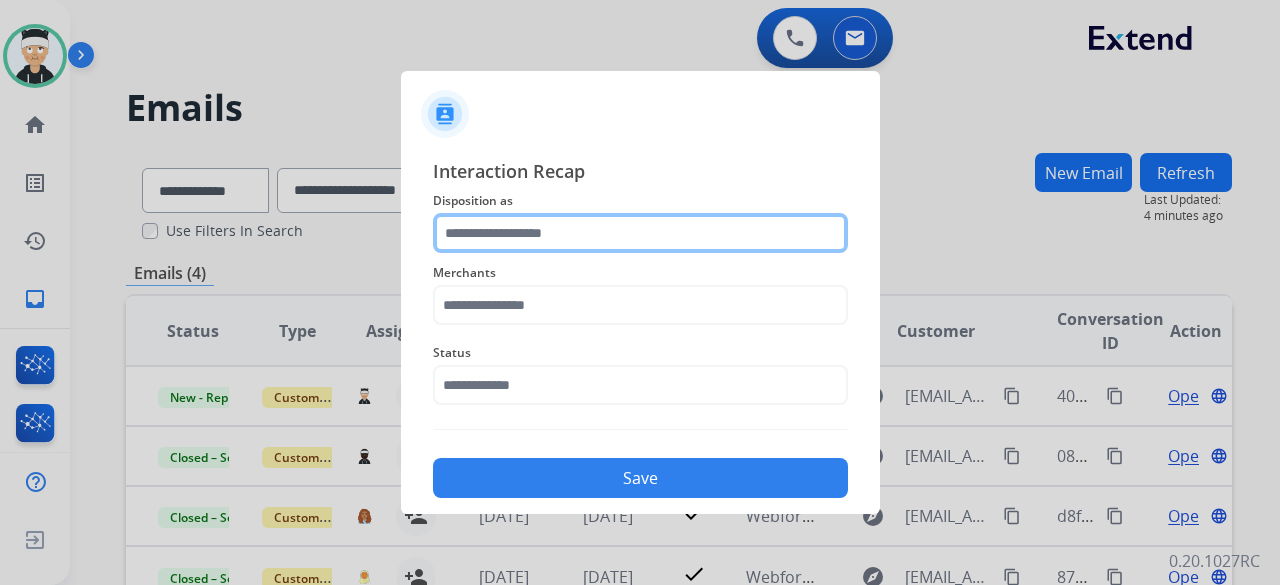 click 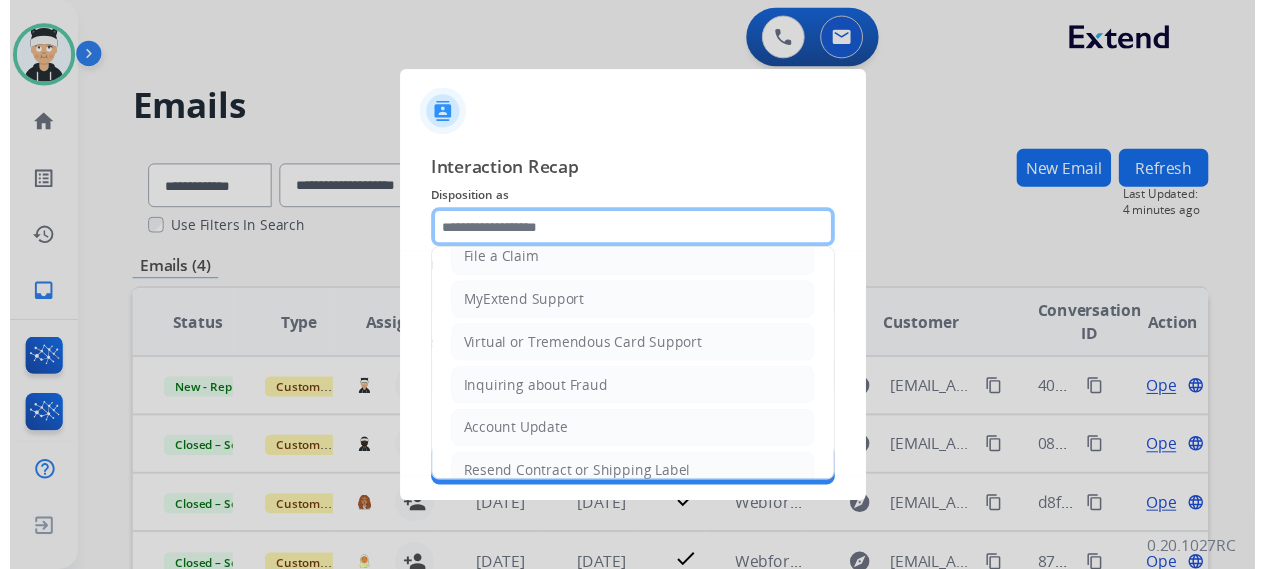 scroll, scrollTop: 303, scrollLeft: 0, axis: vertical 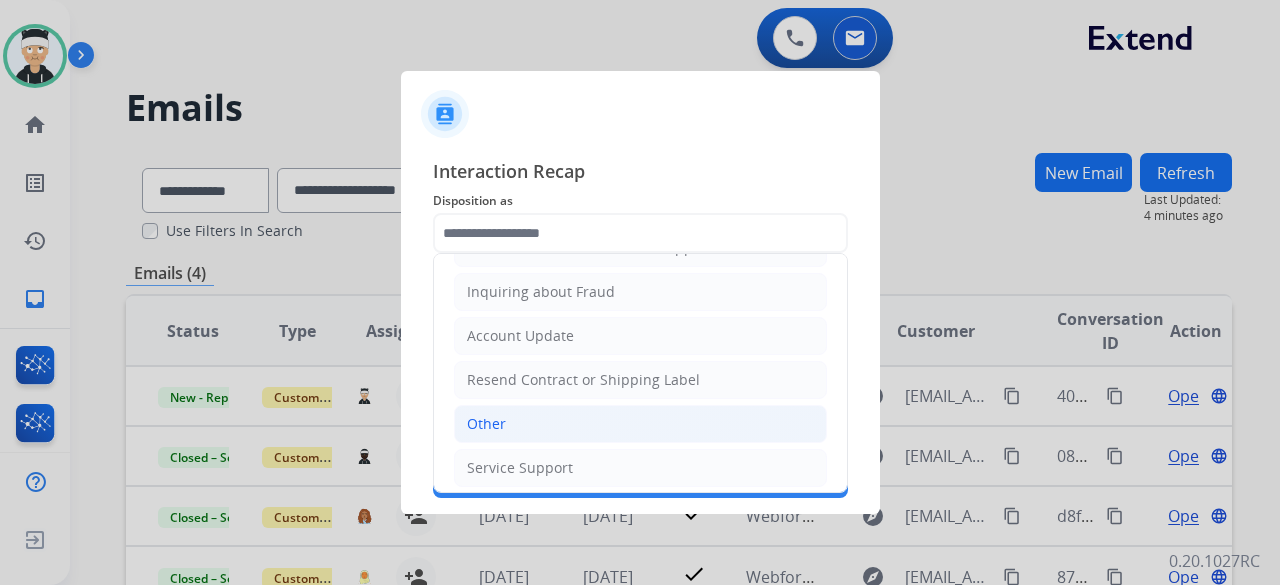 click on "Other" 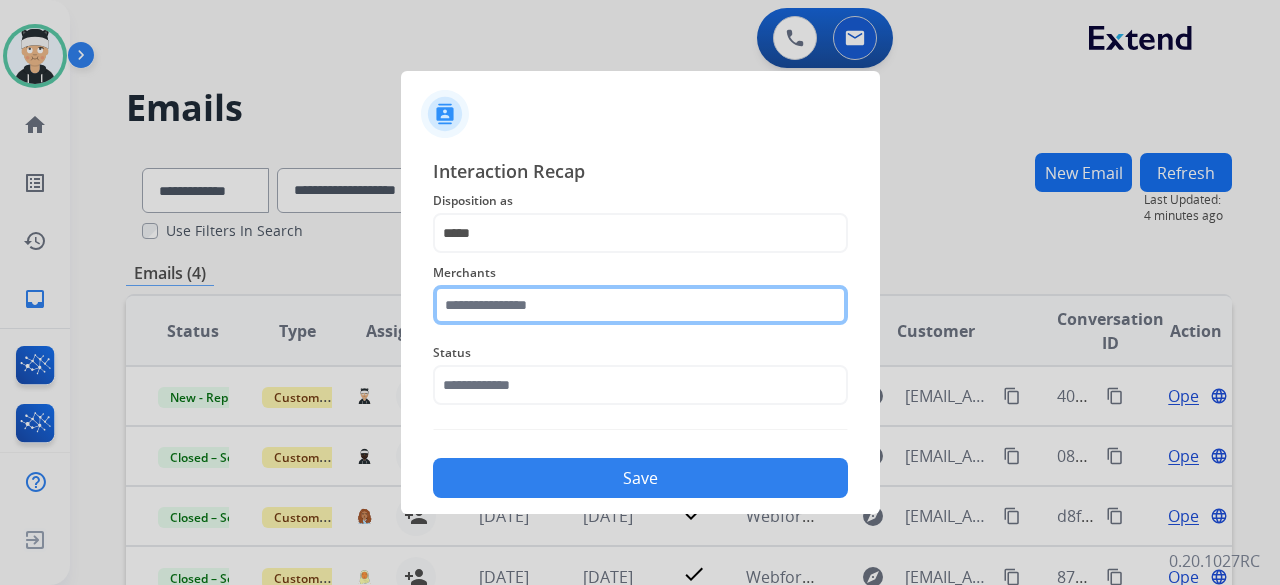 click 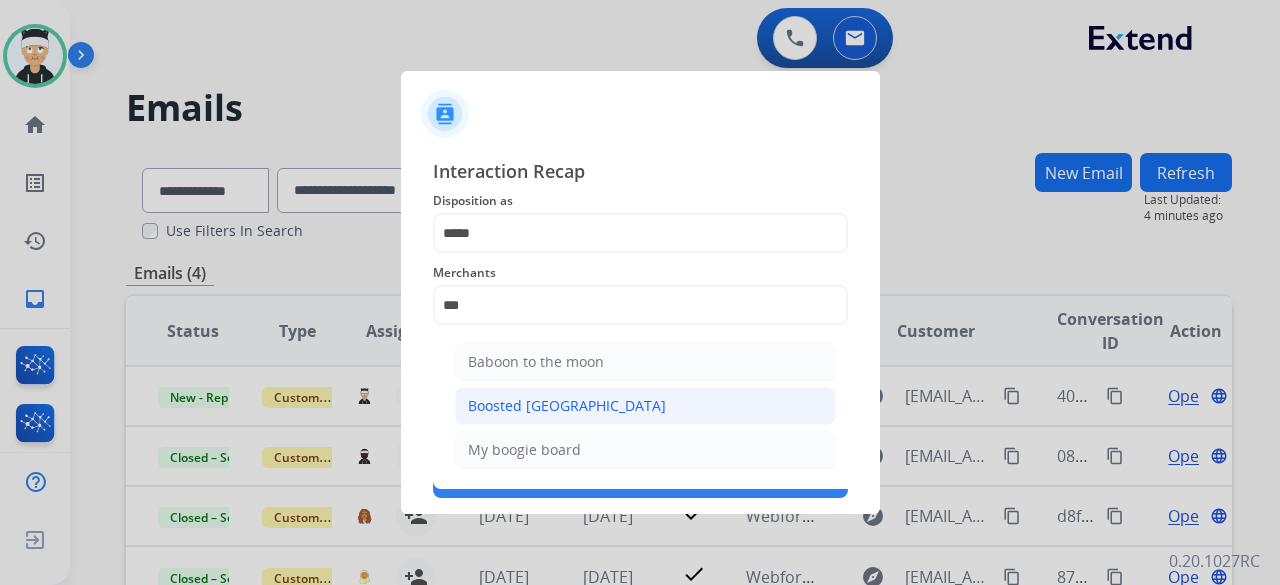 click on "Boosted usa" 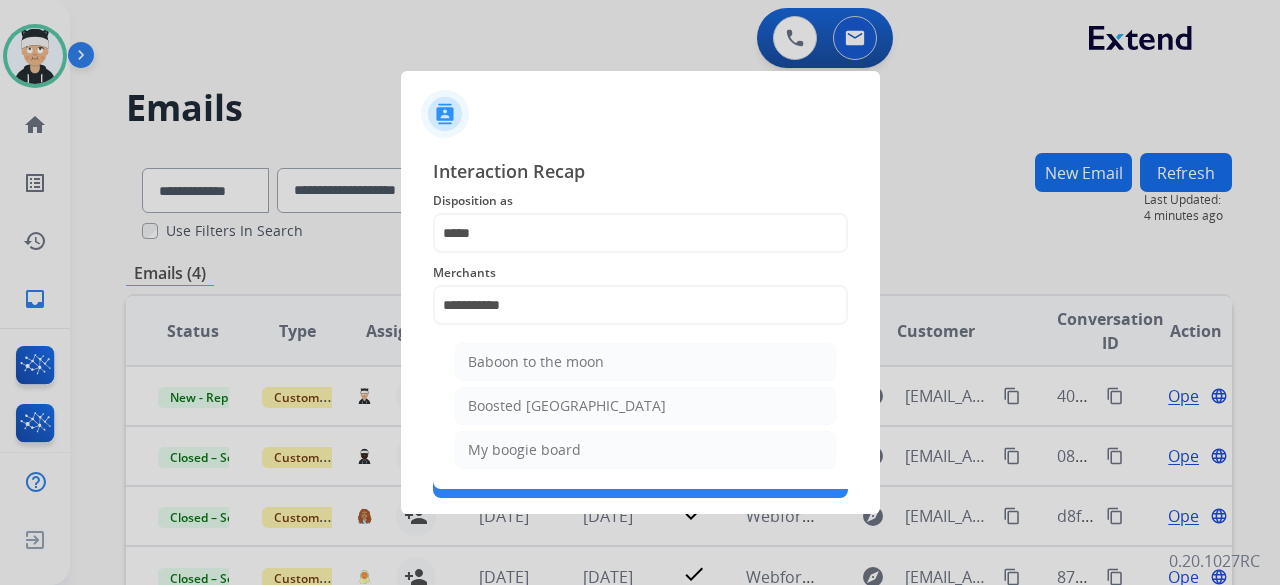 click on "Status" 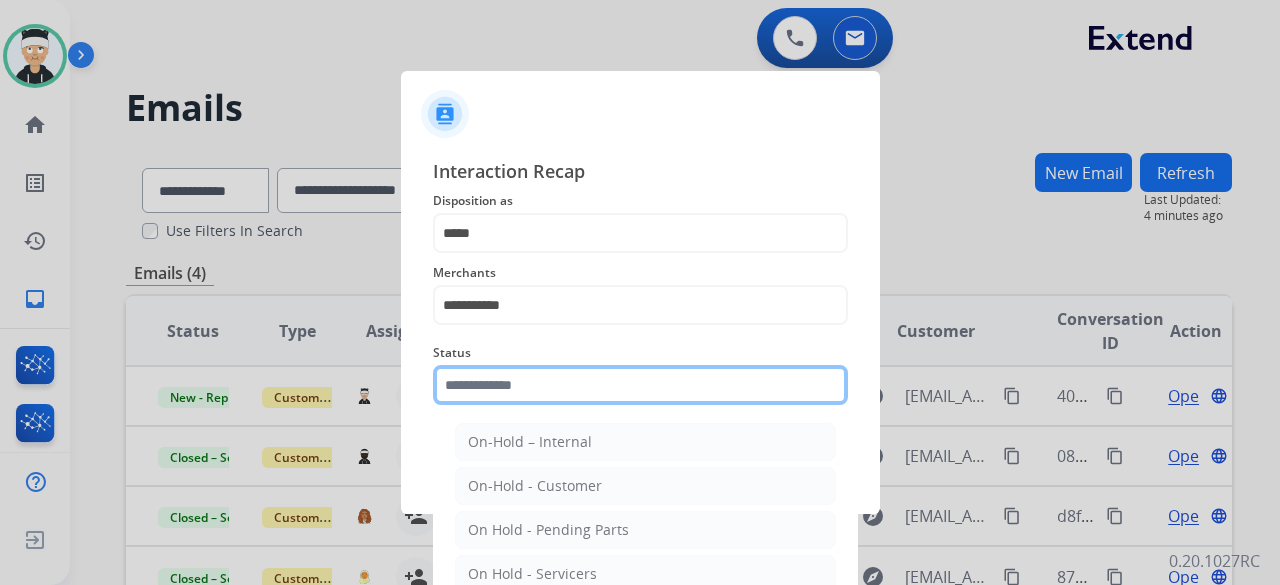 click 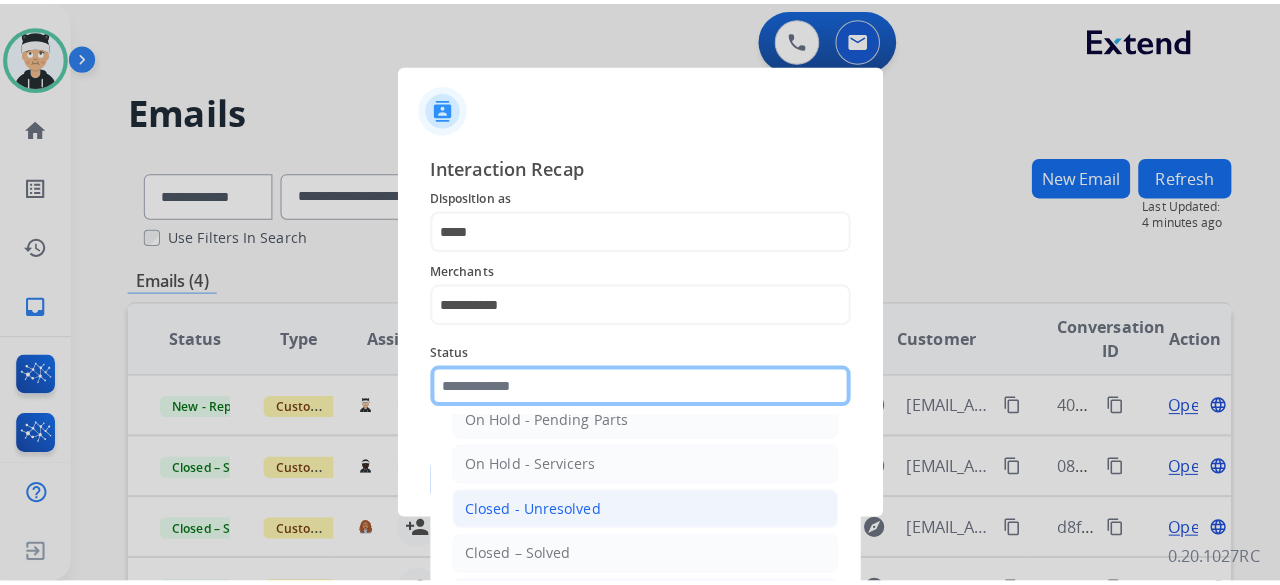 scroll, scrollTop: 114, scrollLeft: 0, axis: vertical 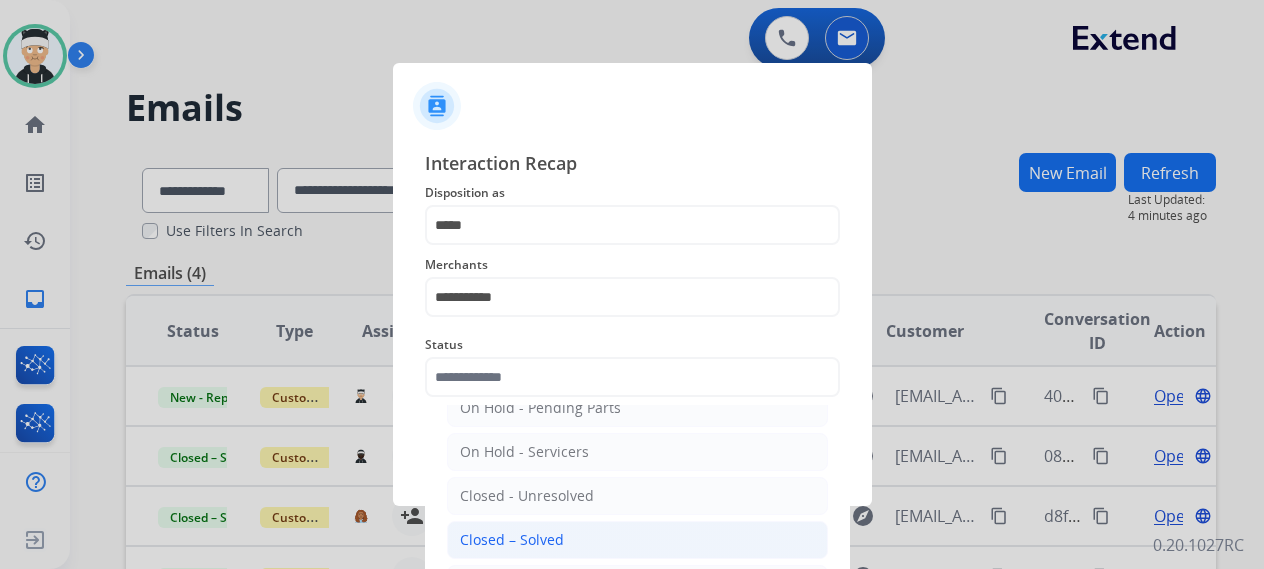 click on "Closed – Solved" 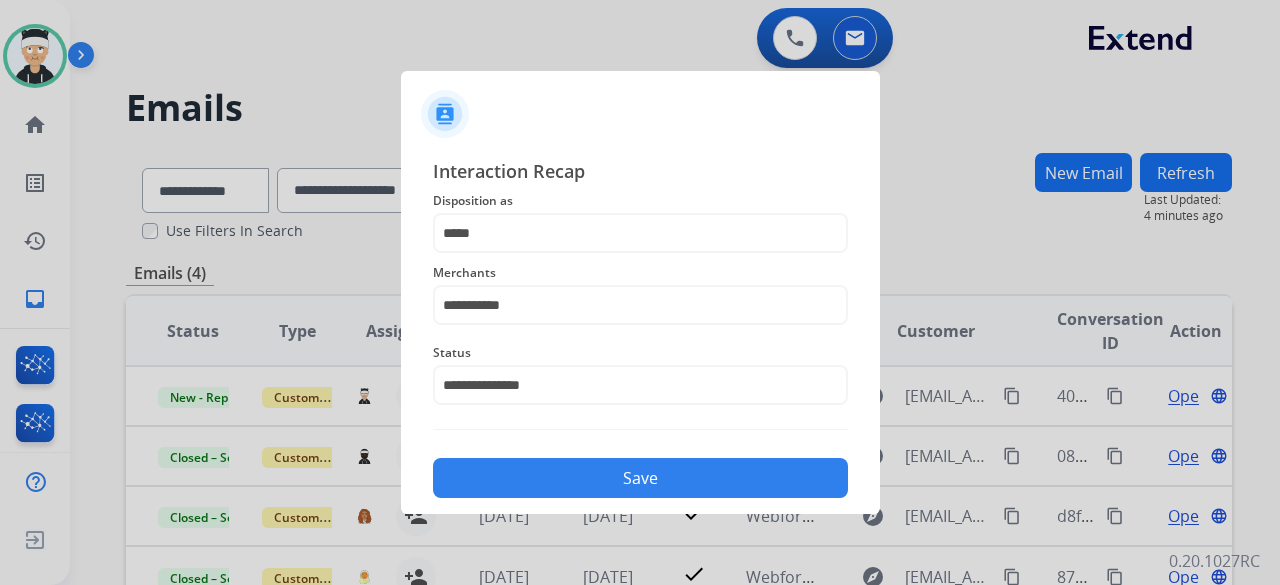 click on "Save" 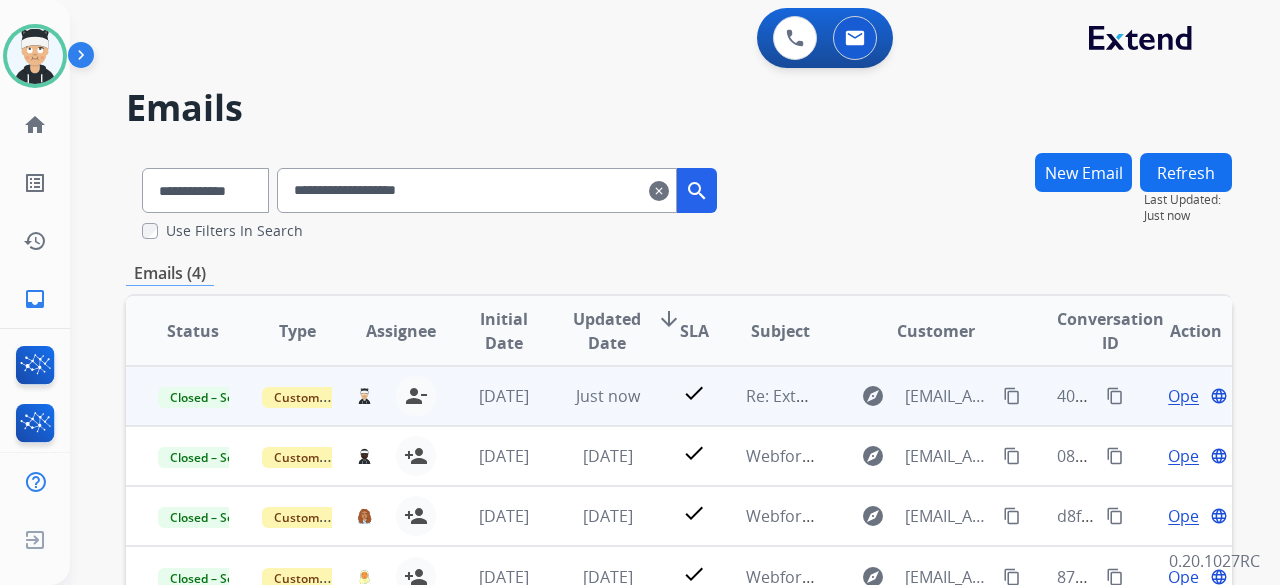 click on "content_copy" at bounding box center (1115, 396) 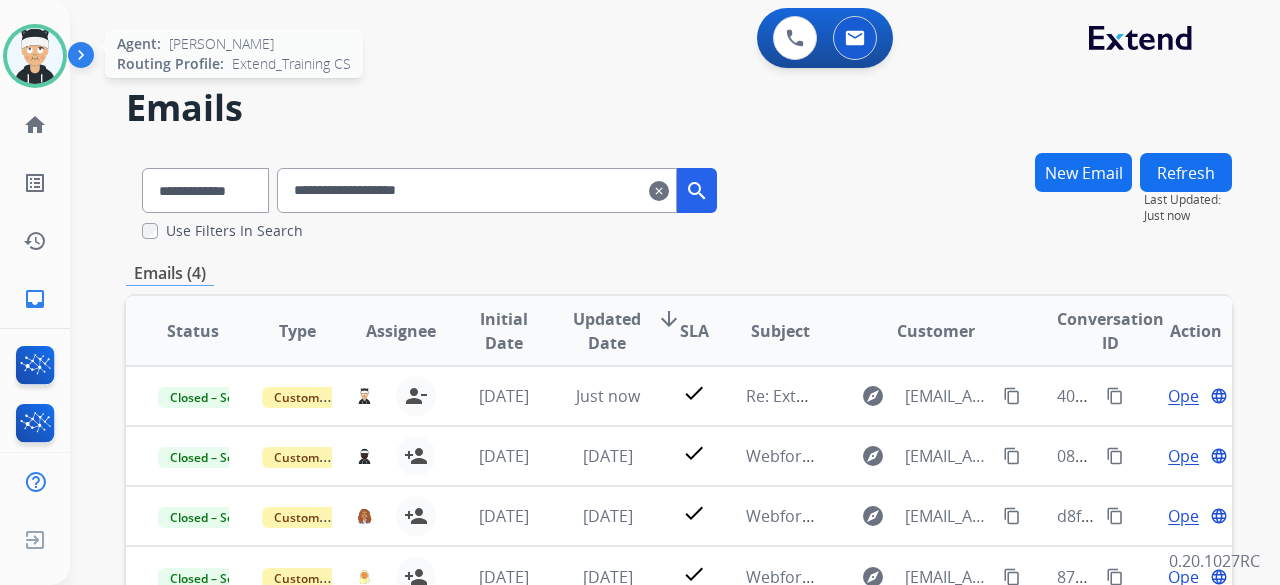 click at bounding box center (35, 56) 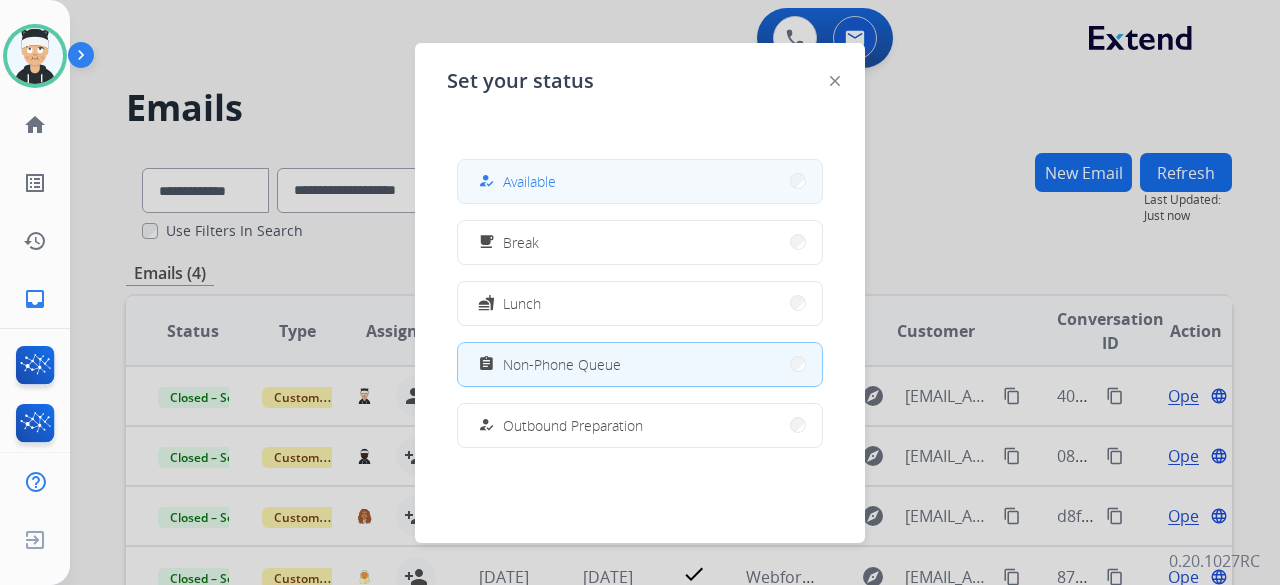 click on "how_to_reg Available" at bounding box center (640, 181) 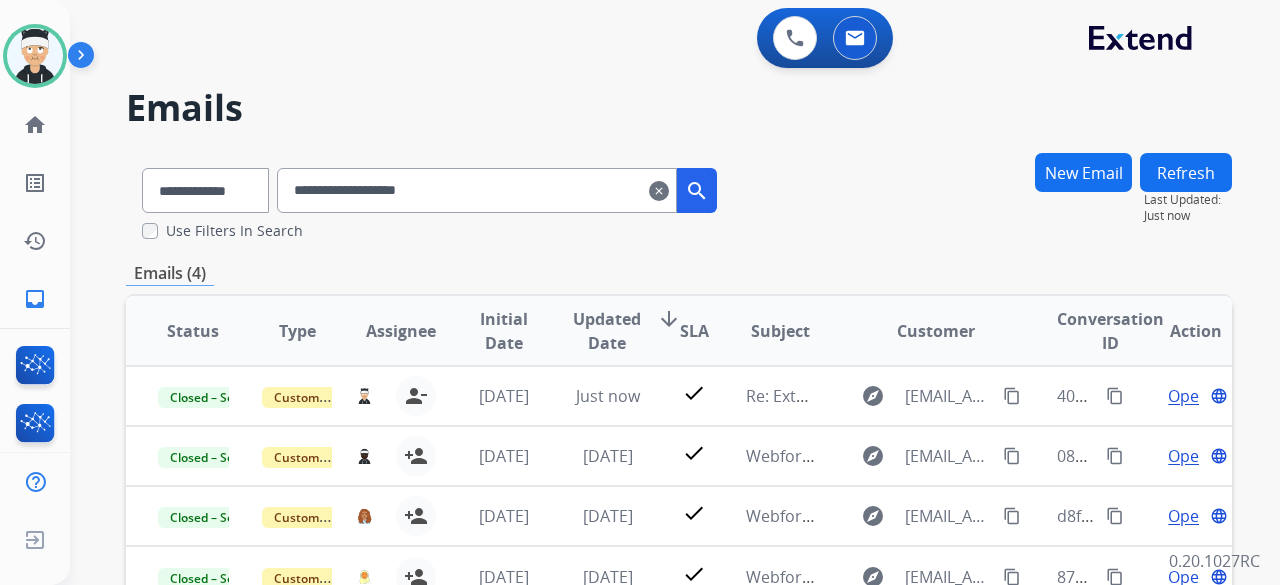 click on "Emails" at bounding box center [679, 108] 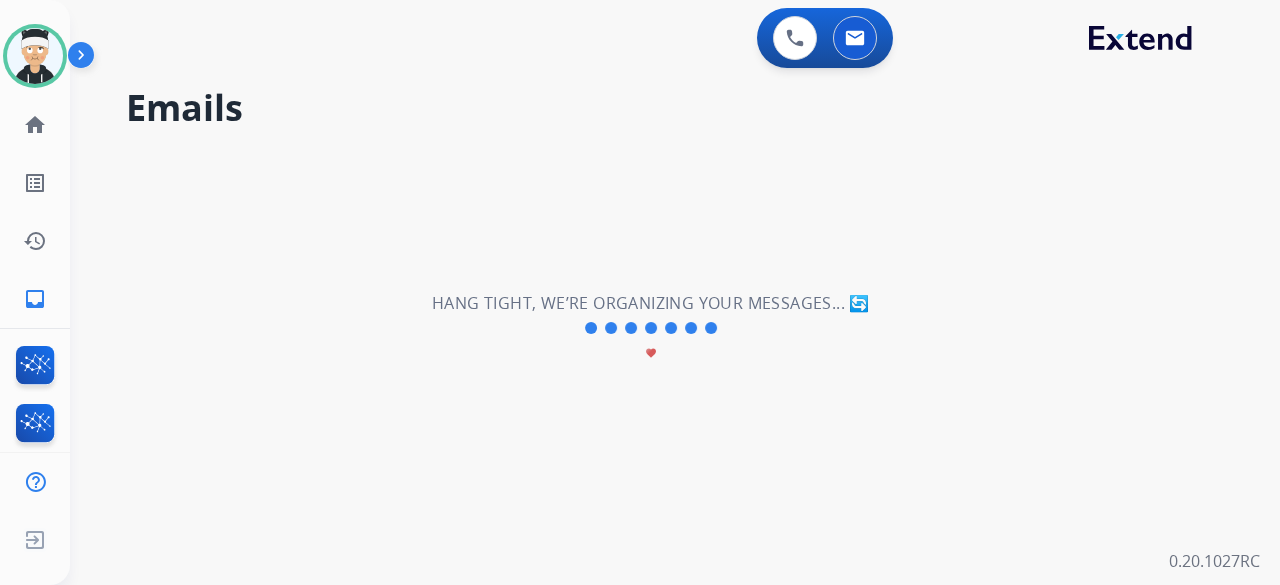 type 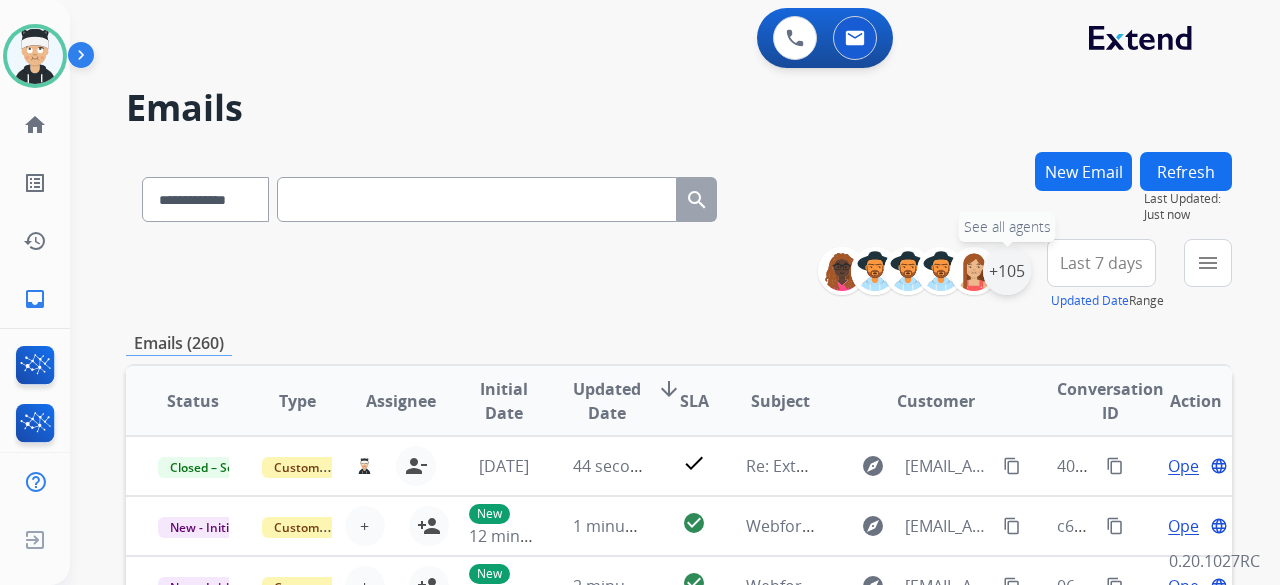 click on "+105" at bounding box center (1007, 271) 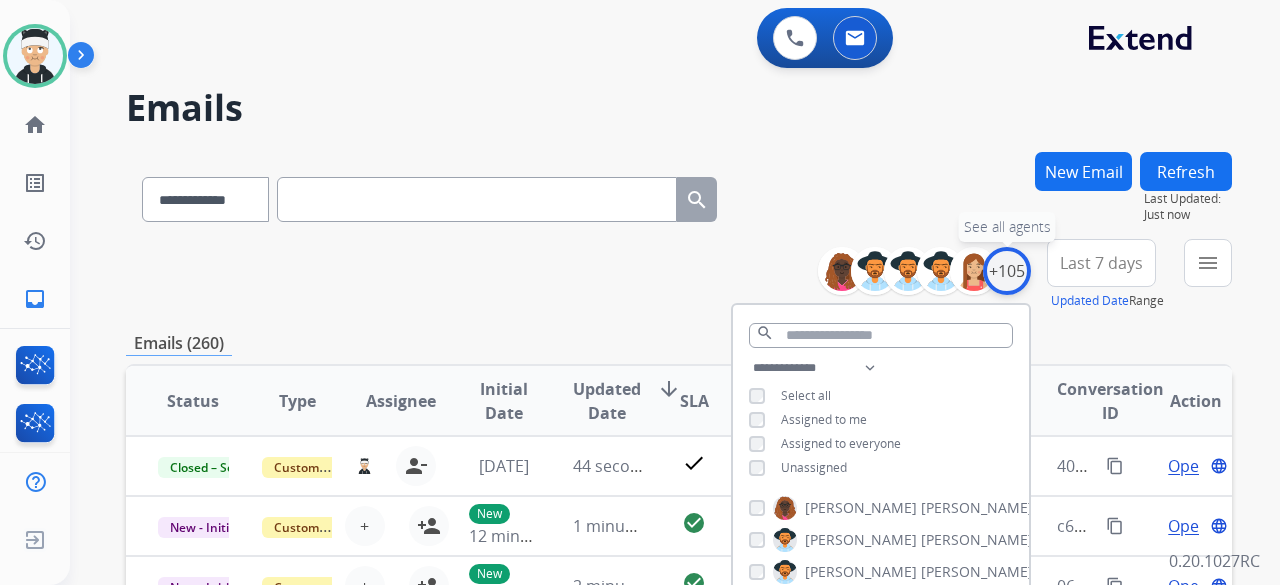 click on "+105" at bounding box center (1007, 271) 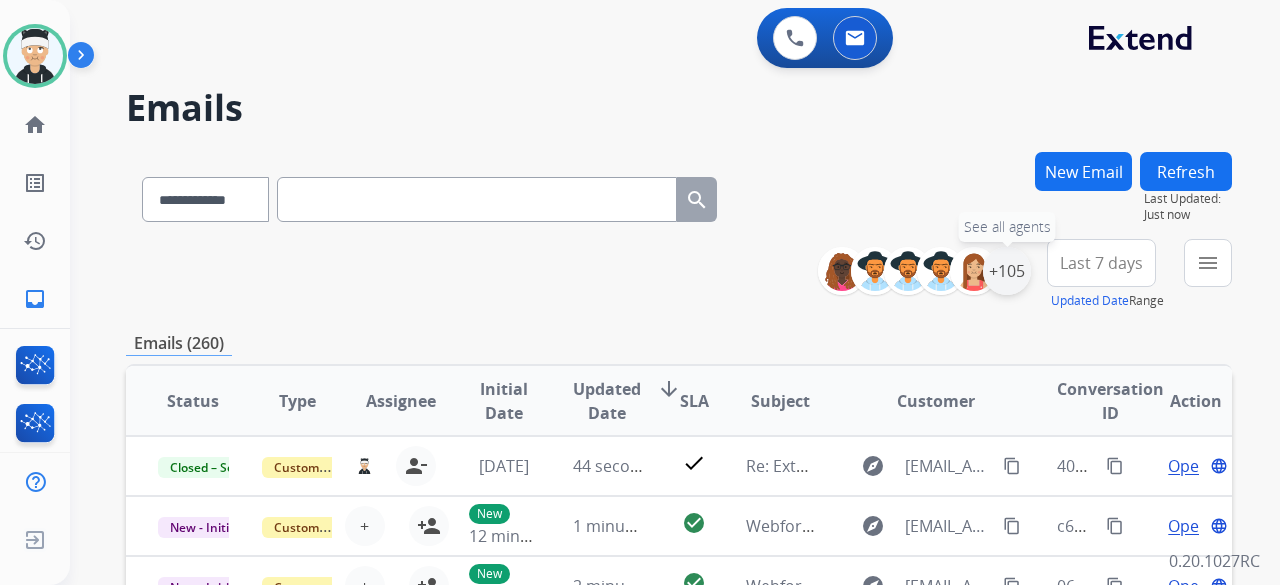 click on "+105" at bounding box center (1007, 271) 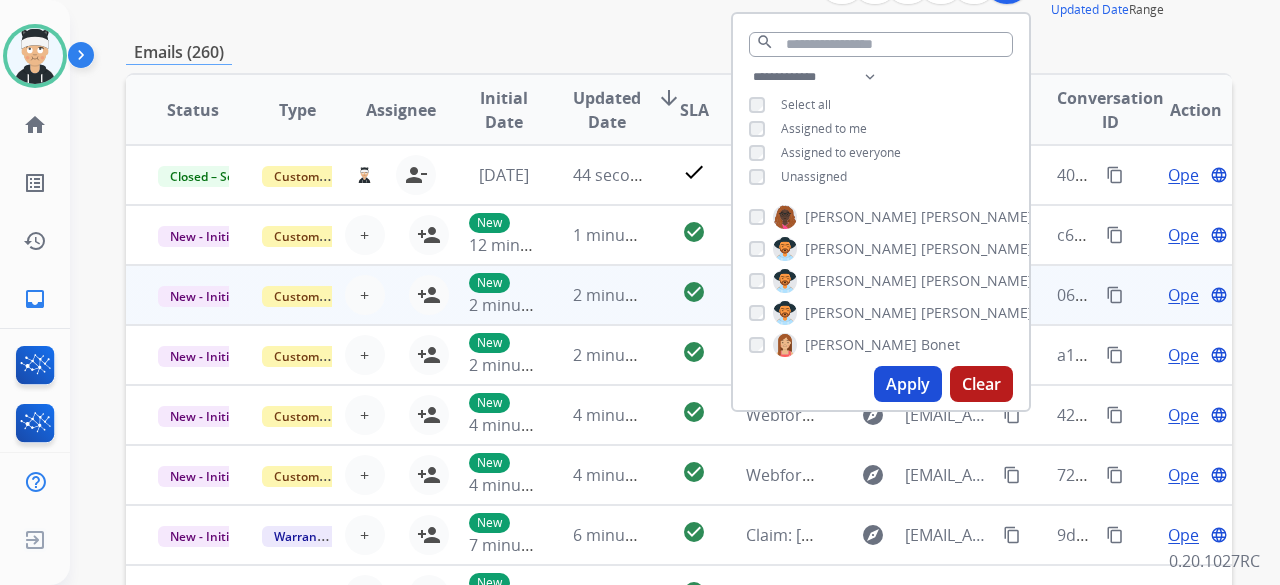 scroll, scrollTop: 300, scrollLeft: 0, axis: vertical 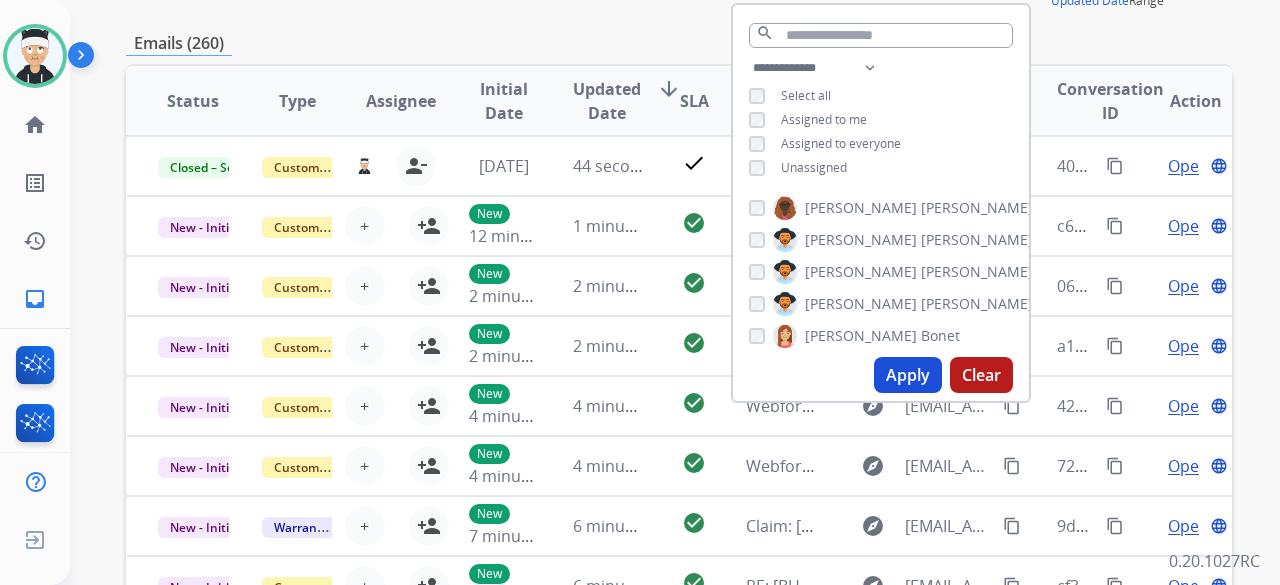 click on "Apply" at bounding box center (908, 375) 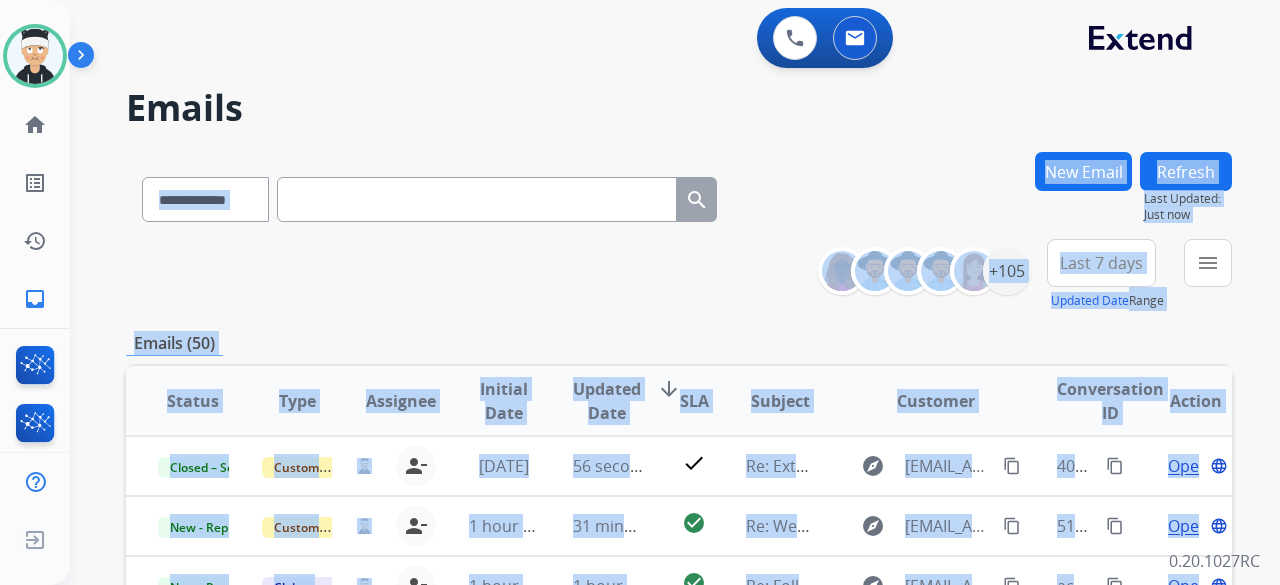 click on "**********" at bounding box center (679, 275) 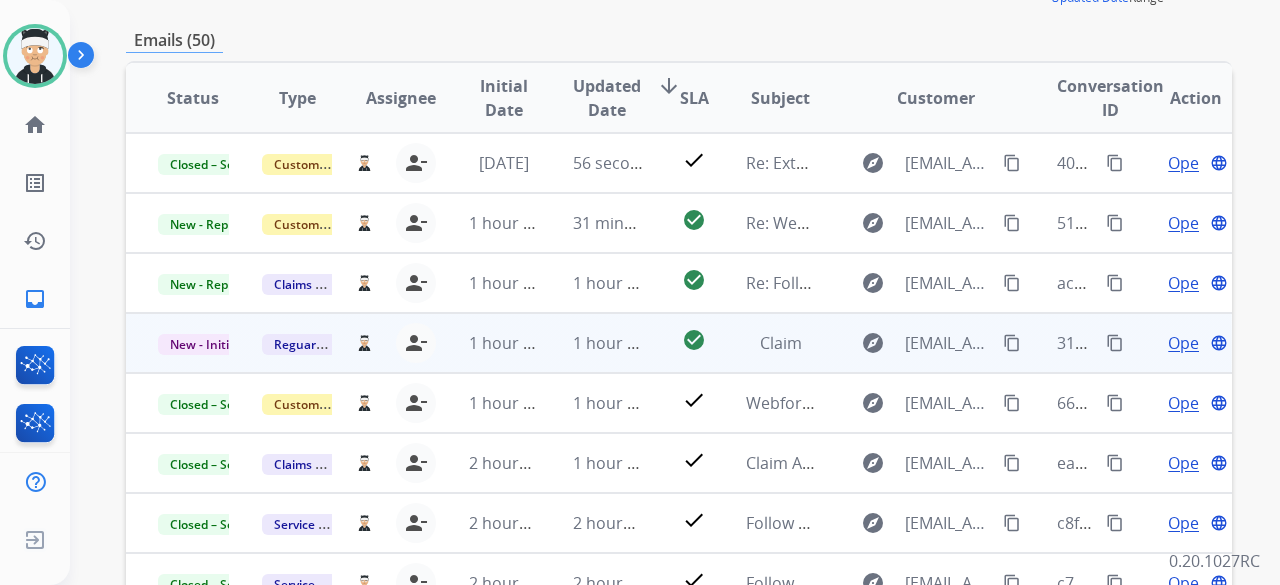 scroll, scrollTop: 300, scrollLeft: 0, axis: vertical 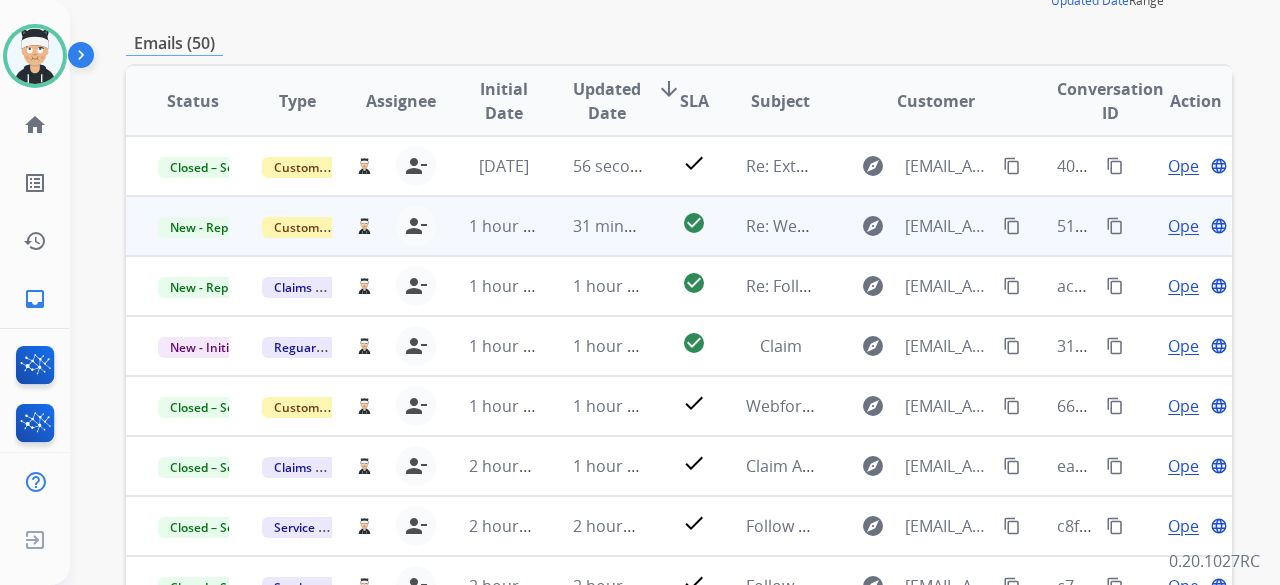 click on "Open" at bounding box center (1188, 226) 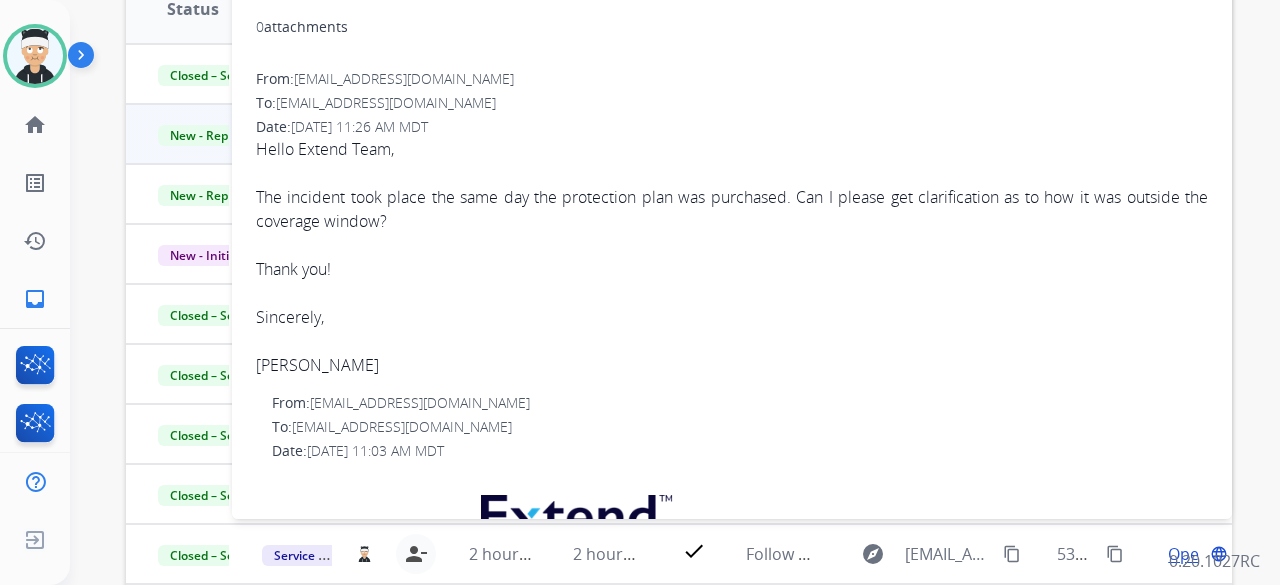 scroll, scrollTop: 152, scrollLeft: 0, axis: vertical 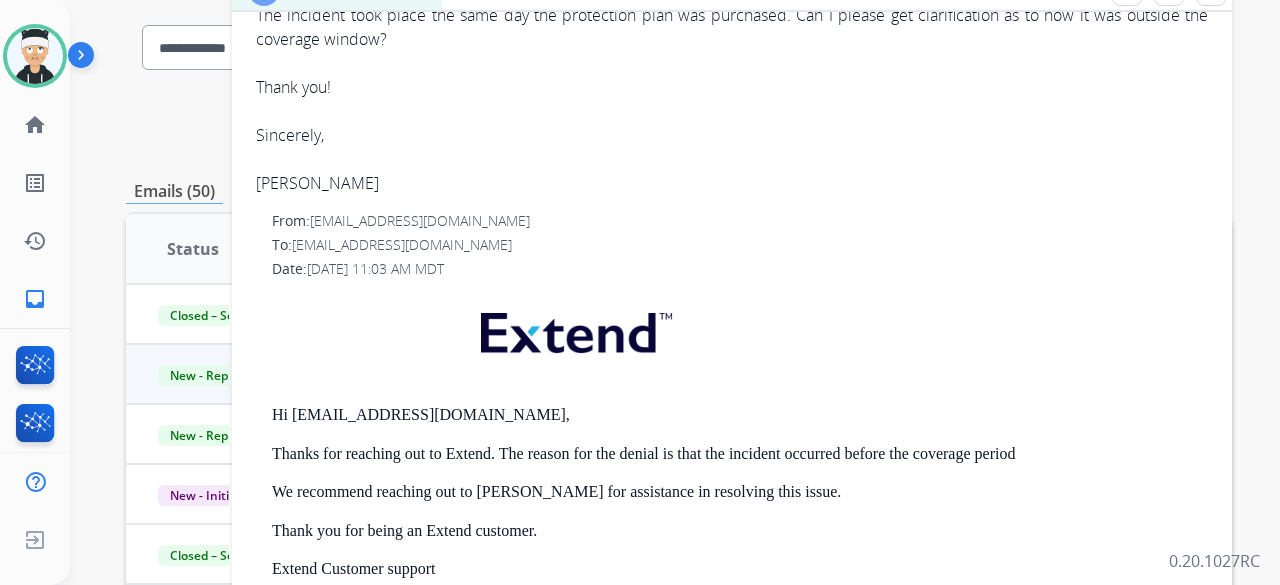 click on "**********" at bounding box center (675, 292) 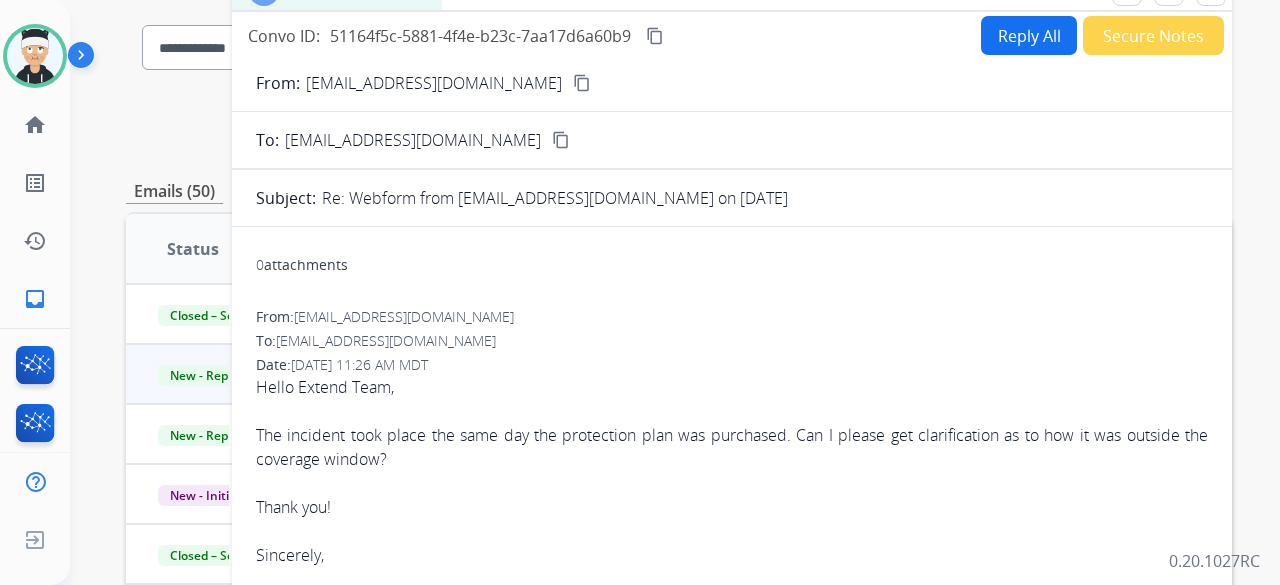 scroll, scrollTop: 0, scrollLeft: 0, axis: both 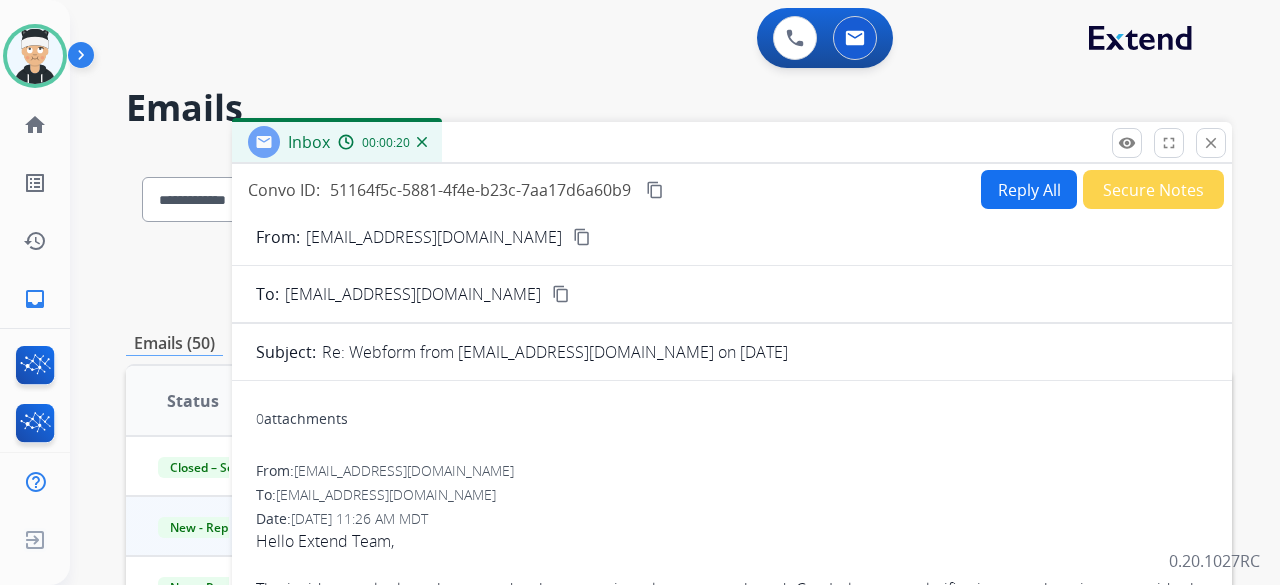 click on "Reply All" at bounding box center [1029, 189] 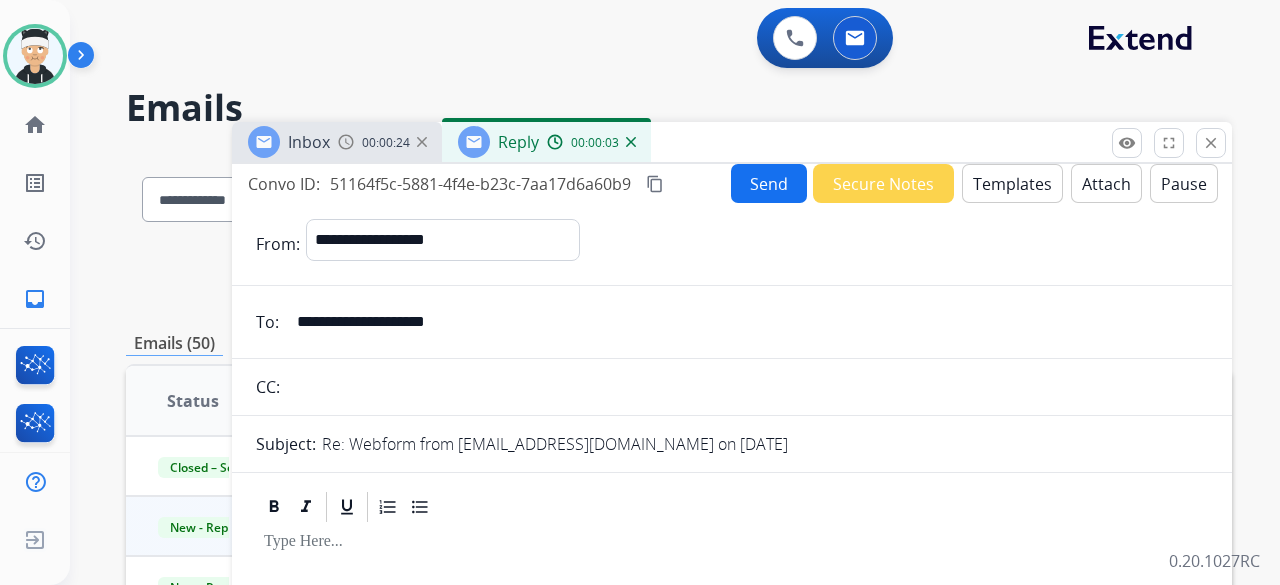 scroll, scrollTop: 0, scrollLeft: 0, axis: both 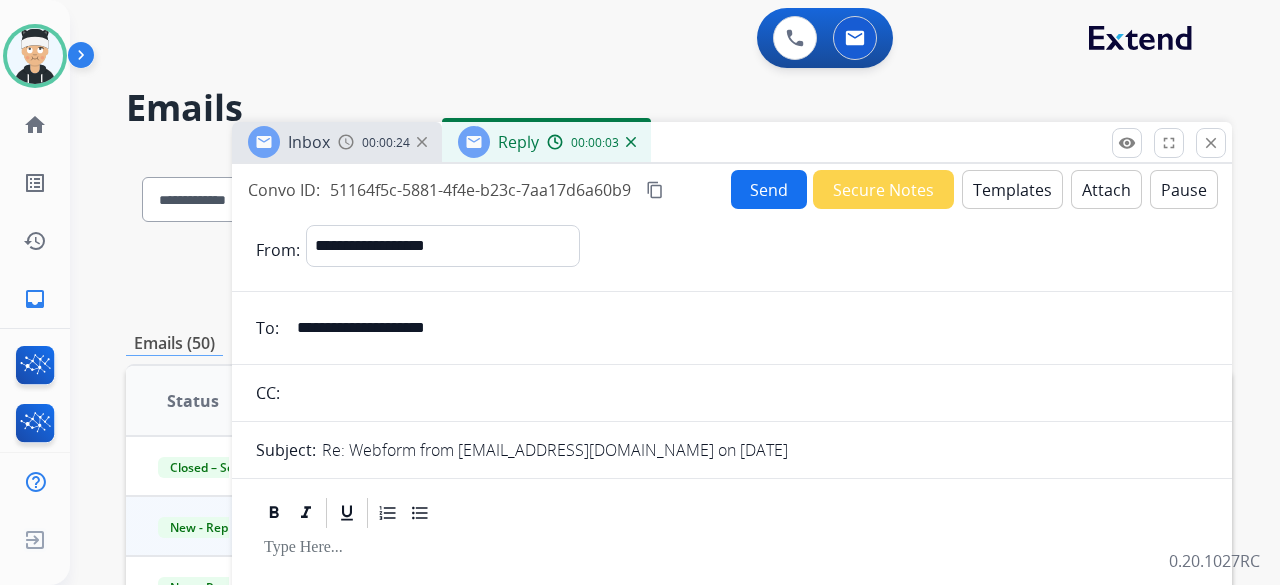 click on "Templates" at bounding box center (1012, 189) 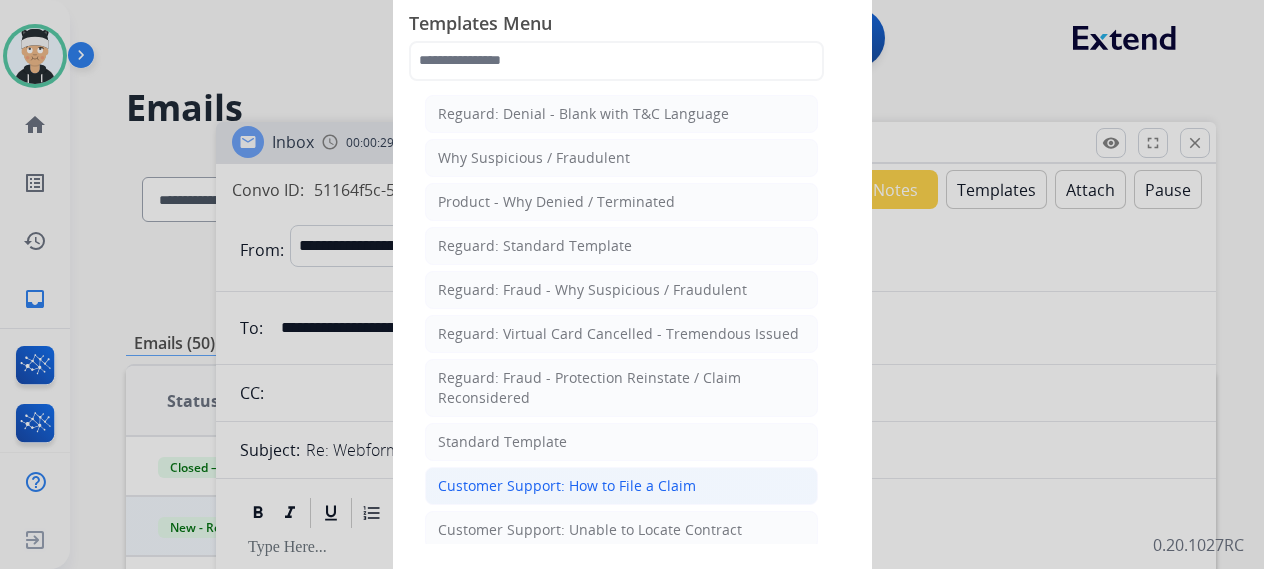 click on "Customer Support: How to File a Claim" 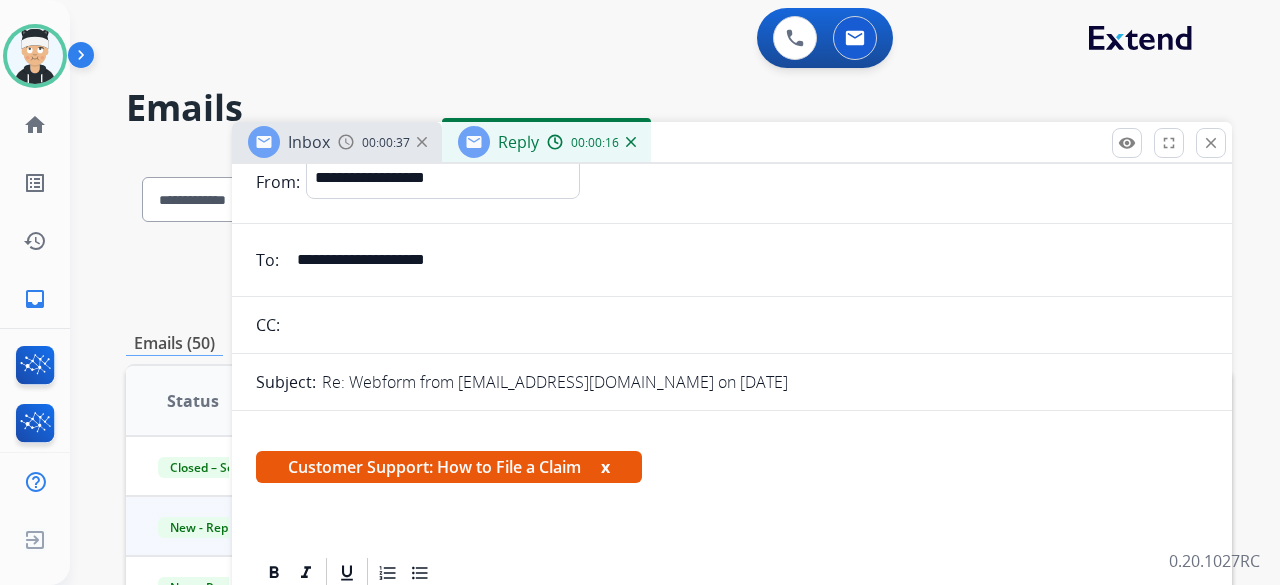 scroll, scrollTop: 0, scrollLeft: 0, axis: both 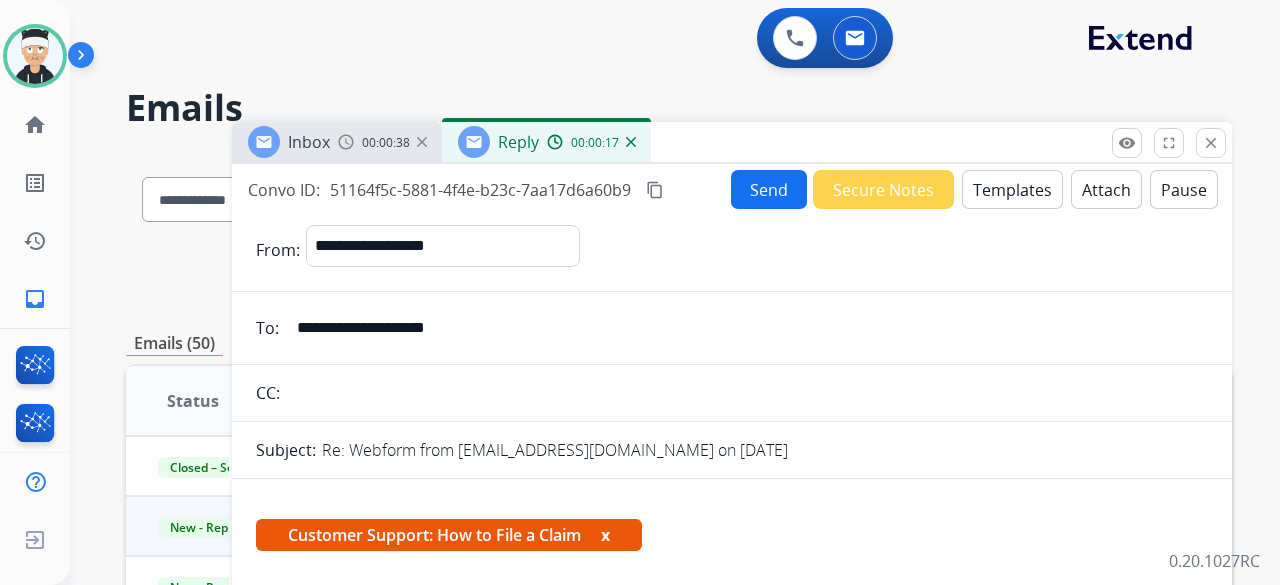 click on "Templates" at bounding box center [1012, 189] 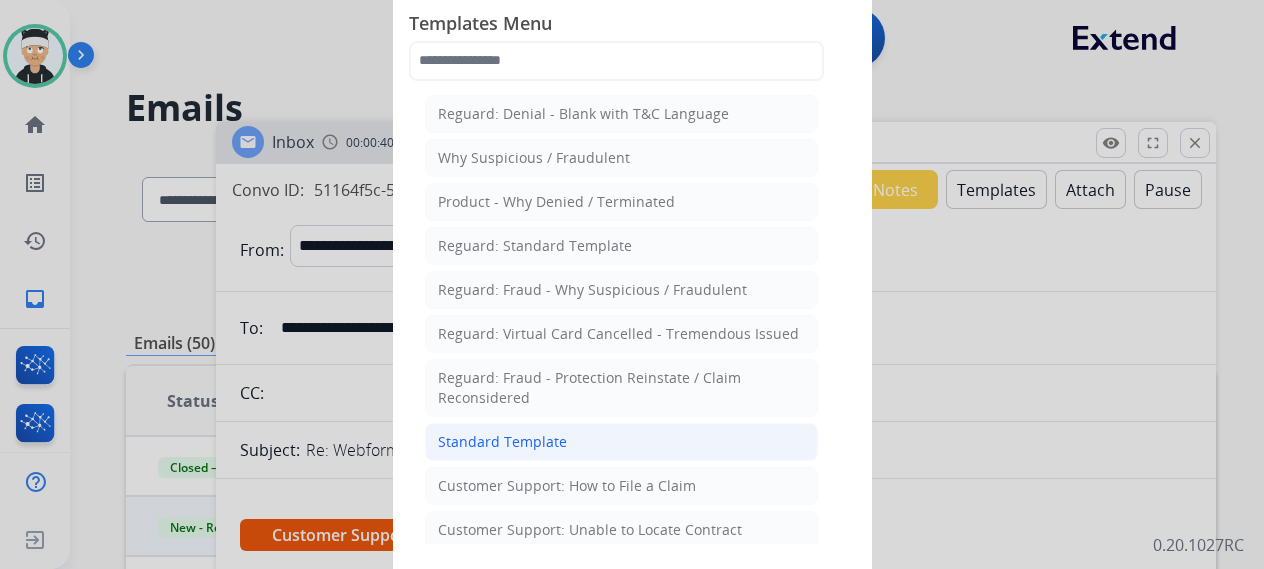 click on "Standard Template" 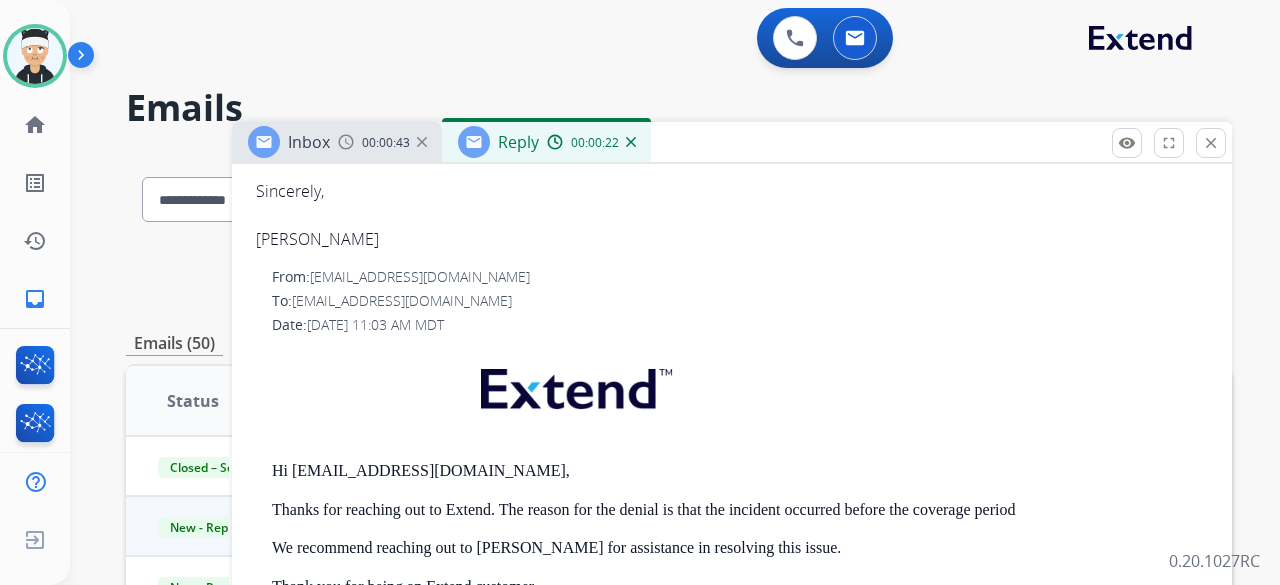 scroll, scrollTop: 1500, scrollLeft: 0, axis: vertical 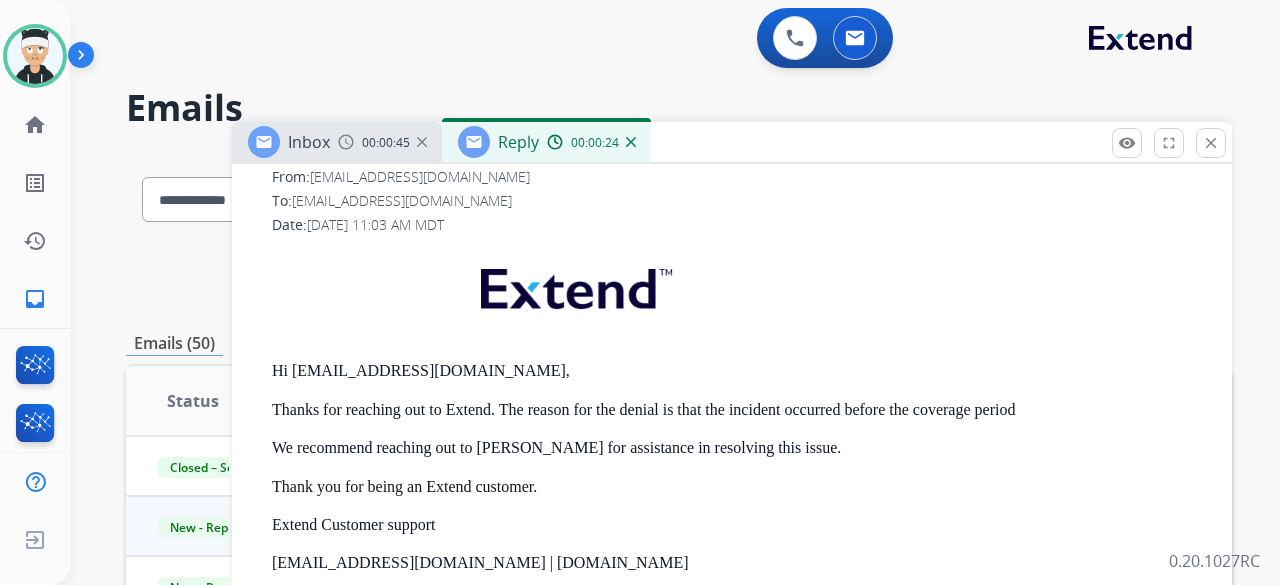 click on "Hi vshenoy2015@gmail.com," at bounding box center (740, 371) 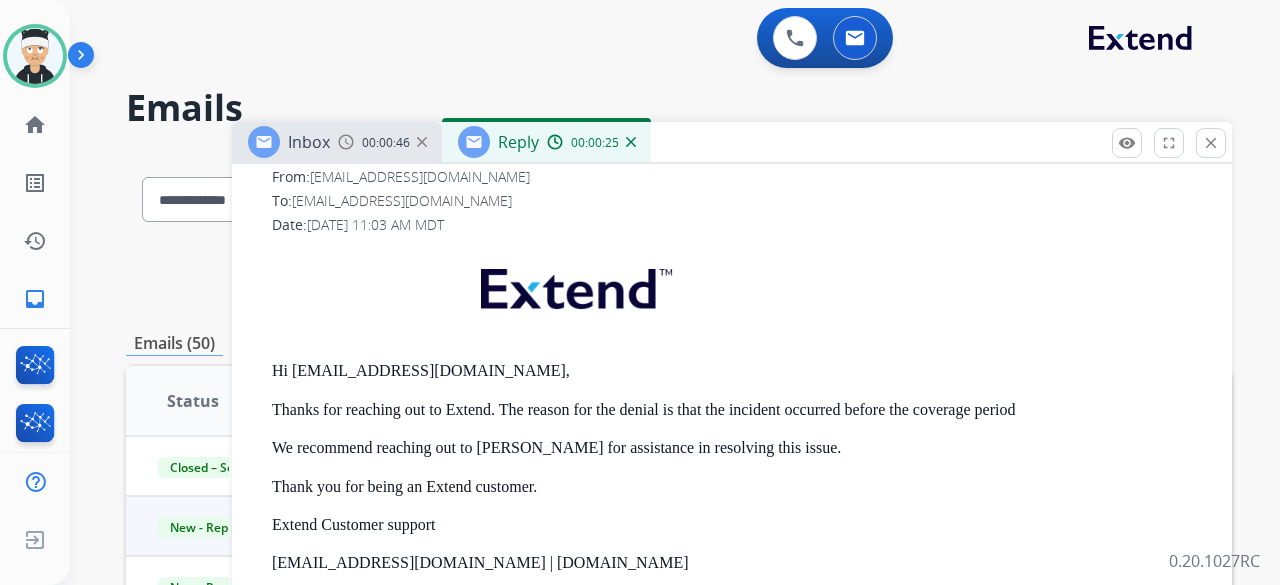click on "Hi vshenoy2015@gmail.com," at bounding box center [740, 371] 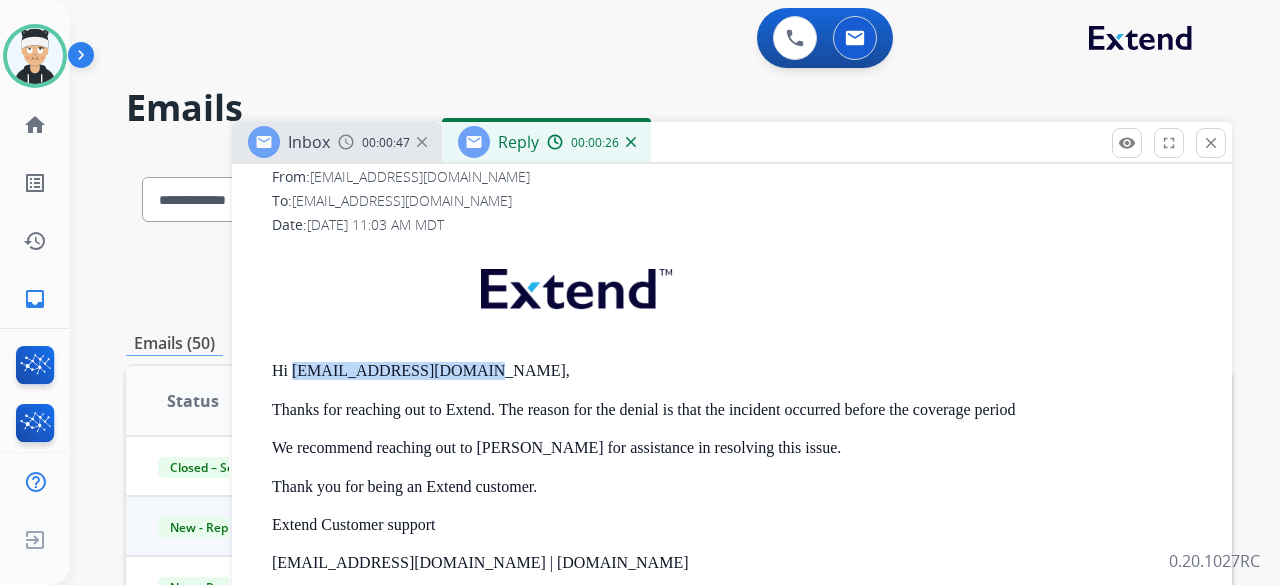 drag, startPoint x: 458, startPoint y: 369, endPoint x: 306, endPoint y: 371, distance: 152.01315 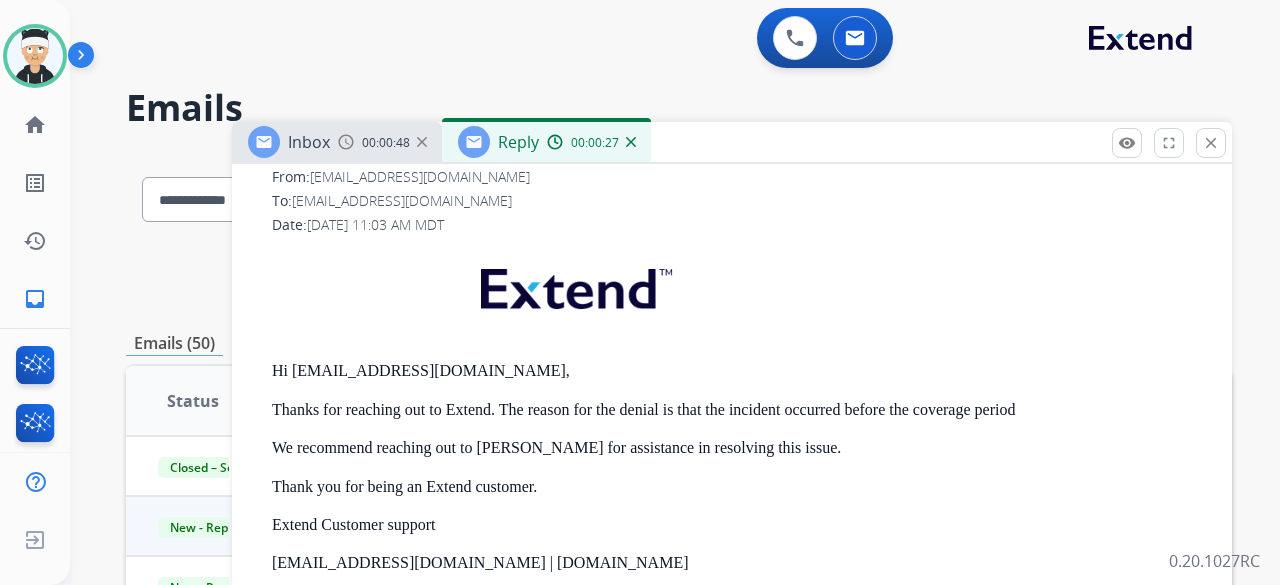 click on "Hi vshenoy2015@gmail.com," at bounding box center [740, 371] 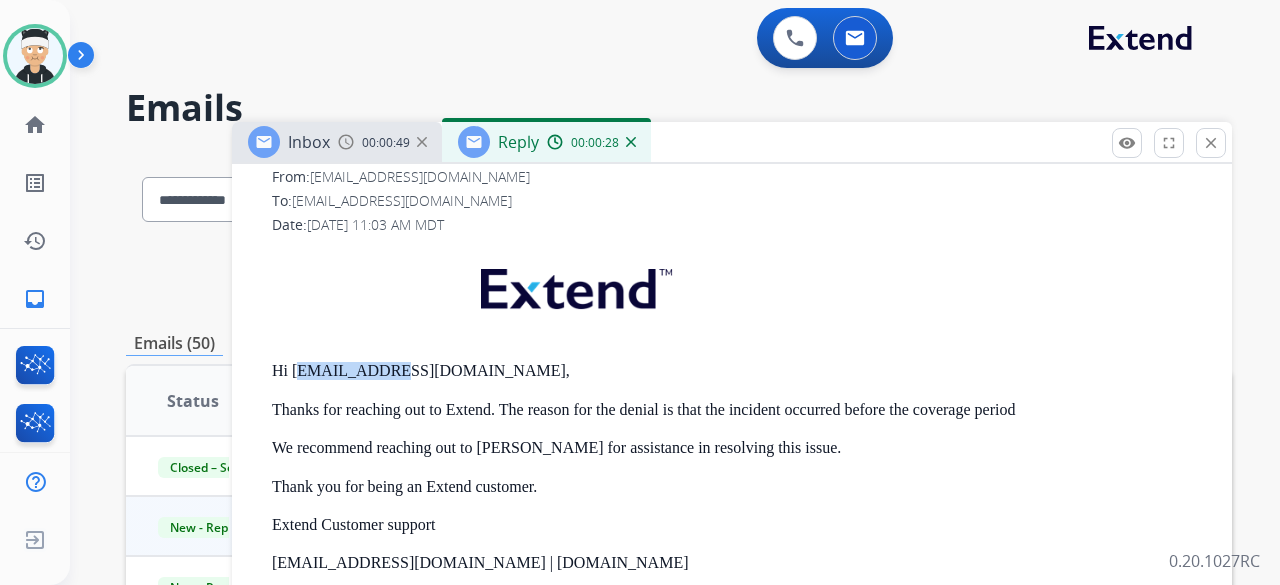 drag, startPoint x: 296, startPoint y: 371, endPoint x: 392, endPoint y: 354, distance: 97.49359 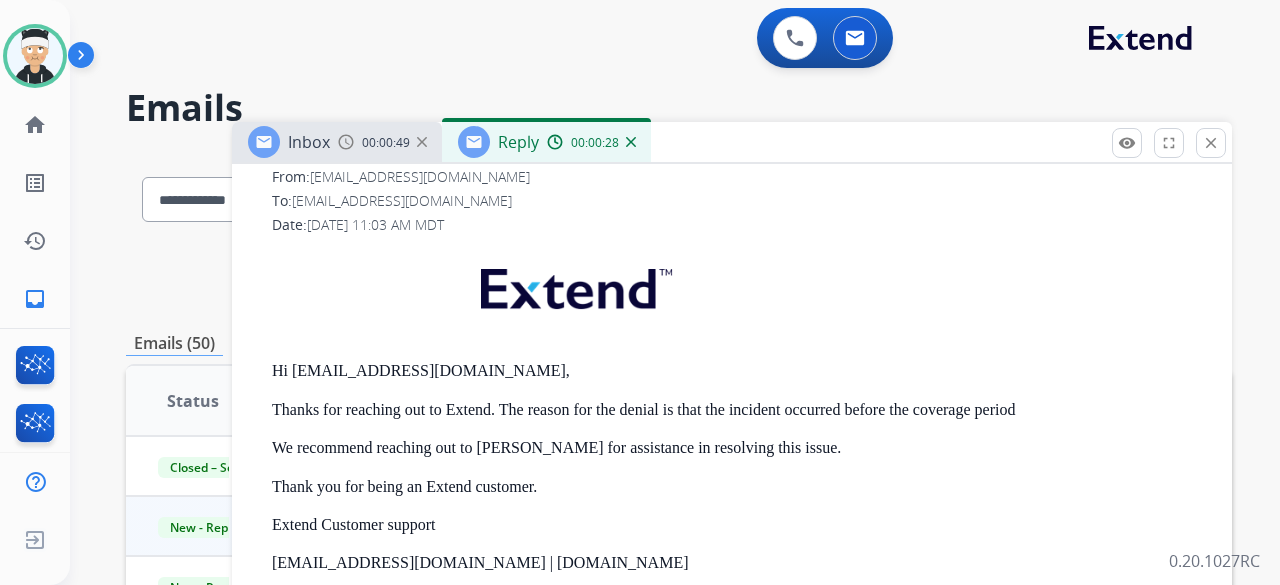click on "Hi vshenoy2015@gmail.com, Thanks for reaching out to Extend. The reason for the denial is that the incident occurred before the coverage period We recommend reaching out to Michaels for assistance in resolving this issue.  Thank you for being an Extend customer. Extend Customer support support@extend.com | www.extend.com If you have any questions or need further assistance, reply to this email or give us a call at (877) 248-7707 Monday-Friday 9:00AM - 8:00PM EST or Saturdays and Sundays 9:00AM - 2:00PM EST." at bounding box center [740, 512] 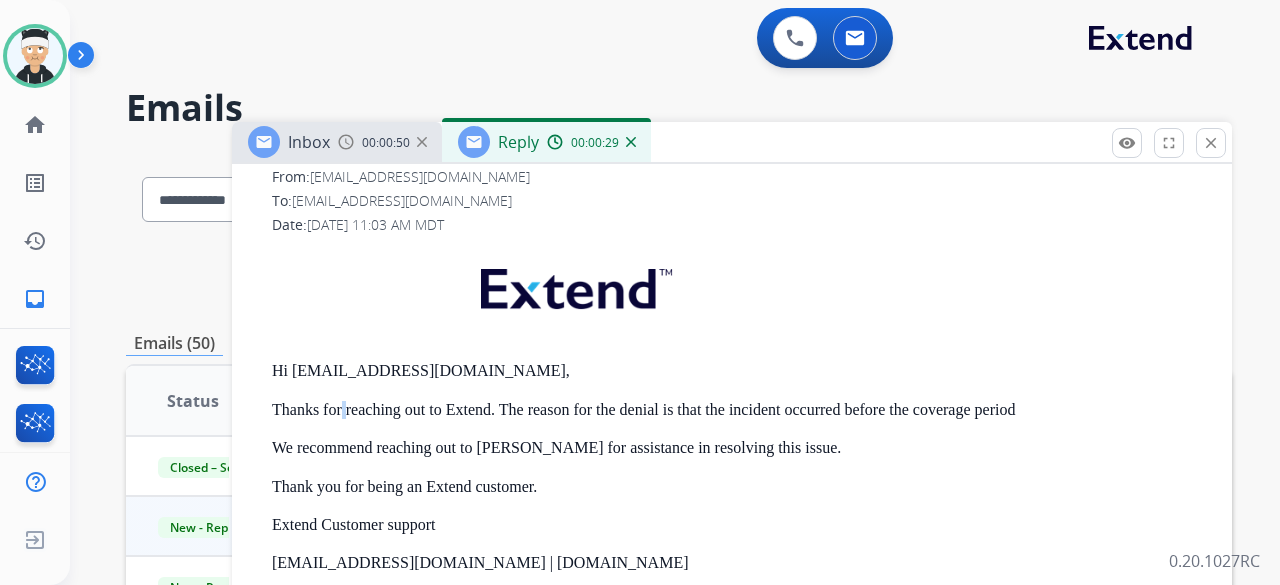 click on "Hi vshenoy2015@gmail.com," at bounding box center (740, 371) 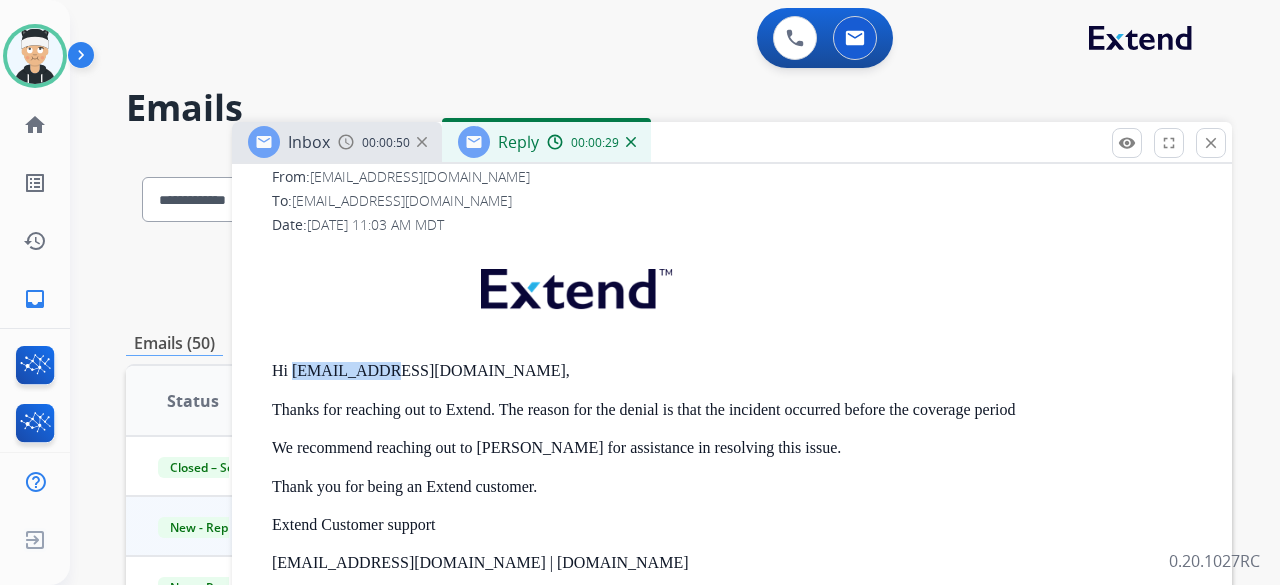 click on "Hi vshenoy2015@gmail.com," at bounding box center (740, 371) 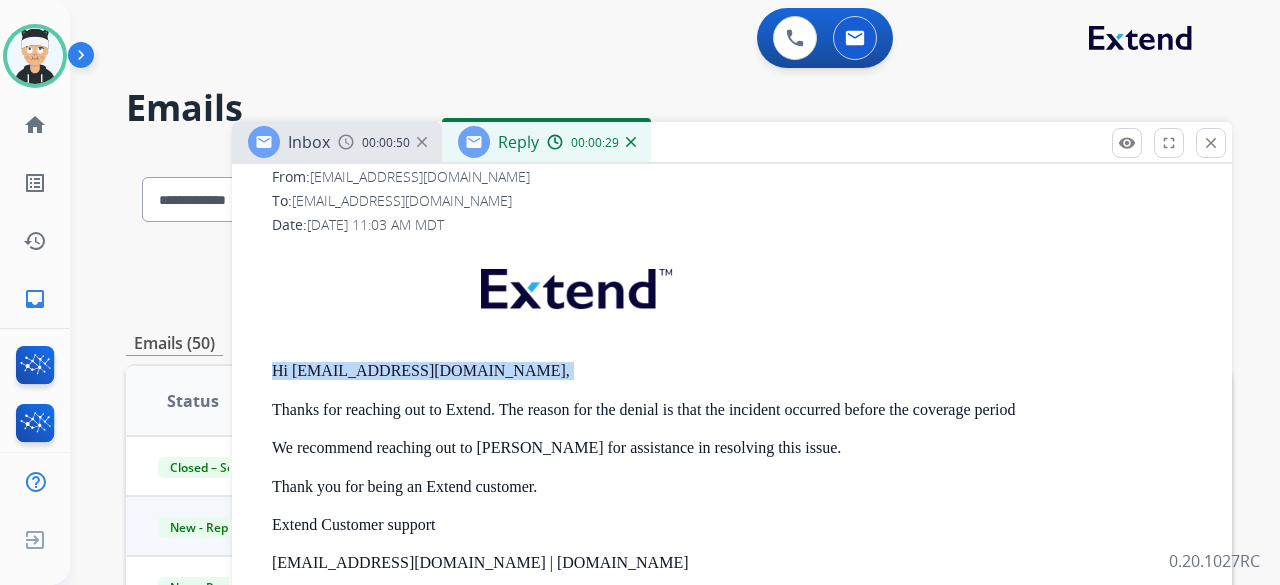 click on "Hi vshenoy2015@gmail.com," at bounding box center [740, 371] 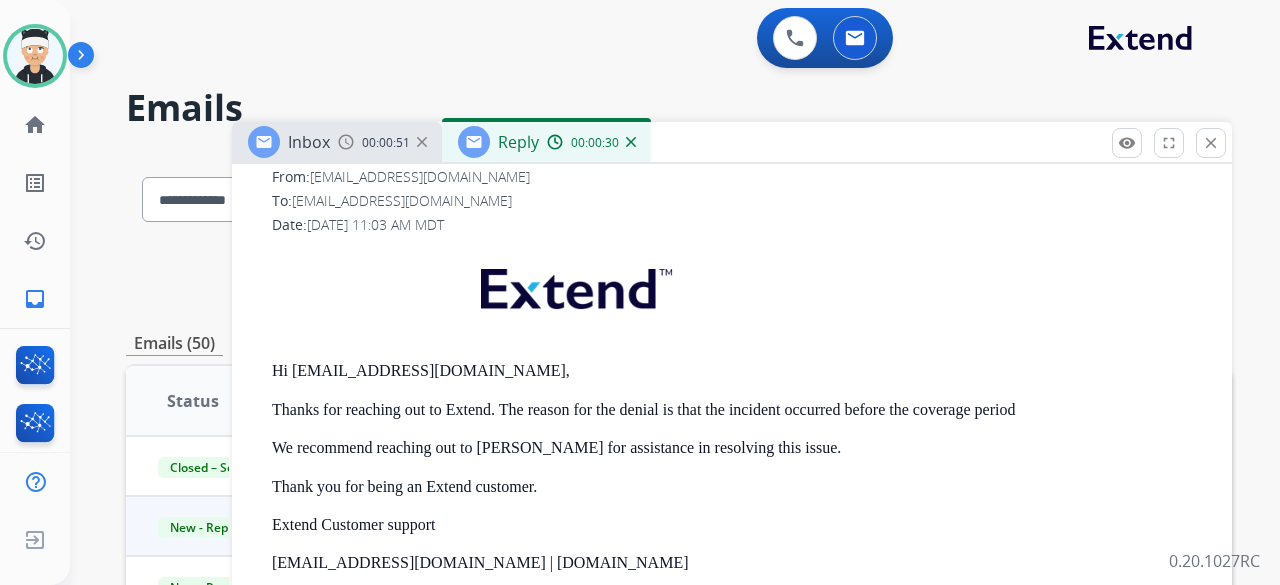 click on "Hi vshenoy2015@gmail.com, Thanks for reaching out to Extend. The reason for the denial is that the incident occurred before the coverage period We recommend reaching out to Michaels for assistance in resolving this issue.  Thank you for being an Extend customer. Extend Customer support support@extend.com | www.extend.com If you have any questions or need further assistance, reply to this email or give us a call at (877) 248-7707 Monday-Friday 9:00AM - 8:00PM EST or Saturdays and Sundays 9:00AM - 2:00PM EST." at bounding box center [740, 512] 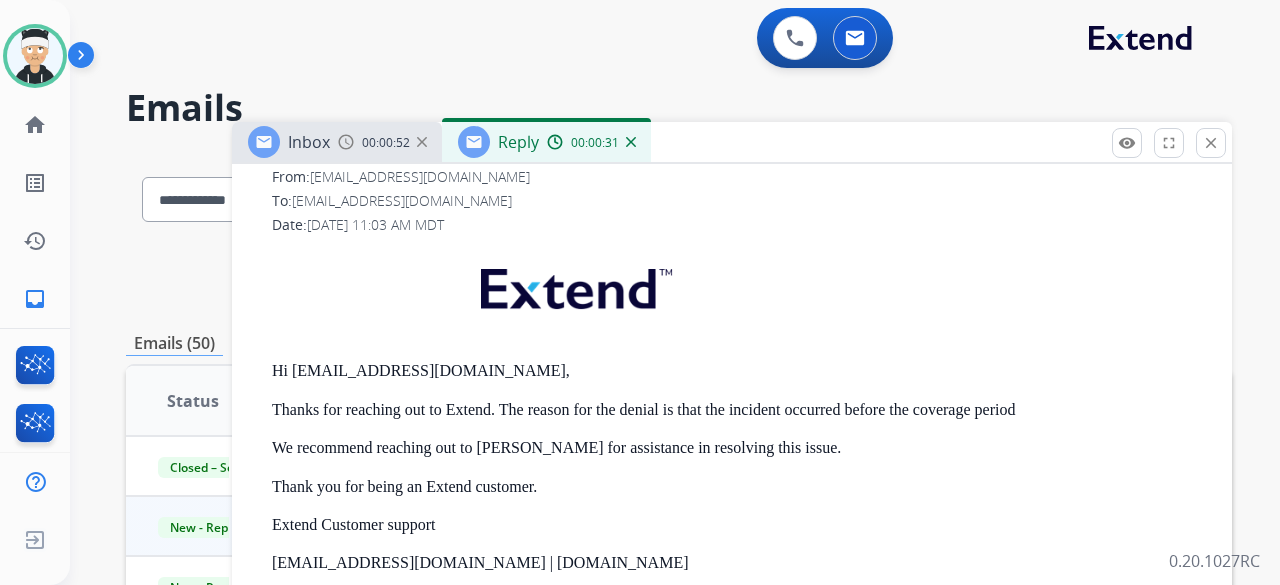 click on "Hi vshenoy2015@gmail.com," at bounding box center (740, 371) 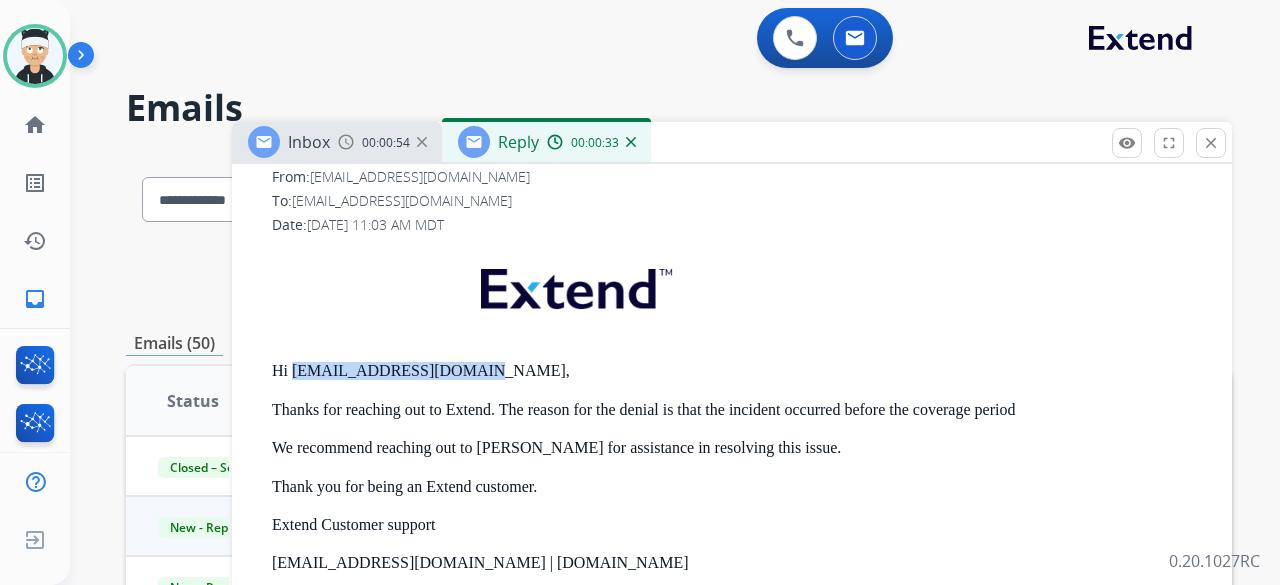 drag, startPoint x: 294, startPoint y: 369, endPoint x: 456, endPoint y: 376, distance: 162.15117 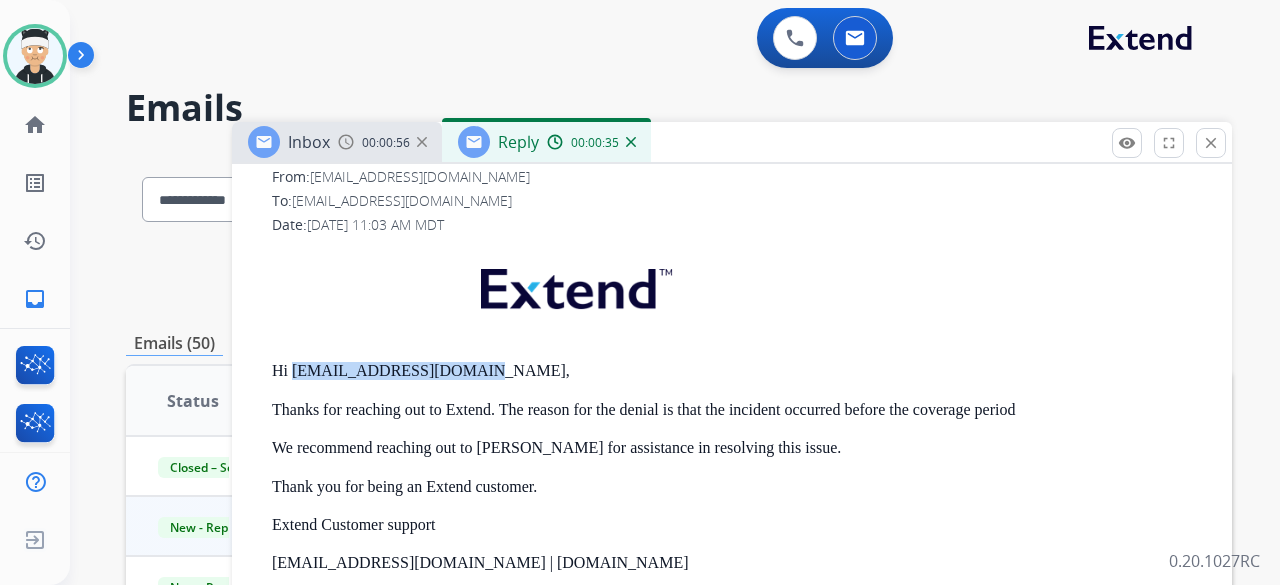 copy on "vshenoy2015@gmail.com," 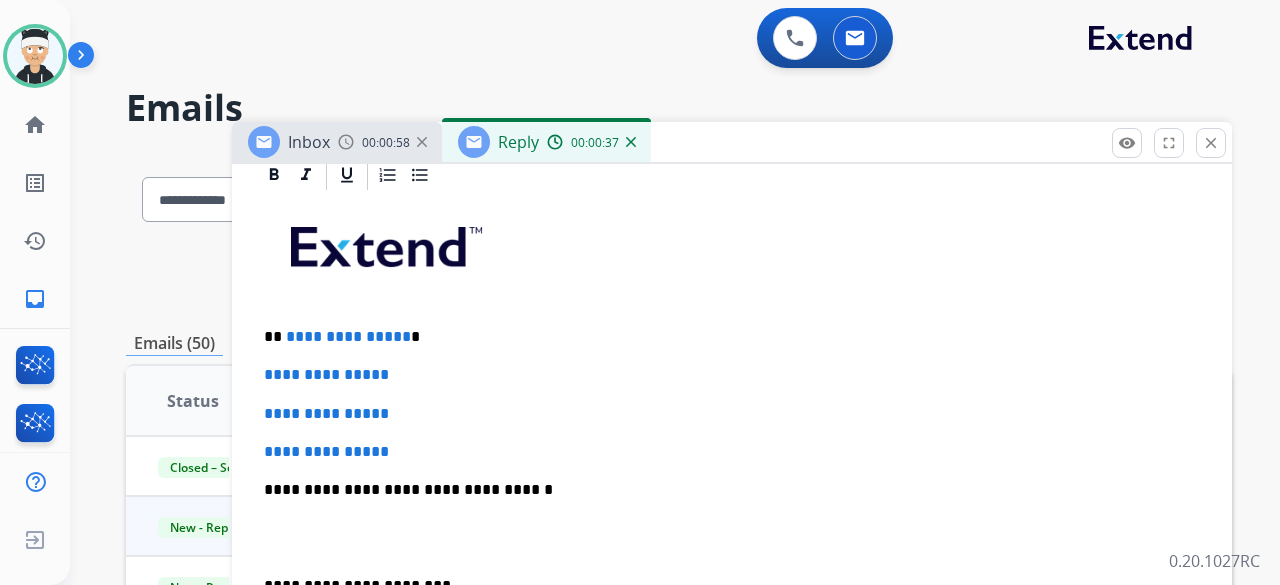 scroll, scrollTop: 400, scrollLeft: 0, axis: vertical 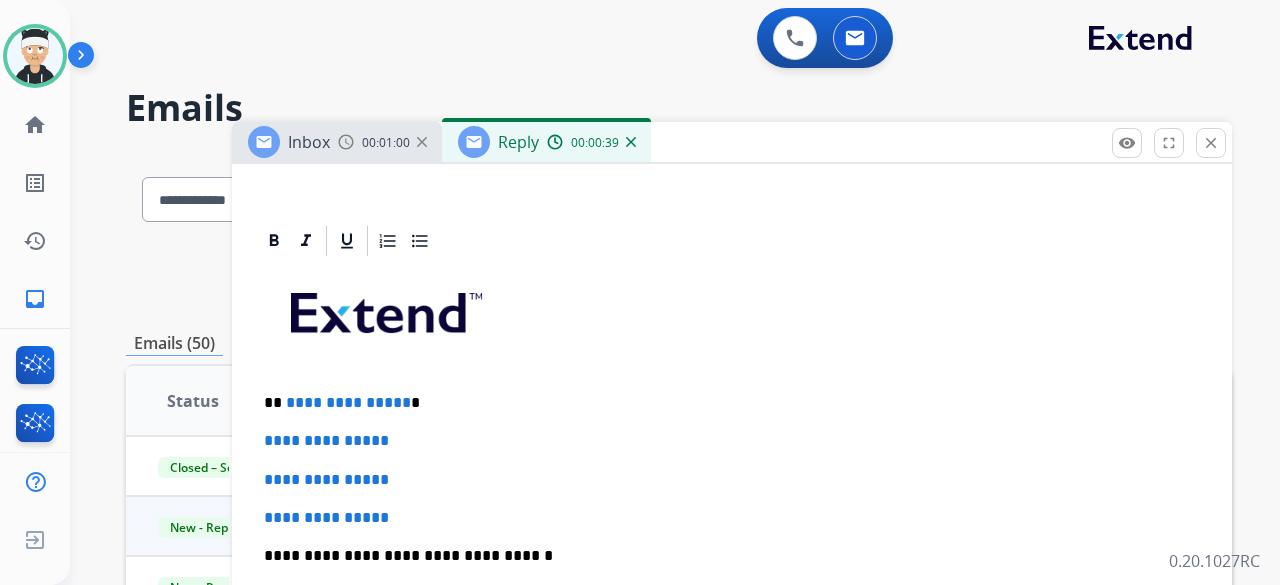 drag, startPoint x: 401, startPoint y: 401, endPoint x: 376, endPoint y: 394, distance: 25.96151 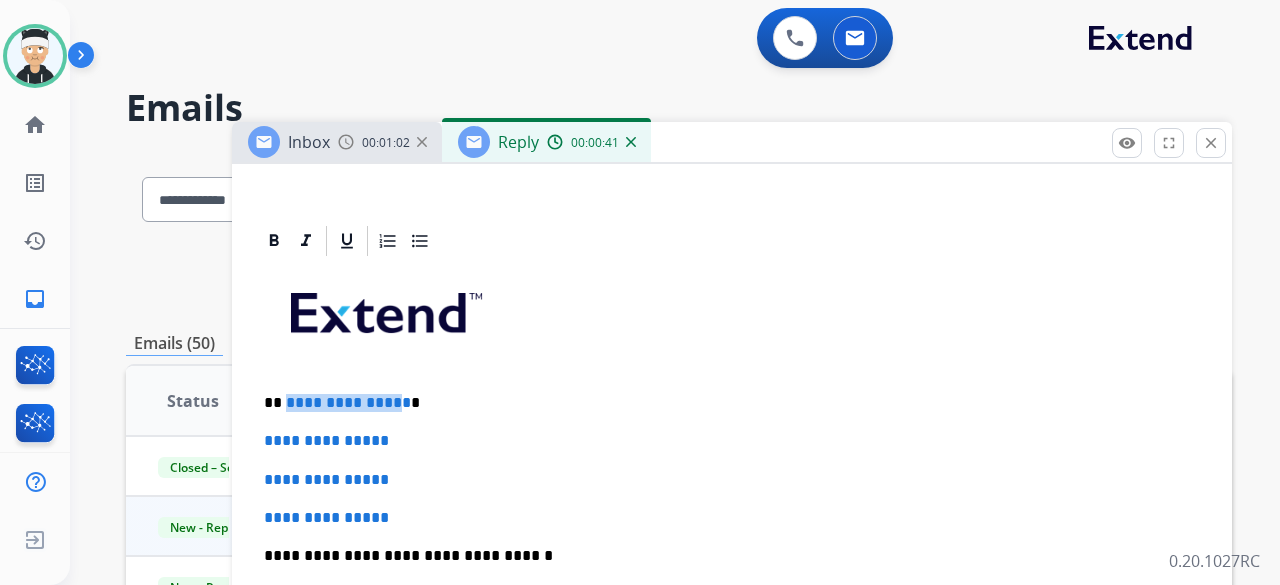 drag, startPoint x: 376, startPoint y: 394, endPoint x: 284, endPoint y: 401, distance: 92.26592 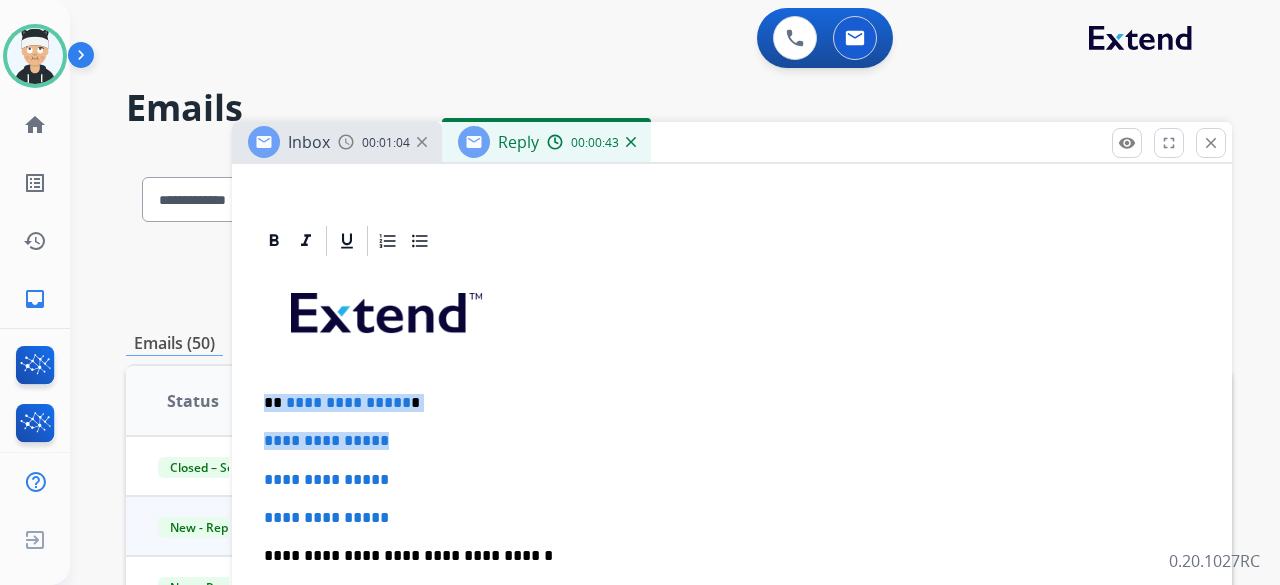drag, startPoint x: 422, startPoint y: 409, endPoint x: 272, endPoint y: 387, distance: 151.60475 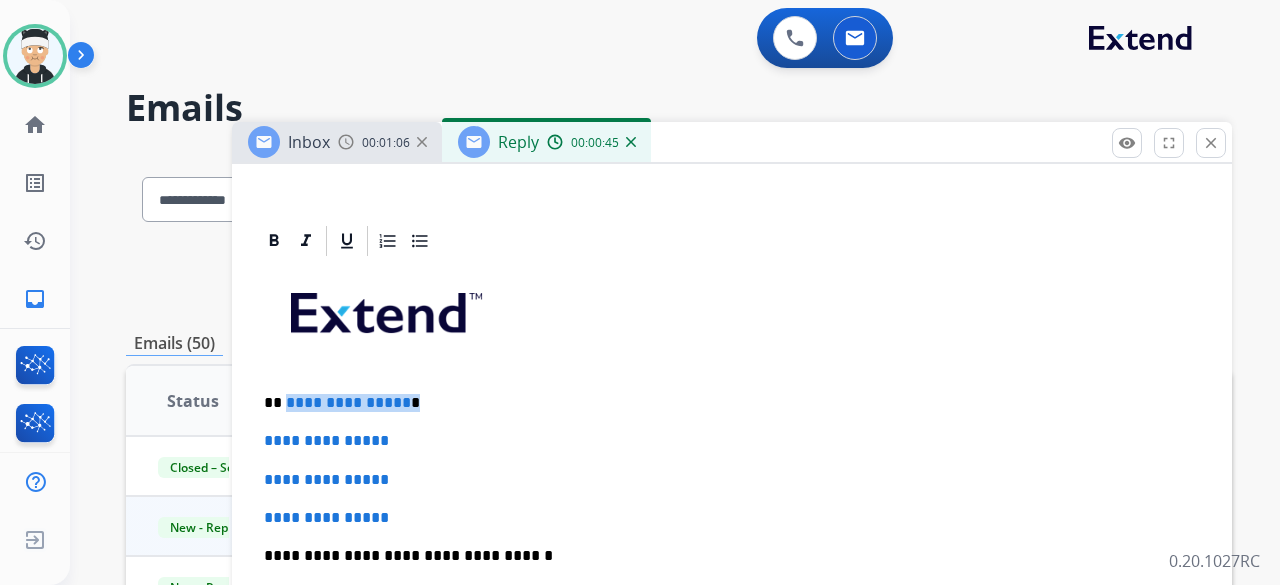 drag, startPoint x: 424, startPoint y: 403, endPoint x: 283, endPoint y: 398, distance: 141.08862 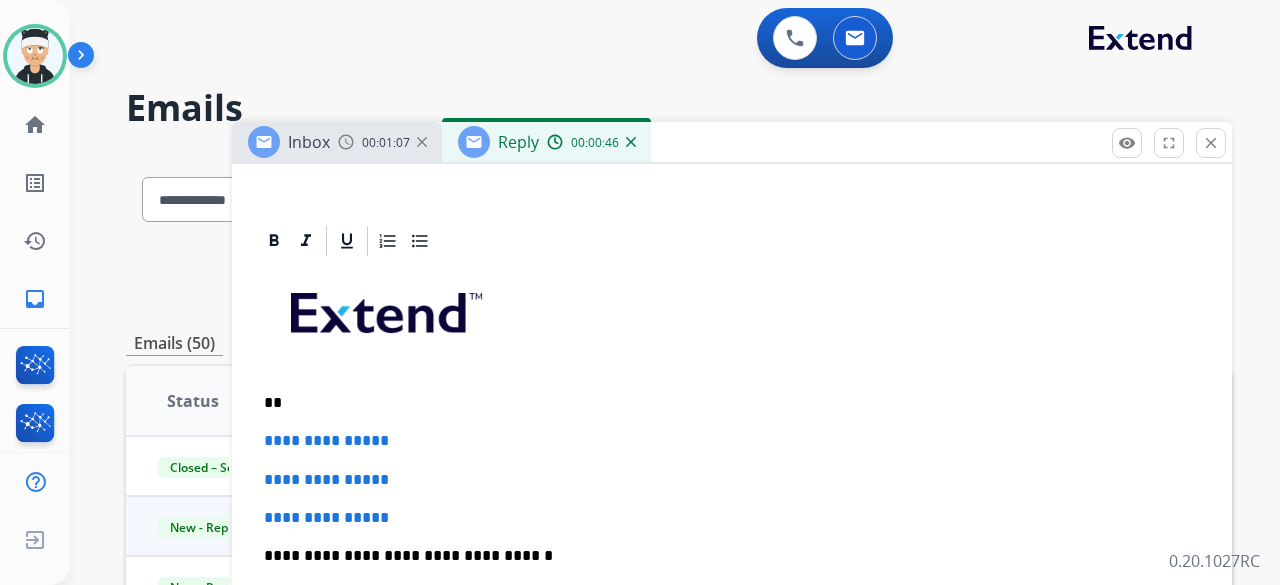 type 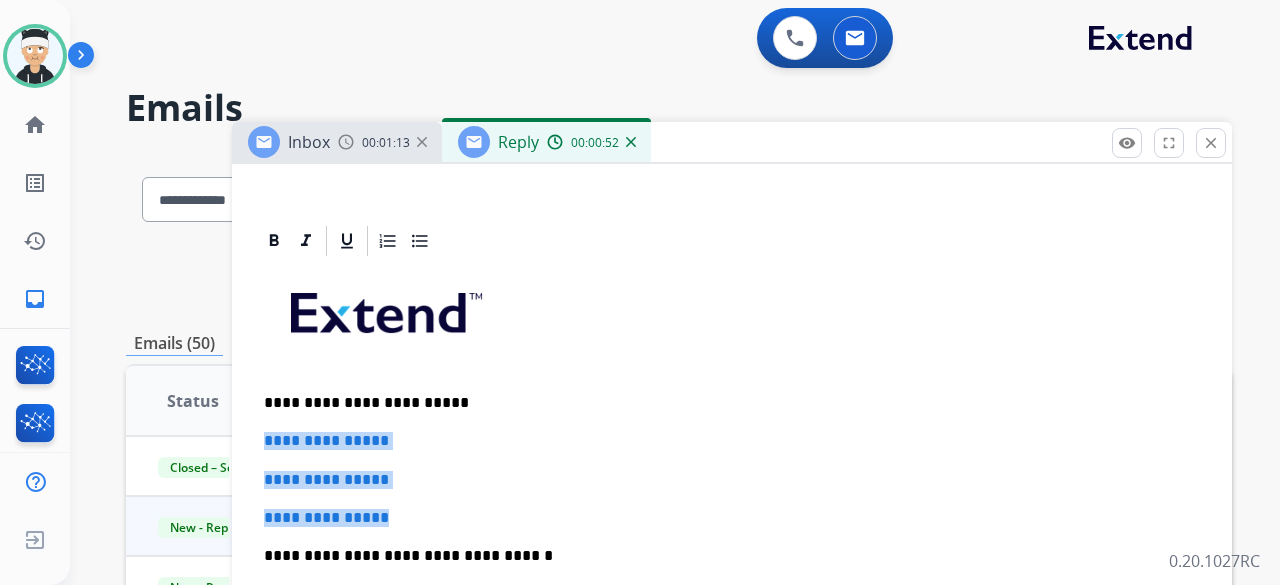 drag, startPoint x: 400, startPoint y: 519, endPoint x: 259, endPoint y: 444, distance: 159.70598 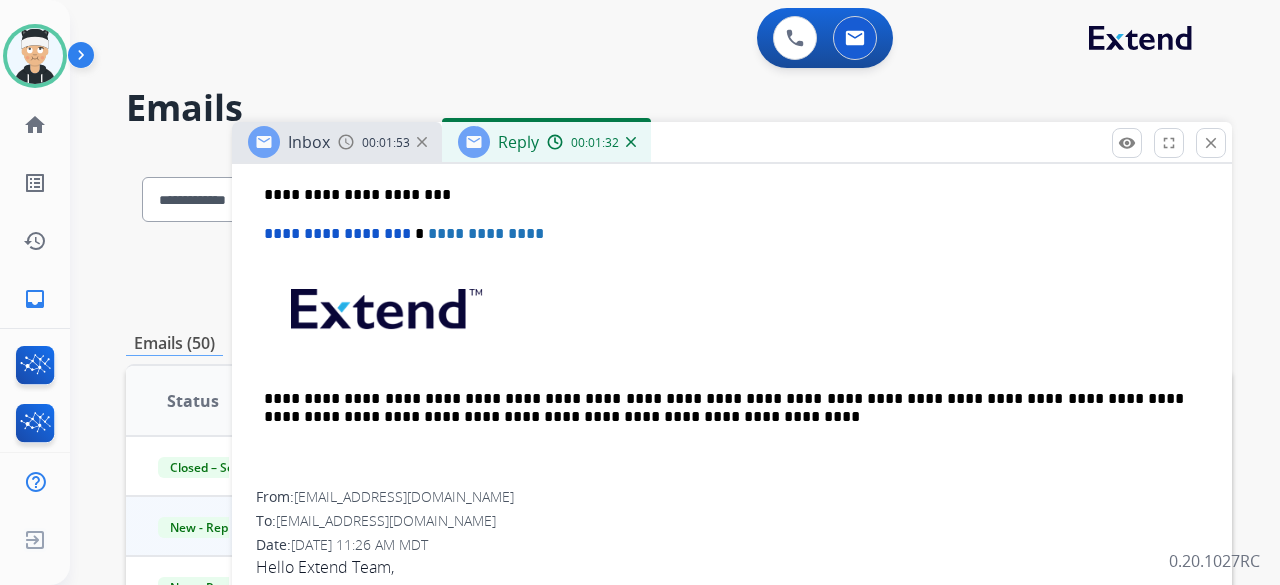 scroll, scrollTop: 600, scrollLeft: 0, axis: vertical 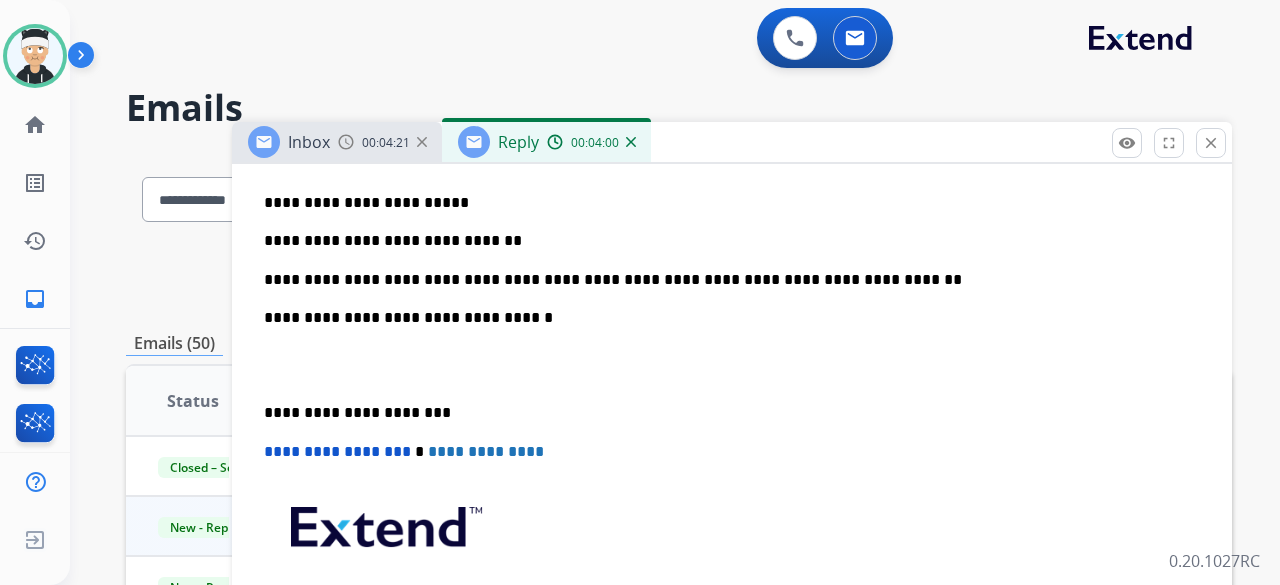 click on "**********" at bounding box center (724, 280) 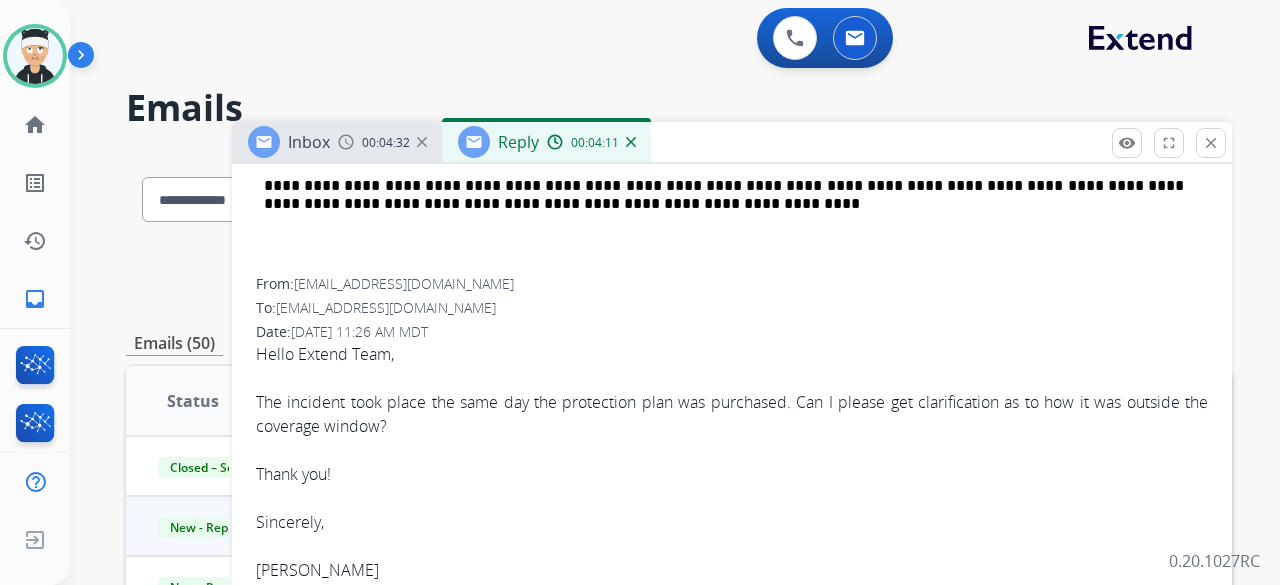 scroll, scrollTop: 1000, scrollLeft: 0, axis: vertical 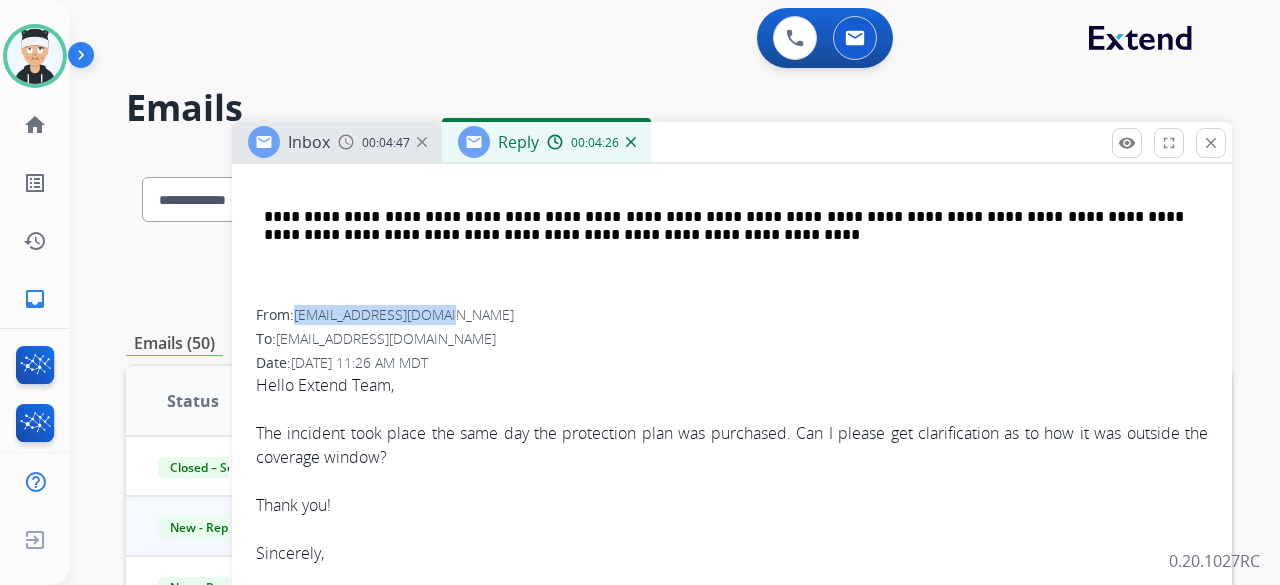 drag, startPoint x: 471, startPoint y: 311, endPoint x: 297, endPoint y: 319, distance: 174.1838 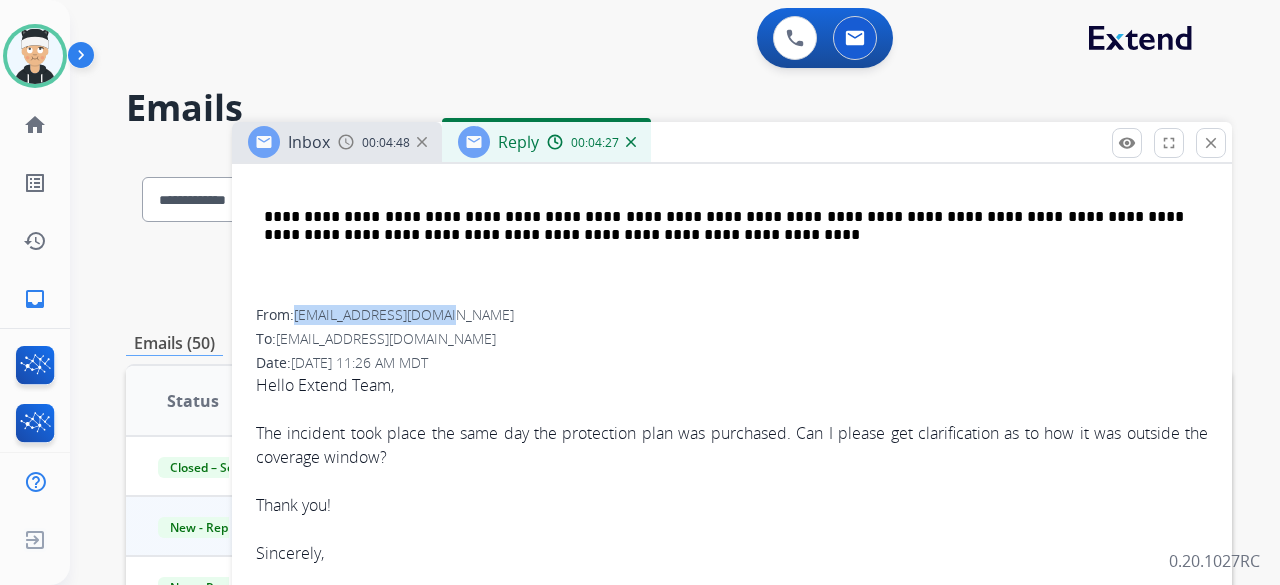 copy on "vshenoy2015@gmail.com" 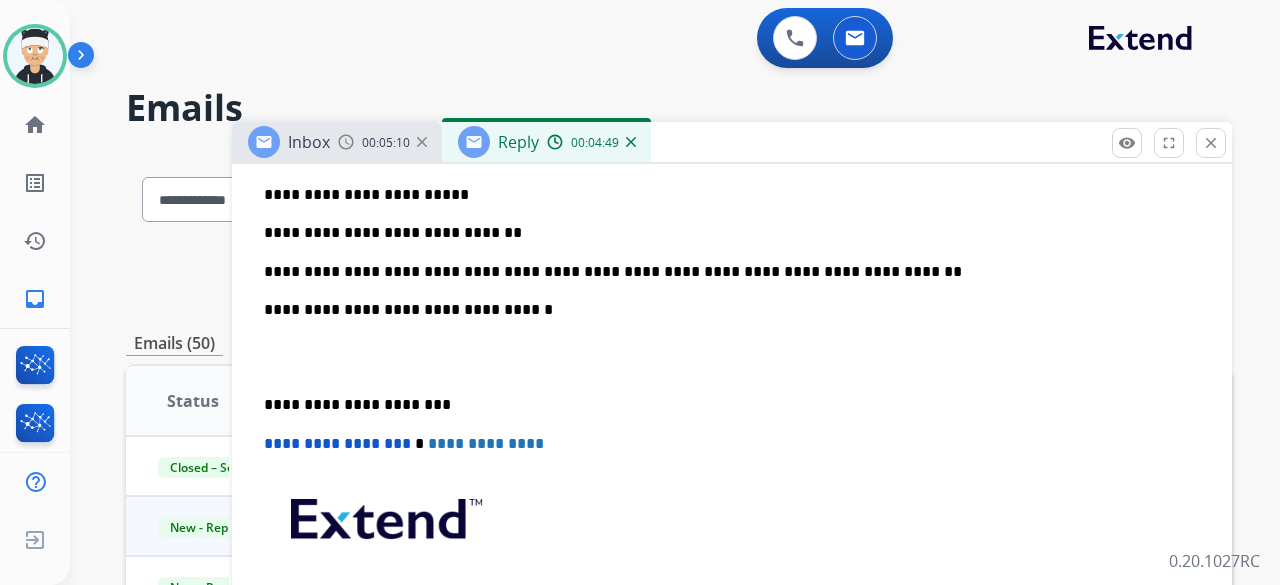 scroll, scrollTop: 600, scrollLeft: 0, axis: vertical 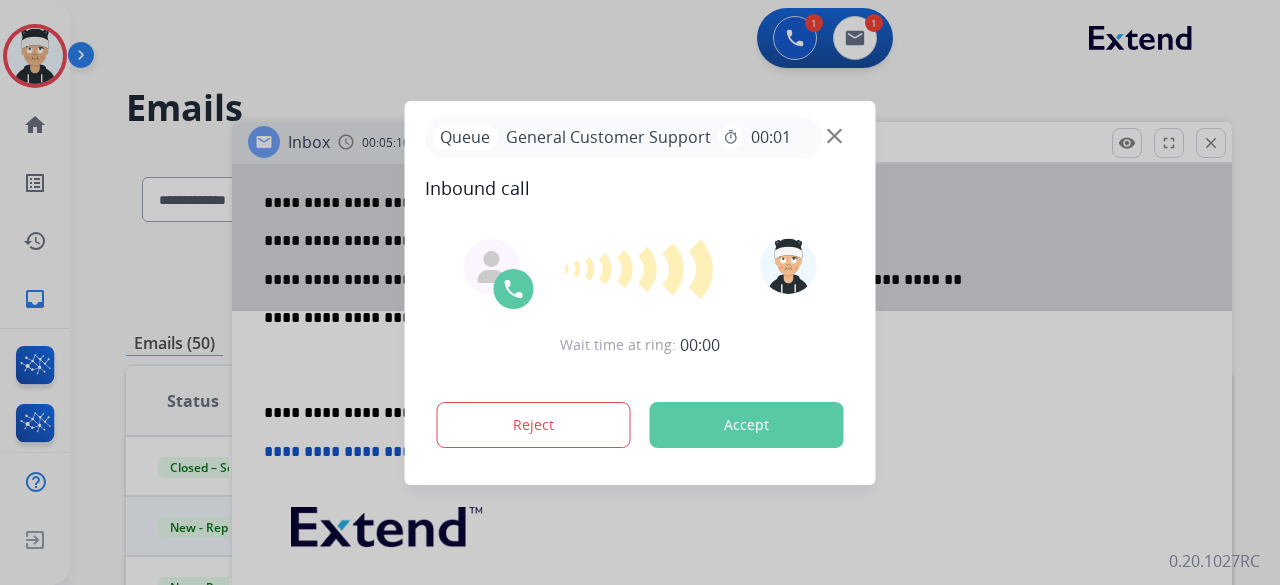 click at bounding box center (640, 292) 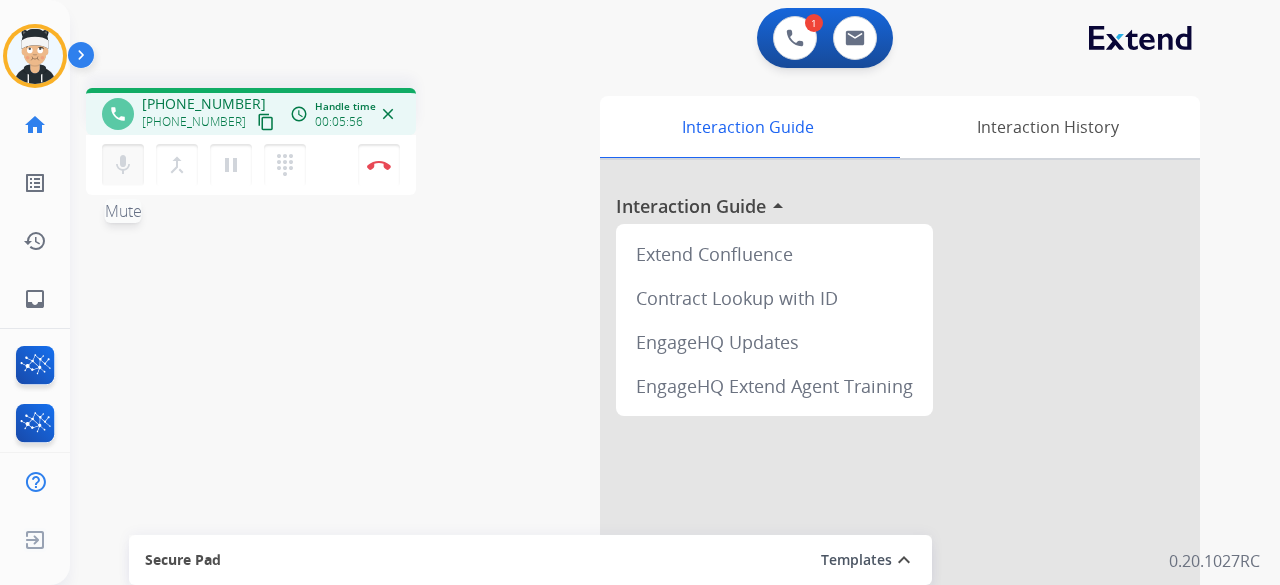 click on "mic" at bounding box center (123, 165) 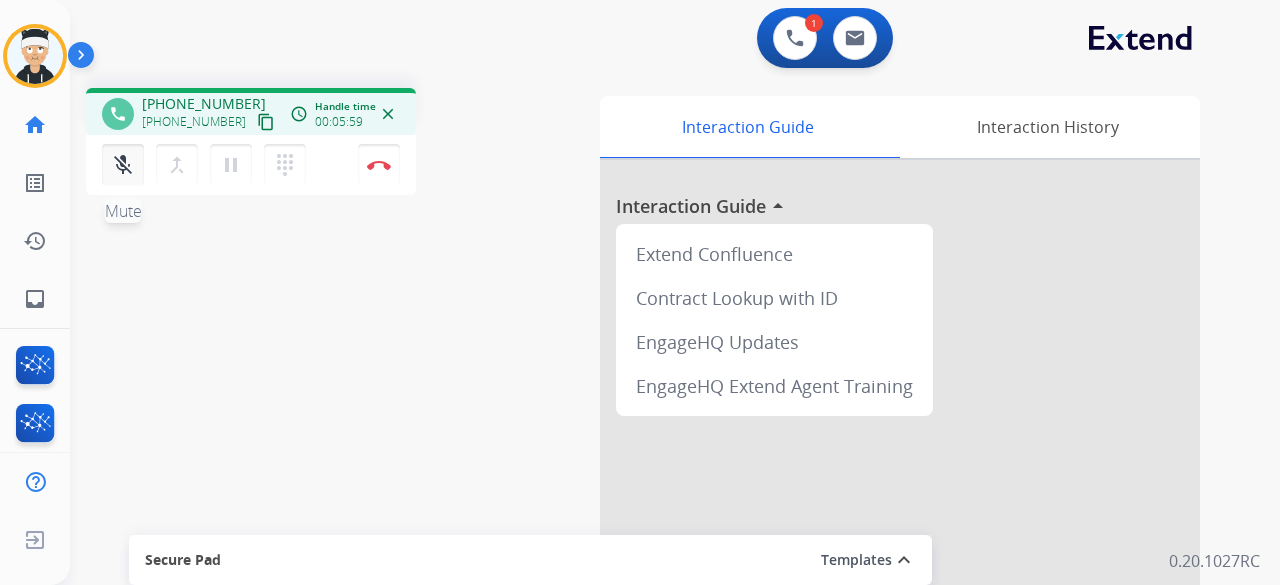 click on "mic_off" at bounding box center [123, 165] 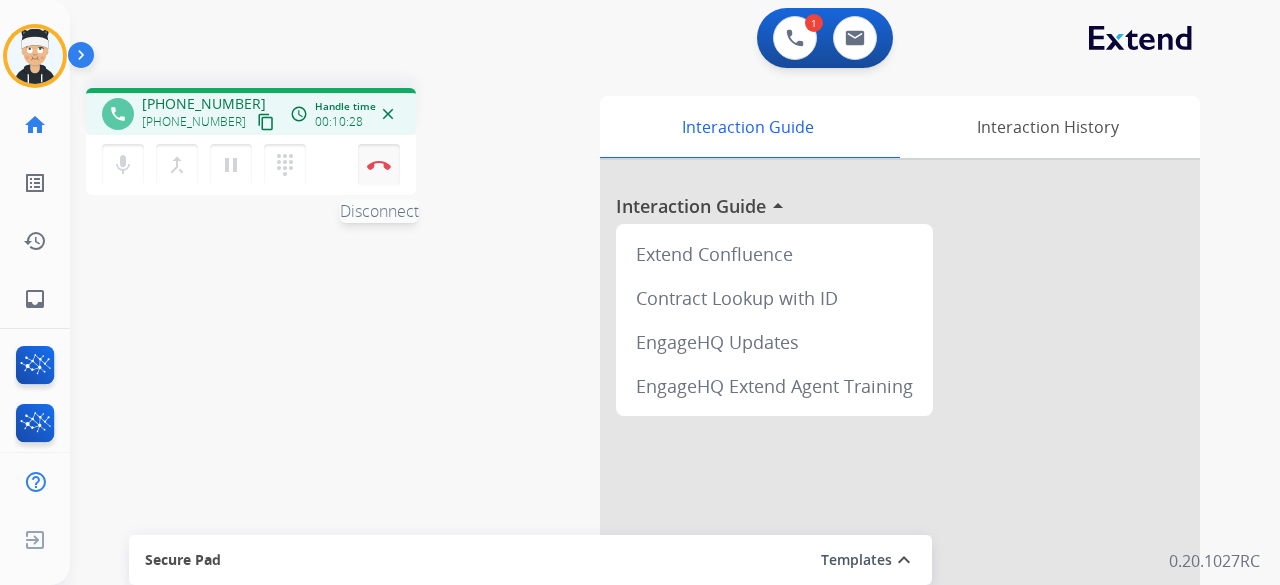 click at bounding box center (379, 165) 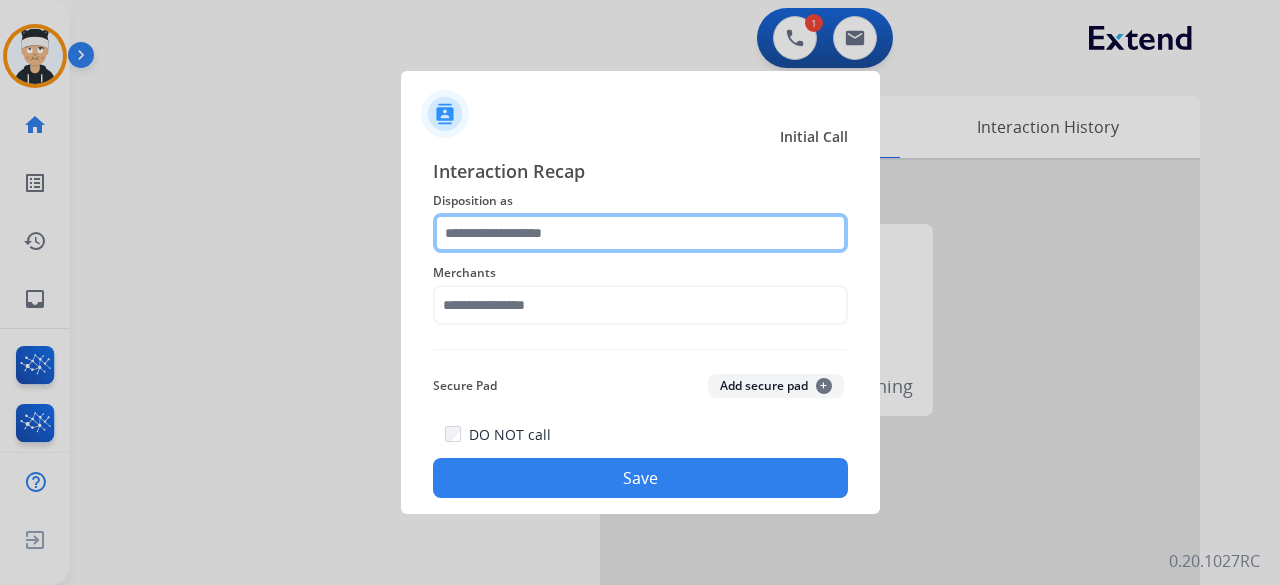 click 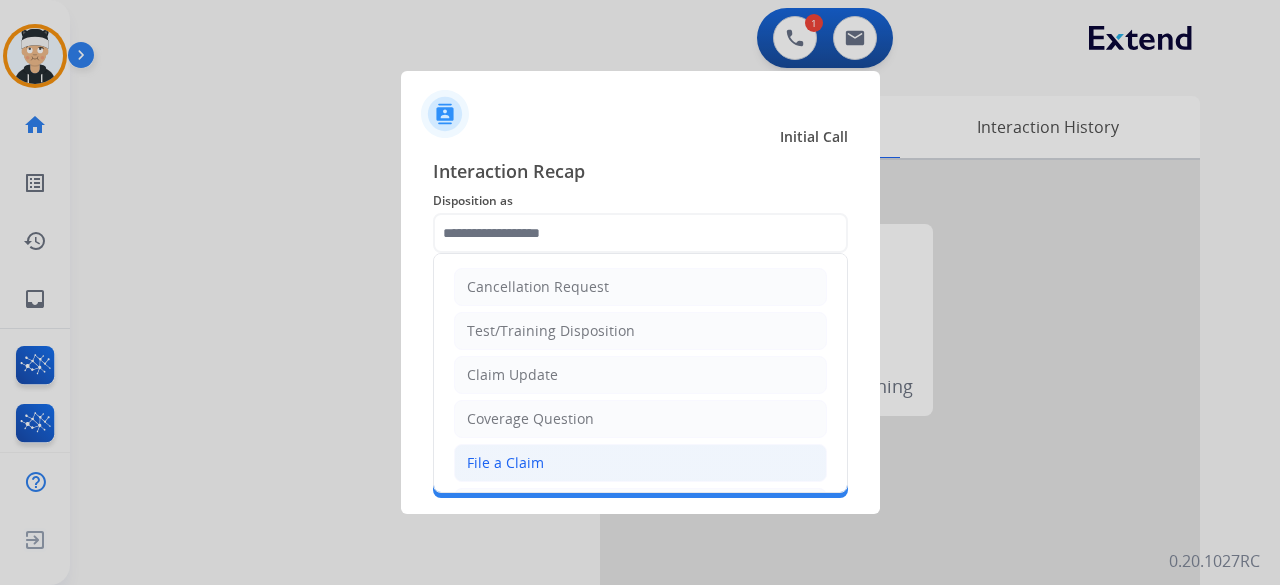 click on "File a Claim" 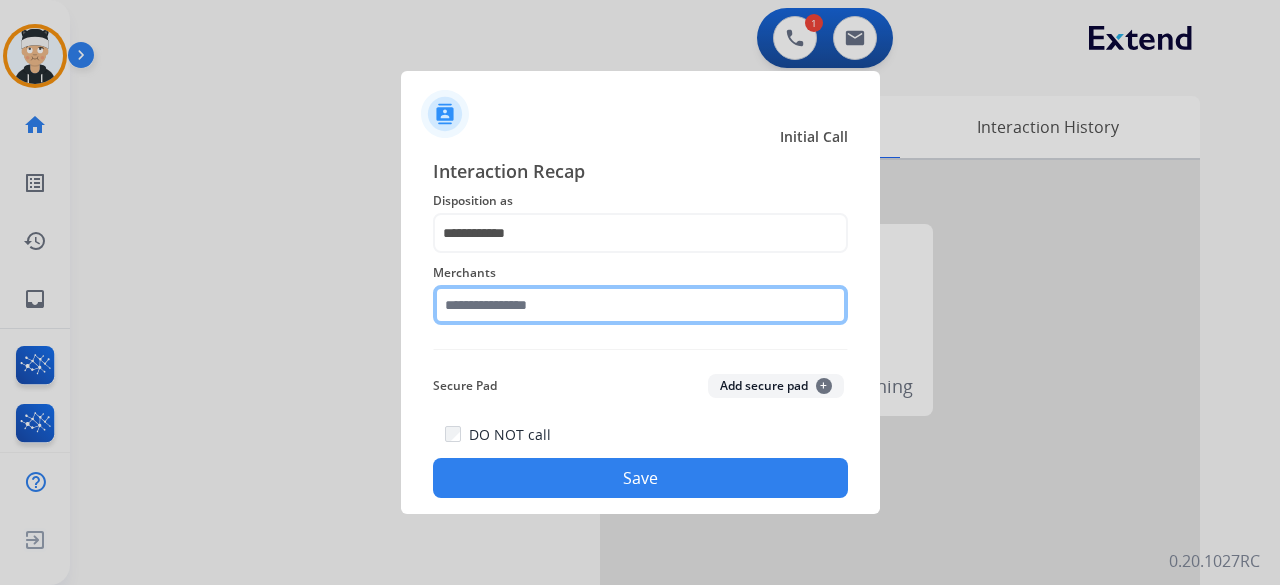 click 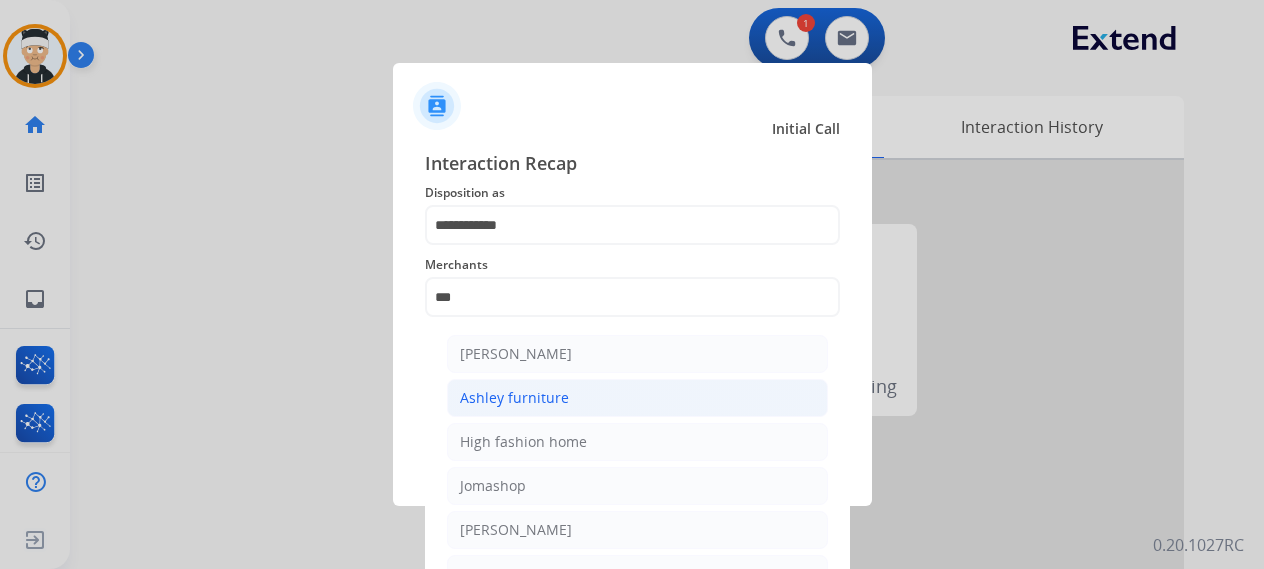 click on "Ashley furniture" 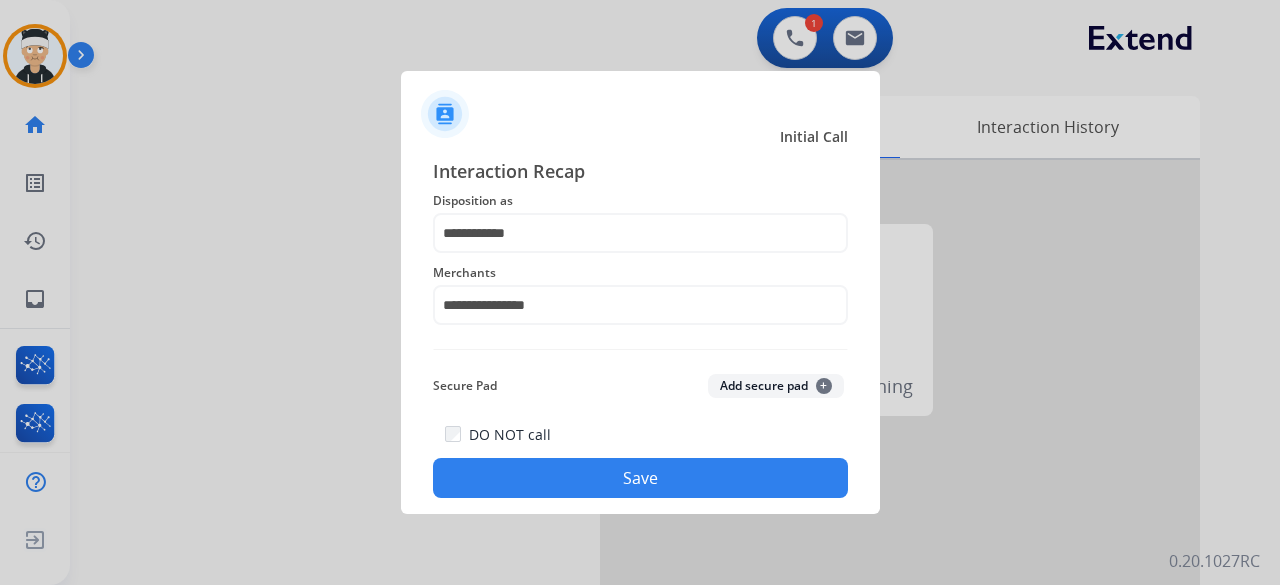 click on "Save" 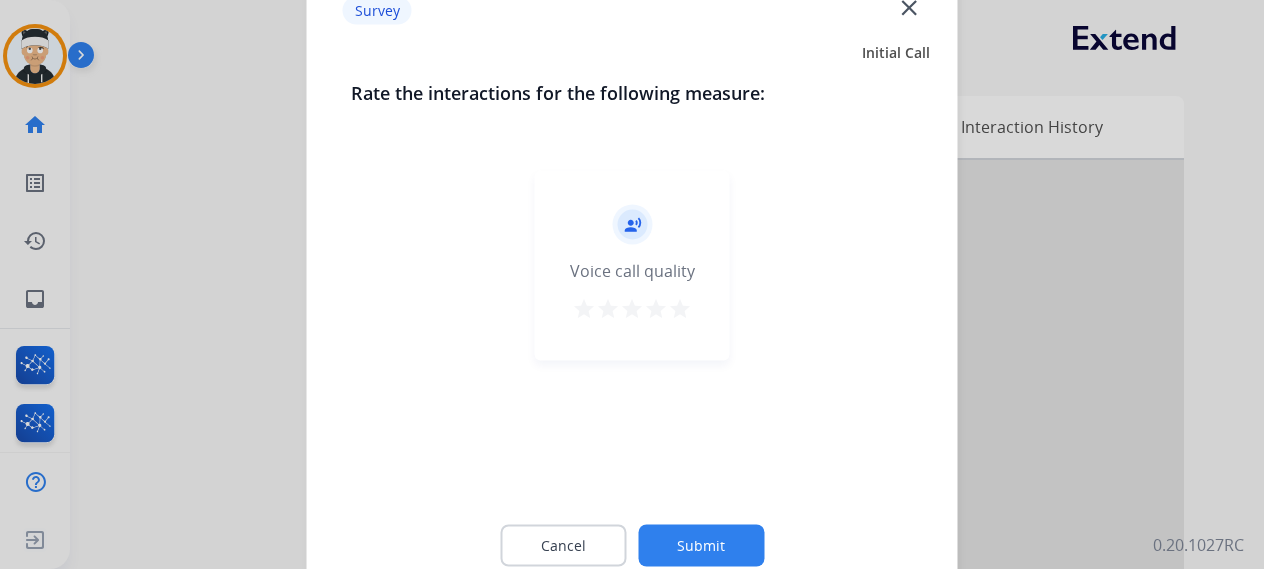 click on "star" at bounding box center (680, 308) 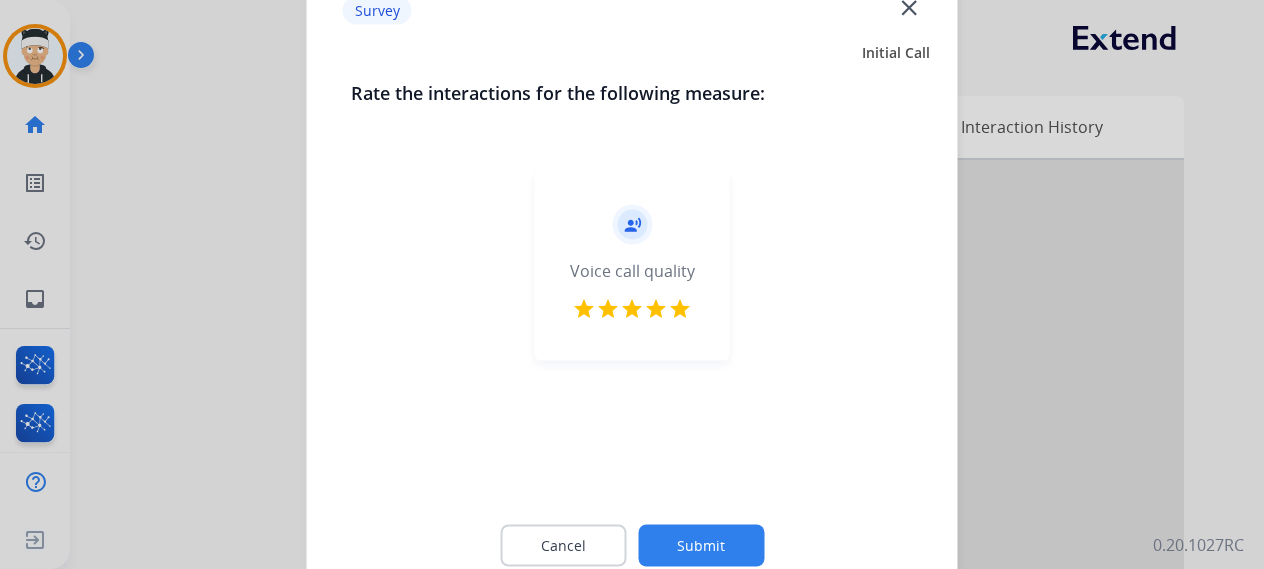 click on "Submit" 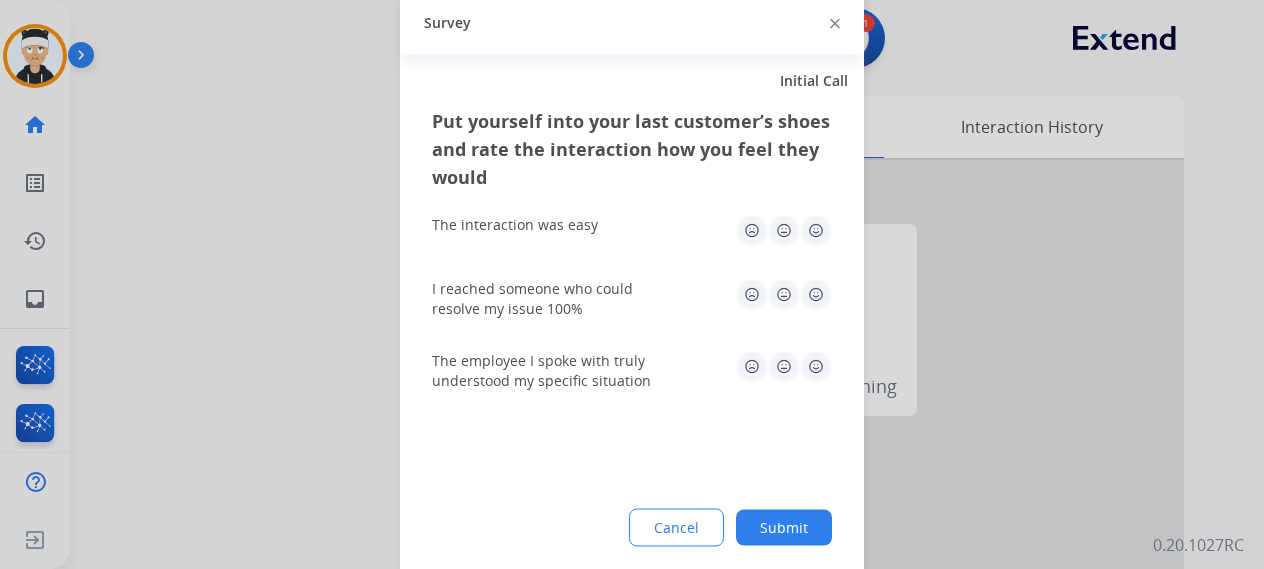 click 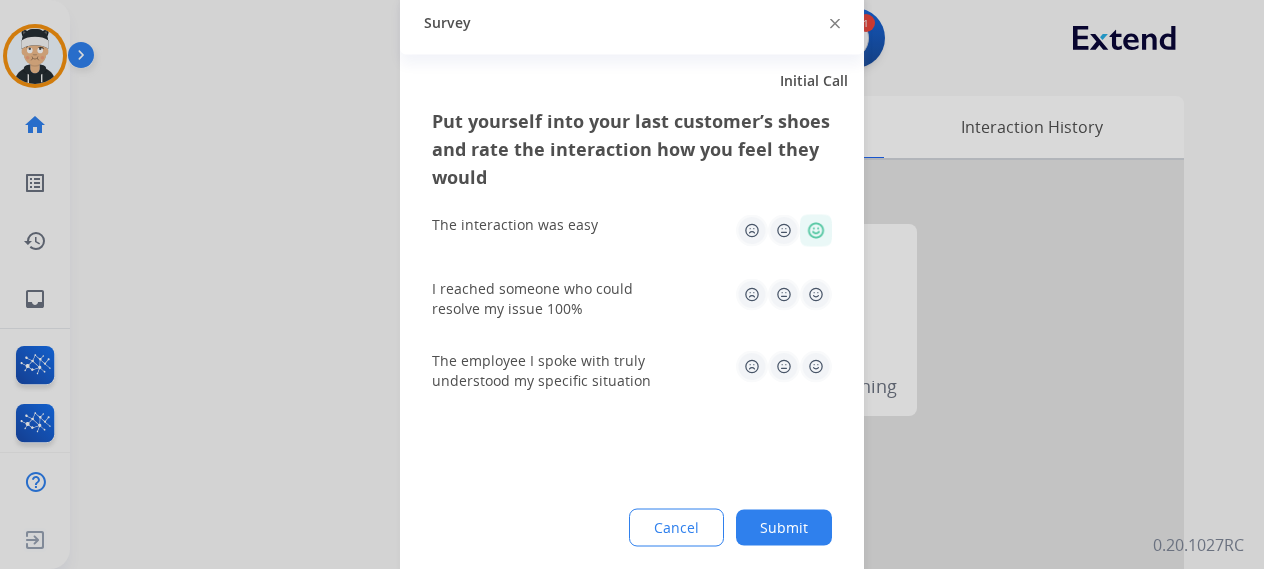 click 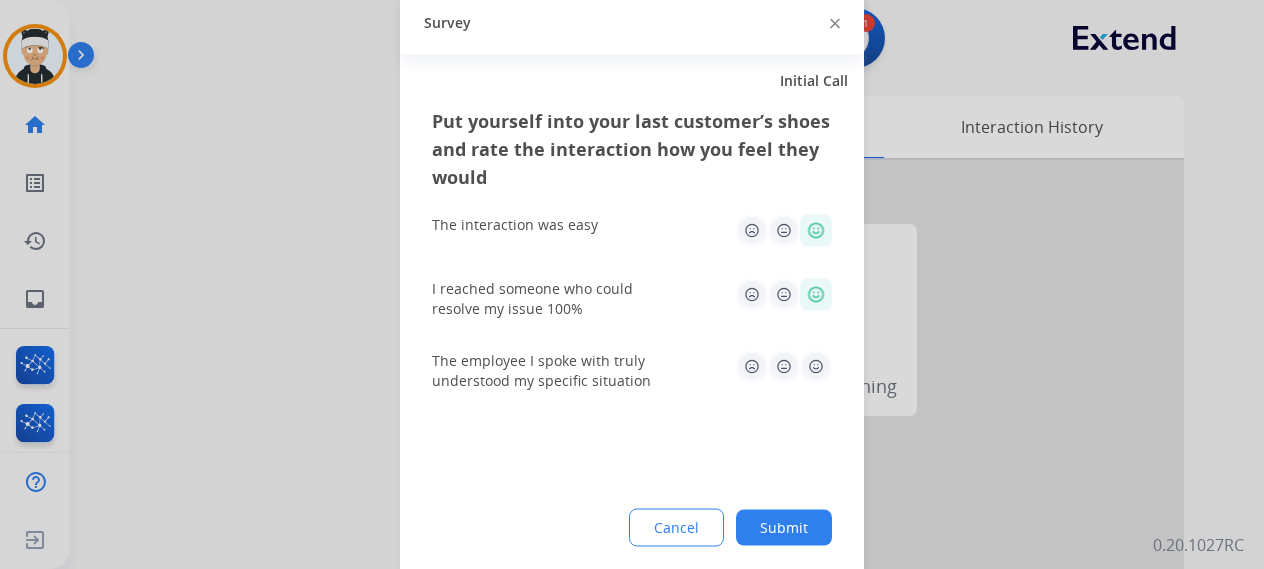 click 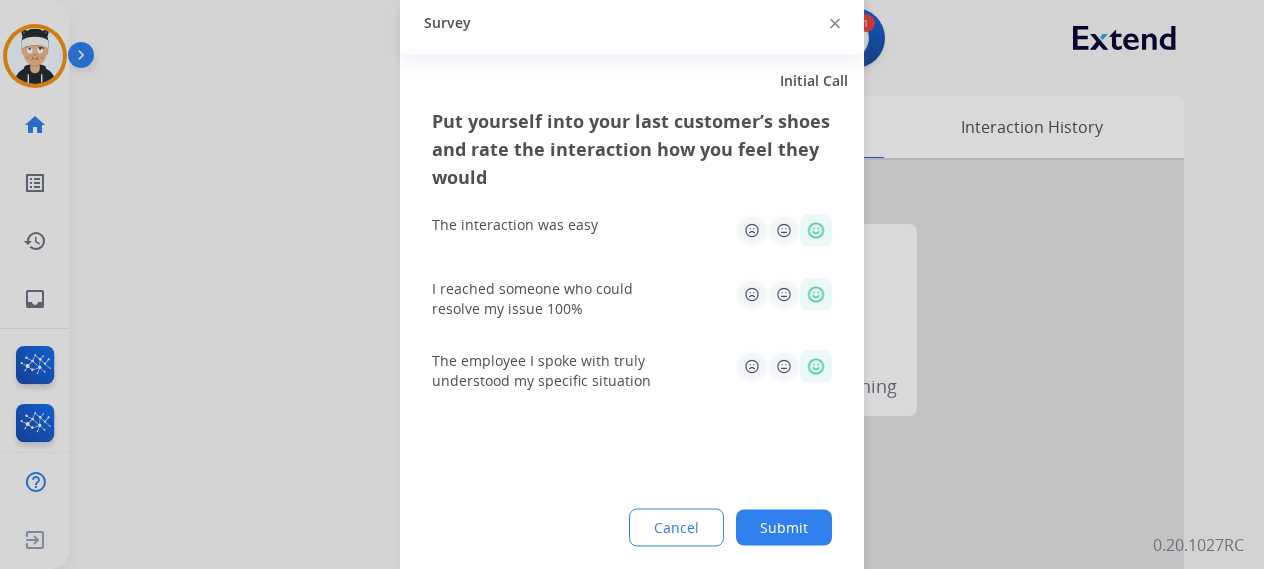 click on "Submit" 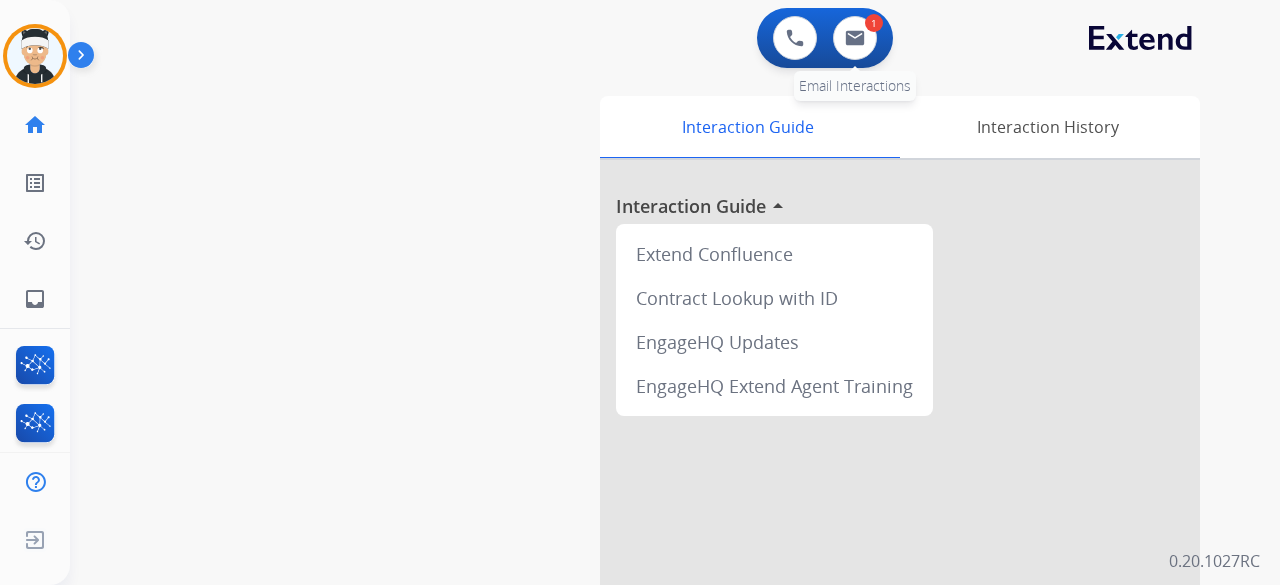 click on "1" at bounding box center [874, 23] 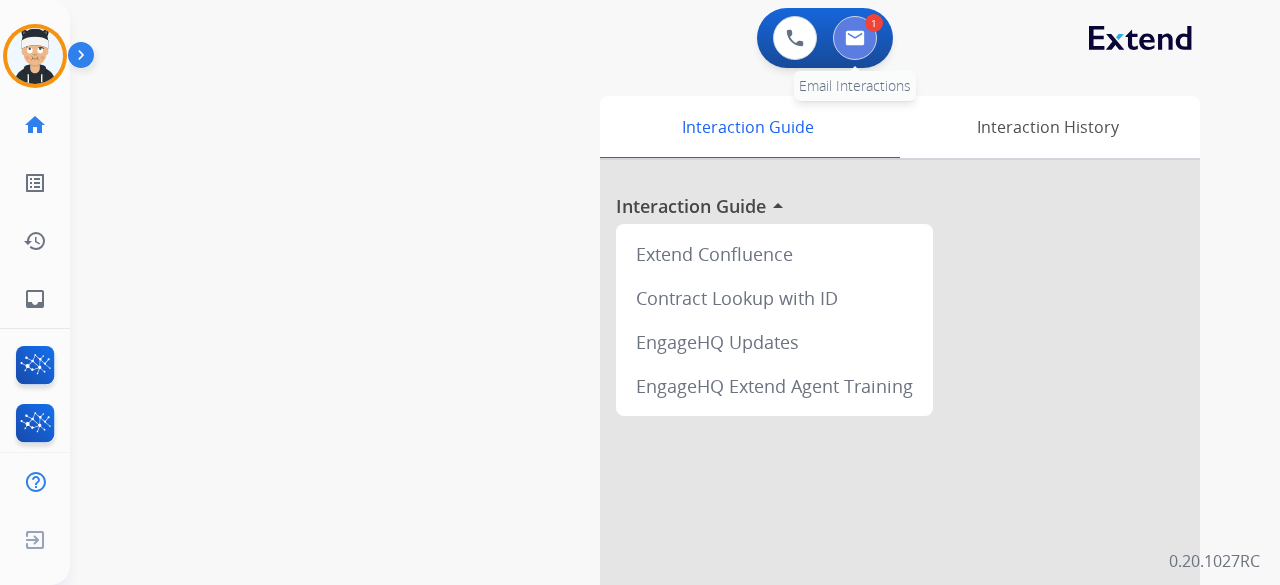 click at bounding box center (855, 38) 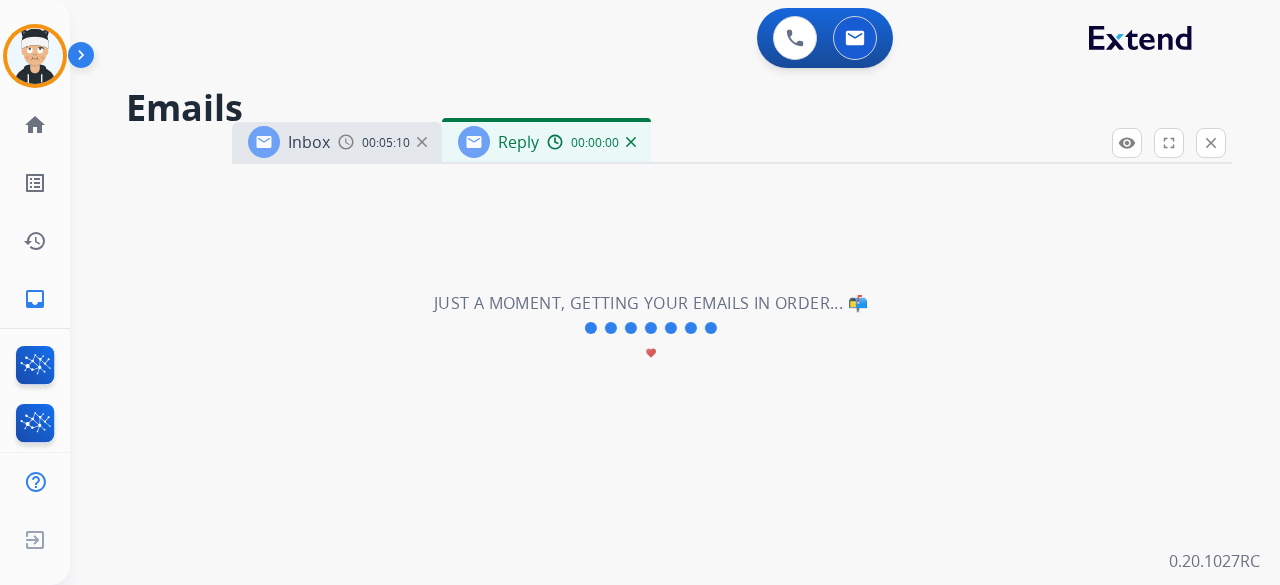 select on "**********" 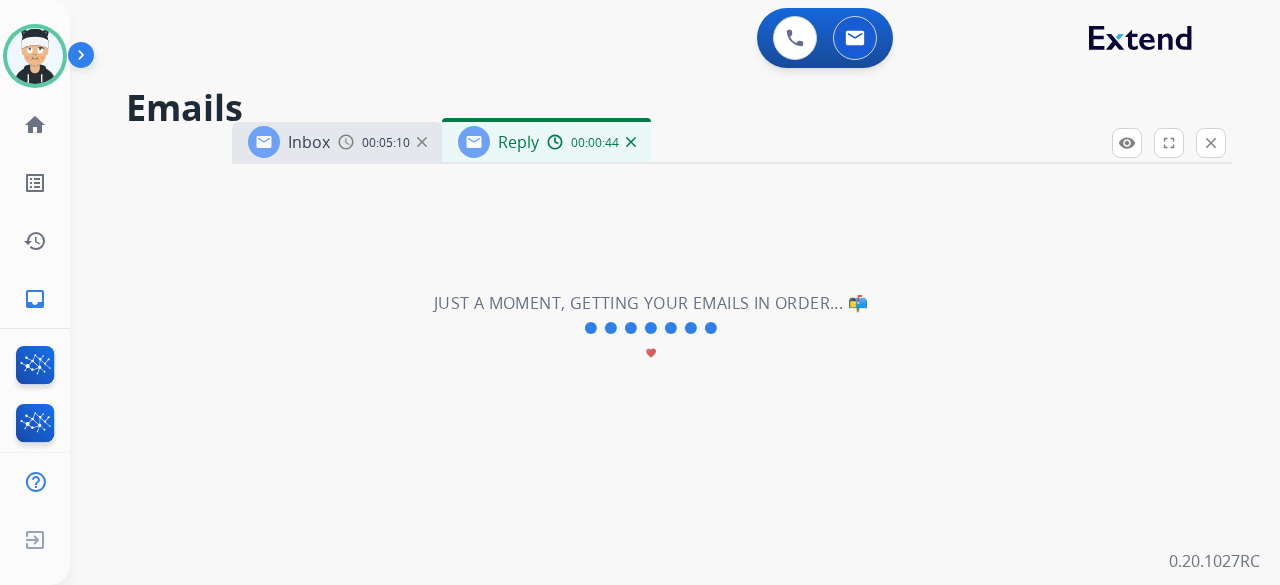 click on "**********" at bounding box center [651, 328] 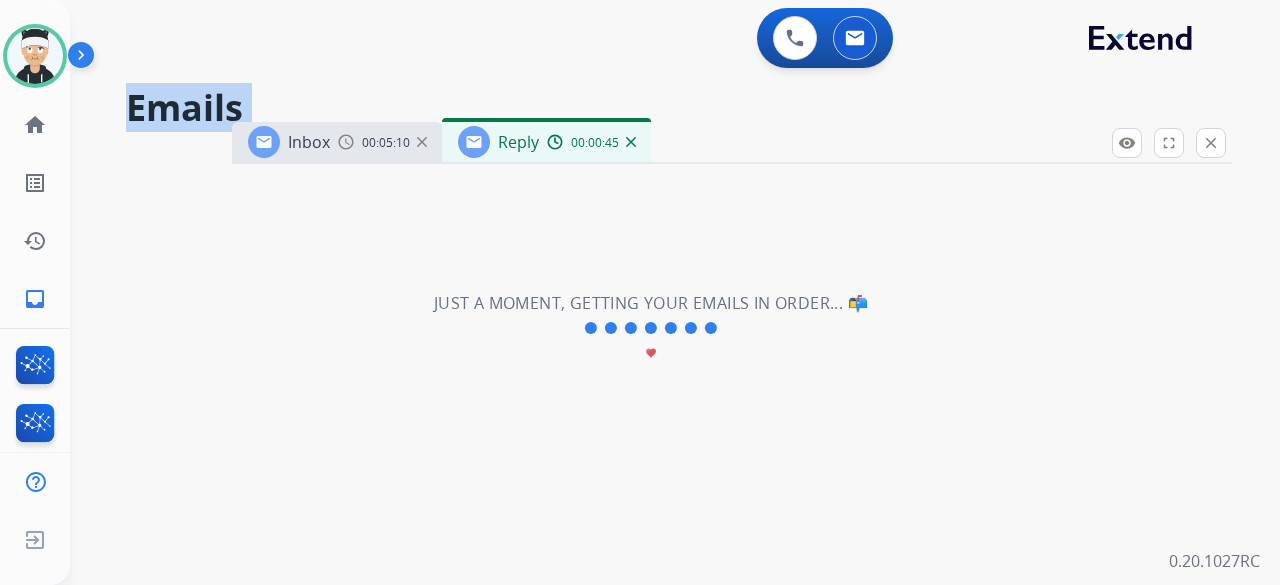 click on "**********" at bounding box center [651, 328] 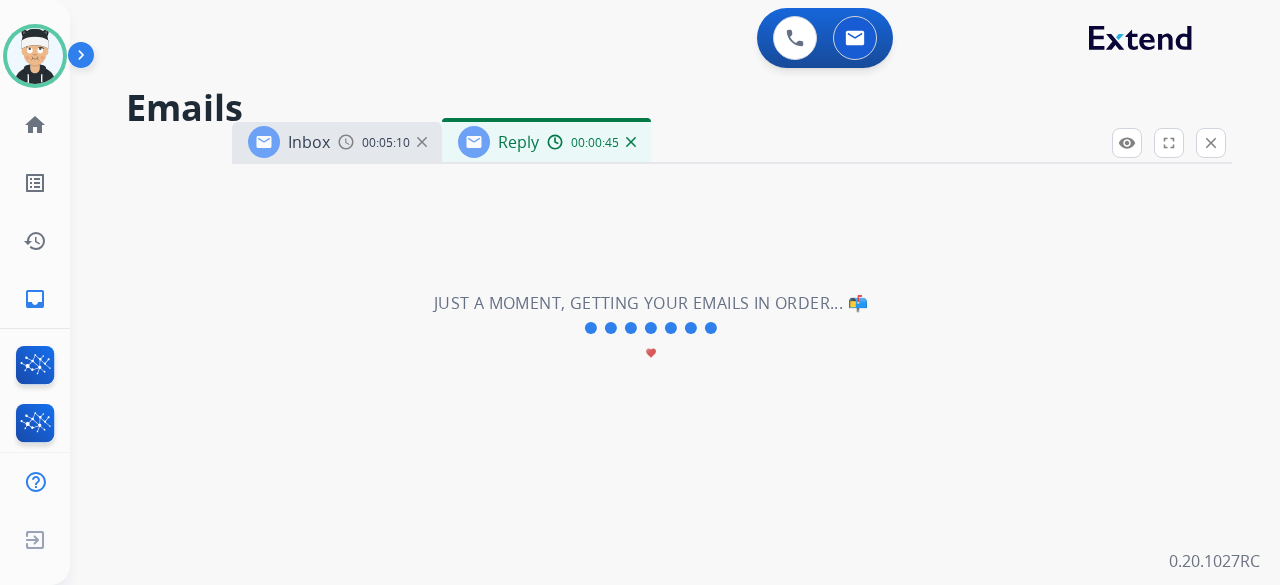 click on "**********" at bounding box center [651, 328] 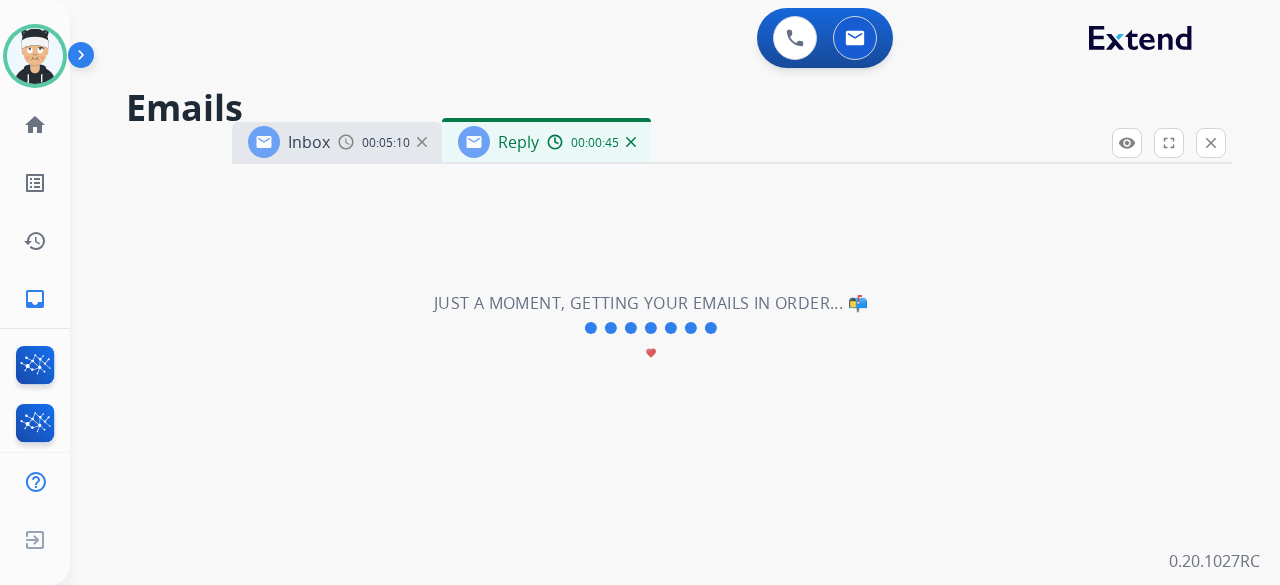 click on "**********" at bounding box center (651, 328) 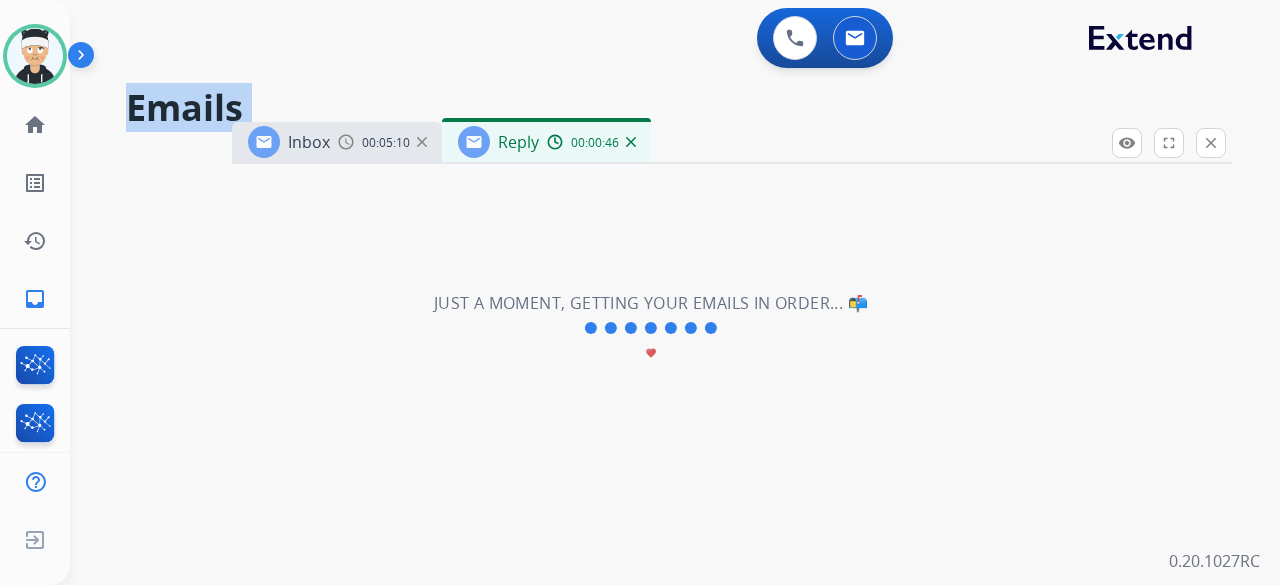 click on "**********" at bounding box center [651, 328] 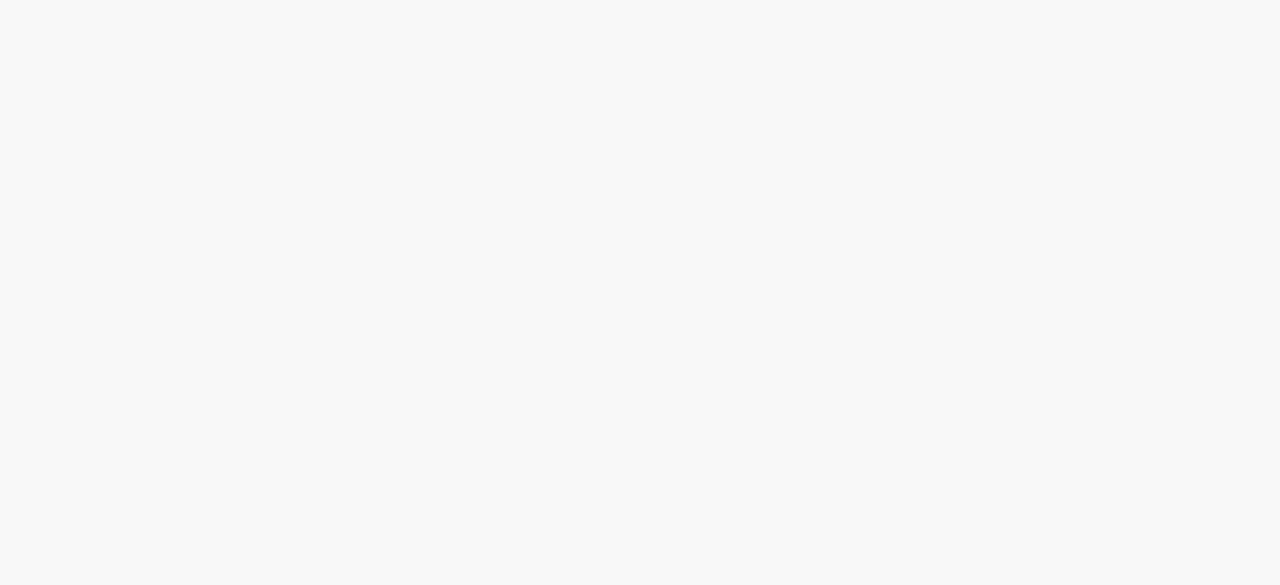 scroll, scrollTop: 0, scrollLeft: 0, axis: both 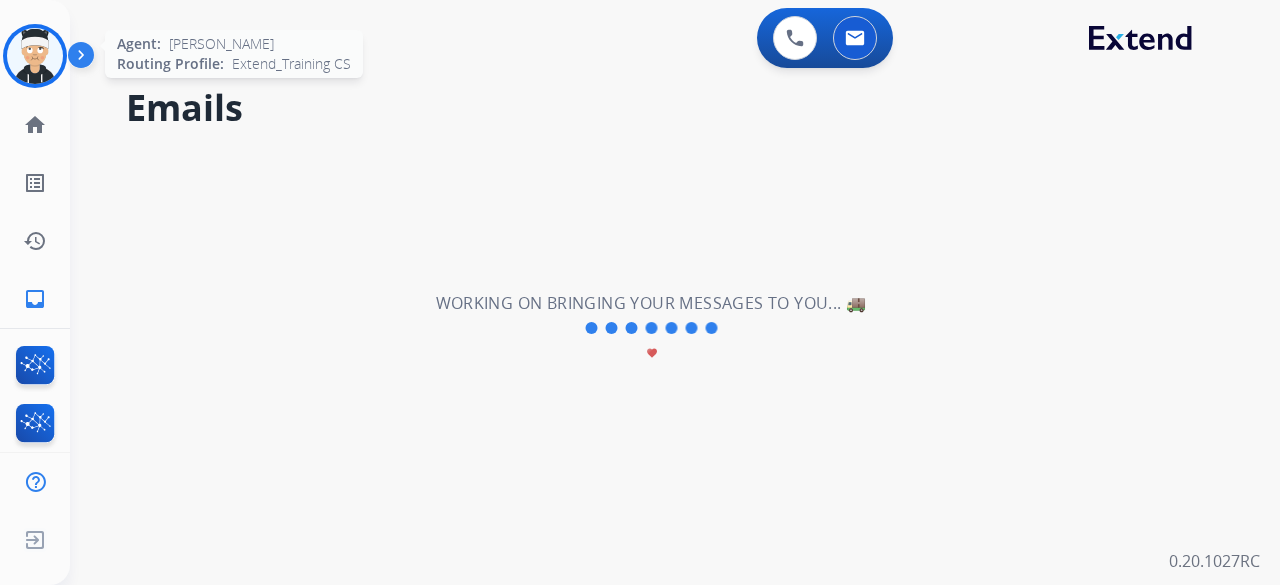 click at bounding box center (35, 56) 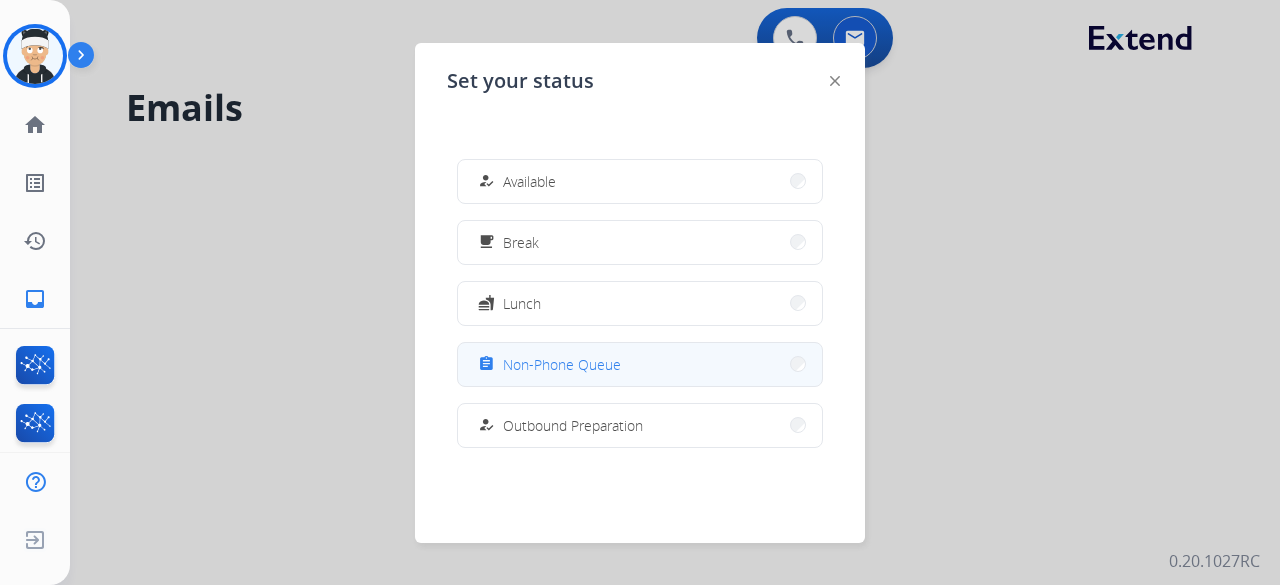 click on "Non-Phone Queue" at bounding box center [562, 364] 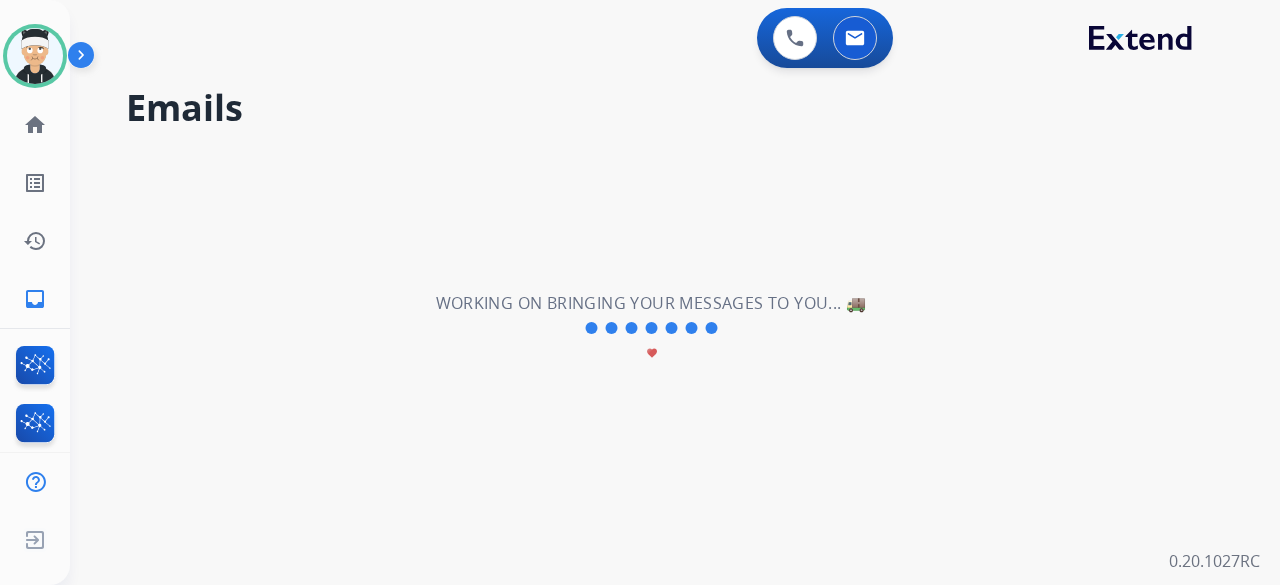 click on "**********" at bounding box center (651, 328) 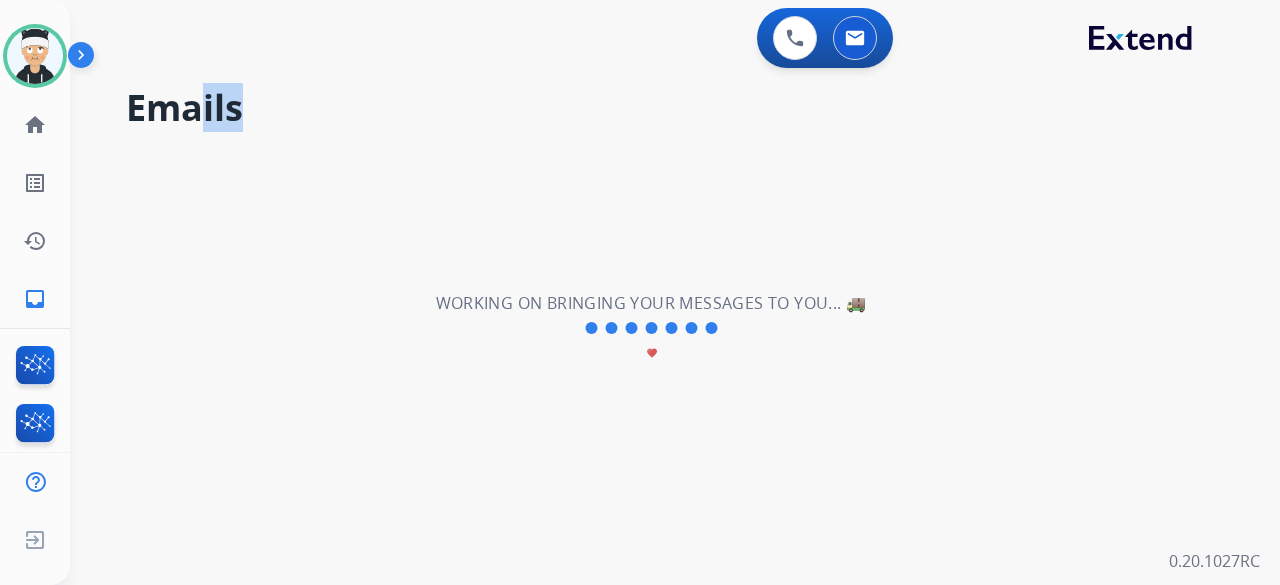 drag, startPoint x: 954, startPoint y: 288, endPoint x: 206, endPoint y: 253, distance: 748.8184 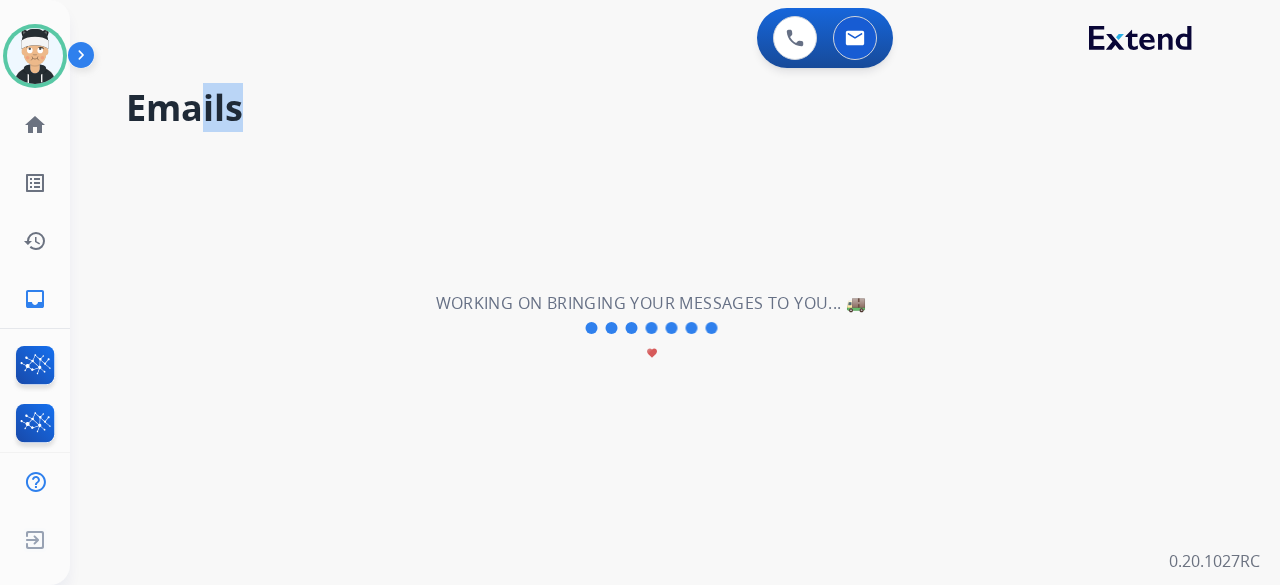 click on "Working on bringing your messages to you... 🚚 favorite" at bounding box center [651, 329] 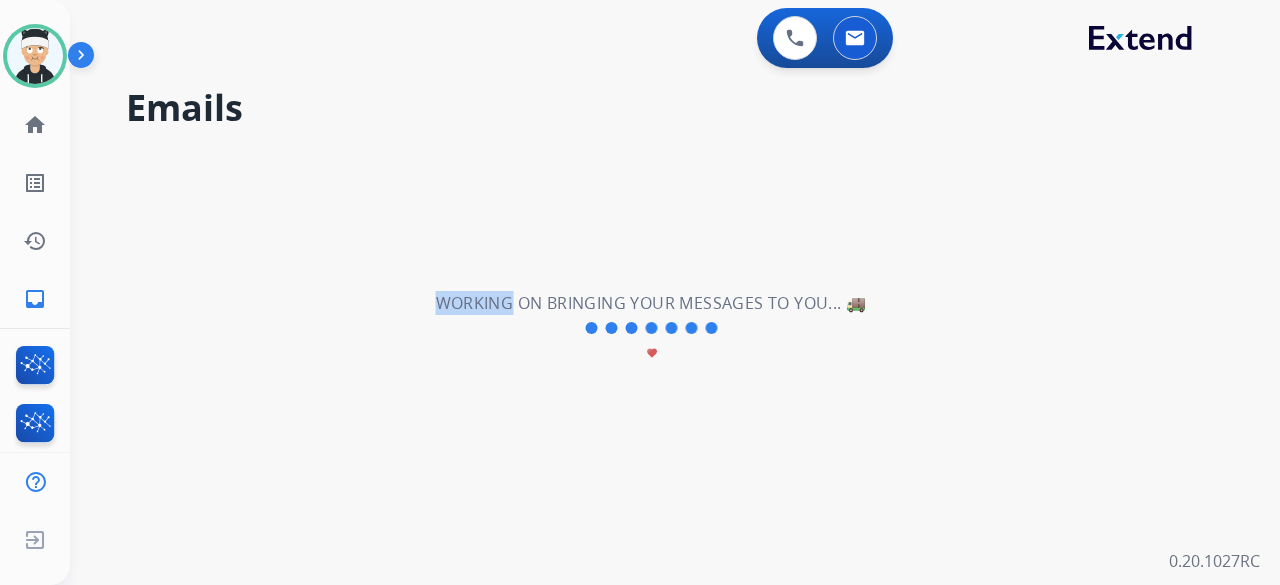 click on "Working on bringing your messages to you... 🚚 favorite" at bounding box center (651, 329) 